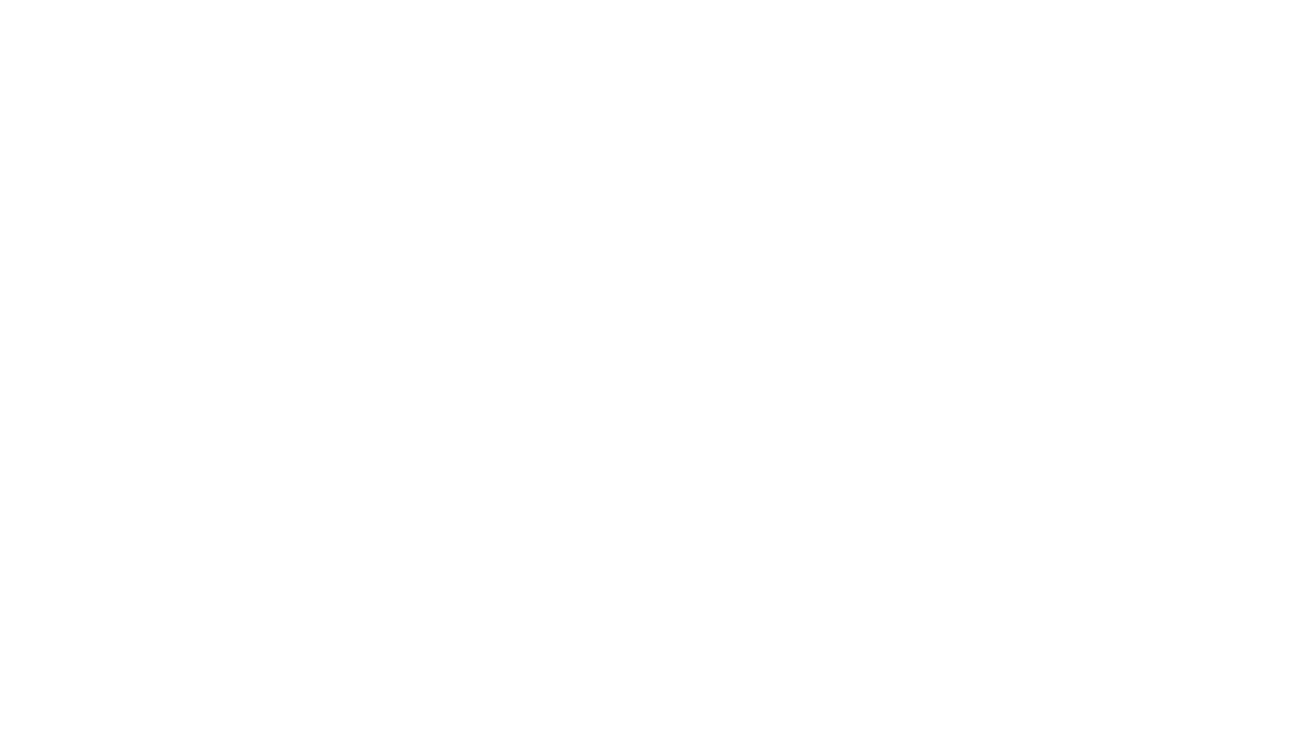 scroll, scrollTop: 0, scrollLeft: 0, axis: both 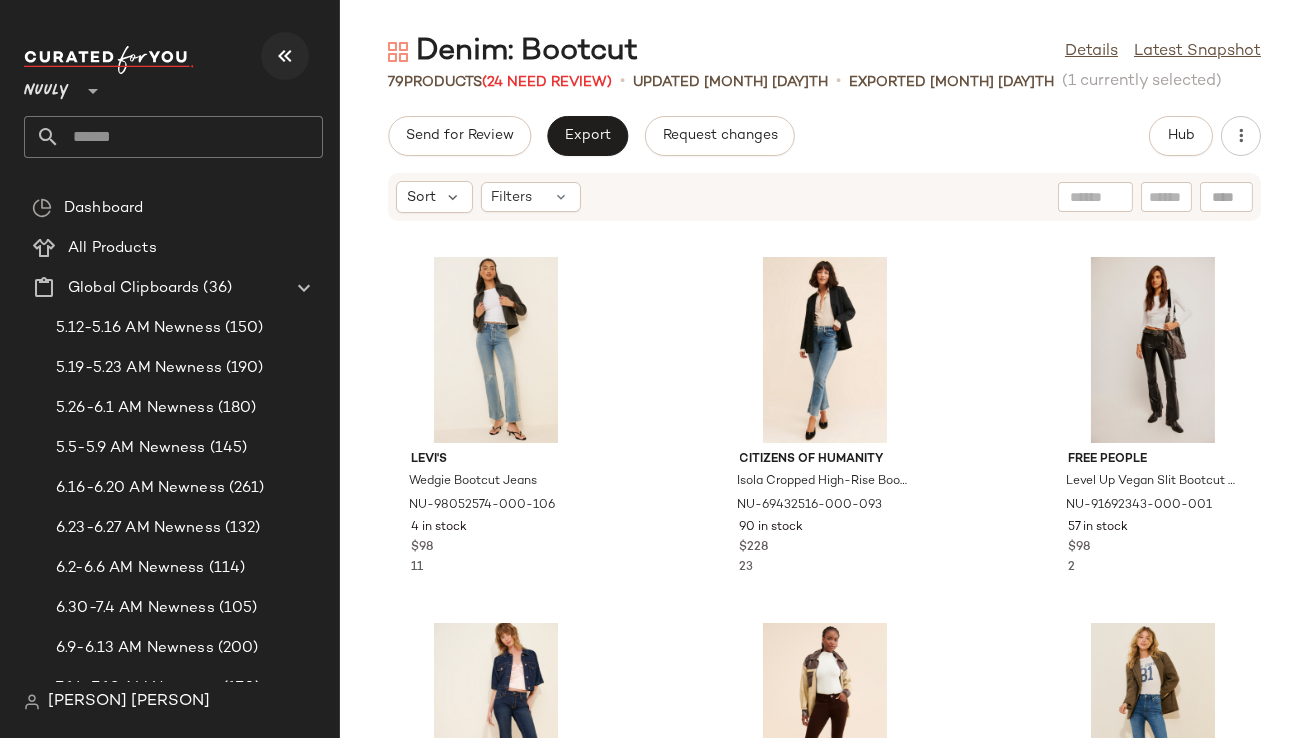 click at bounding box center [285, 56] 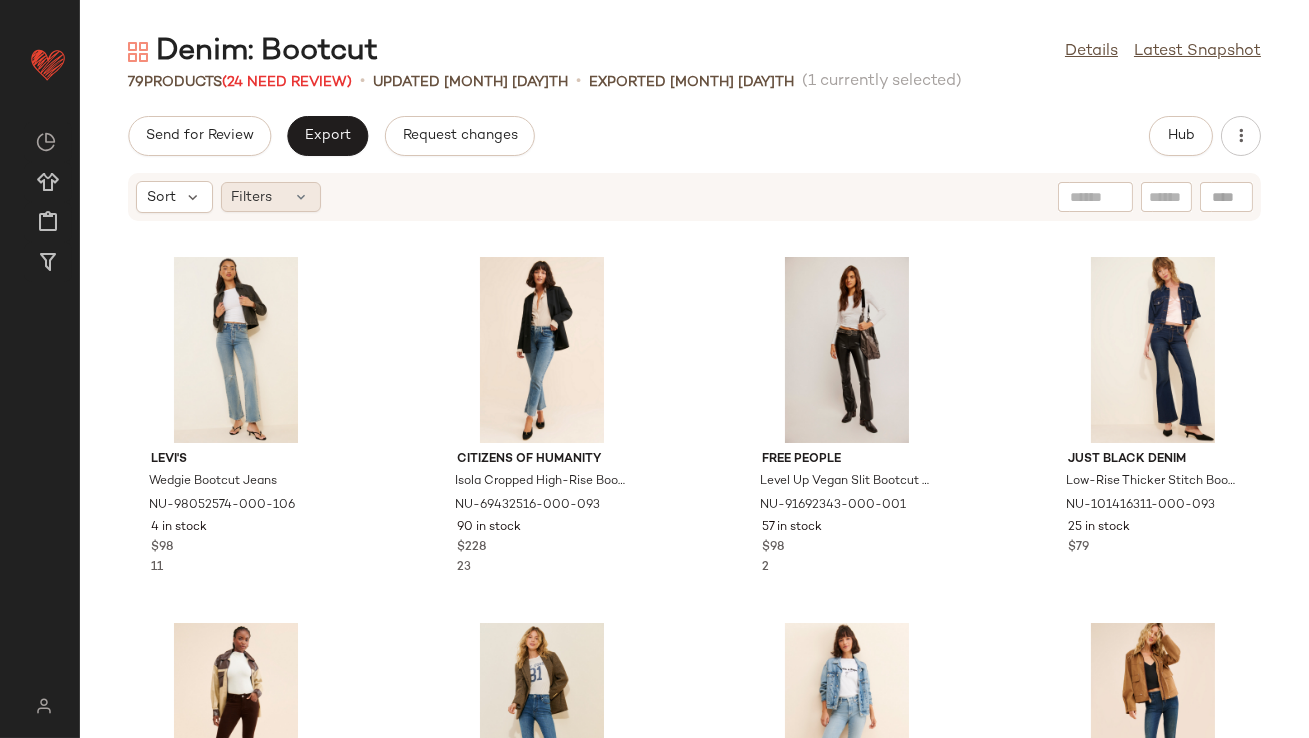 click on "Filters" 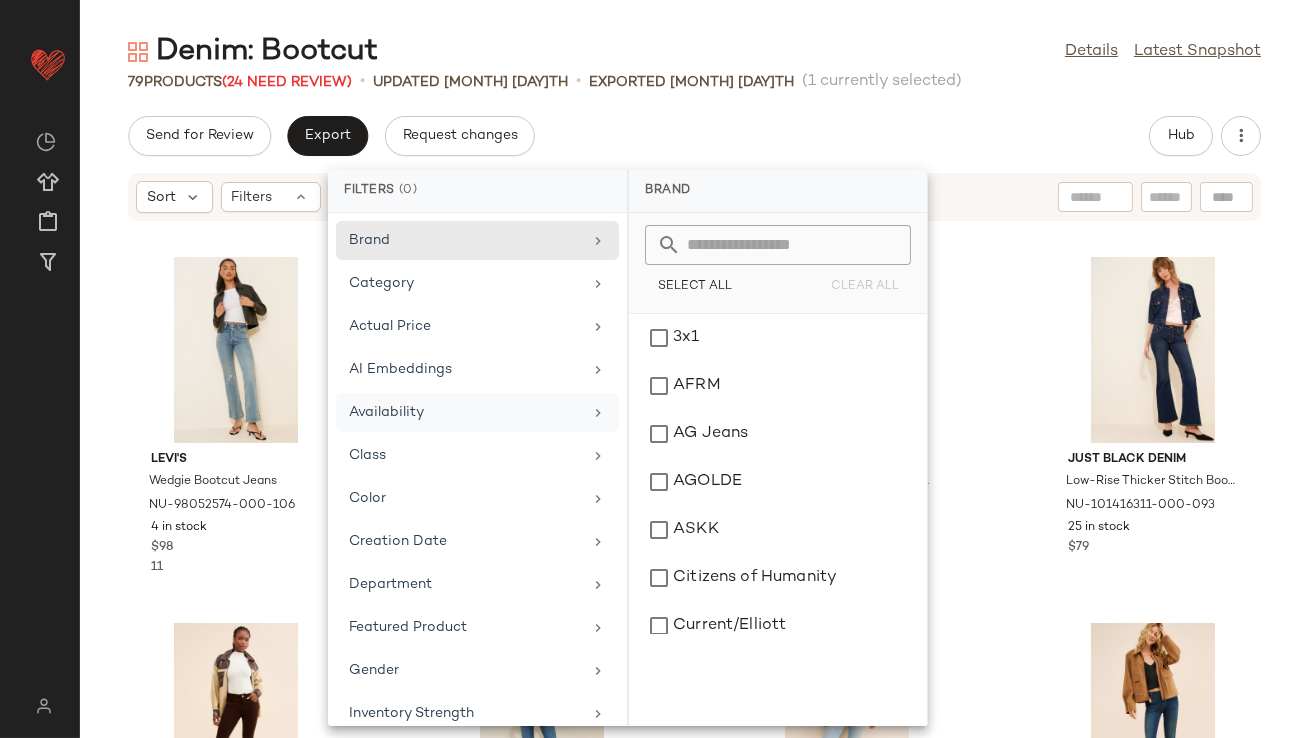 click on "Availability" at bounding box center (465, 412) 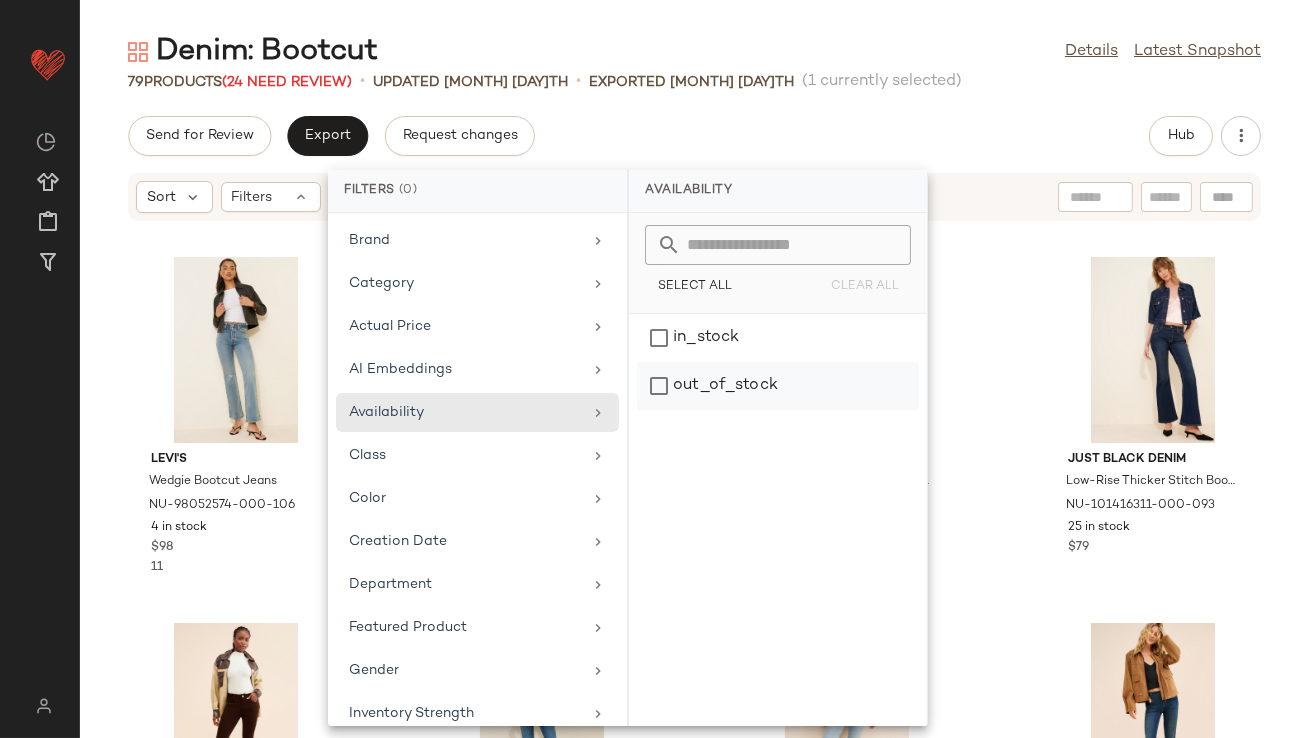 click on "out_of_stock" 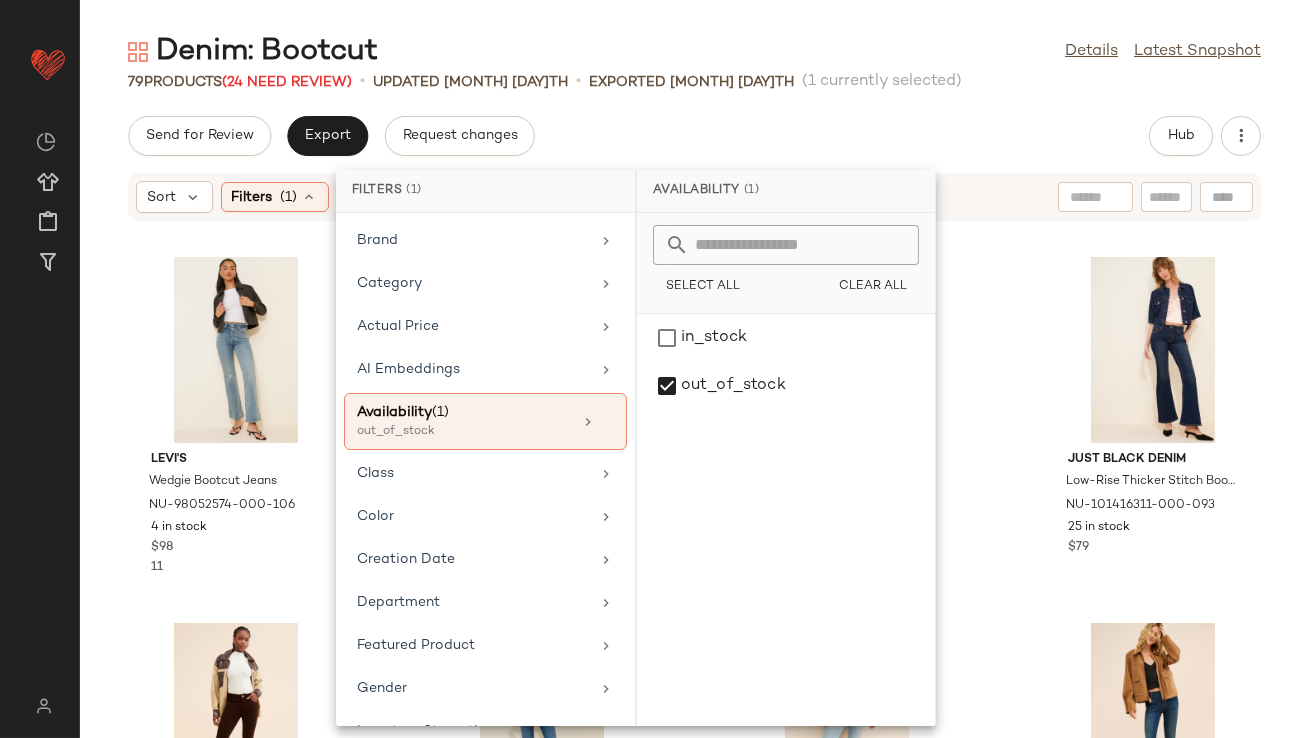 click on "Send for Review Export Request changes Hub Sort Filters ([NUMBER]) Reset [PERSON] Wedgie Bootcut Jeans NU-[NUMBER]-[NUMBER] [NUMBER] in stock $[NUMBER] [NUMBER] [PERSON] Isola Cropped High-Rise Bootcut Jeans NU-[NUMBER]-[NUMBER] [NUMBER] in stock $[NUMBER] [NUMBER] [PERSON] Level Up Vegan Slit Bootcut Pants NU-[NUMBER]-[NUMBER] [NUMBER] in stock $[NUMBER] [NUMBER] [PERSON] Denim Low-Rise Thicker Stitch Bootcut Jeans NU-[NUMBER]-[NUMBER] [NUMBER] in stock $[NUMBER] [NUMBER] [PERSON] Le Crop High-Rise Bootcut Jeans NU-[NUMBER]-[NUMBER] [NUMBER] in stock $[NUMBER] [NUMBER] [PERSON] Le Crop Bootcut Jeans NU-[NUMBER]-[NUMBER] [NUMBER] in stock $[NUMBER] [NUMBER] [PERSON] Isola Cropped Bootcut Jeans NU-[NUMBER]-[NUMBER] [NUMBER] in stock $[NUMBER] [NUMBER] [PERSON] CRVY Evie Slim Bootcut Jeans NU-[NUMBER]-[NUMBER] [NUMBER] in stock $[NUMBER] [NUMBER] [PERSON] Lennon High Rise Crop Bootcut Jeans NU-[NUMBER]-[NUMBER] [NUMBER] in stock $[NUMBER] [NUMBER] [PERSON] Nico Velvet Bootcut Jeans NU-[NUMBER]-[NUMBER] [NUMBER] in stock $[NUMBER] [CURRENT]/[PERSON] The Boulevard Bootcut Jeans NU-[NUMBER]-[NUMBER] [NUMBER] in stock $[NUMBER] [NUMBER] [PERSON] Le Crop Bootcut Jeans NU-[NUMBER]-[NUMBER] $[NUMBER] [NUMBER]" at bounding box center [694, 427] 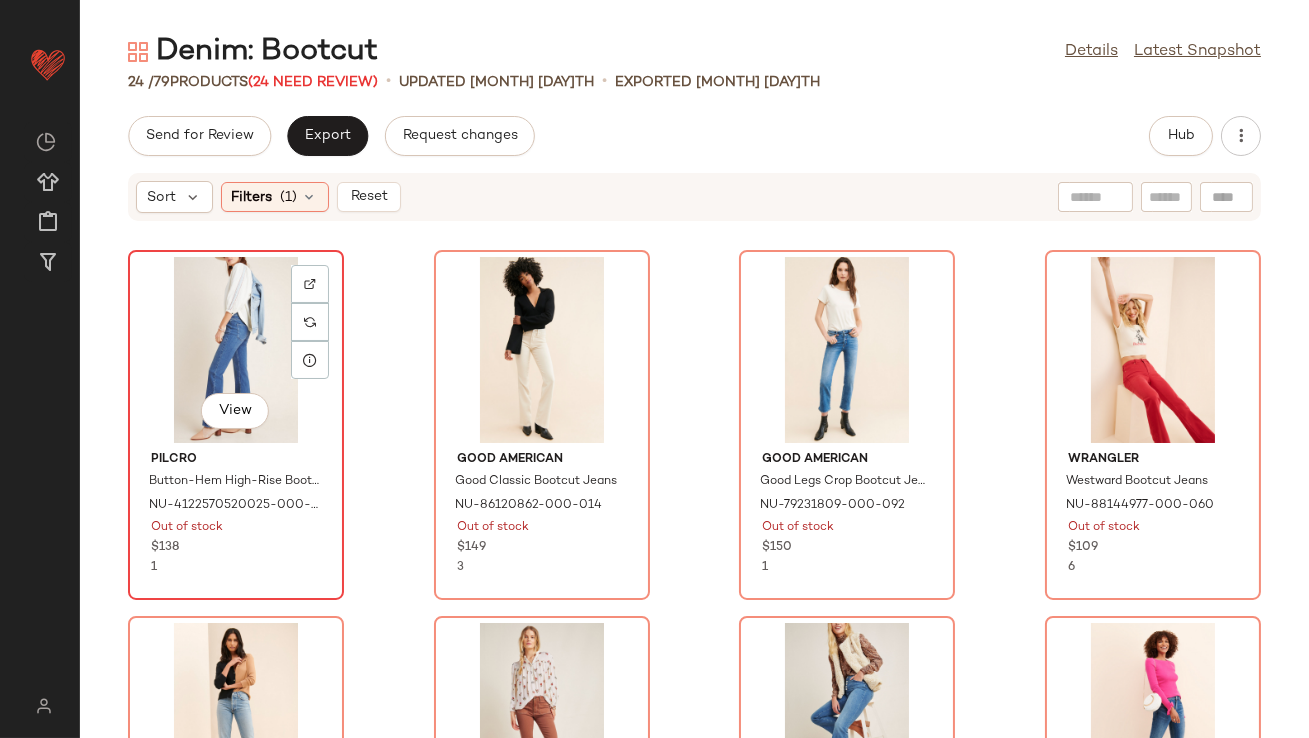 click on "View" 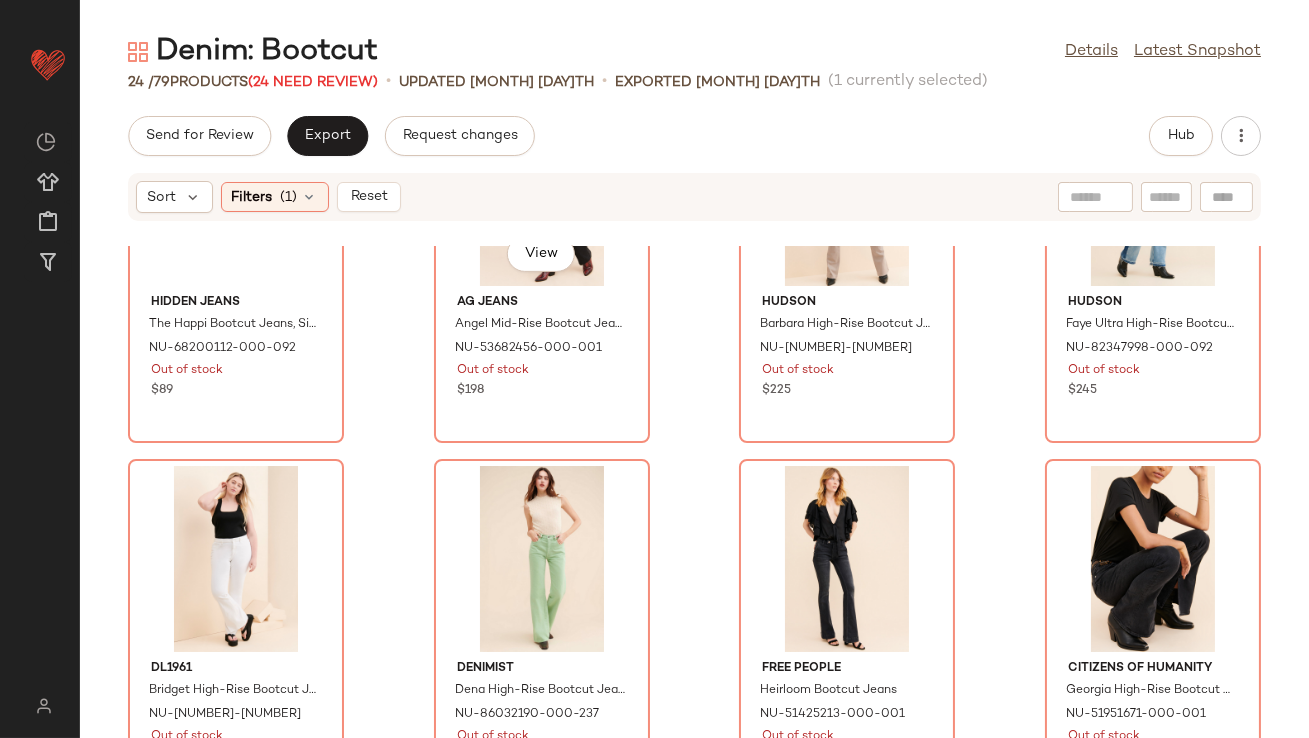 scroll, scrollTop: 1707, scrollLeft: 0, axis: vertical 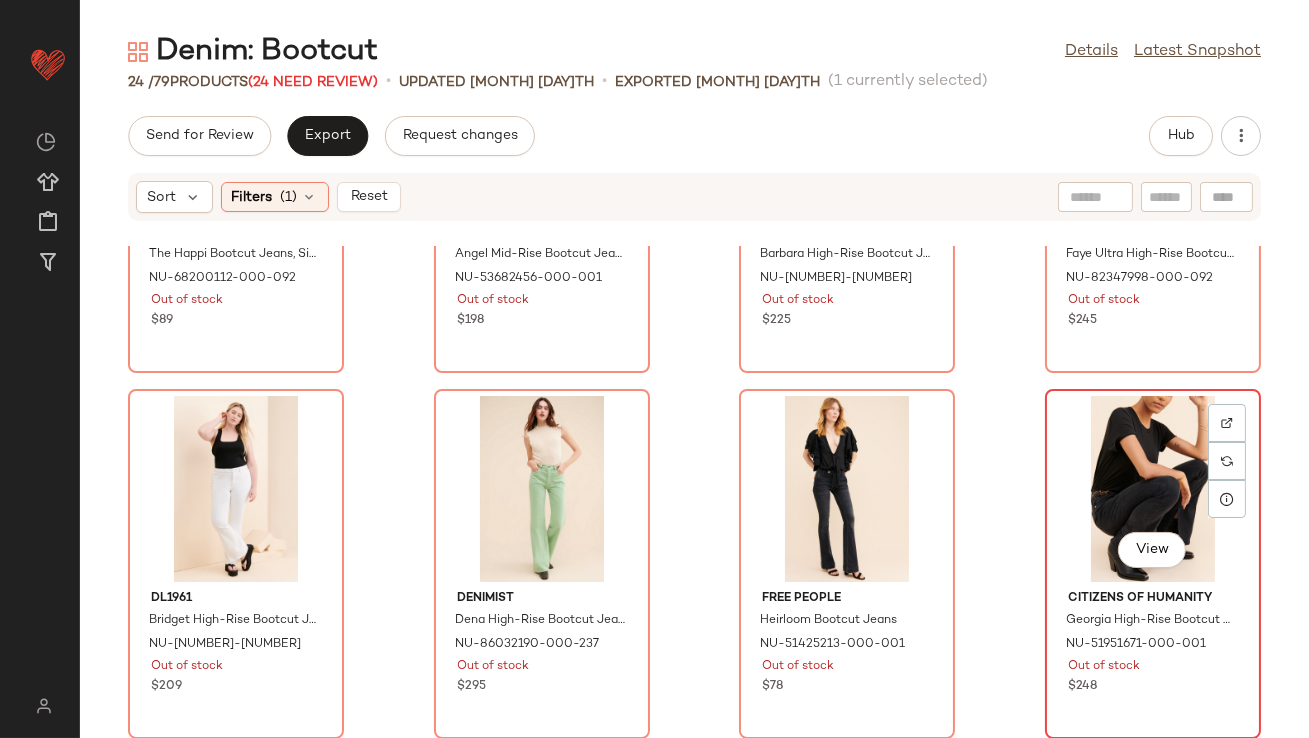 click on "View" 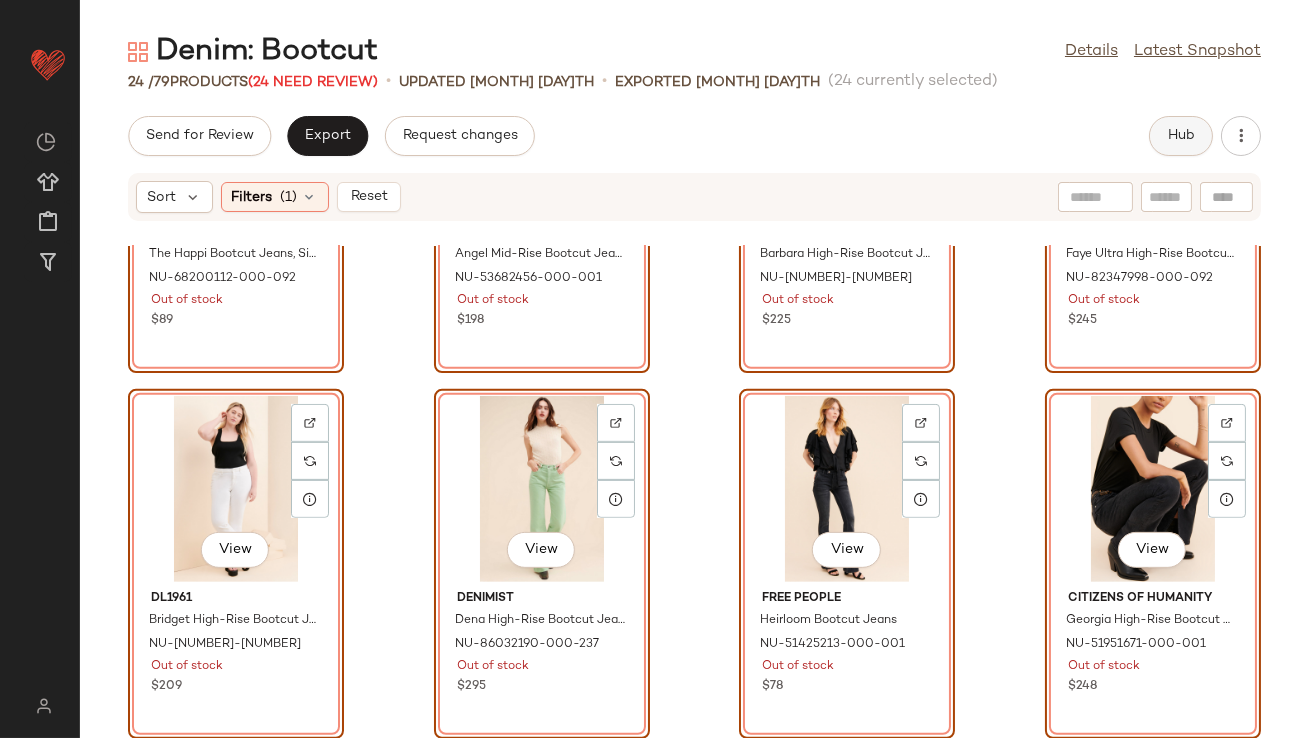 click on "Hub" 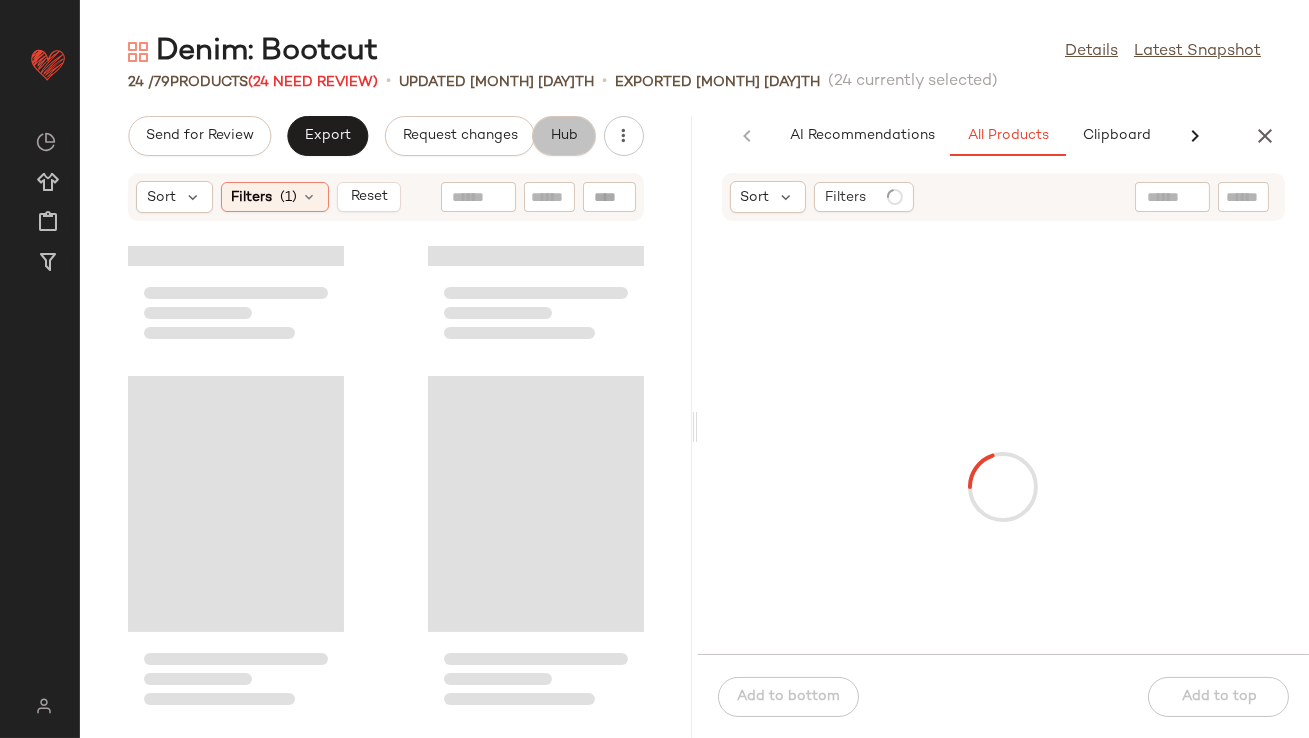 scroll, scrollTop: 0, scrollLeft: 74, axis: horizontal 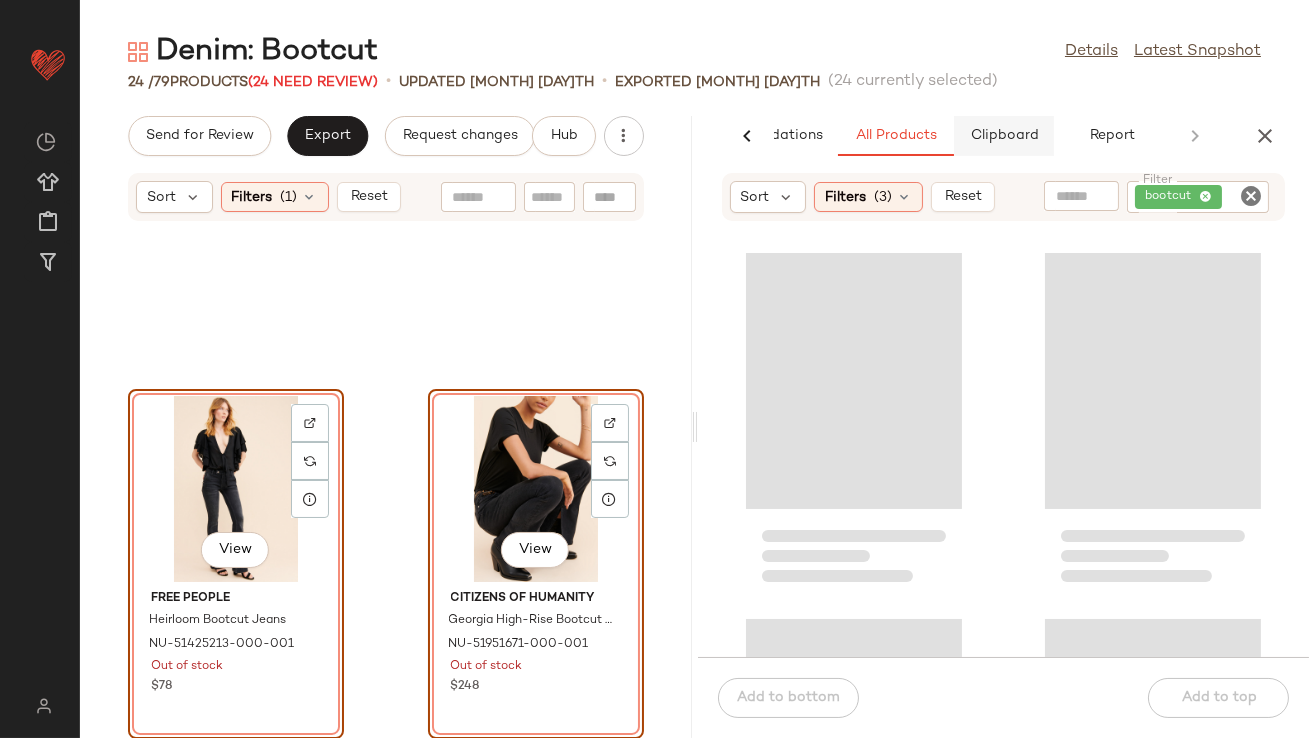 click on "Clipboard" 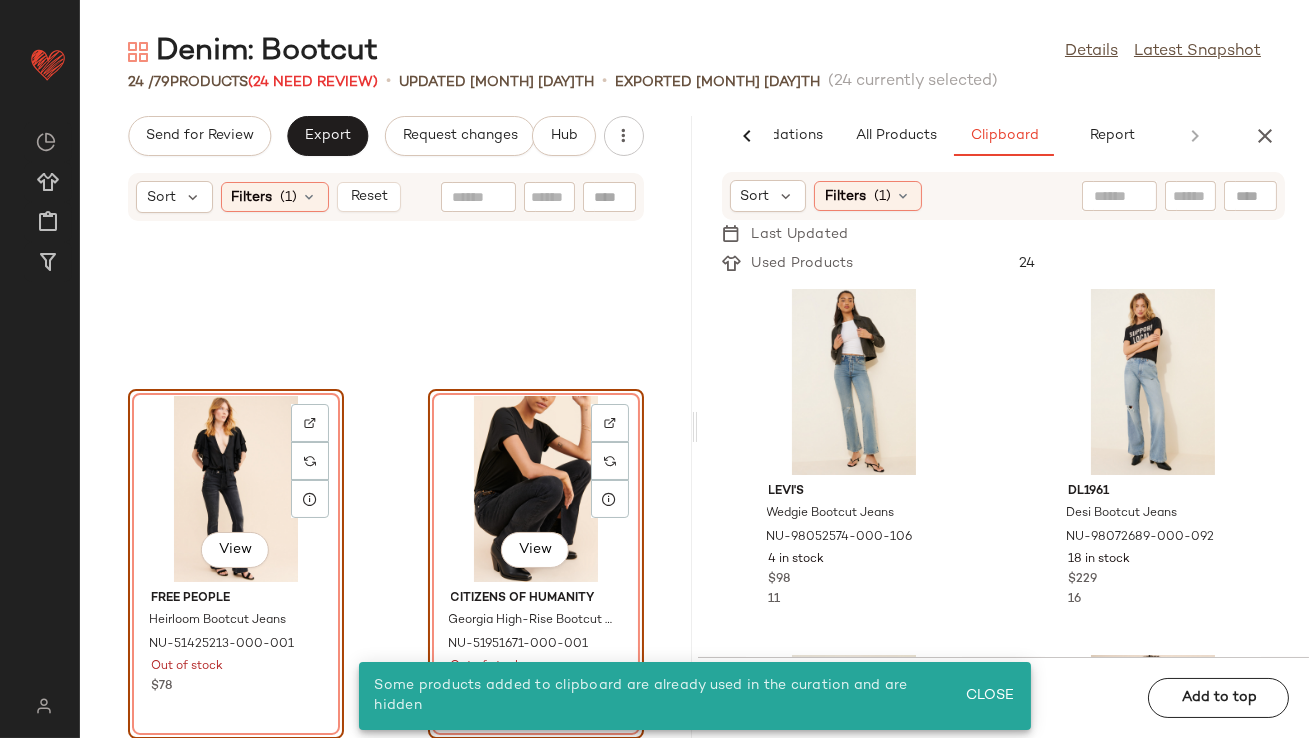 click on "View" 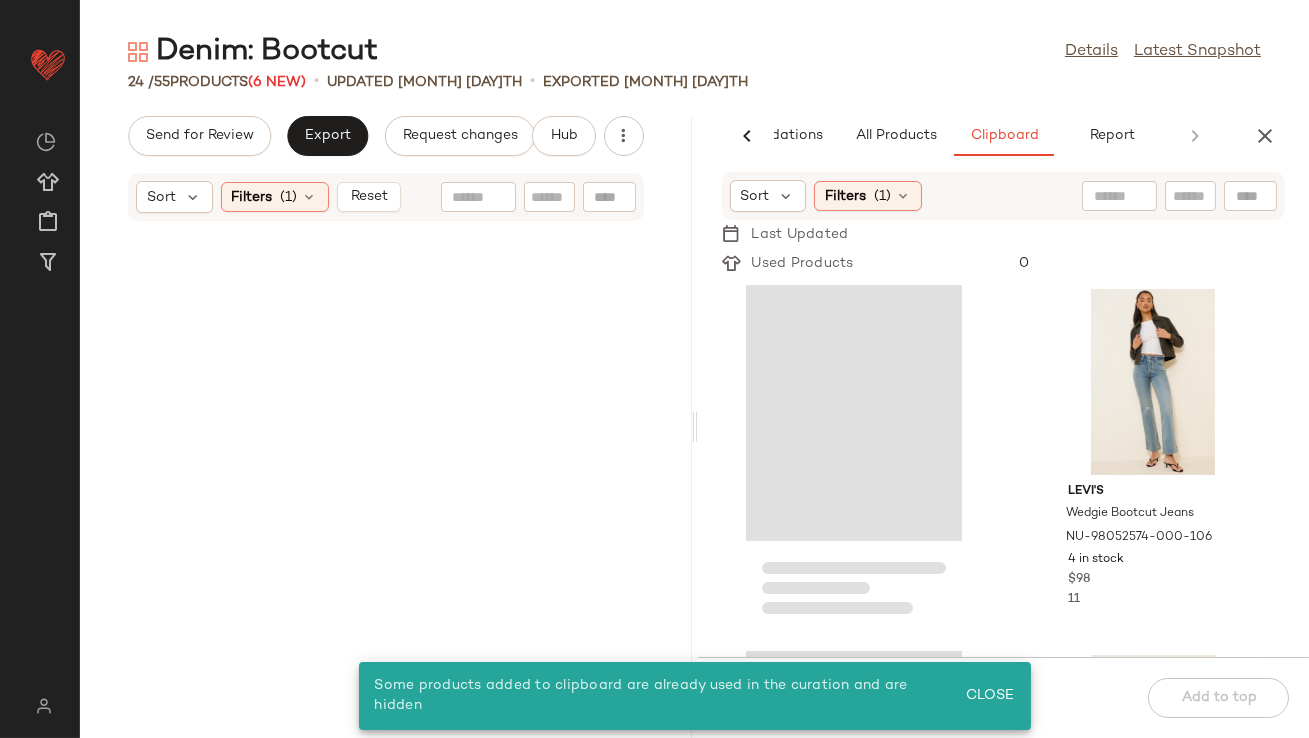 scroll, scrollTop: 0, scrollLeft: 0, axis: both 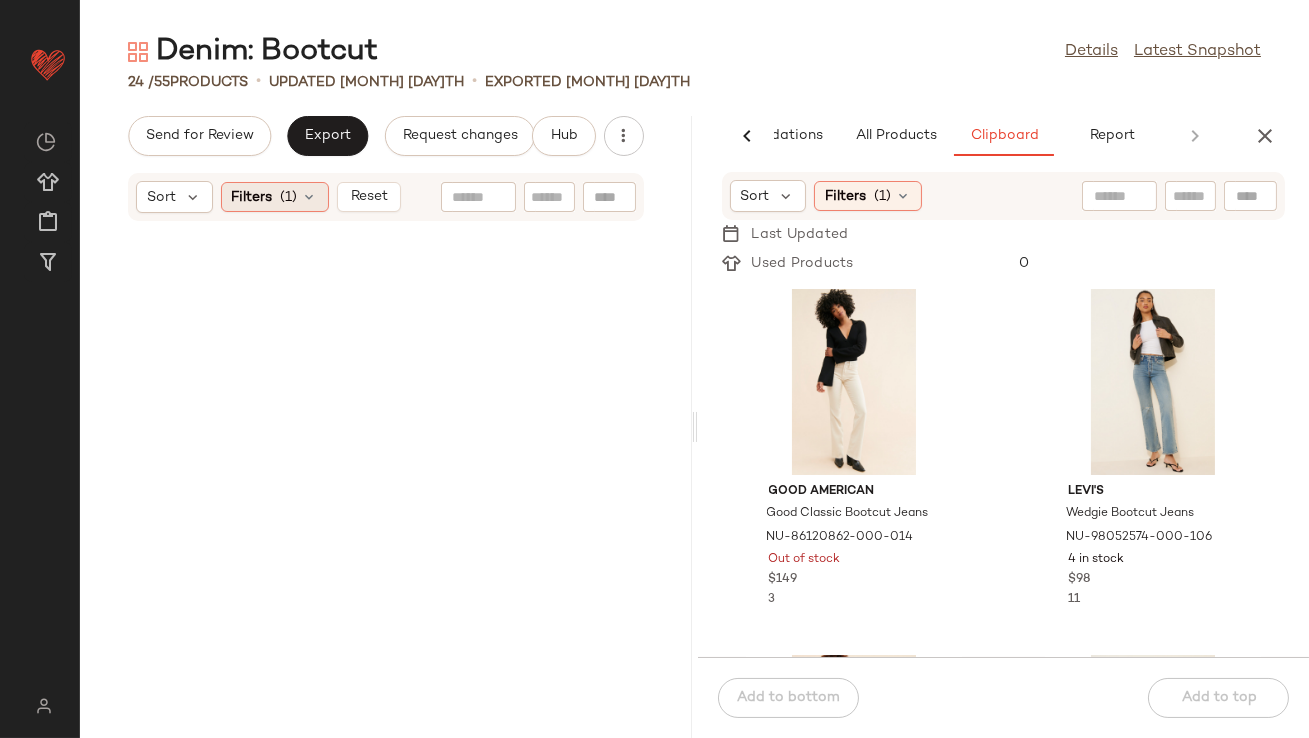 click at bounding box center [310, 197] 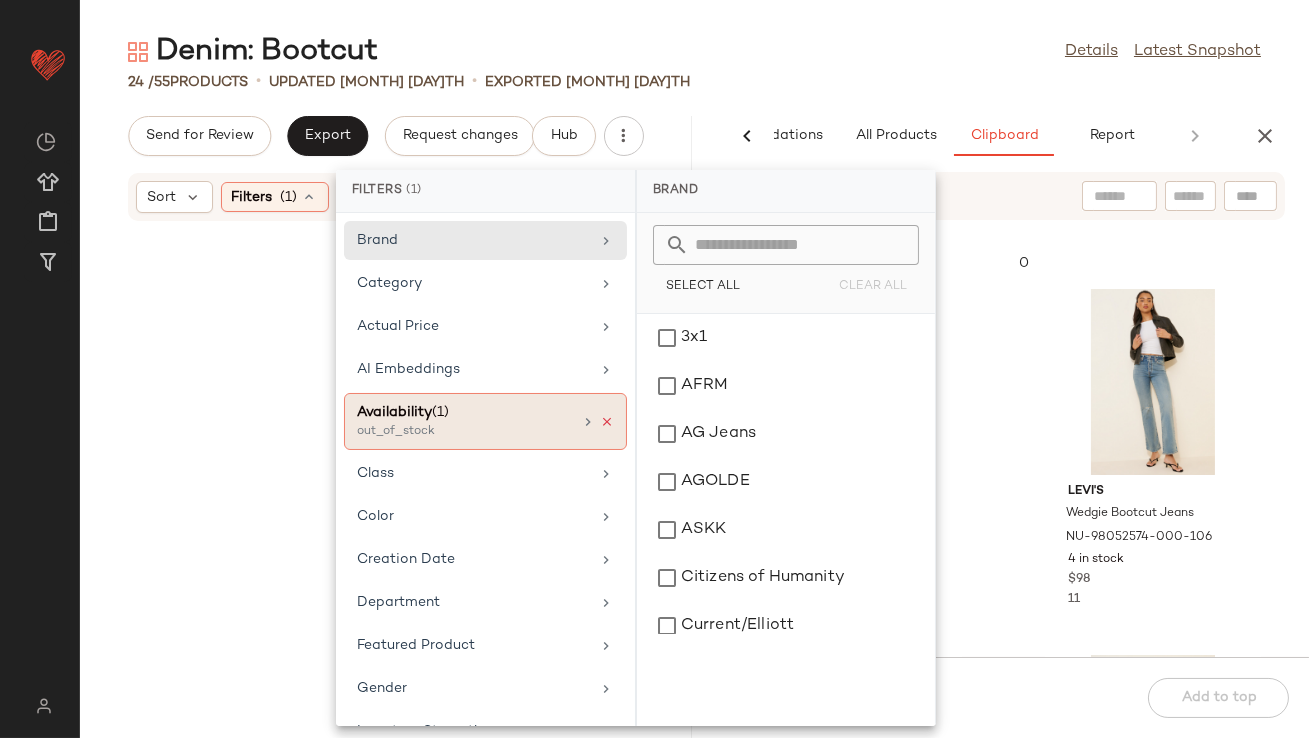 click at bounding box center (607, 422) 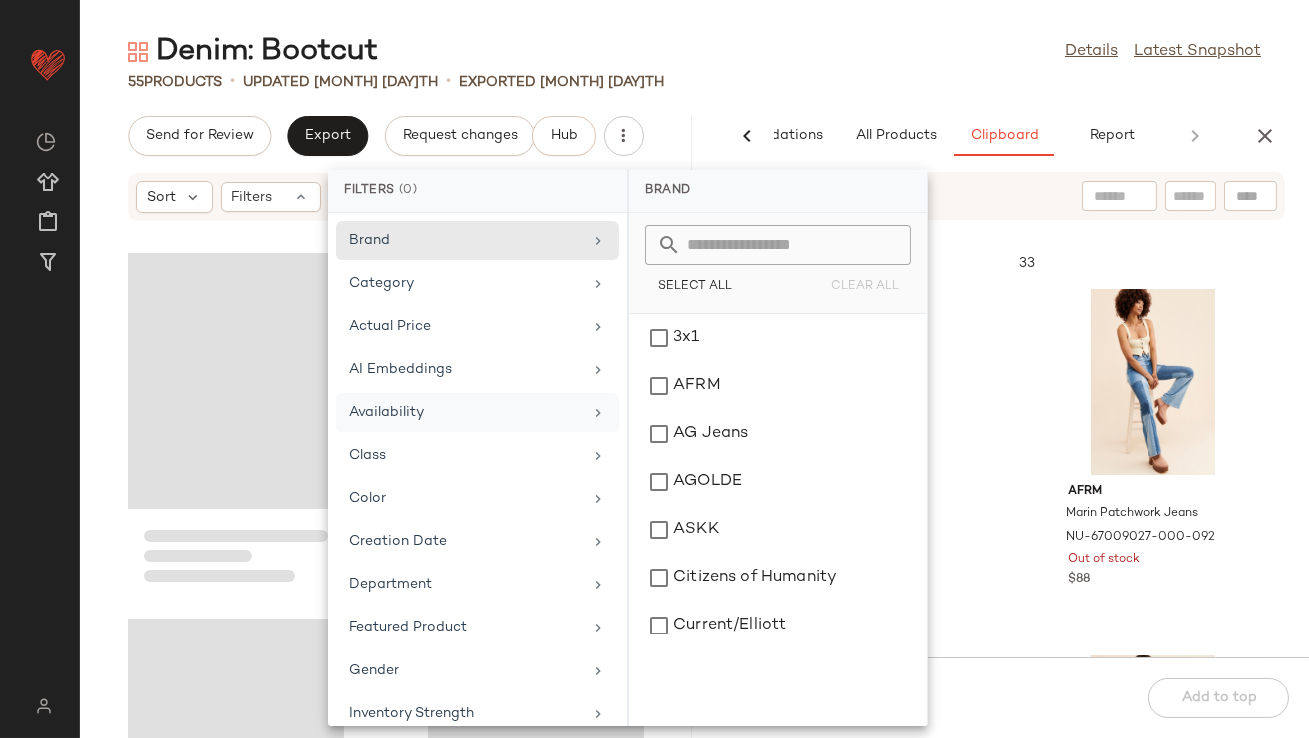 click on "Denim: Bootcut  Details   Latest Snapshot  55   Products   •   updated Aug 8th  •  Exported Aug 7th  Send for Review   Export   Request changes   Hub  Sort  Filters  AI Recommendations   All Products   Clipboard   Report  Sort  Filters  (3)   Reset  Filter bootcut Filter Joe's Jeans Maternity Callie Cropped Bootcut Jeans NU-66129461-000-092 30 in stock $198 6 DL1961 Maternity Bridget Bootcut Jeans NU-68319078-000-092 12 in stock $199 4 DL1961 Maternity Bridget Bootcut Corduroy Pants NU-78120144-000-026 89 in stock $199 1 DL1961 Maternity Bridget Bootcut Corduroy Pants NU-78120144-000-061 10 in stock $199 2 Joe's Jeans Maternity Snapback Icon Bootcut Jeans NU-83103358-000-001 71 in stock $198 Warp + Weft Maternity Cargo Bootcut Jeans NU-85303931-000-004 21 in stock $98 DL1961 Maternity Joni Slim Bootcut Jeans NU-85734283-000-012 62 in stock $209 Sort  Filters  (1)   Last Updated   Used Products  33 Good American Good Classic Bootcut Jeans NU-86120862-000-014 Out of stock $149 3 AFRM Marin Patchwork Jeans" 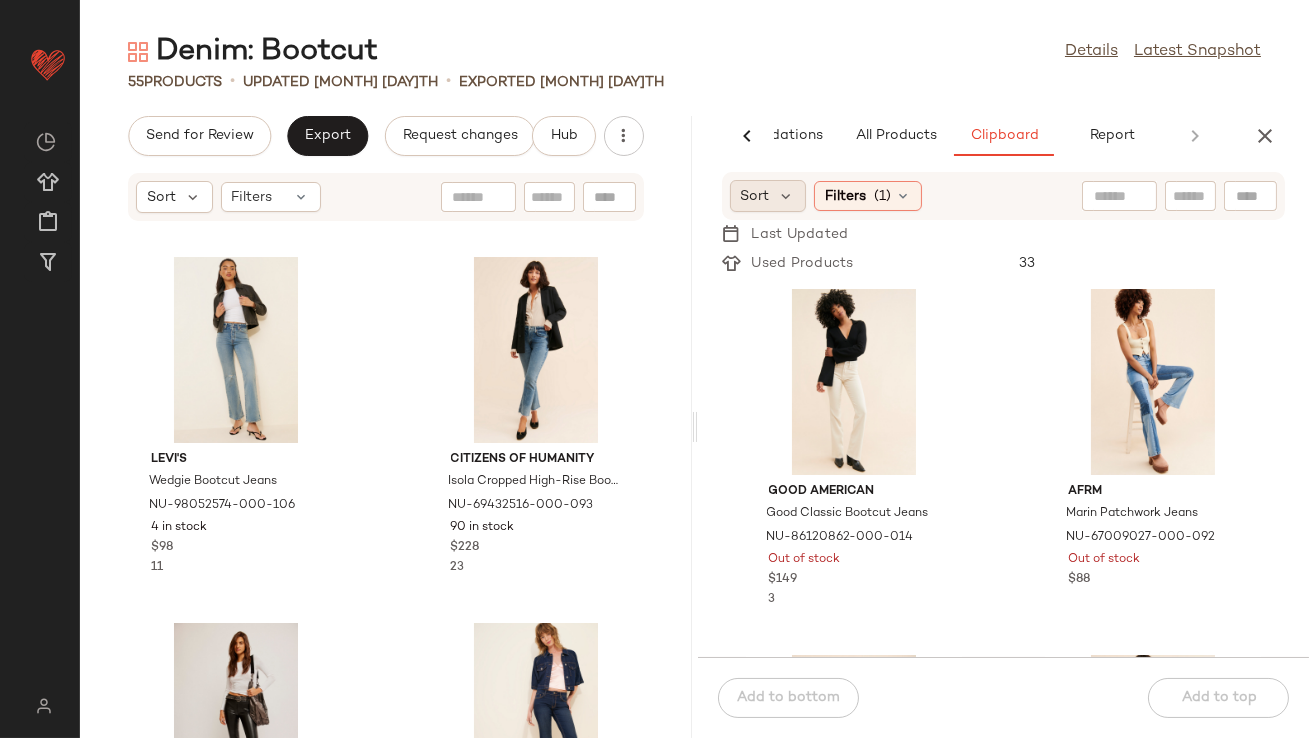 click on "Sort" 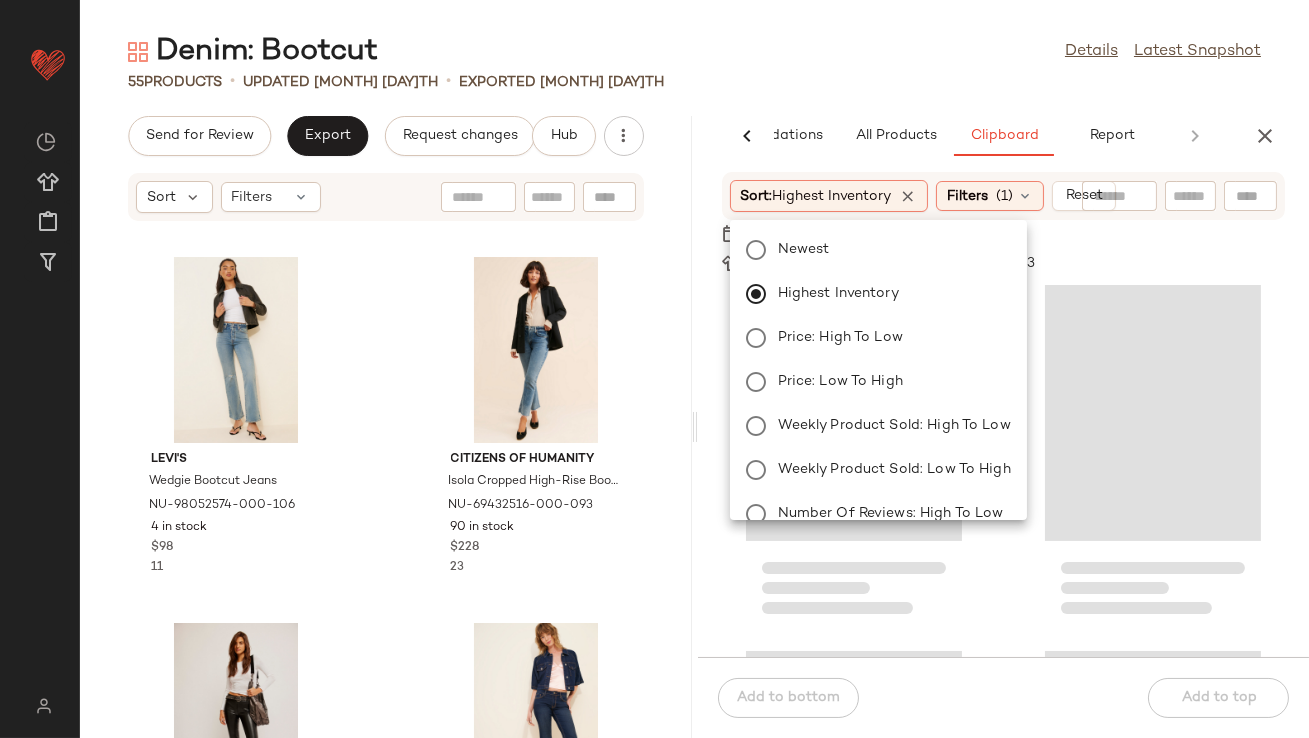 click on "55   Products   •   updated Aug 8th  •  Exported Aug 7th" 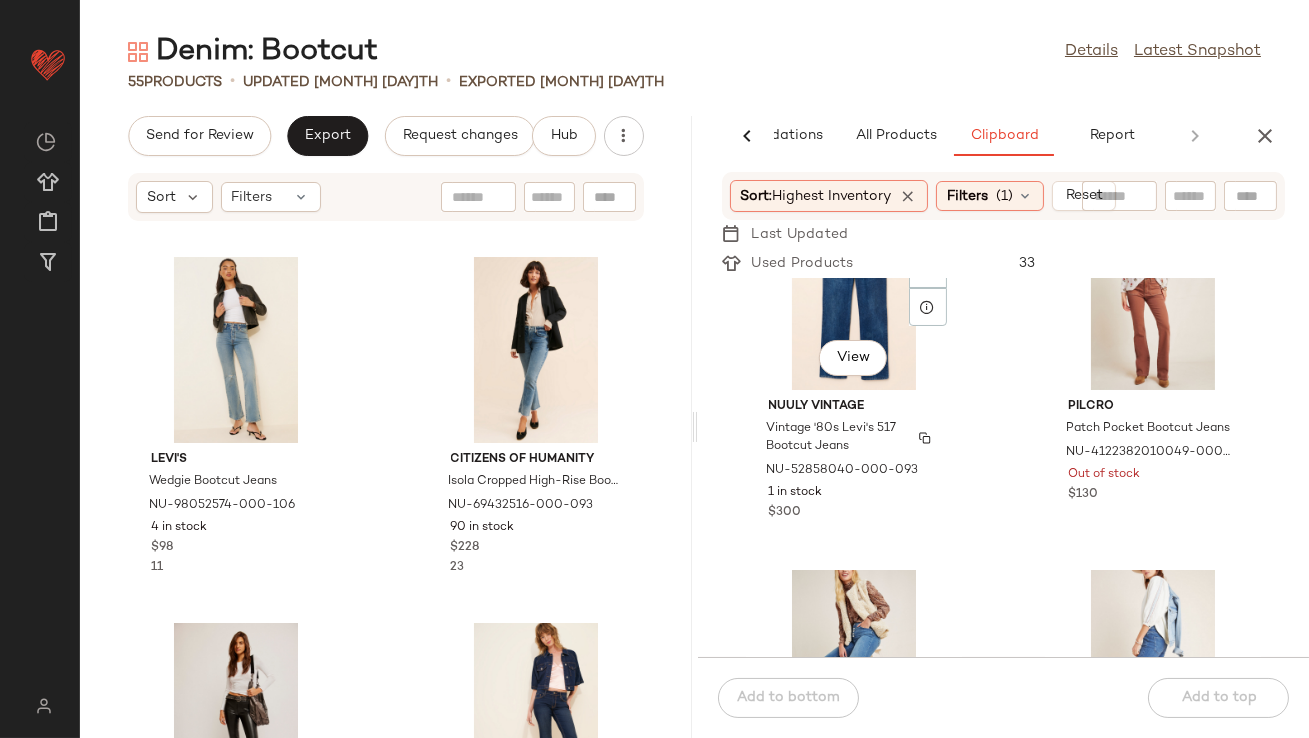 scroll, scrollTop: 100, scrollLeft: 0, axis: vertical 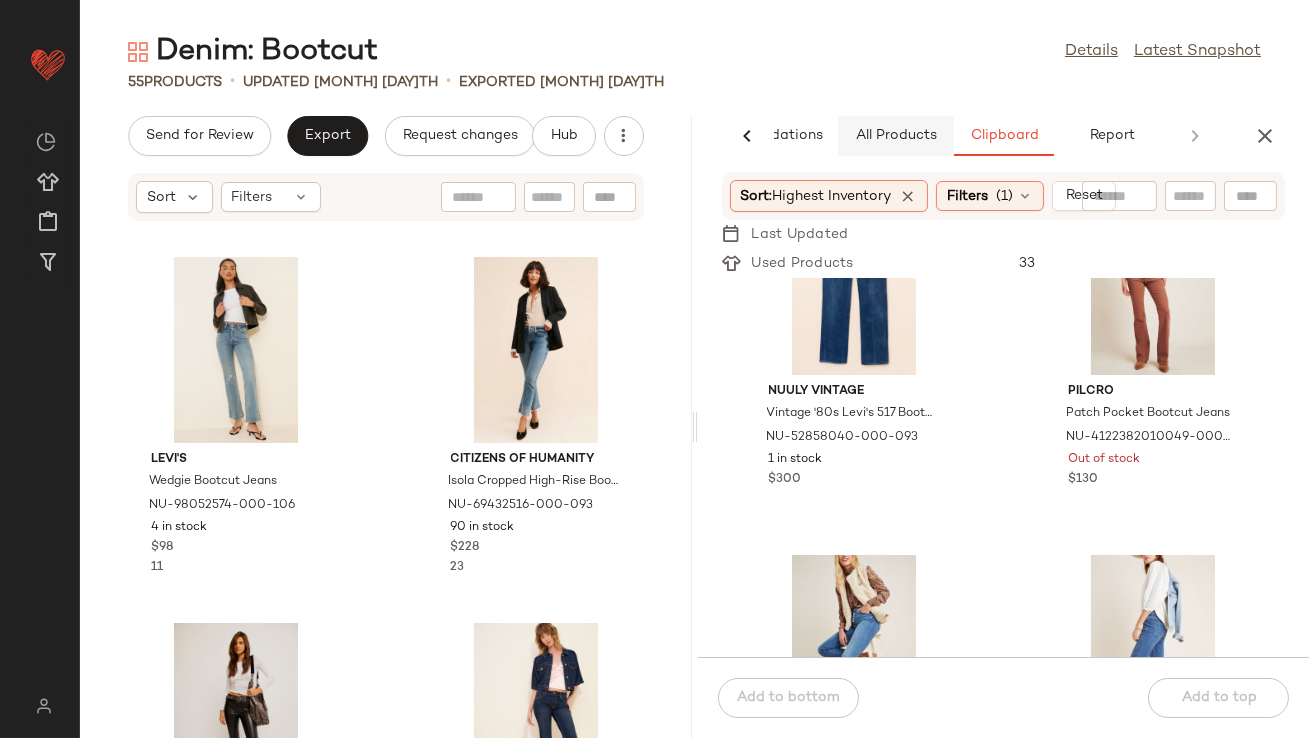 click on "All Products" 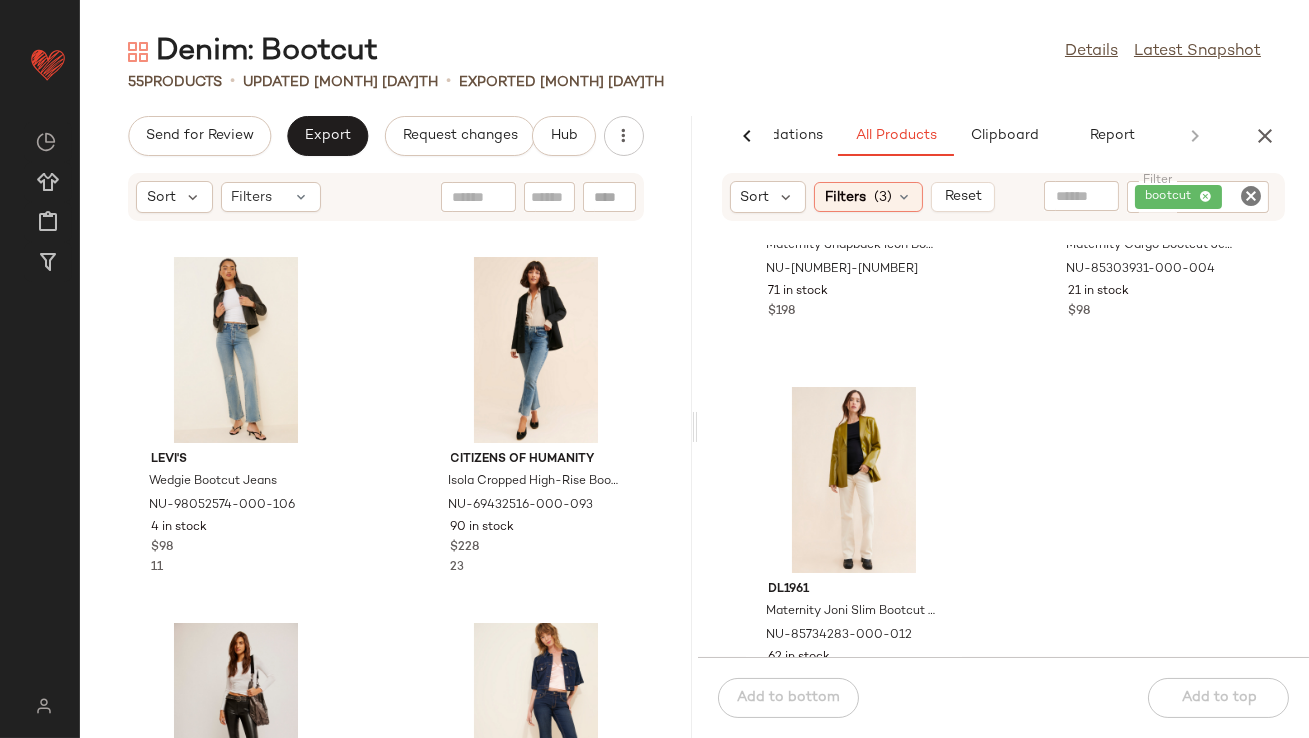 scroll, scrollTop: 1056, scrollLeft: 0, axis: vertical 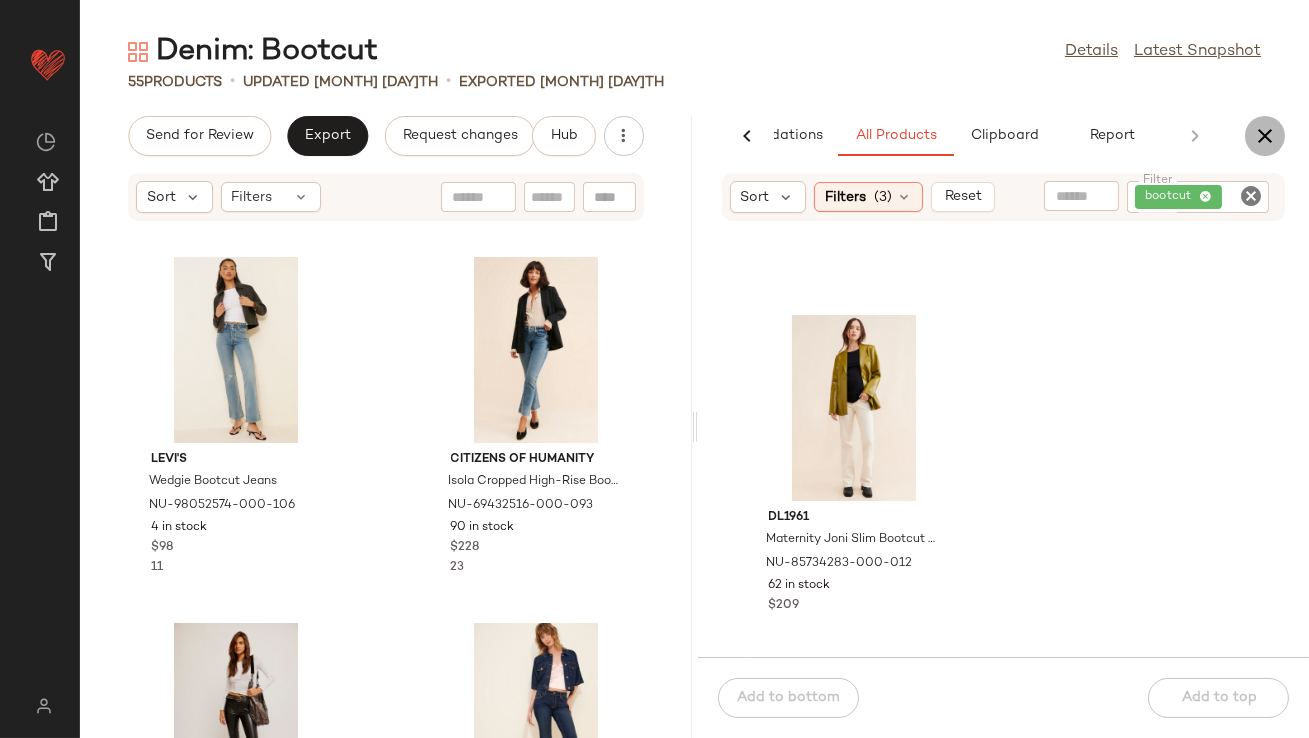 click at bounding box center [1265, 136] 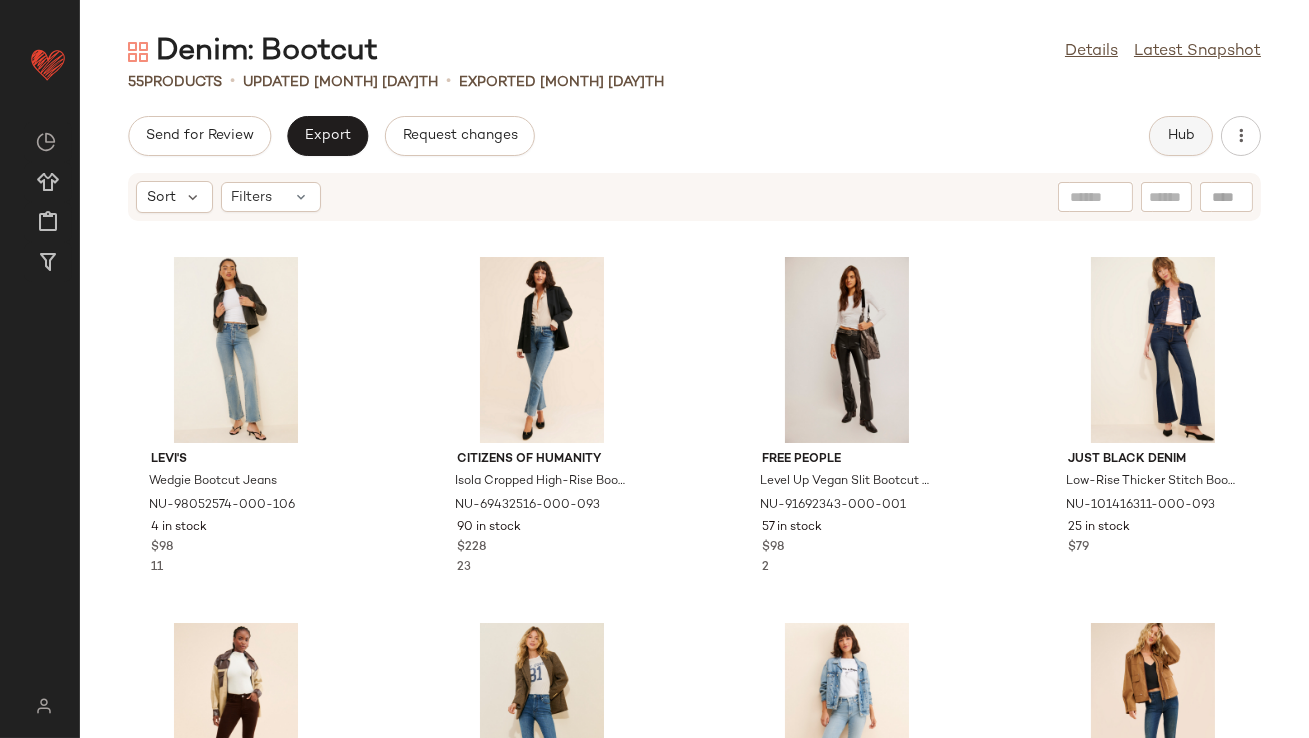 click on "Hub" at bounding box center (1181, 136) 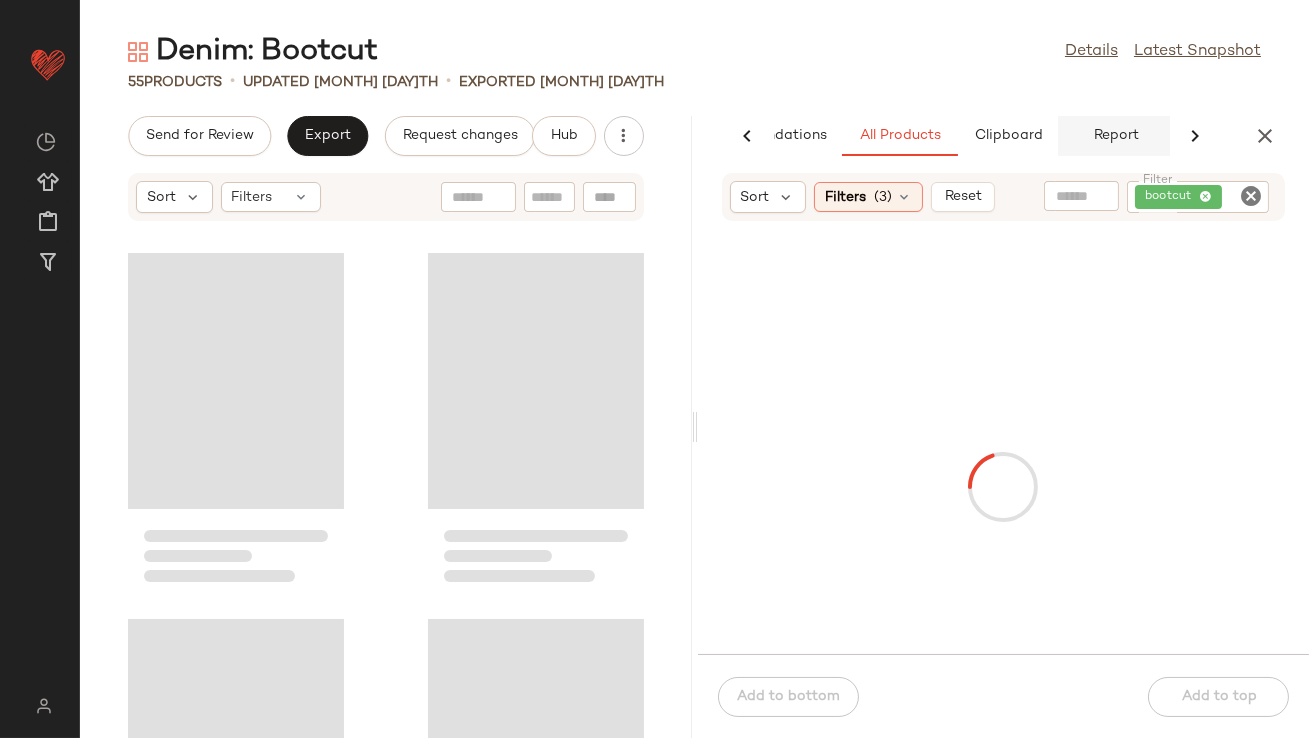 scroll, scrollTop: 0, scrollLeft: 112, axis: horizontal 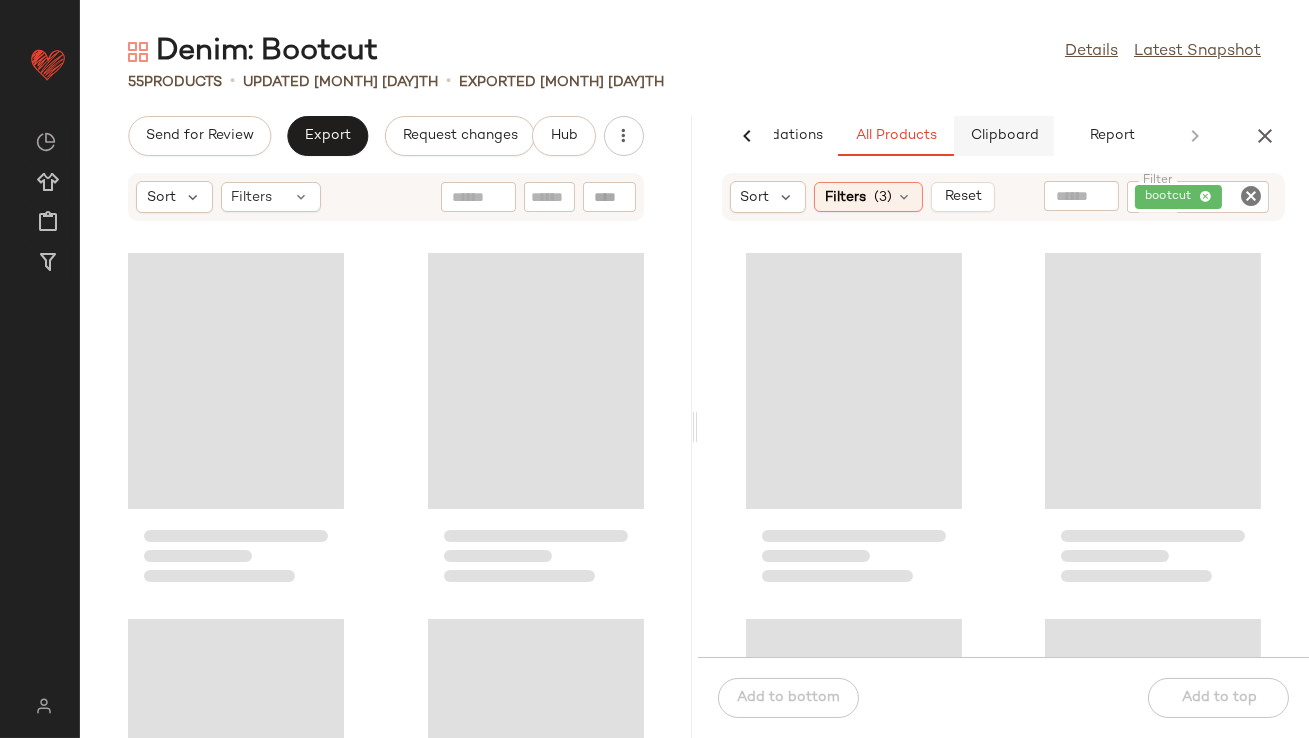 click on "Clipboard" 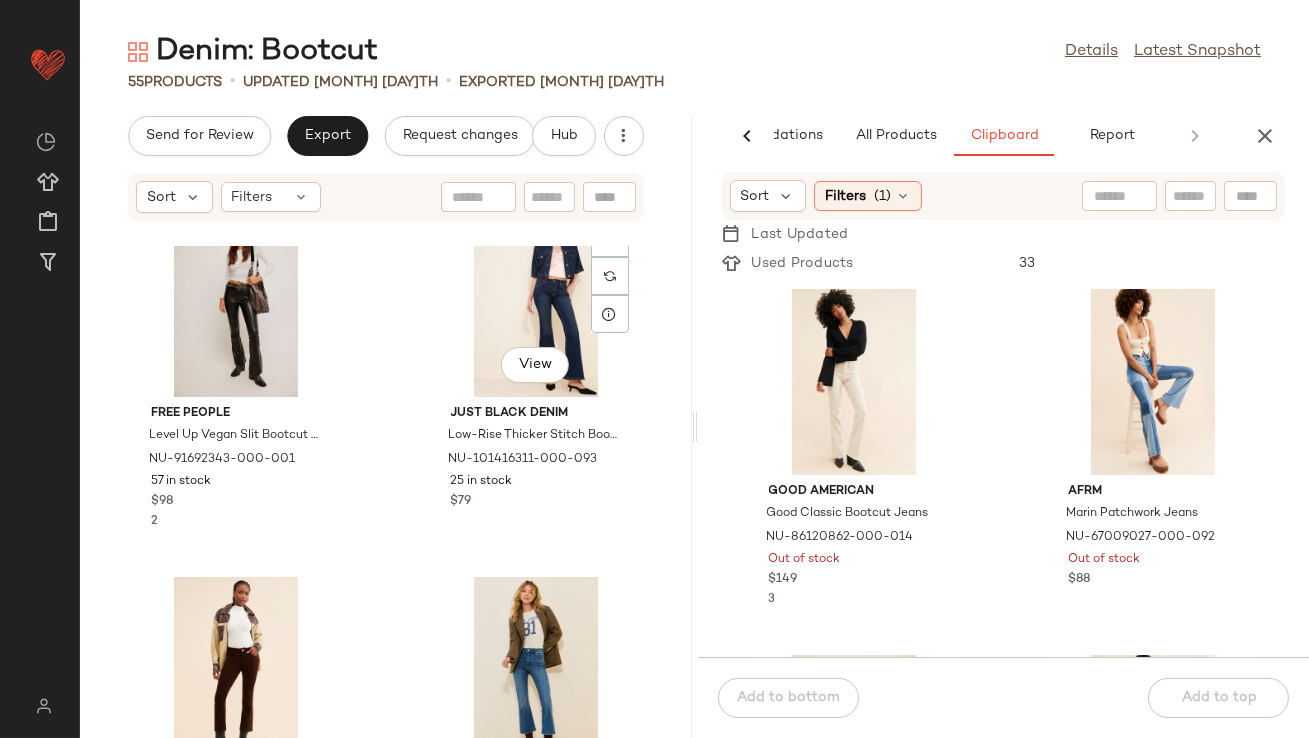 scroll, scrollTop: 483, scrollLeft: 0, axis: vertical 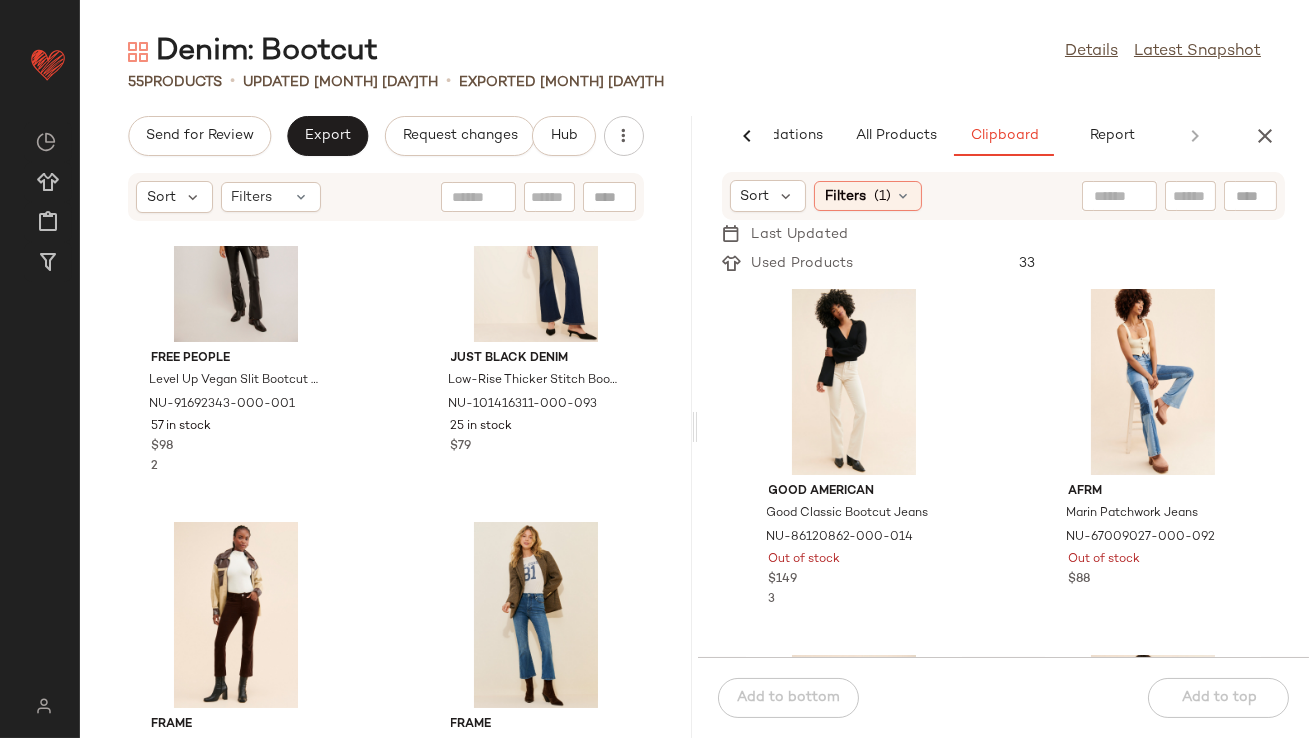 click on "Sort  Filters  (1)" at bounding box center [1004, 196] 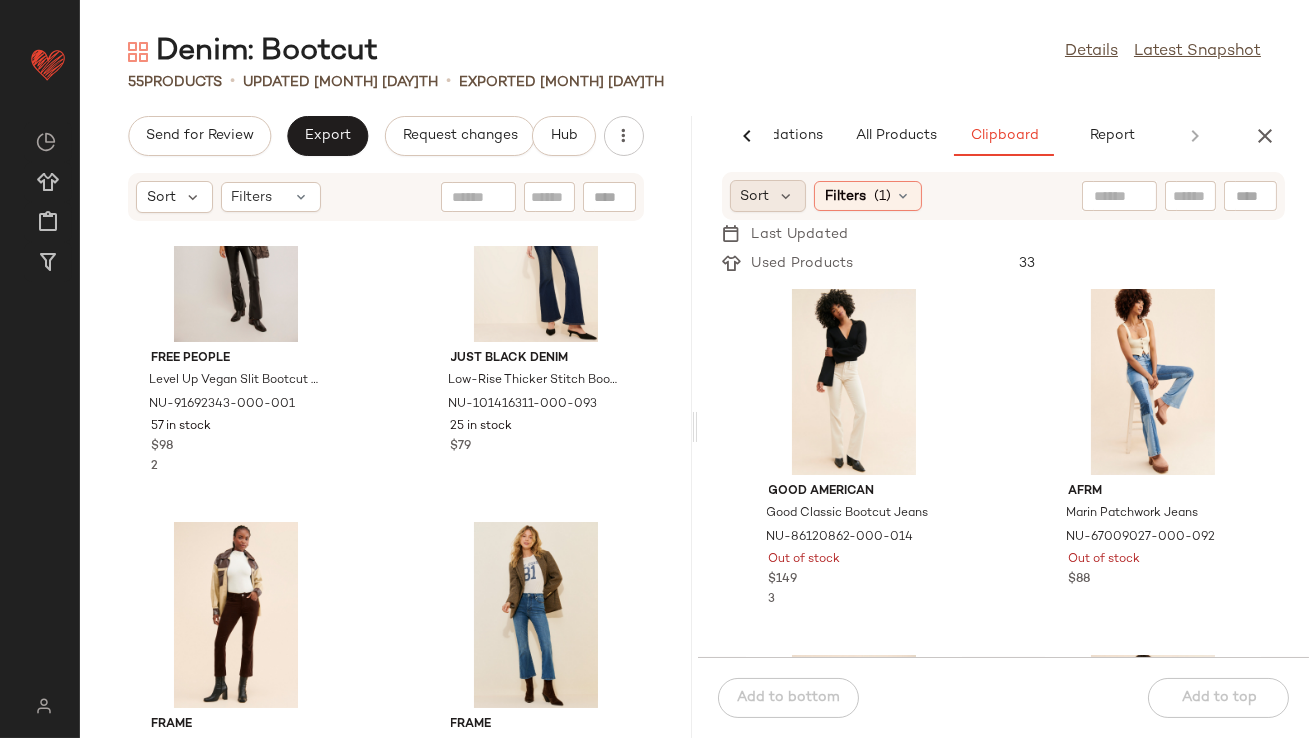 click on "Sort" 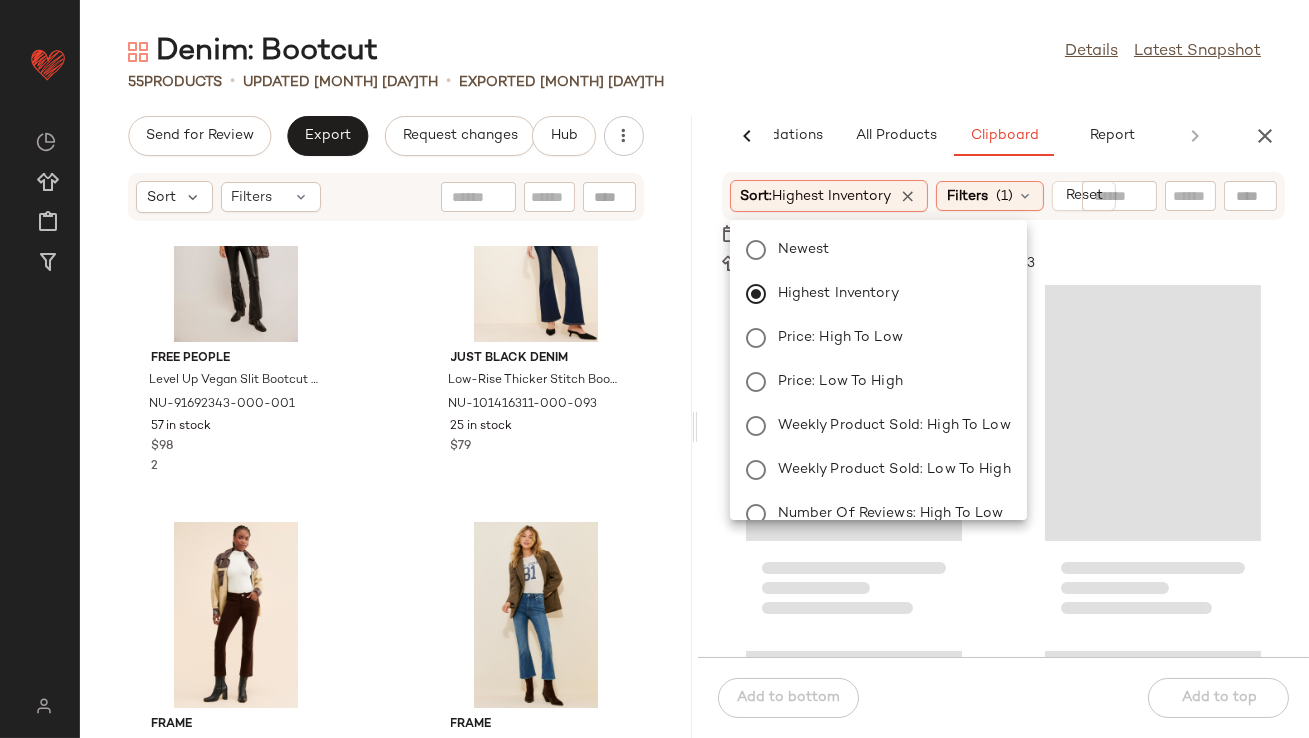 click on "Denim: Bootcut  Details   Latest Snapshot  55   Products   •   updated Aug 8th  •  Exported Aug 7th  Send for Review   Export   Request changes   Hub  Sort  Filters Free People Level Up Vegan Slit Bootcut Pants NU-91692343-000-001 57 in stock $98 2 Just Black Denim Low-Rise Thicker Stitch Bootcut Jeans NU-101416311-000-093 25 in stock $79 FRAME Le Crop High-Rise Bootcut Jeans NU-83881581-000-020 39 in stock $258 1 FRAME Le Crop Bootcut Jeans NU-83871004-000-091 66 in stock $248 7 Citizens of Humanity Isola Cropped Bootcut Jeans NU-79276044-000-092 64 in stock $228 8 Free People CRVY Evie Slim Bootcut Jeans NU-93747715-000-040 7 in stock $98 5 Pistola Lennon High Rise Crop Bootcut Jeans NU-101249712-000-093 3 in stock $158 9 AGOLDE Nico Velvet Bootcut Jeans NU-85787125-000-040 32 in stock $238  AI Recommendations   All Products   Clipboard   Report  Sort  Filters  (3)   Reset  Filter bootcut Filter Joe's Jeans Maternity Callie Cropped Bootcut Jeans NU-66129461-000-092 30 in stock $198 6 DL1961 $199 4 1 2" at bounding box center (694, 385) 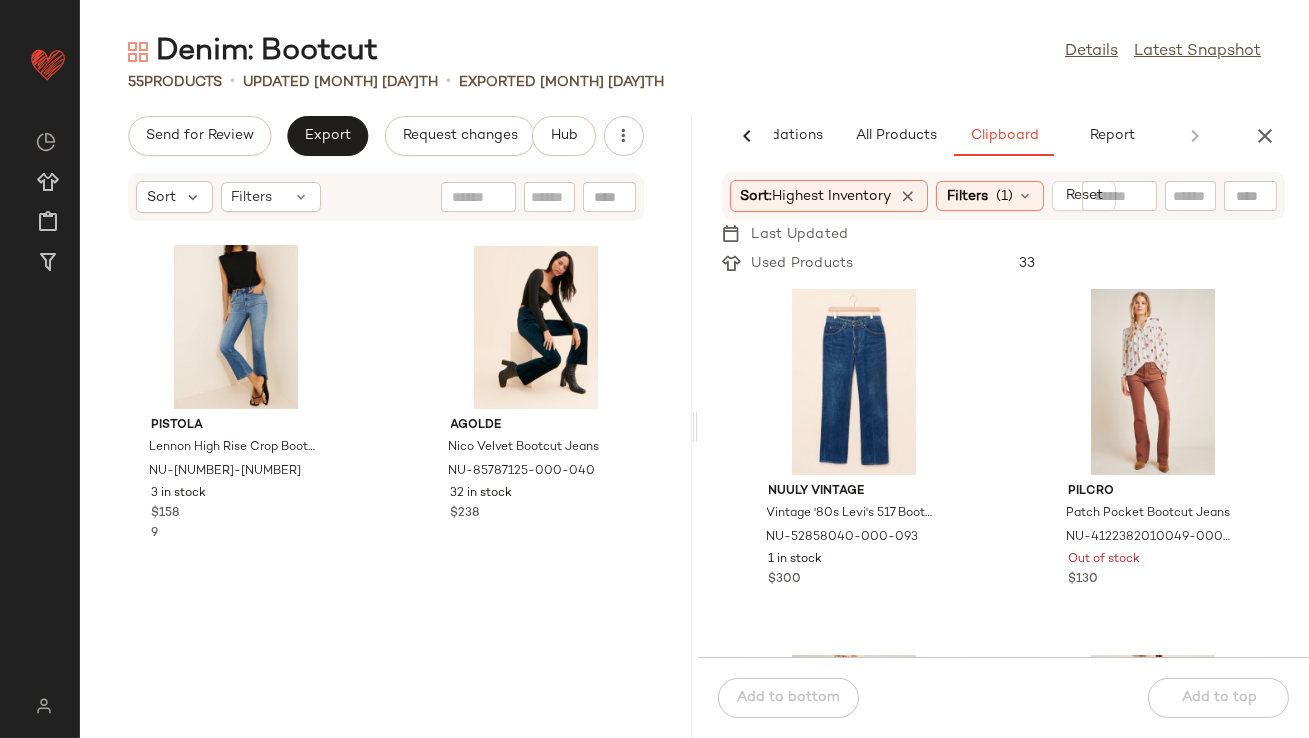 scroll, scrollTop: 1630, scrollLeft: 0, axis: vertical 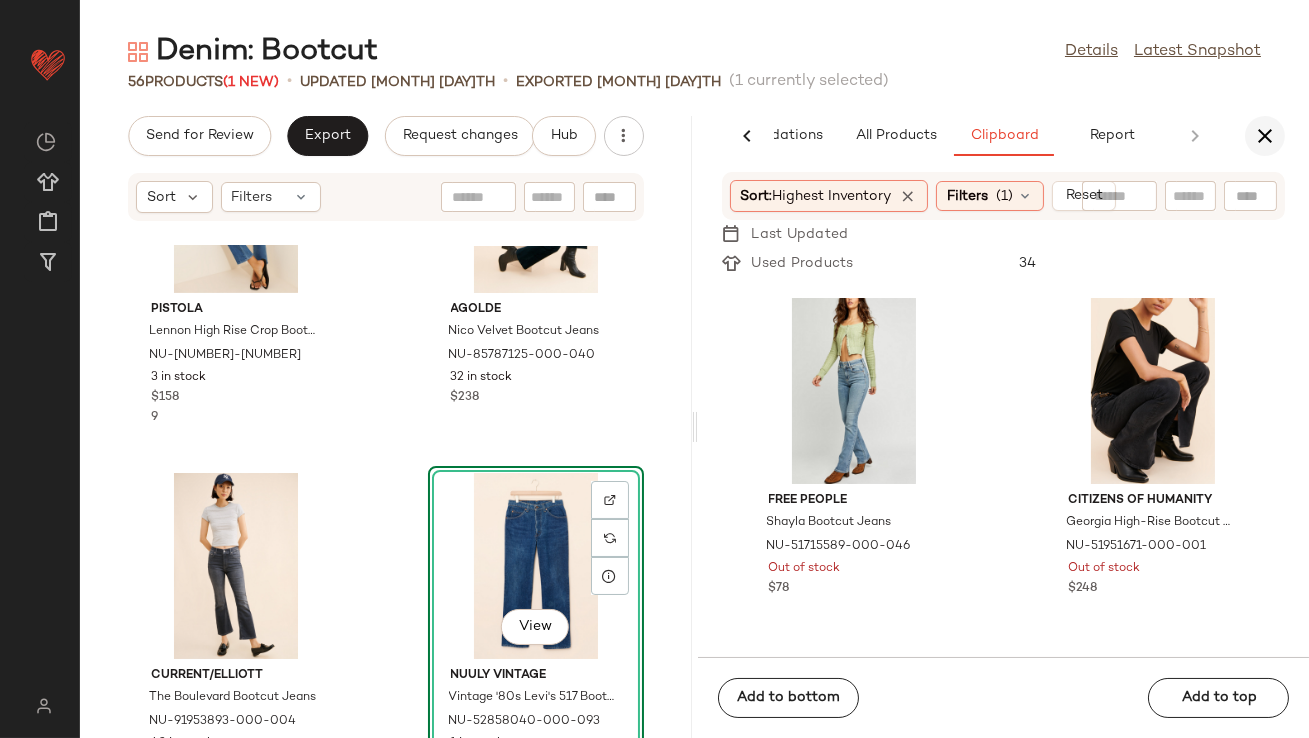 click 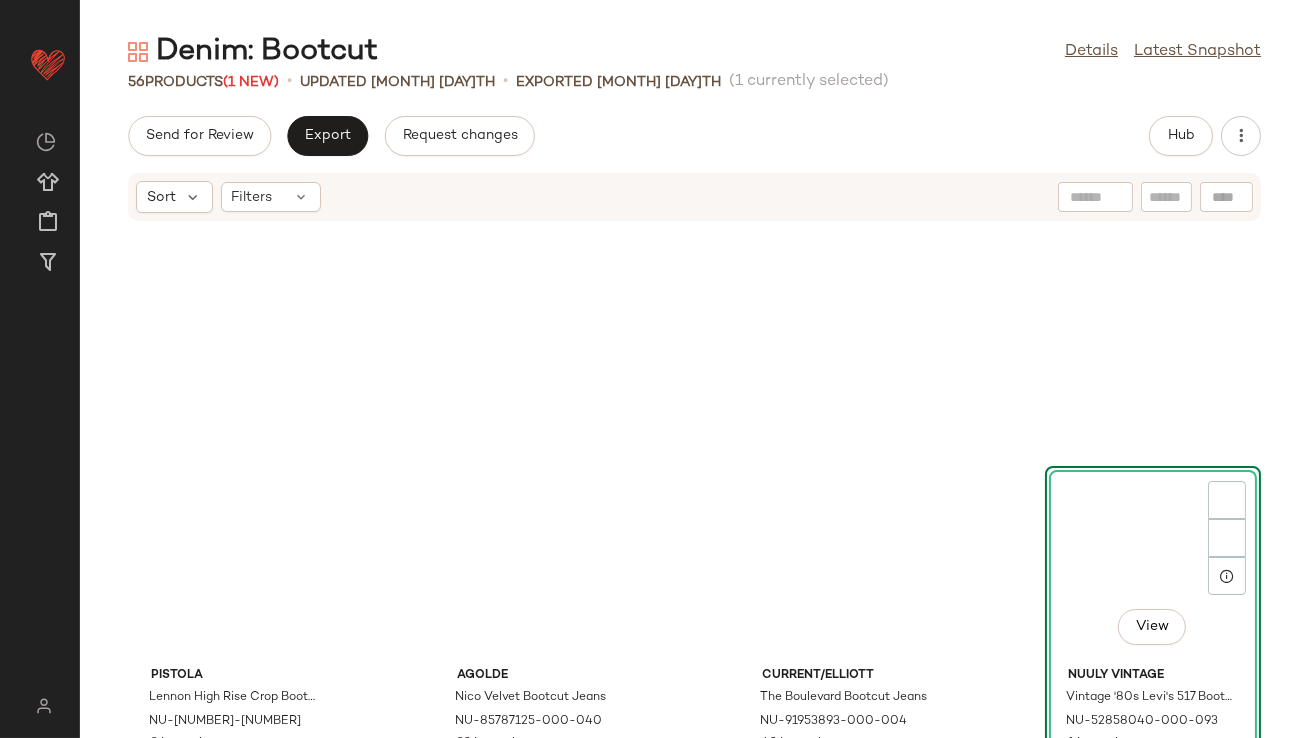 scroll, scrollTop: 0, scrollLeft: 0, axis: both 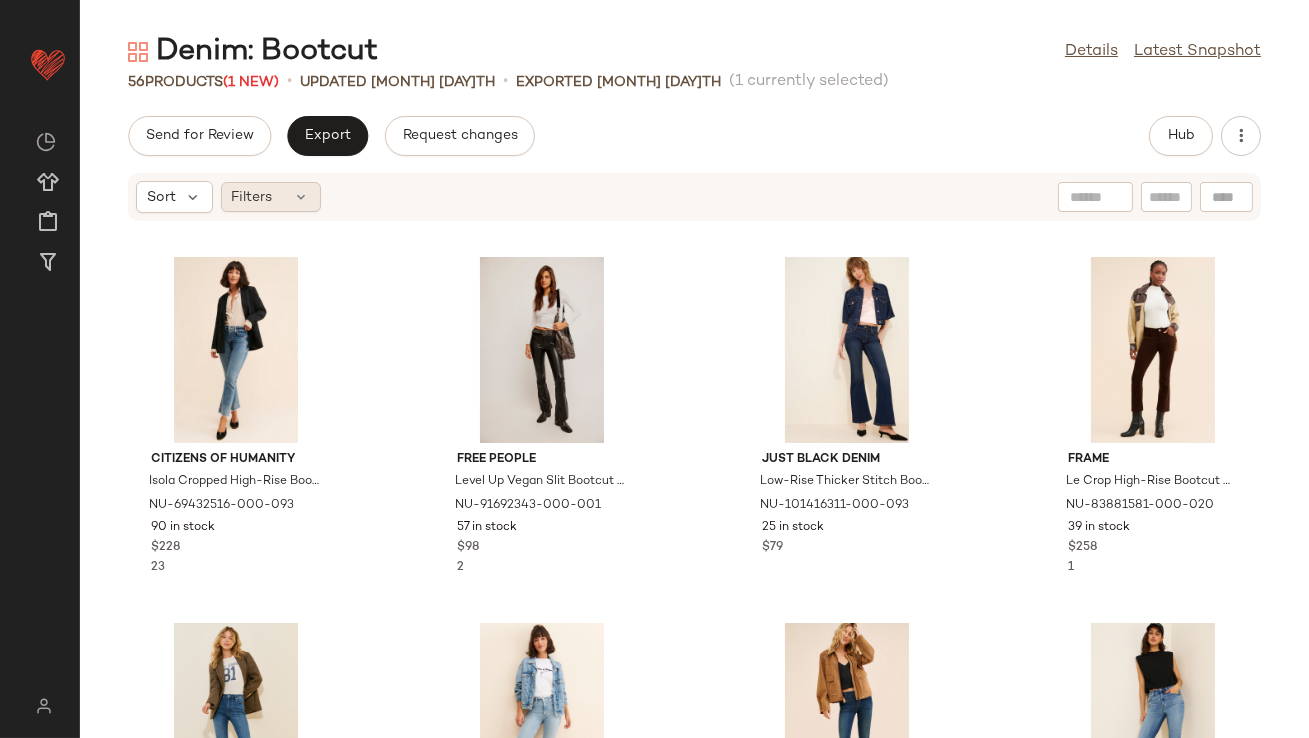 click at bounding box center (302, 197) 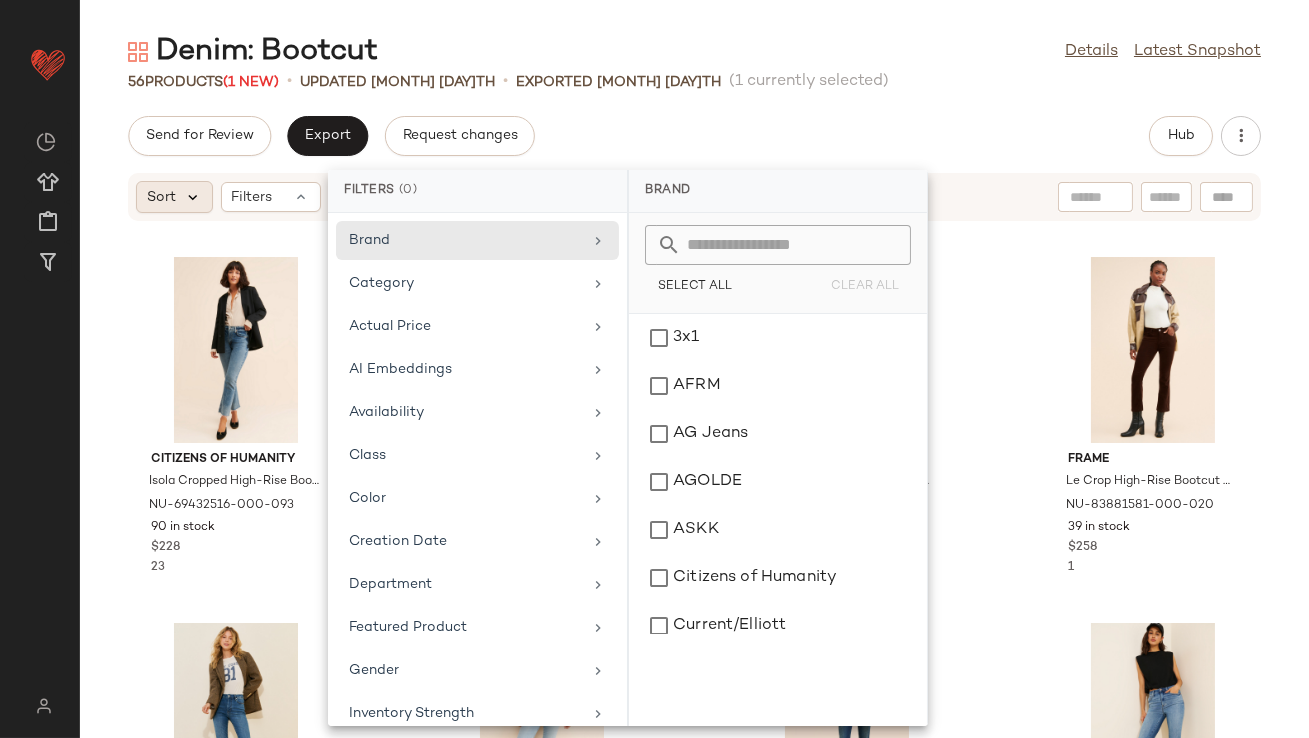 click at bounding box center [193, 197] 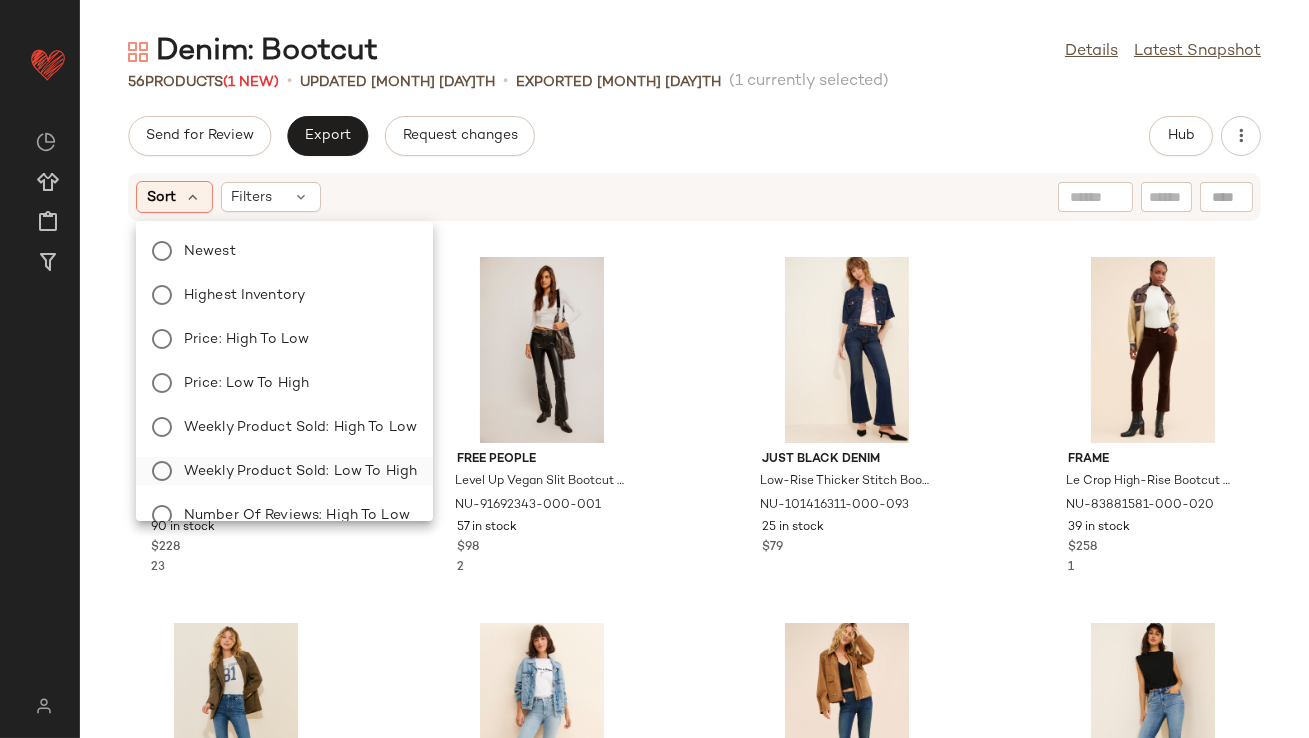 click on "Weekly Product Sold: Low to High" 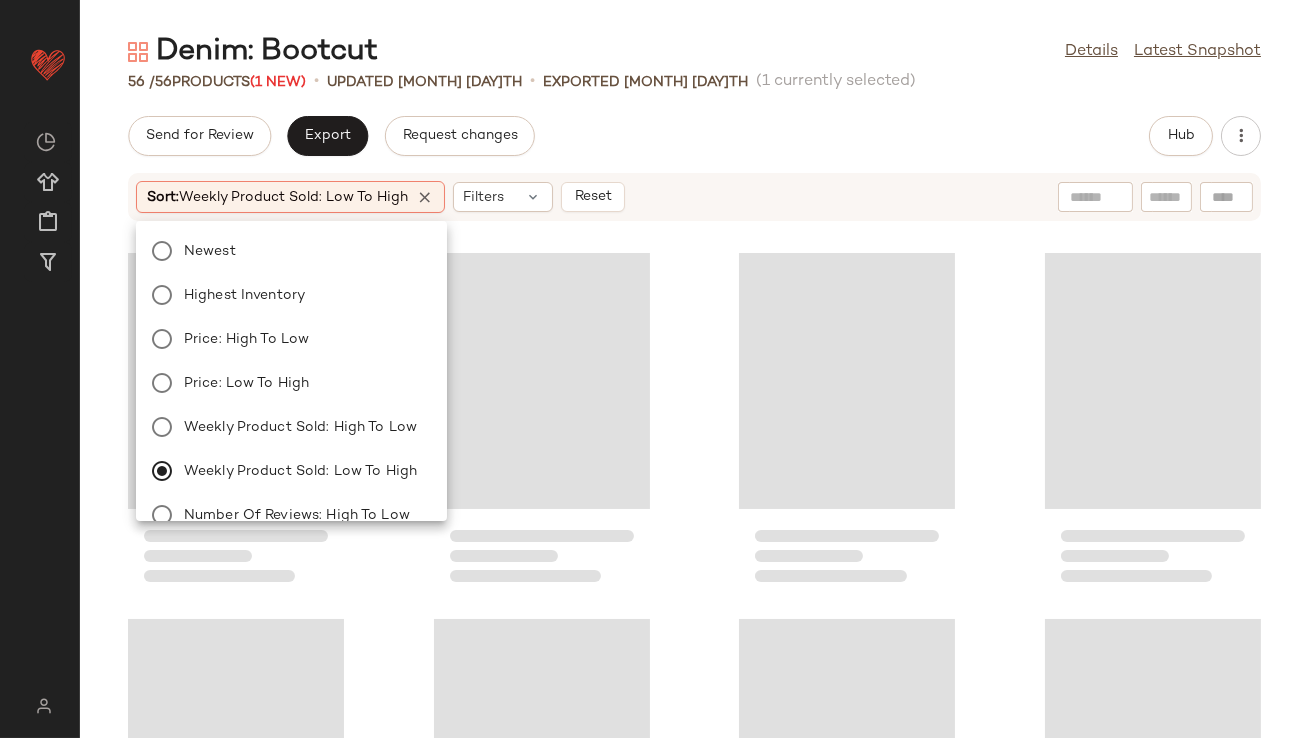 click on "Send for Review   Export   Request changes   Hub" 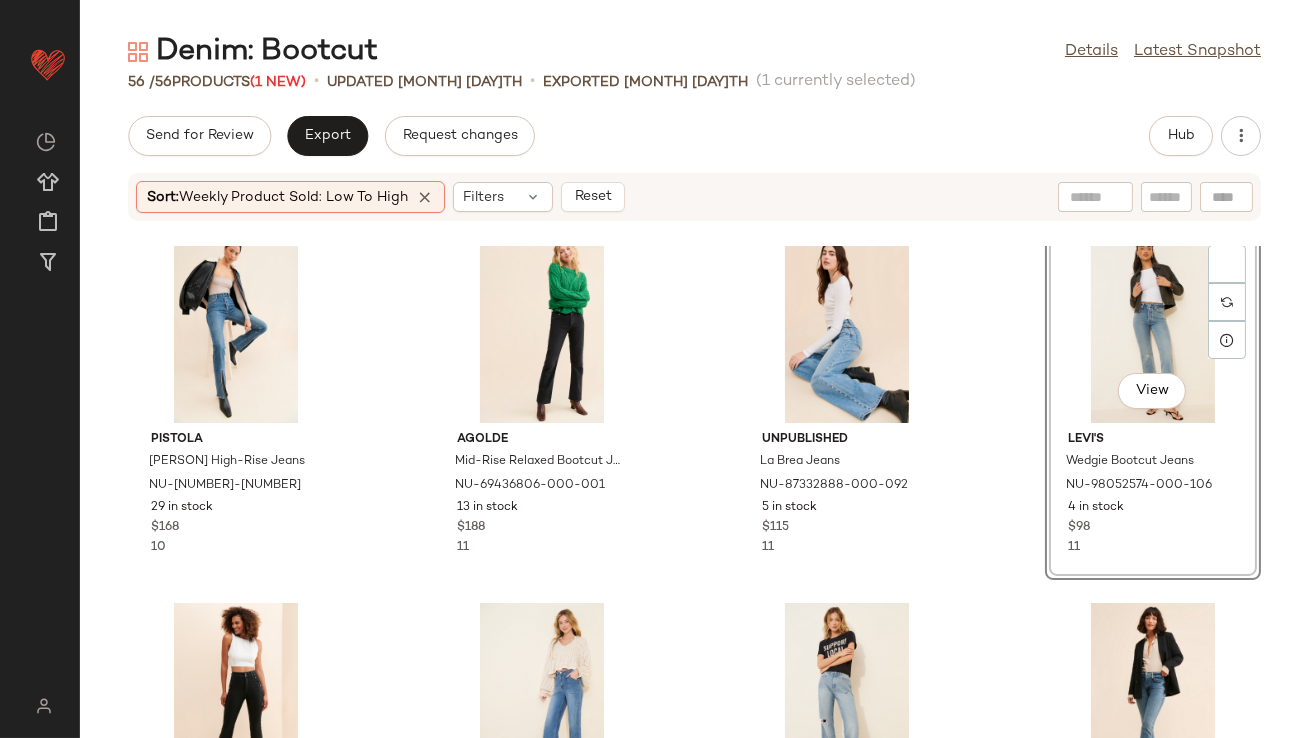scroll, scrollTop: 2529, scrollLeft: 0, axis: vertical 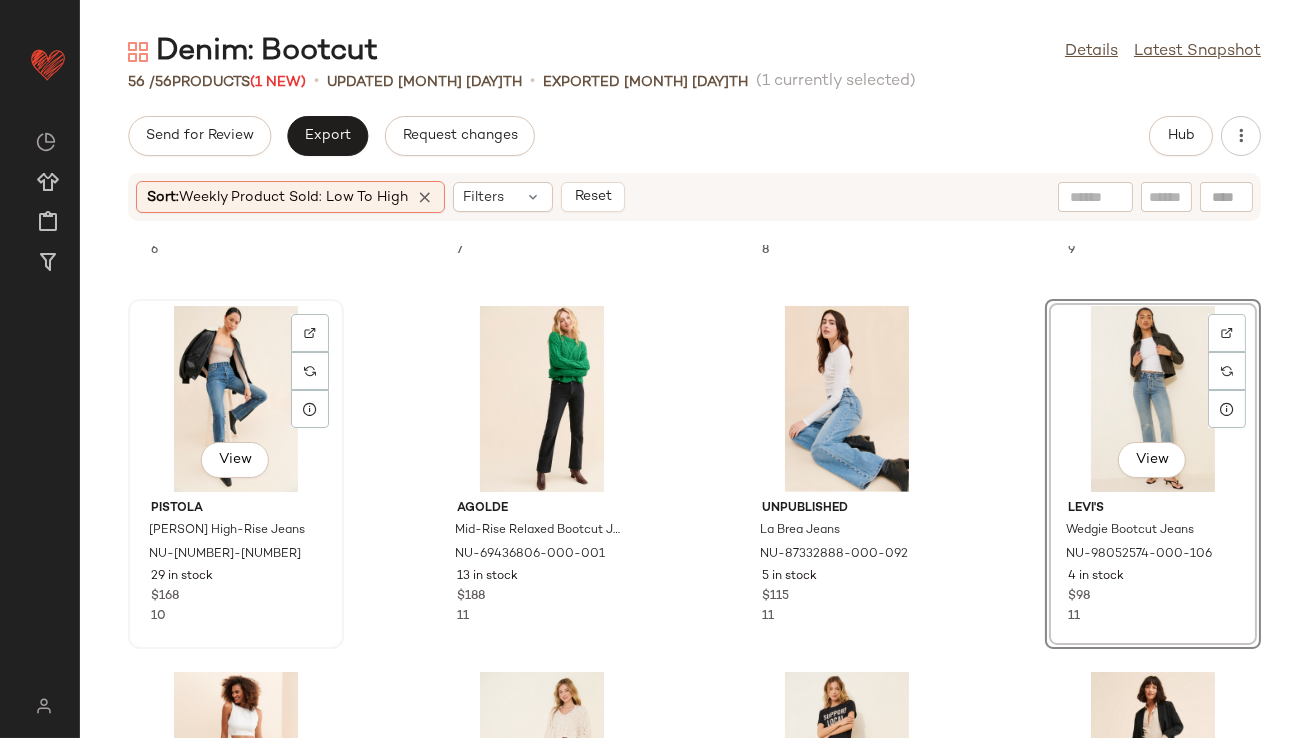 click on "View" 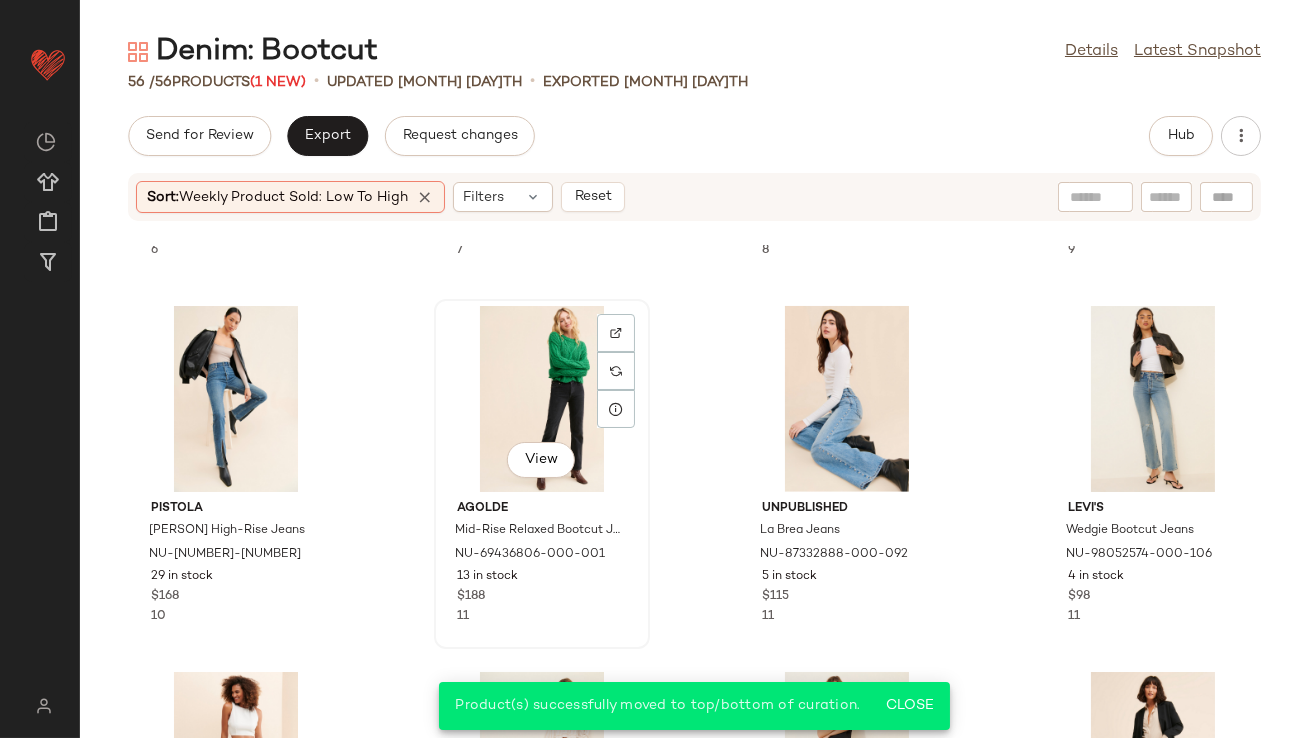 click on "View" 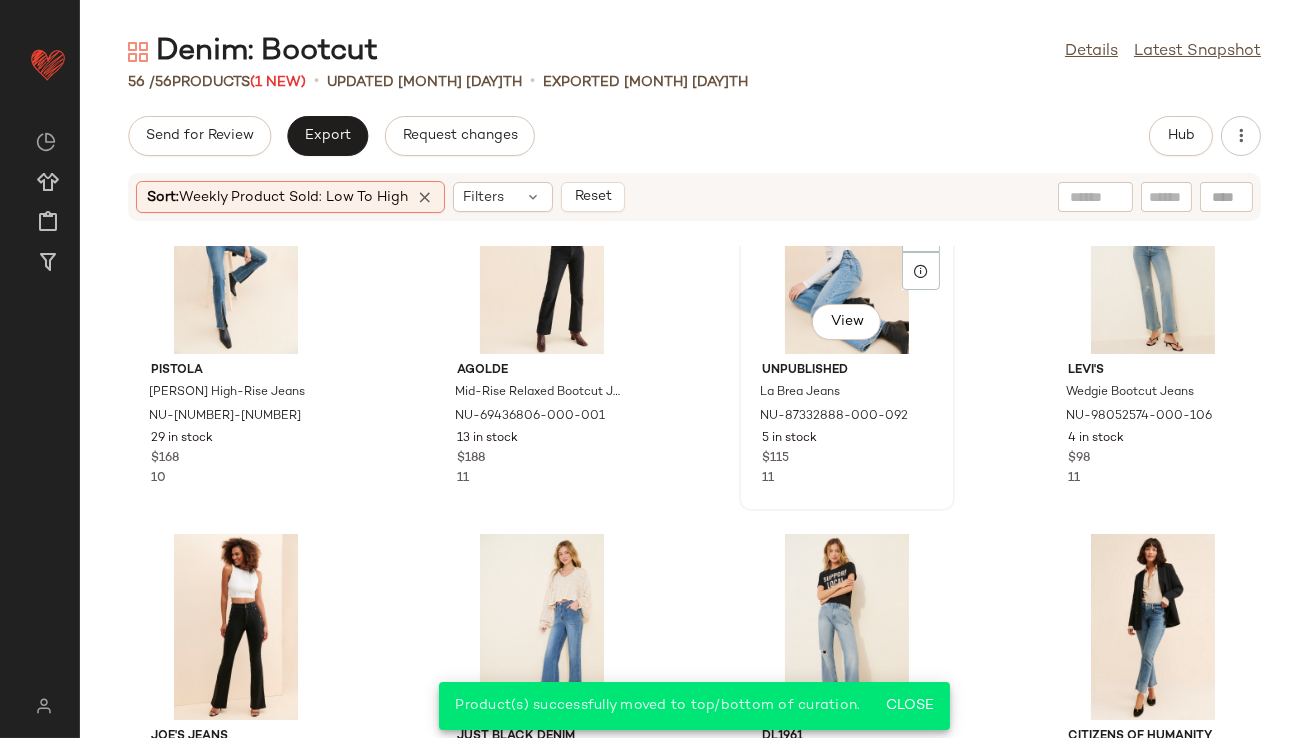 scroll, scrollTop: 2934, scrollLeft: 0, axis: vertical 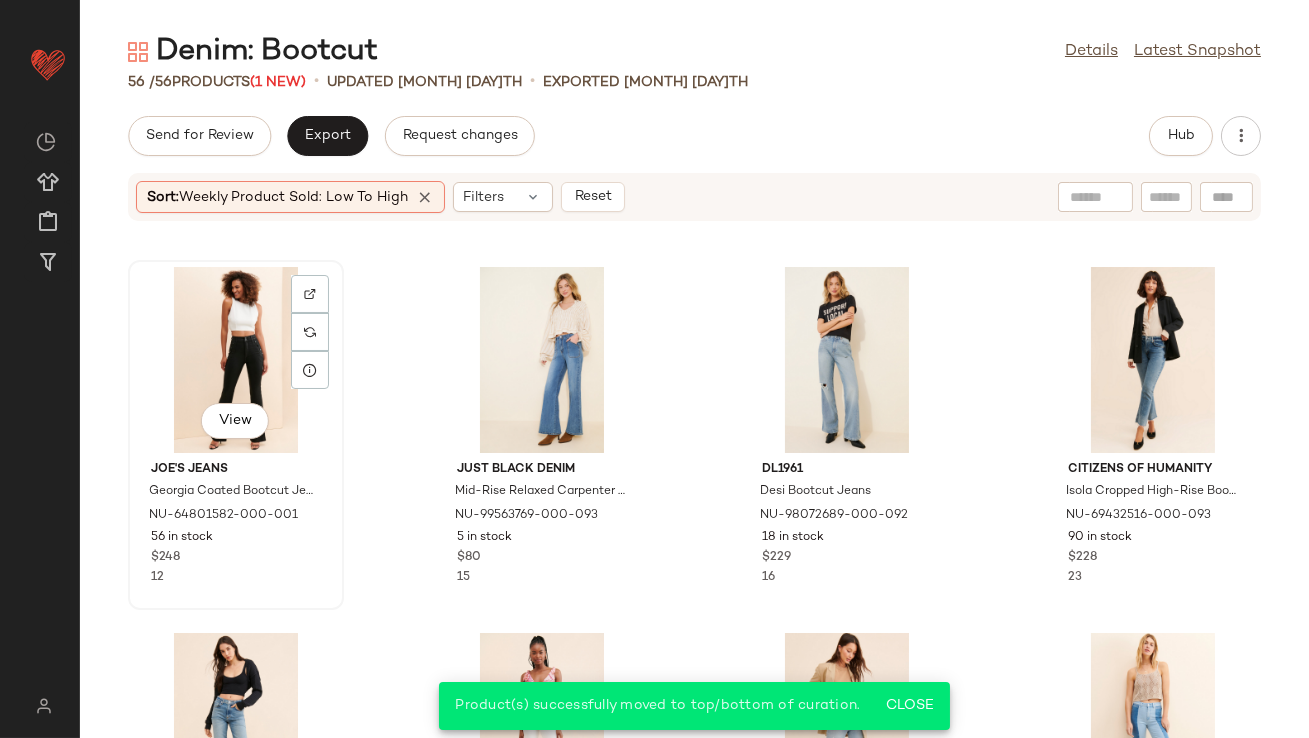 click on "View" 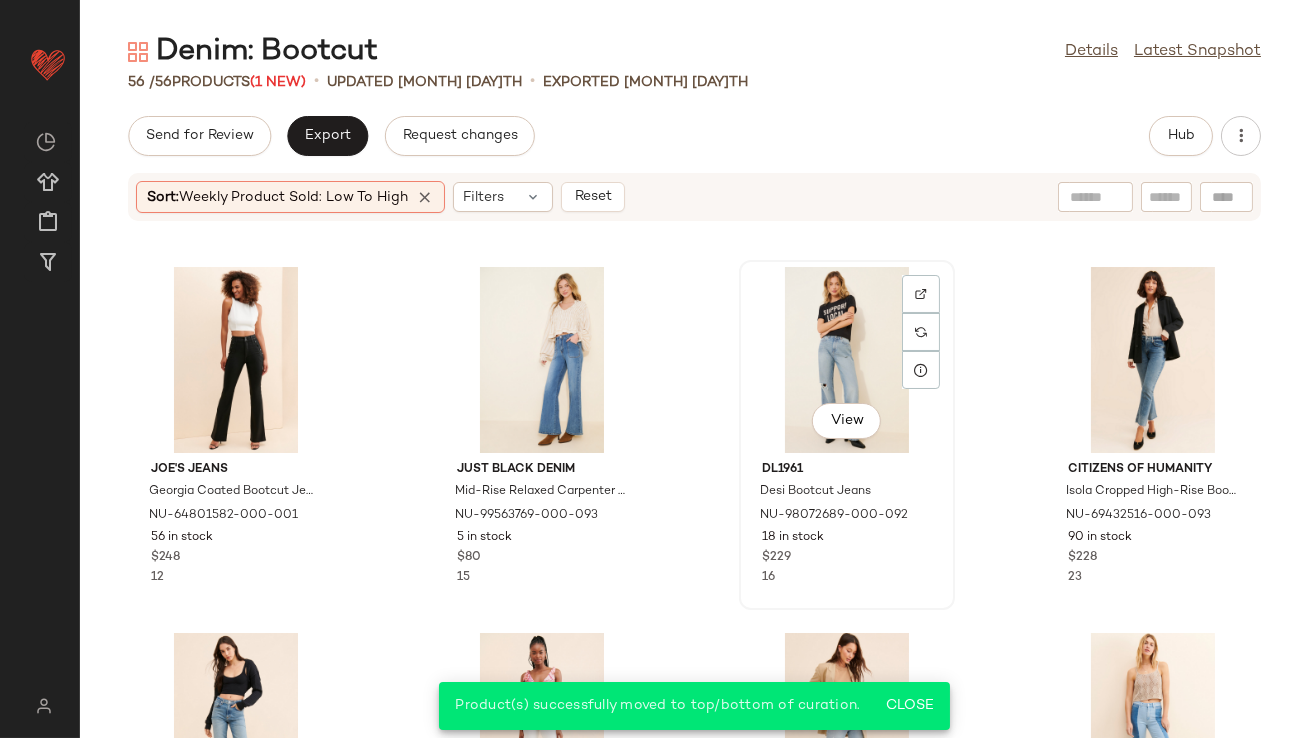 click on "View" 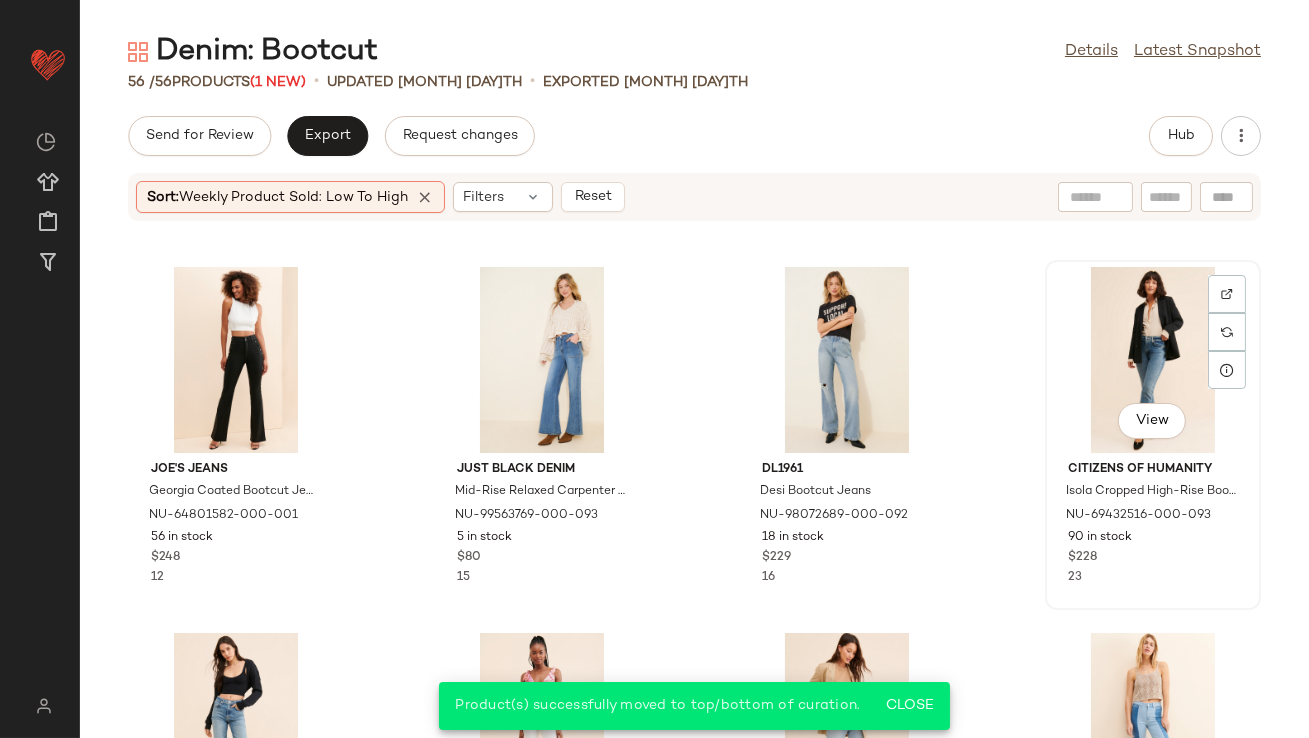 click on "View" 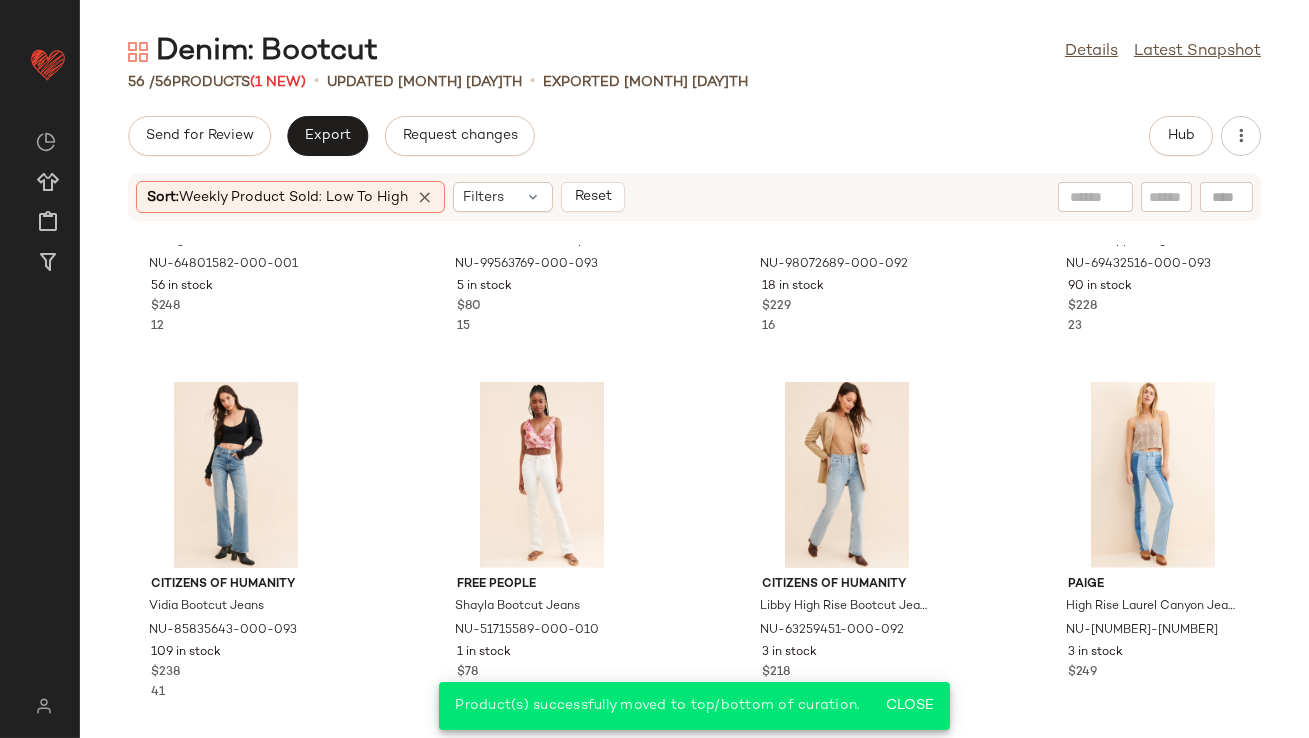 scroll, scrollTop: 3218, scrollLeft: 0, axis: vertical 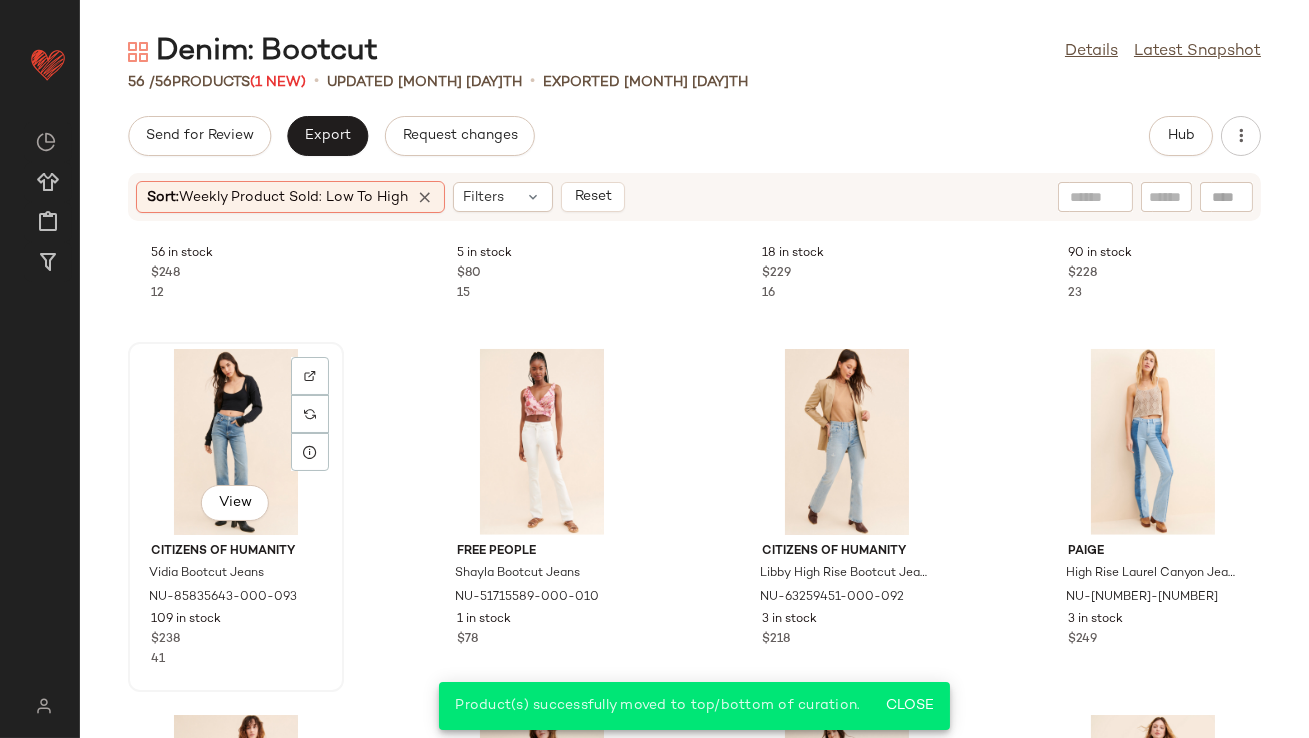 click on "View" 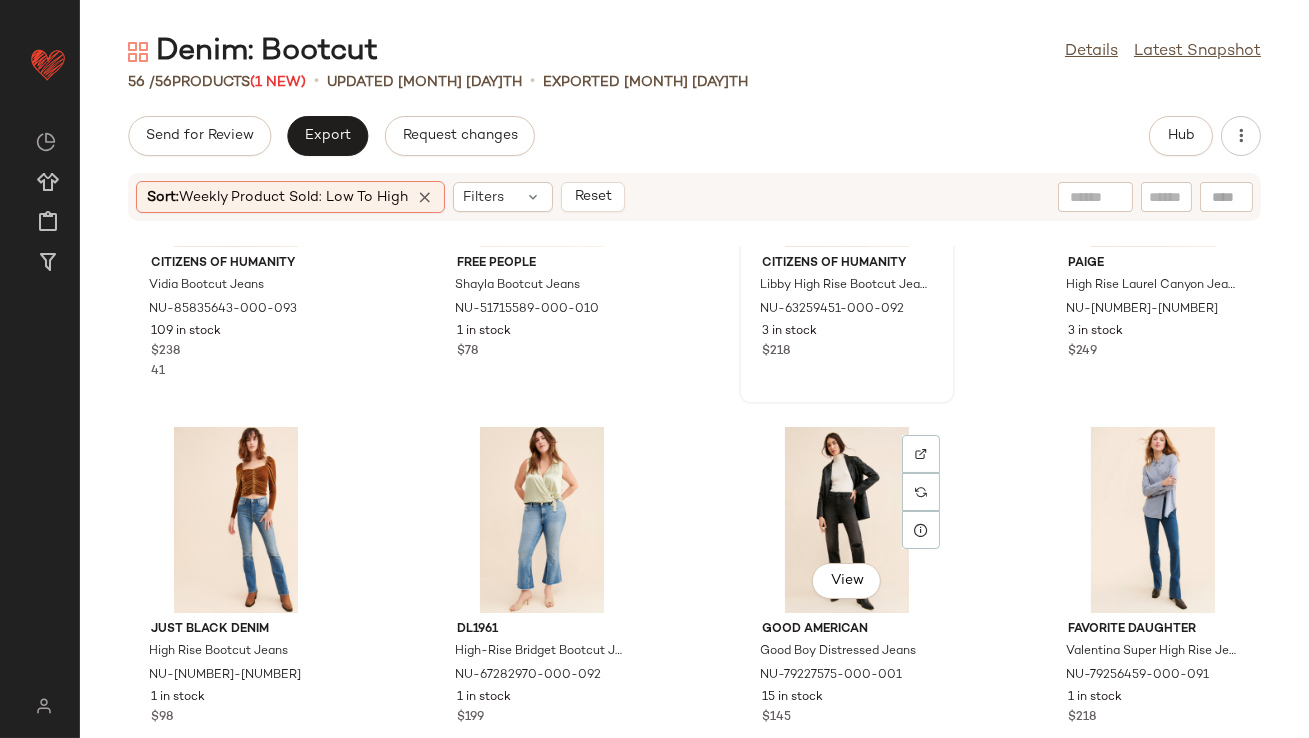 scroll, scrollTop: 3619, scrollLeft: 0, axis: vertical 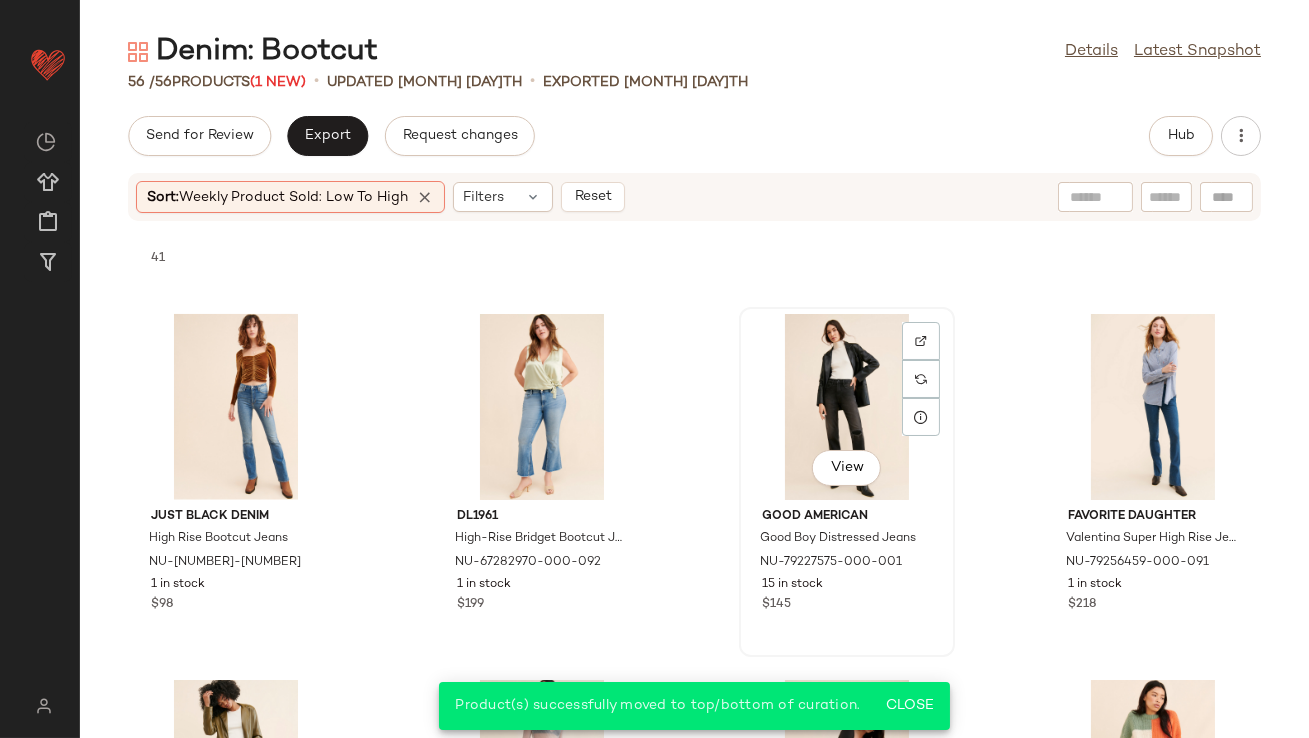 click on "View" 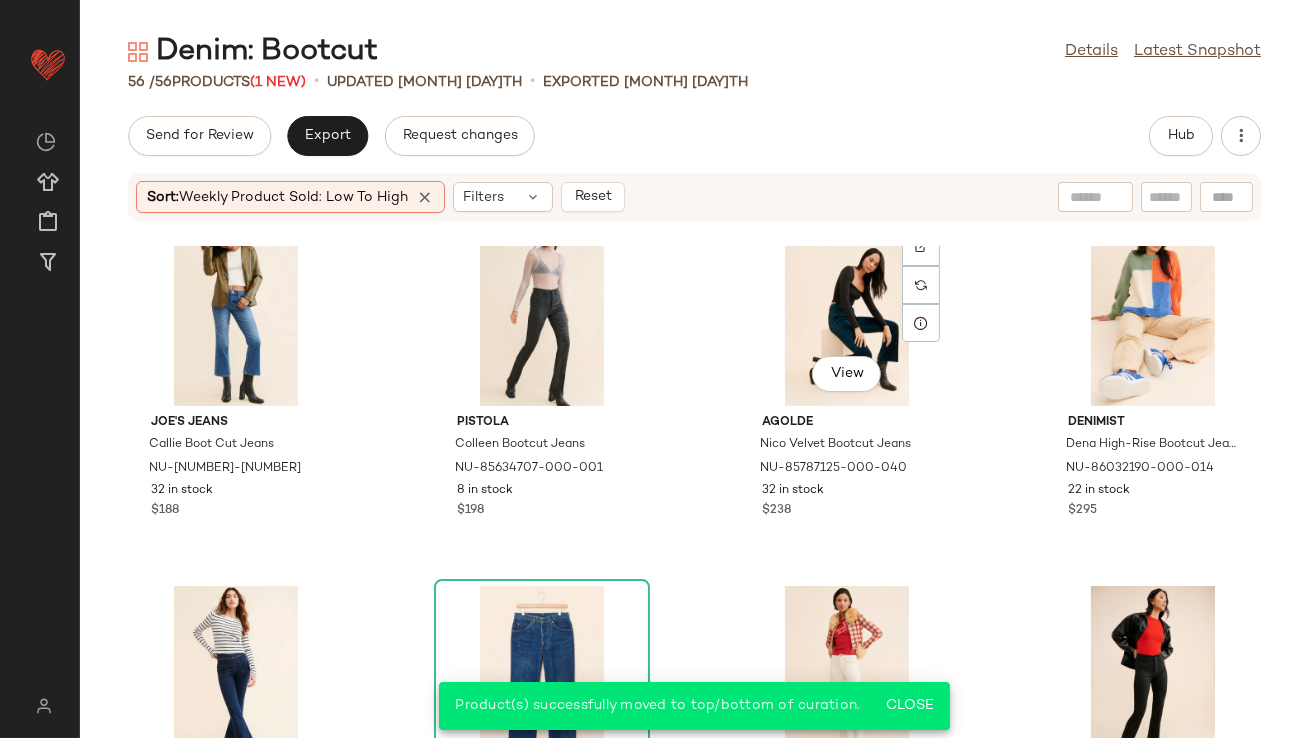 scroll, scrollTop: 4075, scrollLeft: 0, axis: vertical 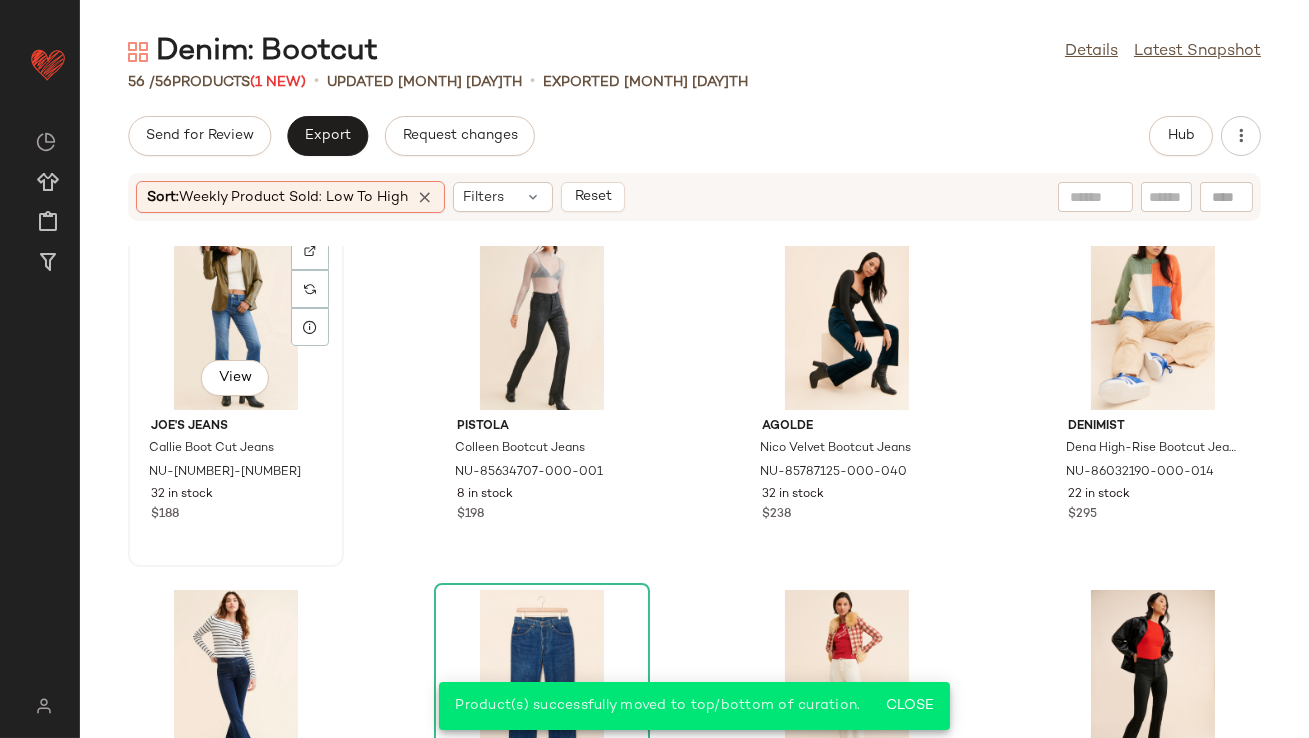 click on "View" 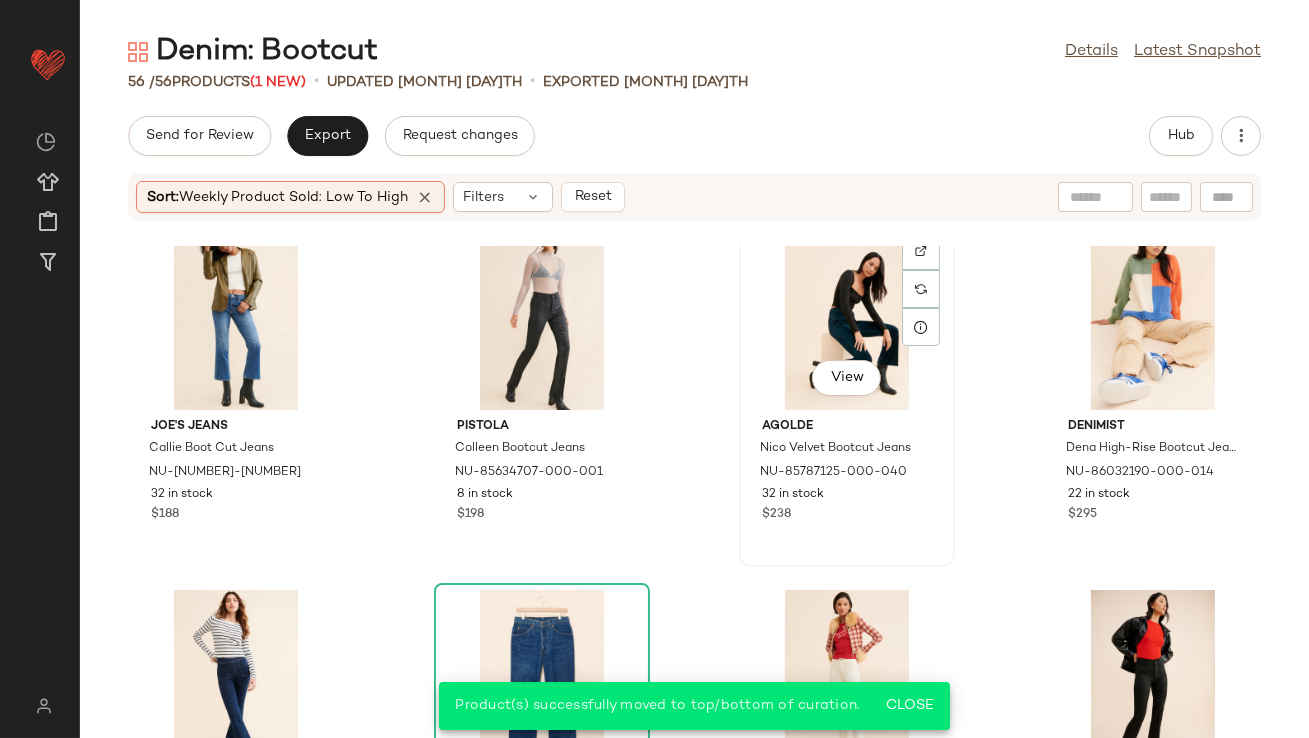 click on "View" 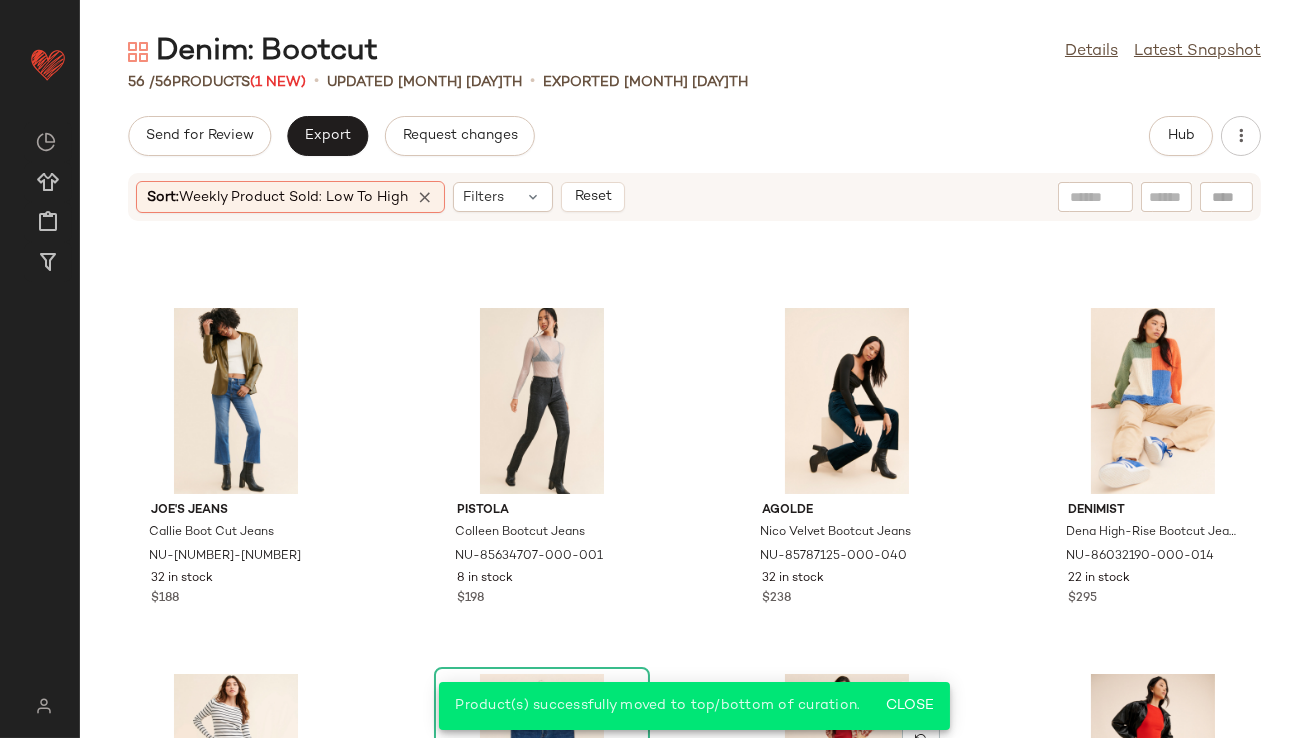 scroll, scrollTop: 3954, scrollLeft: 0, axis: vertical 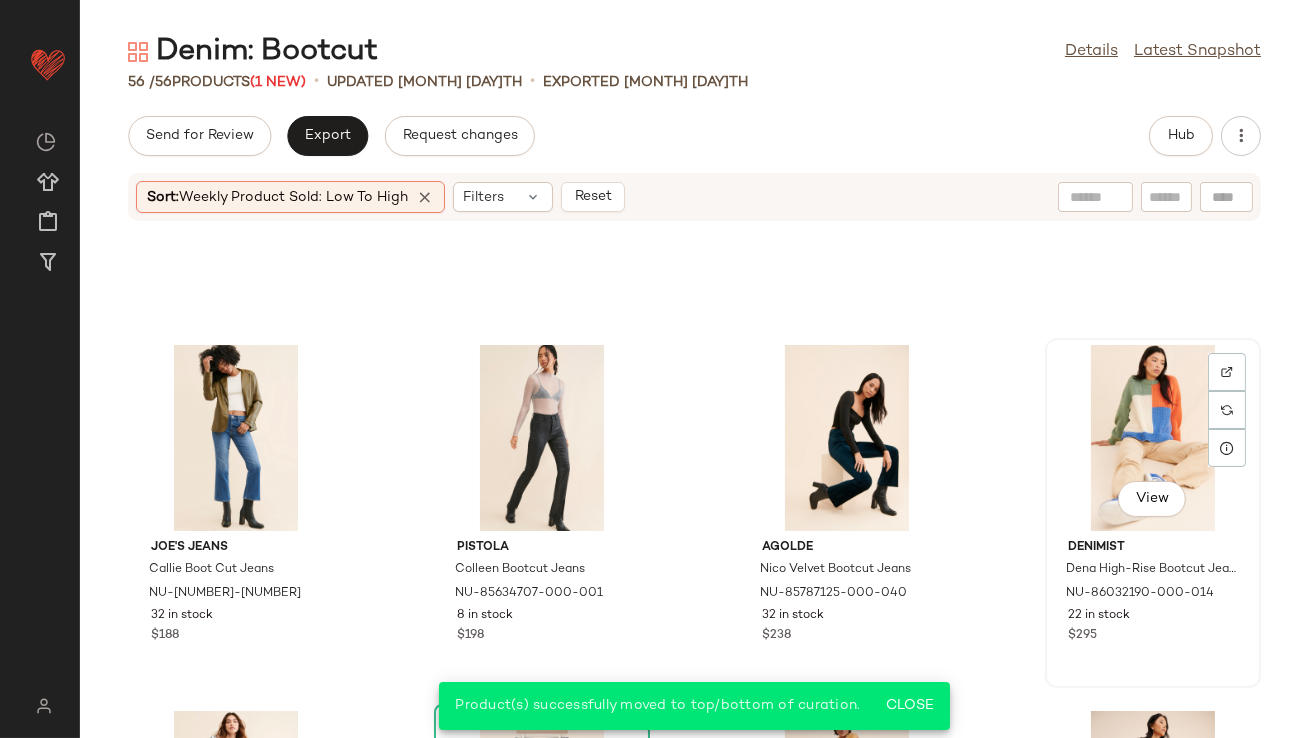 click on "View" 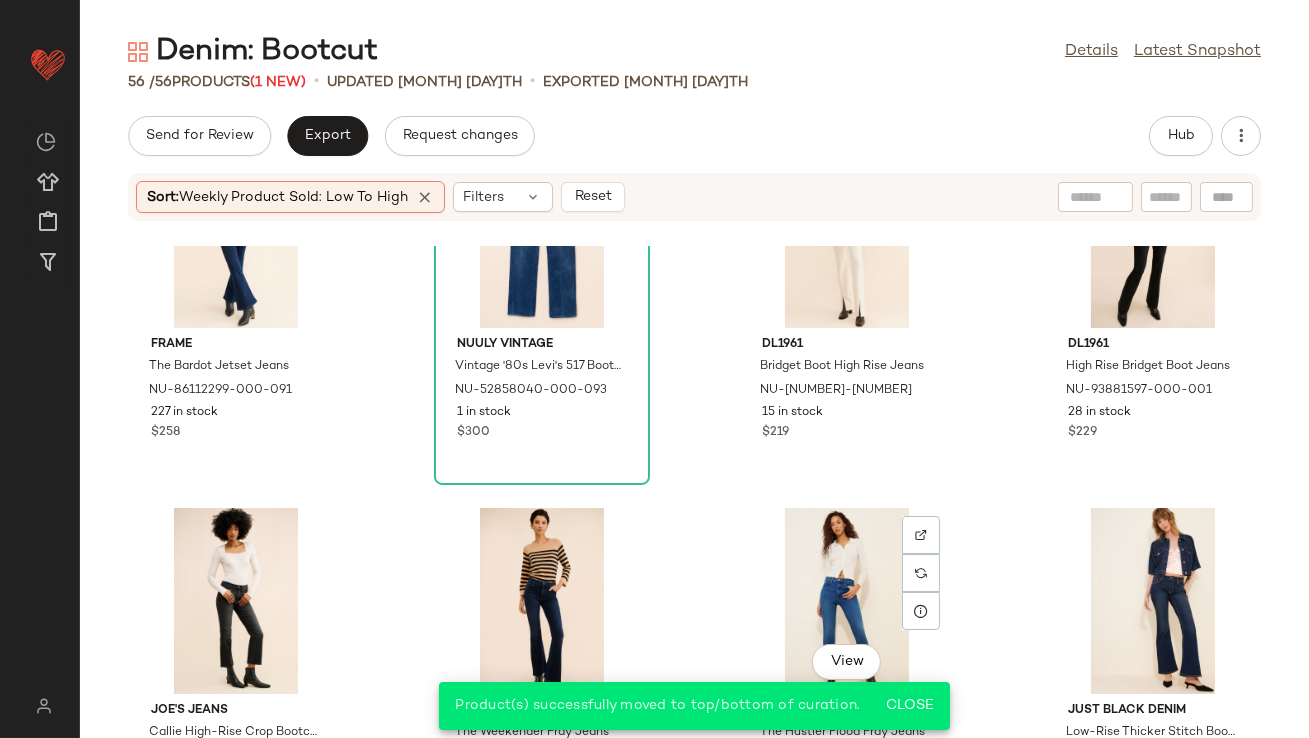 scroll, scrollTop: 4469, scrollLeft: 0, axis: vertical 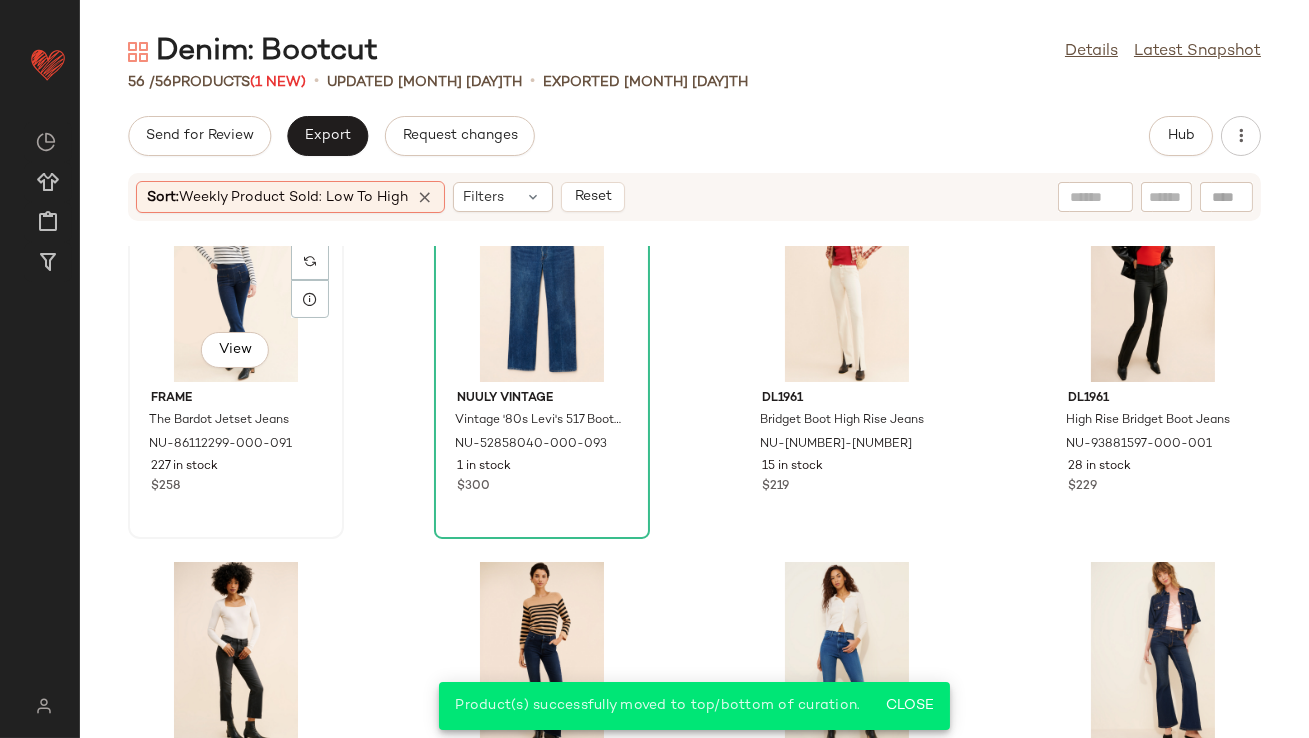 click on "View" 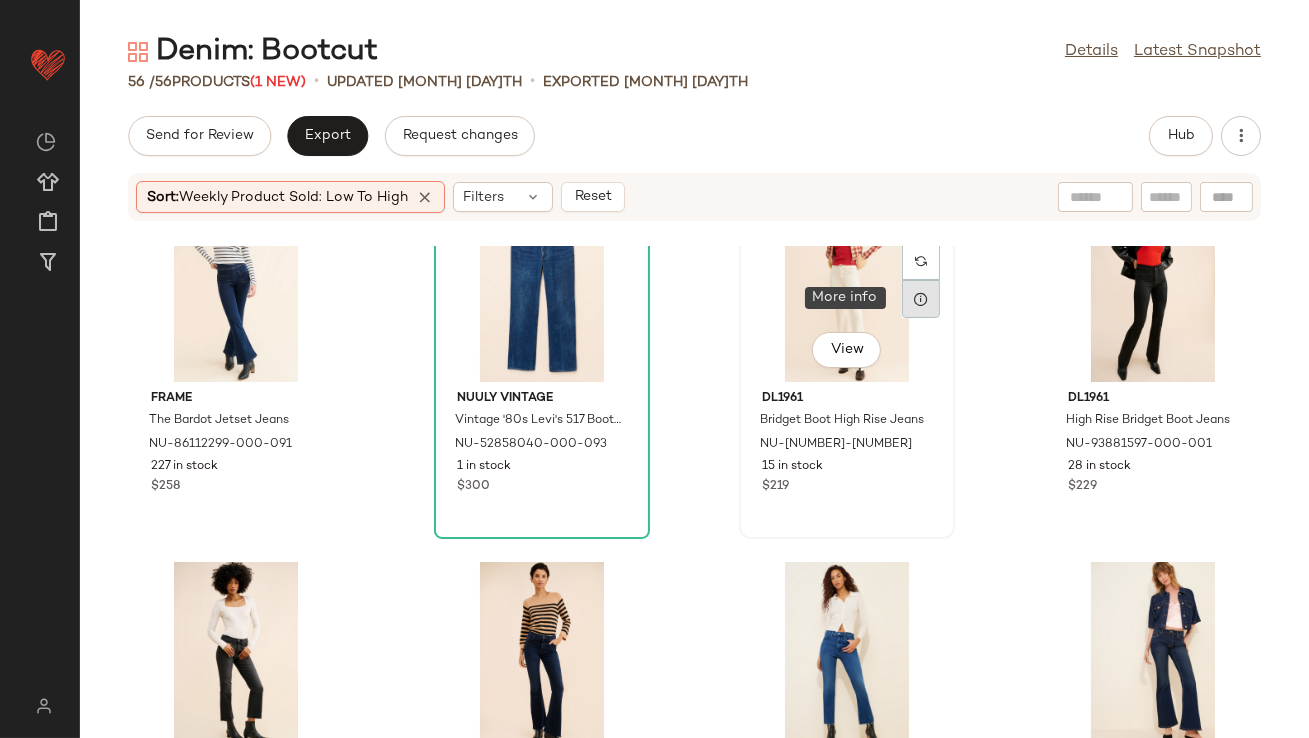 click 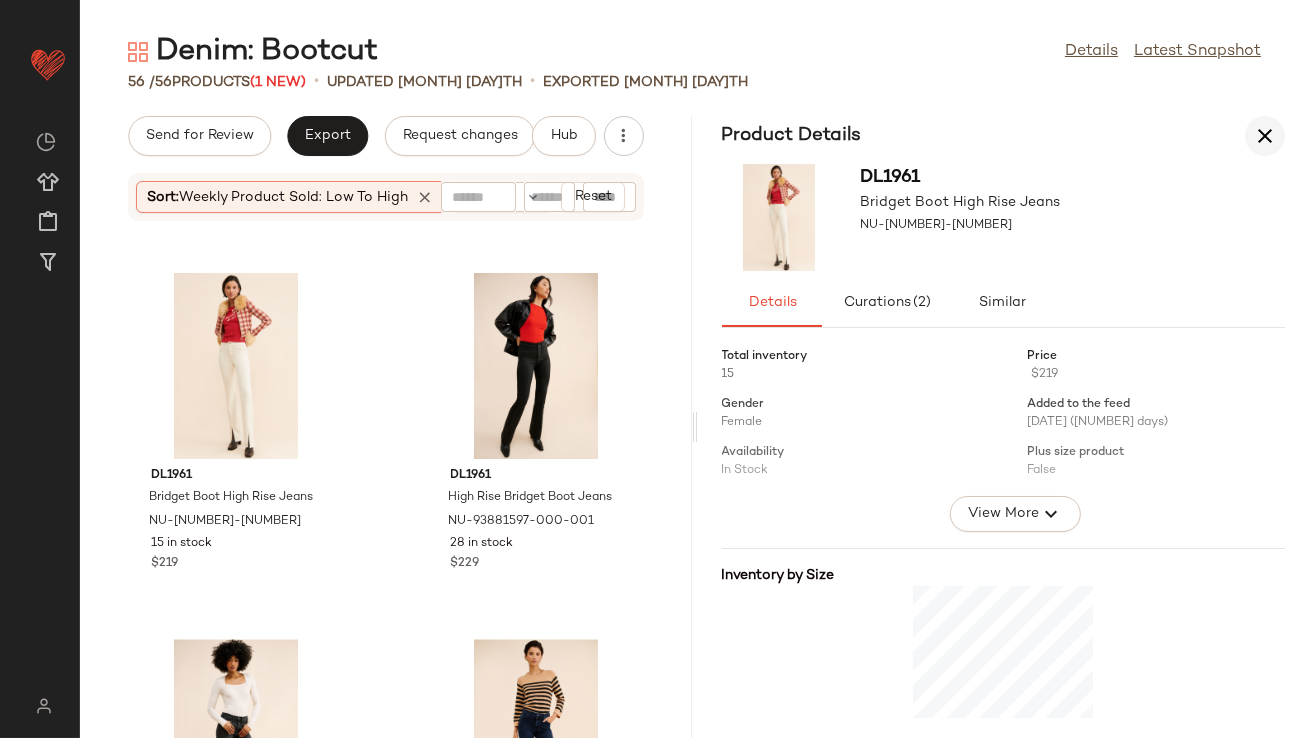 click at bounding box center (1265, 136) 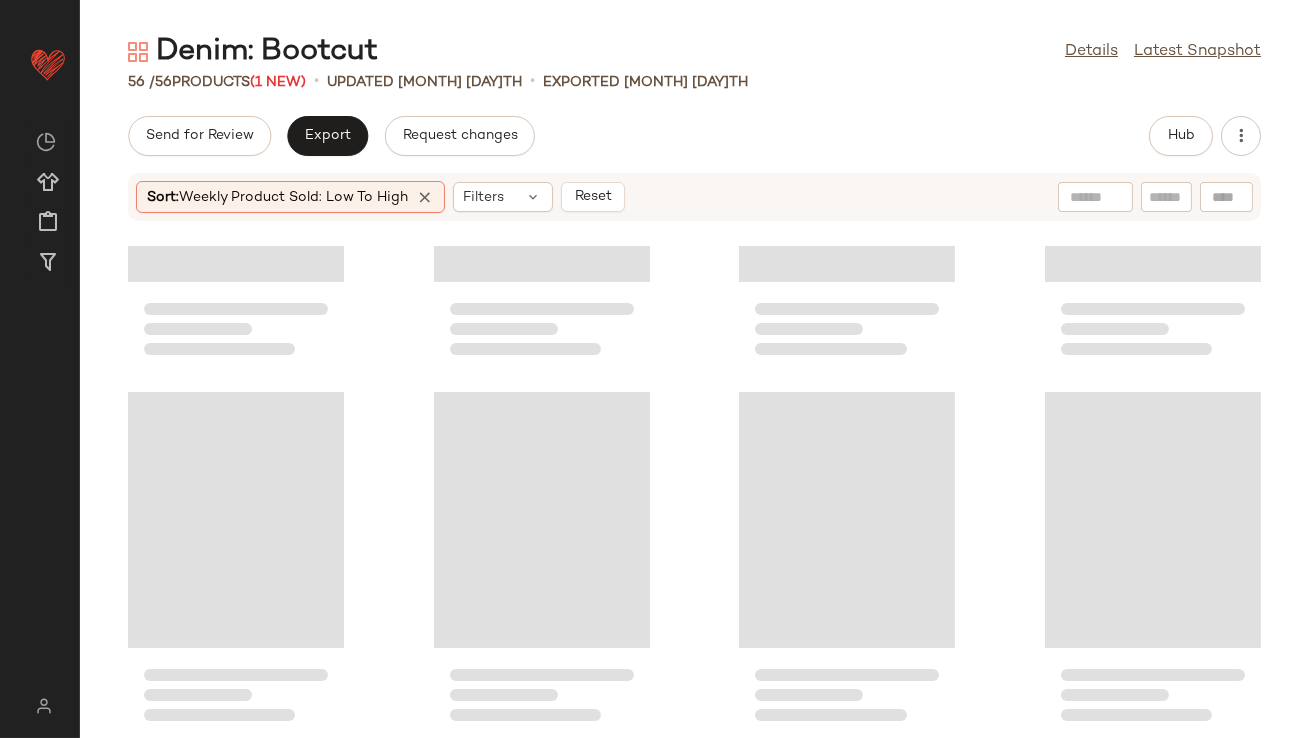 scroll, scrollTop: 4391, scrollLeft: 0, axis: vertical 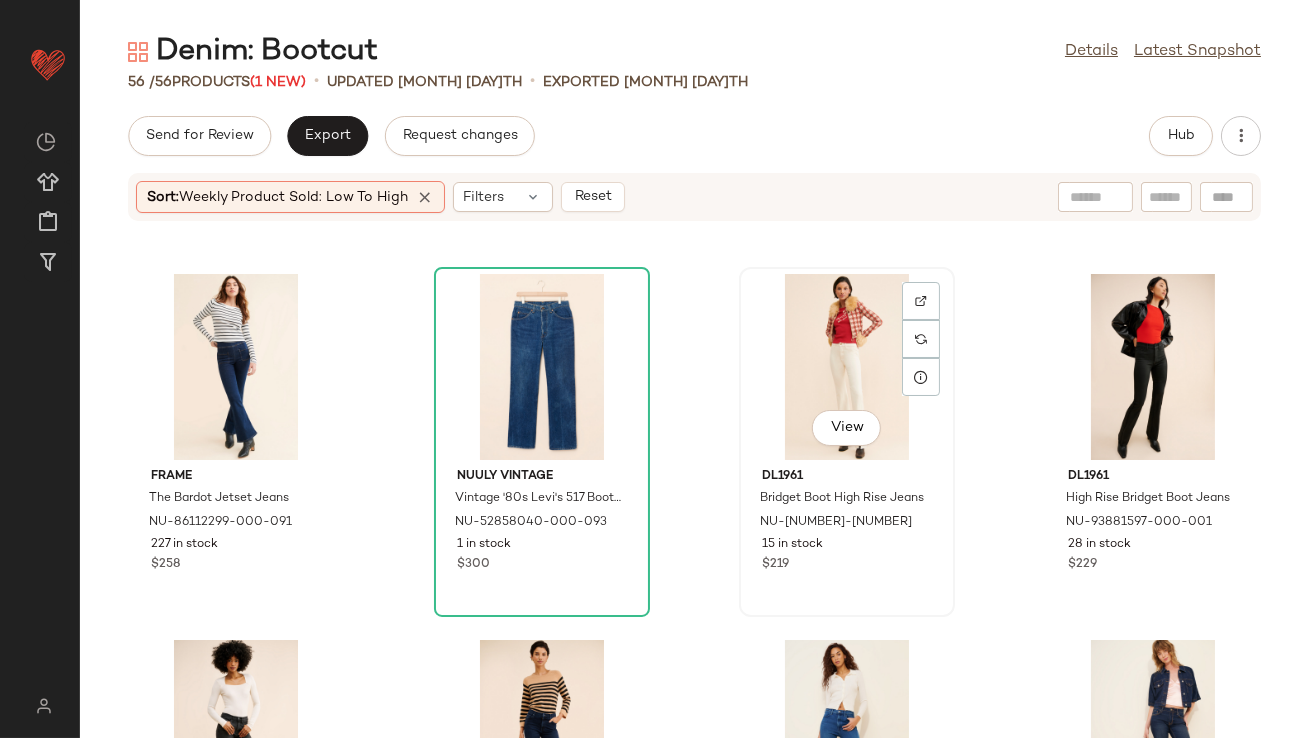 click on "View" 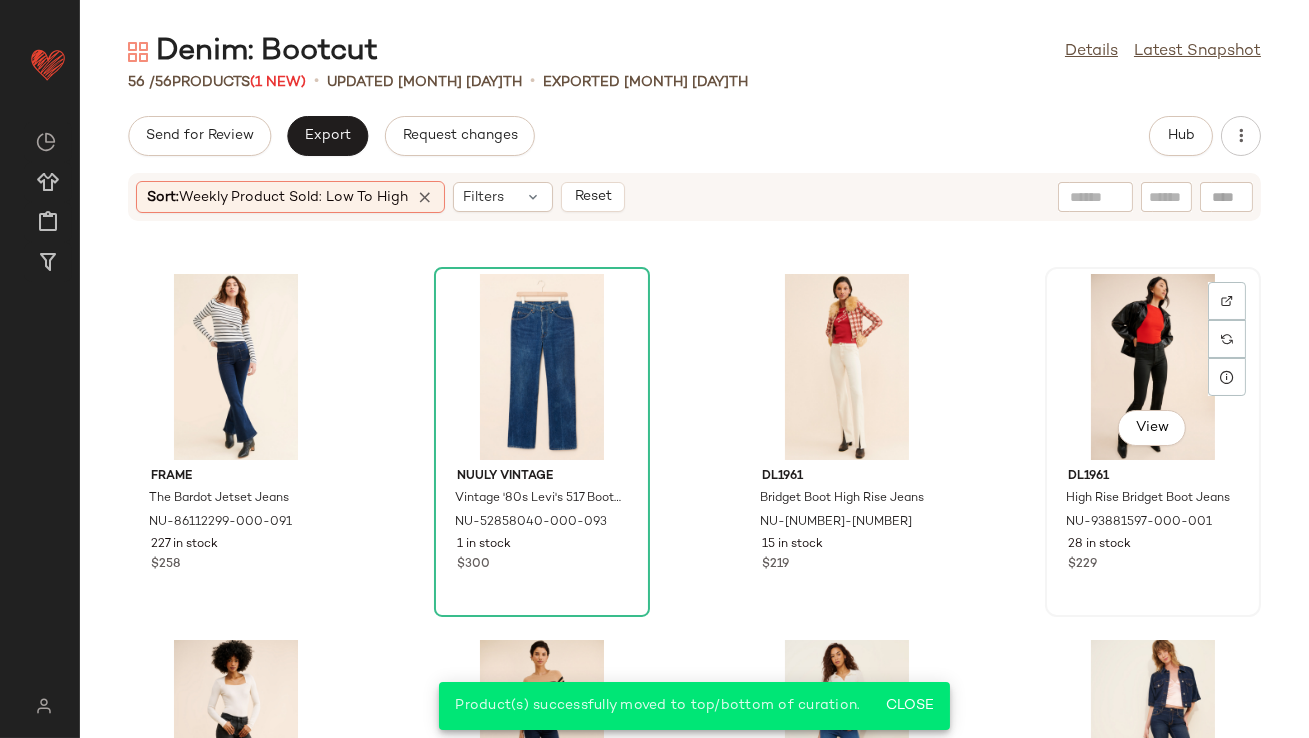 click on "View" 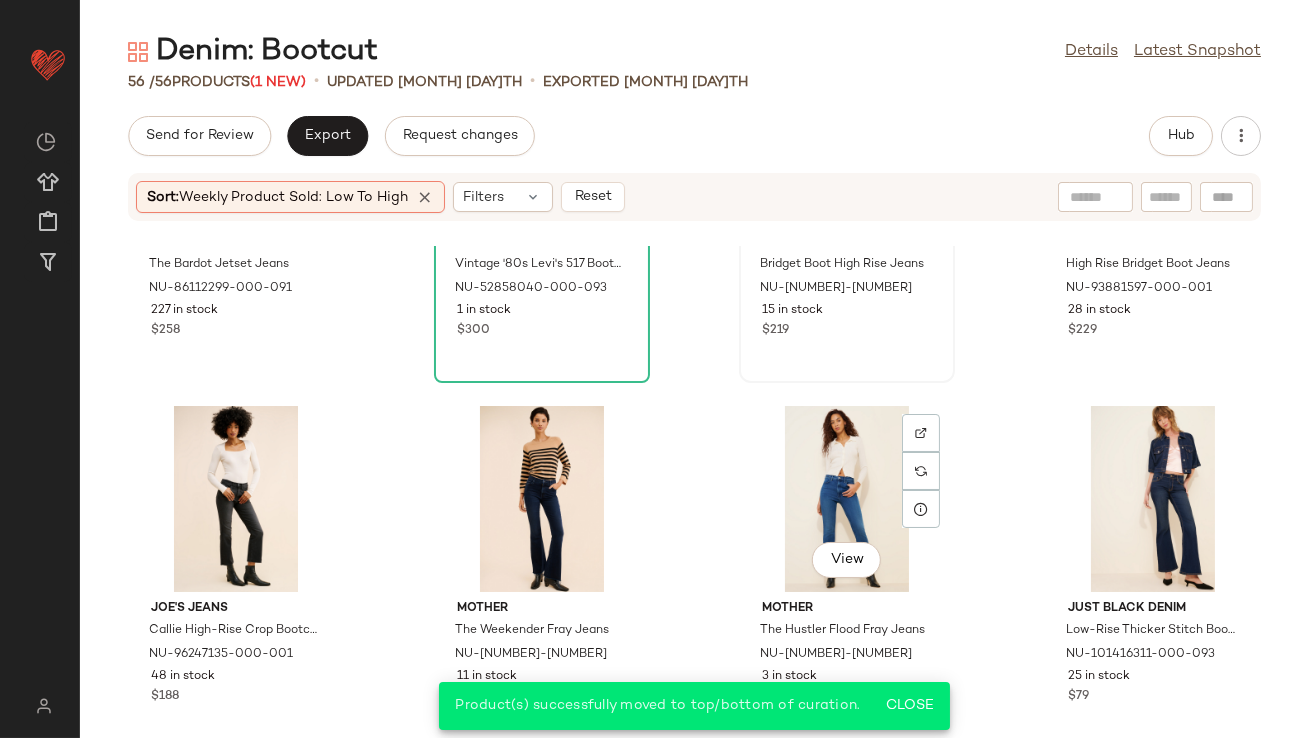 scroll, scrollTop: 4635, scrollLeft: 0, axis: vertical 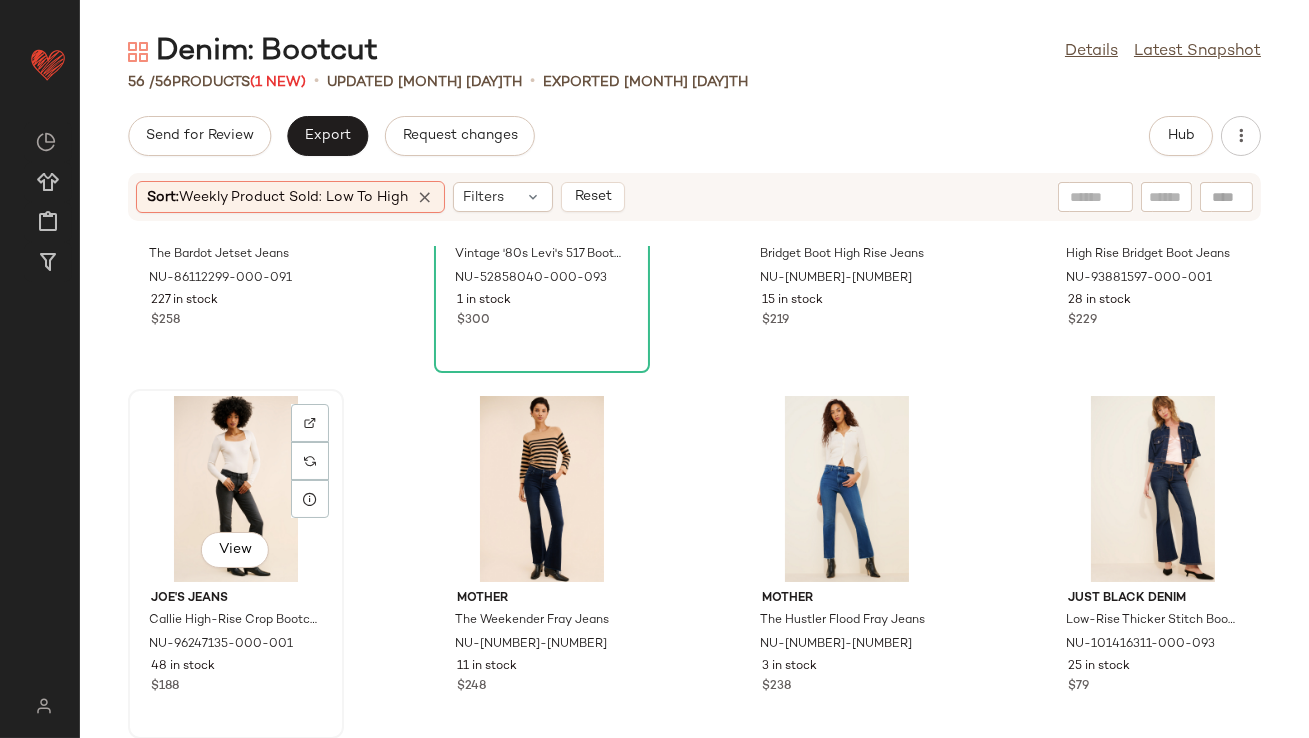 click on "View" 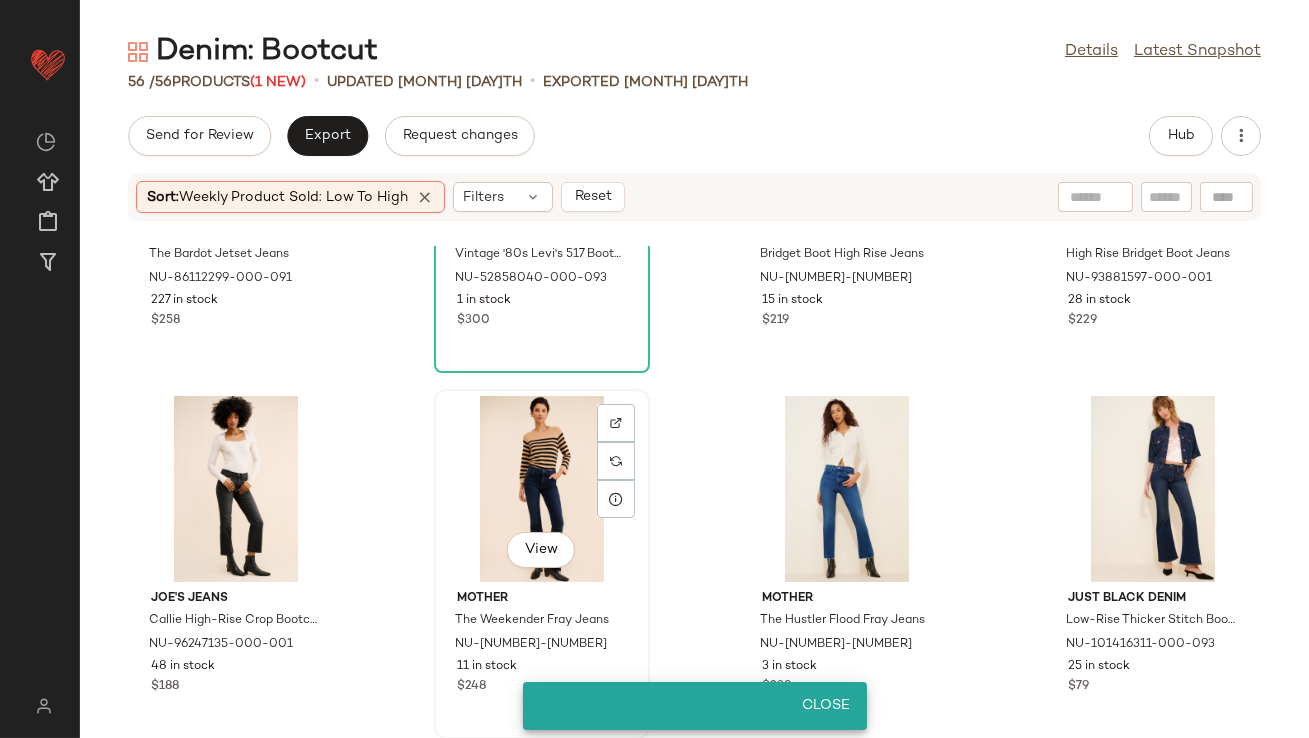 click on "View" 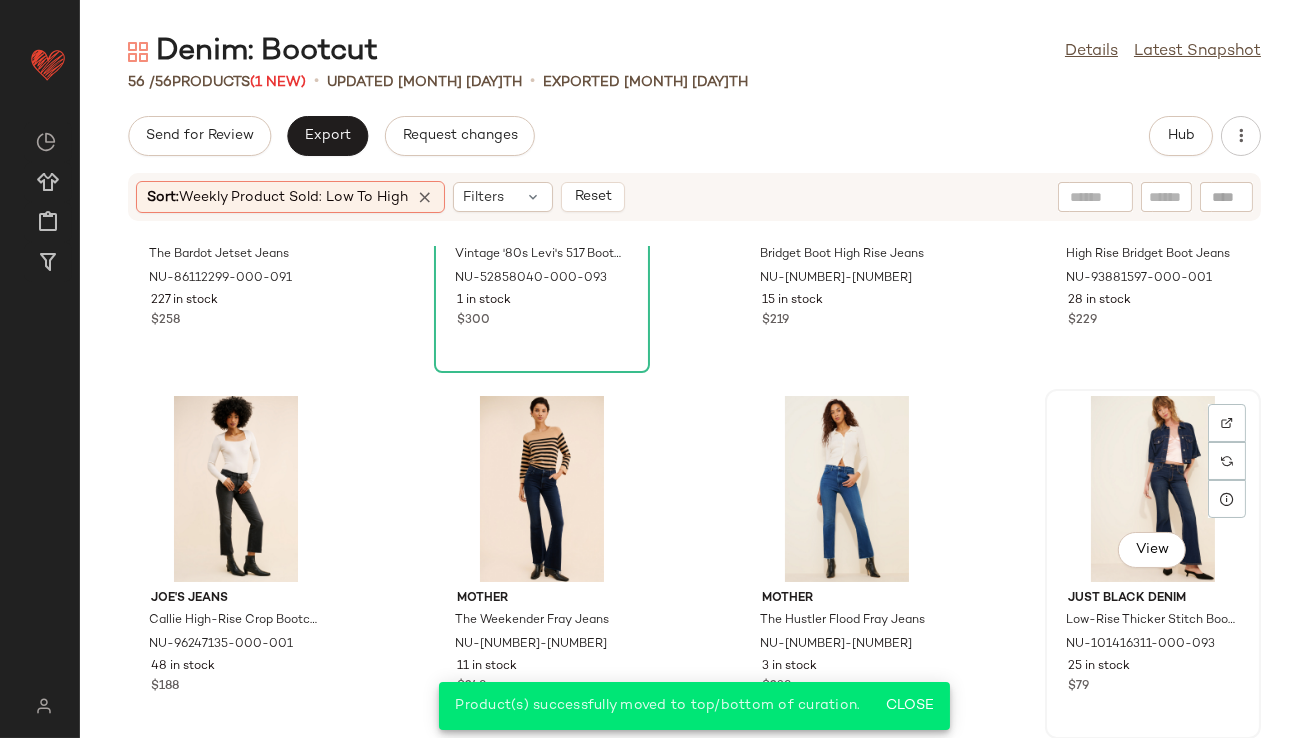 click on "View" 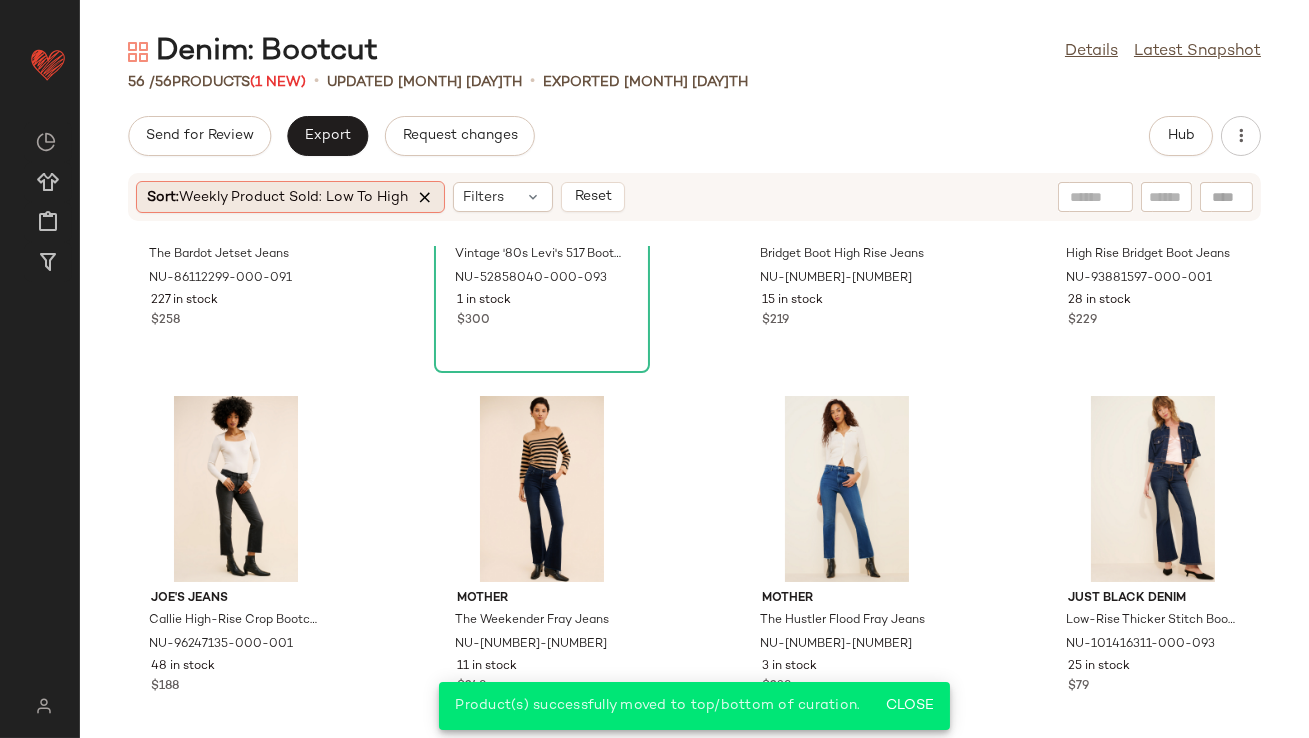 click at bounding box center (425, 197) 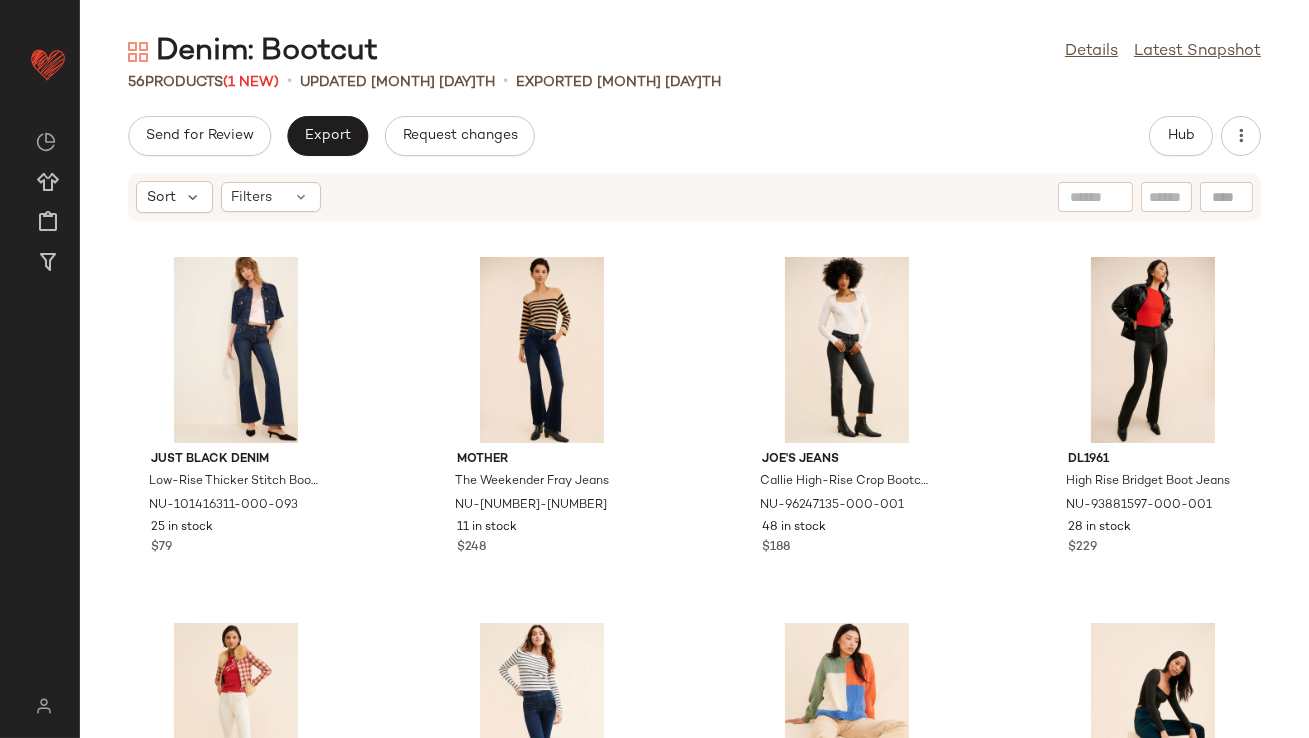 scroll, scrollTop: 248, scrollLeft: 0, axis: vertical 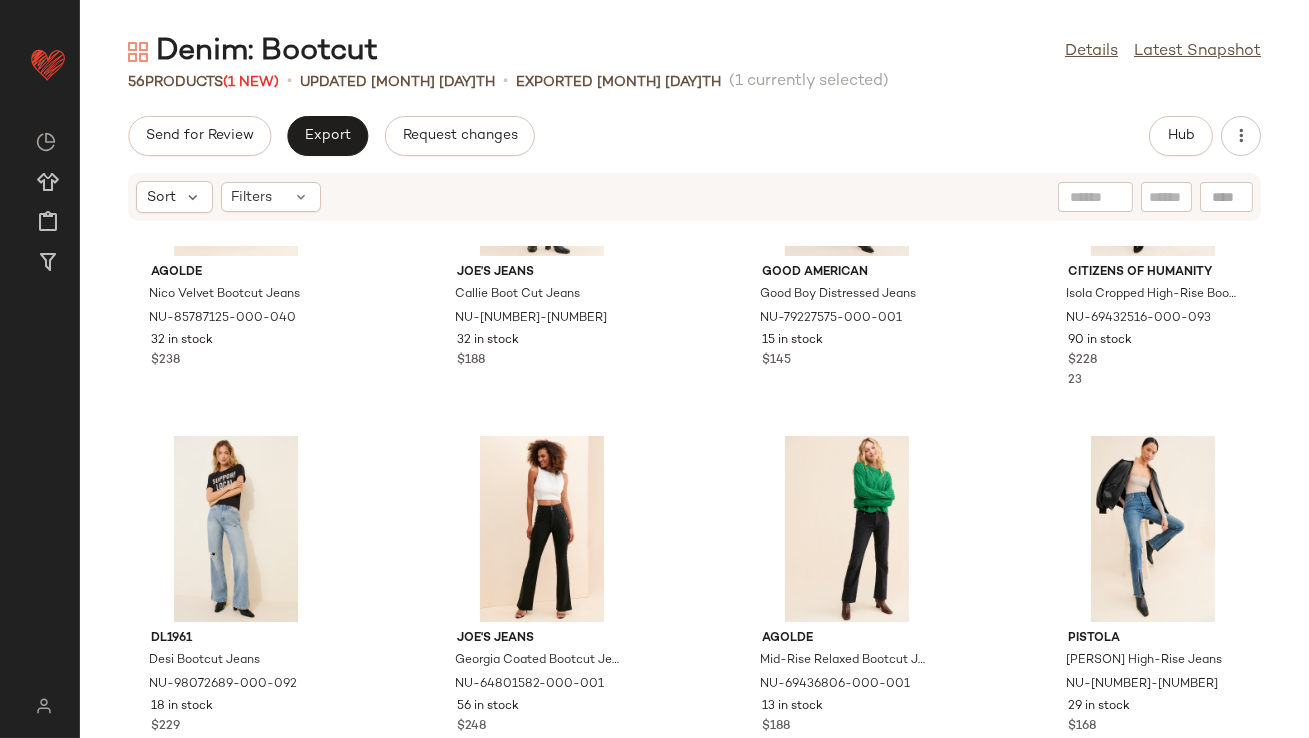 click on "Send for Review   Export   Request changes   Hub  Sort  Filters AGOLDE Nico Velvet Bootcut Jeans NU-85787125-000-040 32 in stock $238 Joe's Jeans Callie Boot Cut Jeans NU-85177970-000-093 32 in stock $188 Good American Good Boy Distressed Jeans NU-79227575-000-001 15 in stock $145 Citizens of Humanity Isola Cropped High-Rise Bootcut Jeans NU-69432516-000-093 90 in stock $228 23 DL1961 Desi Bootcut Jeans NU-98072689-000-092 18 in stock $229 16 Joe's Jeans Georgia Coated Bootcut Jeans NU-64801582-000-001 56 in stock $248 12 AGOLDE Mid-Rise Relaxed Bootcut Jeans NU-69436806-000-001 13 in stock $188 11 Pistola Colleen High-Rise Jeans NU-85634459-000-093 29 in stock $168 10 Free People Level Up Vegan Slit Bootcut Pants NU-91692343-000-001 57 in stock $98 2 FRAME Le Crop High-Rise Bootcut Jeans NU-83881581-000-020 39 in stock $258 1 FRAME Le Crop Bootcut Jeans NU-83871004-000-091 66 in stock $248 7 Citizens of Humanity Isola Cropped Bootcut Jeans NU-79276044-000-092 64 in stock $228 8 Free People 7 in stock $98 5" at bounding box center (694, 427) 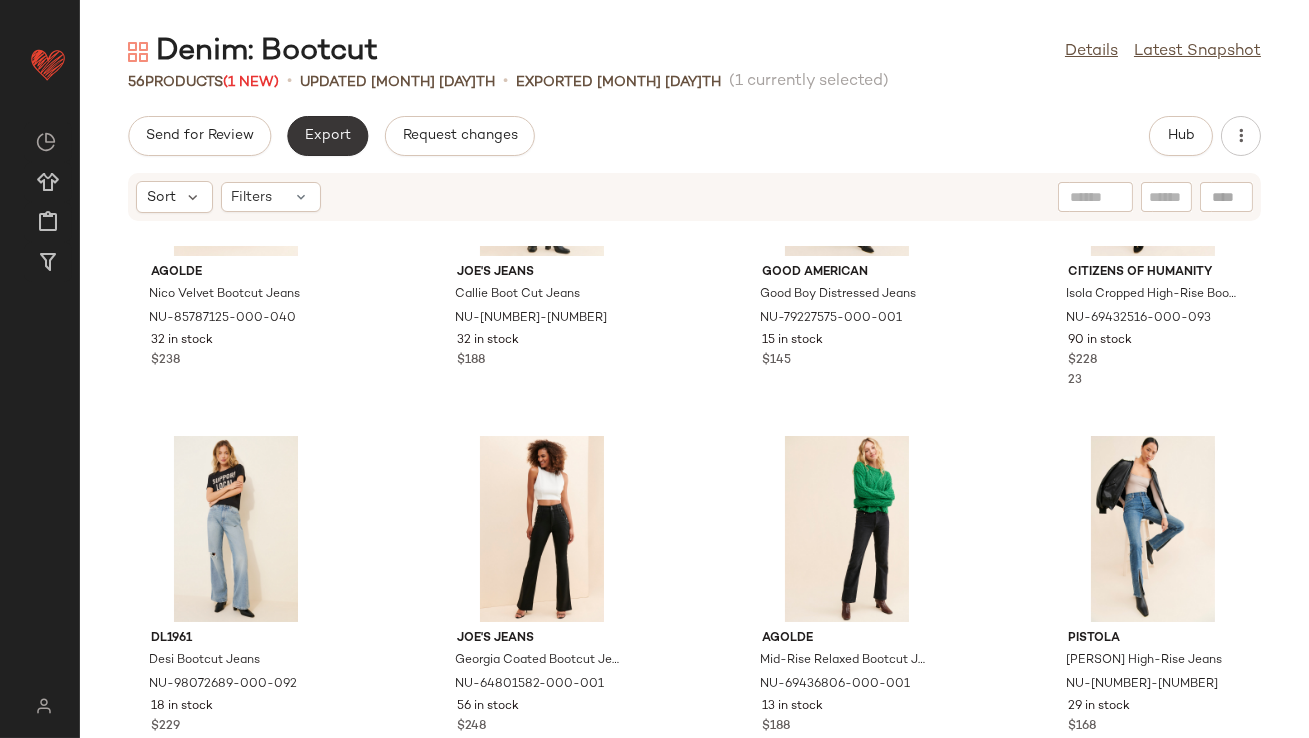 click on "Export" at bounding box center [327, 136] 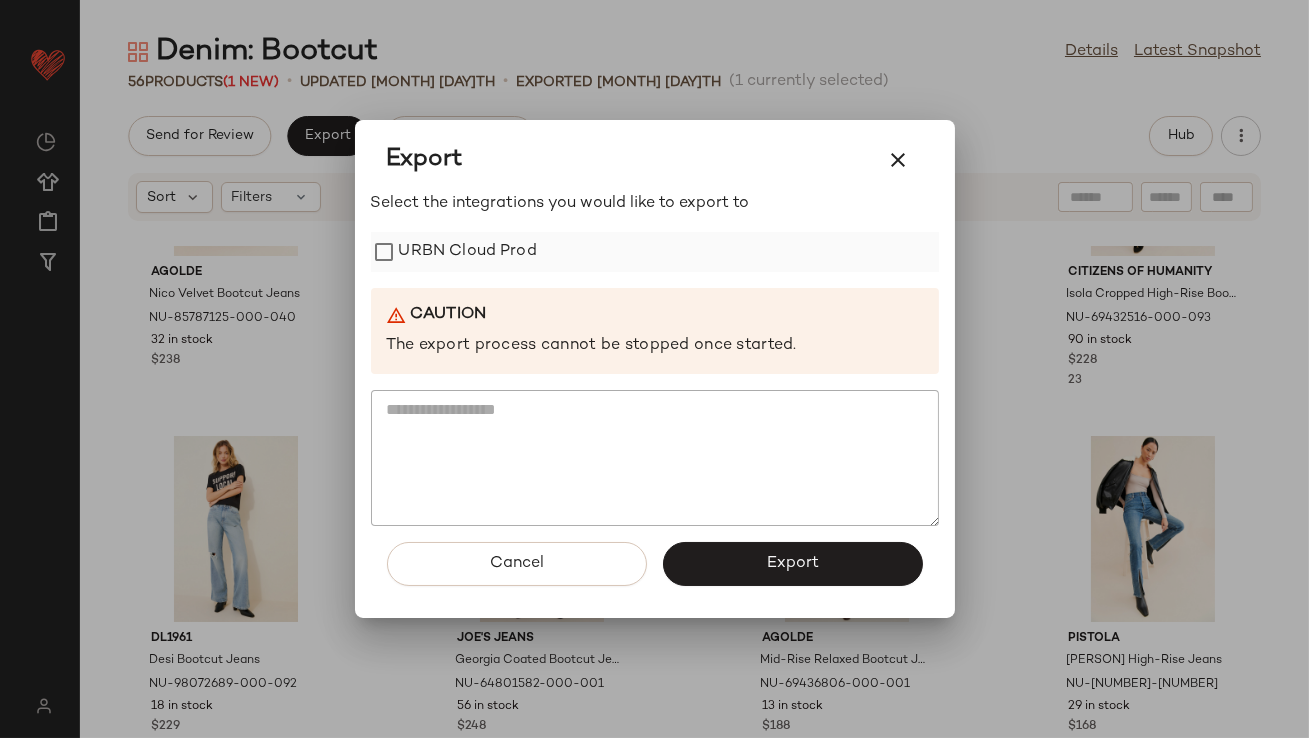 click on "URBN Cloud Prod" at bounding box center [468, 252] 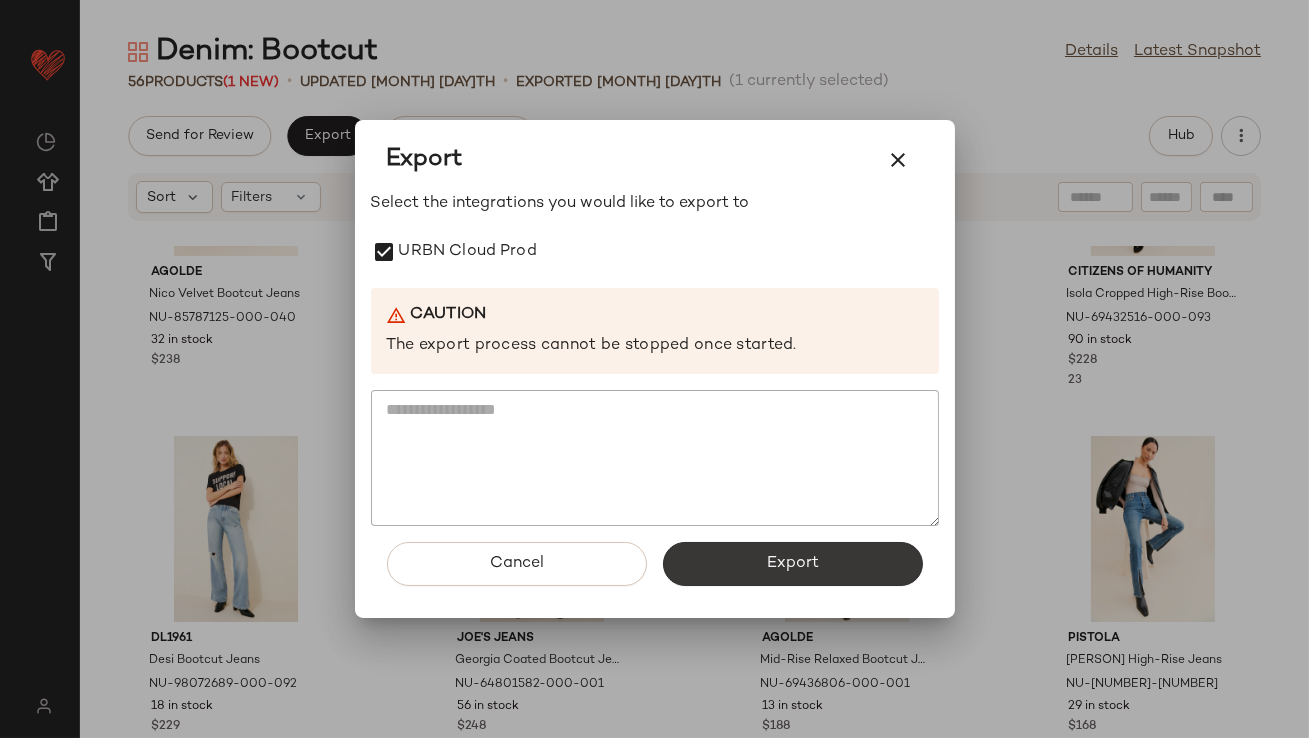 click on "Export" at bounding box center [793, 564] 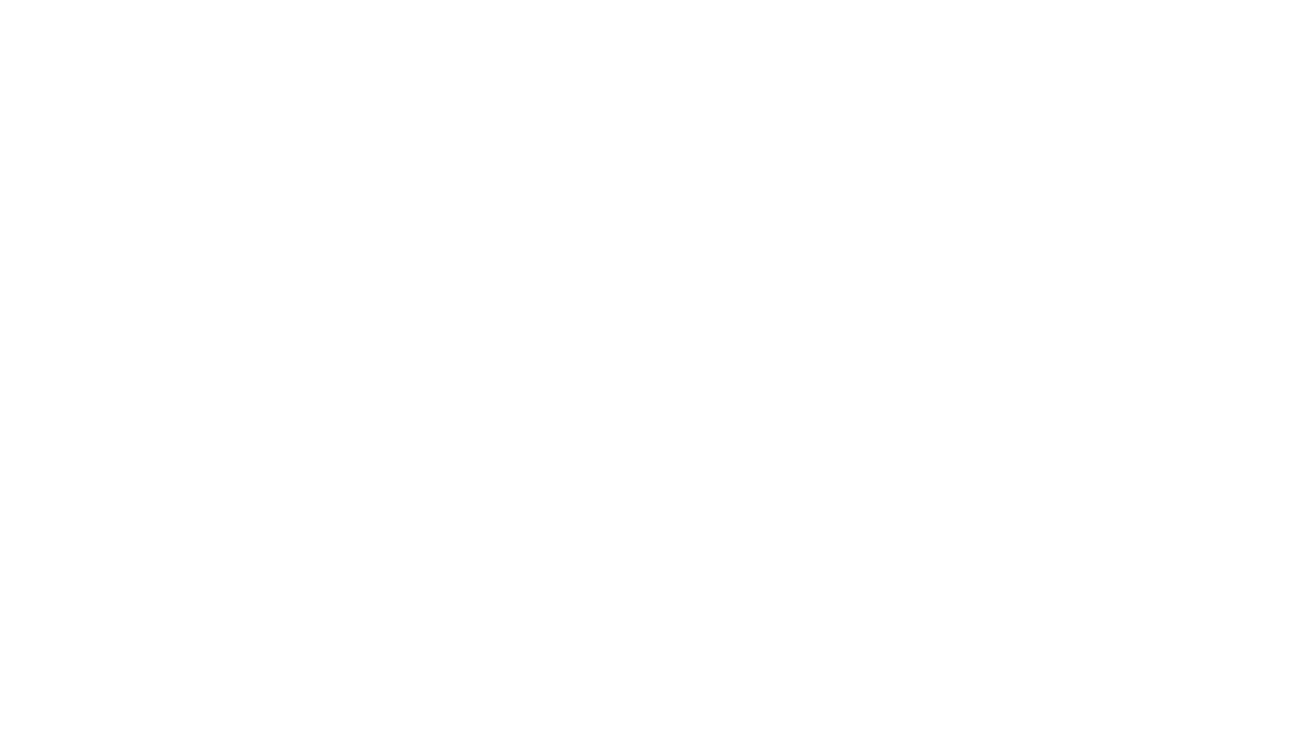 scroll, scrollTop: 0, scrollLeft: 0, axis: both 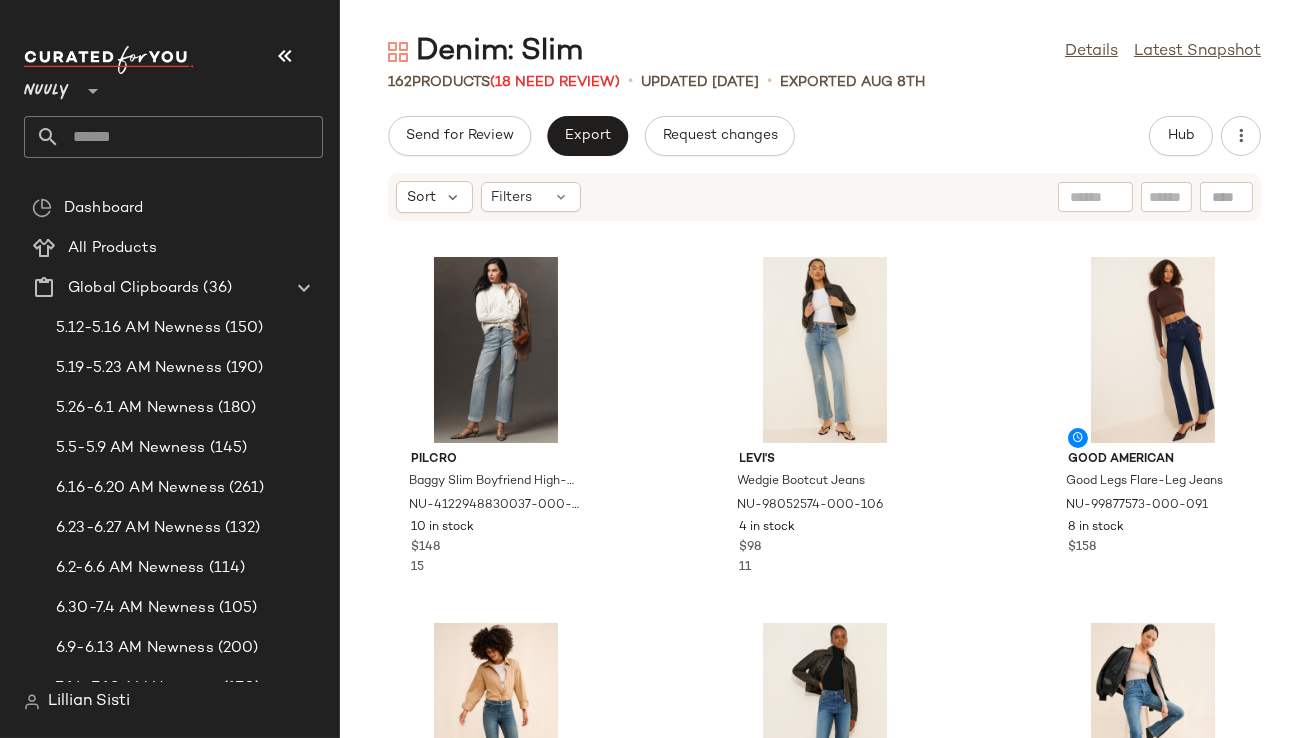 click at bounding box center (285, 56) 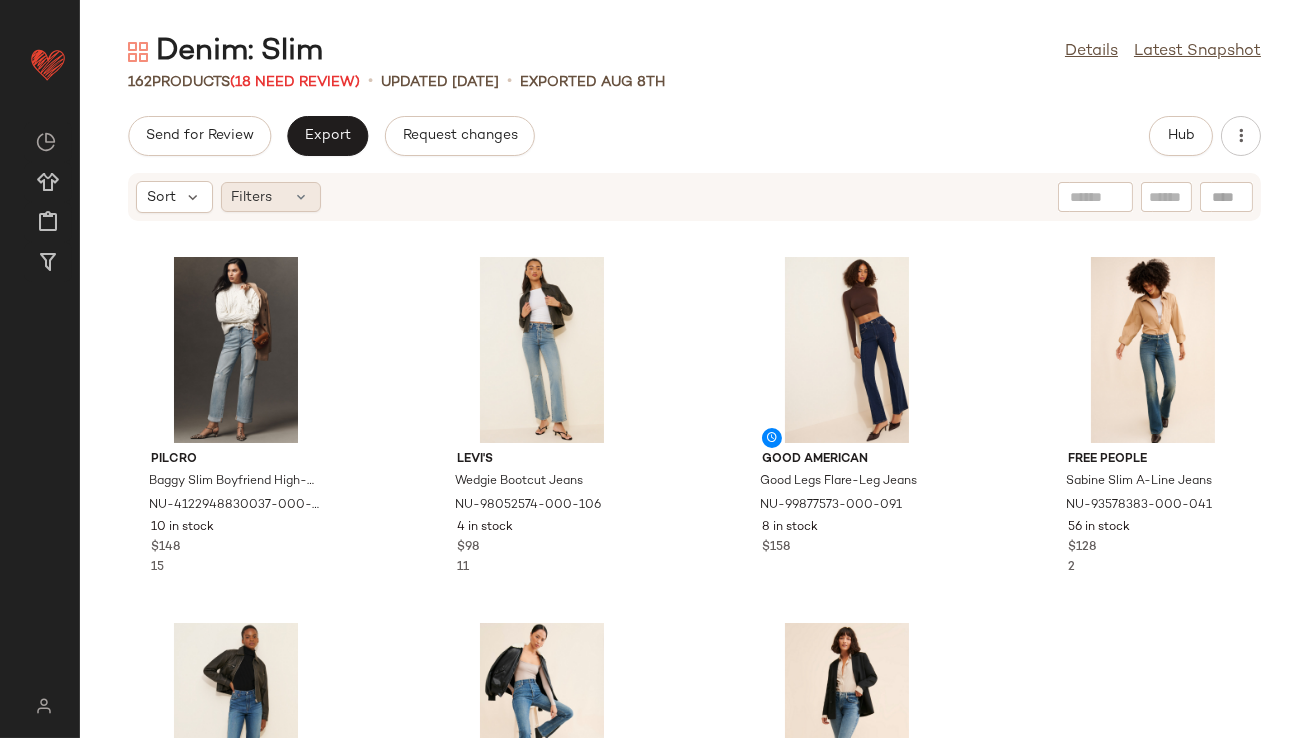 click on "Filters" 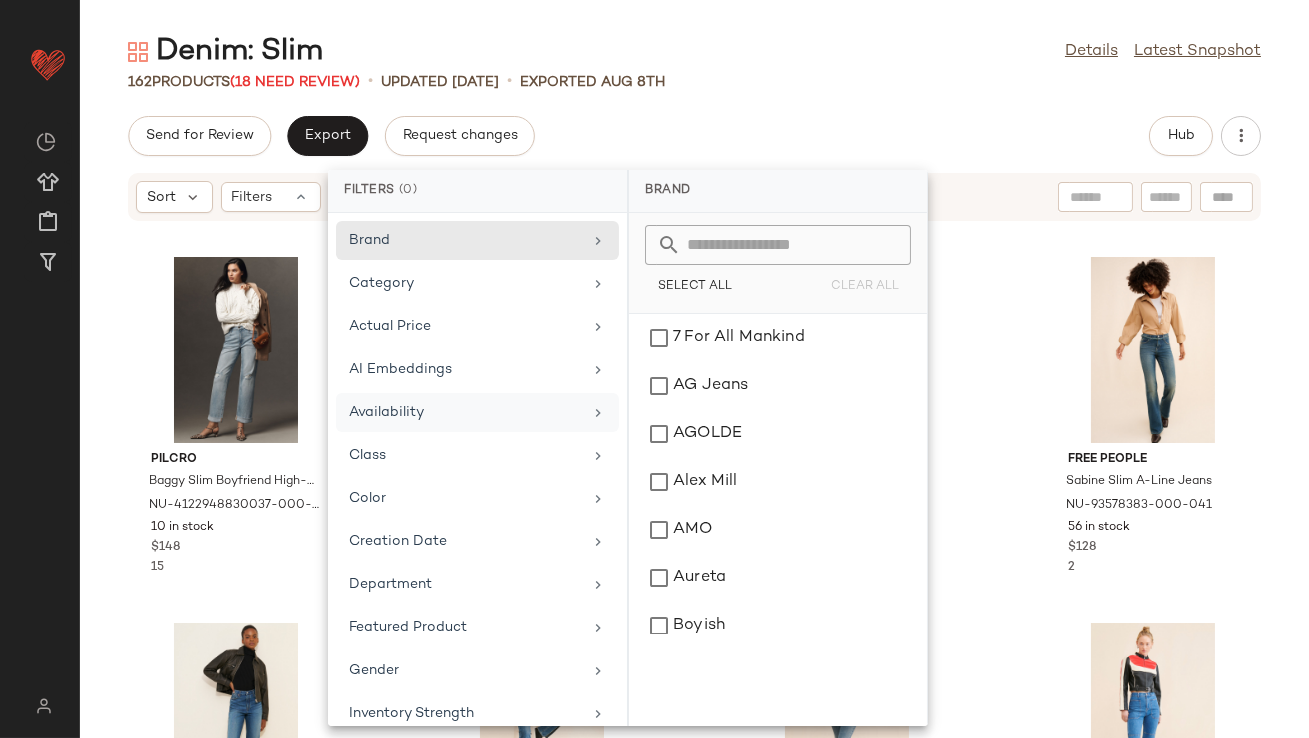 click on "Availability" at bounding box center [465, 412] 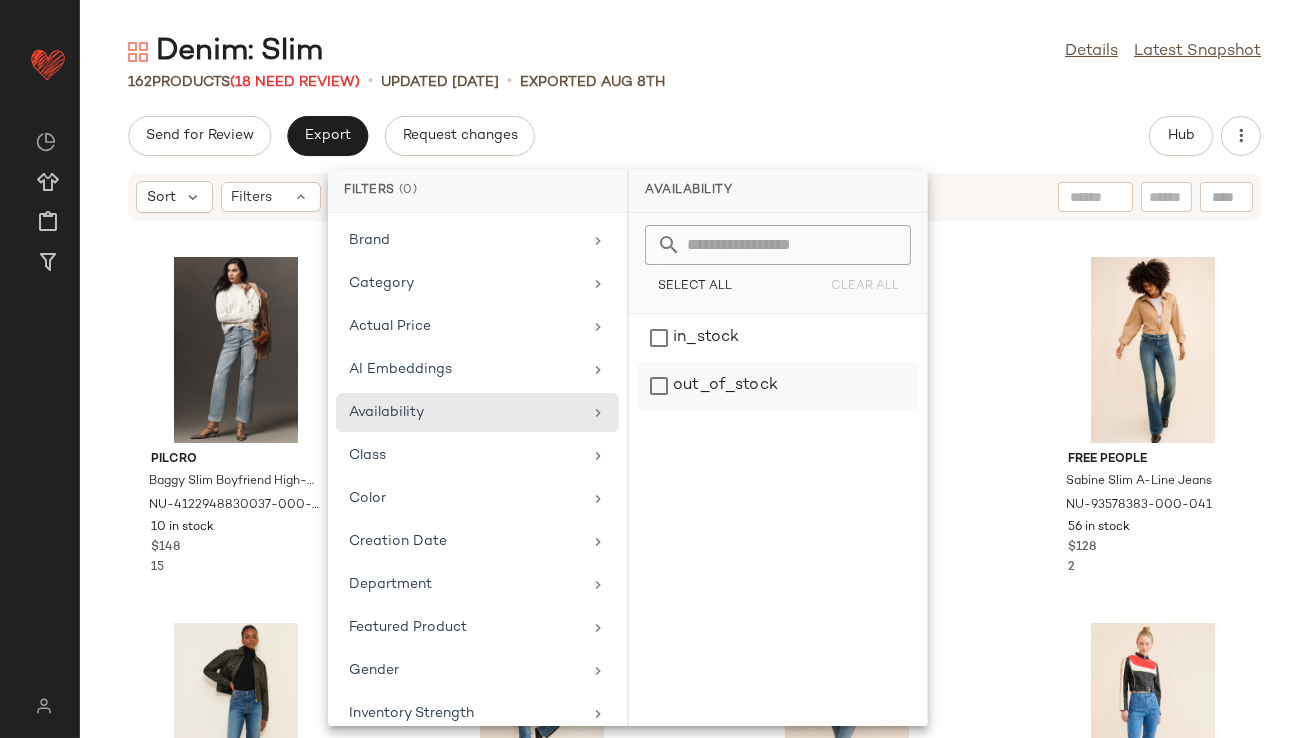 click on "out_of_stock" 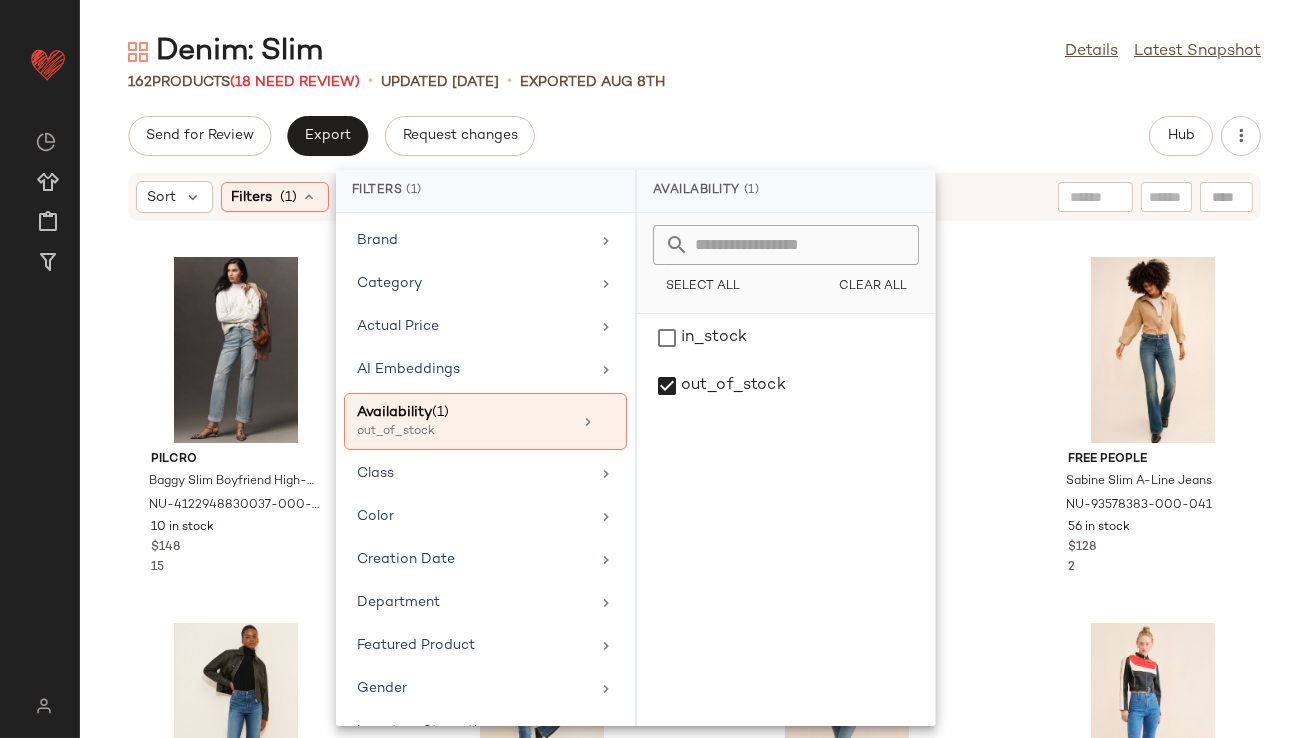 click on "Denim: Slim  Details   Latest Snapshot  162   Products   (18 Need Review)   •   updated Aug 8th  •  Exported Aug 8th  Send for Review   Export   Request changes   Hub  Sort  Filters  (1)   Reset  Pilcro Baggy Slim Boyfriend High-Rise Relaxed Jeans NU-4122948830037-000-093 10 in stock $148 15 Levi's Wedgie Bootcut Jeans NU-98052574-000-106 4 in stock $98 11 Good American Good Legs Flare-Leg Jeans NU-99877573-000-091 8 in stock $158 Free People Sabine Slim A-Line Jeans NU-93578383-000-041 56 in stock $128 2 Alex Mill The Carla Slim Straight Jeans NU-98029507-000-091 81 in stock $225 7 Pistola Colleen High-Rise Jeans NU-85634459-000-093 29 in stock $168 10 Citizens of Humanity Isola Cropped High-Rise Bootcut Jeans NU-69432516-000-093 90 in stock $228 23 Madewell 90's Straight Utility Jeans NU-85686418-000-093 27 in stock $138 5 Pistola Lexi Mid-Rise Bowed Straight Jeans NU-87328902-000-093 43 in stock $188 FRAME Le Slim Palazzo Raw Fray Jeans NU-98331440-000-093 1 in stock $278 8 Just Black Denim $98 6 6 3" at bounding box center (694, 385) 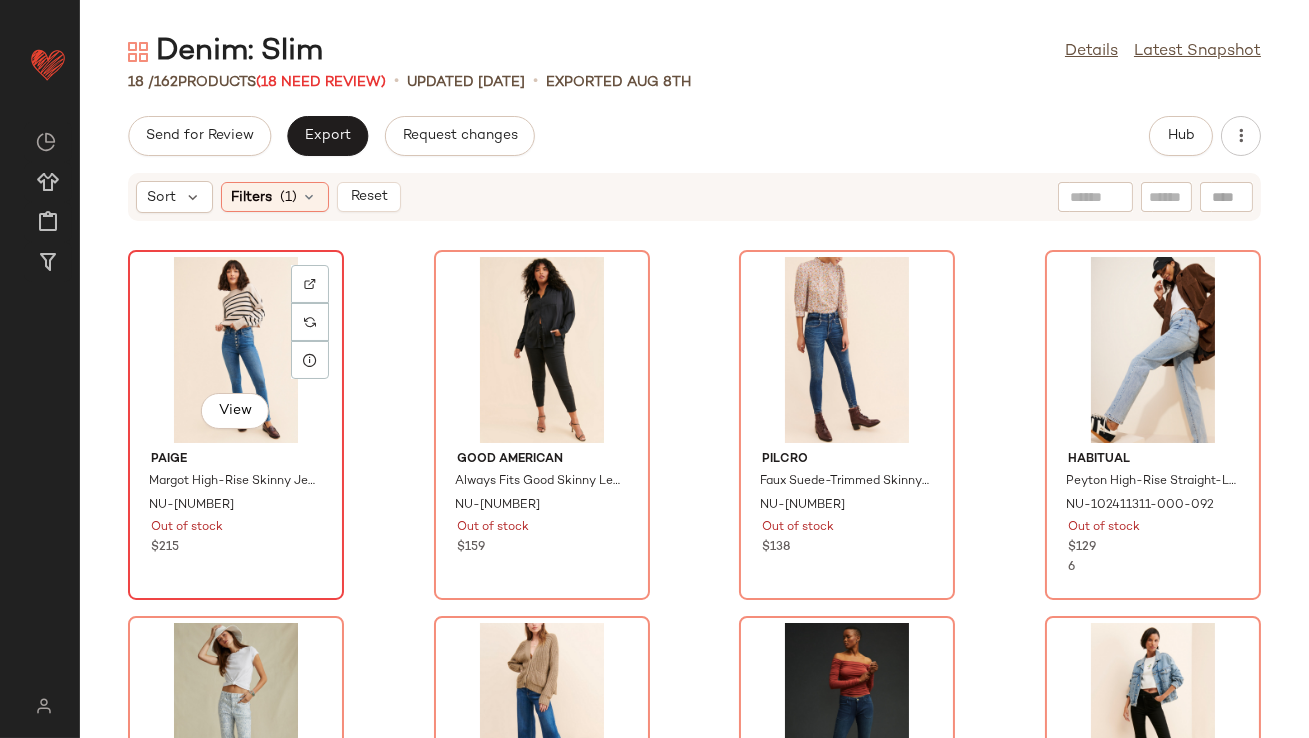 click on "View" 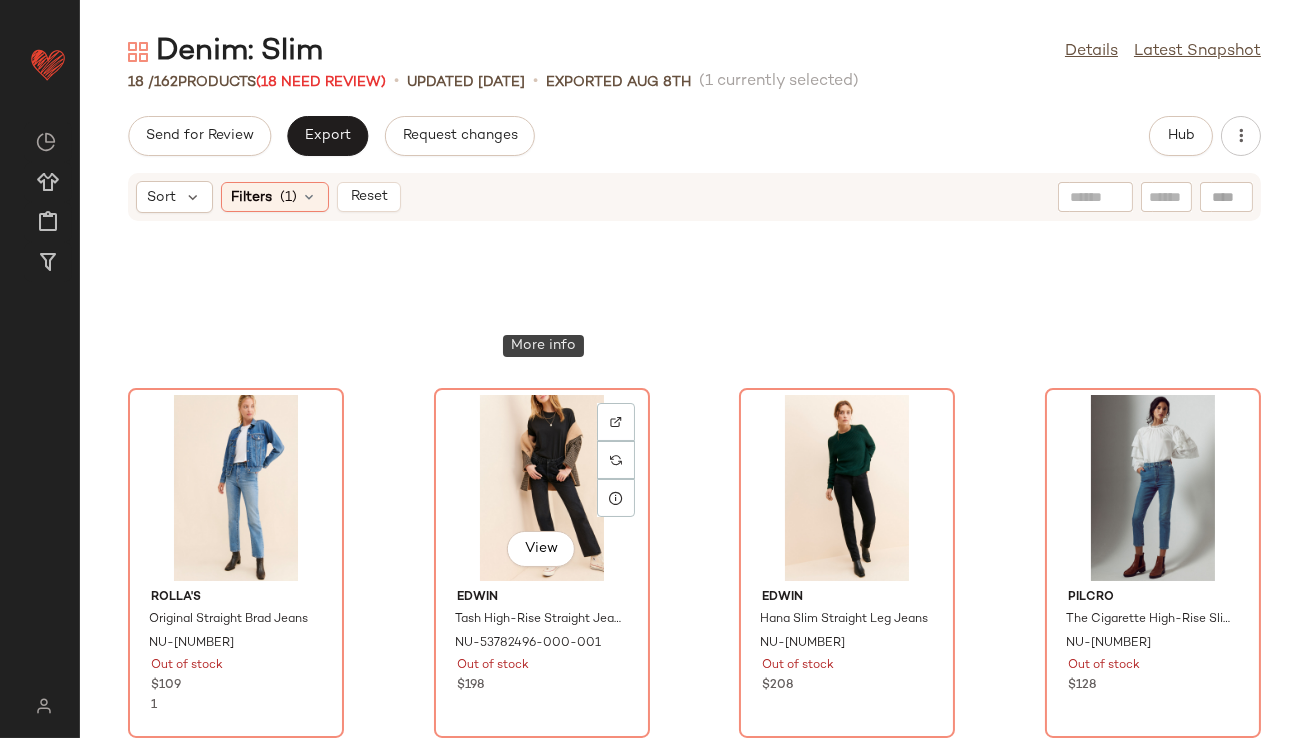 scroll, scrollTop: 1341, scrollLeft: 0, axis: vertical 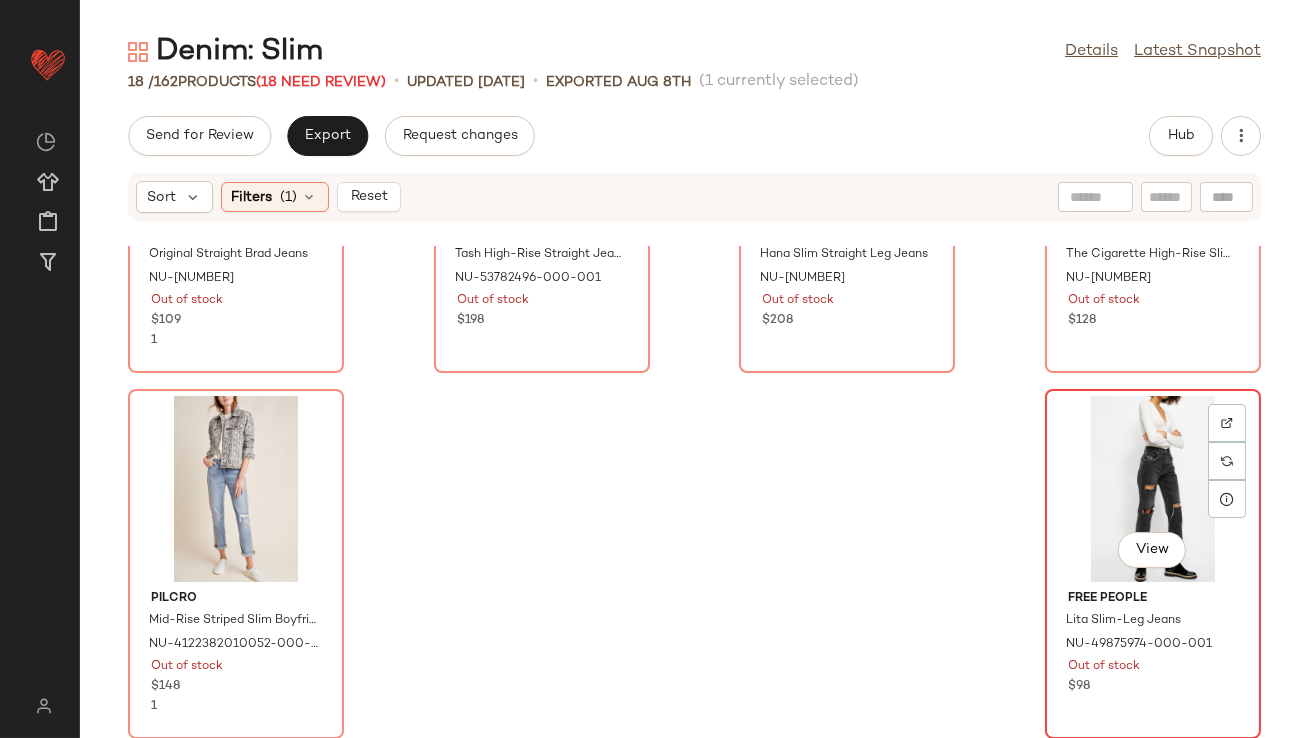 click on "View" 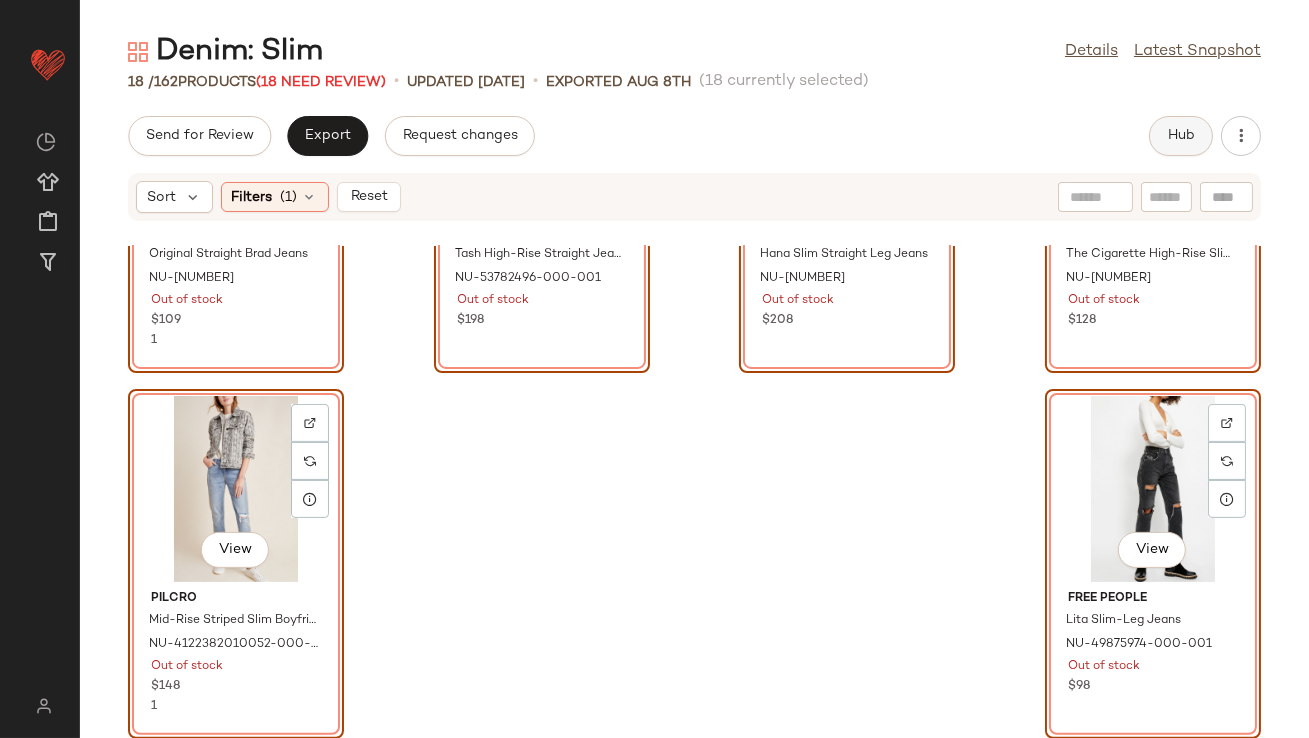 click on "Hub" 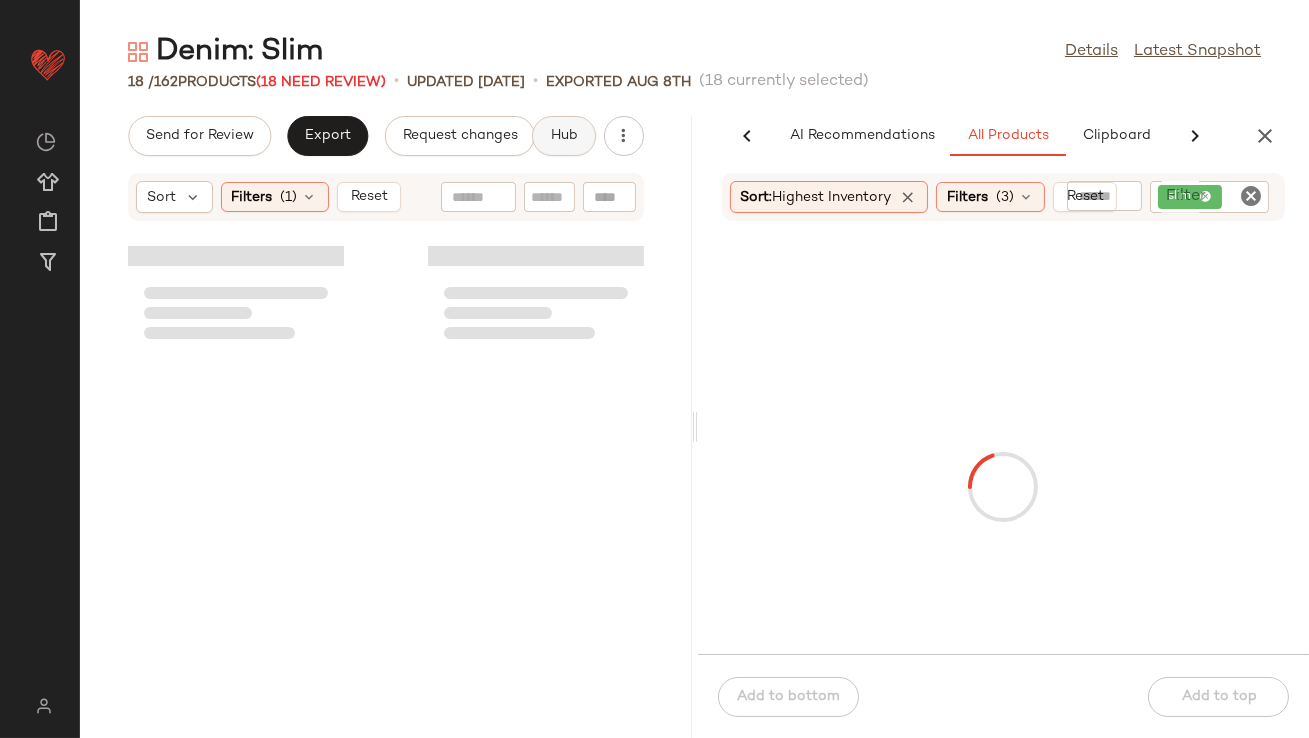 scroll, scrollTop: 0, scrollLeft: 66, axis: horizontal 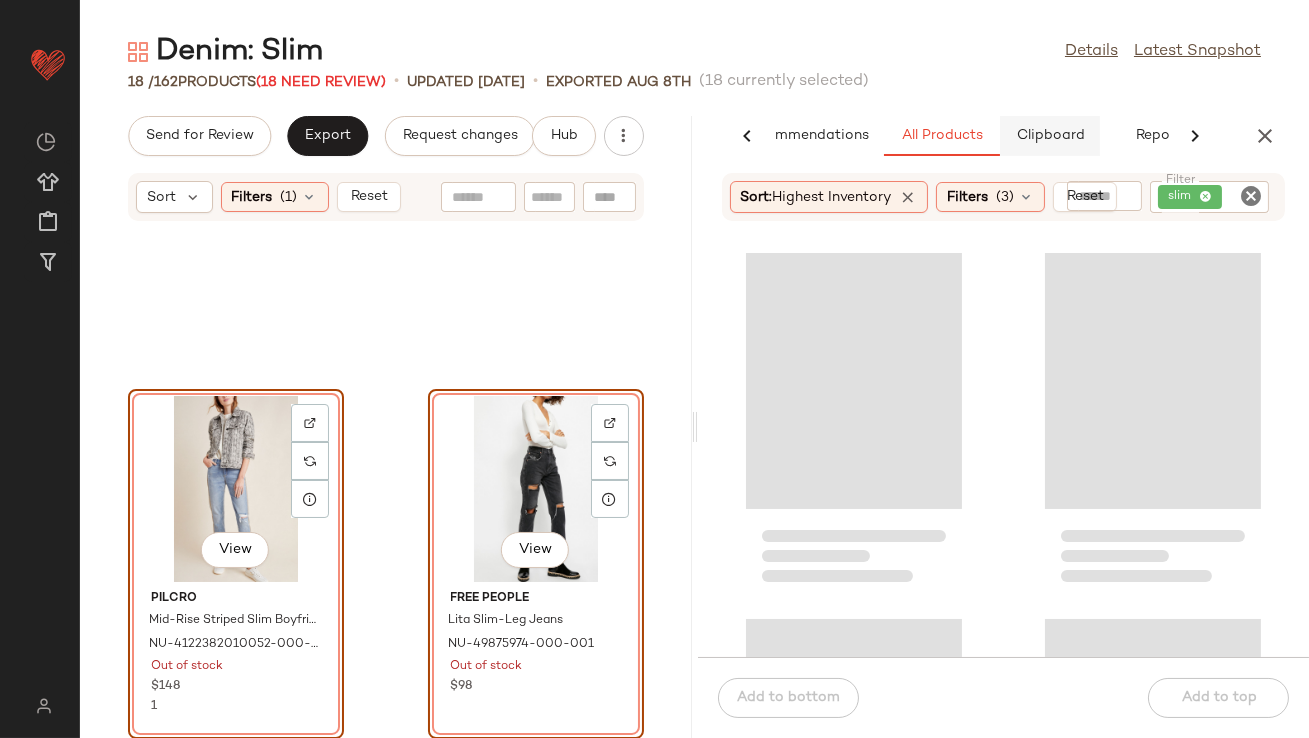 click on "Clipboard" 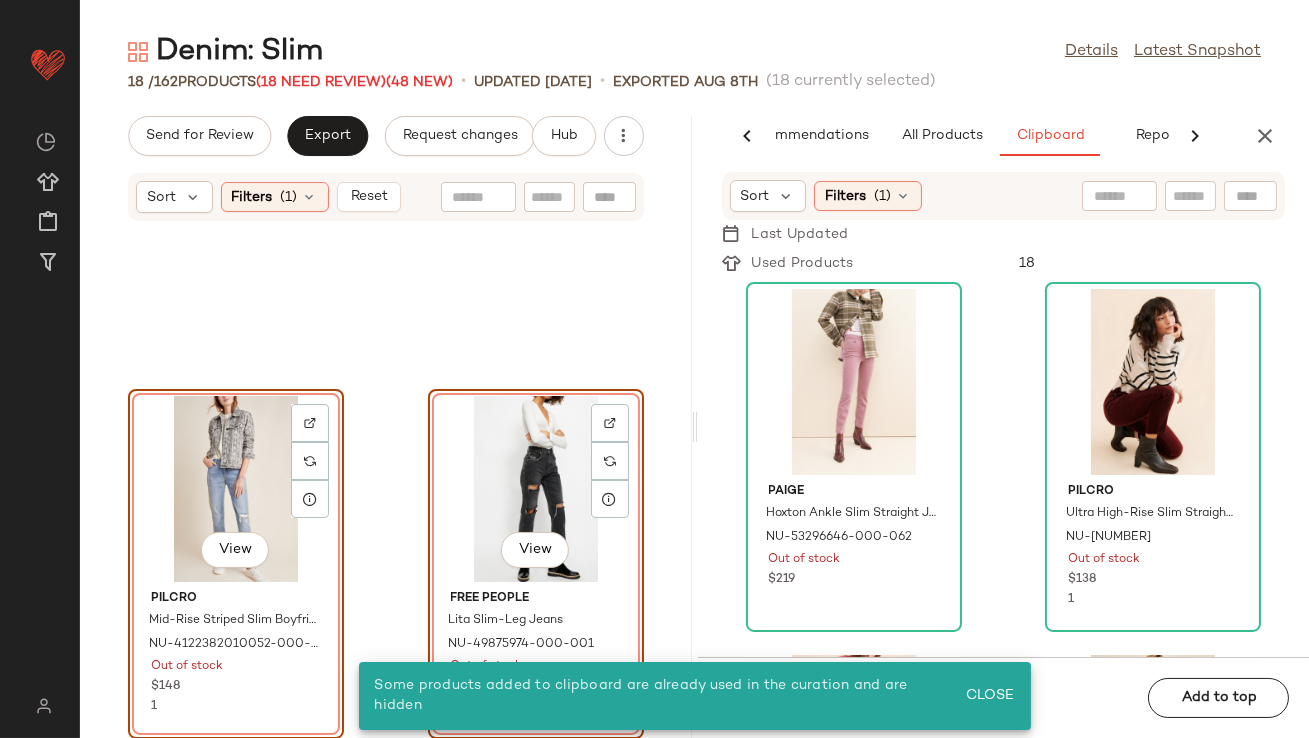 click on "View" 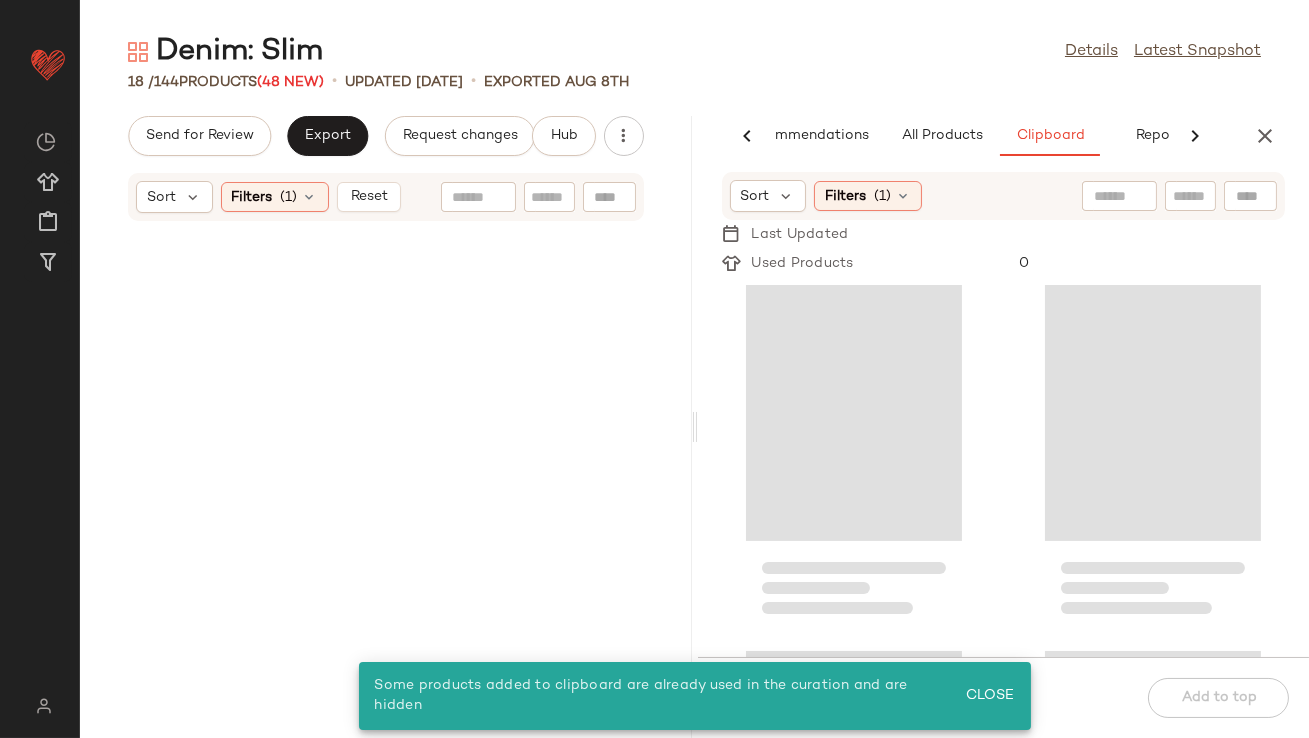 scroll, scrollTop: 0, scrollLeft: 0, axis: both 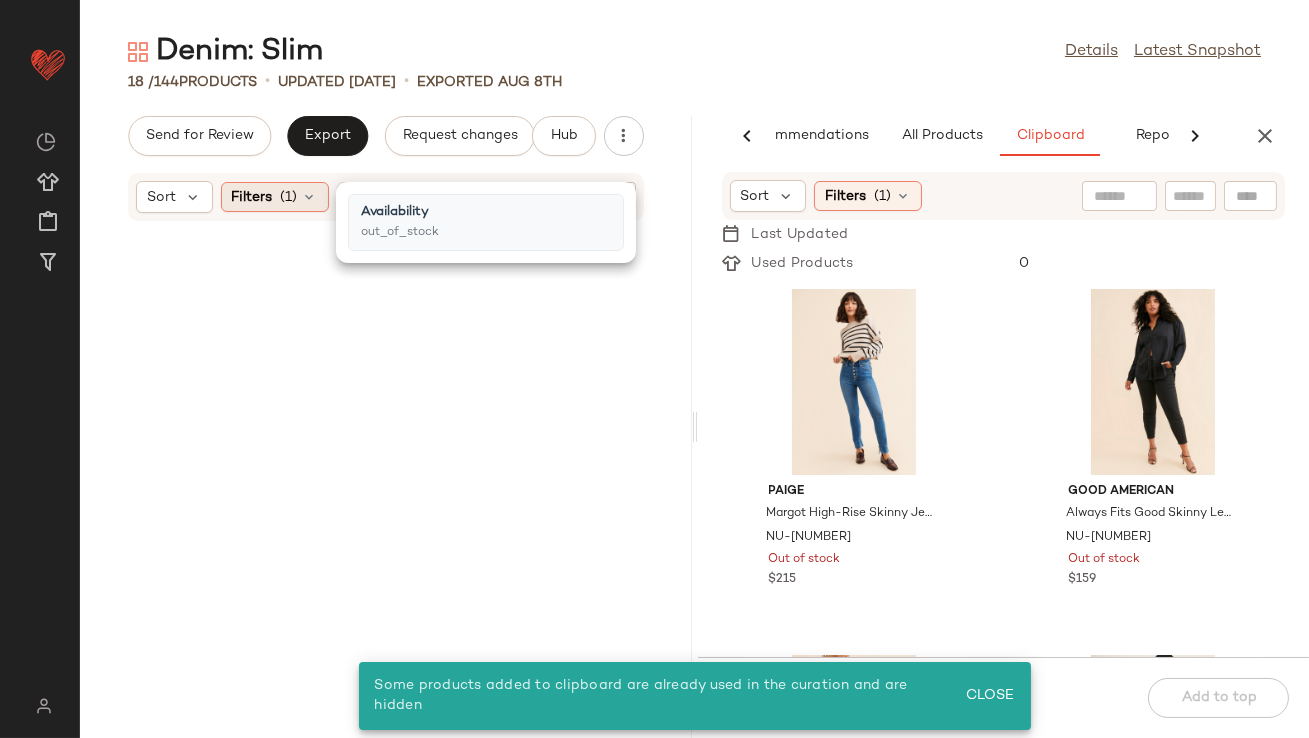 click at bounding box center [310, 197] 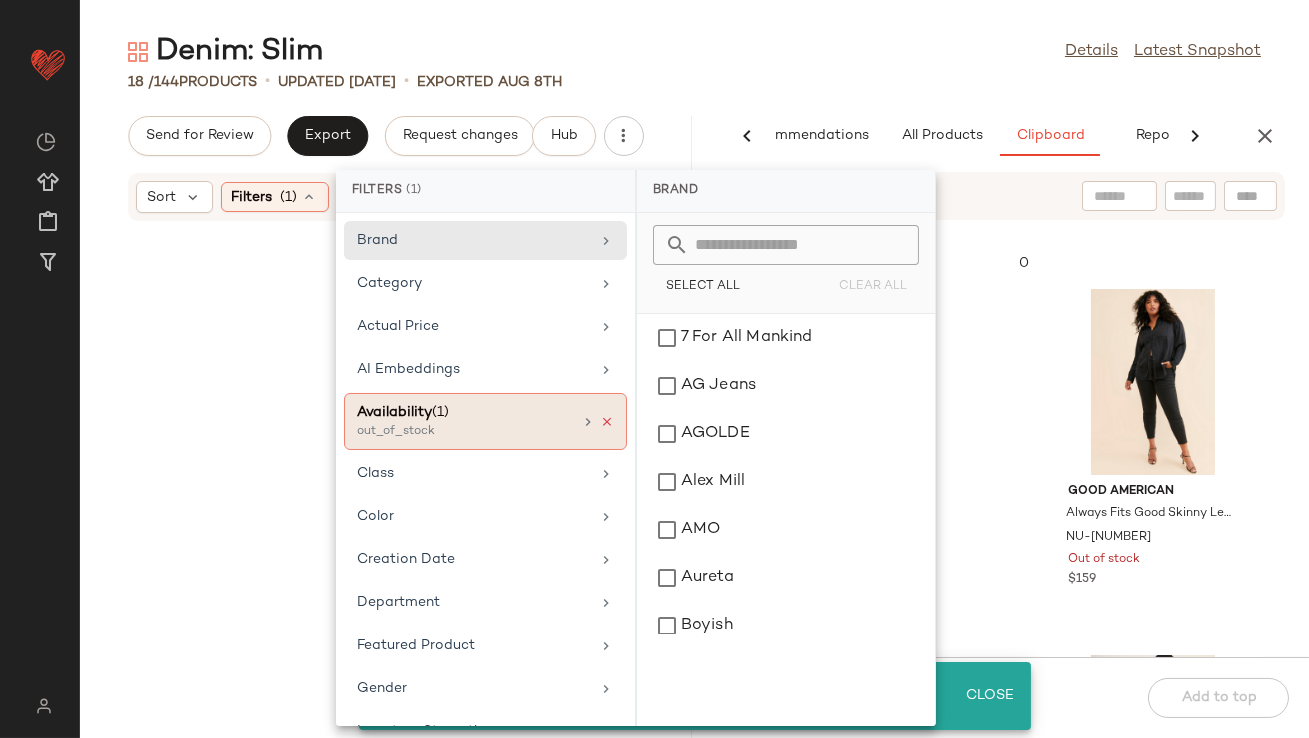 click at bounding box center (607, 422) 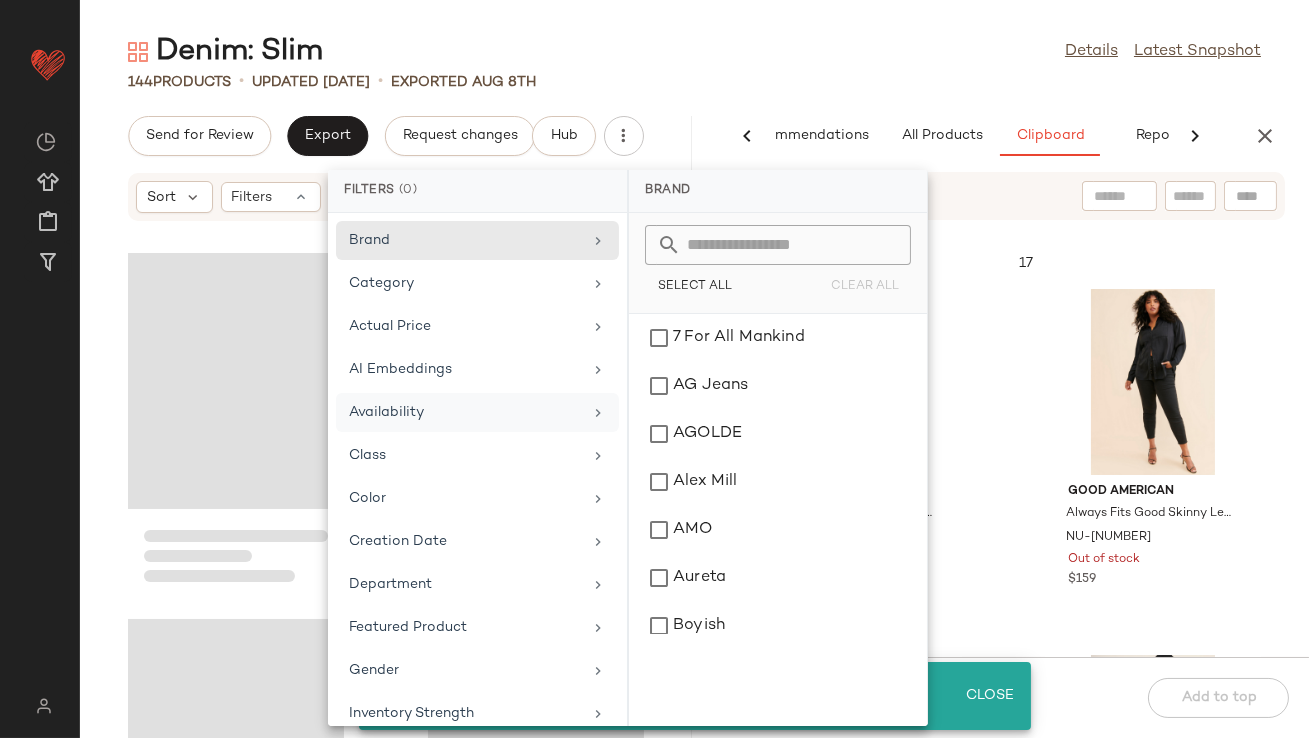 click on "144   Products   •   updated Aug 8th  •  Exported Aug 8th" 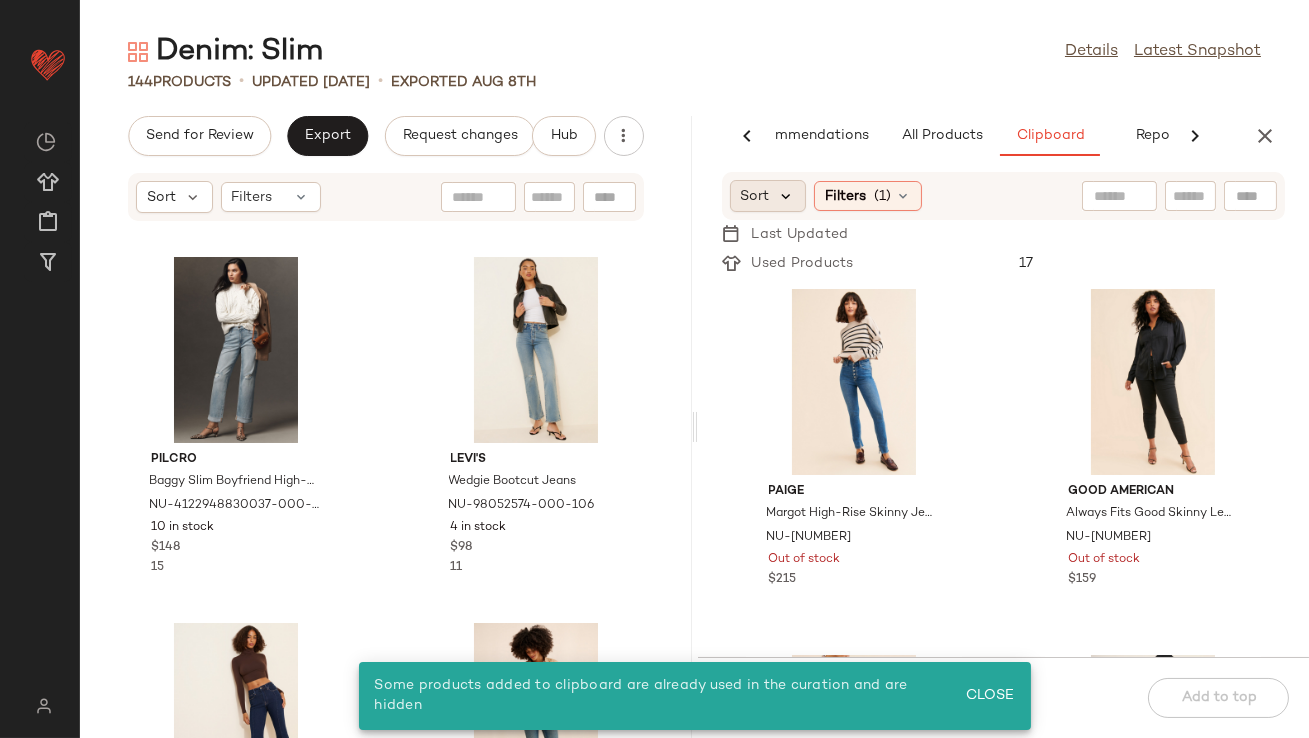 click at bounding box center [787, 196] 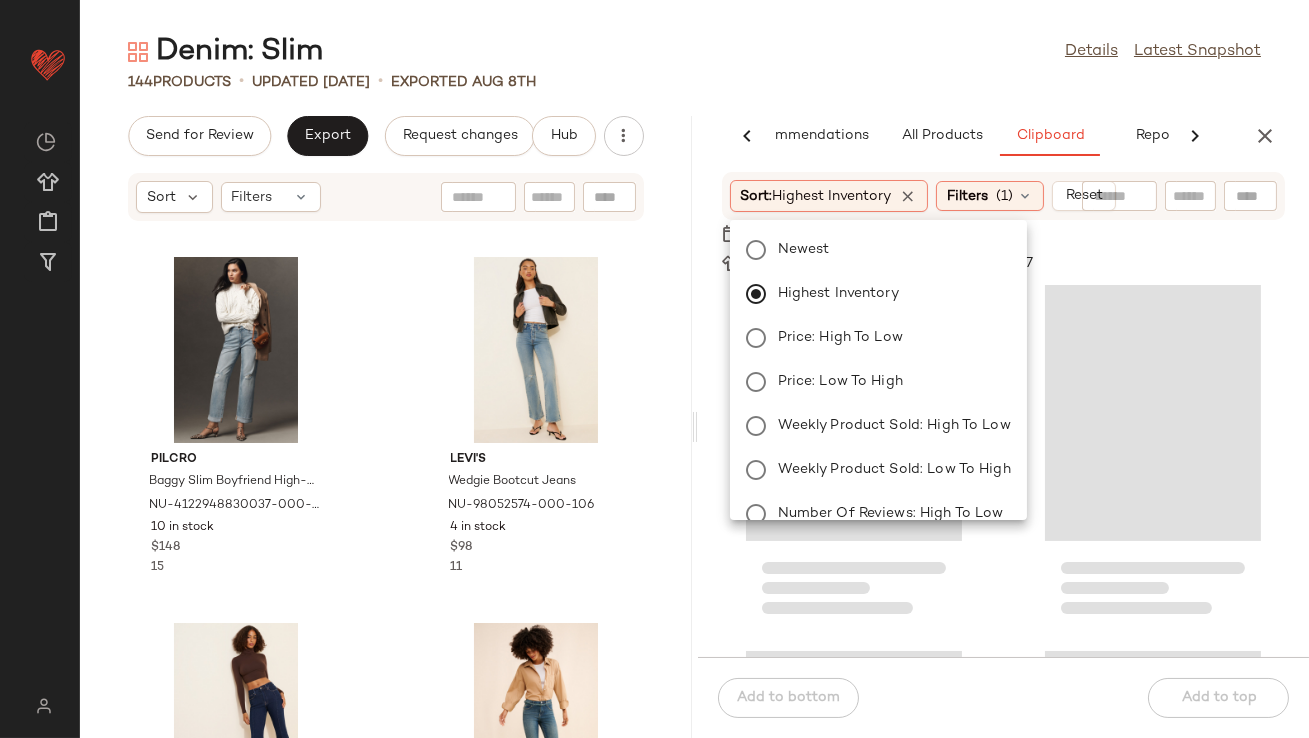 click on "144   Products   •   updated Aug 8th  •  Exported Aug 8th" 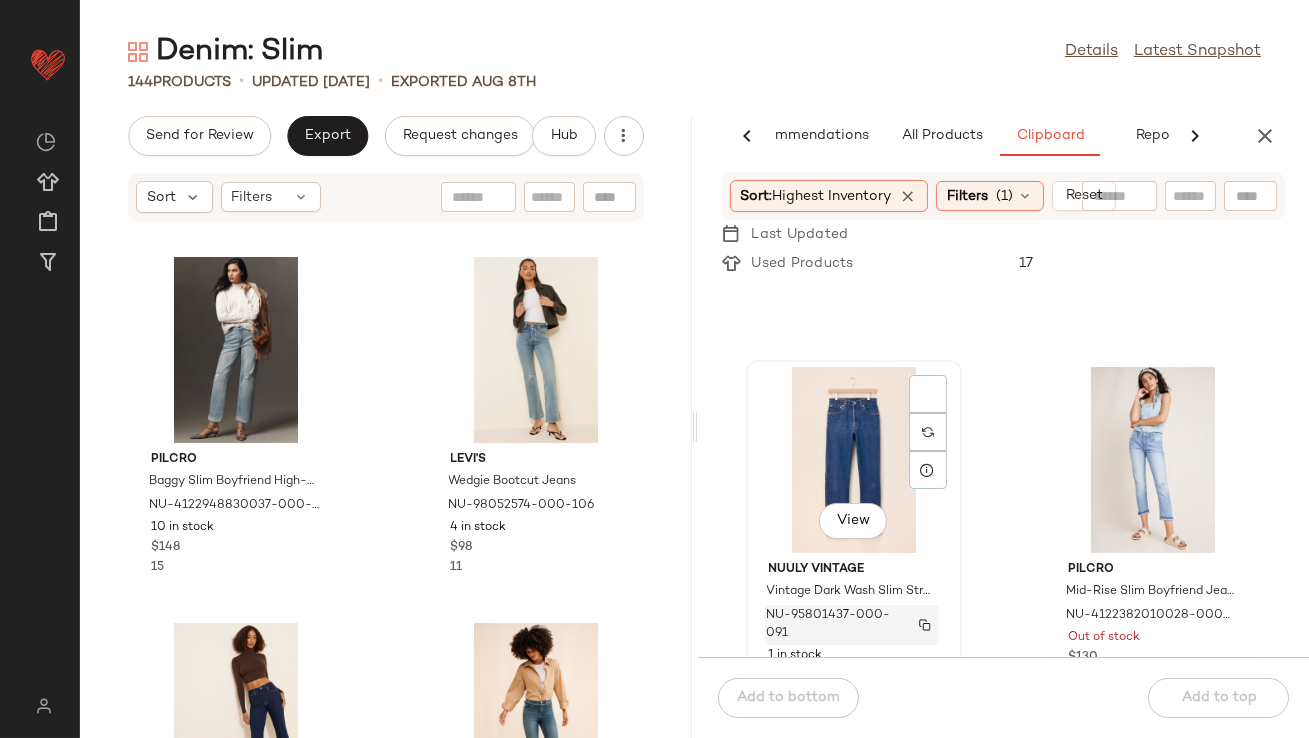 scroll, scrollTop: 0, scrollLeft: 0, axis: both 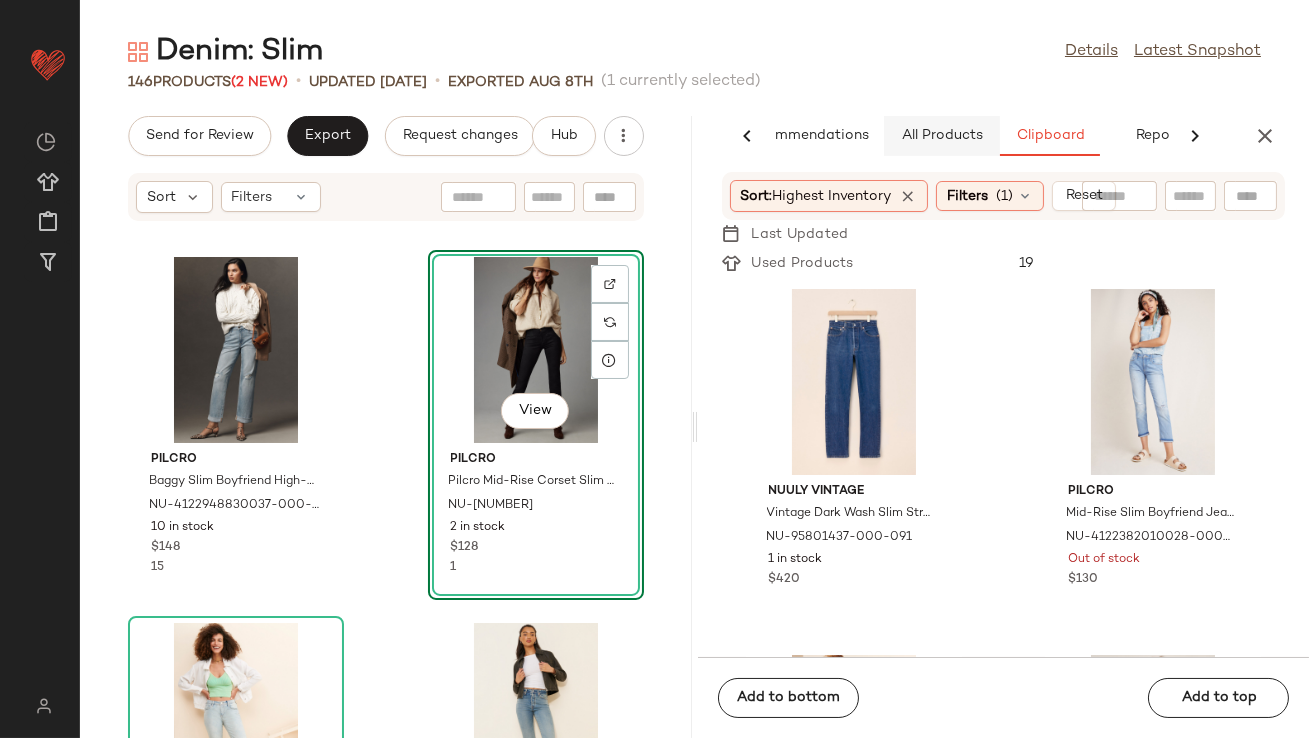 click on "All Products" 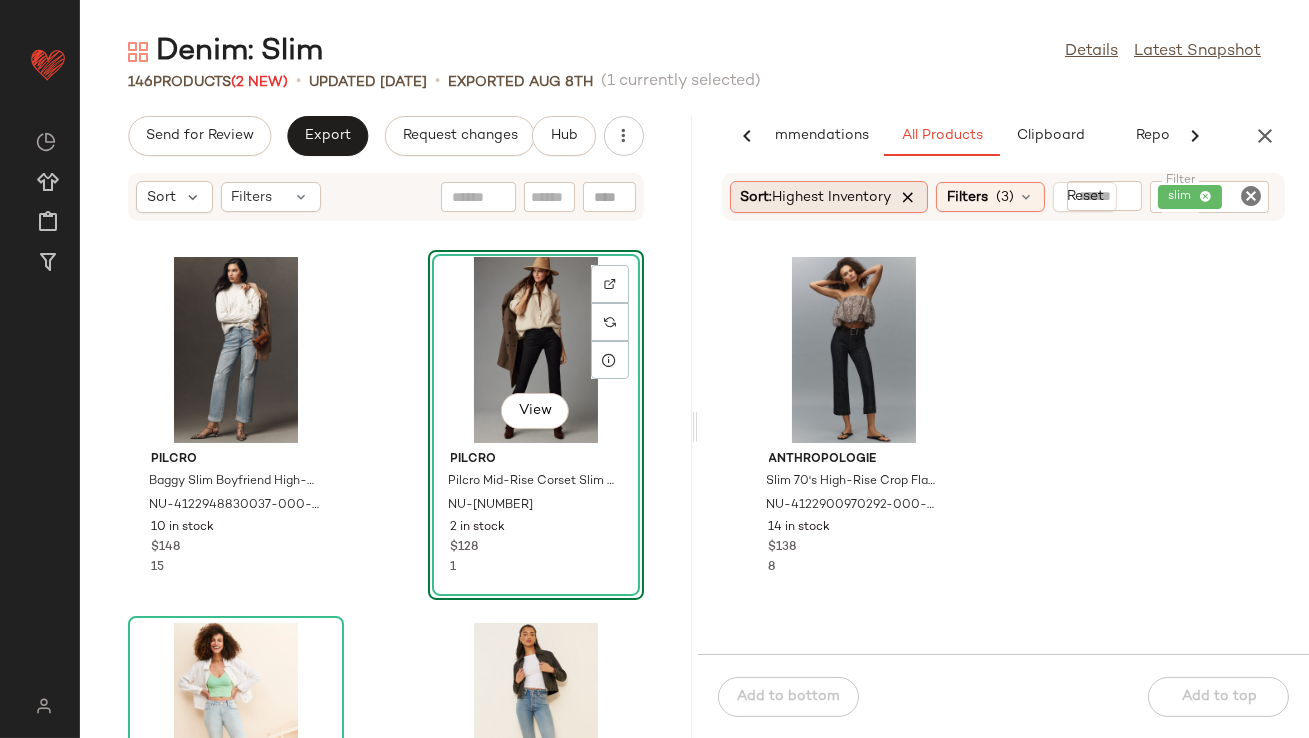 click at bounding box center (909, 197) 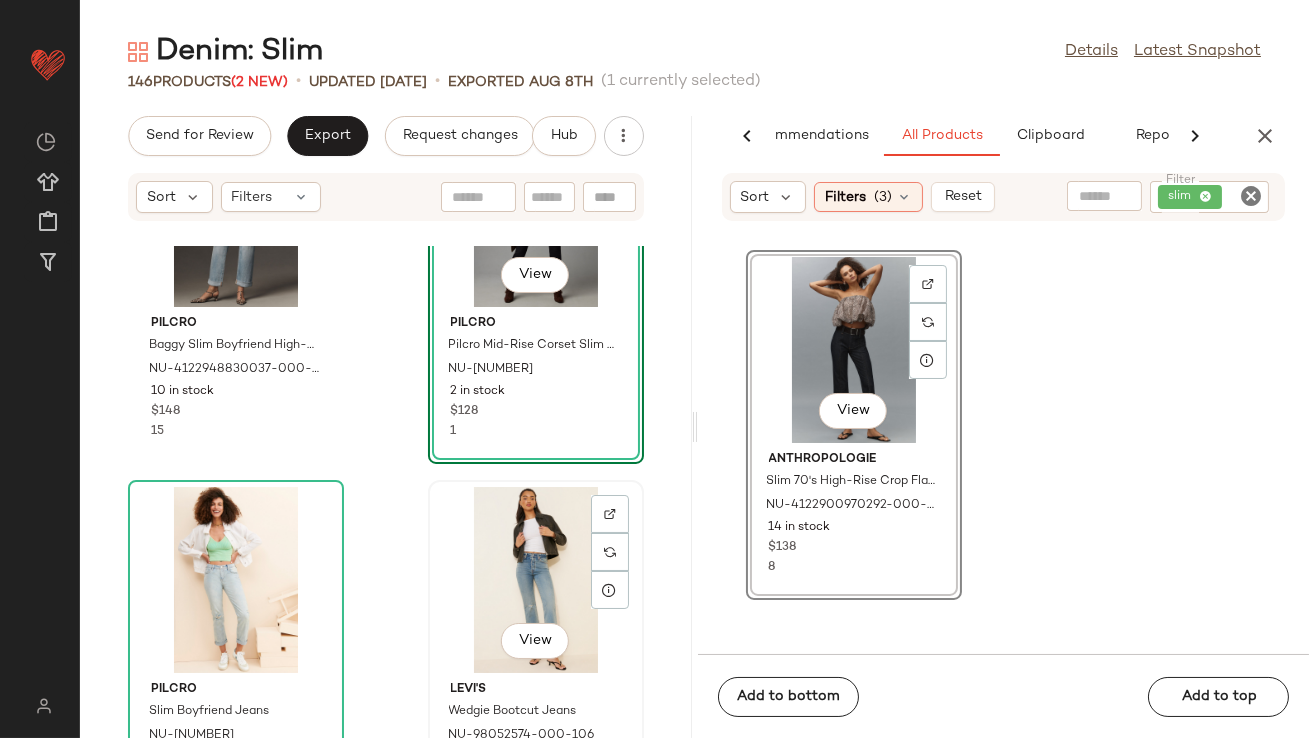 scroll, scrollTop: 136, scrollLeft: 0, axis: vertical 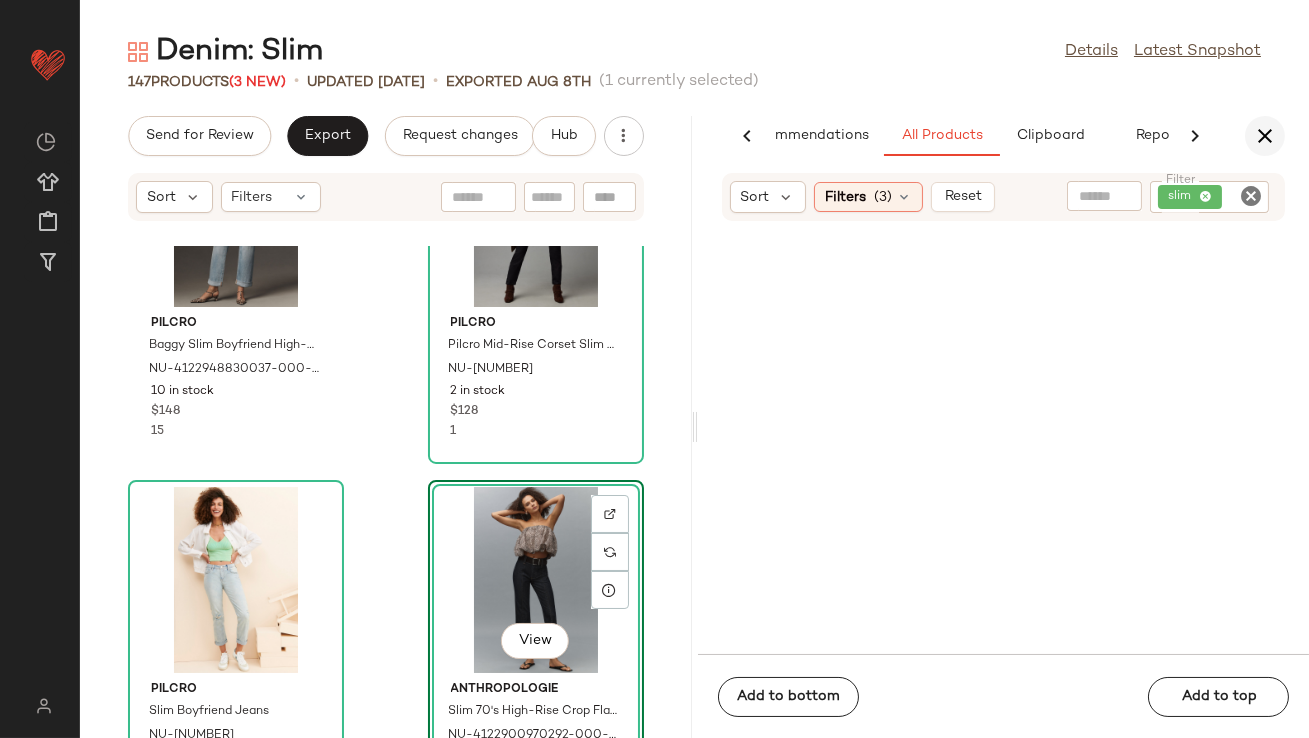 click at bounding box center (1265, 136) 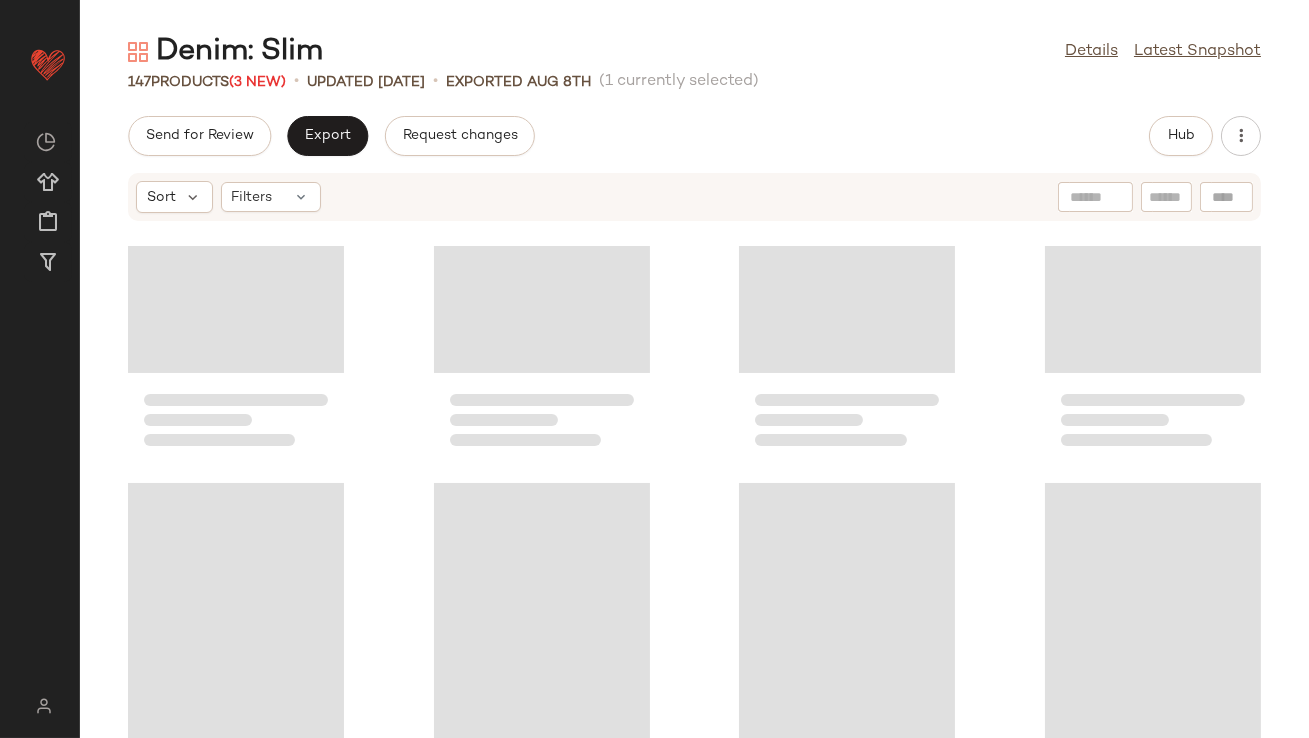 scroll, scrollTop: 0, scrollLeft: 0, axis: both 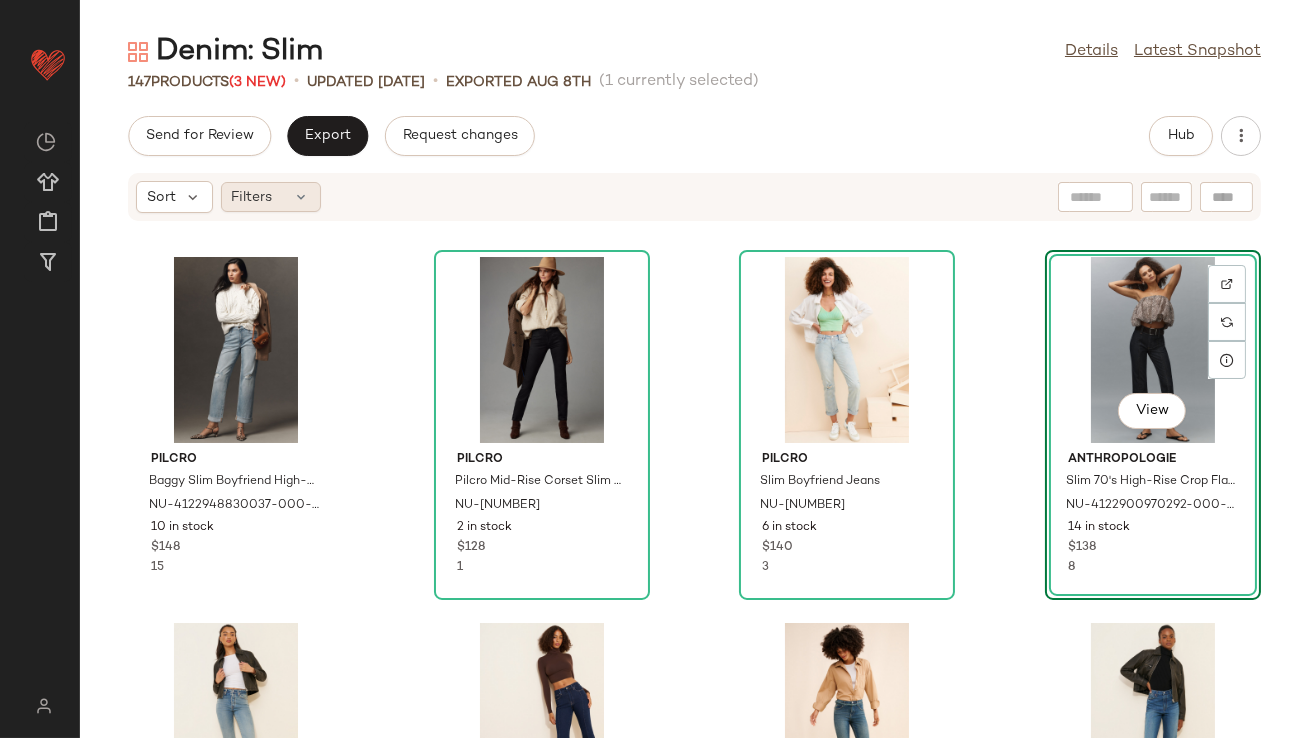 click at bounding box center [302, 197] 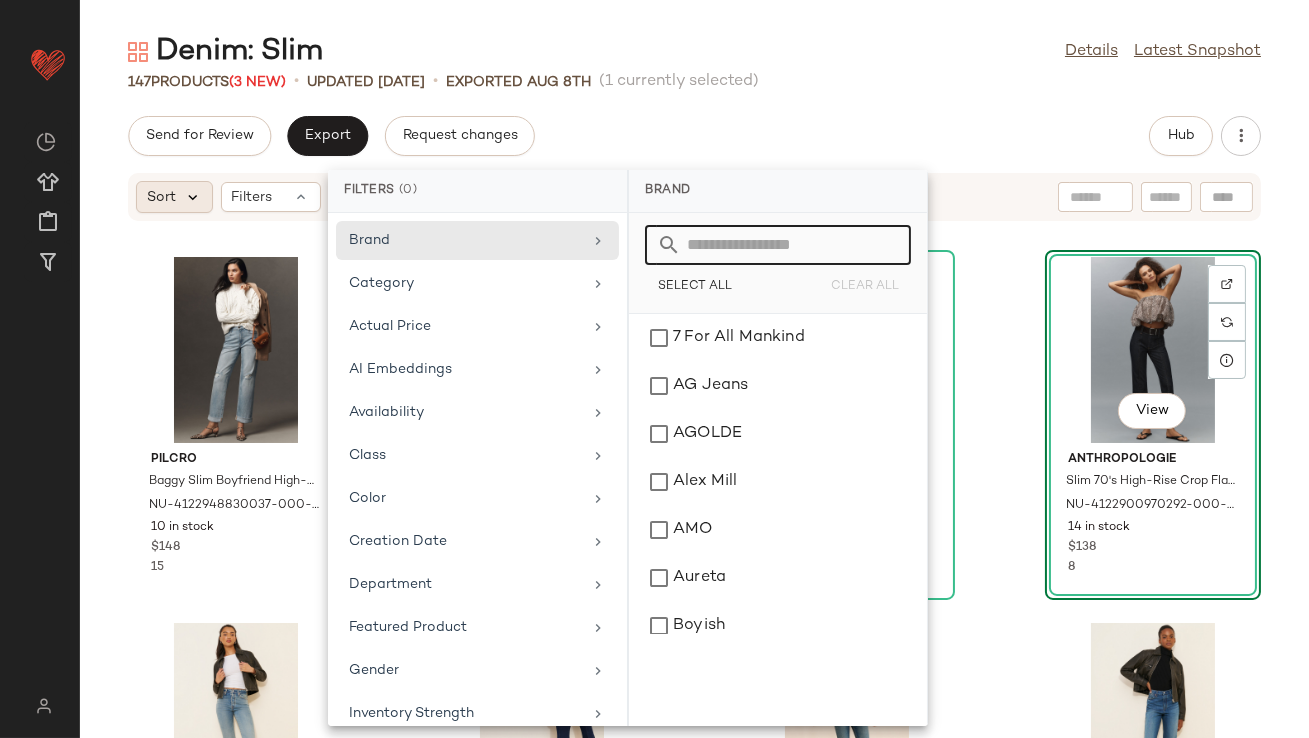 click at bounding box center (193, 197) 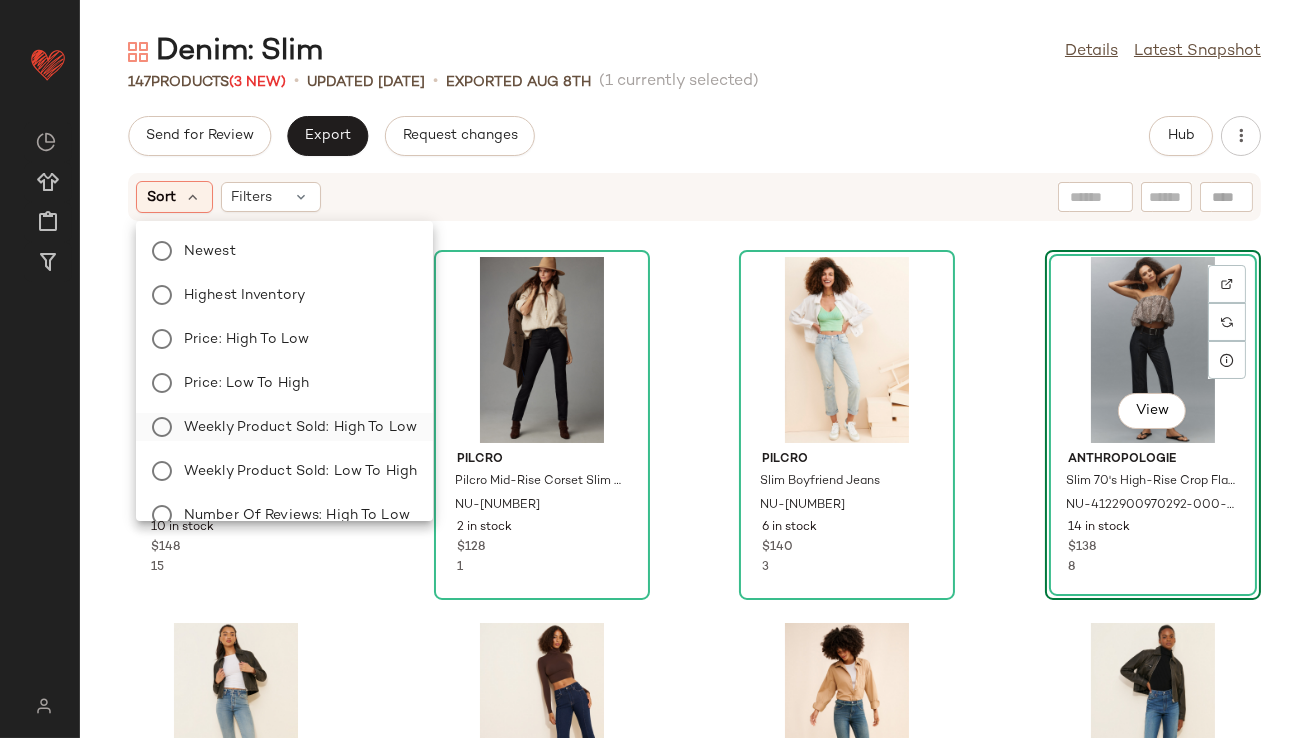 click on "Weekly Product Sold: High to Low" 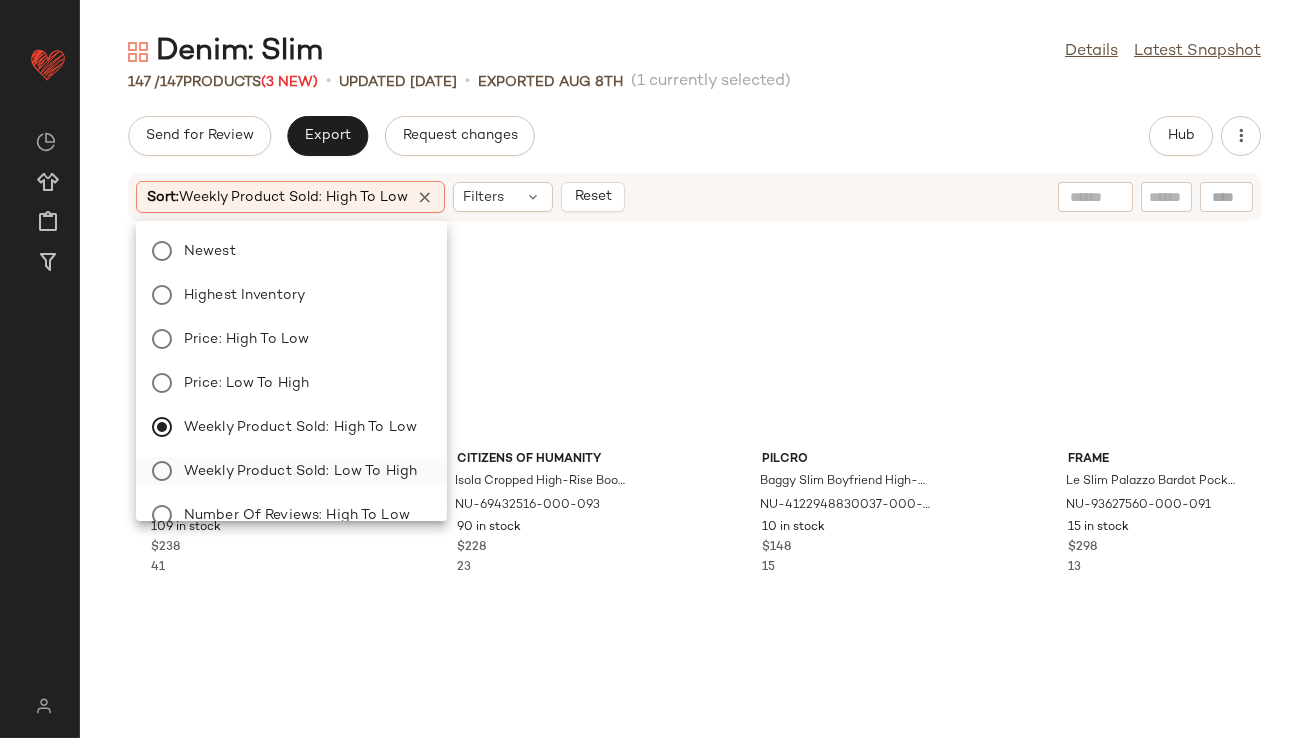click on "Weekly Product Sold: Low to High" 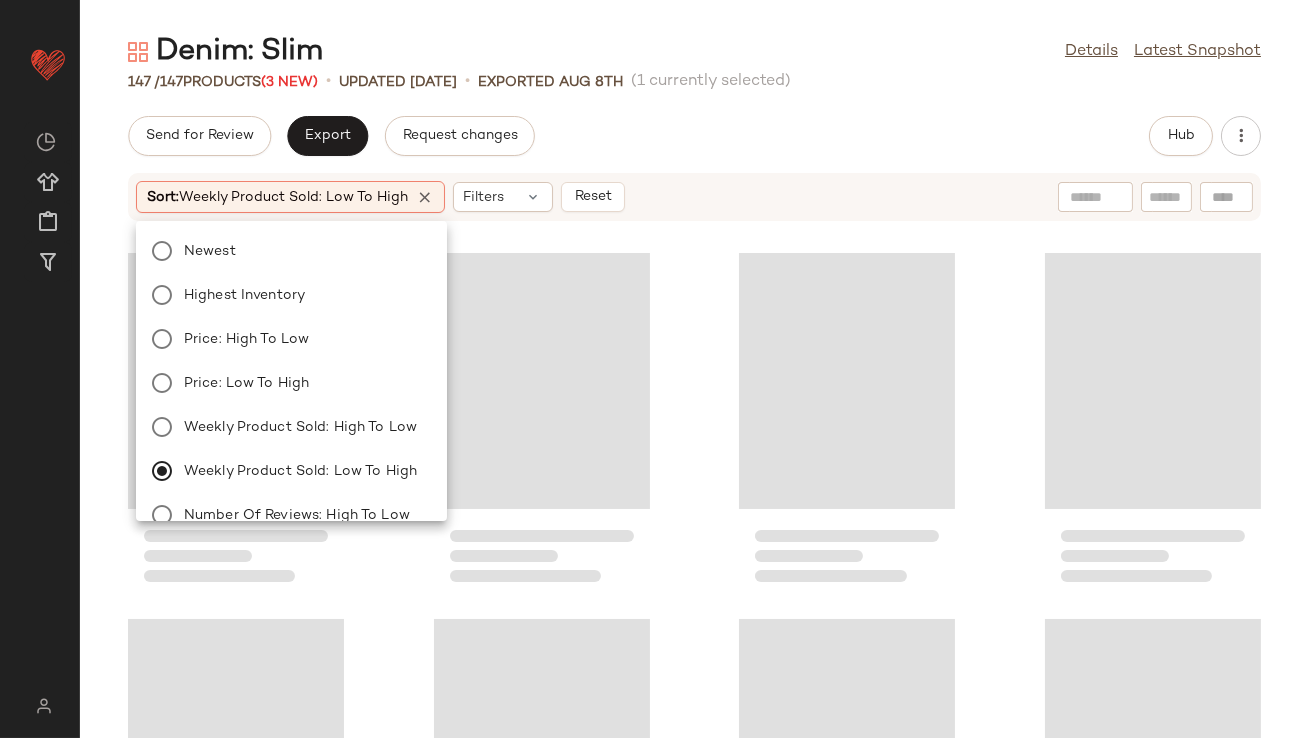 click on "Send for Review   Export   Request changes   Hub" 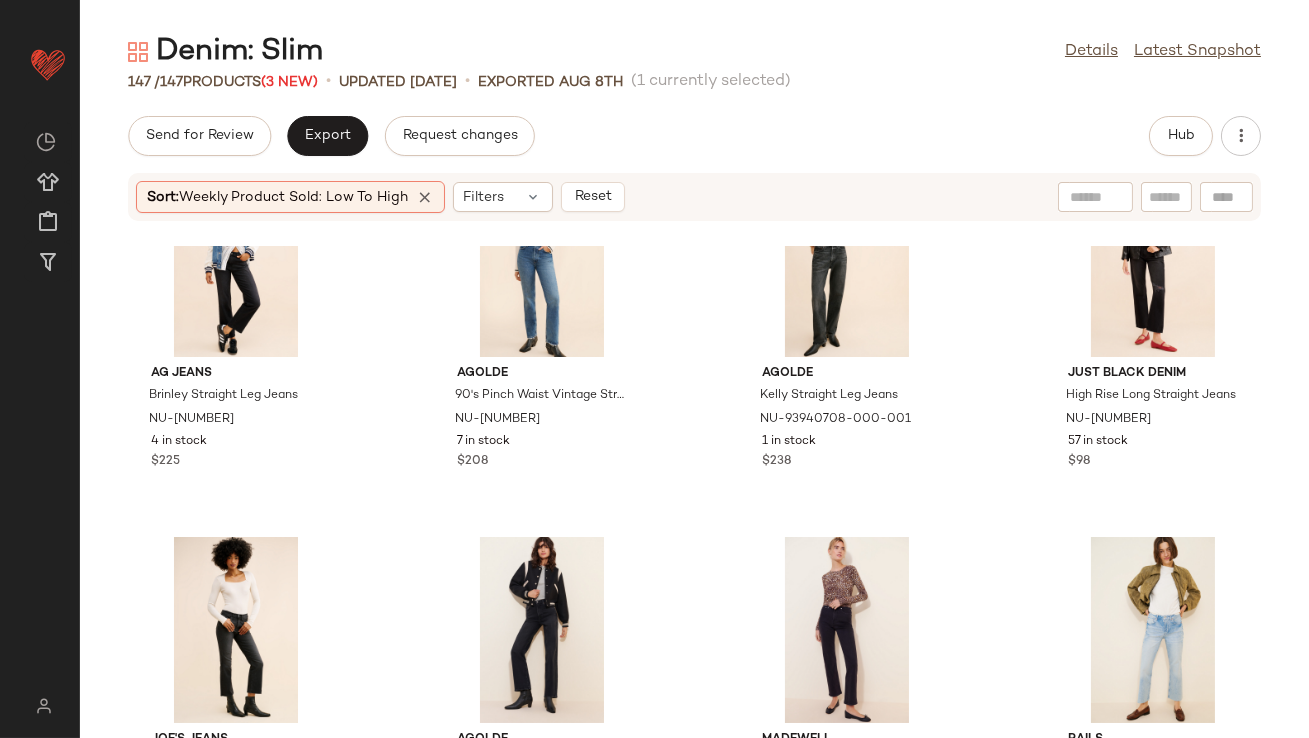 scroll, scrollTop: 10970, scrollLeft: 0, axis: vertical 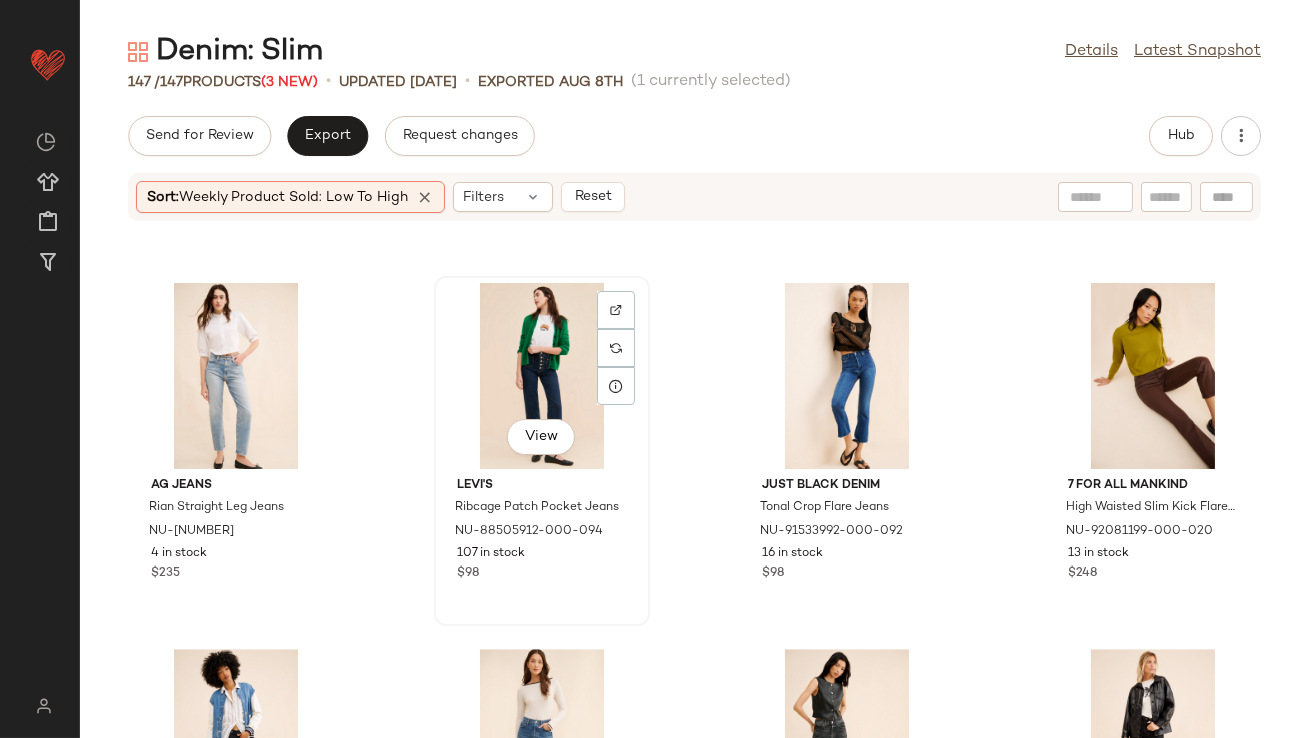 click on "View" 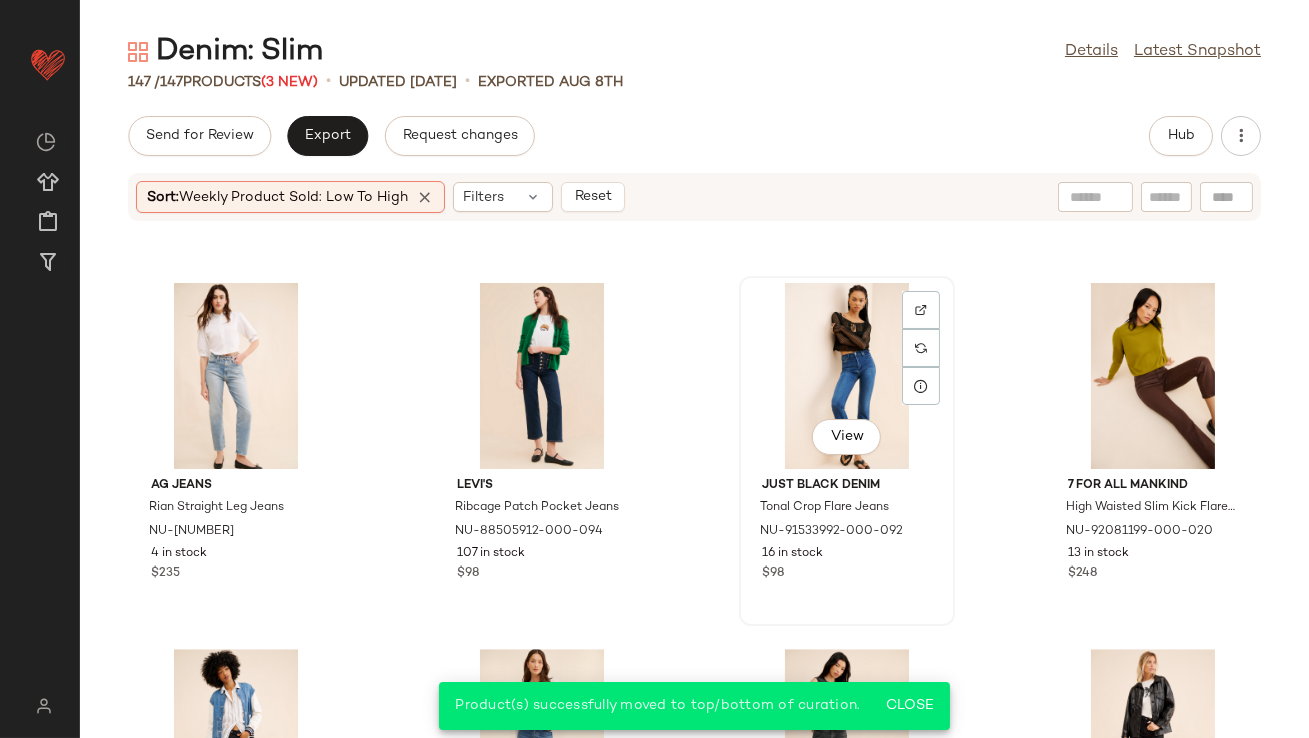 click on "View" 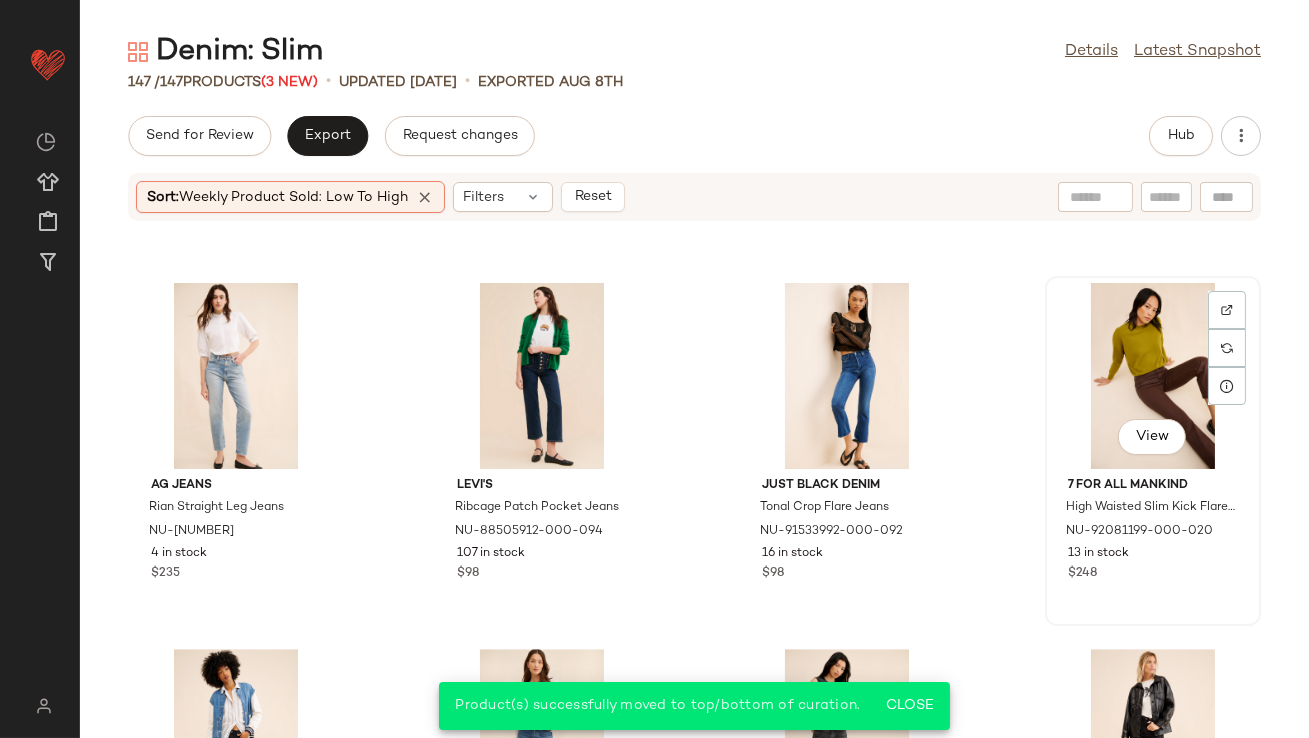 click on "View" 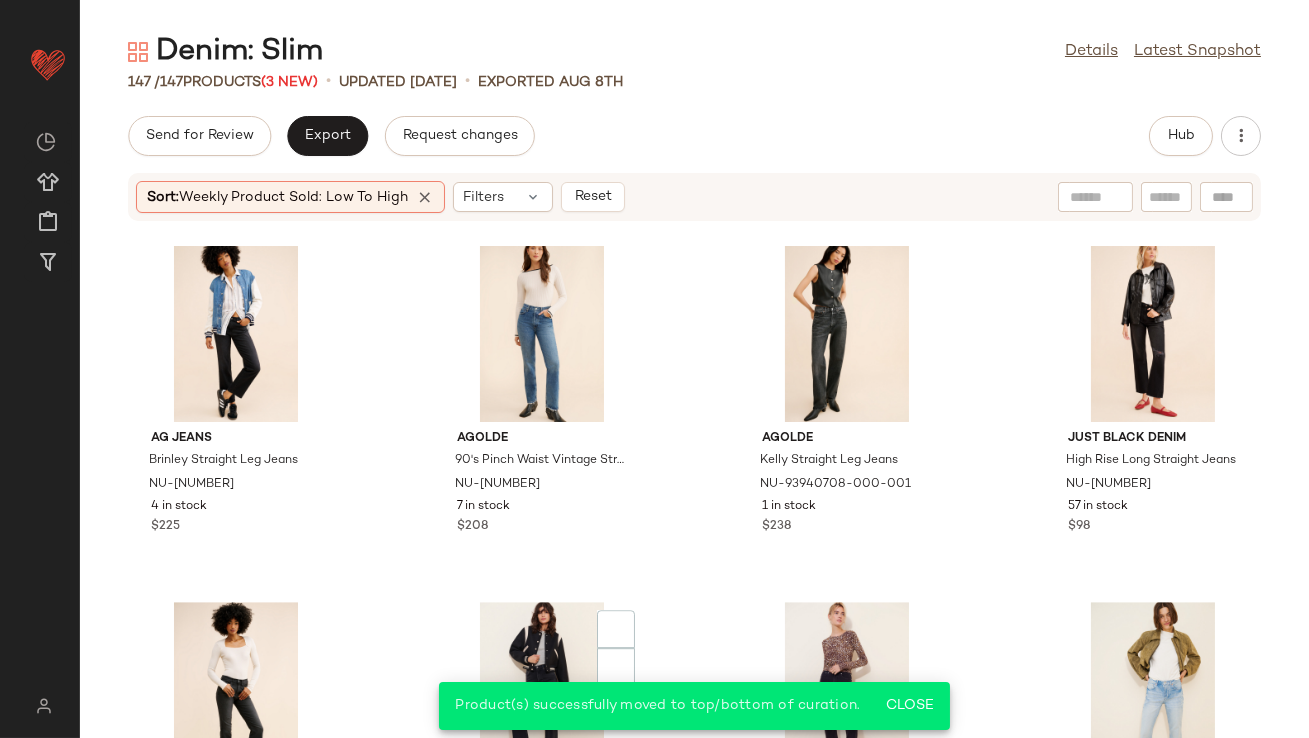 scroll, scrollTop: 11430, scrollLeft: 0, axis: vertical 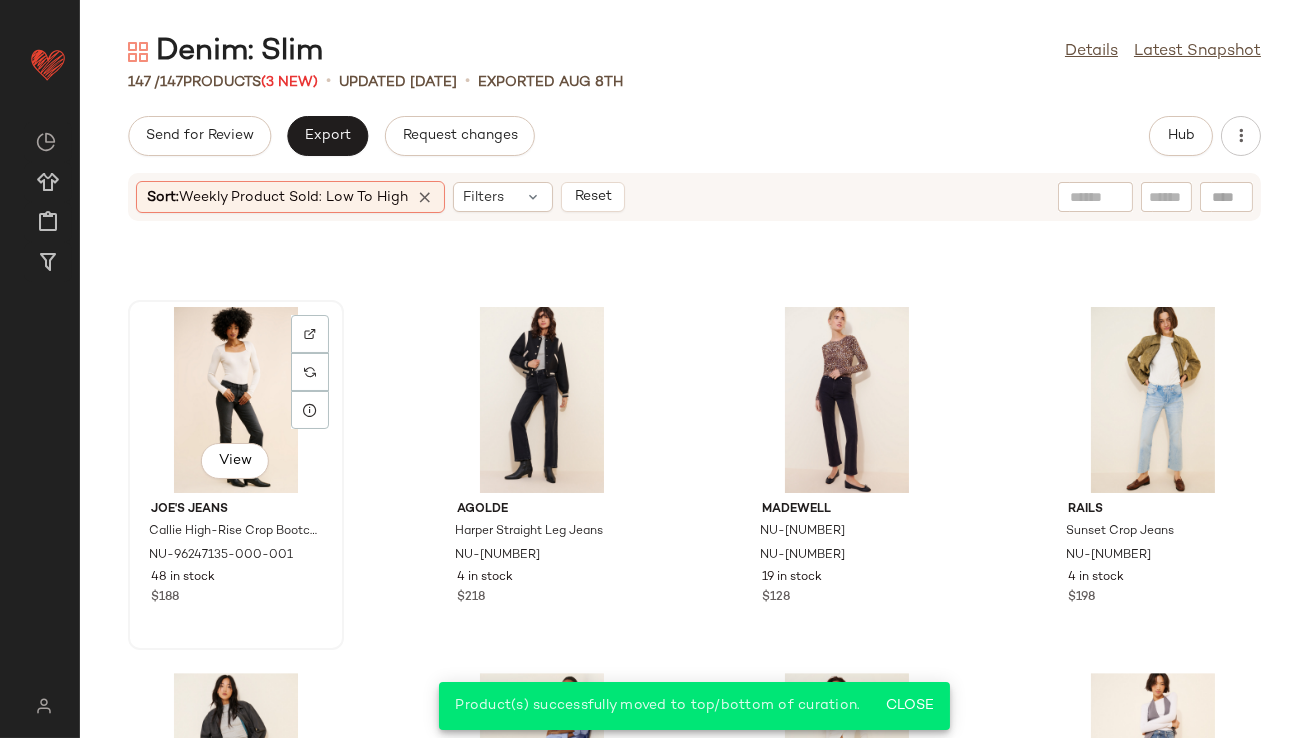 click on "View" 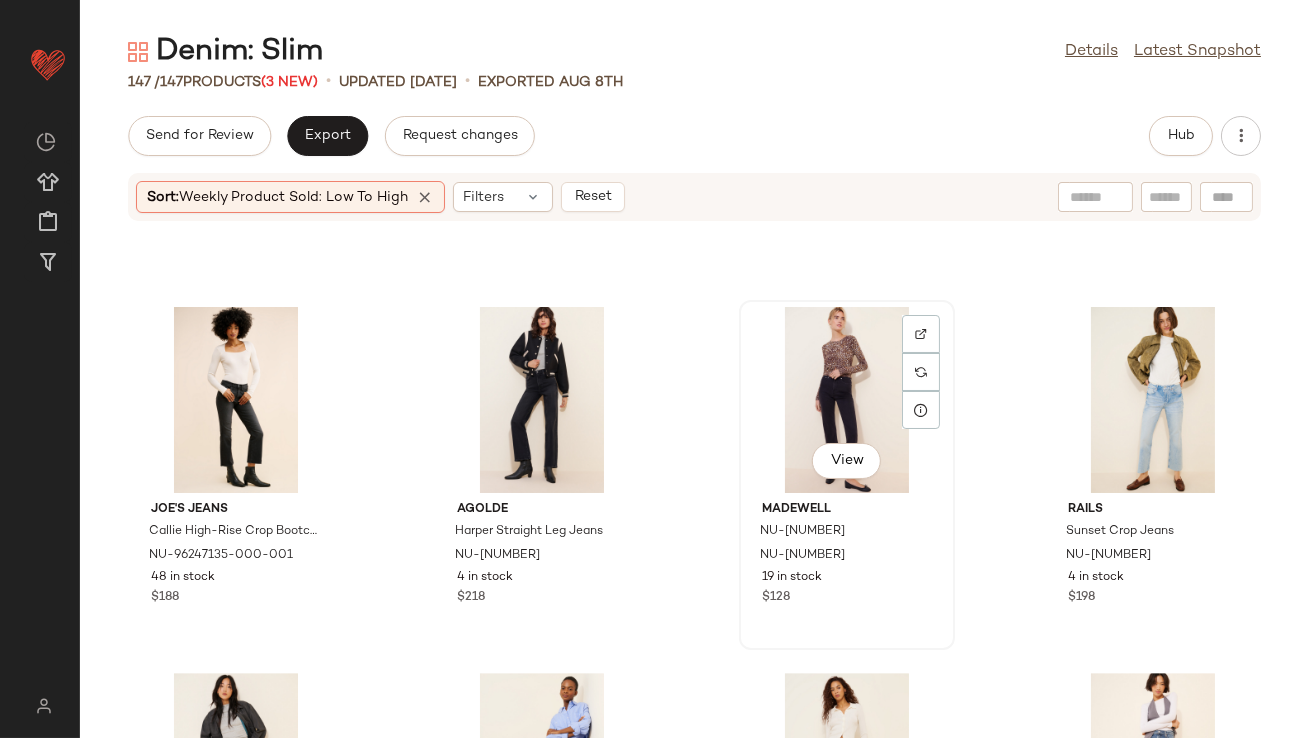 click on "View" 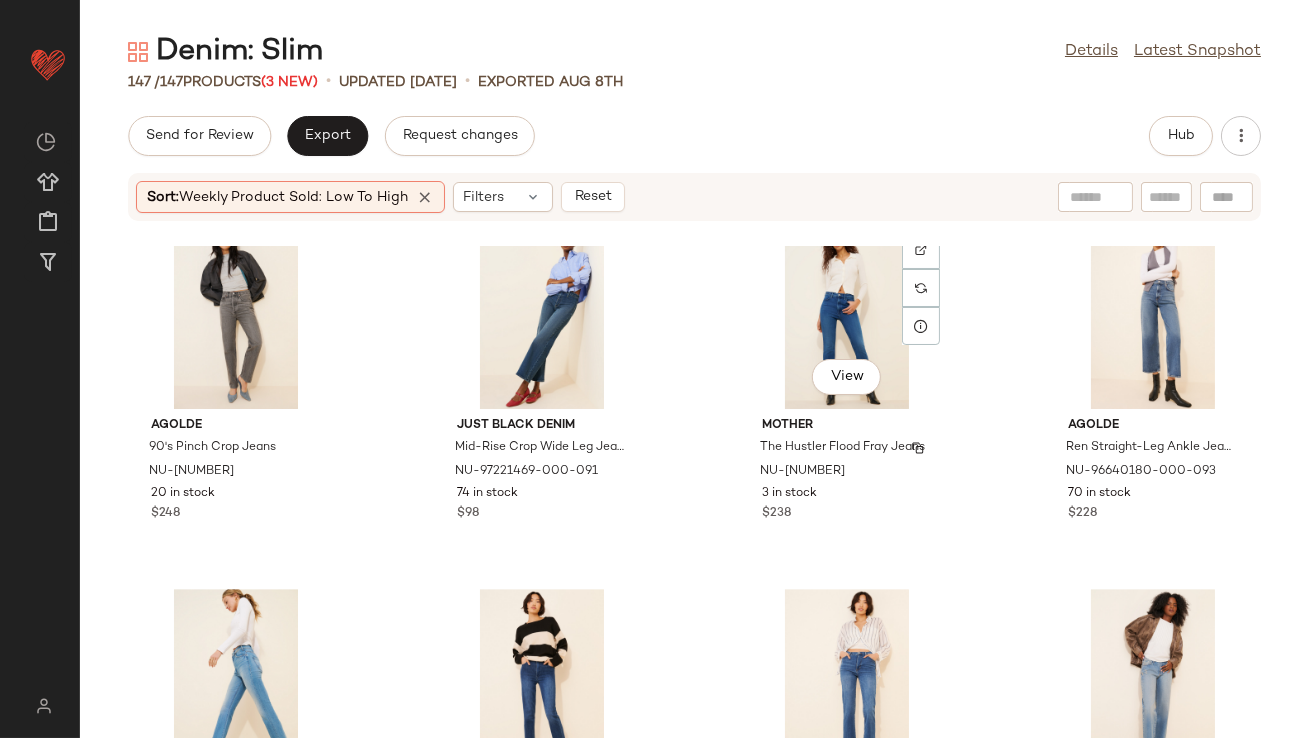 scroll, scrollTop: 12130, scrollLeft: 0, axis: vertical 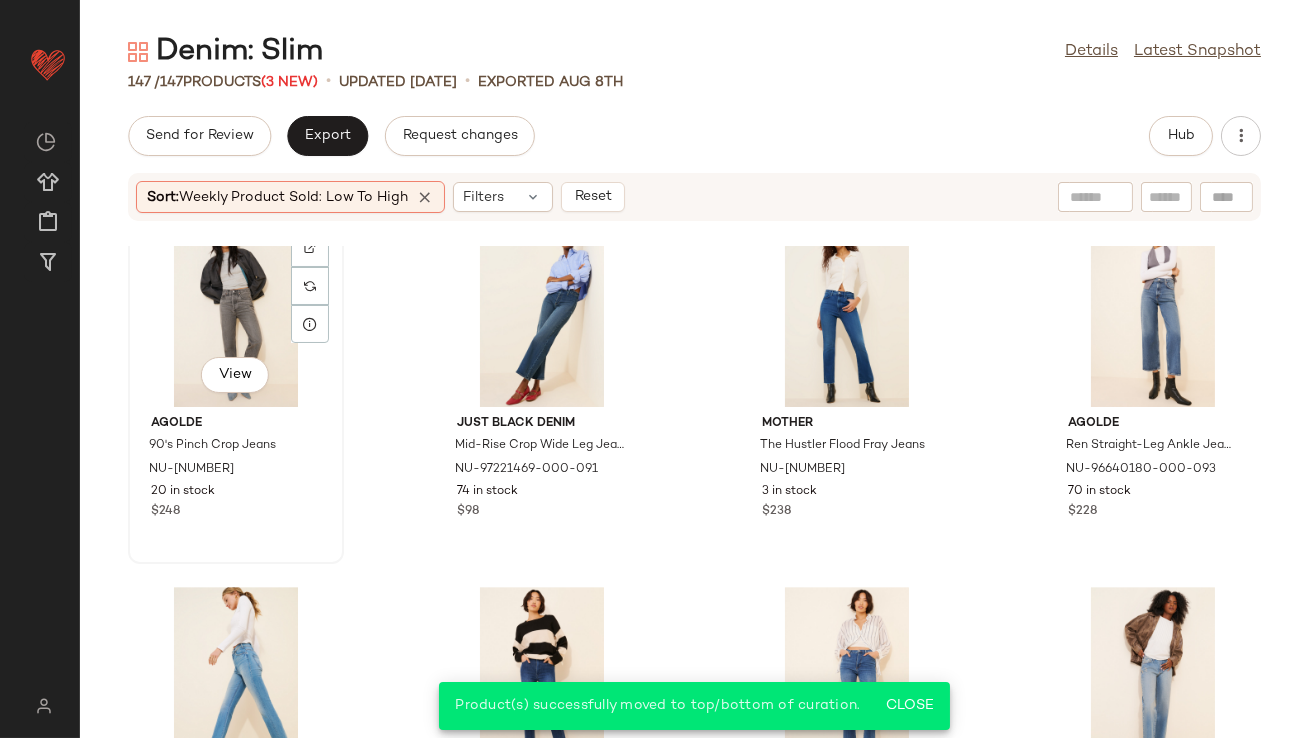 click on "View" 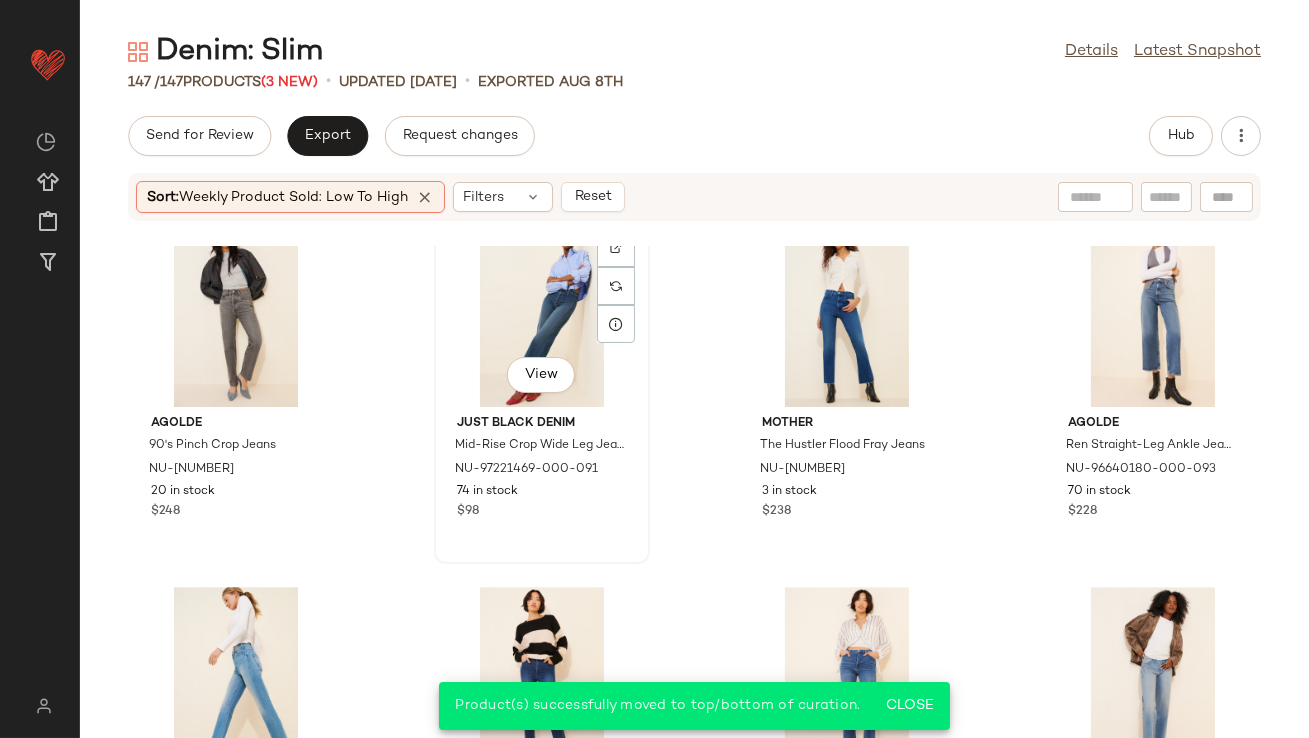click on "View" 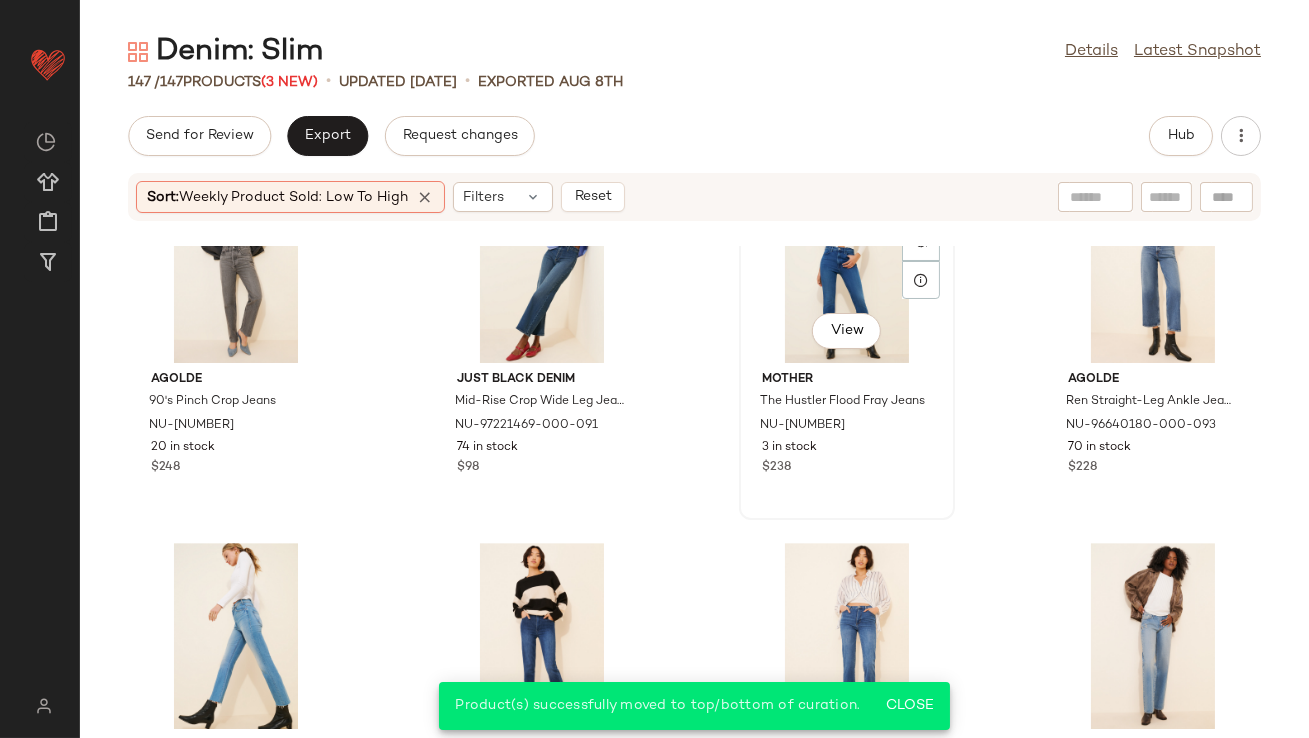 scroll, scrollTop: 12178, scrollLeft: 0, axis: vertical 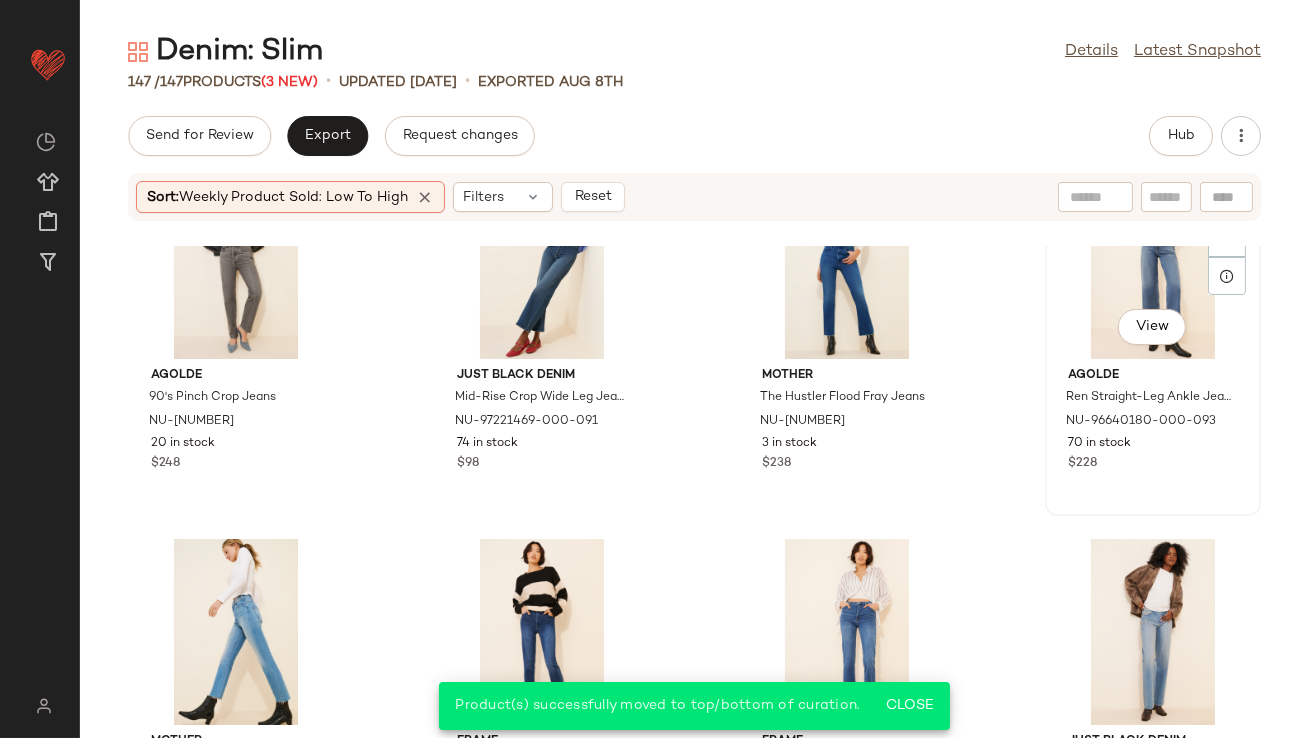 click on "View" 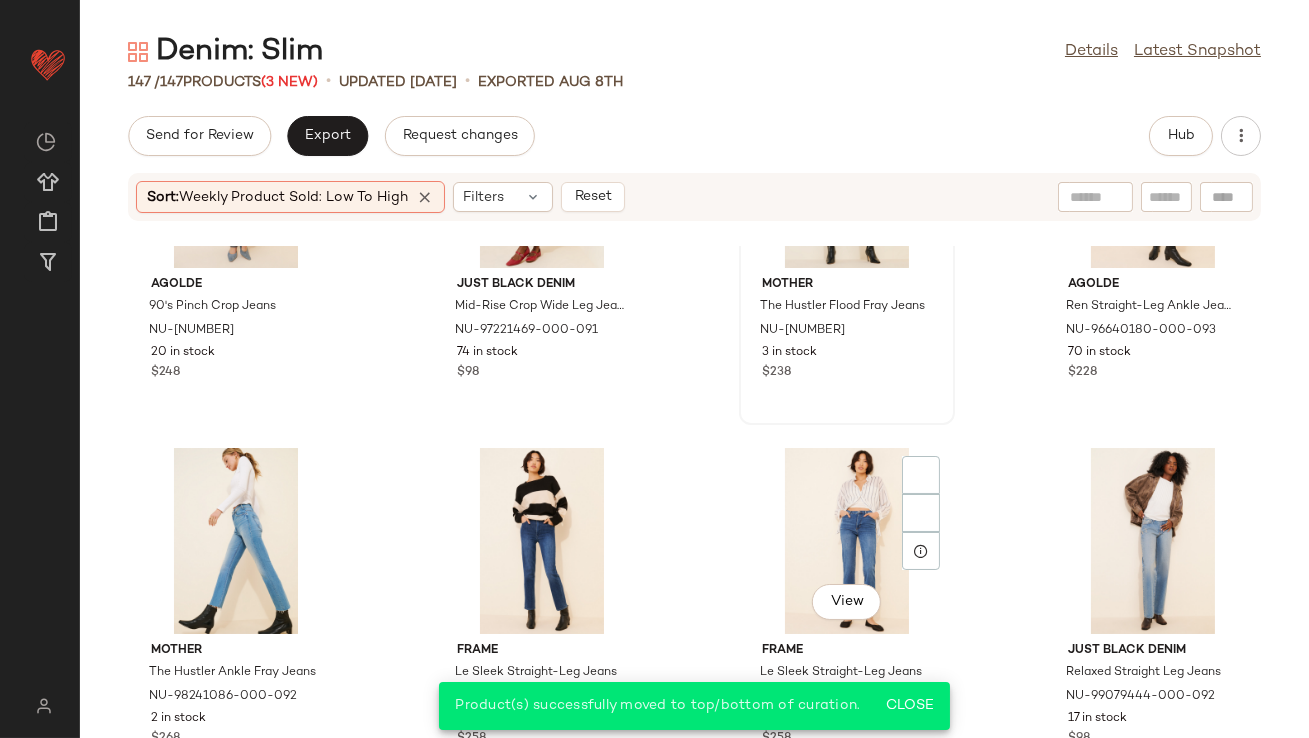scroll, scrollTop: 12458, scrollLeft: 0, axis: vertical 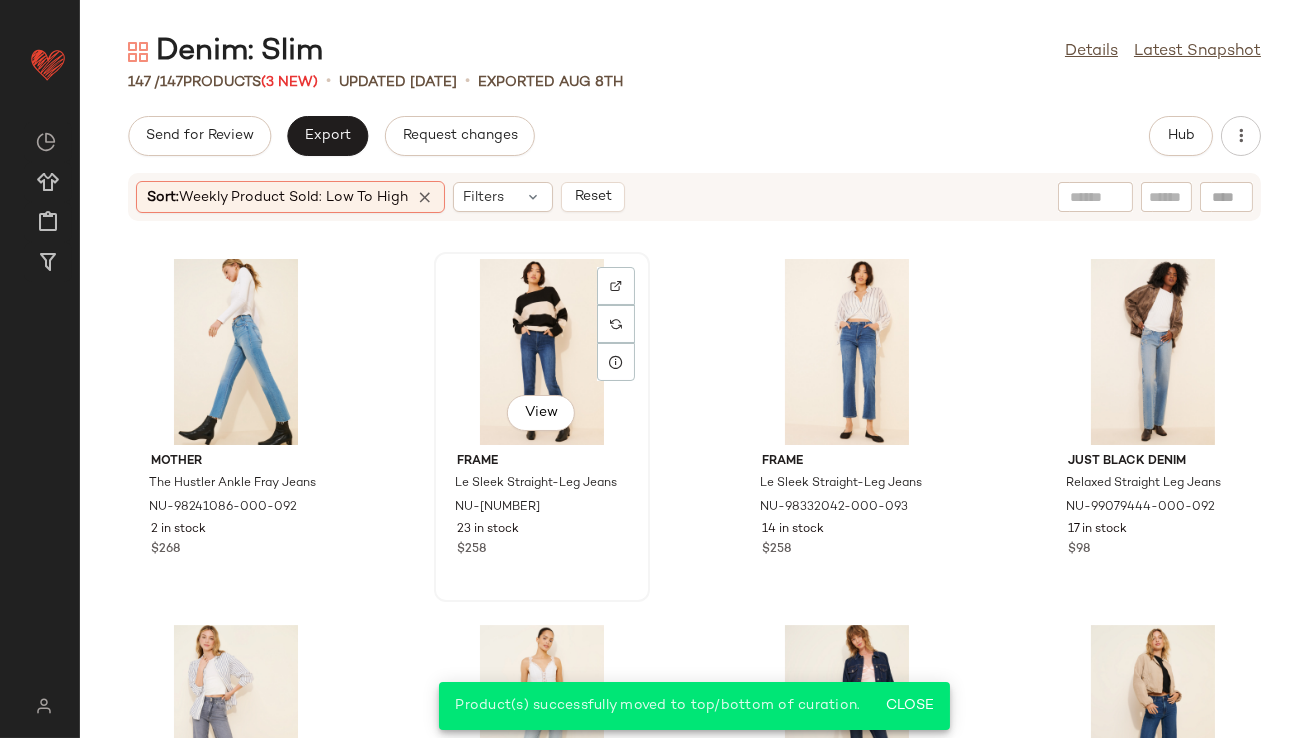 click on "View" 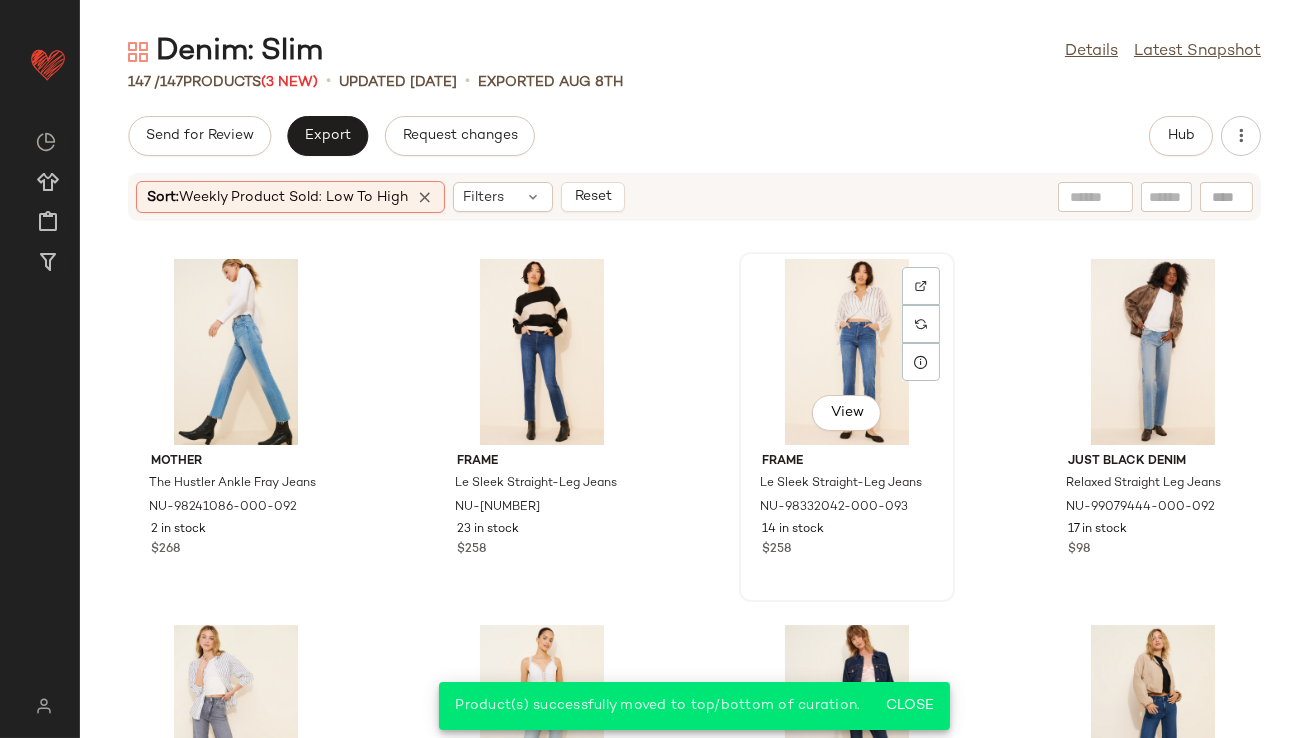 click on "View" 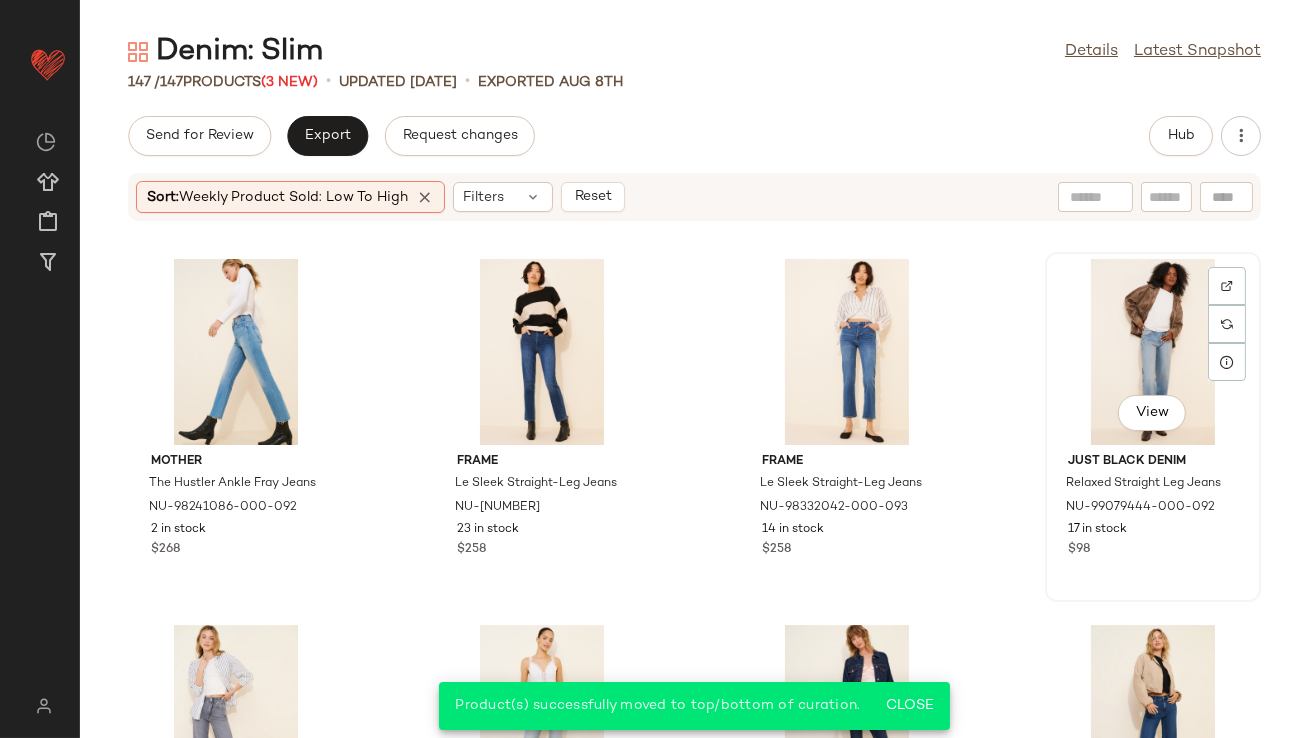 click on "View" 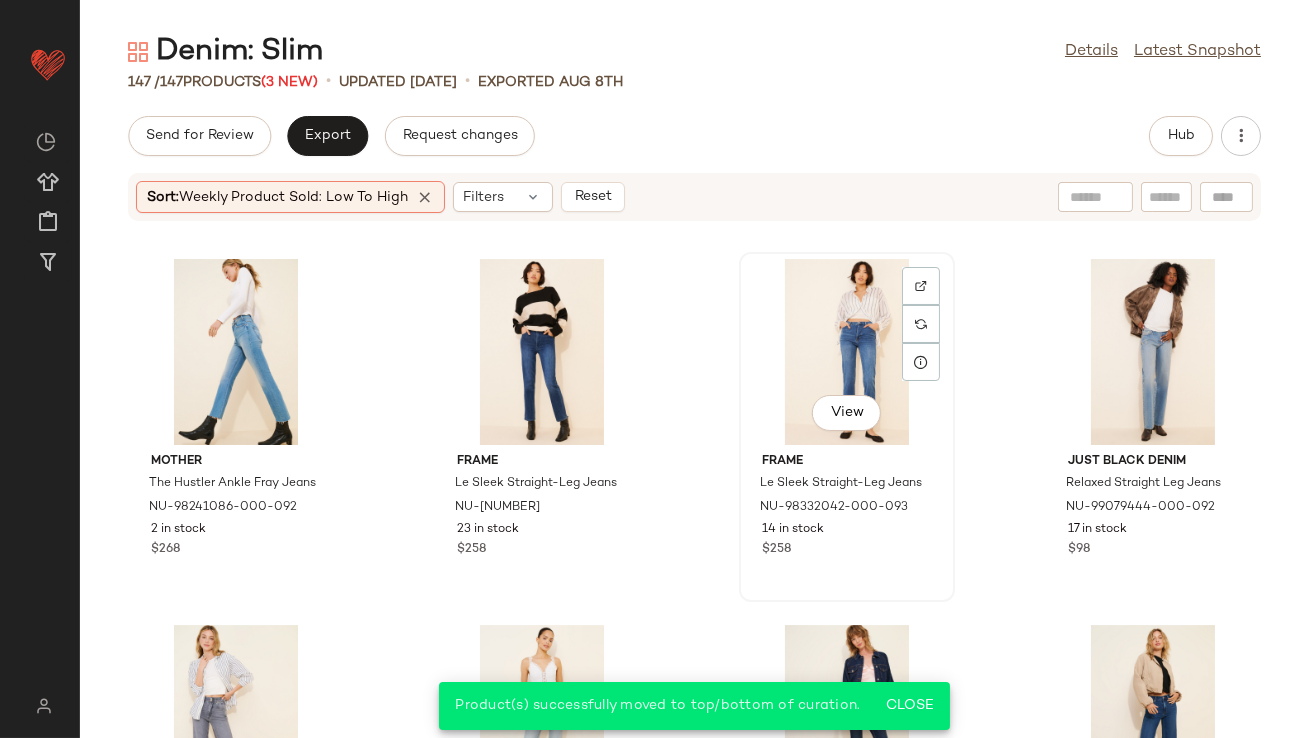 scroll, scrollTop: 12793, scrollLeft: 0, axis: vertical 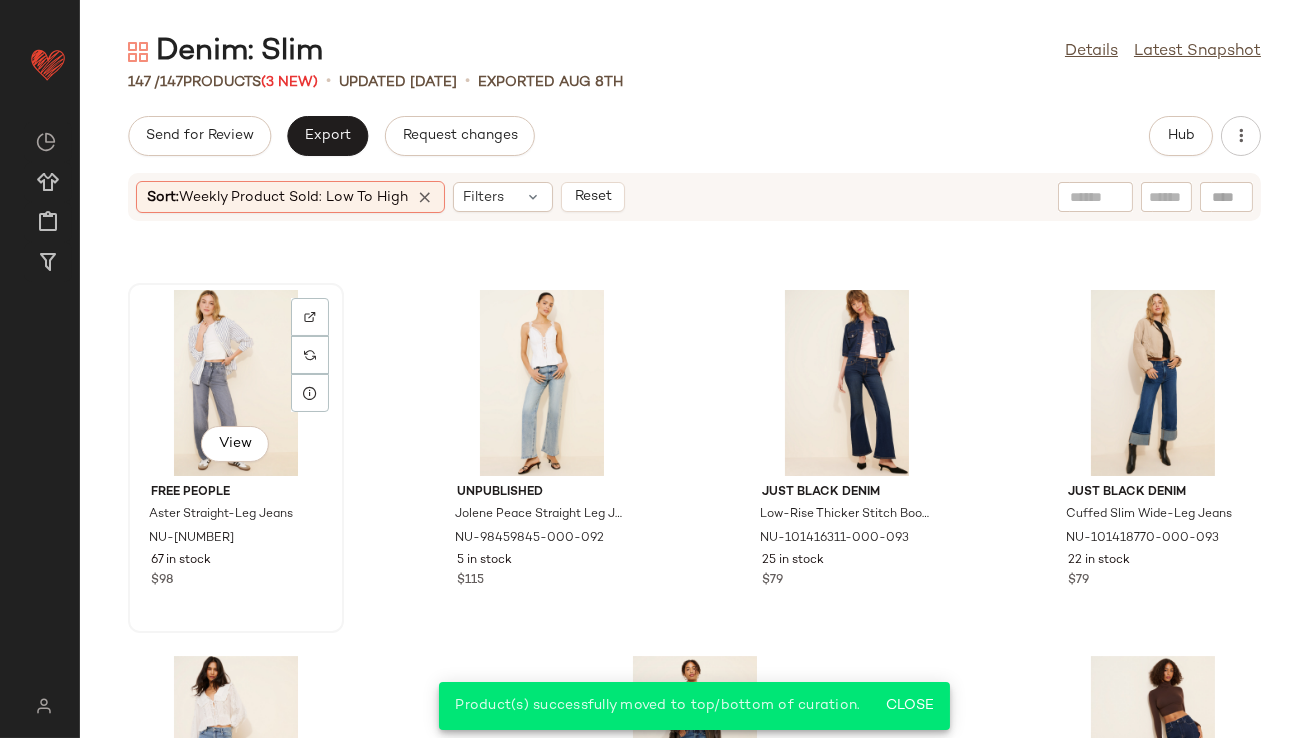 click on "View" 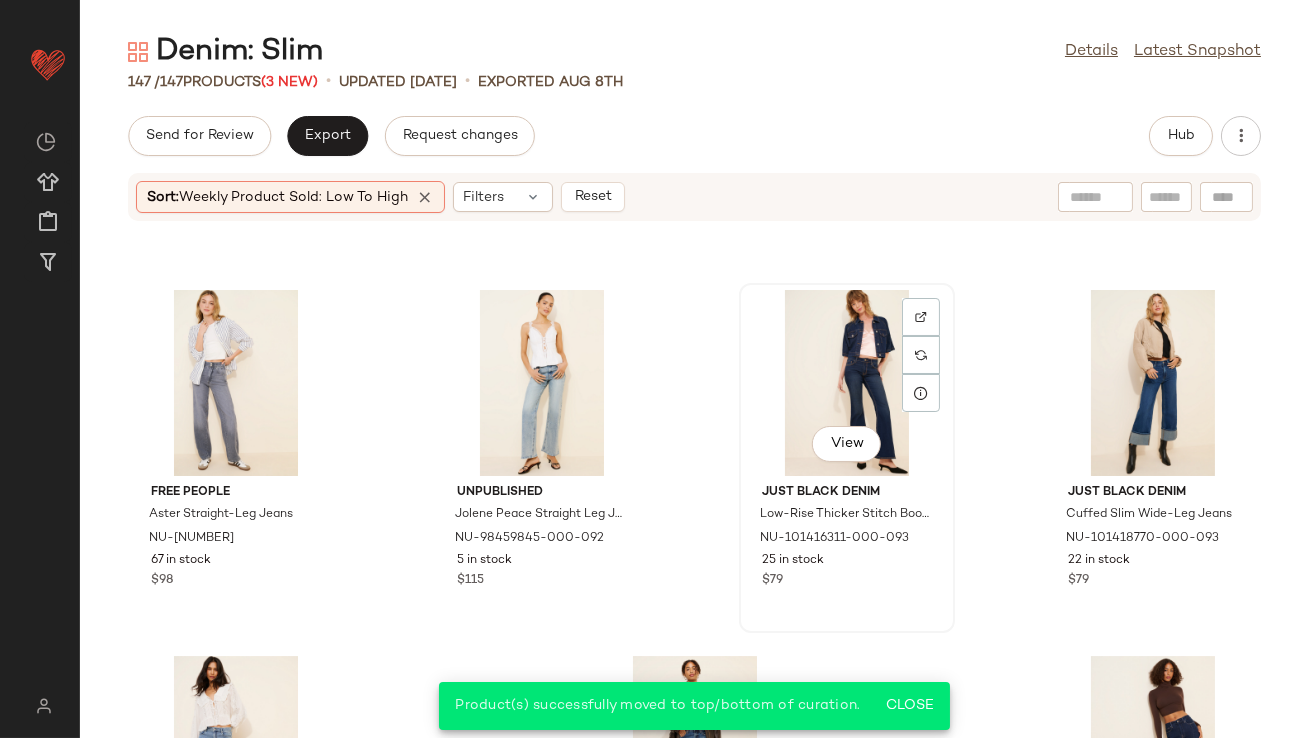 click on "View" 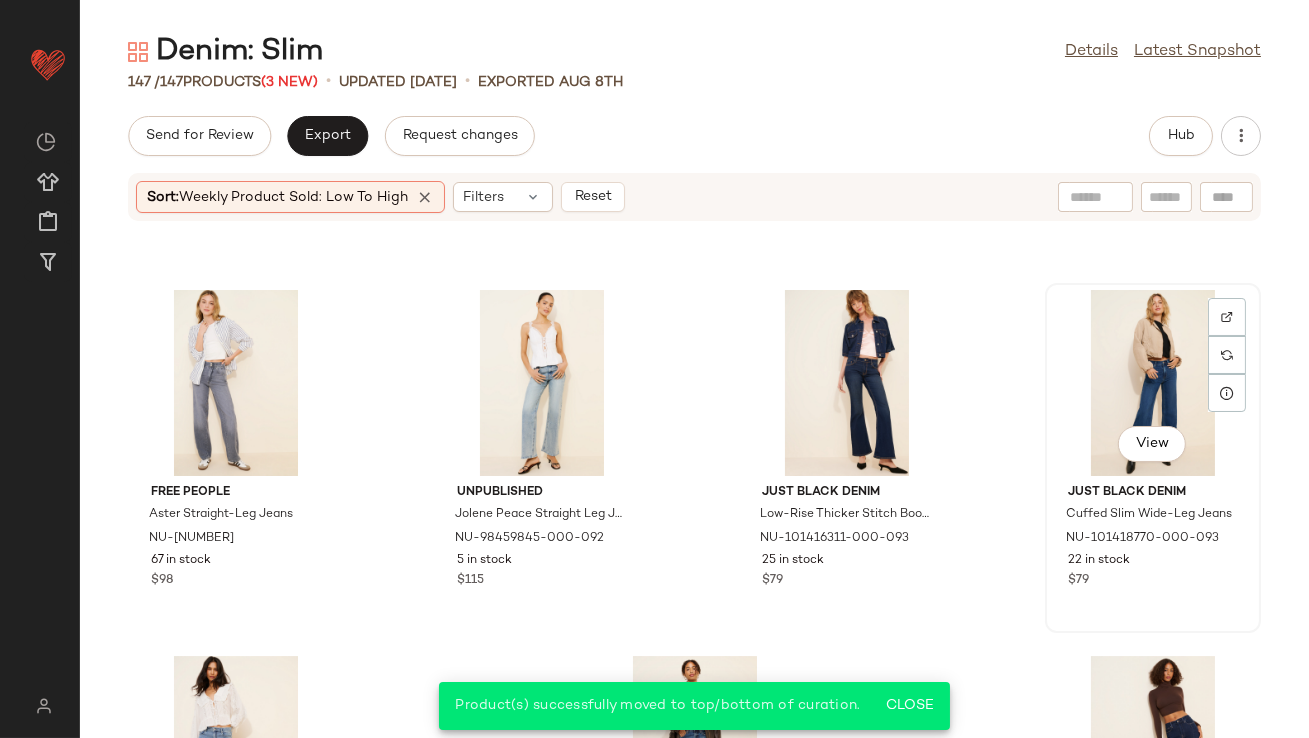 click on "View" 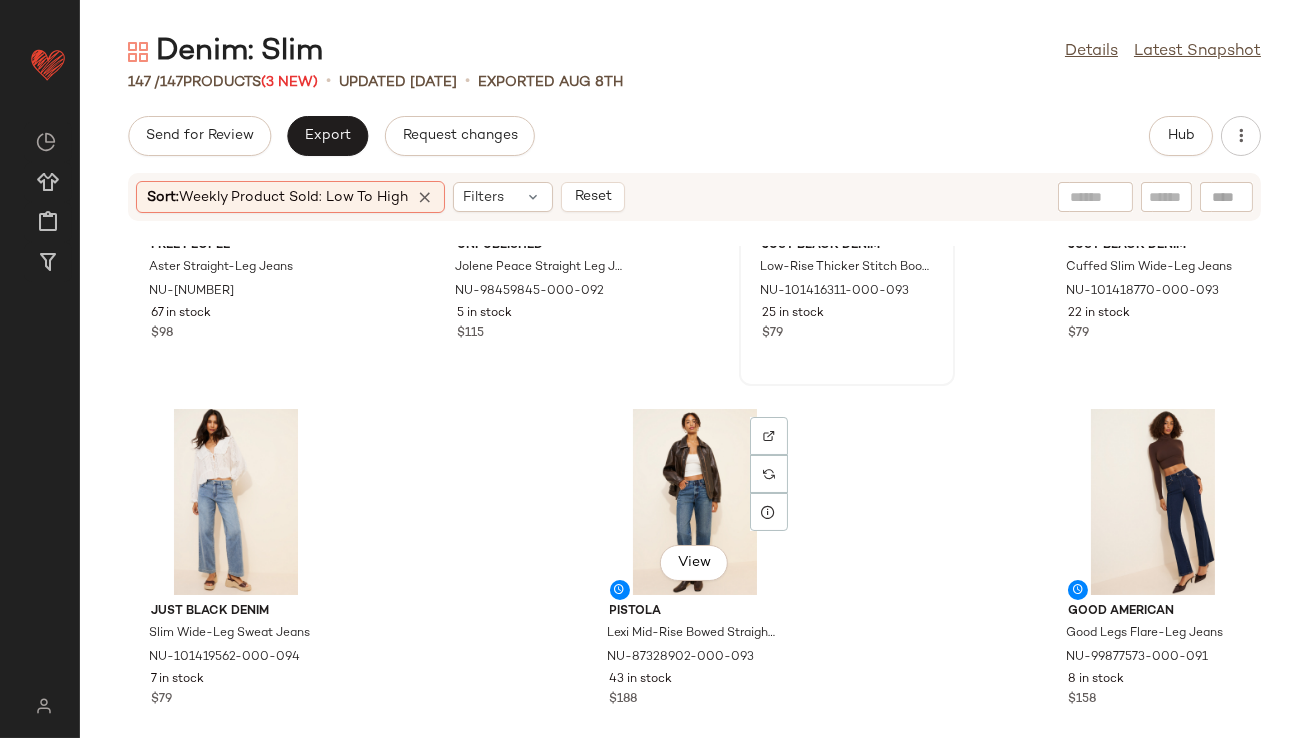 scroll, scrollTop: 13053, scrollLeft: 0, axis: vertical 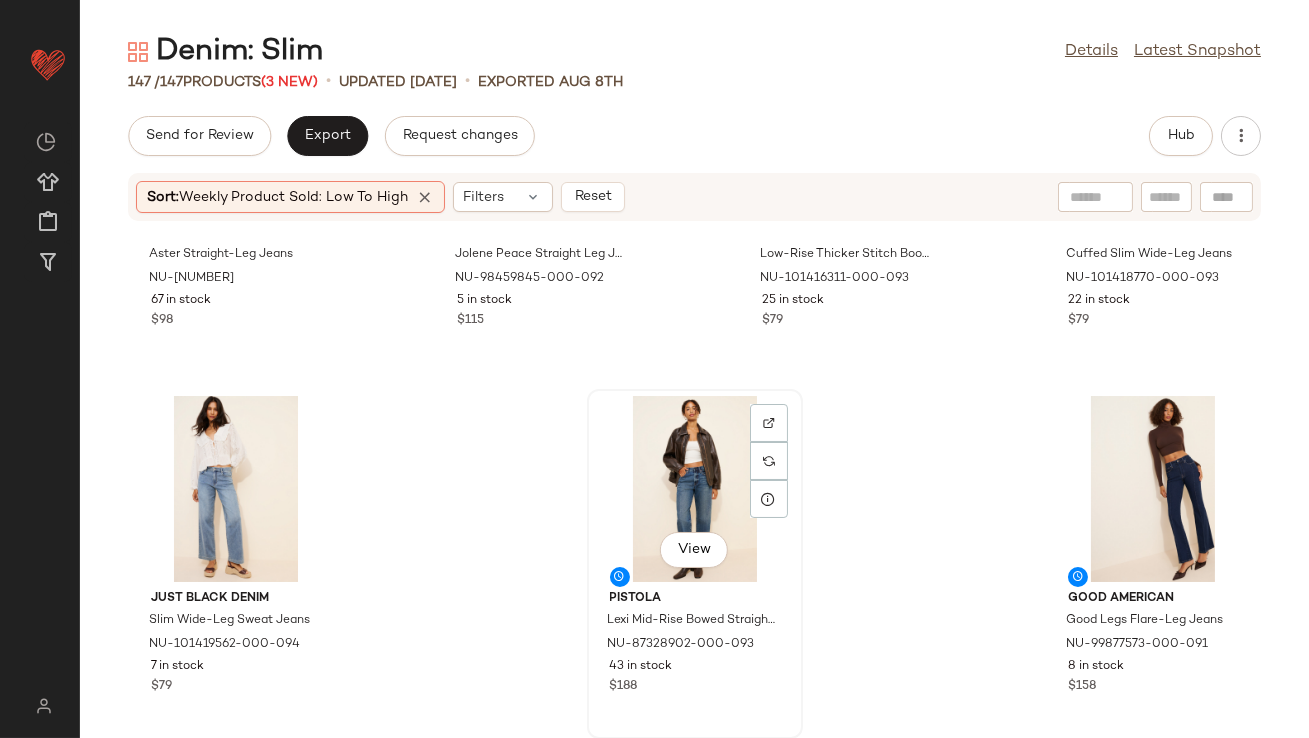 click on "View" 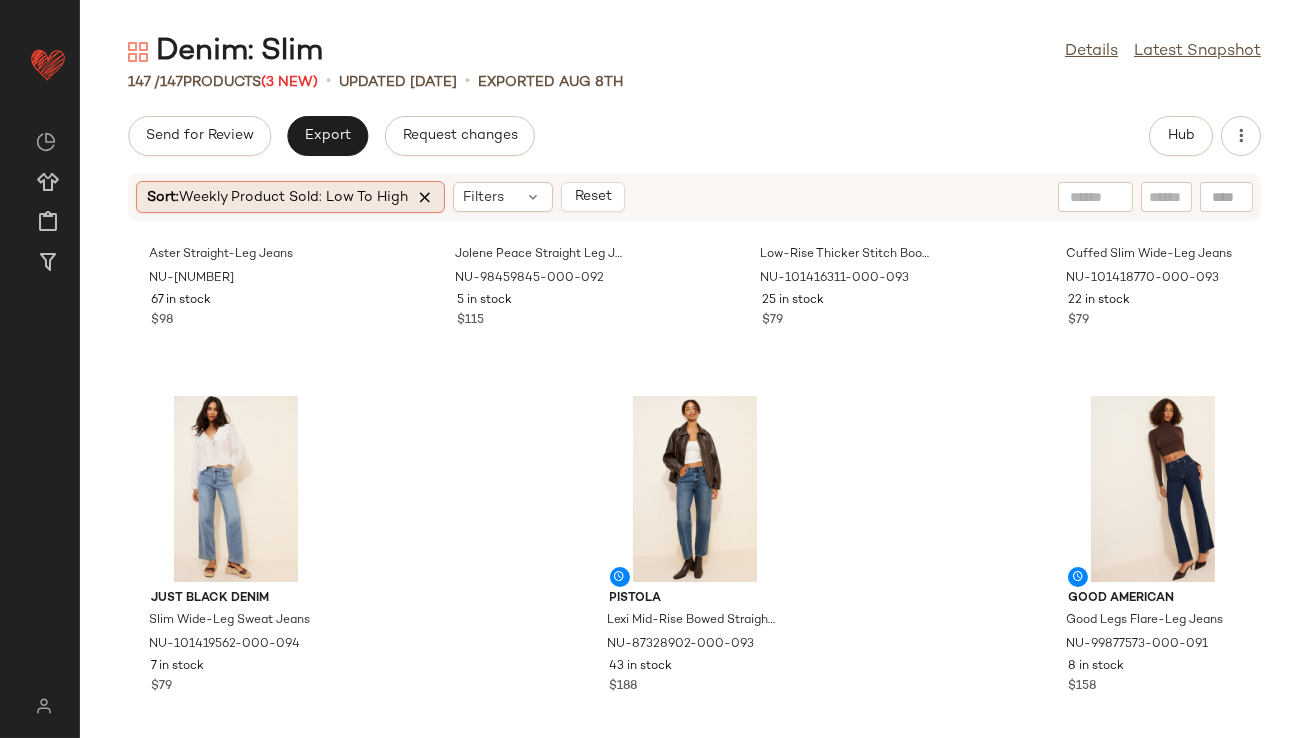 click at bounding box center [425, 197] 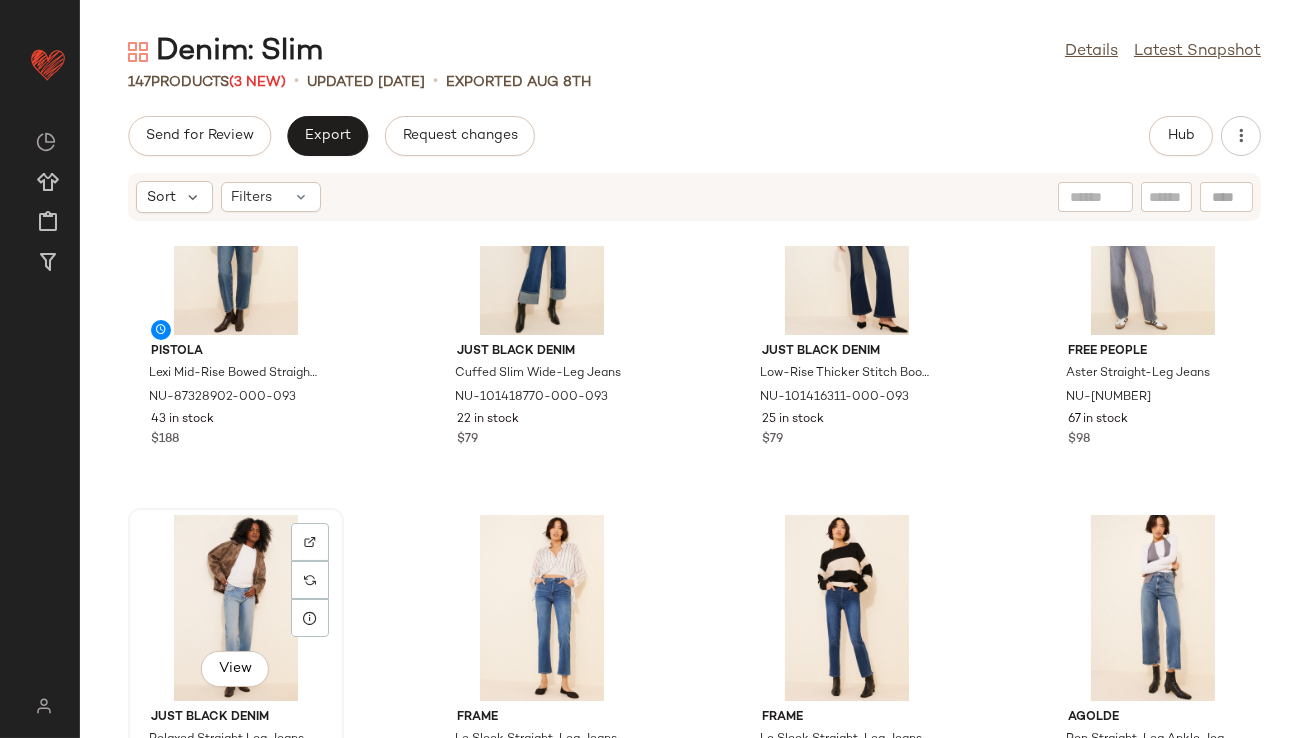 scroll, scrollTop: 129, scrollLeft: 0, axis: vertical 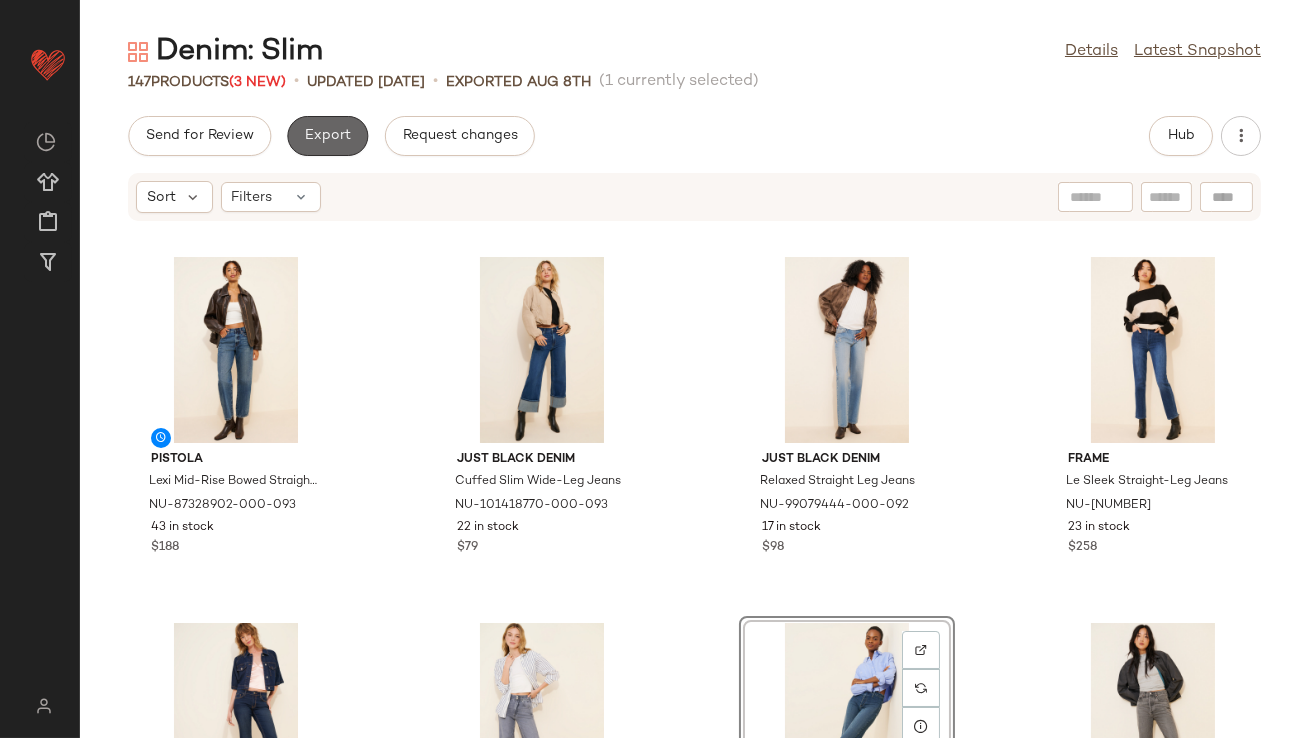 click on "Export" at bounding box center (327, 136) 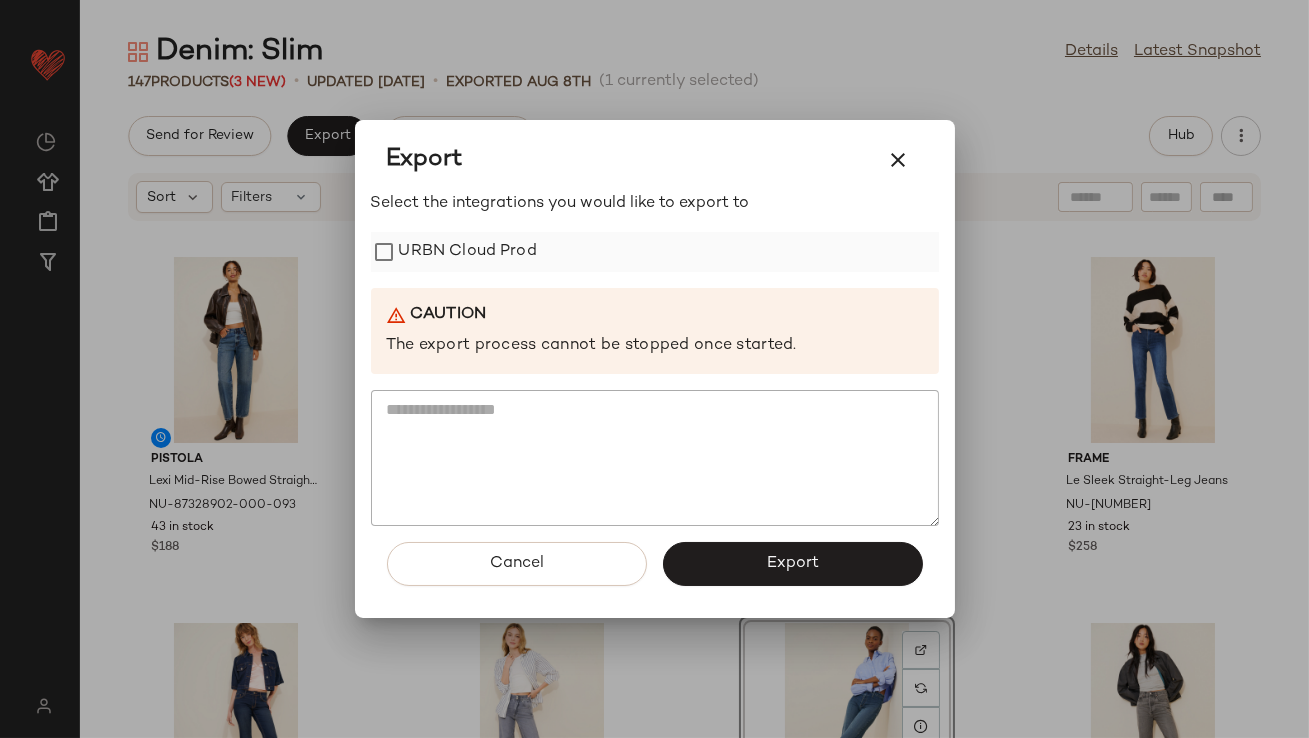 click on "URBN Cloud Prod" at bounding box center (468, 252) 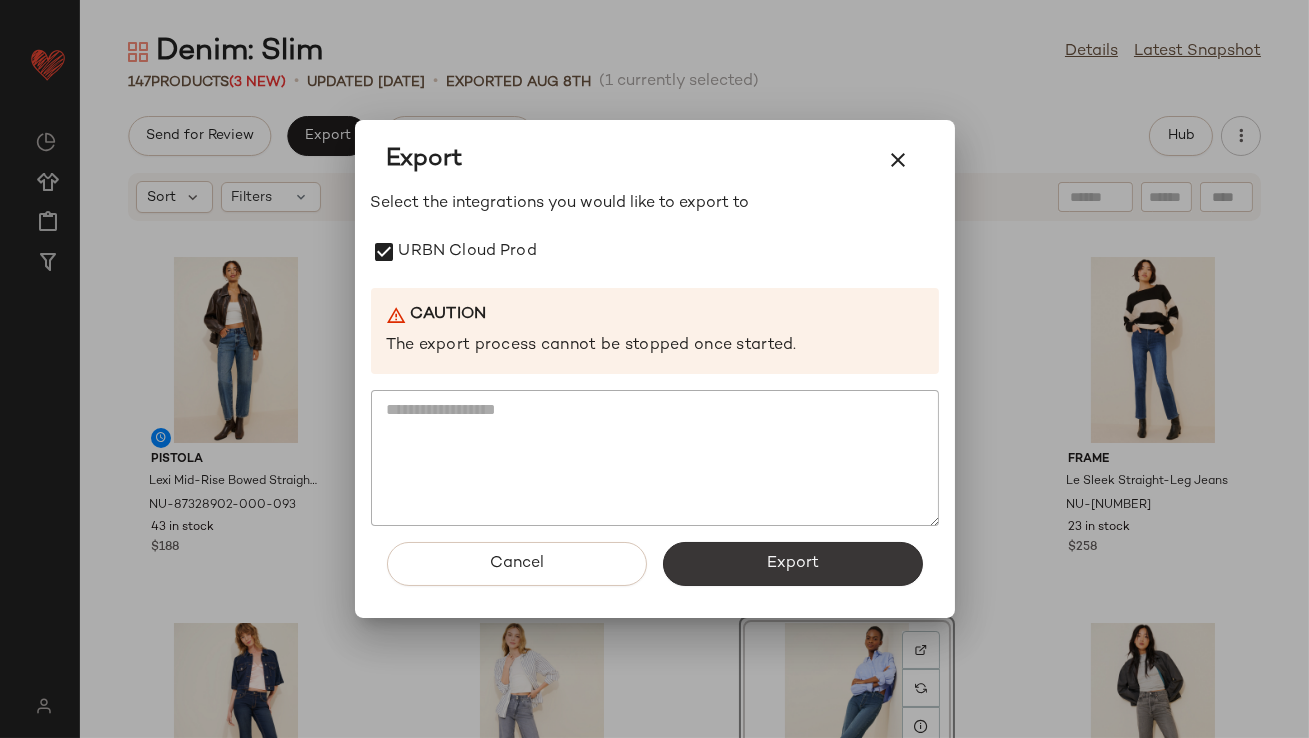 click on "Export" at bounding box center (793, 564) 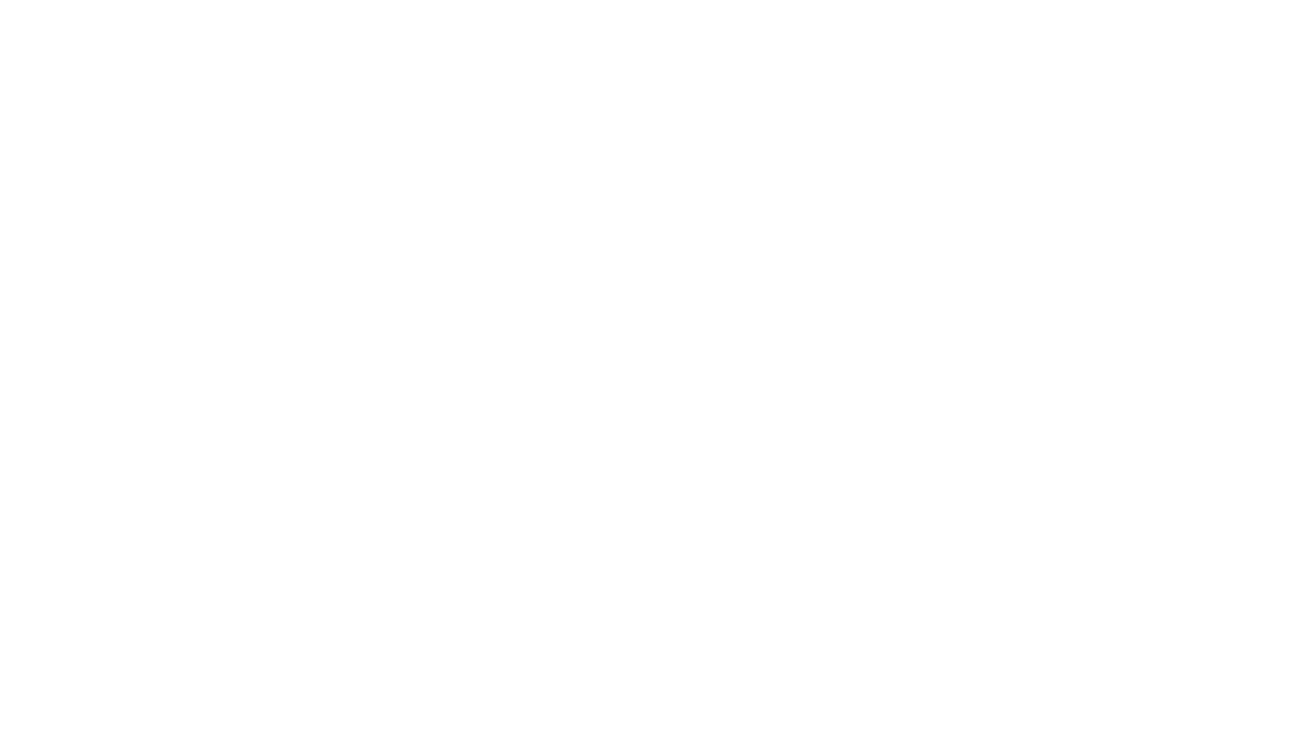 scroll, scrollTop: 0, scrollLeft: 0, axis: both 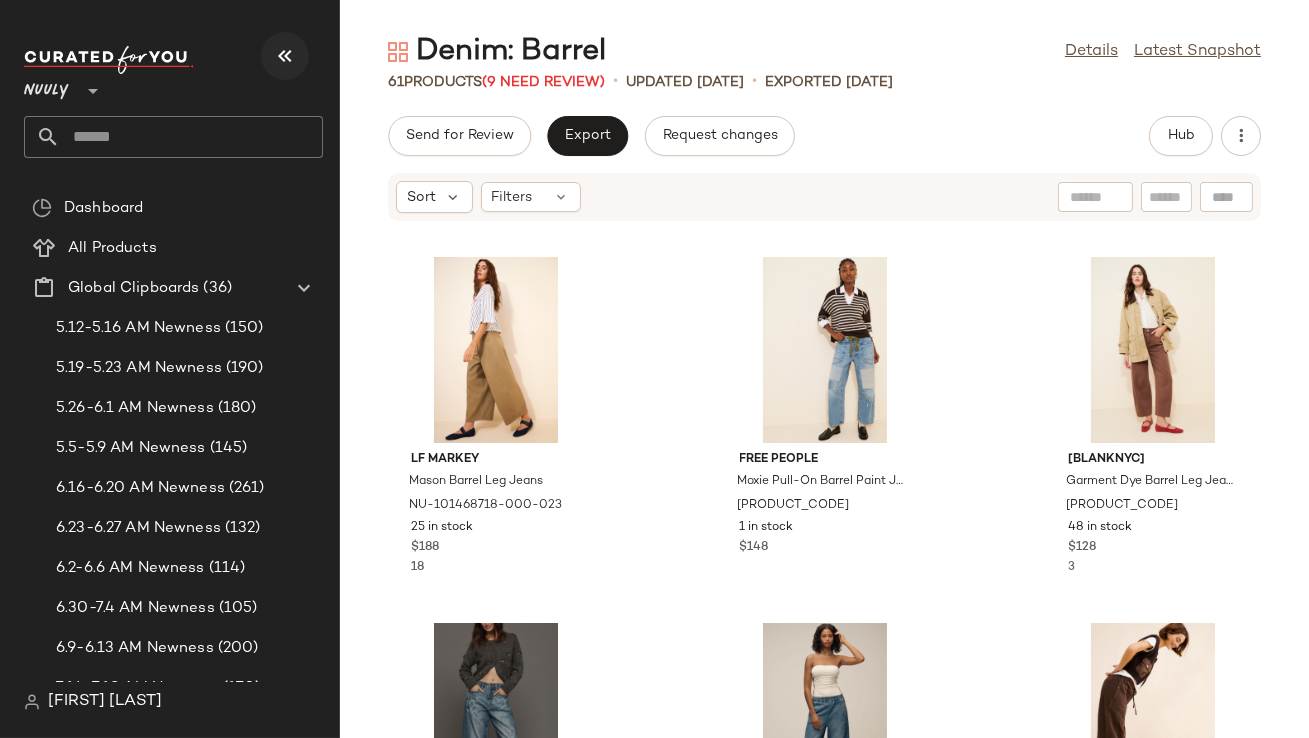 click at bounding box center (285, 56) 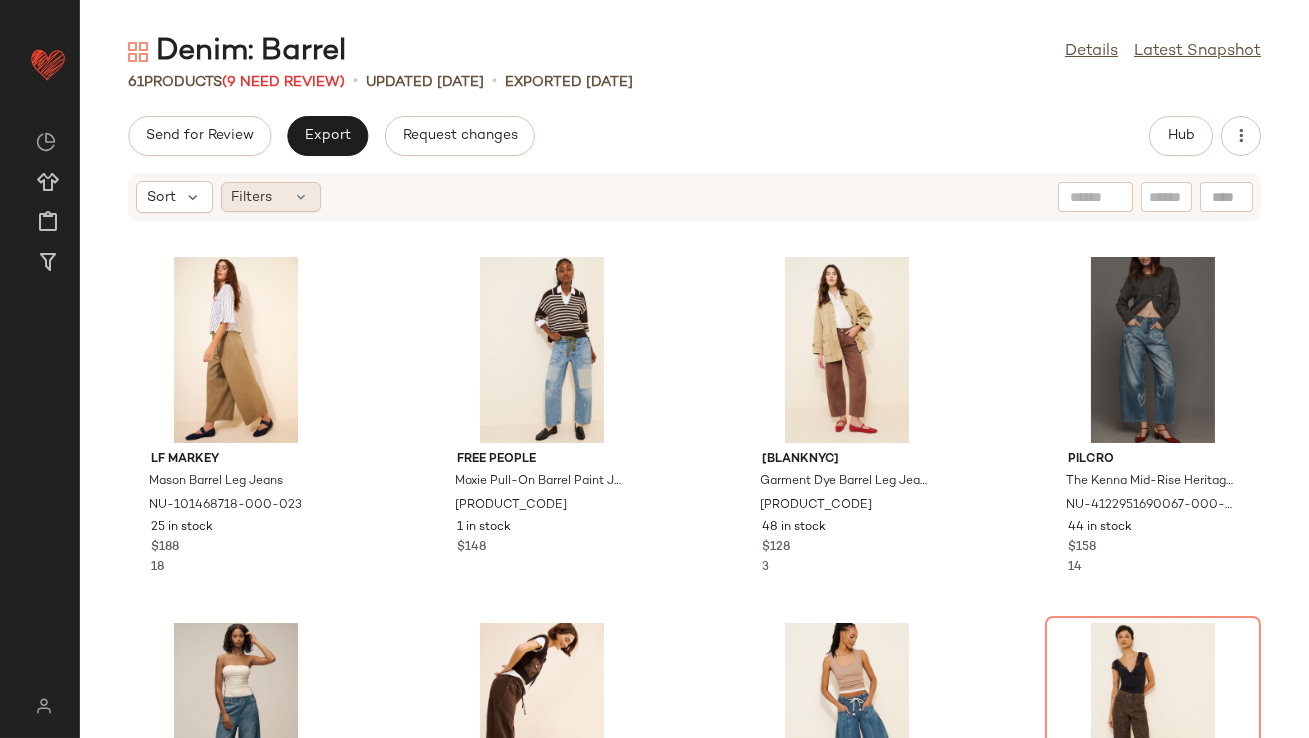 click at bounding box center [302, 197] 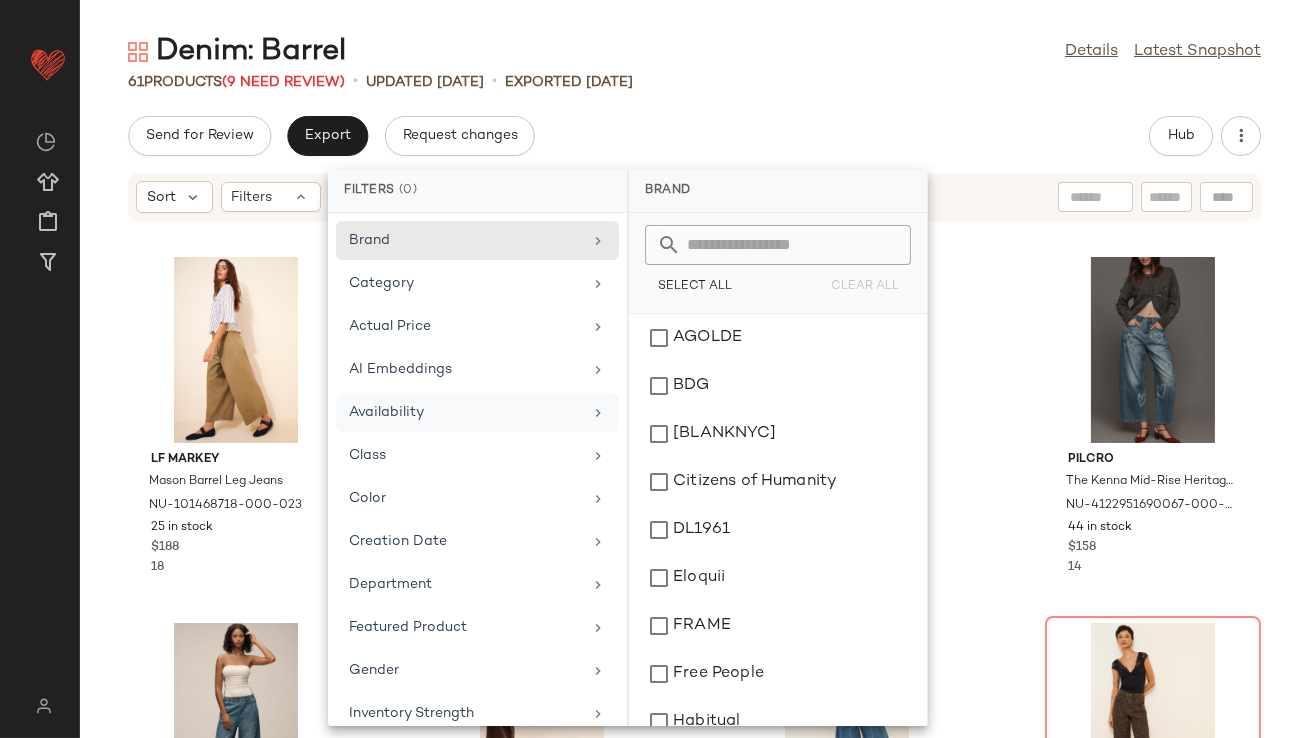 click on "Availability" at bounding box center (465, 412) 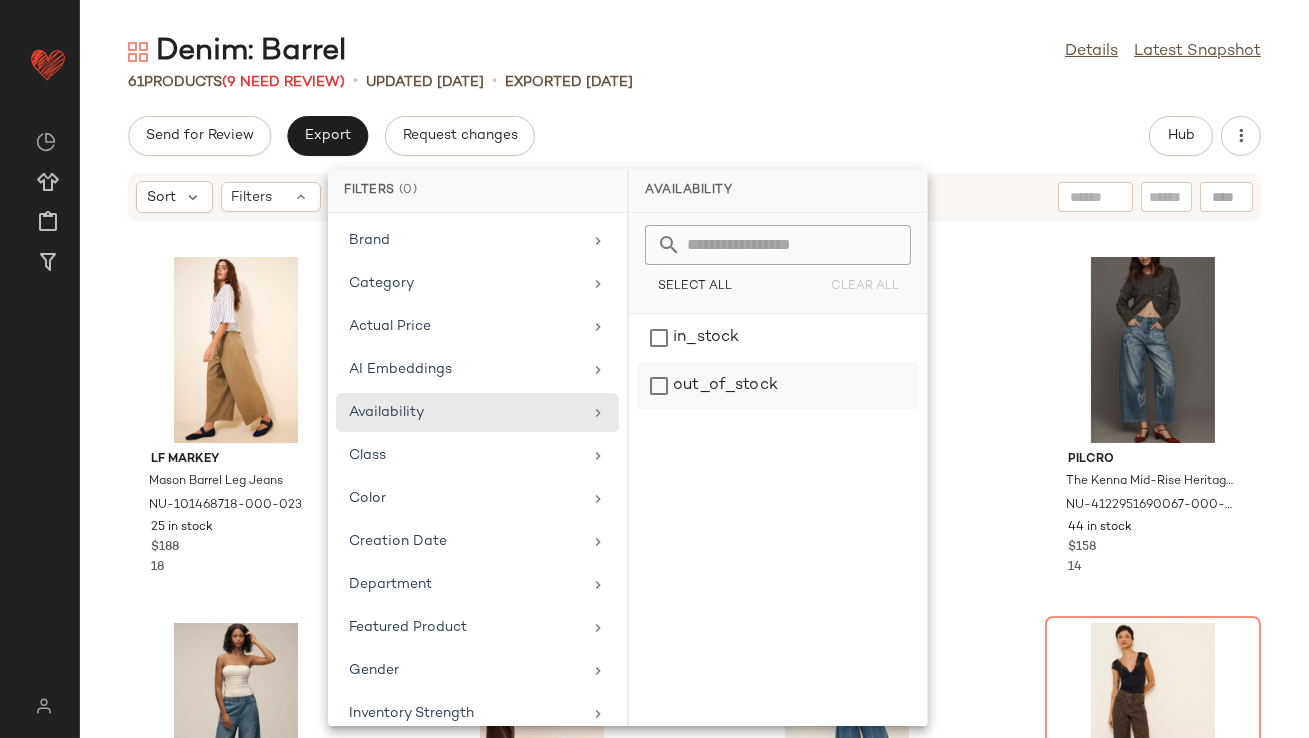 click on "out_of_stock" 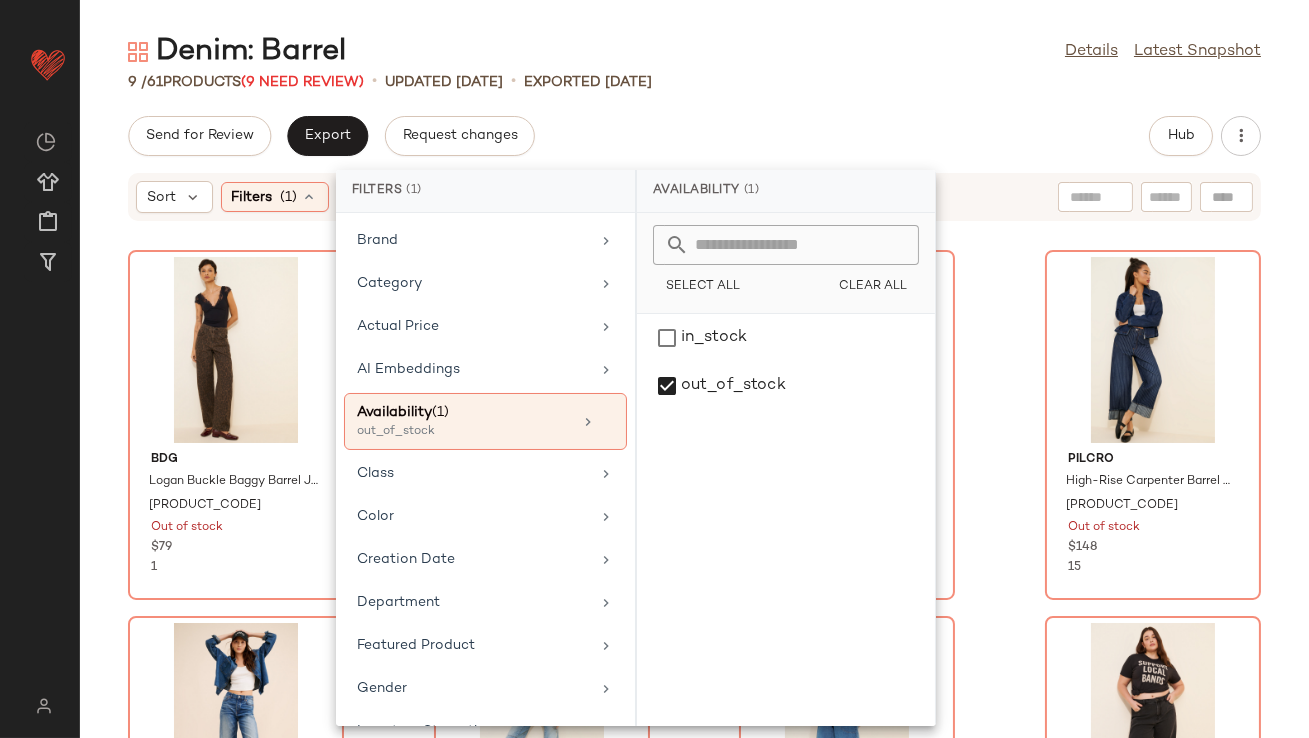 click on "Denim: Barrel  Details   Latest Snapshot  9 /  61   Products   (9 Need Review)   •   updated Aug 7th  •  Exported Aug 7th  Send for Review   Export   Request changes   Hub  Sort  Filters  (1)   Reset  BDG Logan Buckle Baggy Barrel Jeans NU-84087246-000-022 Out of stock $79 1 Just Black Denim Mid-Rise Barrel Leg Jeans NU-97223515-000-093 Out of stock $110 Free People Good Luck Mid-Rise Barrel Jeans NU-80799299-000-105 Out of stock $98 4 Pilcro High-Rise Carpenter Barrel Jeans NU-4122962690032-000-091 Out of stock $148 15 Madewell Horse Shoe High Rise Barrel Jeans NU-92682996-000-094 Out of stock $148 7 Pilcro The Millie Low-Slung Barrel Jeans NU-4122962690025-000-093 Out of stock $148 7 Pilcro The Reese Smocked Pull-On Barrel Pants: Denim Edition NU-4122264840001-000-091 Out of stock $118 12 Eloquii Dart Detail Barrel Leg Jeans NU-92311273-000-001 Out of stock $110 DL1961 Taylor Relaxed Barrel Jeans NU-99316093-000-092 Out of stock $239 9" at bounding box center [694, 385] 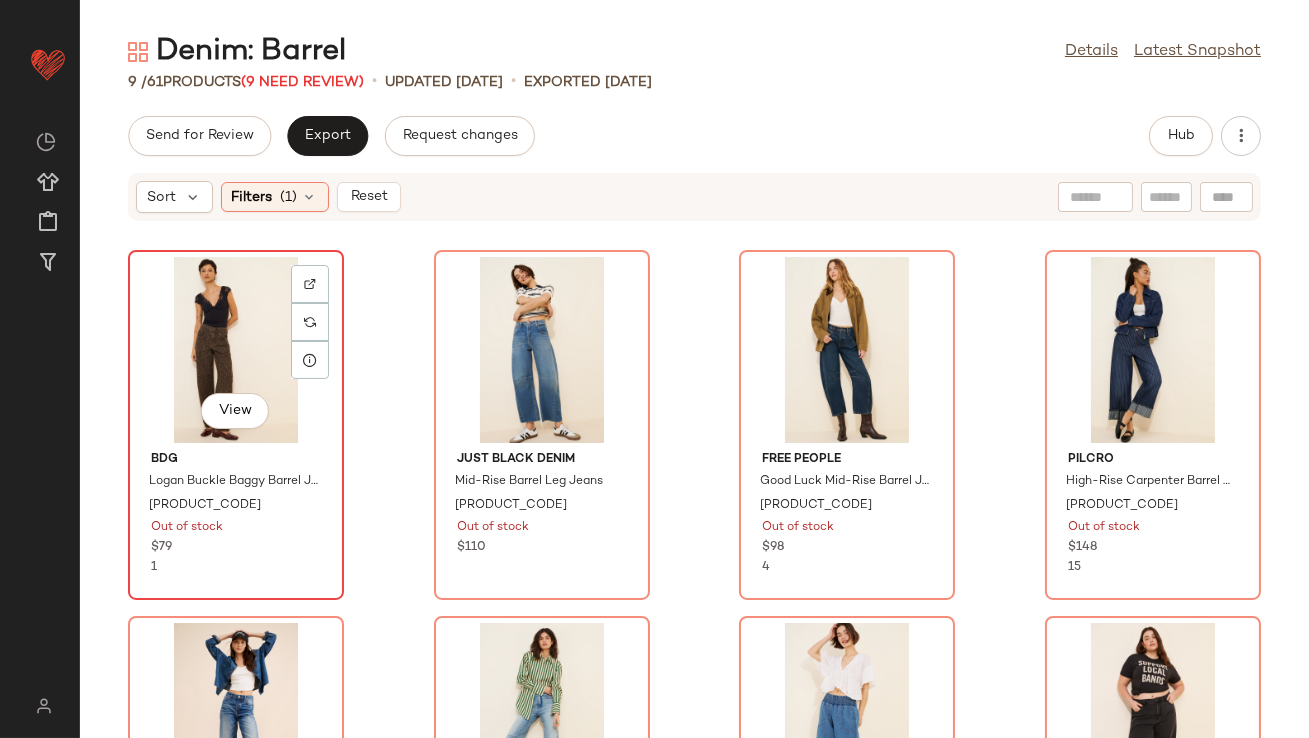 click on "View" 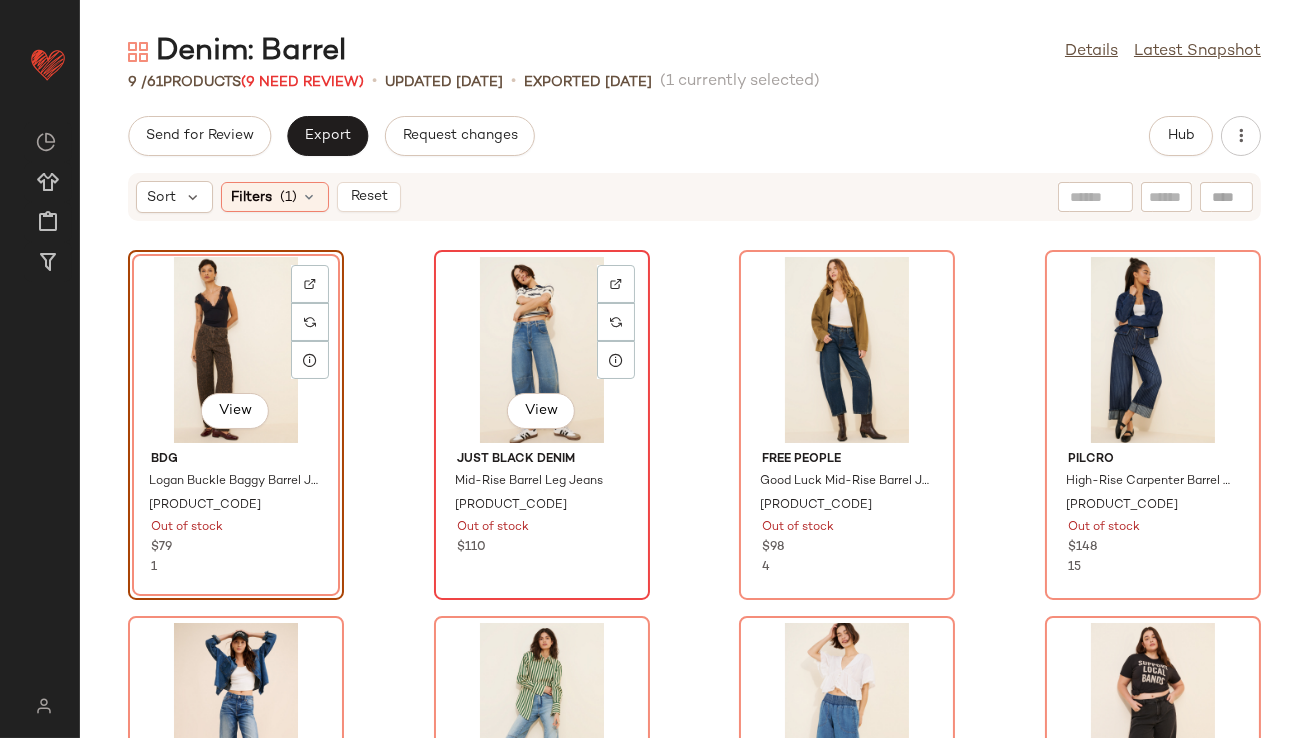 scroll, scrollTop: 609, scrollLeft: 0, axis: vertical 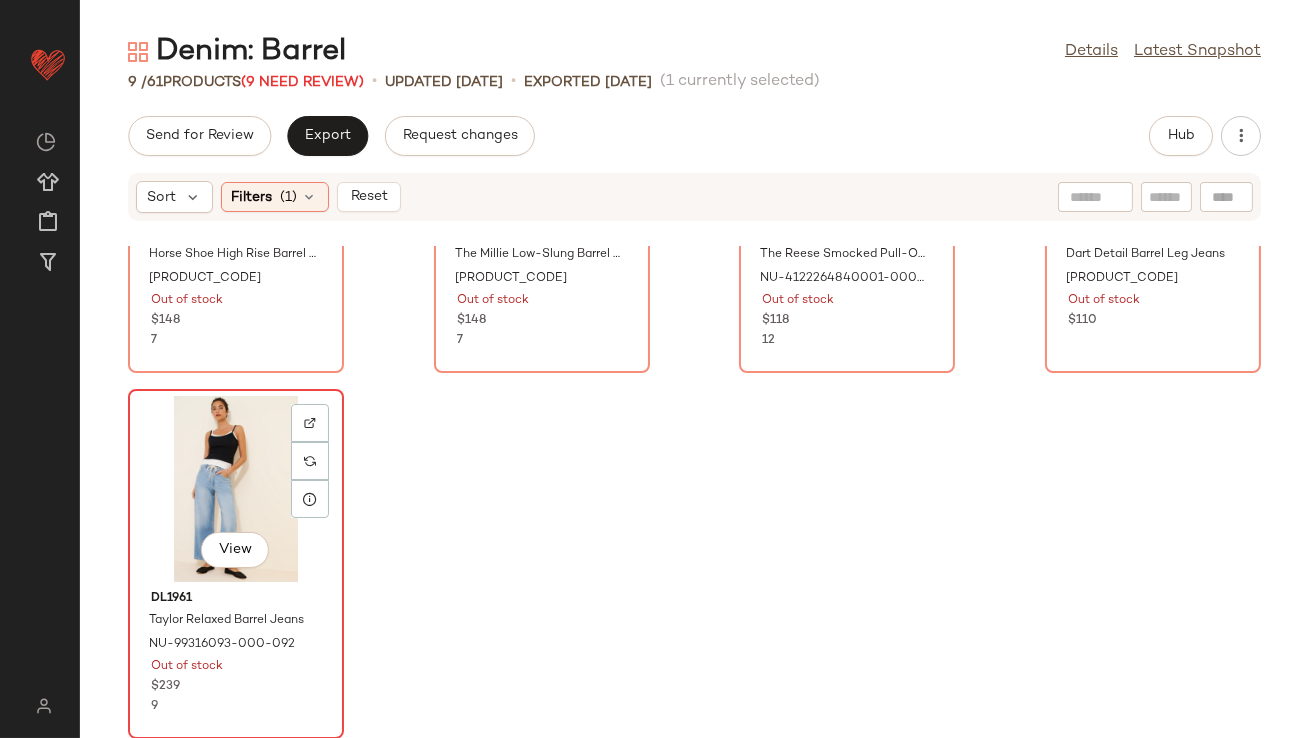 click on "View" 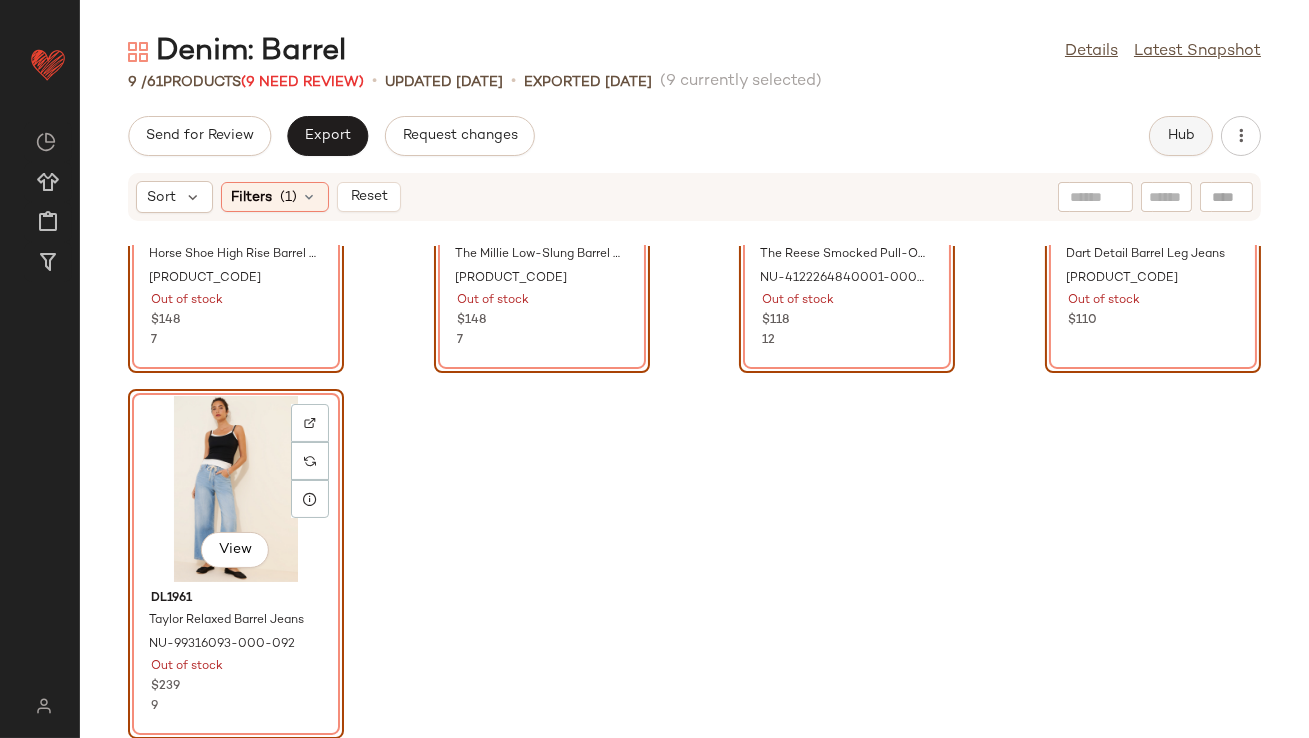 click on "Hub" 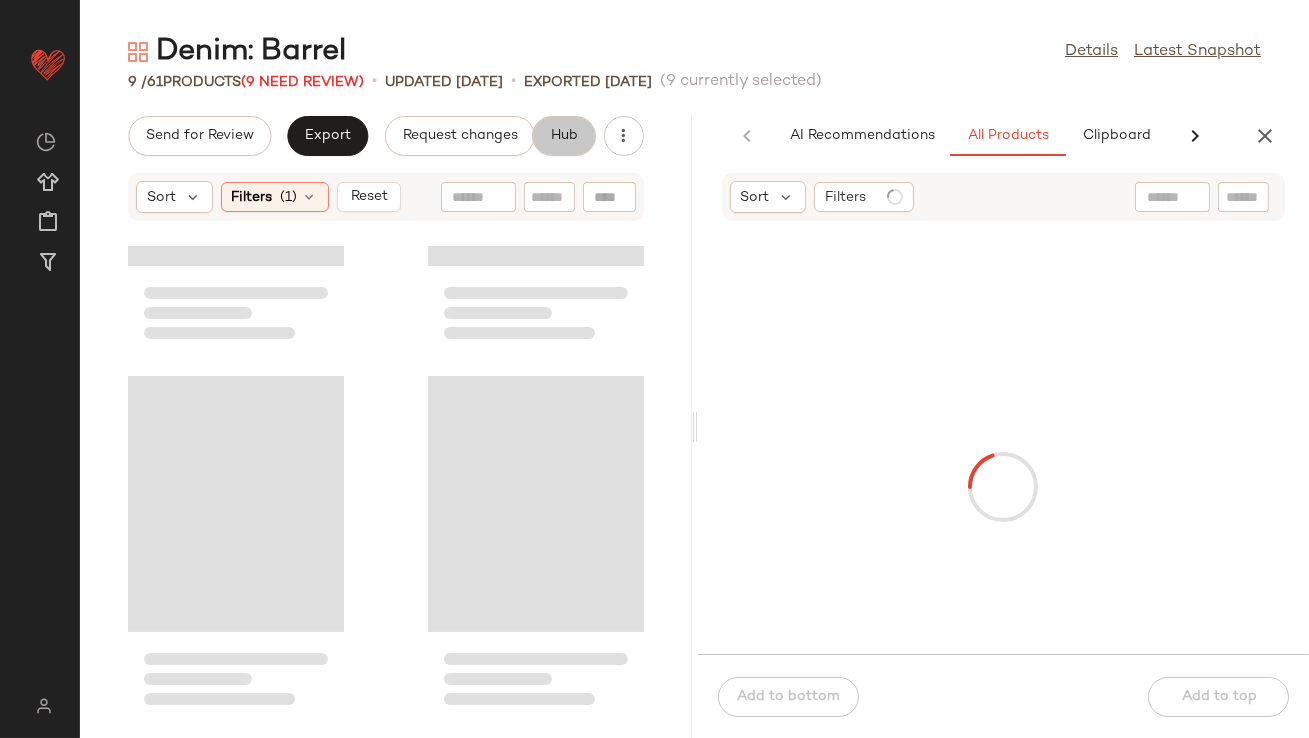 scroll, scrollTop: 975, scrollLeft: 0, axis: vertical 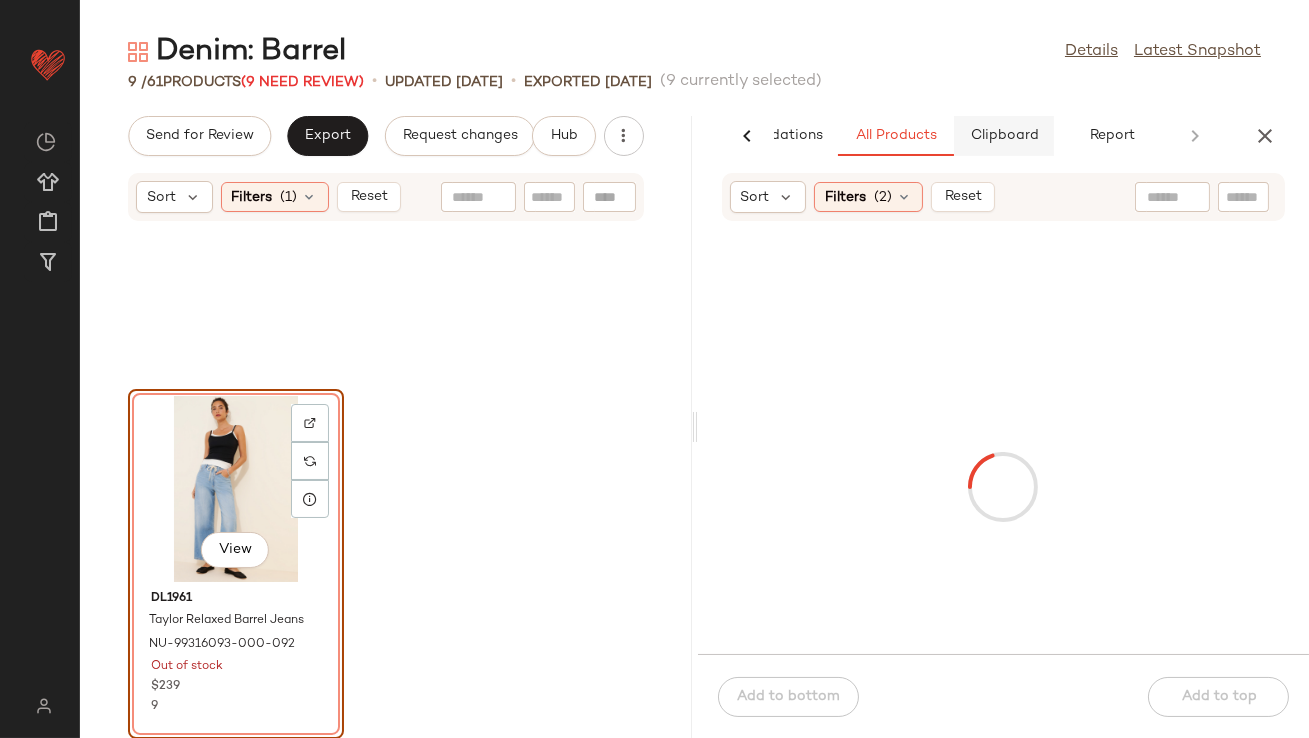 click on "Clipboard" 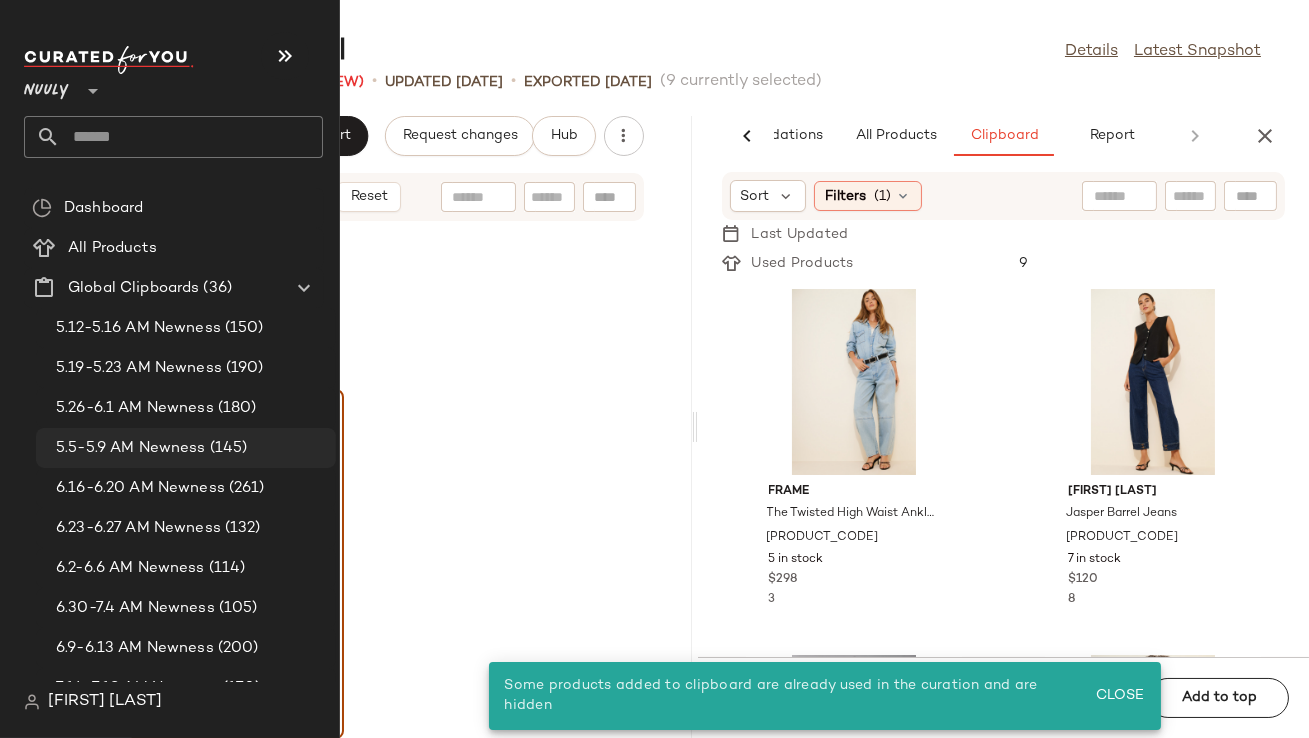 click on "5.5-5.9 AM Newness (145)" 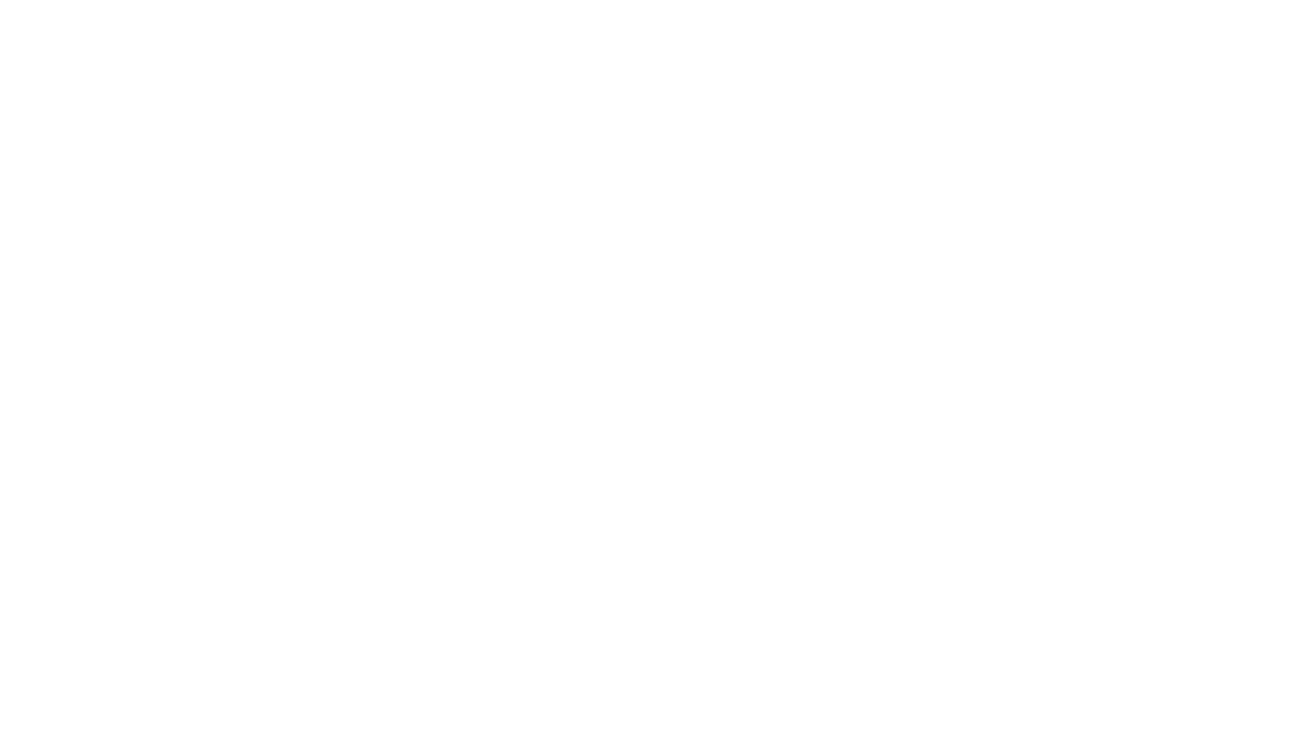 scroll, scrollTop: 0, scrollLeft: 0, axis: both 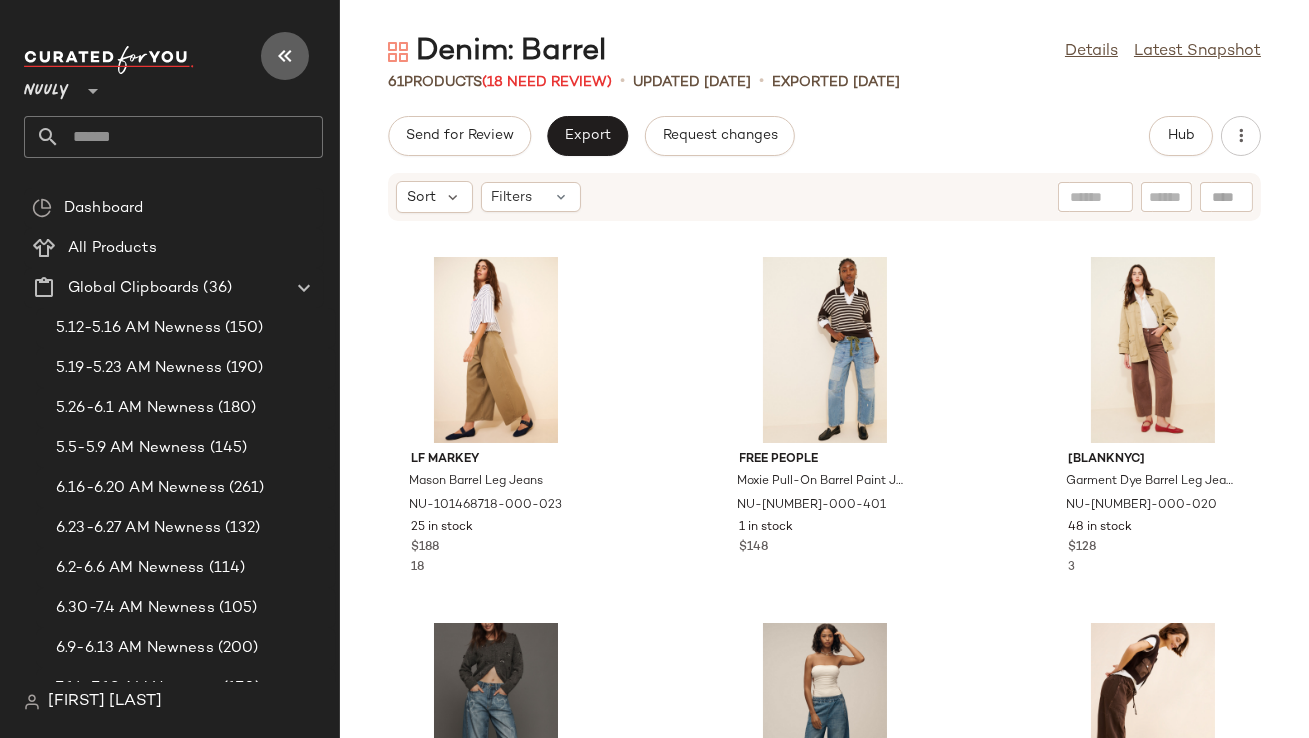 click at bounding box center (285, 56) 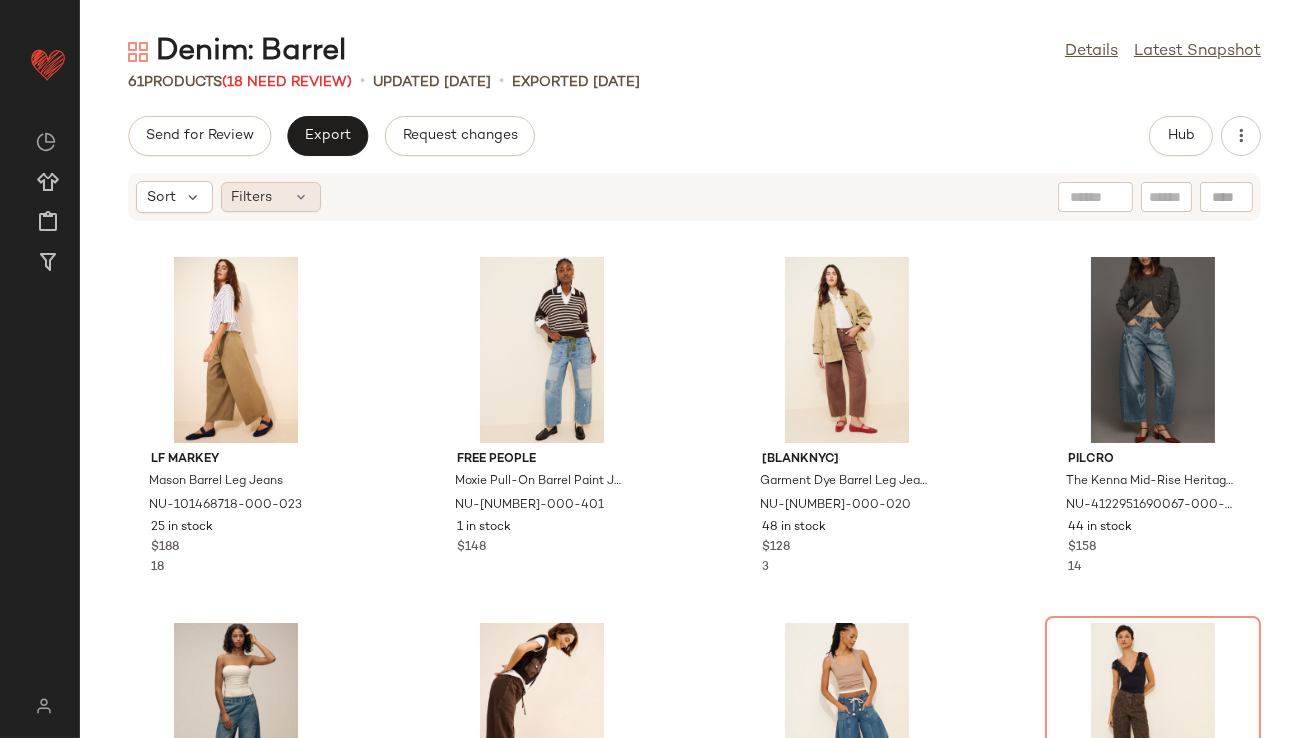 click on "Filters" 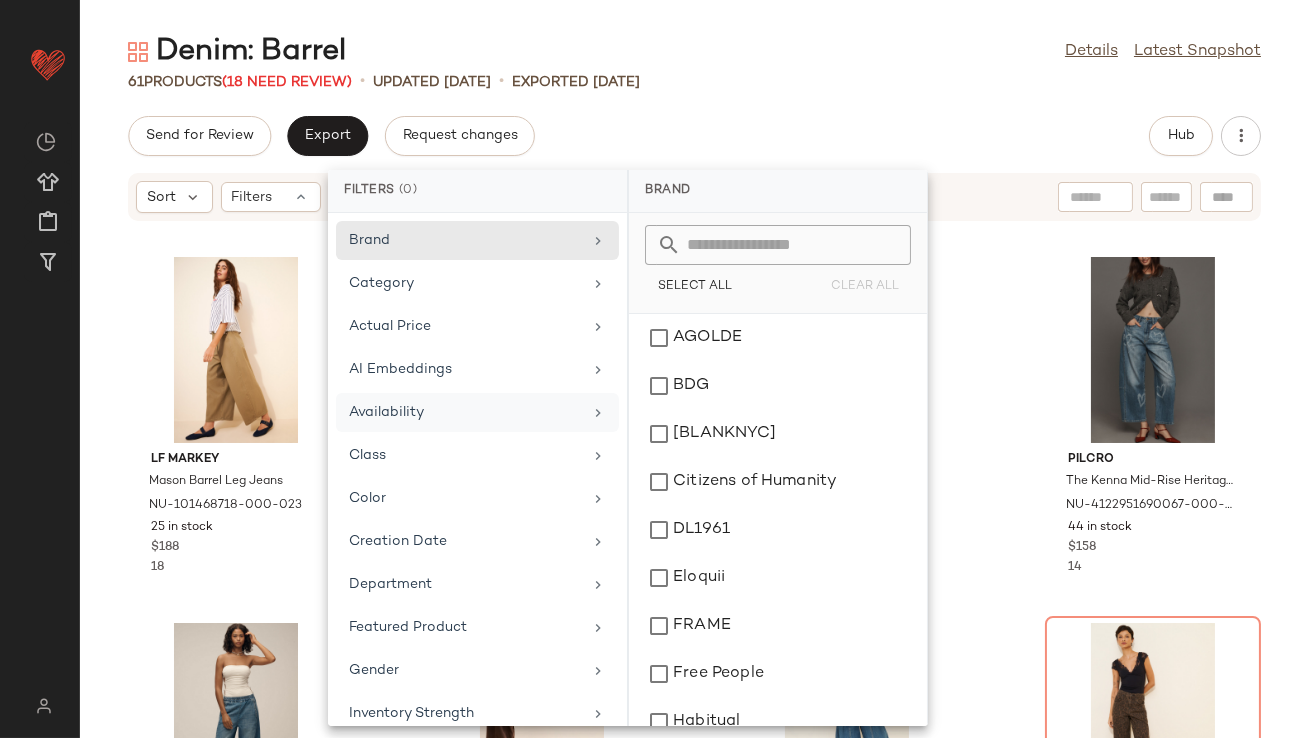 click on "Availability" at bounding box center (465, 412) 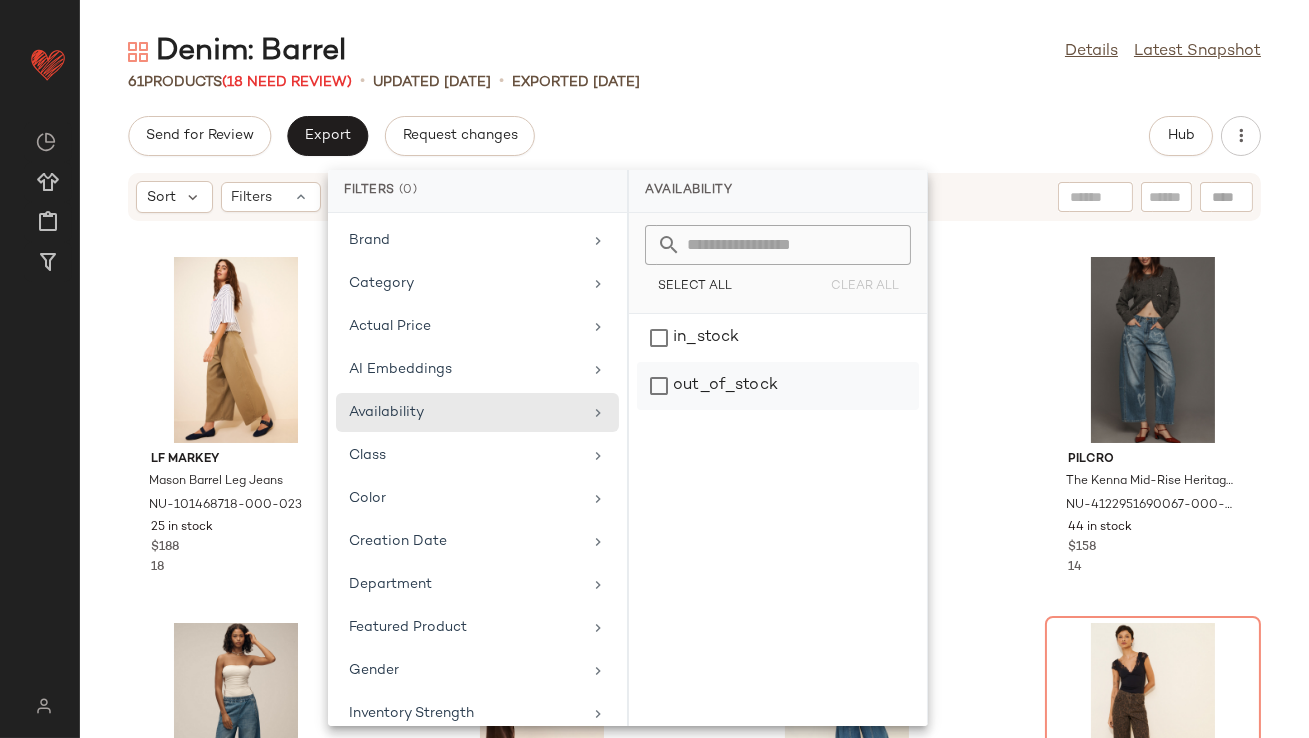 click on "out_of_stock" 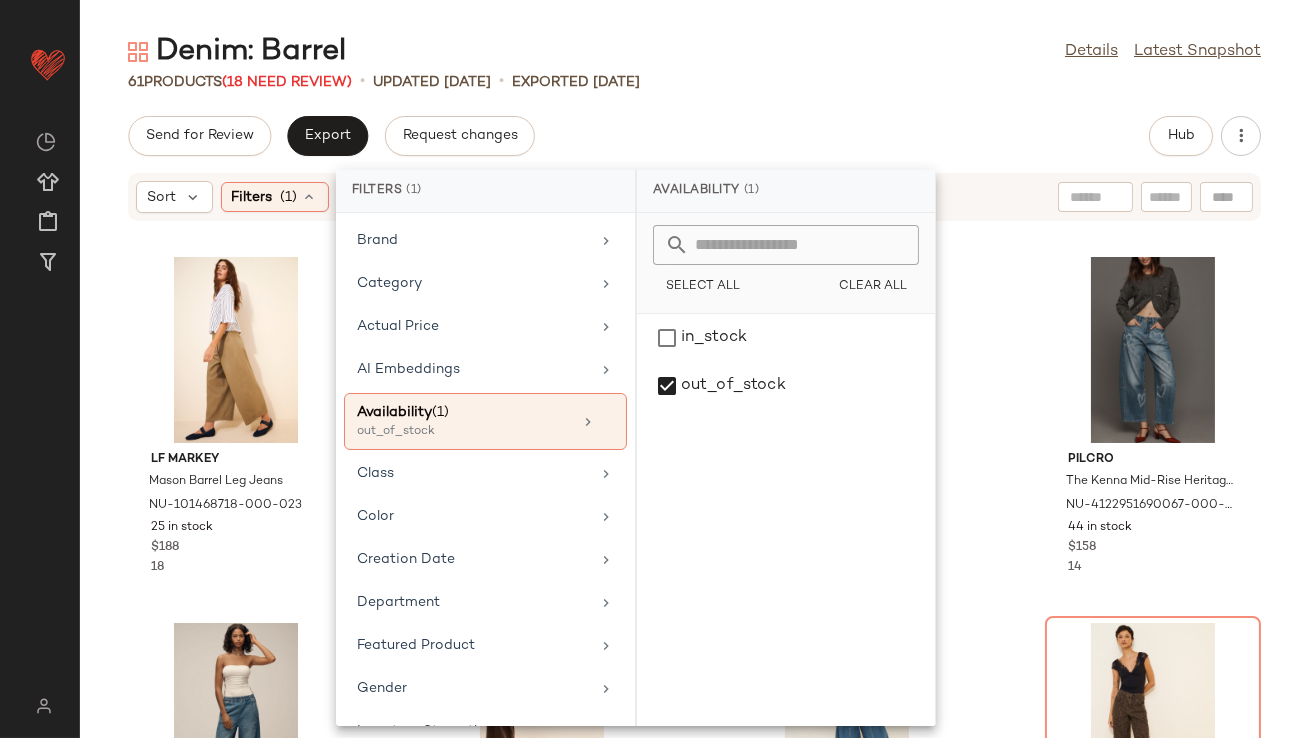 click on "Send for Review   Export   Request changes   Hub" 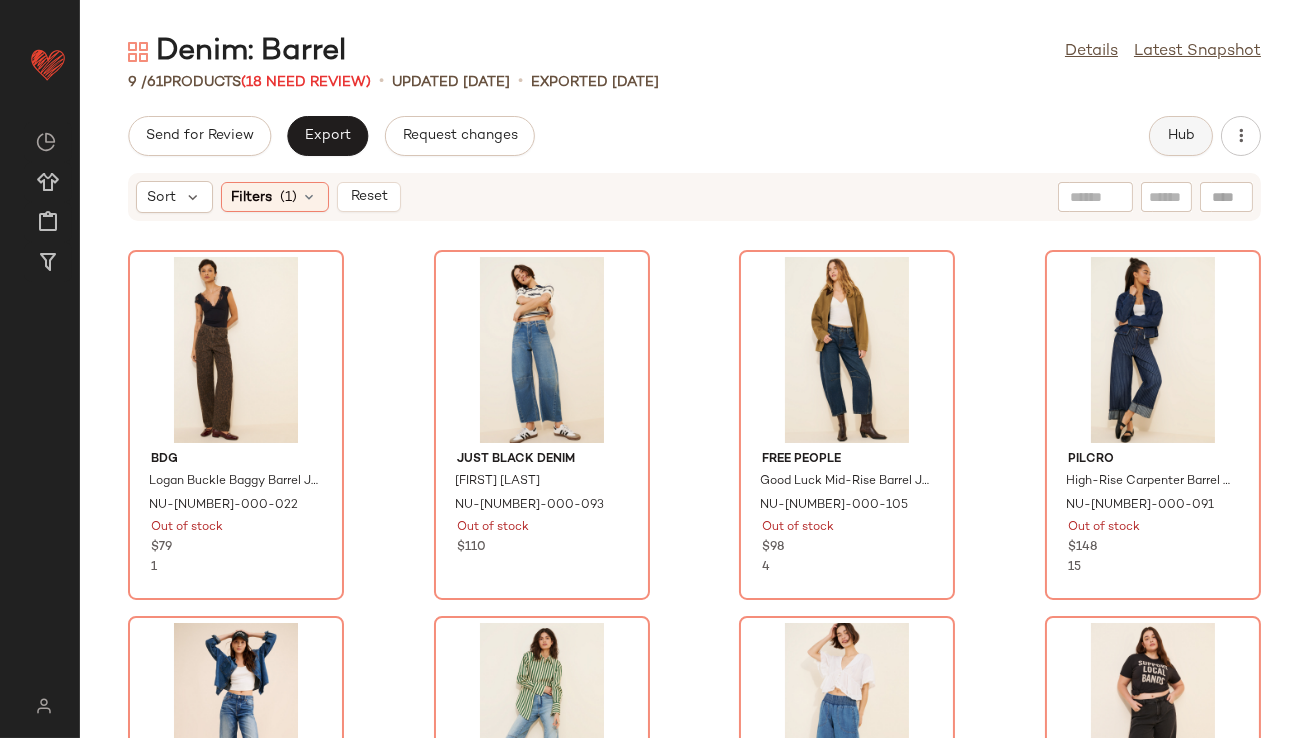 click on "Hub" 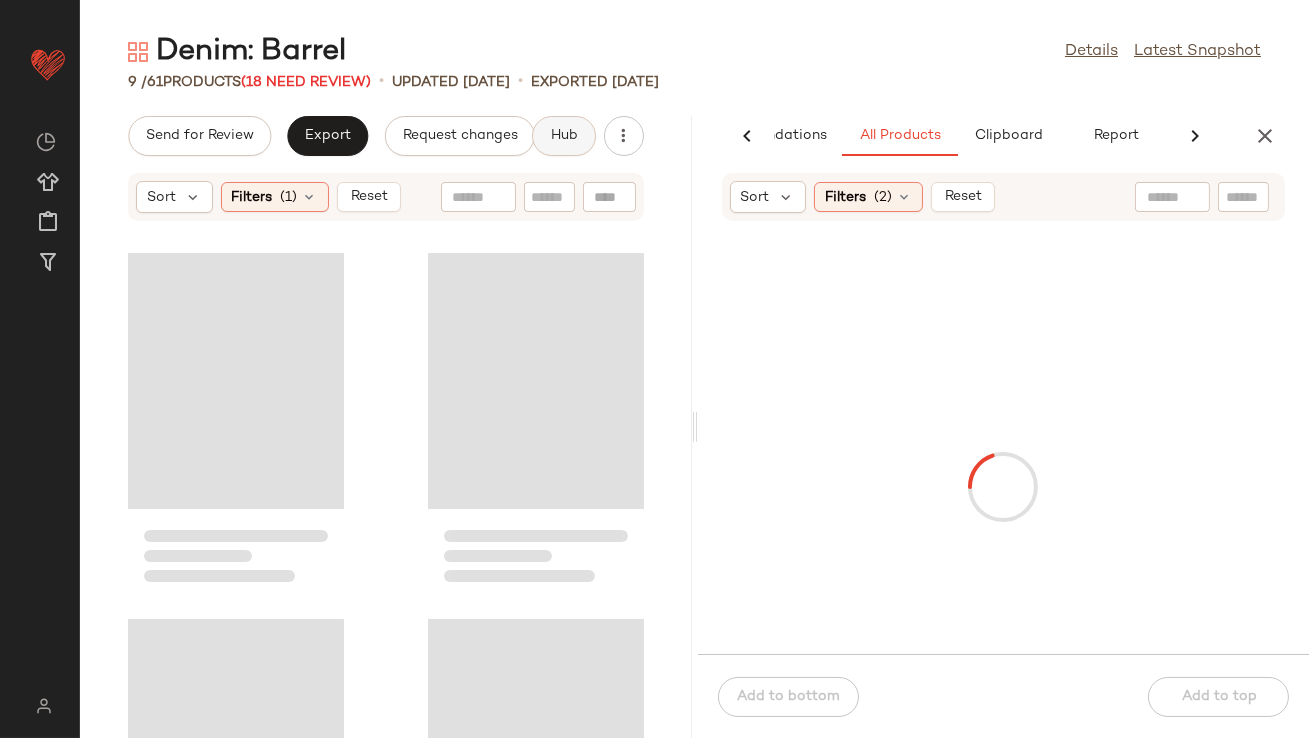 scroll, scrollTop: 0, scrollLeft: 112, axis: horizontal 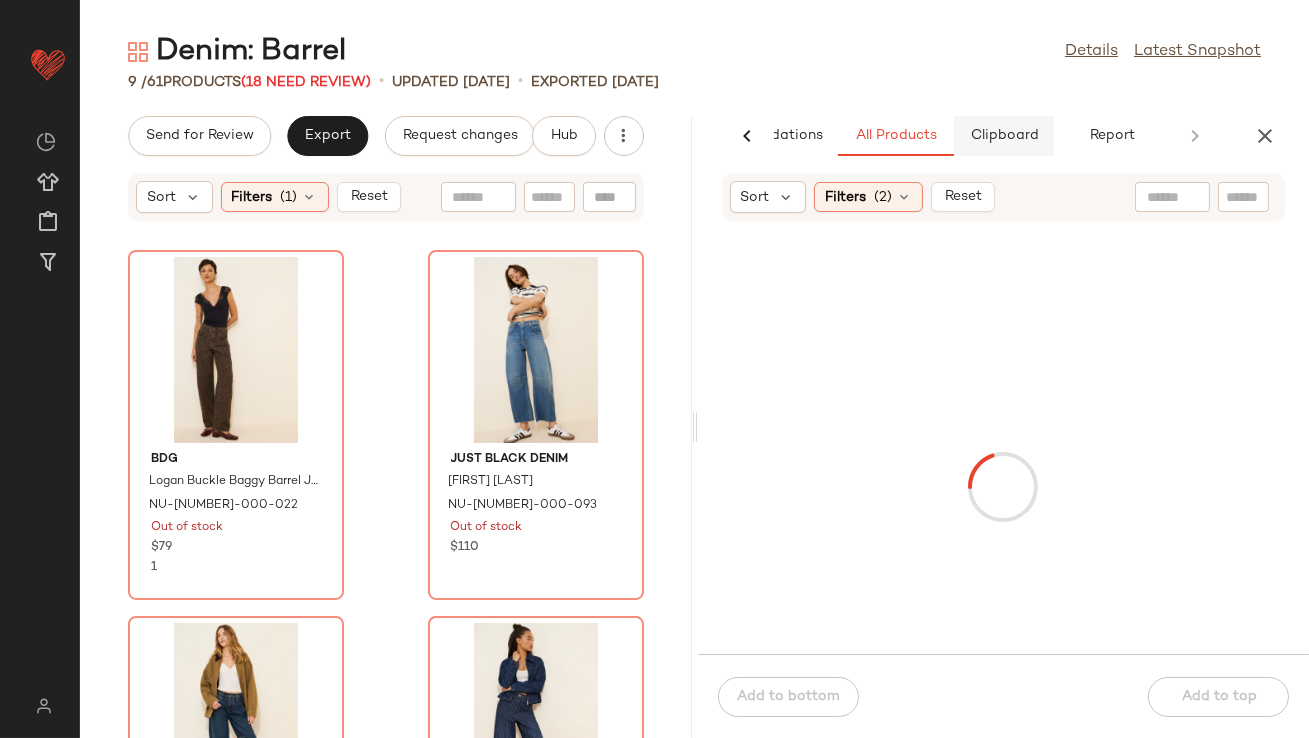 click on "Clipboard" 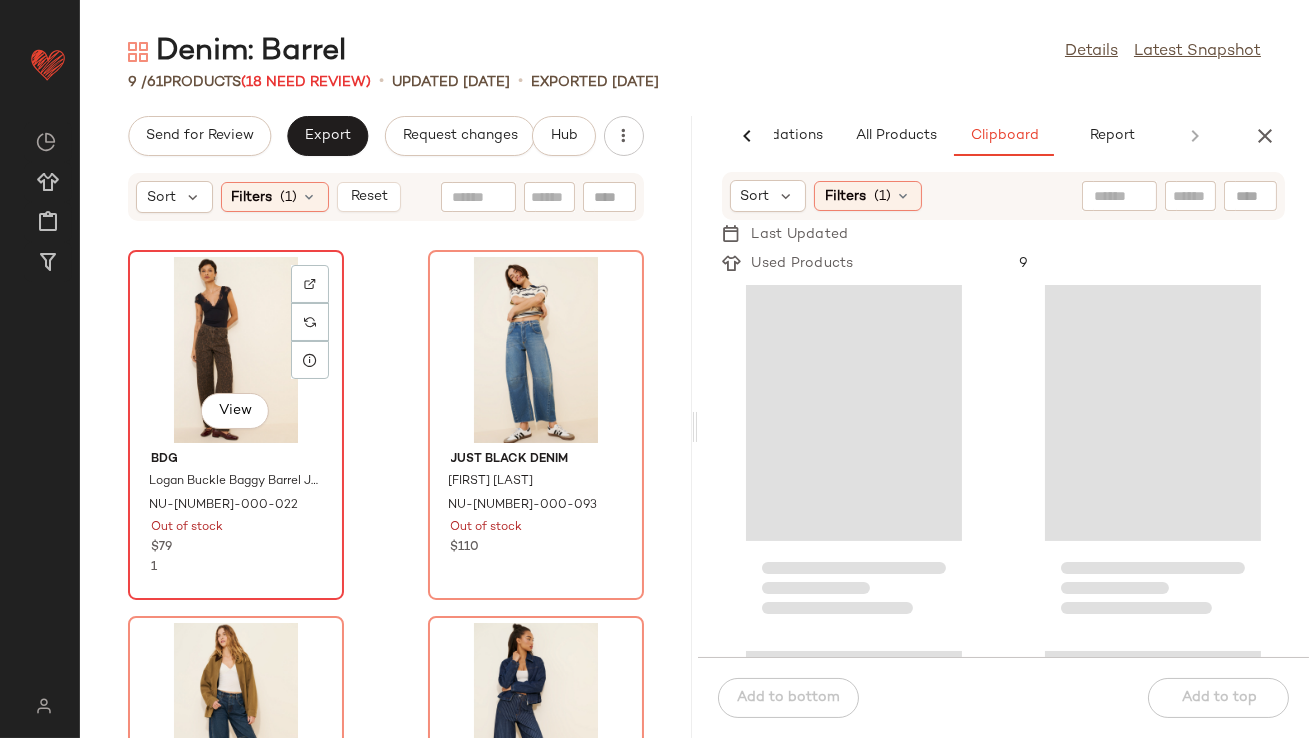 click on "View" 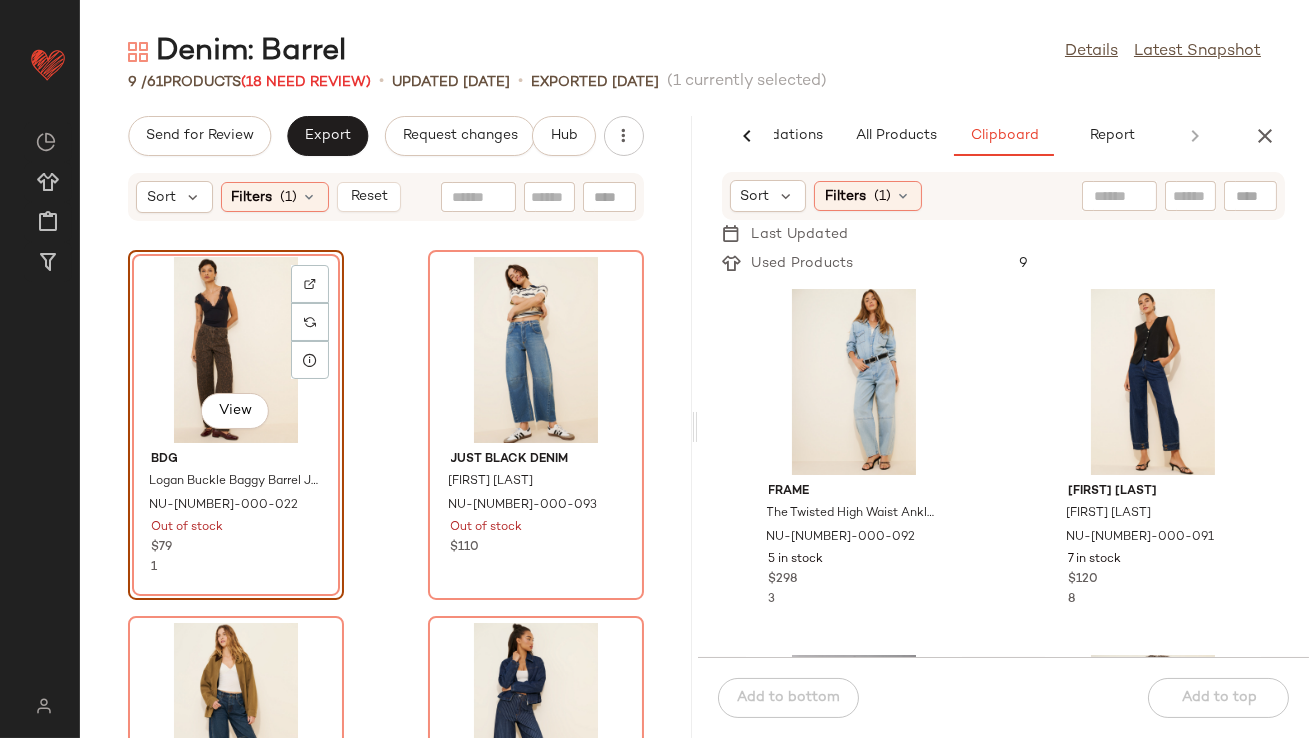 scroll, scrollTop: 1341, scrollLeft: 0, axis: vertical 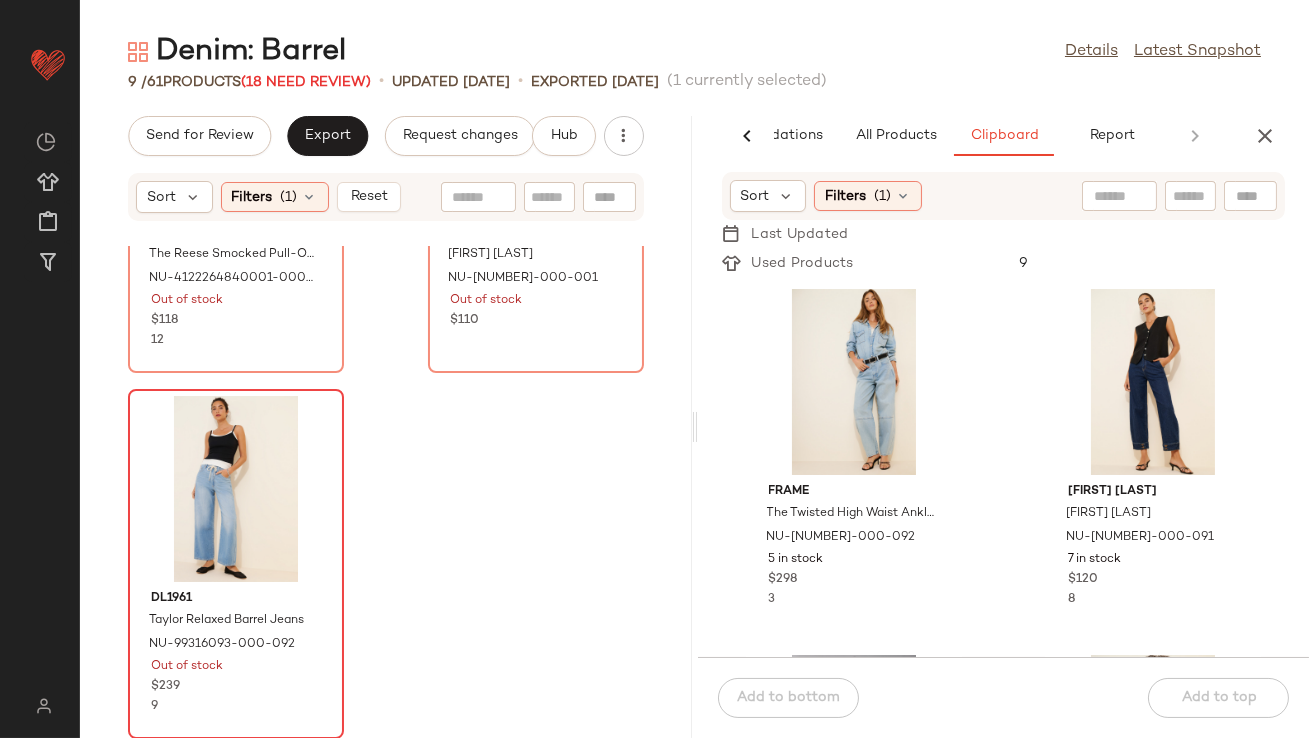 click 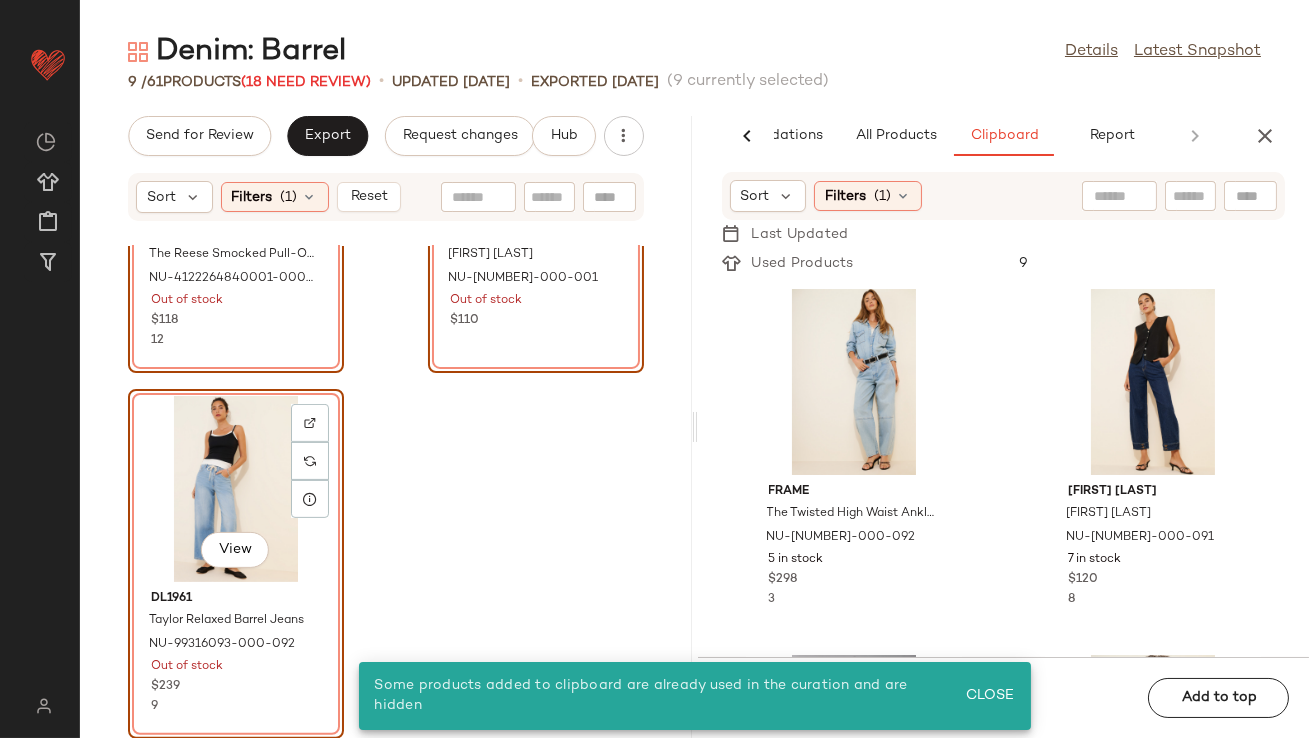 click on "View" 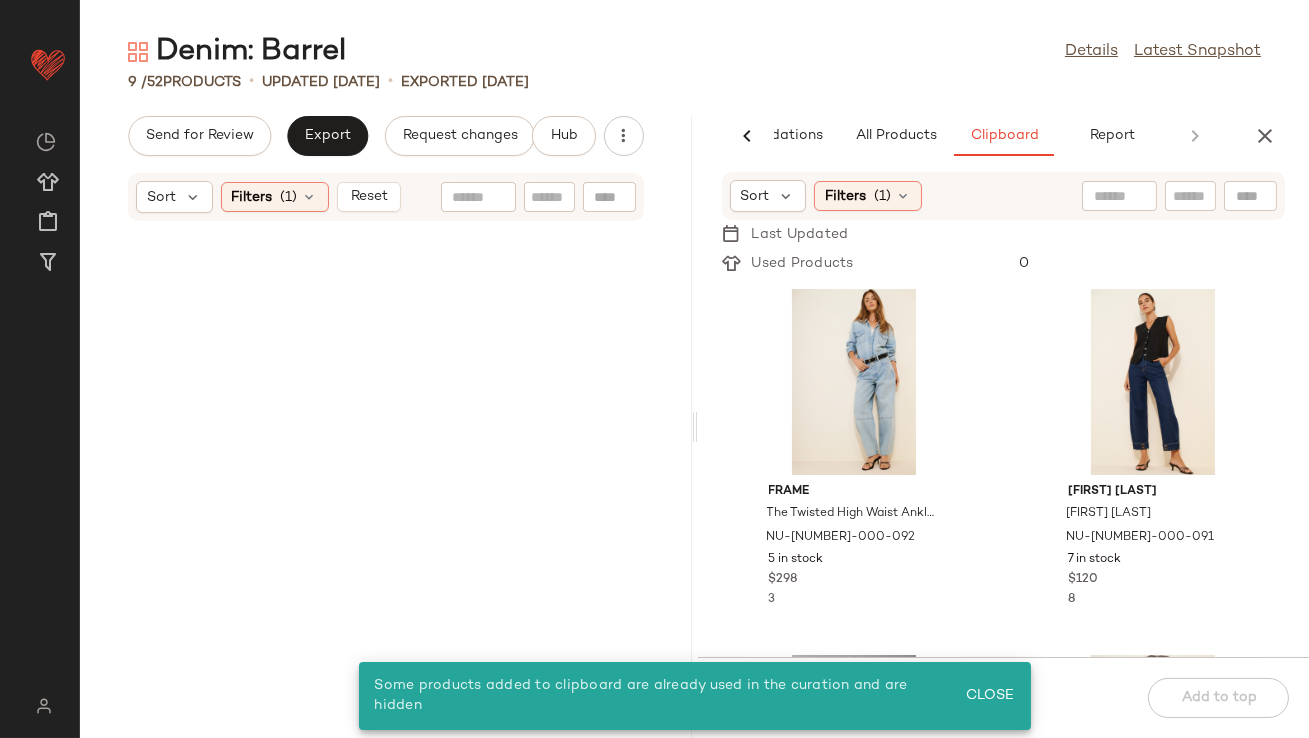 scroll, scrollTop: 0, scrollLeft: 0, axis: both 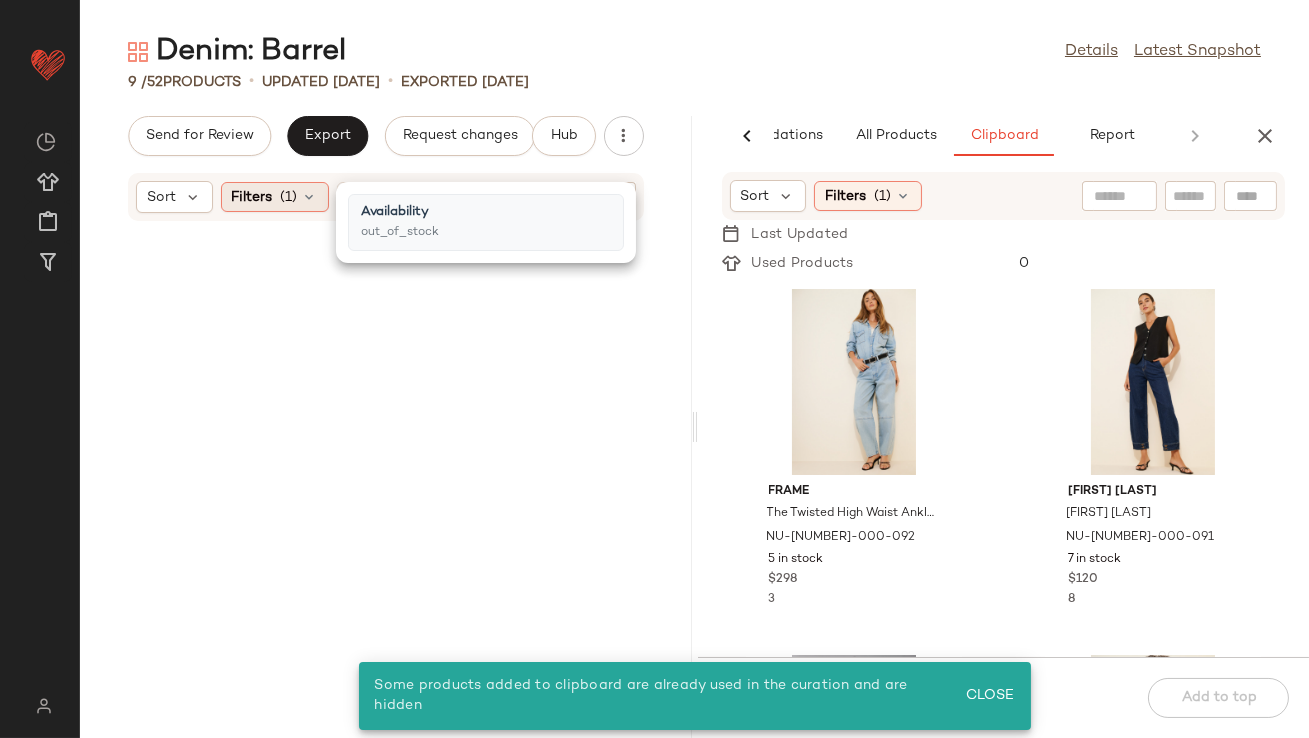 click at bounding box center [310, 197] 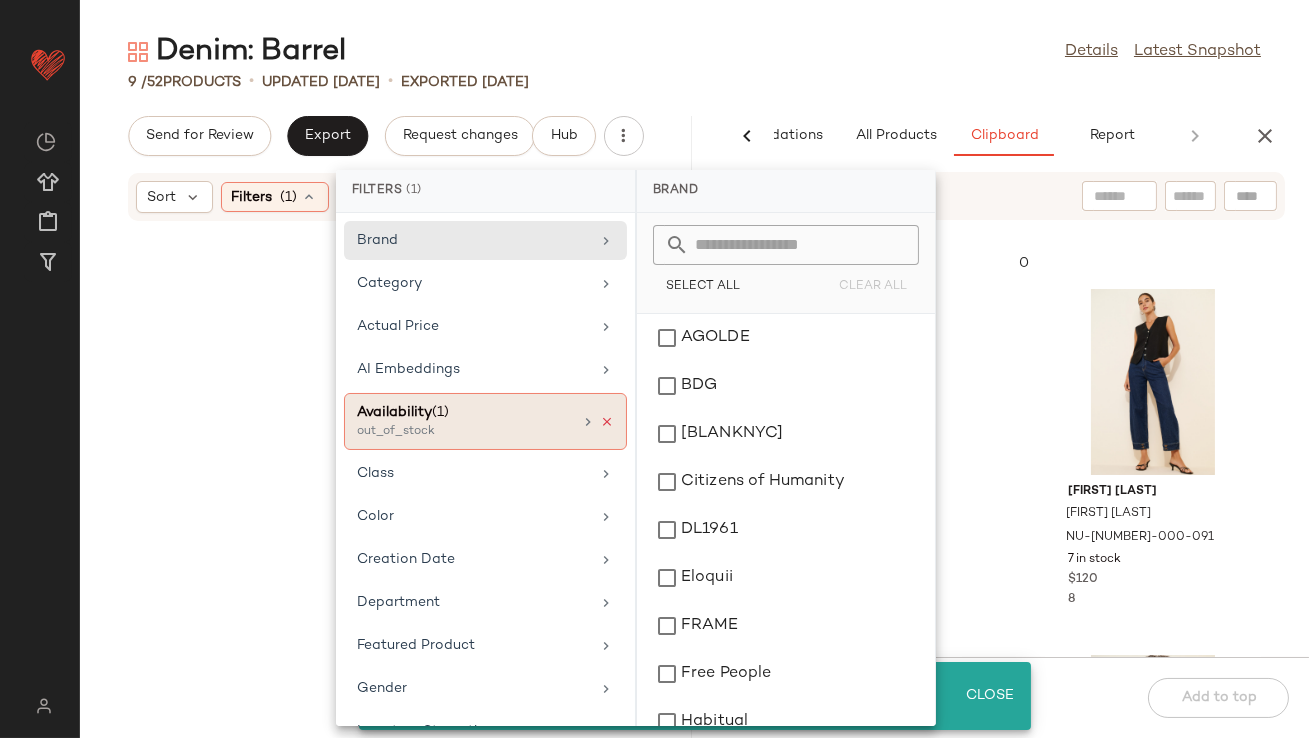 click at bounding box center [607, 422] 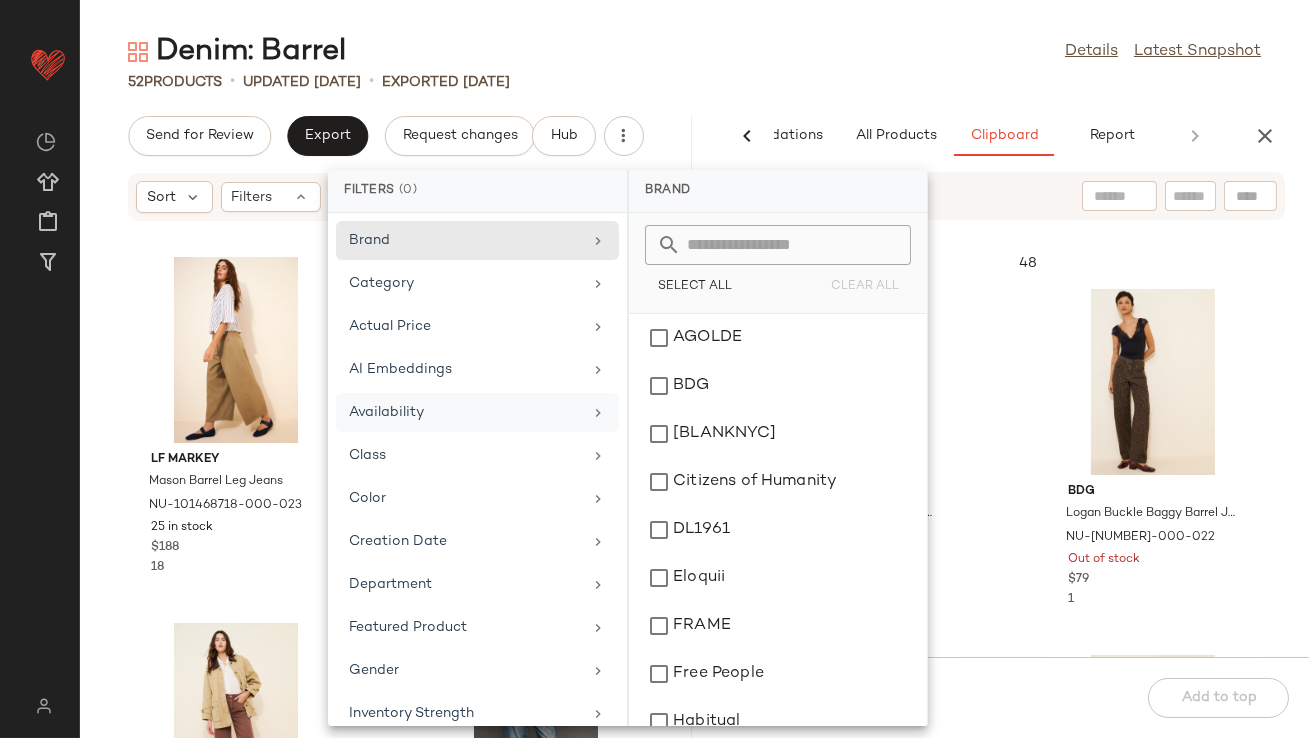 click on "Denim: Barrel  Details   Latest Snapshot  52   Products   •   updated Aug 8th  •  Exported Aug 7th  Send for Review   Export   Request changes   Hub  Sort  Filters LF Markey Mason Barrel Leg Jeans NU-101468718-000-023 25 in stock $188 18 Free People Moxie Pull-On Barrel Paint Jeans NU-69328516-000-401 1 in stock $148 [BLANKNYC] Garment Dye Barrel Leg Jeans NU-98212129-000-020 48 in stock $128 3 Pilcro The Kenna Mid-Rise Heritage Barrel Jeans: Valentine's Day Edition NU-4122951690067-000-093 44 in stock $158 14 Pilcro The Izzie Relaxed Pull-On Barrel Jeans NU-4122948830047-000-092 23 in stock $118 18 Free People Silverton Puddle Barrel Jeans NU-87383006-000-020 27 in stock $128 6 Free People Margo Barrel Pull-On Jeans NU-93620730-000-040 6 in stock $148 27 Oliver Logan Harlow Barrel Jeans NU-99221418-000-093 47 in stock $120 8  AI Recommendations   All Products   Clipboard   Report  Sort  Filters  (2)   Reset  Sort  Filters  (1)   Last Updated   Used Products  48 Free People NU-69328516-000-066 $148 1 1" 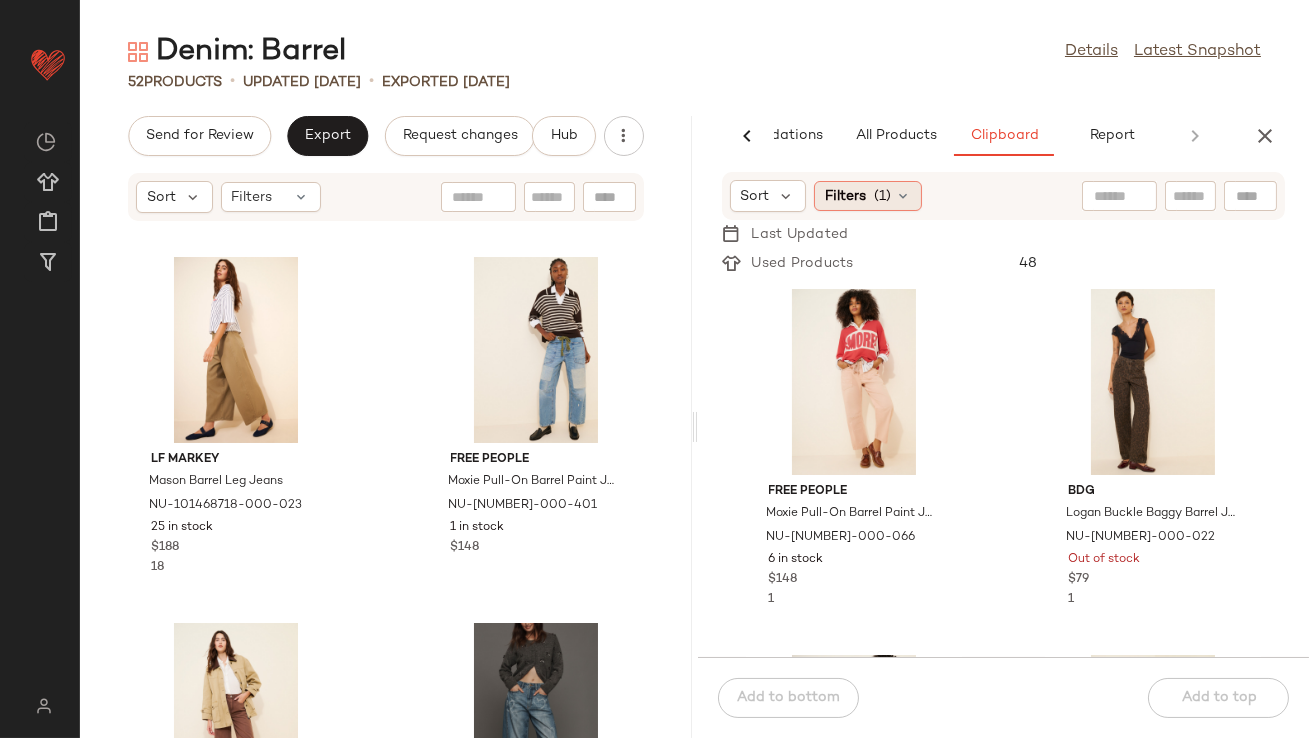 click on "Filters" at bounding box center (845, 196) 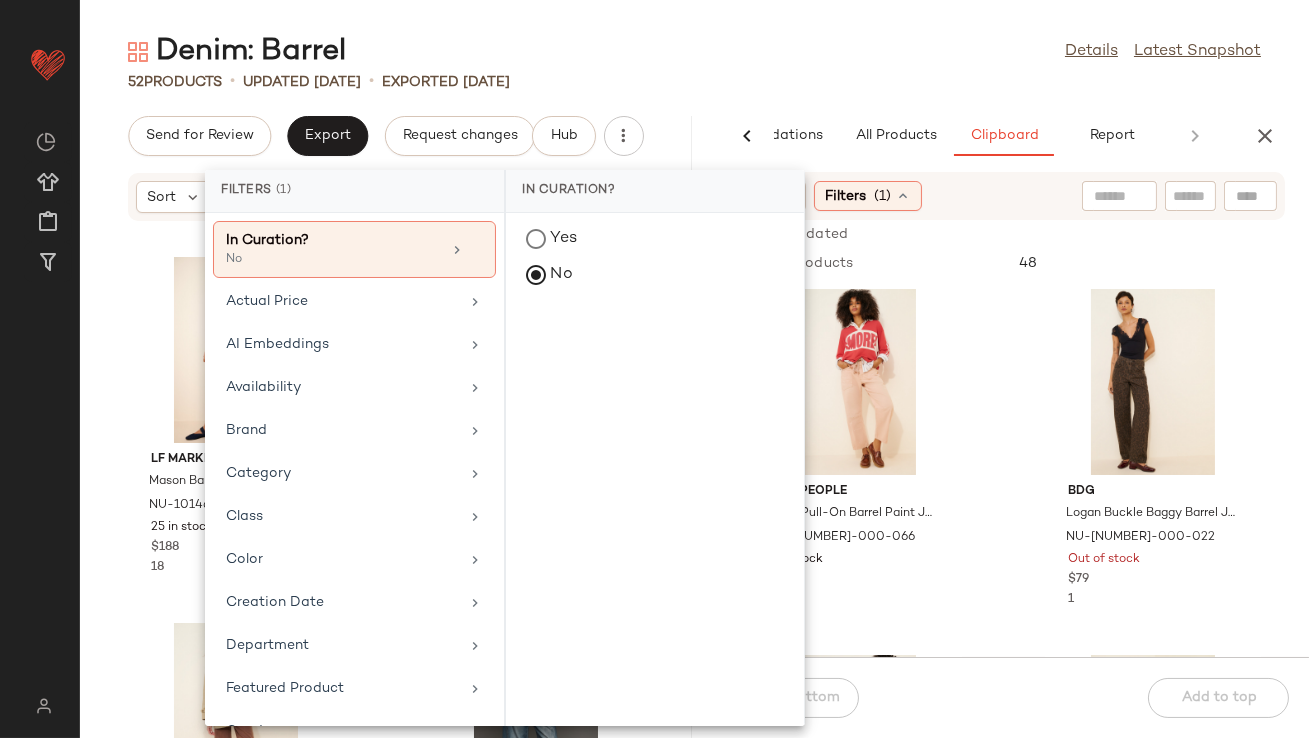 click on "Denim: Barrel  Details   Latest Snapshot  52   Products   •   updated Aug 8th  •  Exported Aug 7th  Send for Review   Export   Request changes   Hub  Sort  Filters LF Markey Mason Barrel Leg Jeans NU-101468718-000-023 25 in stock $188 18 Free People Moxie Pull-On Barrel Paint Jeans NU-69328516-000-401 1 in stock $148 [BLANKNYC] Garment Dye Barrel Leg Jeans NU-98212129-000-020 48 in stock $128 3 Pilcro The Kenna Mid-Rise Heritage Barrel Jeans: Valentine's Day Edition NU-4122951690067-000-093 44 in stock $158 14 Pilcro The Izzie Relaxed Pull-On Barrel Jeans NU-4122948830047-000-092 23 in stock $118 18 Free People Silverton Puddle Barrel Jeans NU-87383006-000-020 27 in stock $128 6 Free People Margo Barrel Pull-On Jeans NU-93620730-000-040 6 in stock $148 27 Oliver Logan Harlow Barrel Jeans NU-99221418-000-093 47 in stock $120 8  AI Recommendations   All Products   Clipboard   Report  Sort  Filters  (2)   Reset  Sort  Filters  (1)   Last Updated   Used Products  48 Free People NU-69328516-000-066 $148 1 1" 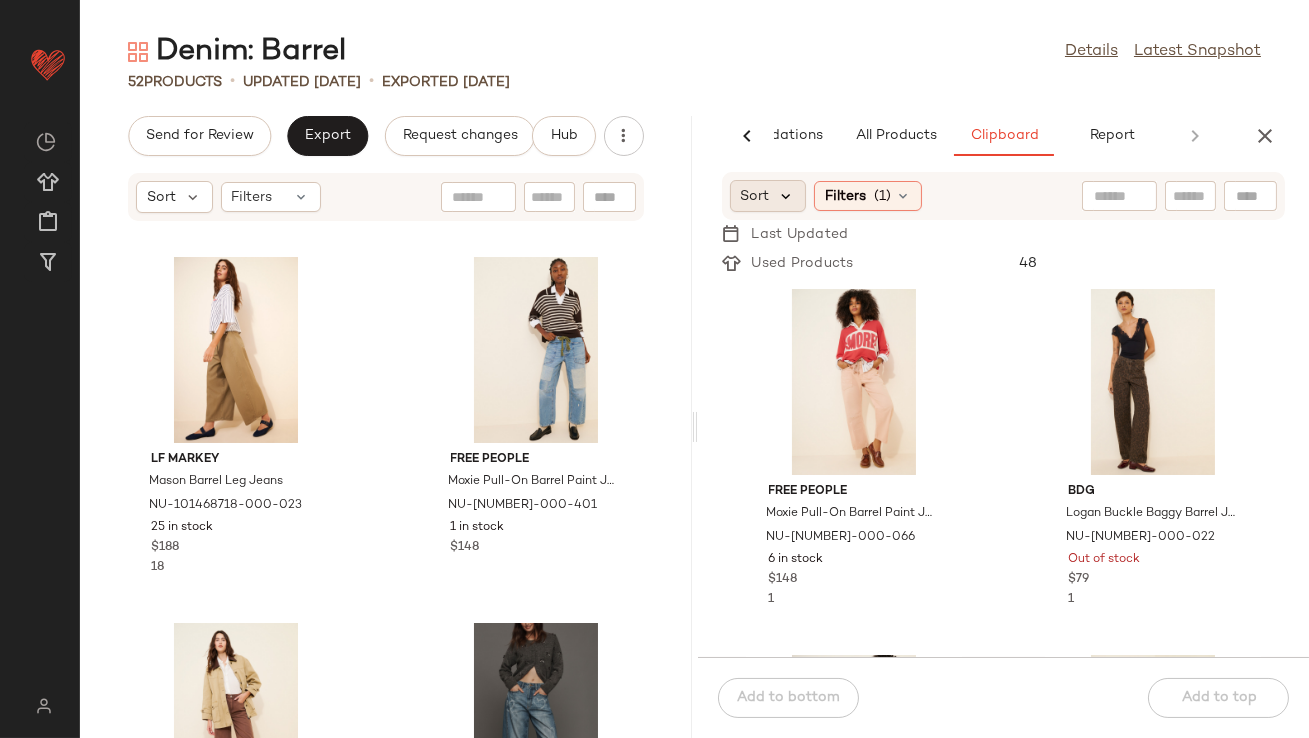 click at bounding box center (787, 196) 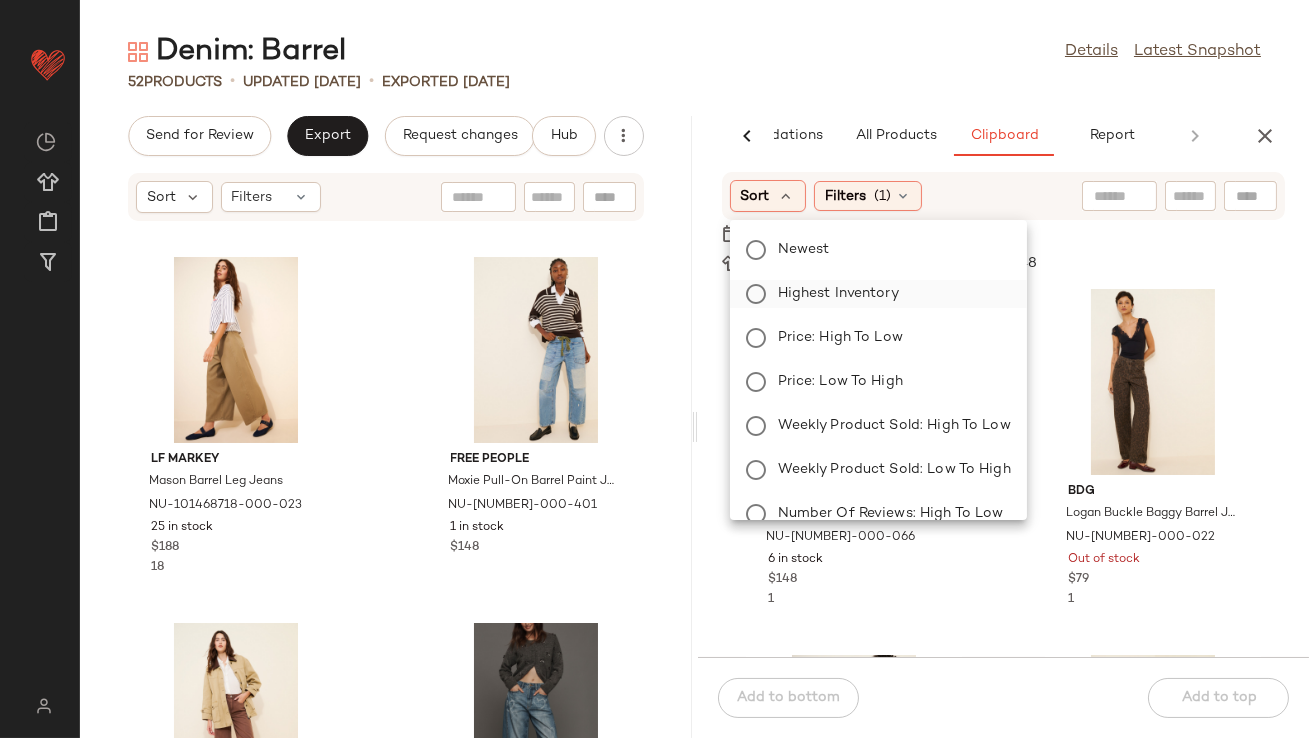 click on "Highest Inventory" 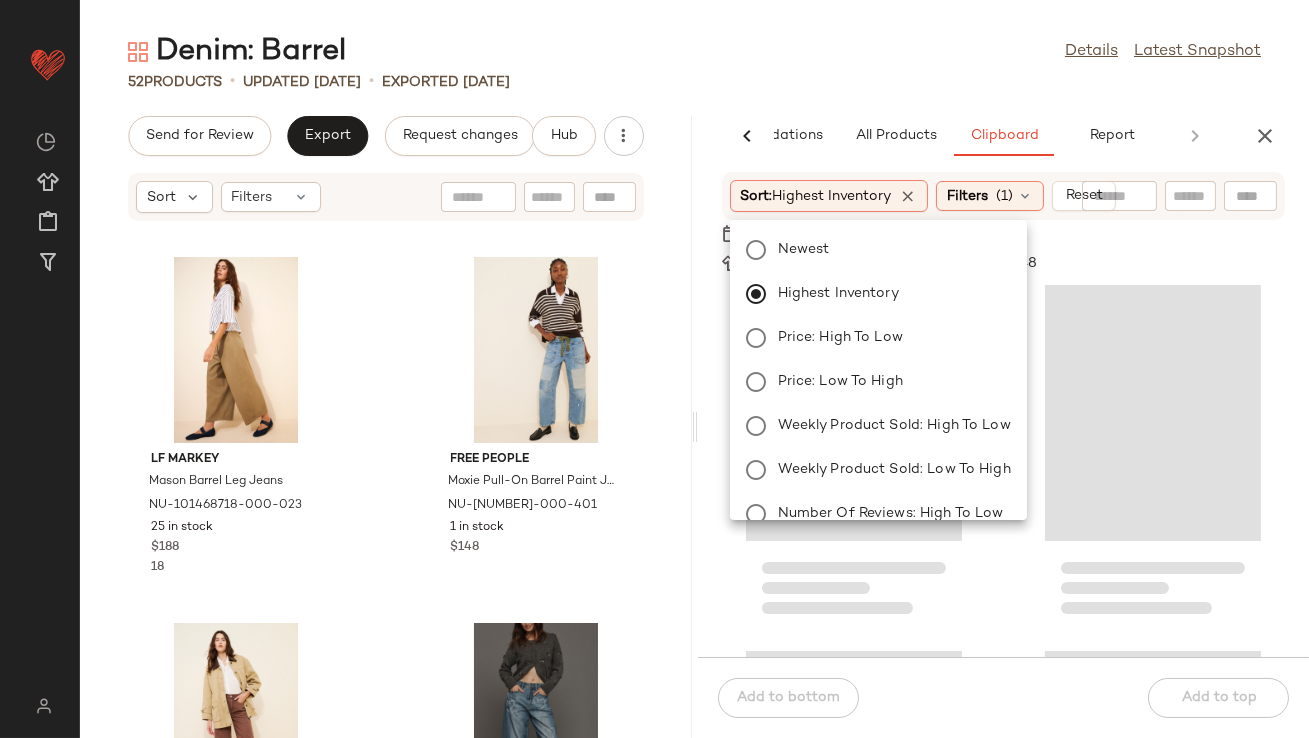 click on "Denim: Barrel  Details   Latest Snapshot" 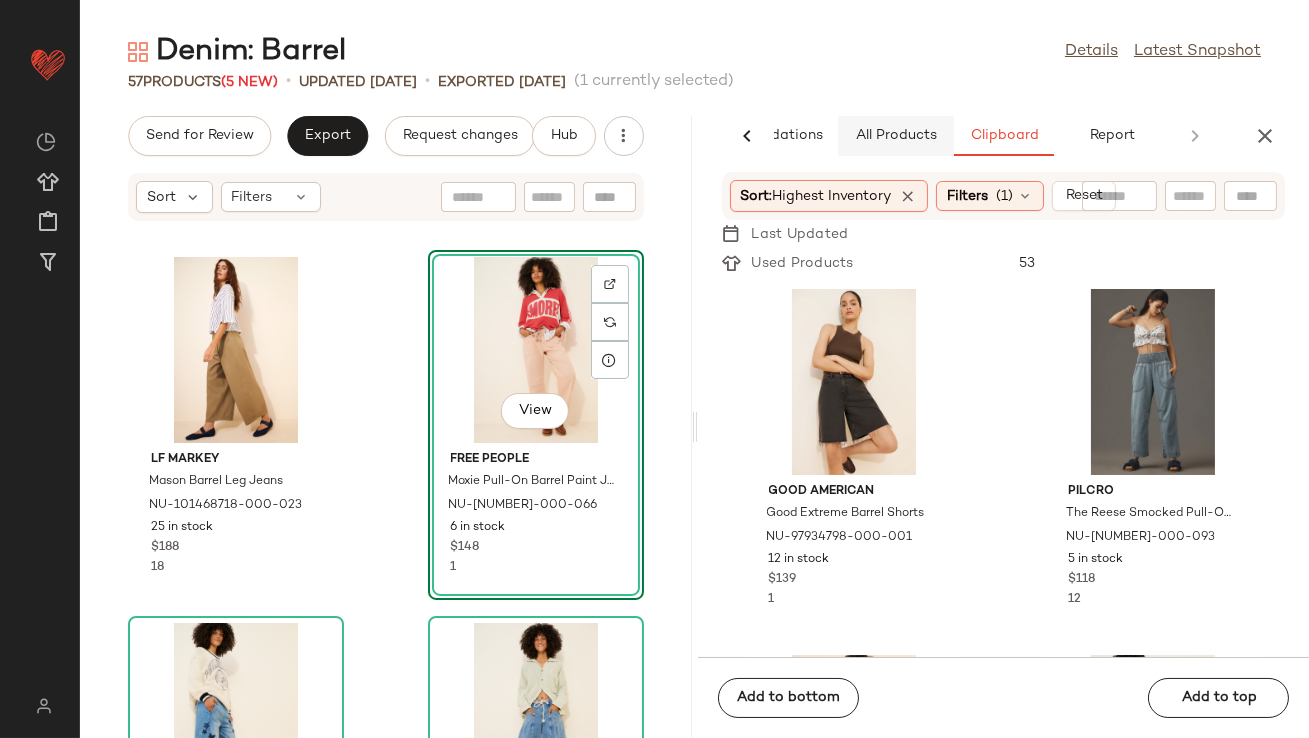 click on "All Products" 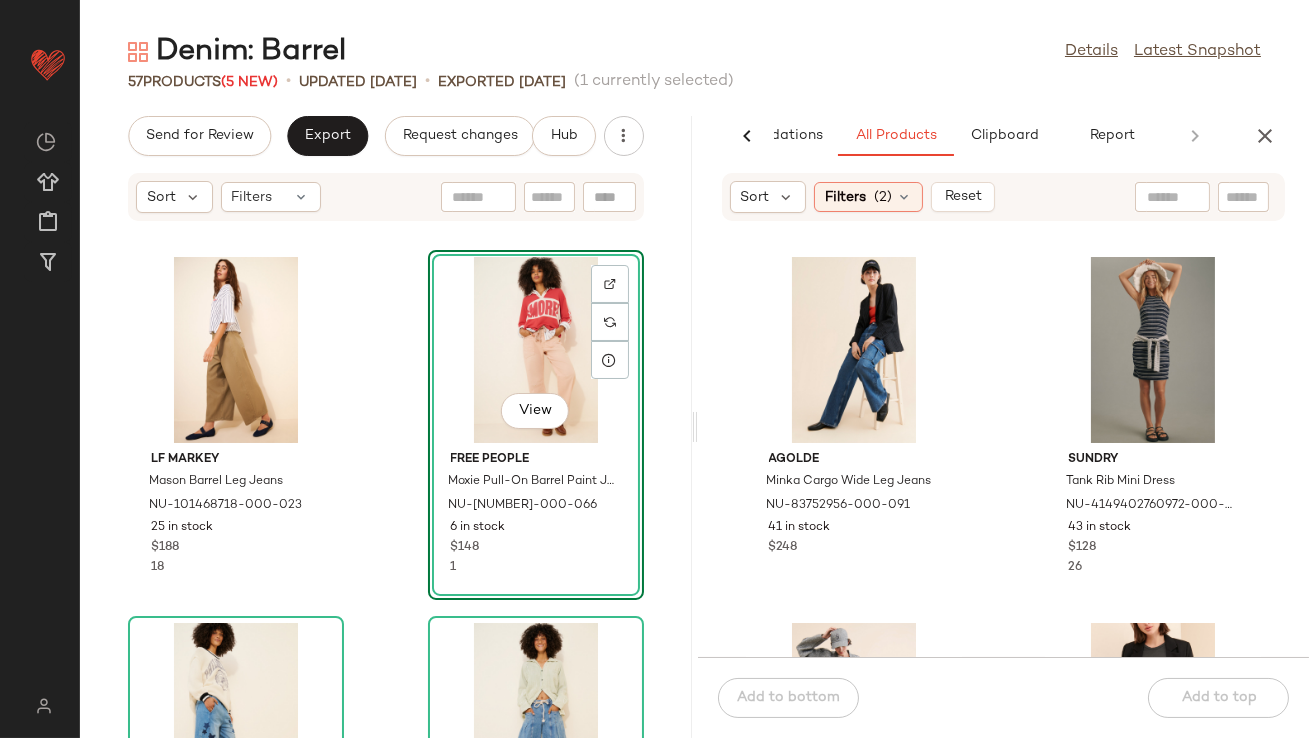 click 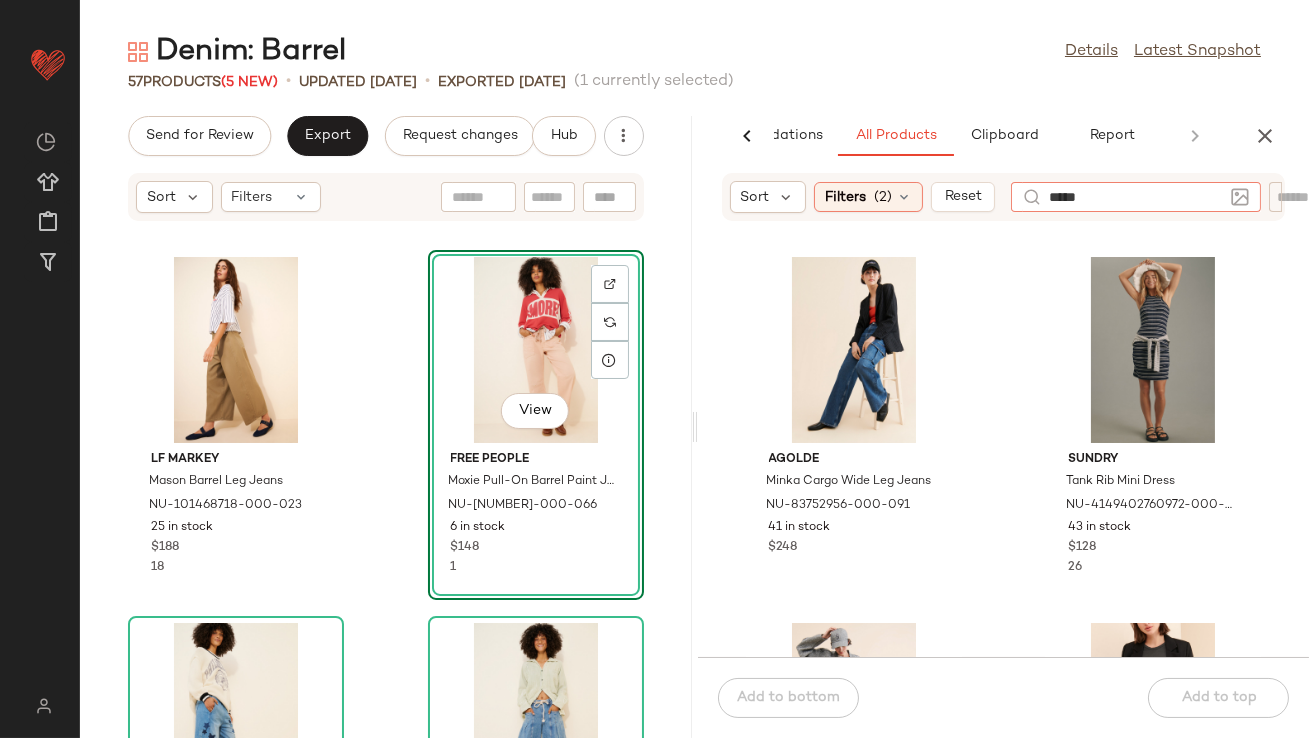 type on "******" 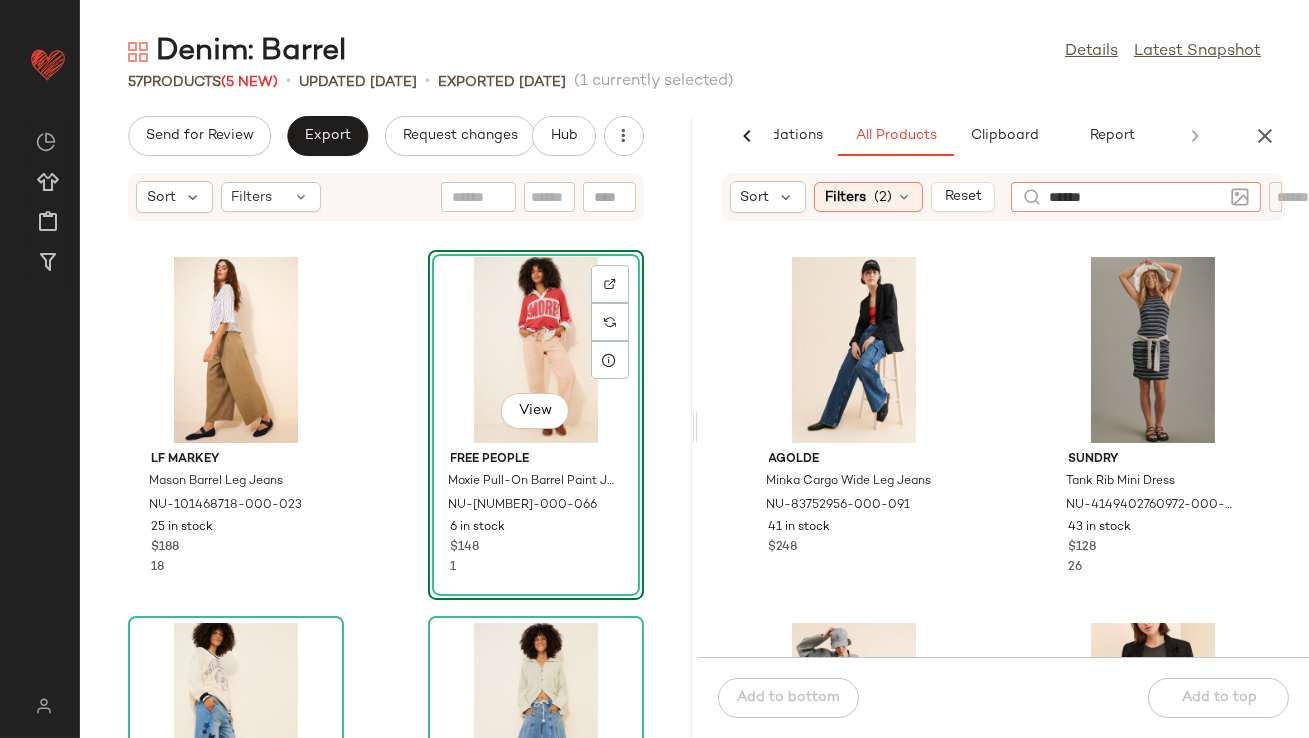type 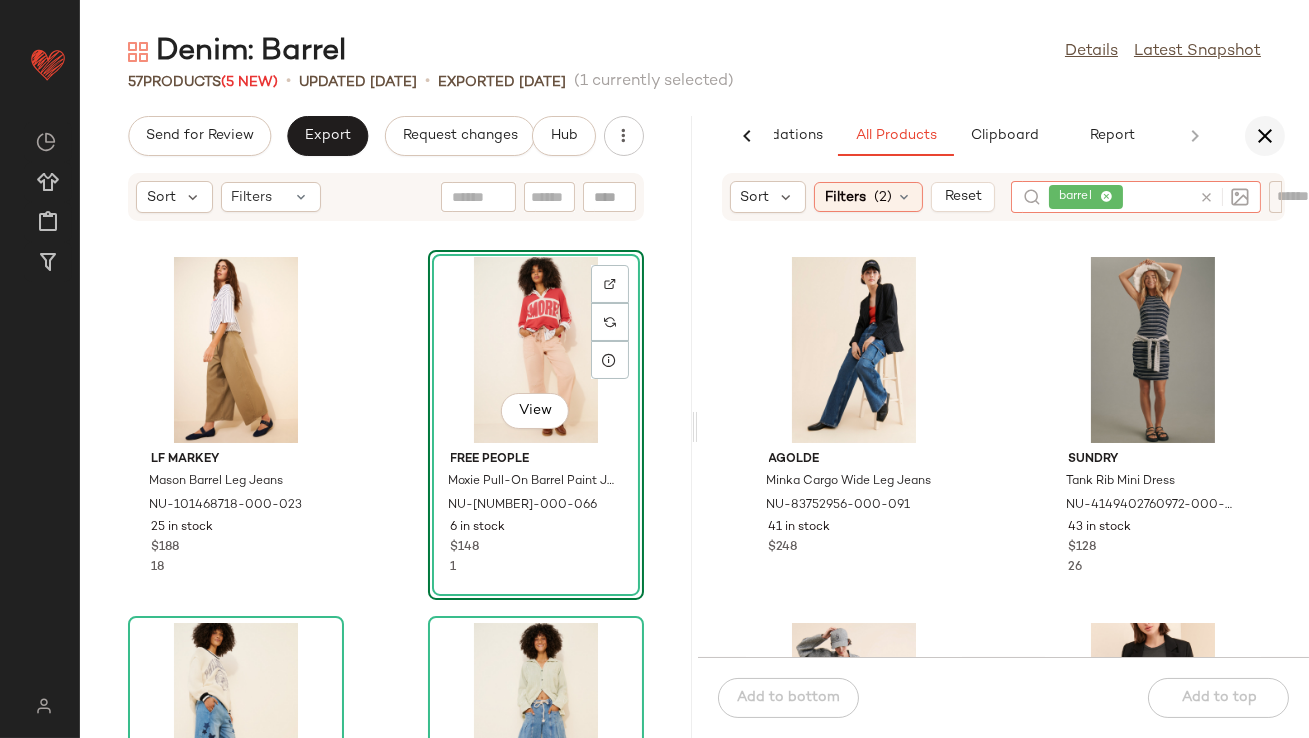 click at bounding box center (1265, 136) 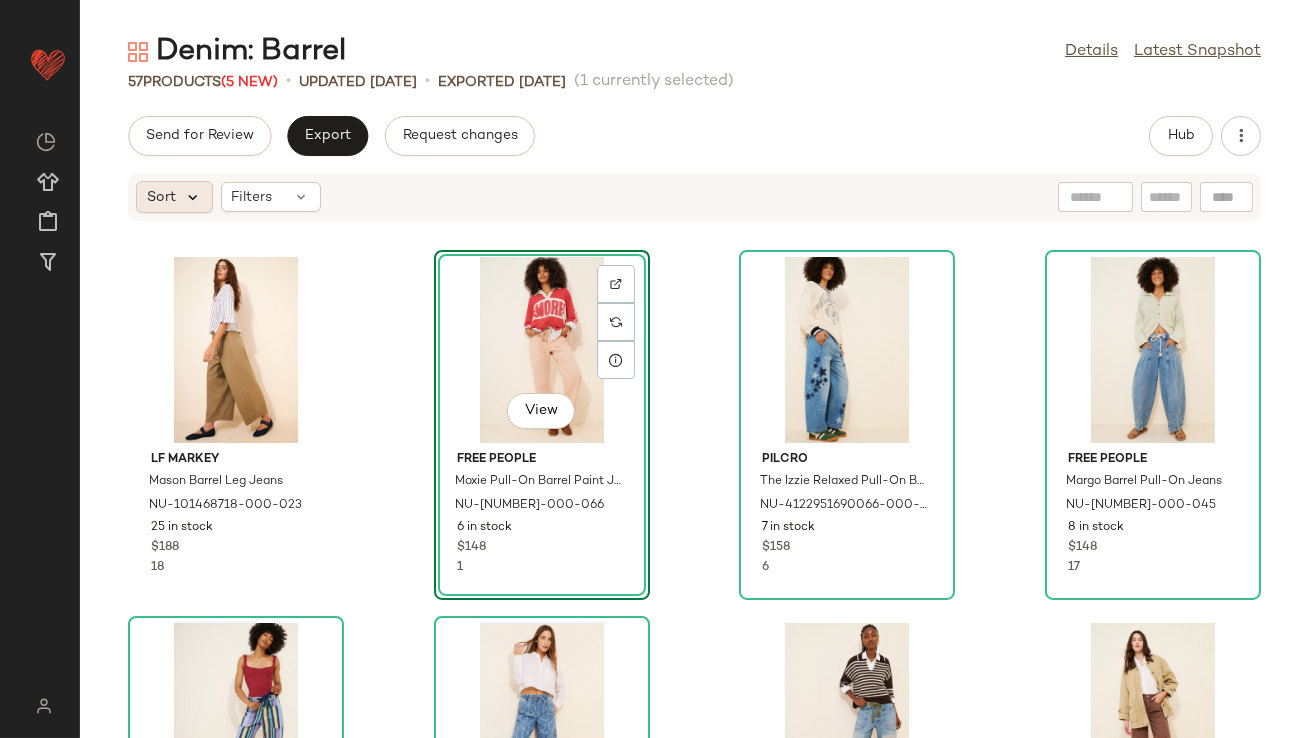 click at bounding box center (193, 197) 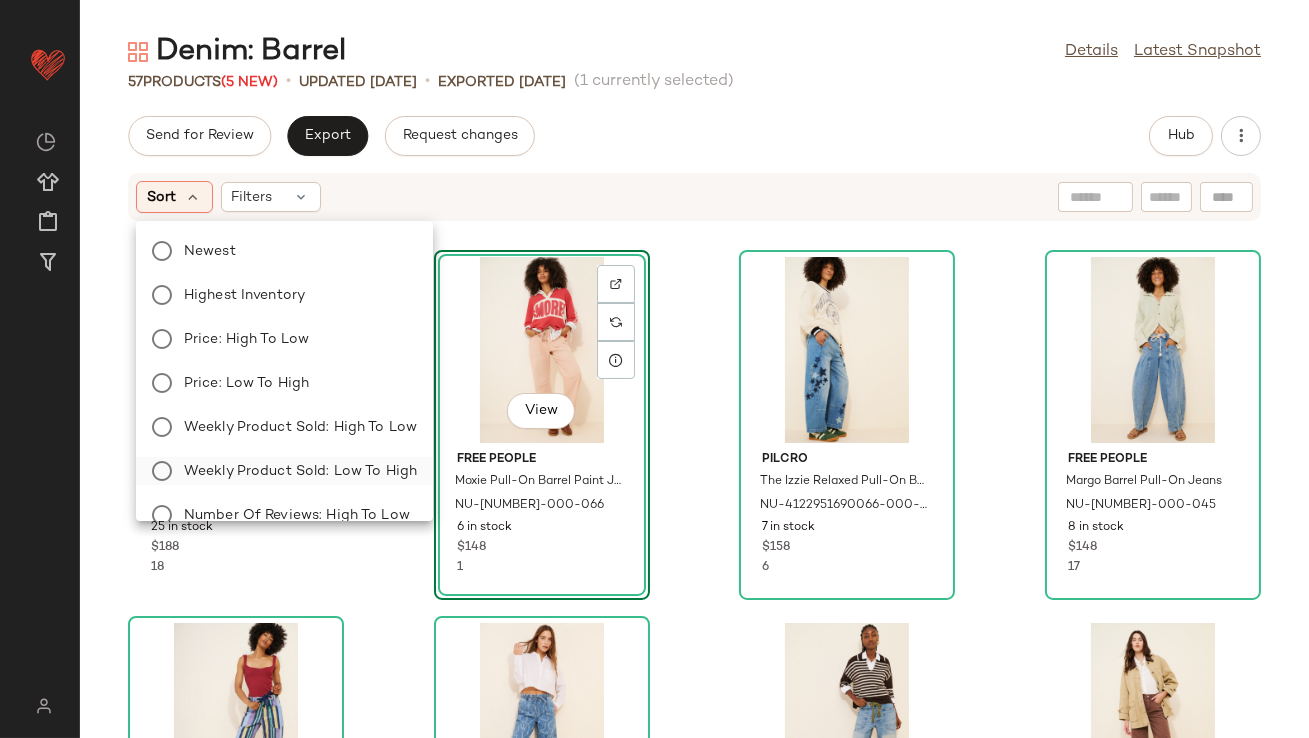click on "Weekly Product Sold: Low to High" 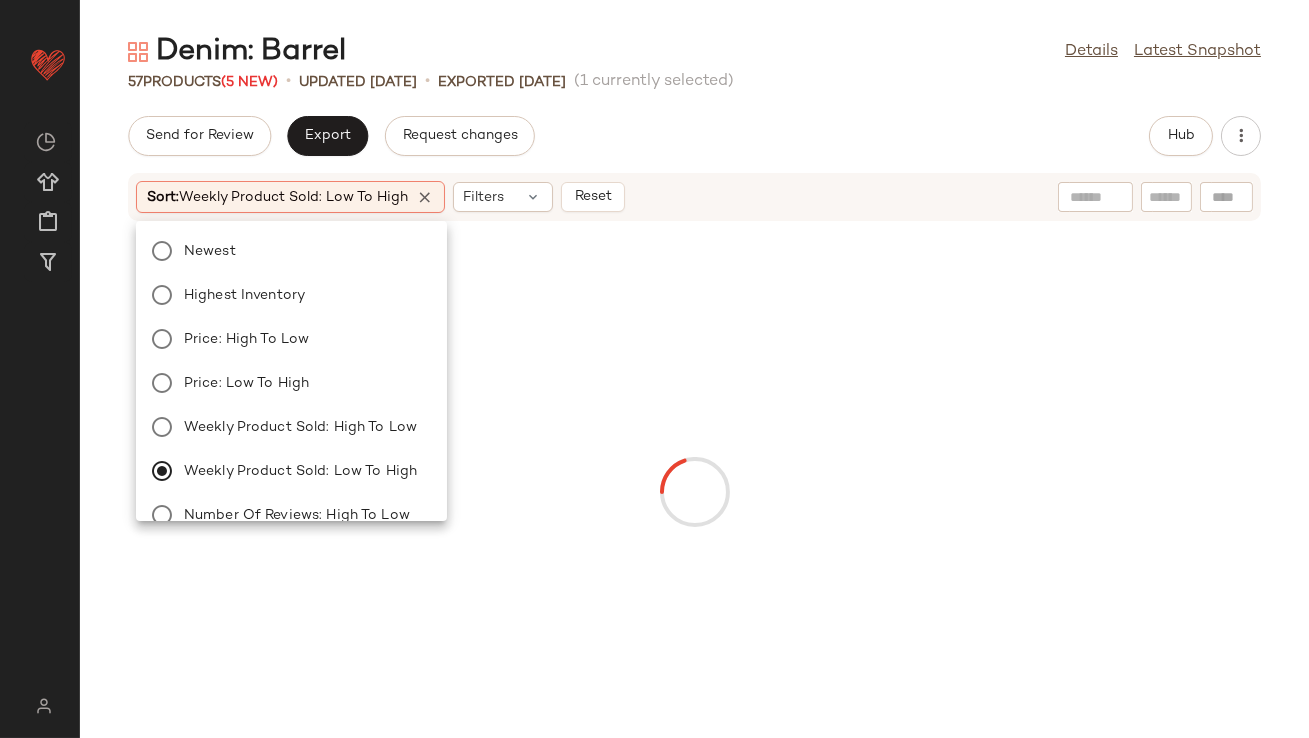 click on "Denim: Barrel  Details   Latest Snapshot  57   Products  (5 New)  •   updated Aug 8th  •  Exported Aug 7th   (1 currently selected)   Send for Review   Export   Request changes   Hub  Sort:   Weekly Product Sold: Low to High Filters  Reset" 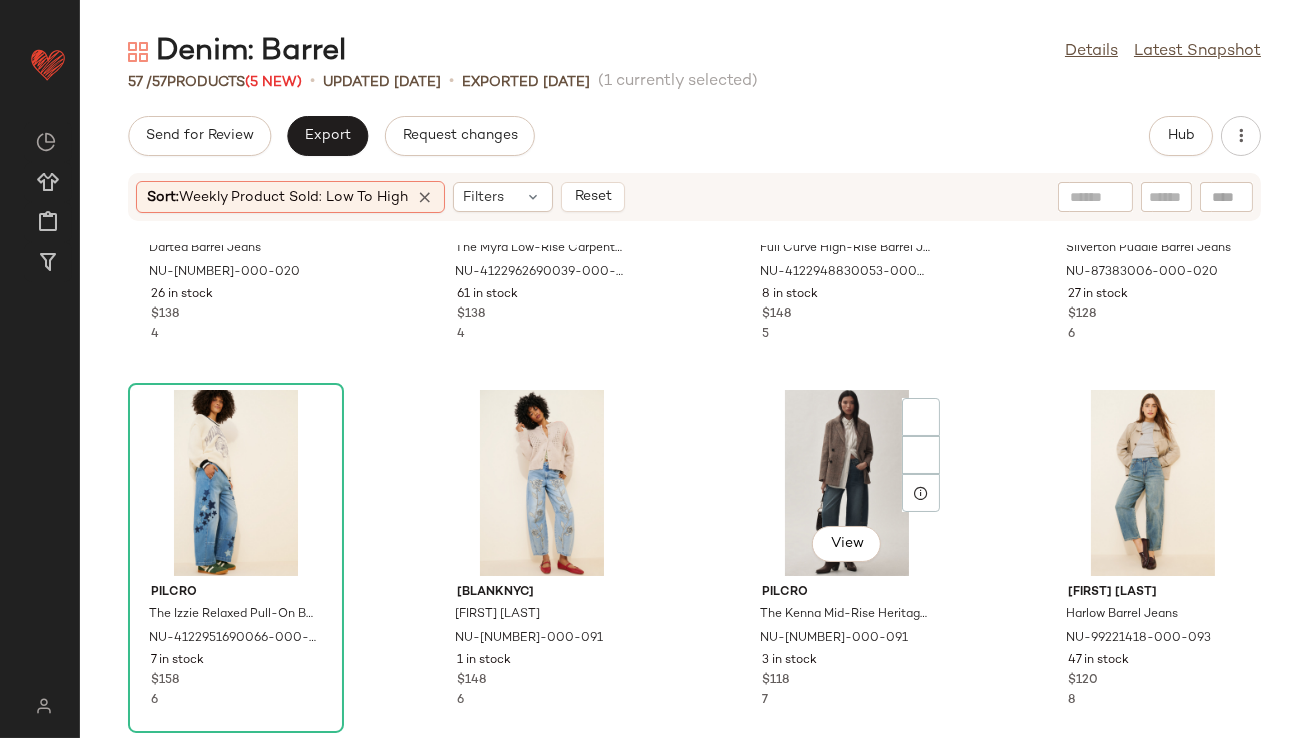 scroll, scrollTop: 2440, scrollLeft: 0, axis: vertical 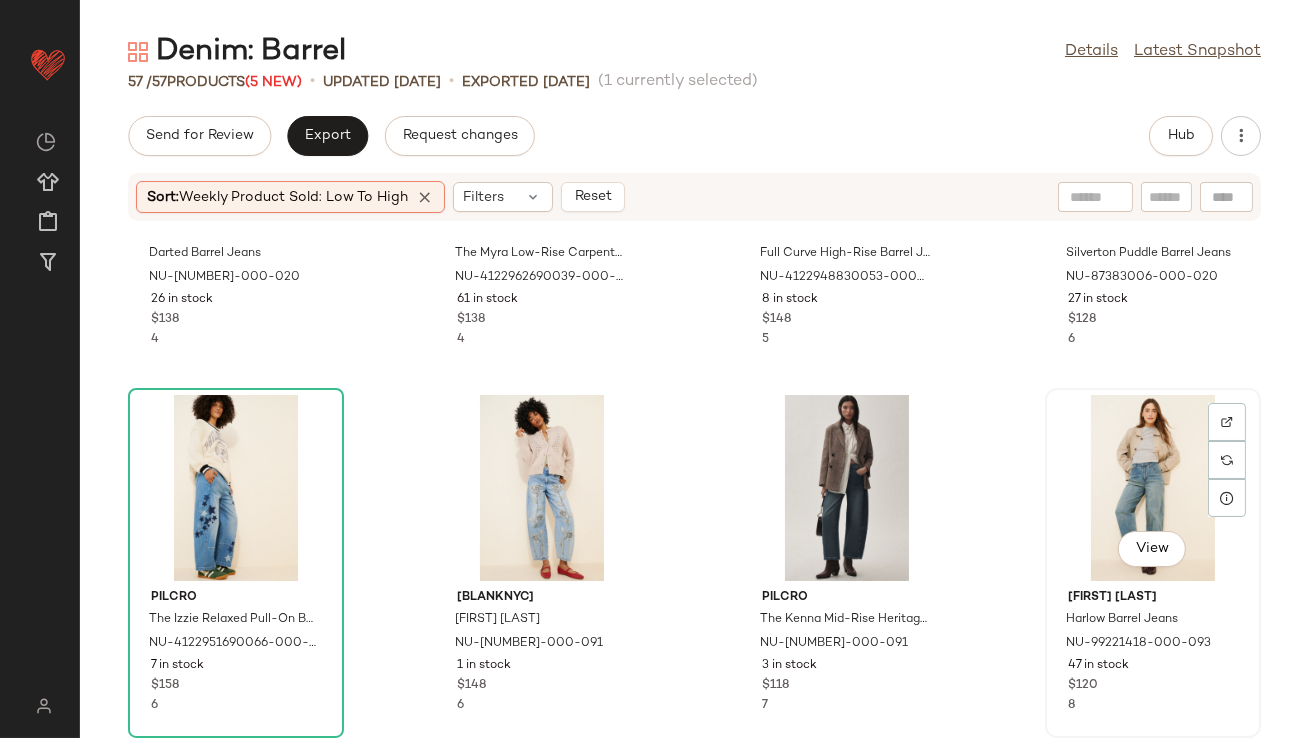 click on "View" 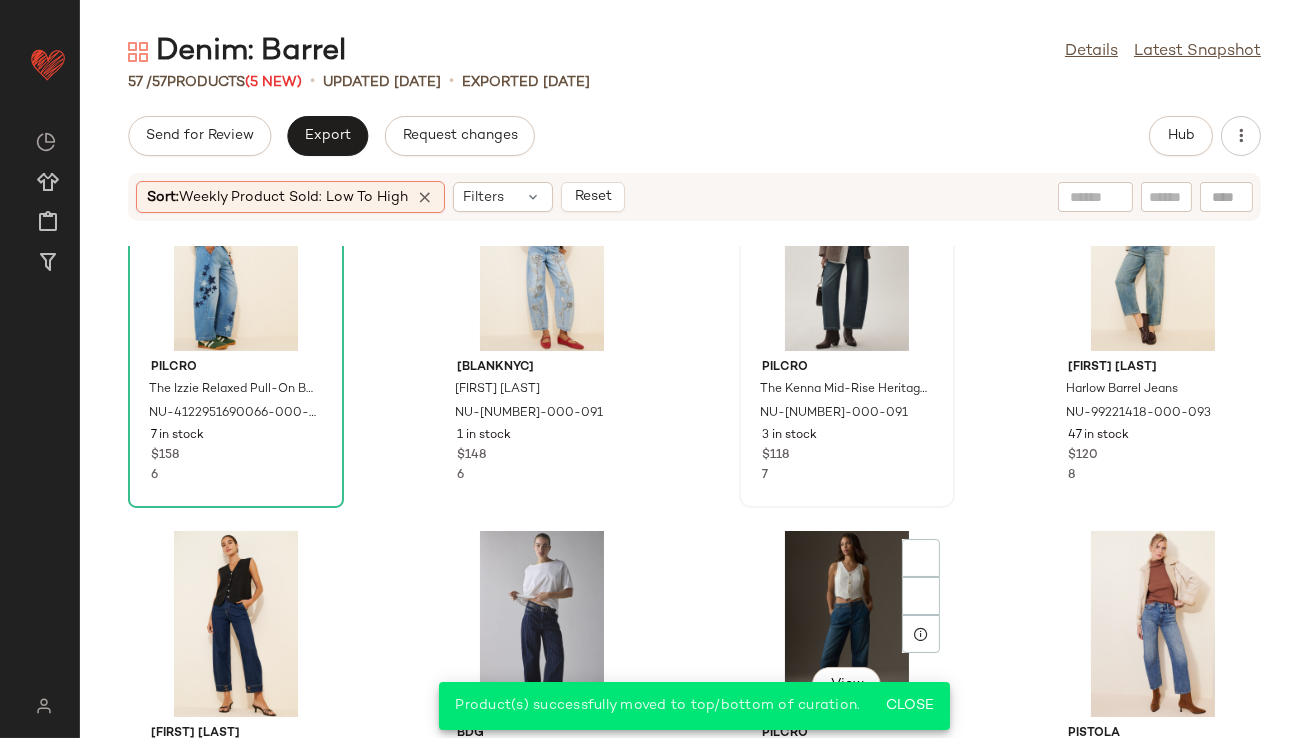 scroll, scrollTop: 3019, scrollLeft: 0, axis: vertical 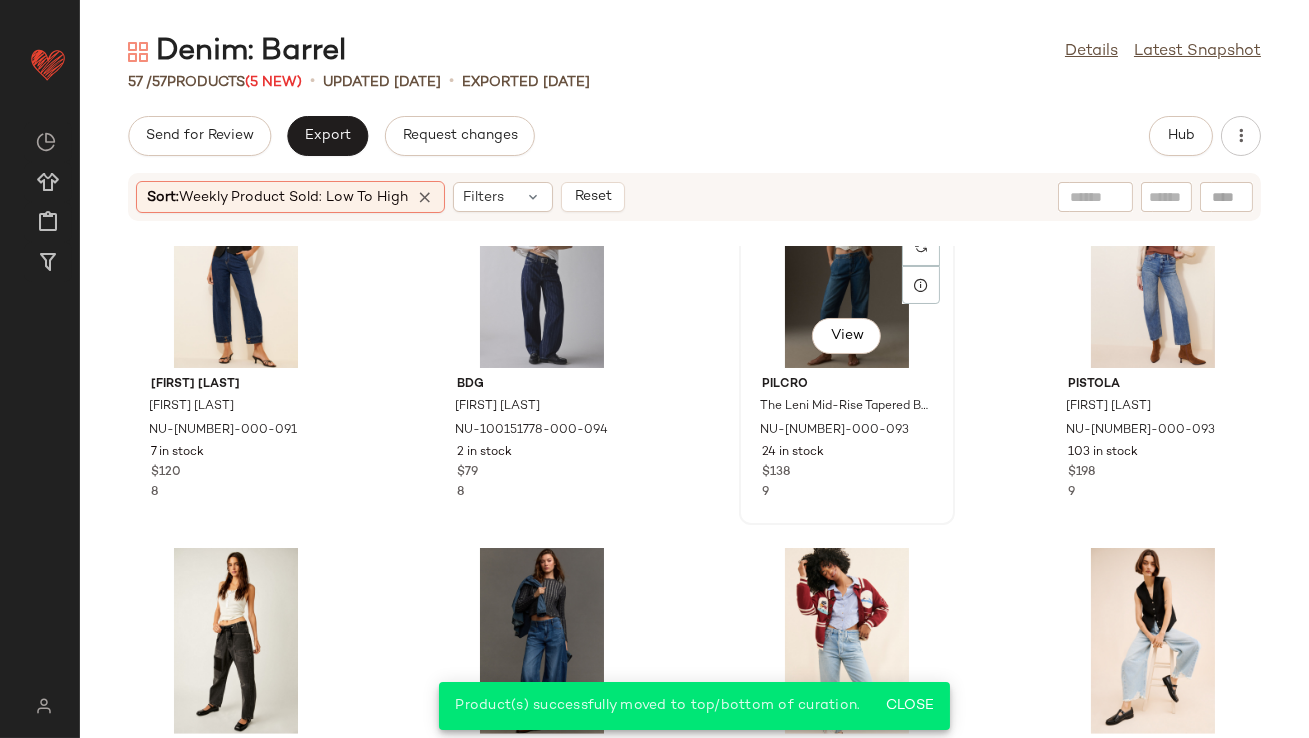 click on "View" 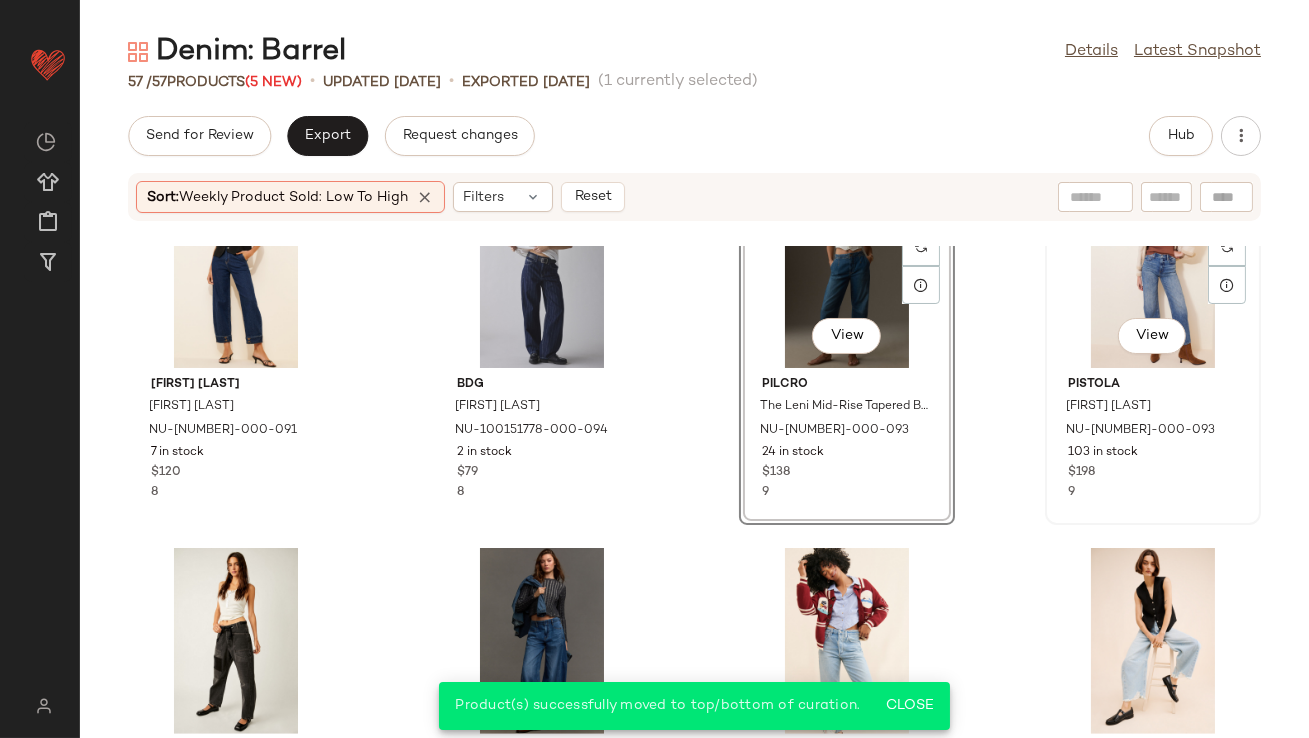 click on "View" 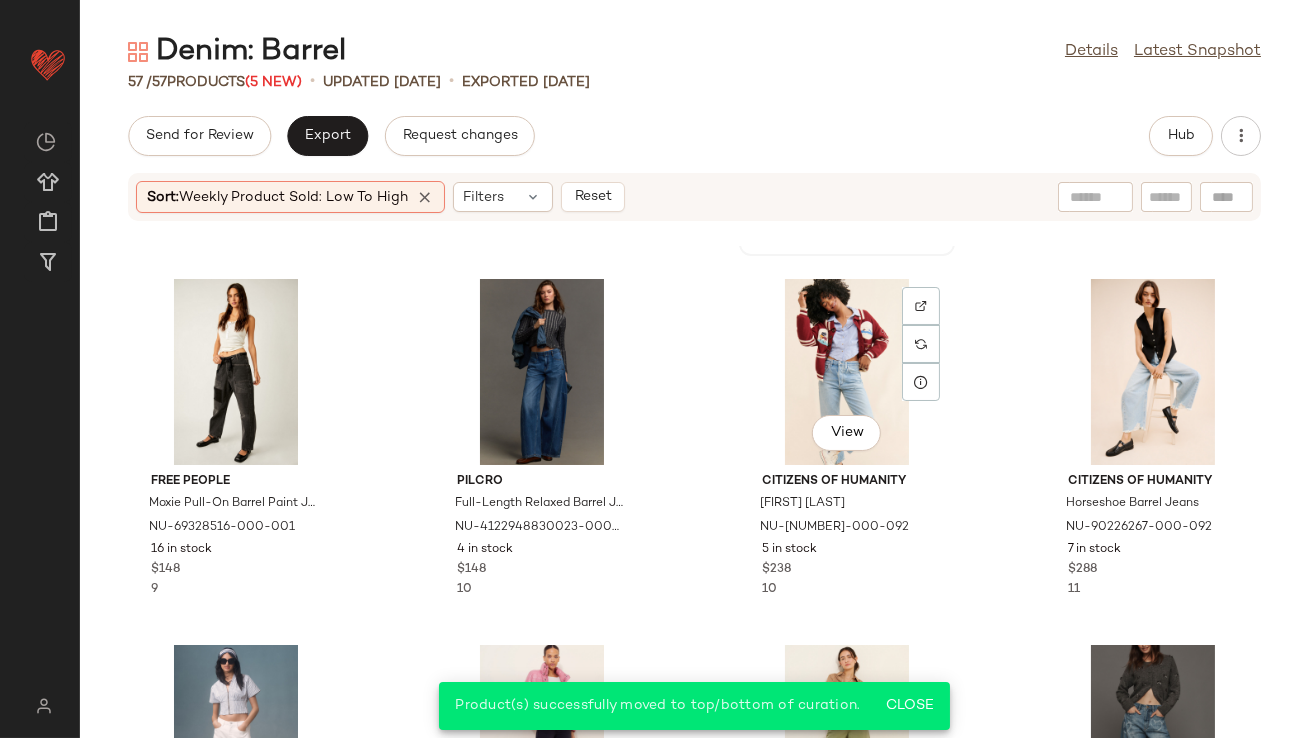 scroll, scrollTop: 3287, scrollLeft: 0, axis: vertical 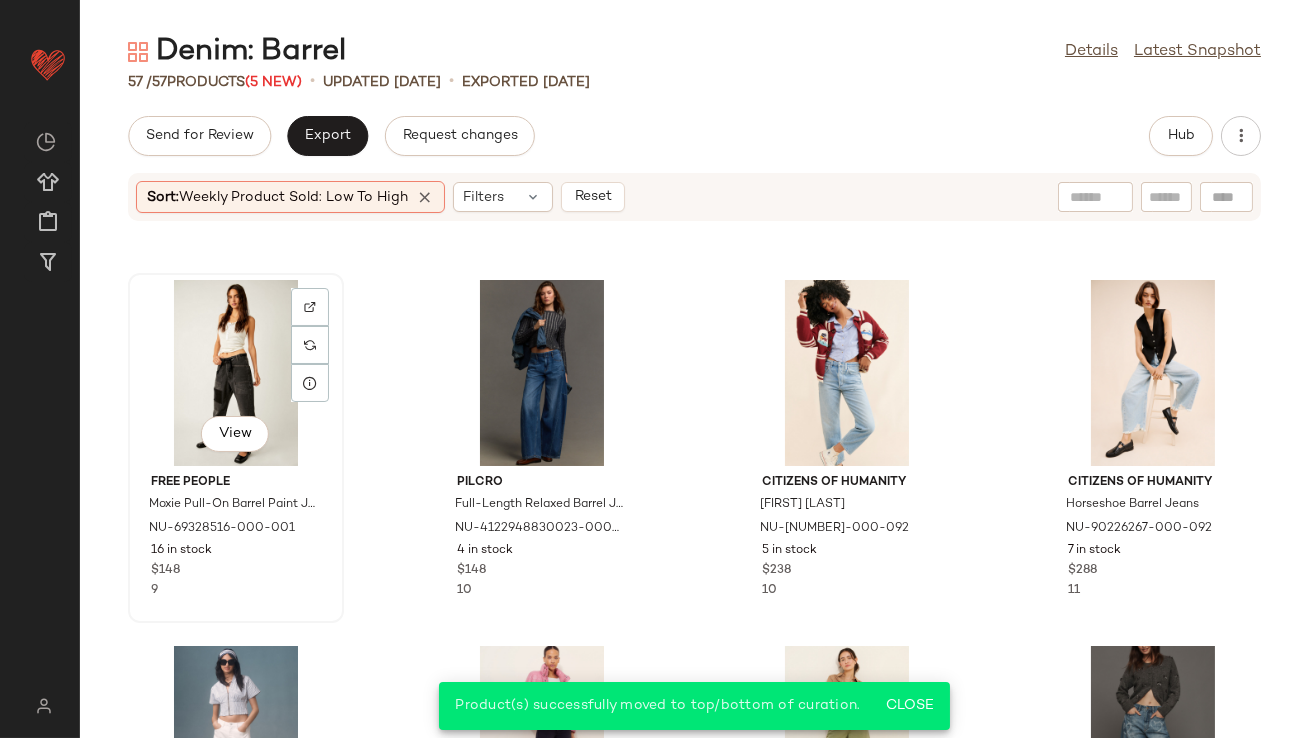 click on "View" 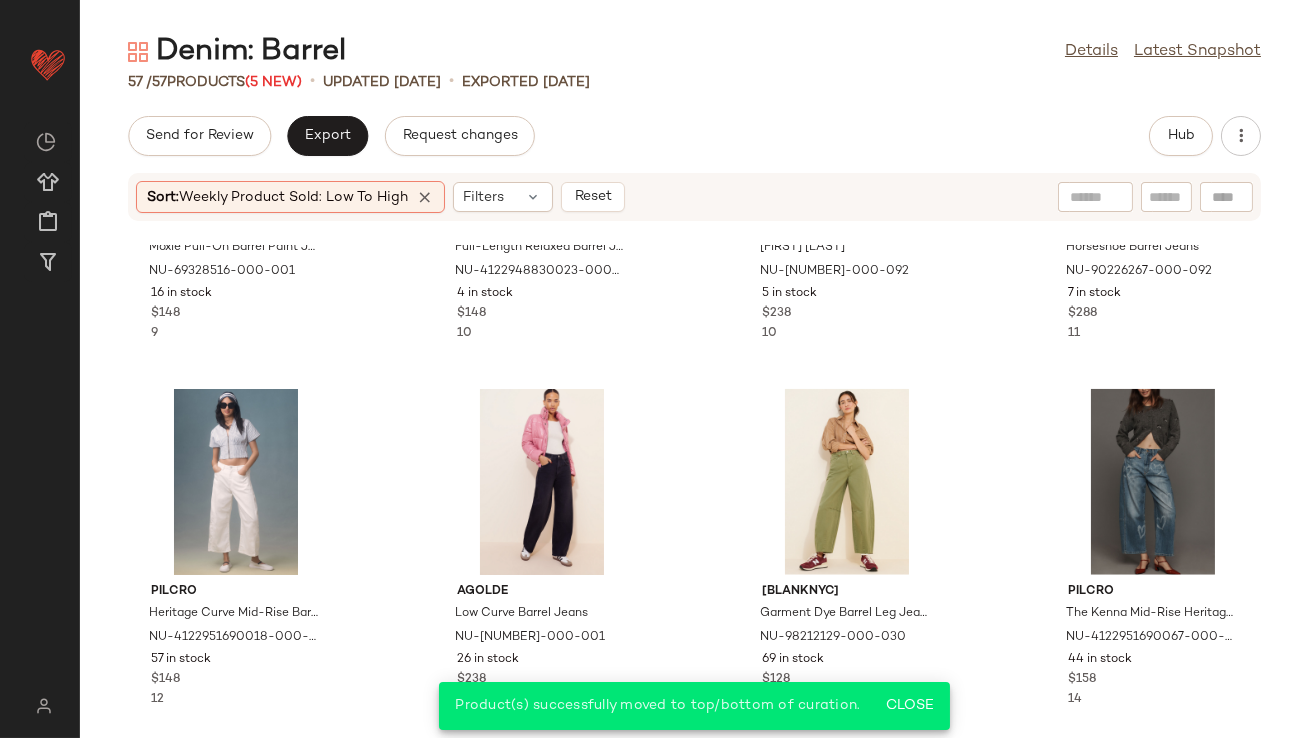 scroll, scrollTop: 3581, scrollLeft: 0, axis: vertical 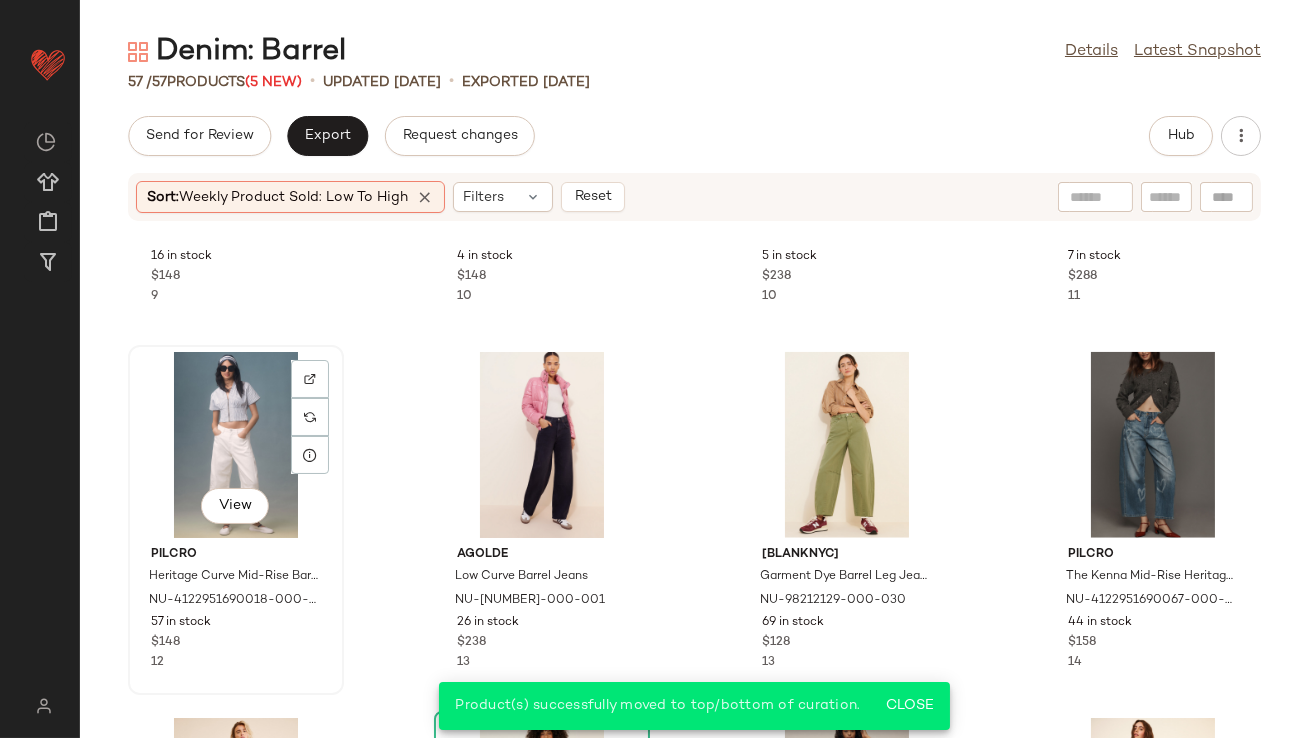 click on "View" 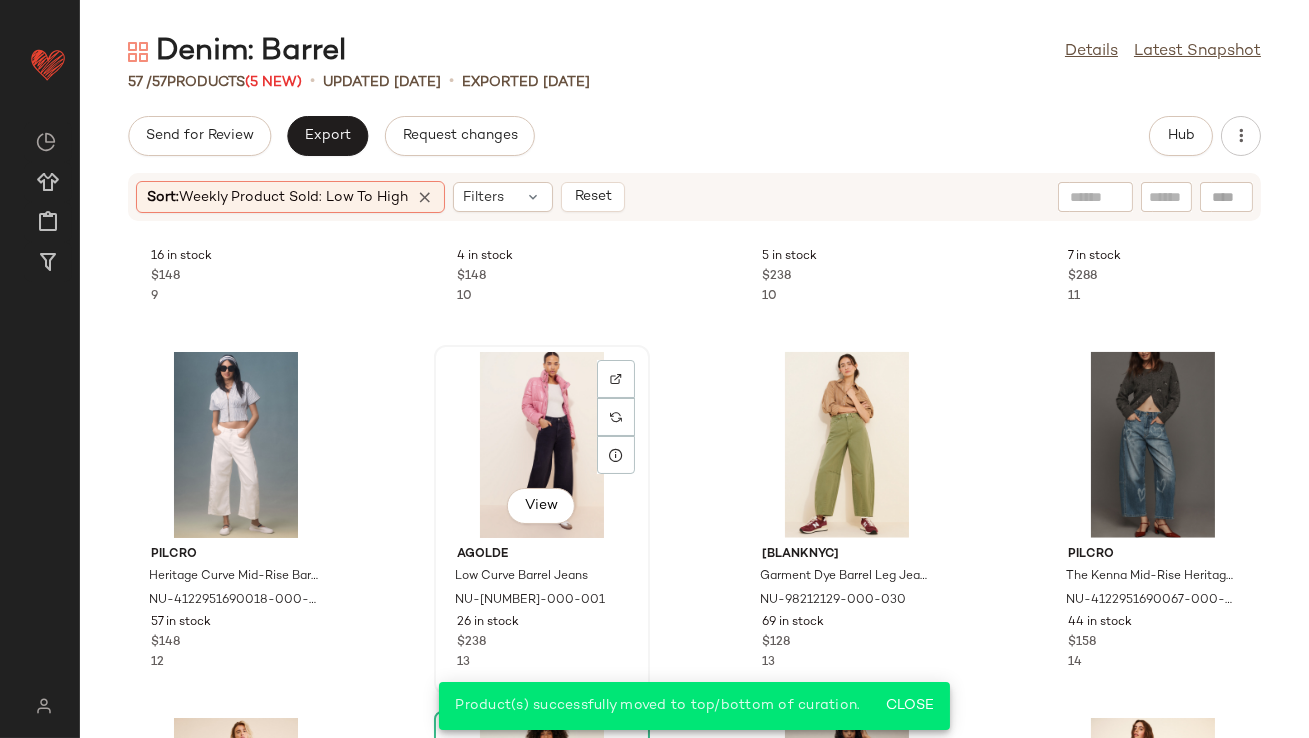 click on "View" 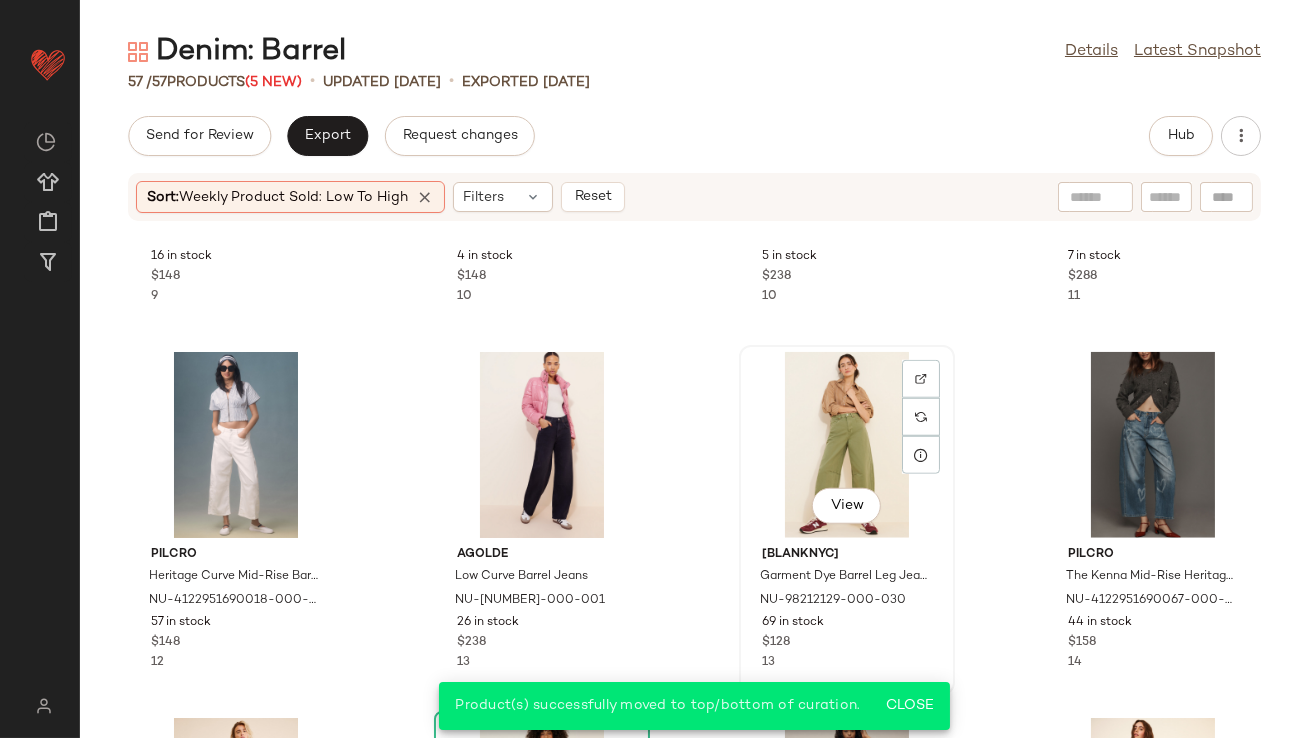 click on "View" 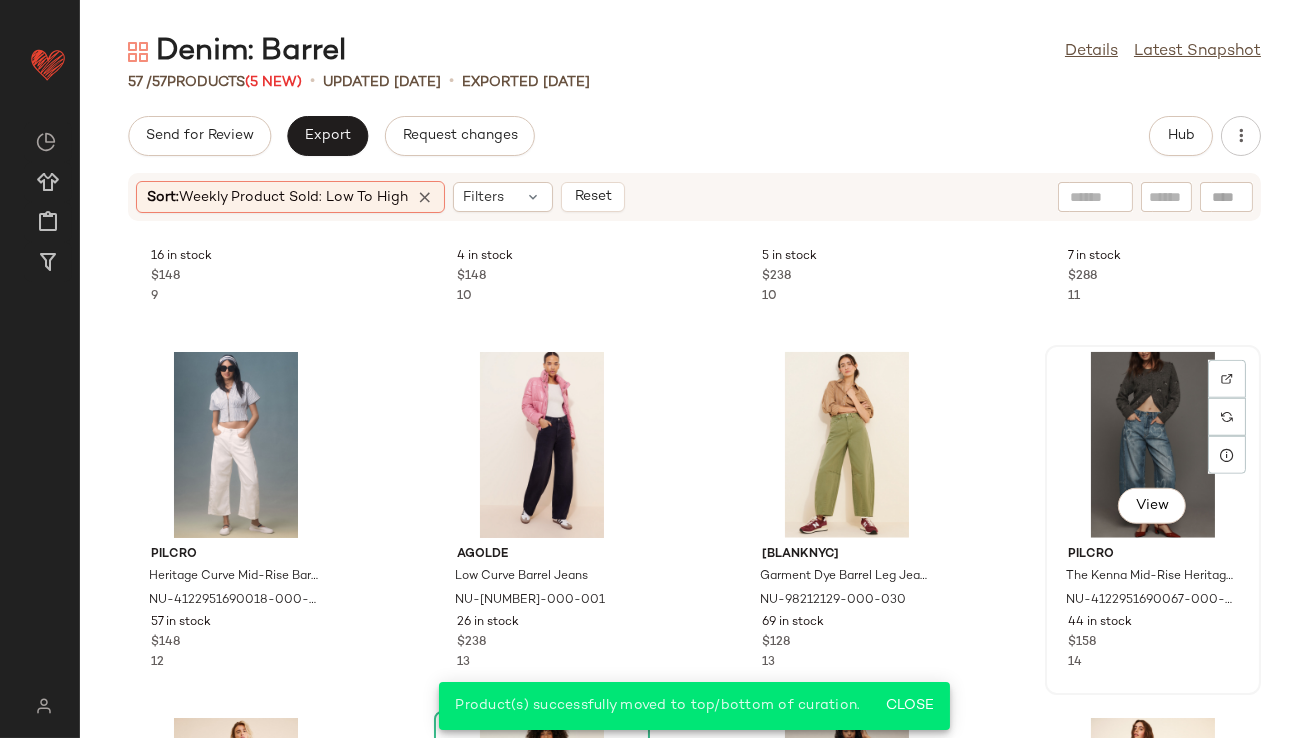click on "View" 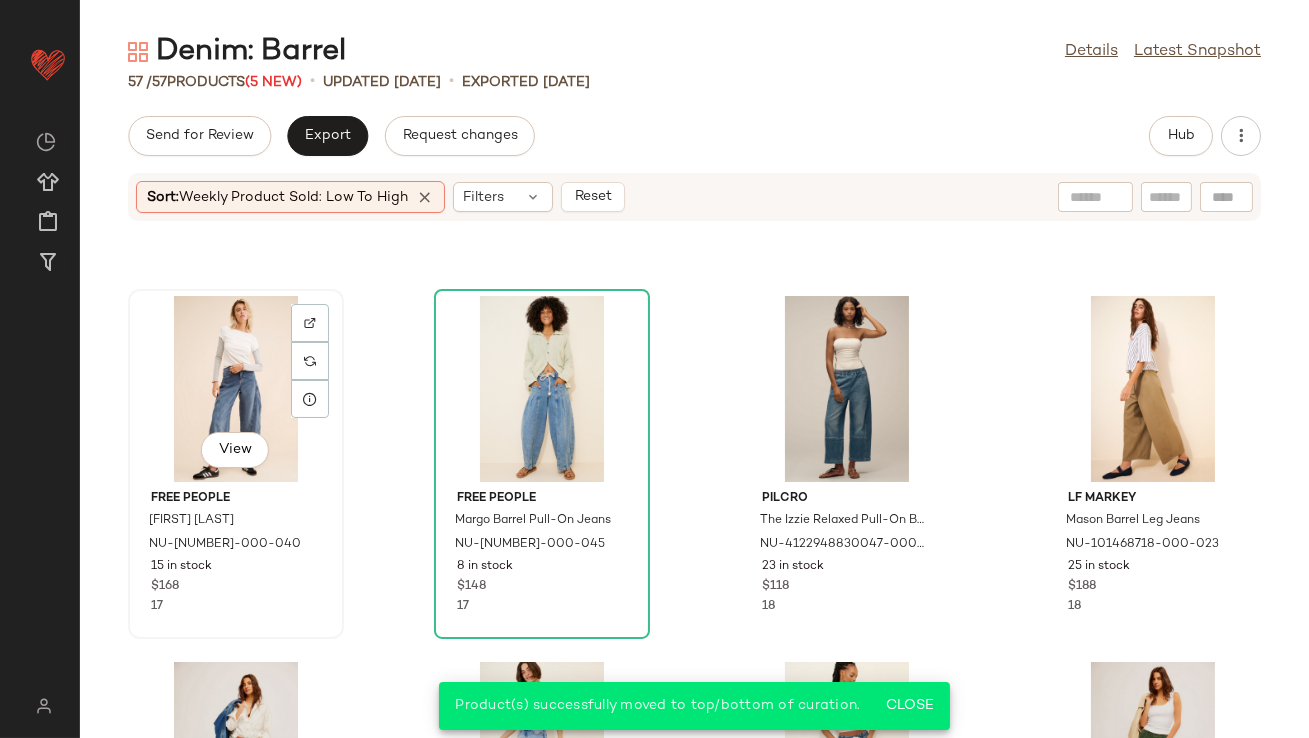scroll, scrollTop: 3957, scrollLeft: 0, axis: vertical 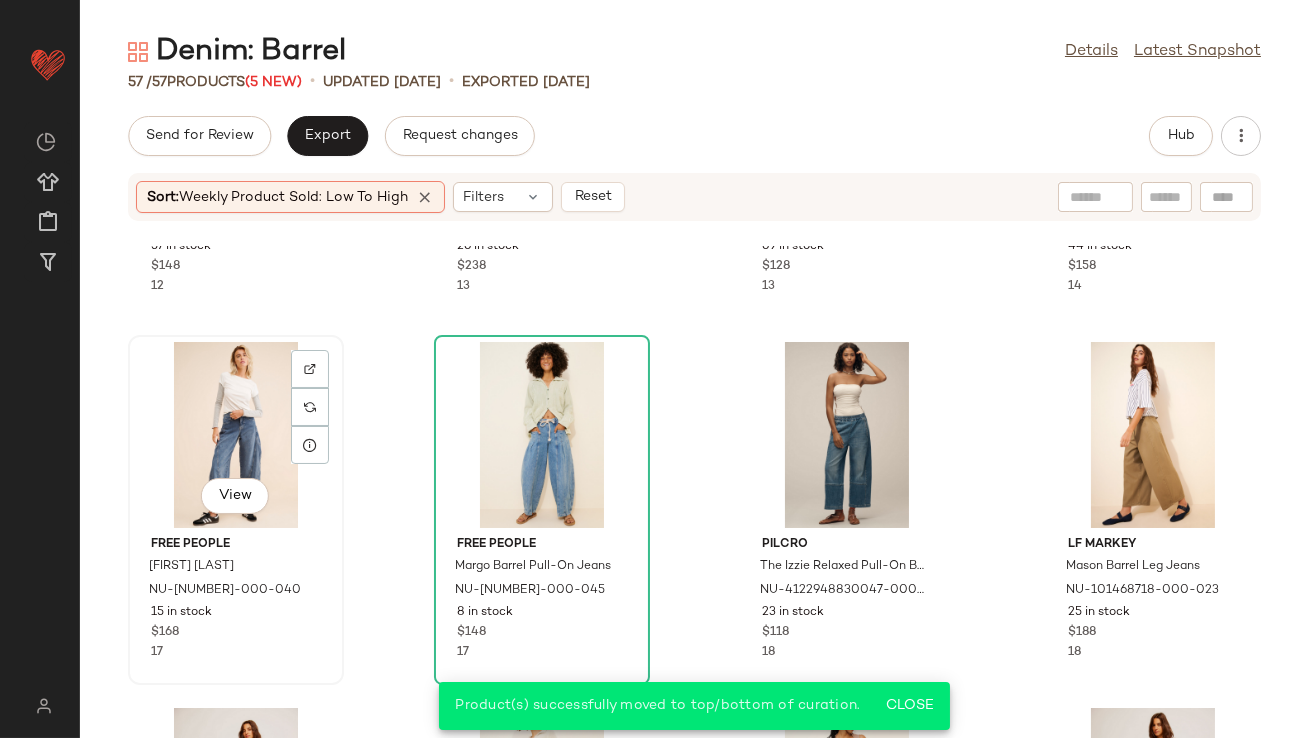 click on "View" 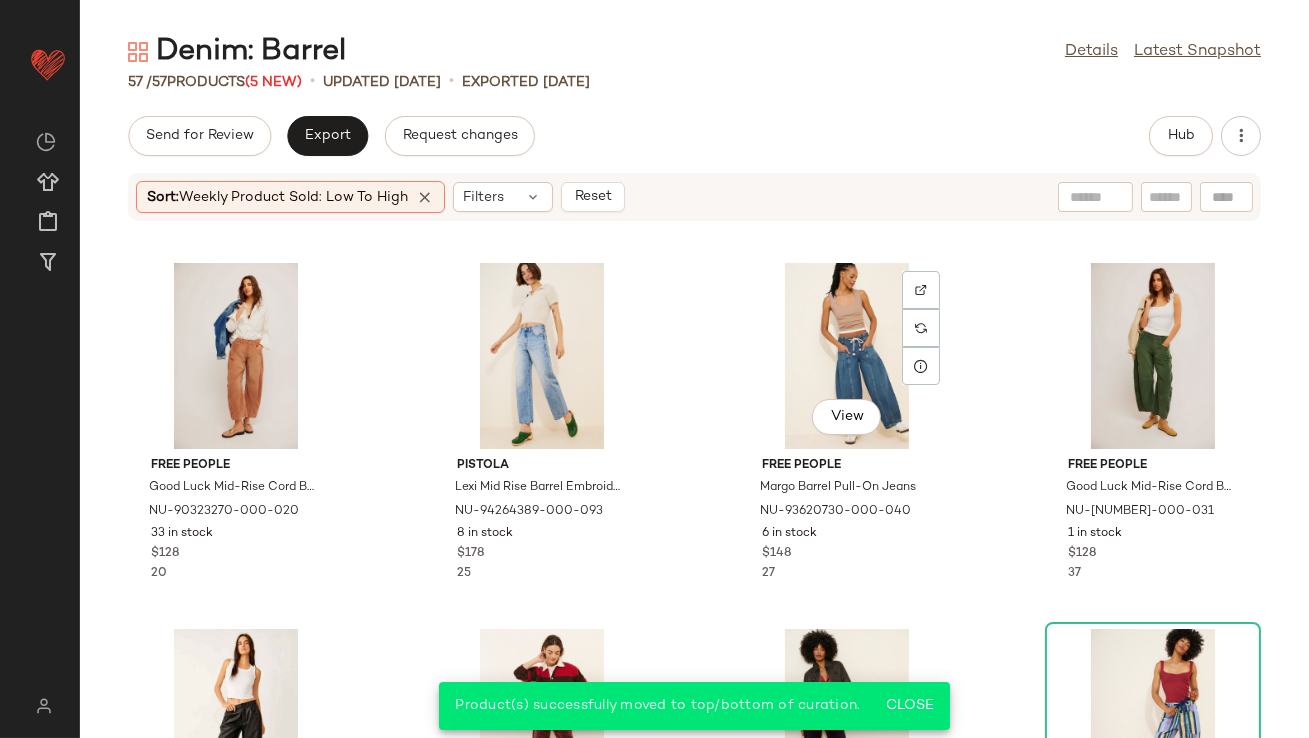 scroll, scrollTop: 4401, scrollLeft: 0, axis: vertical 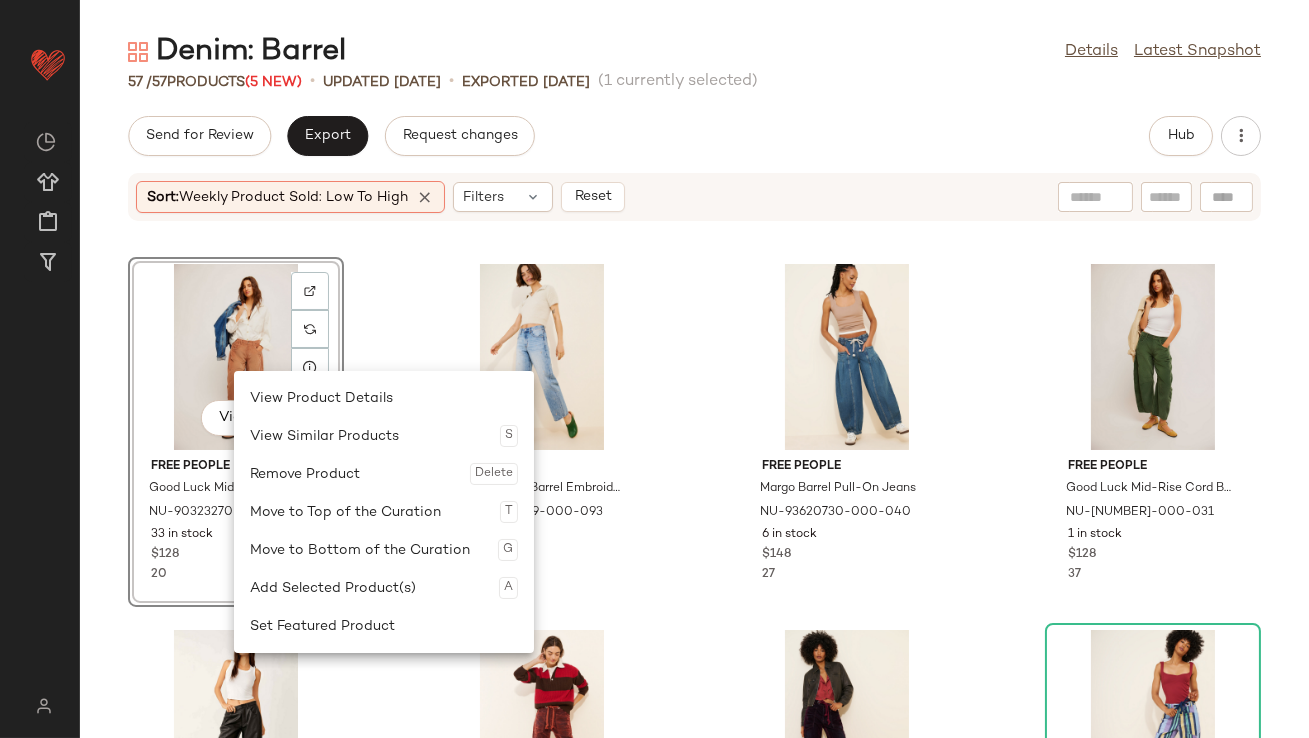 click on "View" 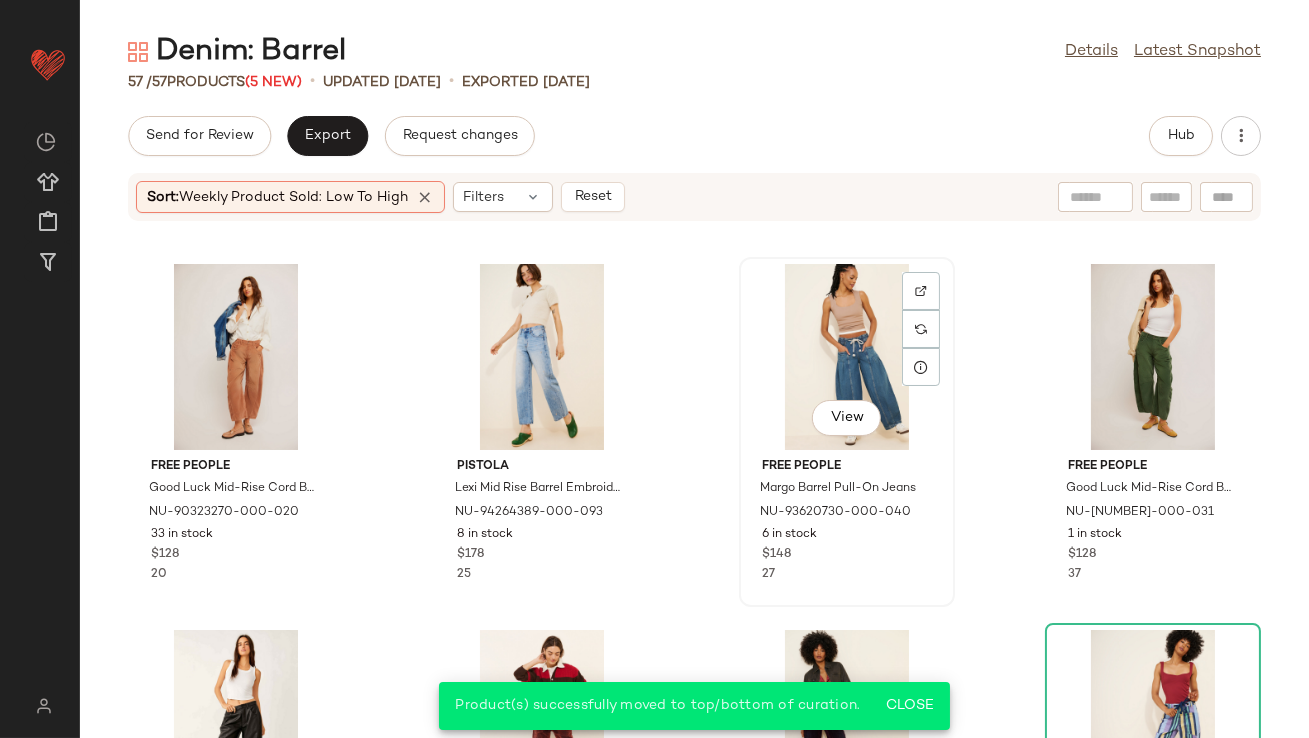 scroll, scrollTop: 4801, scrollLeft: 0, axis: vertical 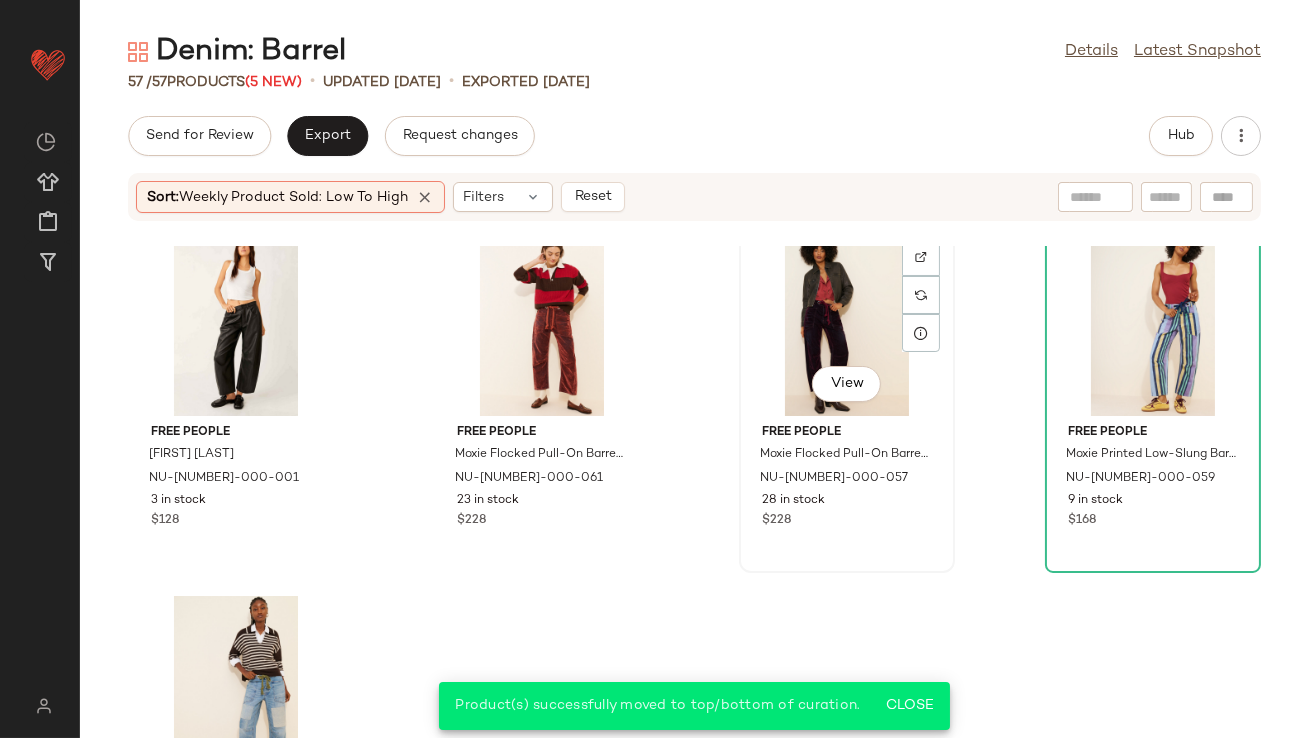 click on "View" 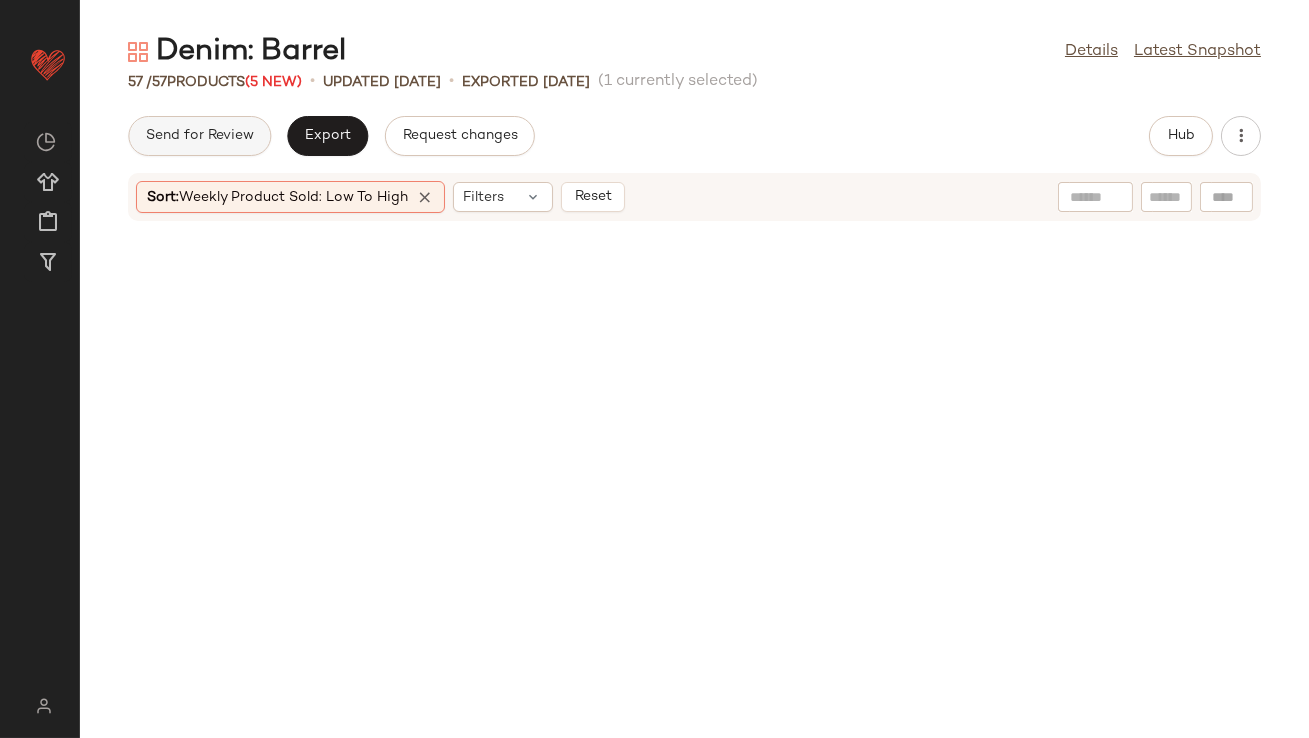 scroll, scrollTop: 3014, scrollLeft: 0, axis: vertical 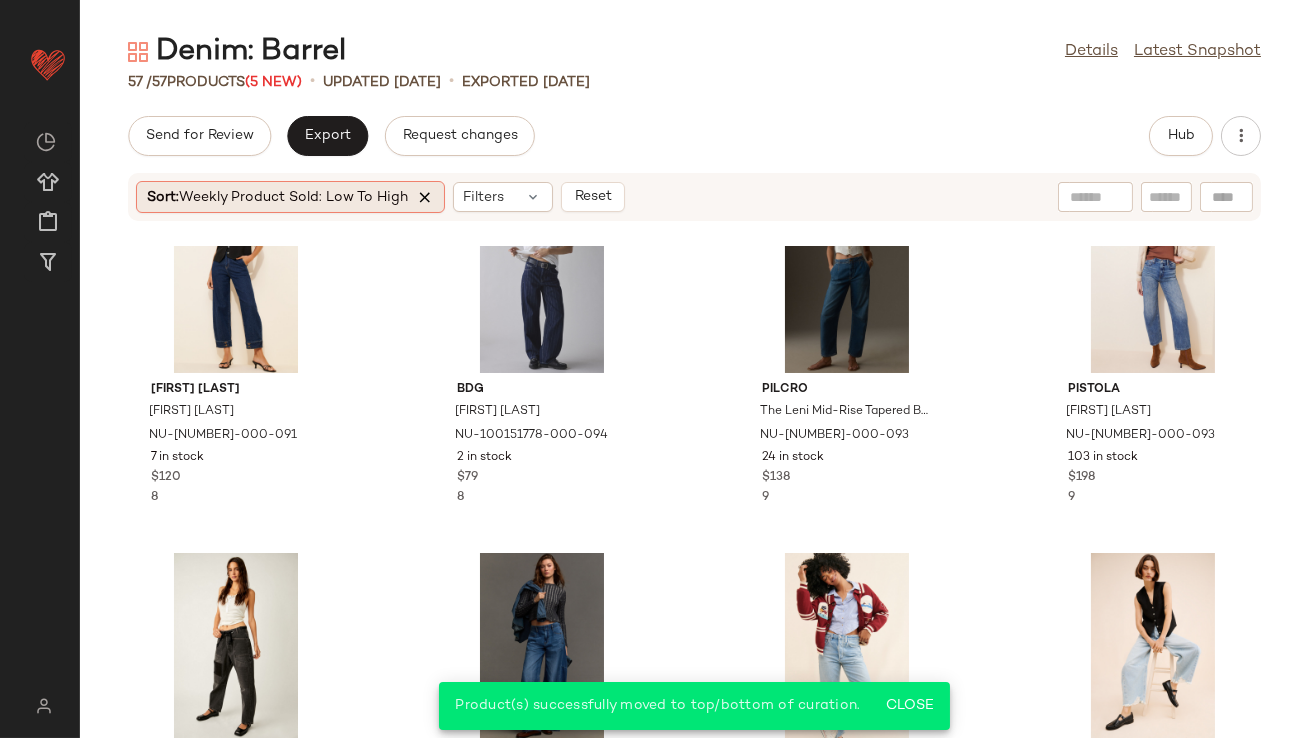 click at bounding box center (425, 197) 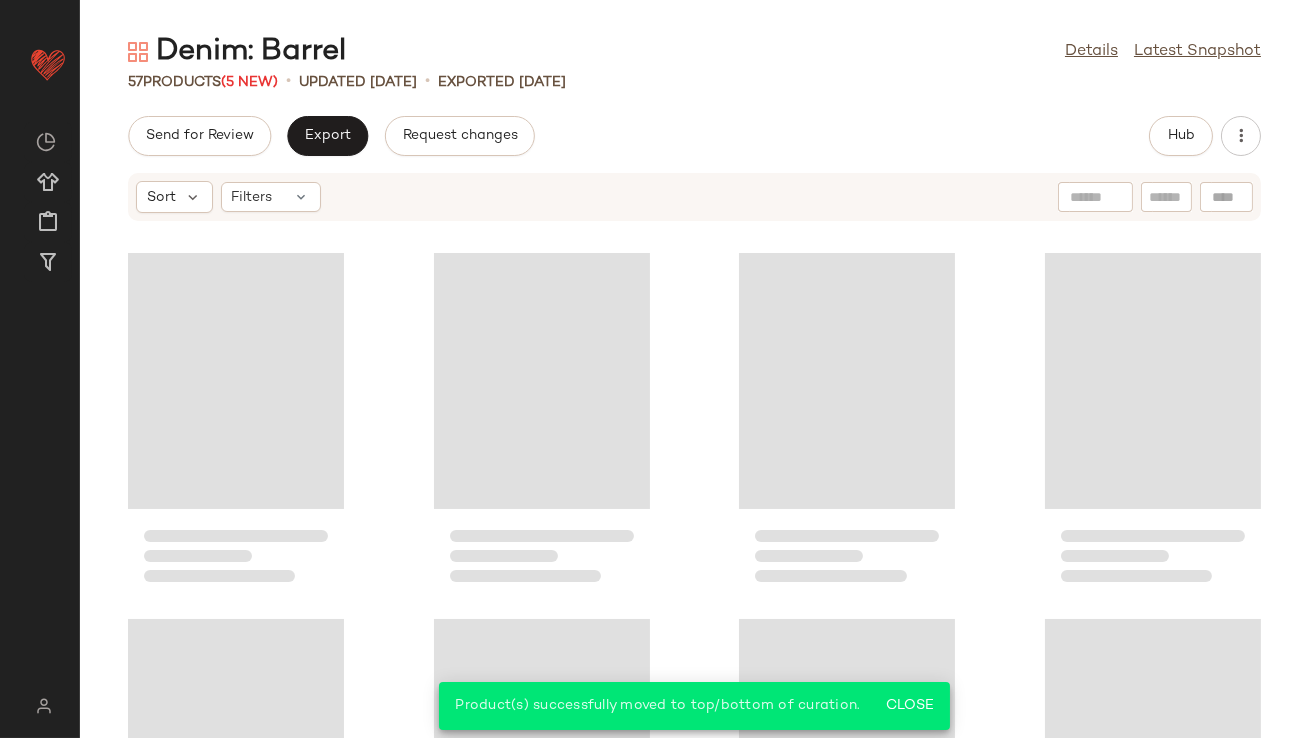 click on "Denim: Barrel  Details   Latest Snapshot  57   Products  (5 New)  •   updated Aug 8th  •  Exported Aug 7th  Send for Review   Export   Request changes   Hub  Sort  Filters" at bounding box center [694, 385] 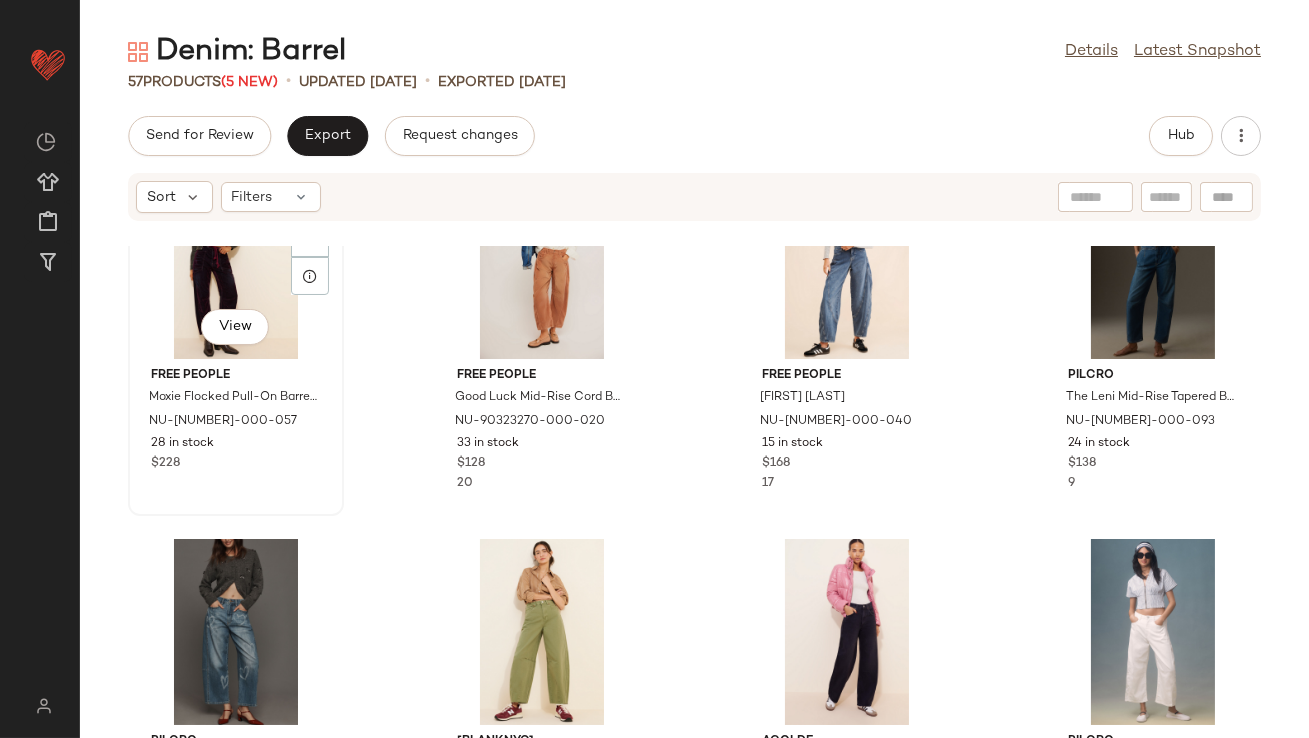 scroll, scrollTop: 270, scrollLeft: 0, axis: vertical 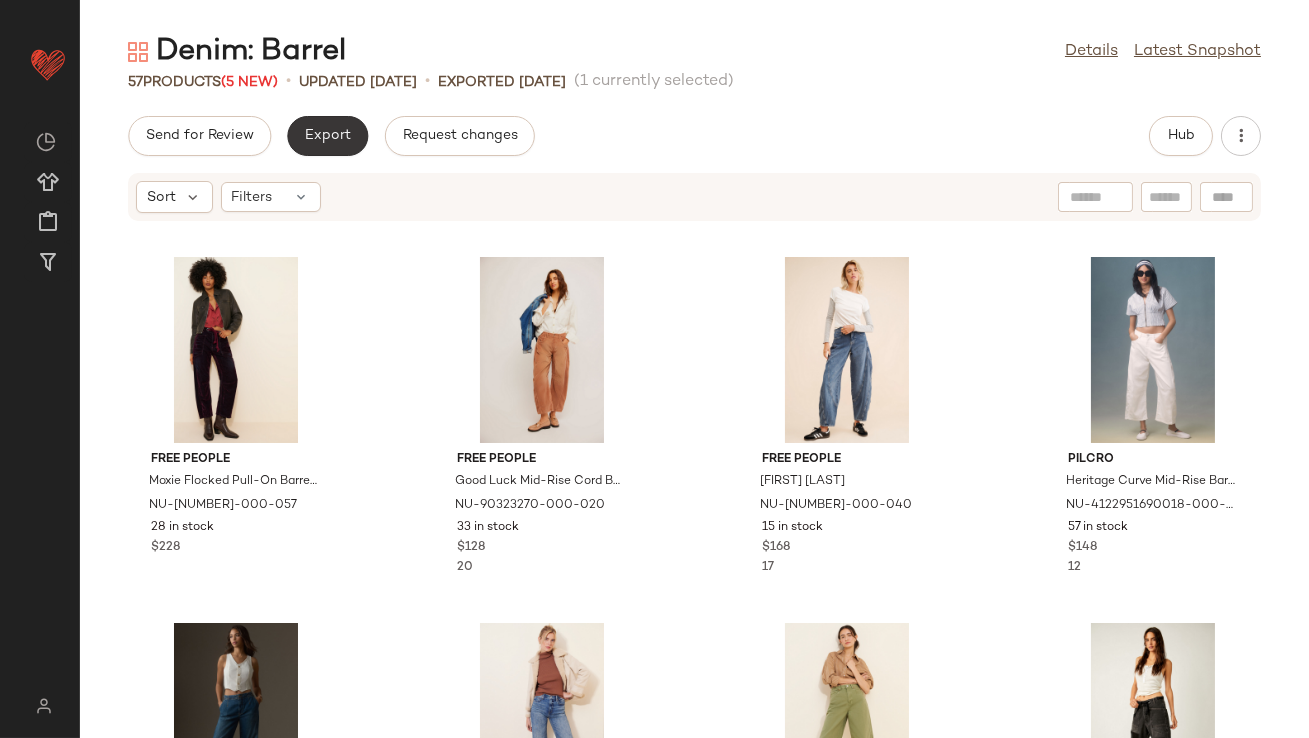 click on "Export" 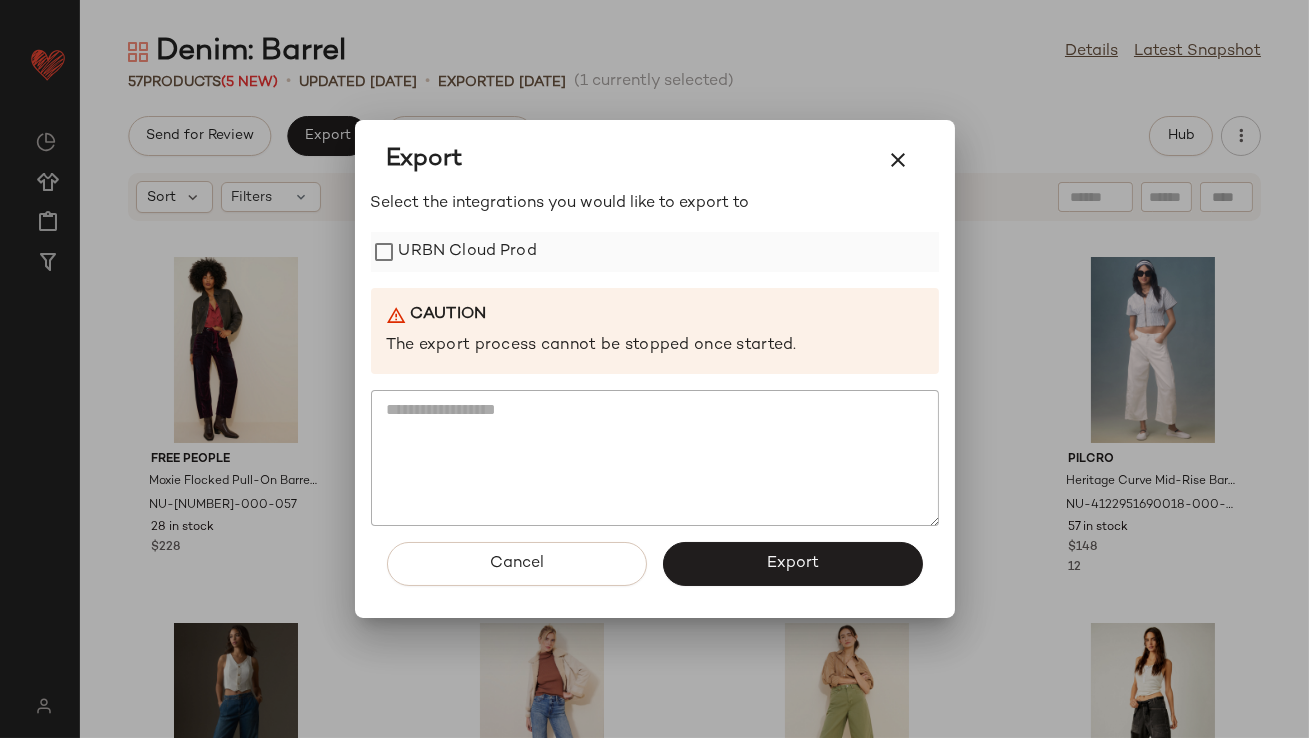 click on "URBN Cloud Prod" at bounding box center (468, 252) 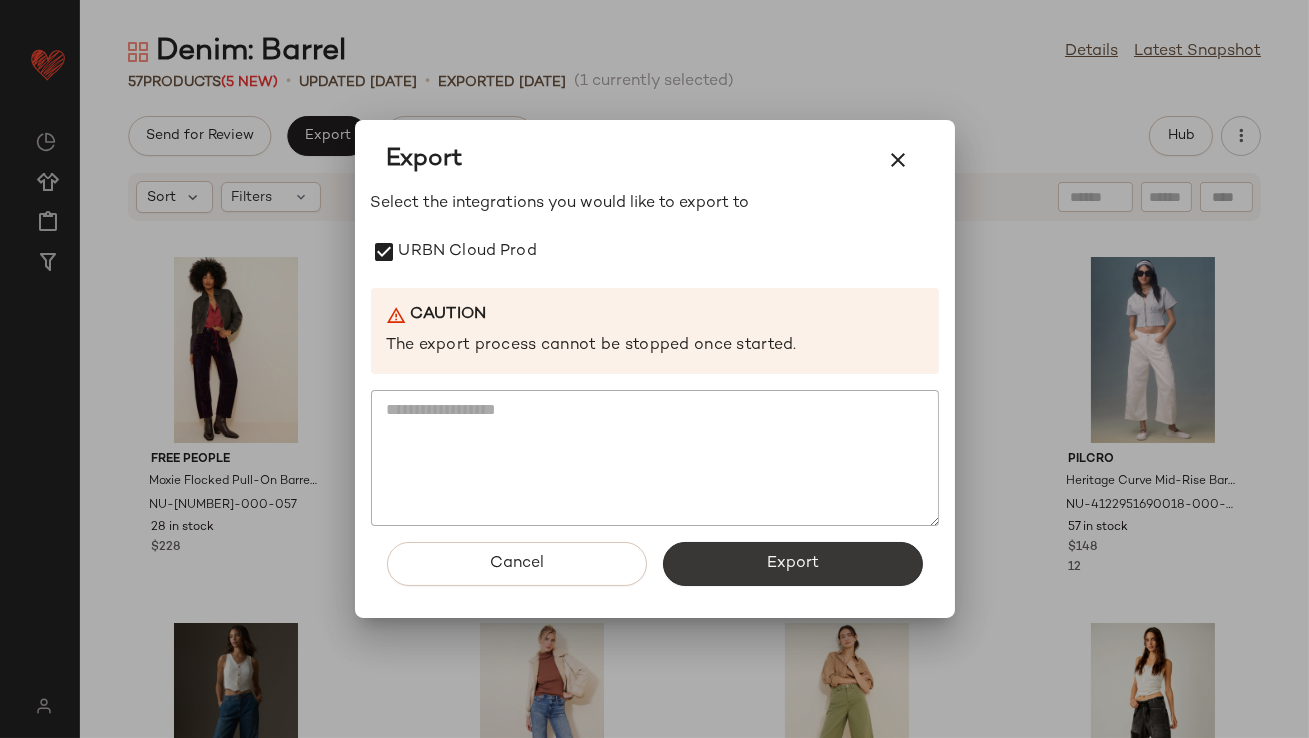 click on "Export" at bounding box center [793, 564] 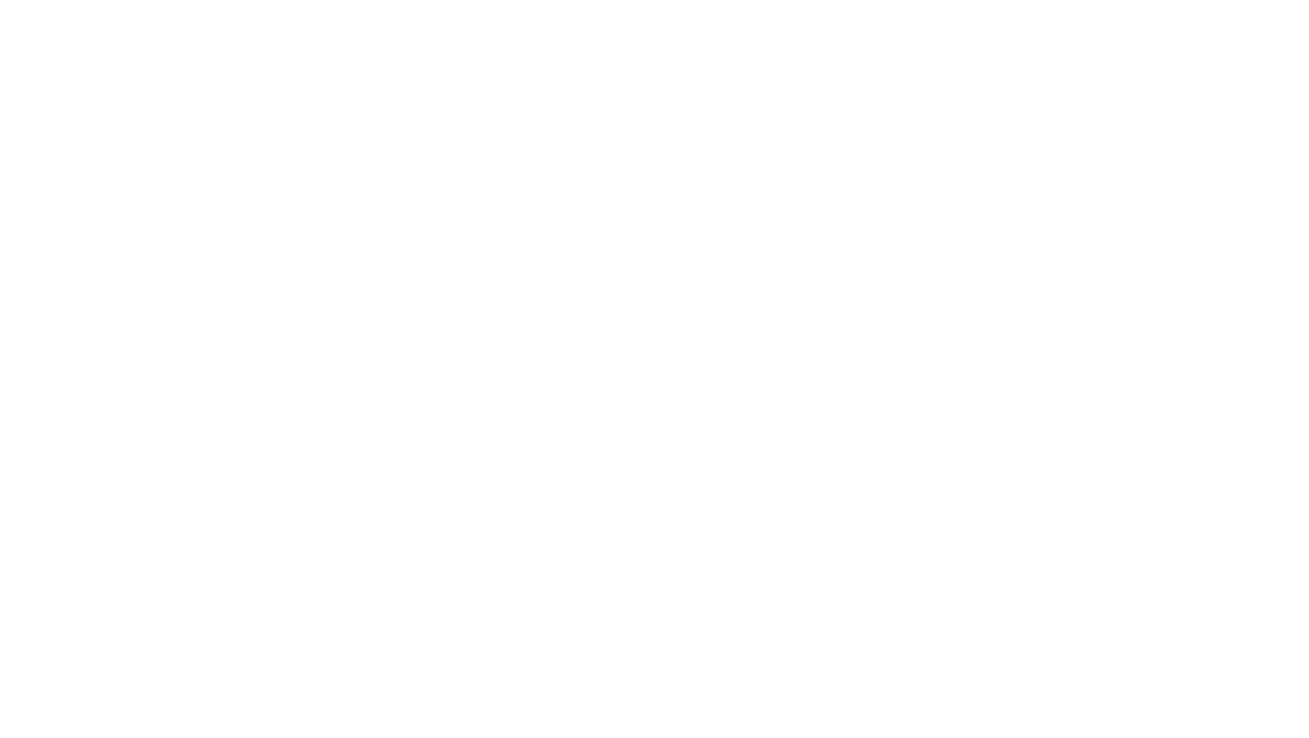 scroll, scrollTop: 0, scrollLeft: 0, axis: both 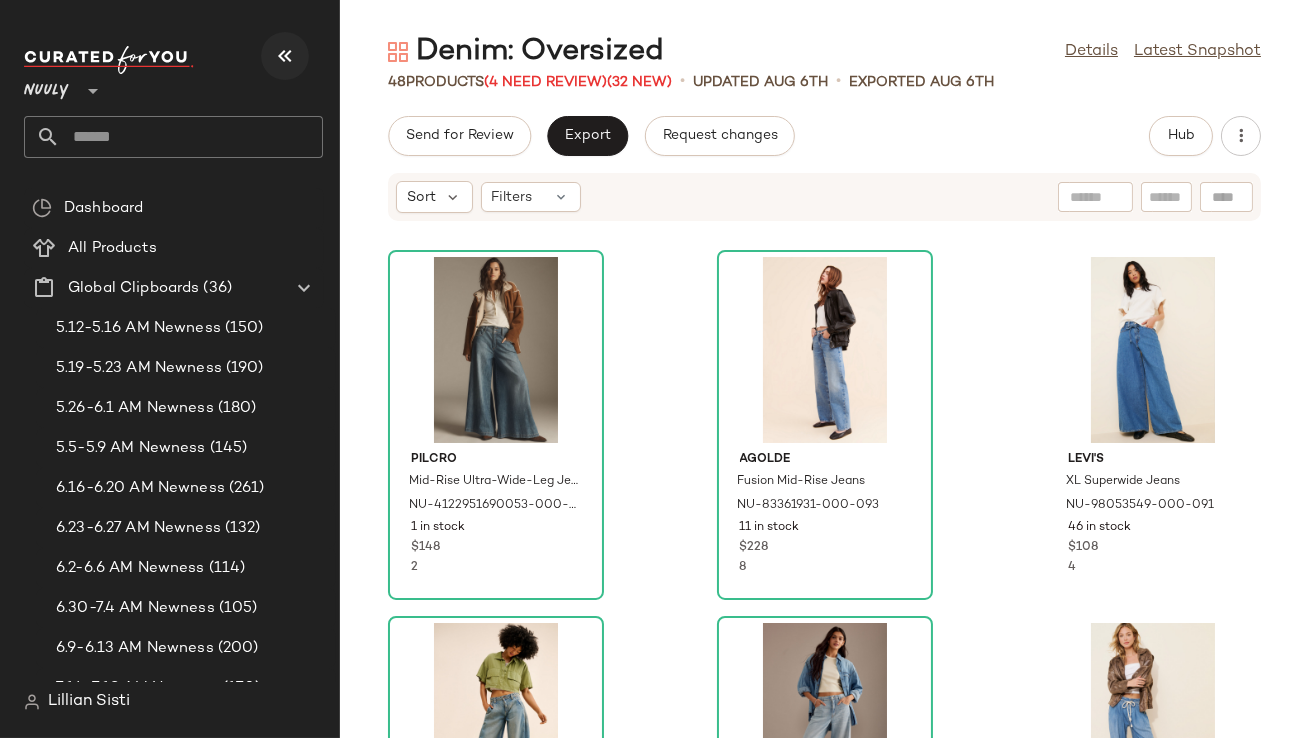 click at bounding box center [285, 56] 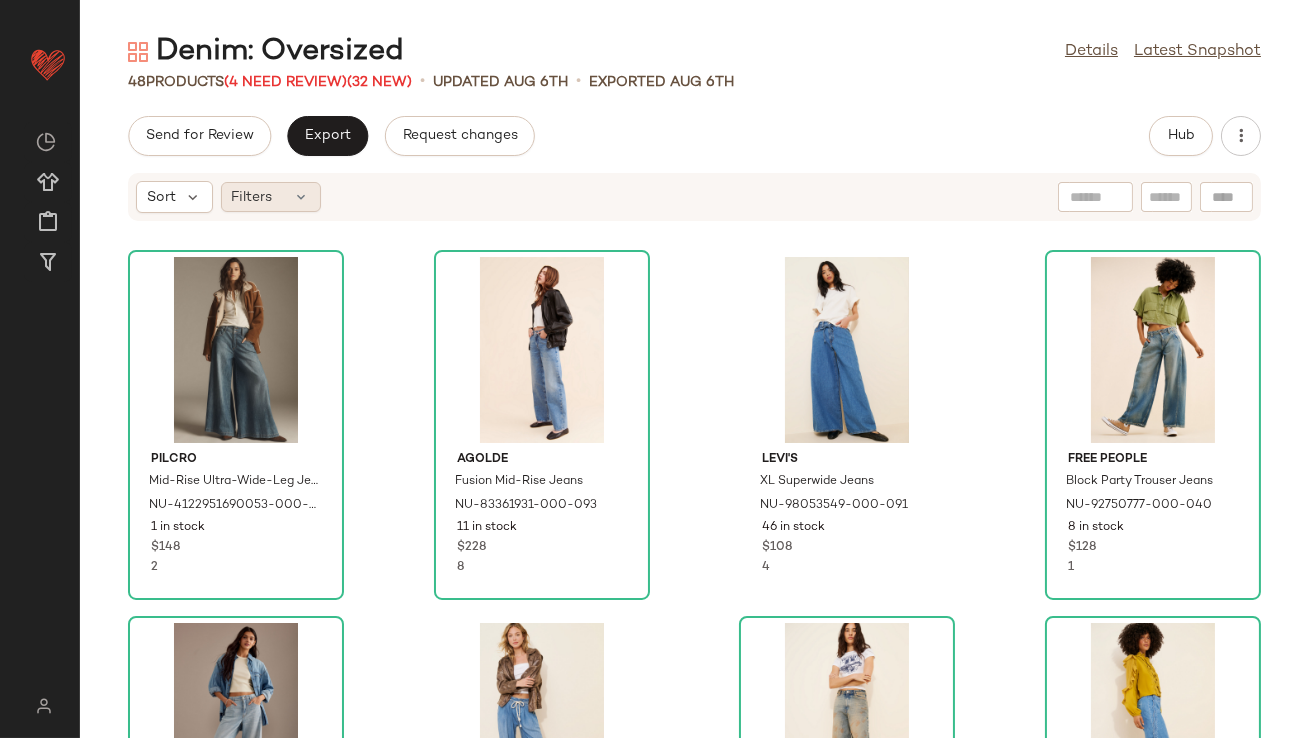 click at bounding box center (302, 197) 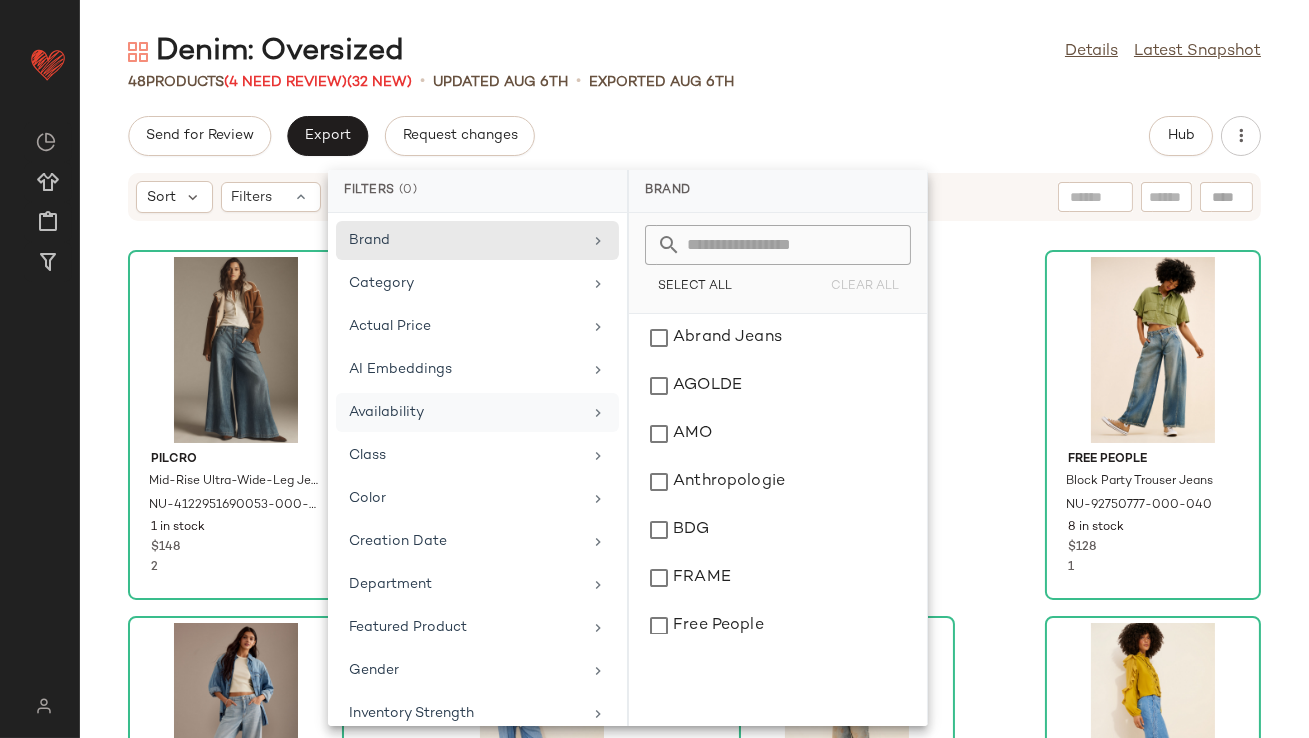 click on "Availability" at bounding box center (465, 412) 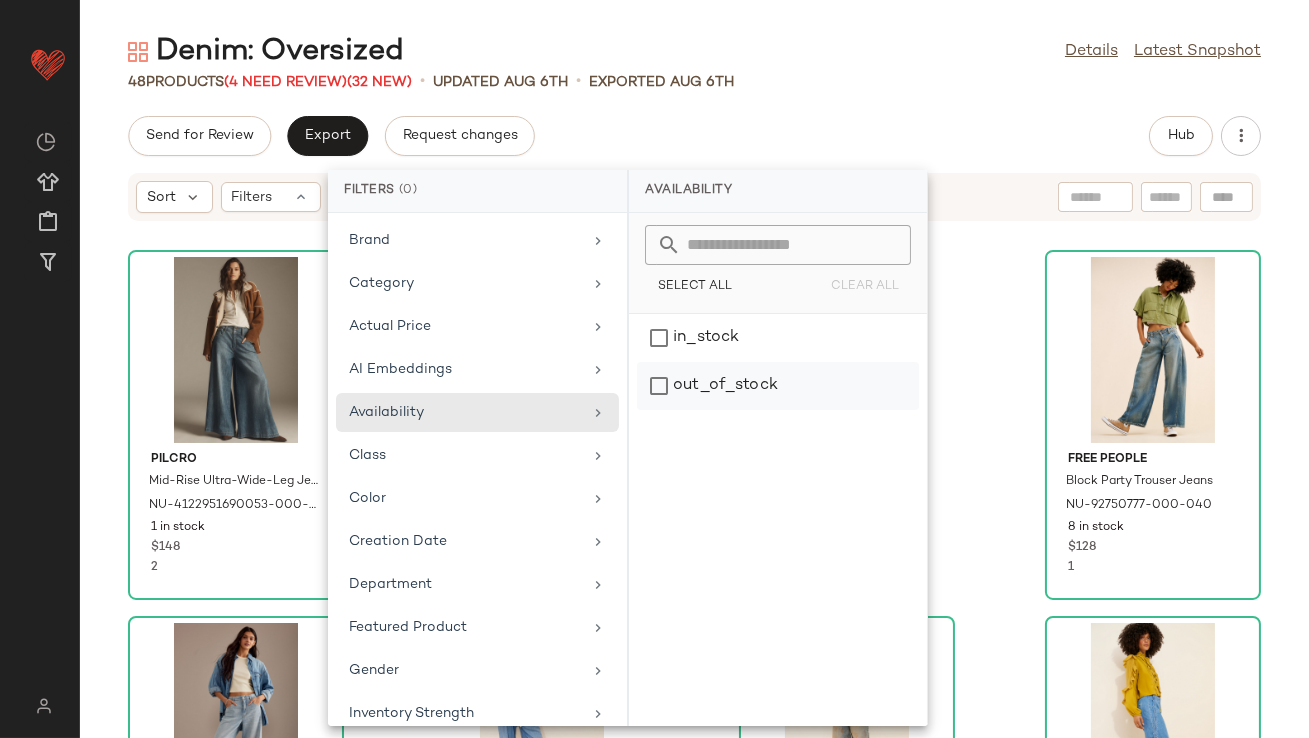 click on "out_of_stock" 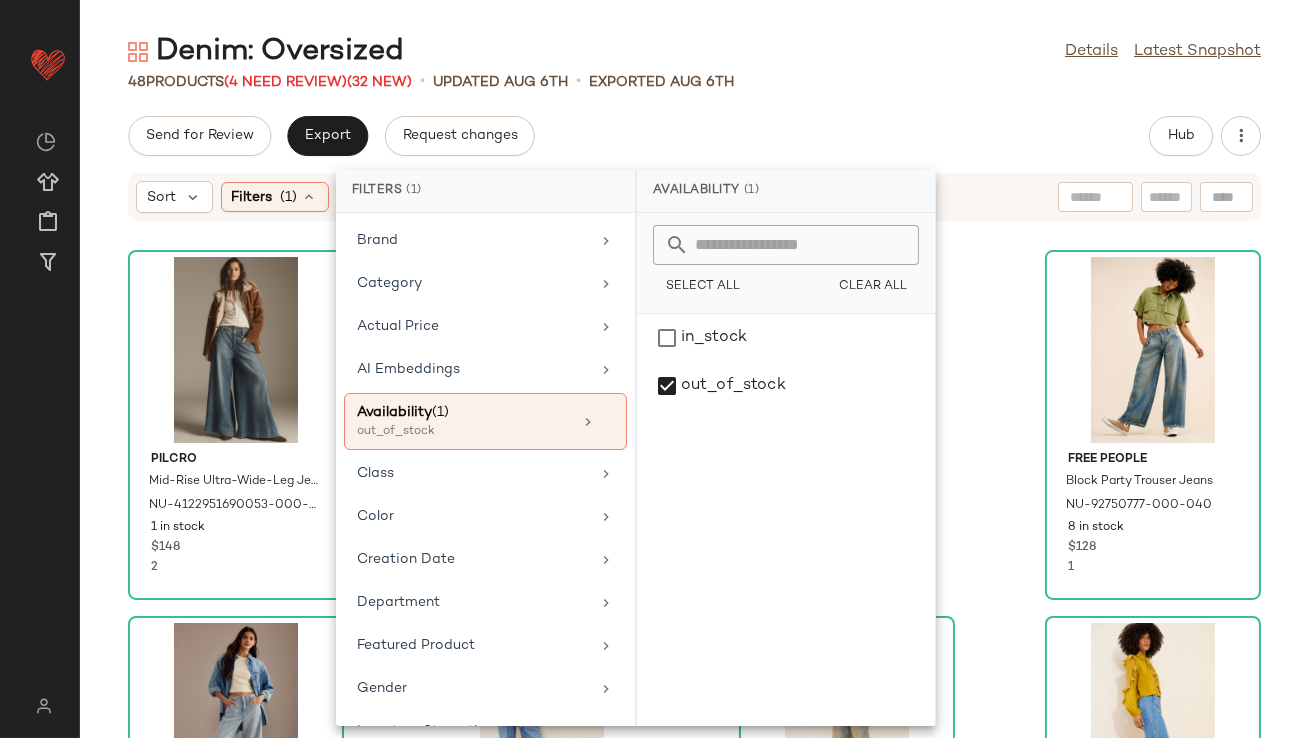 click on "[NUMBER]   Products   ([NUMBER] Need Review)  ([NUMBER] New)  •   updated [MONTH] [NUMBER]  •  Exported [MONTH] [NUMBER]" 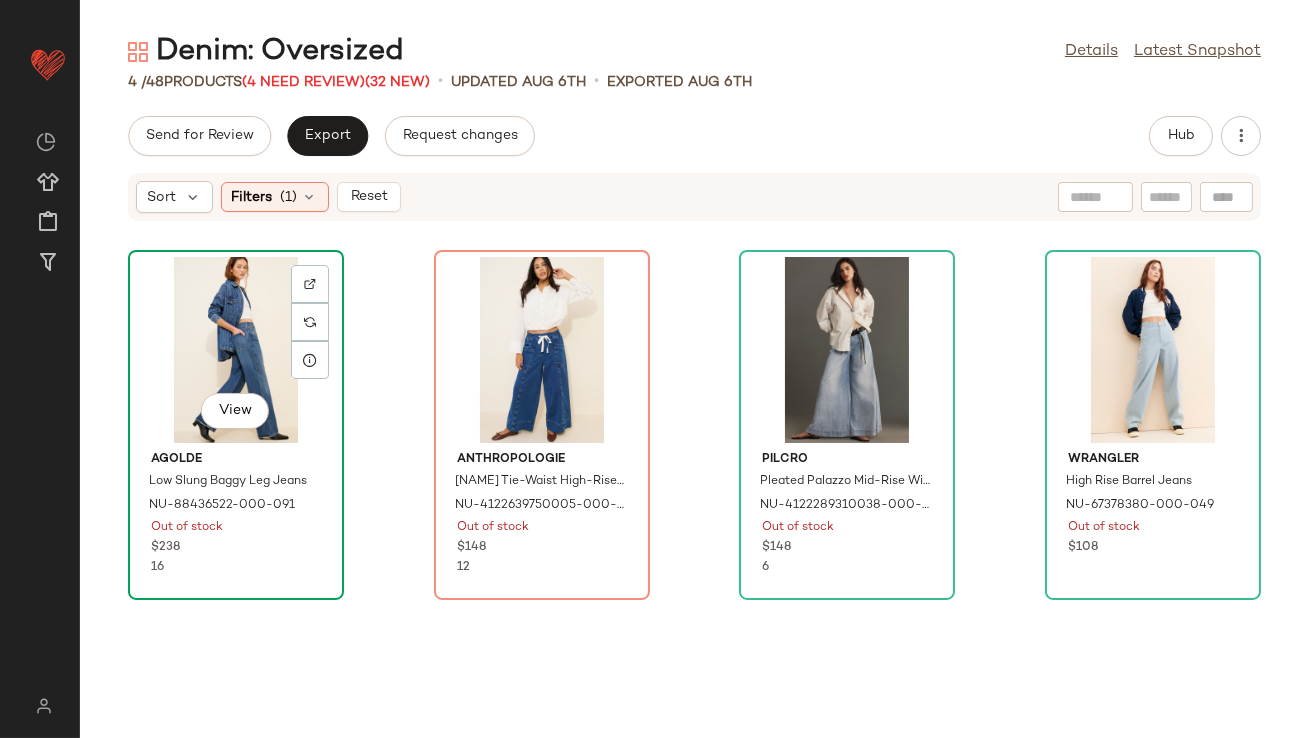 click on "View" 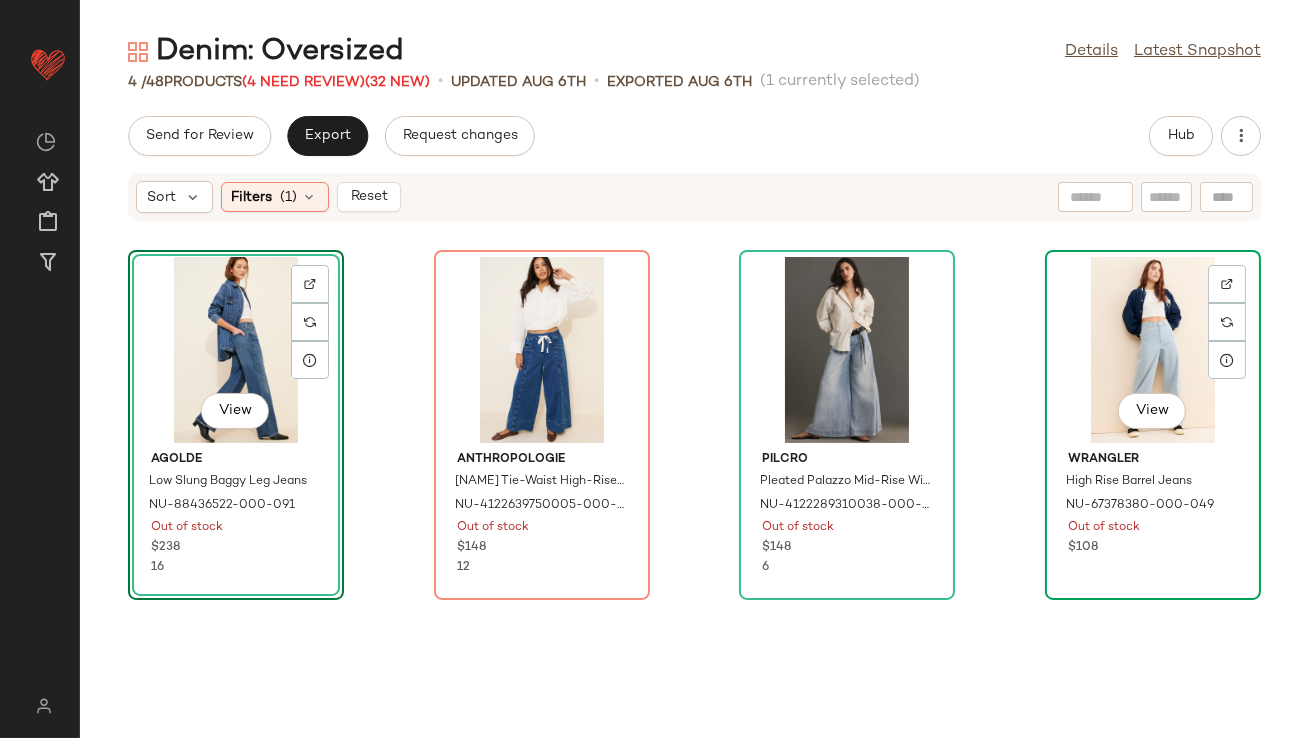 click on "View" 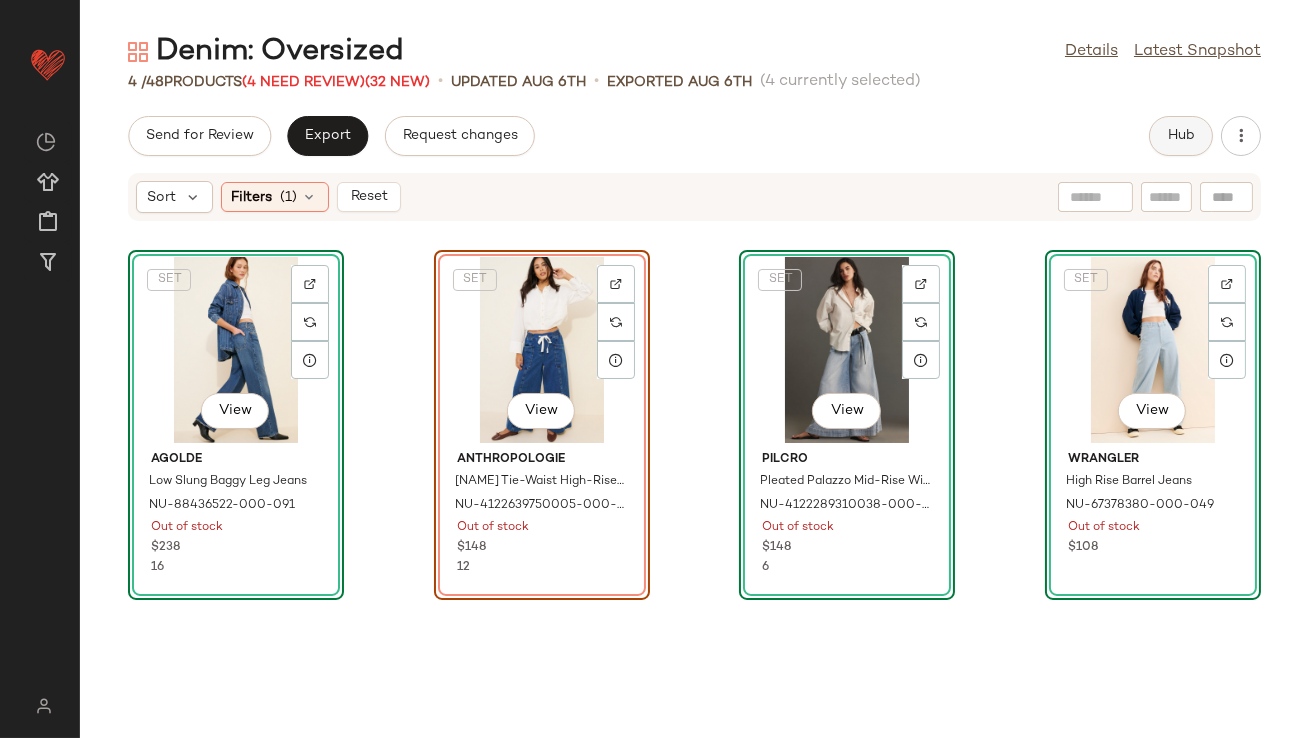 click on "Hub" at bounding box center [1181, 136] 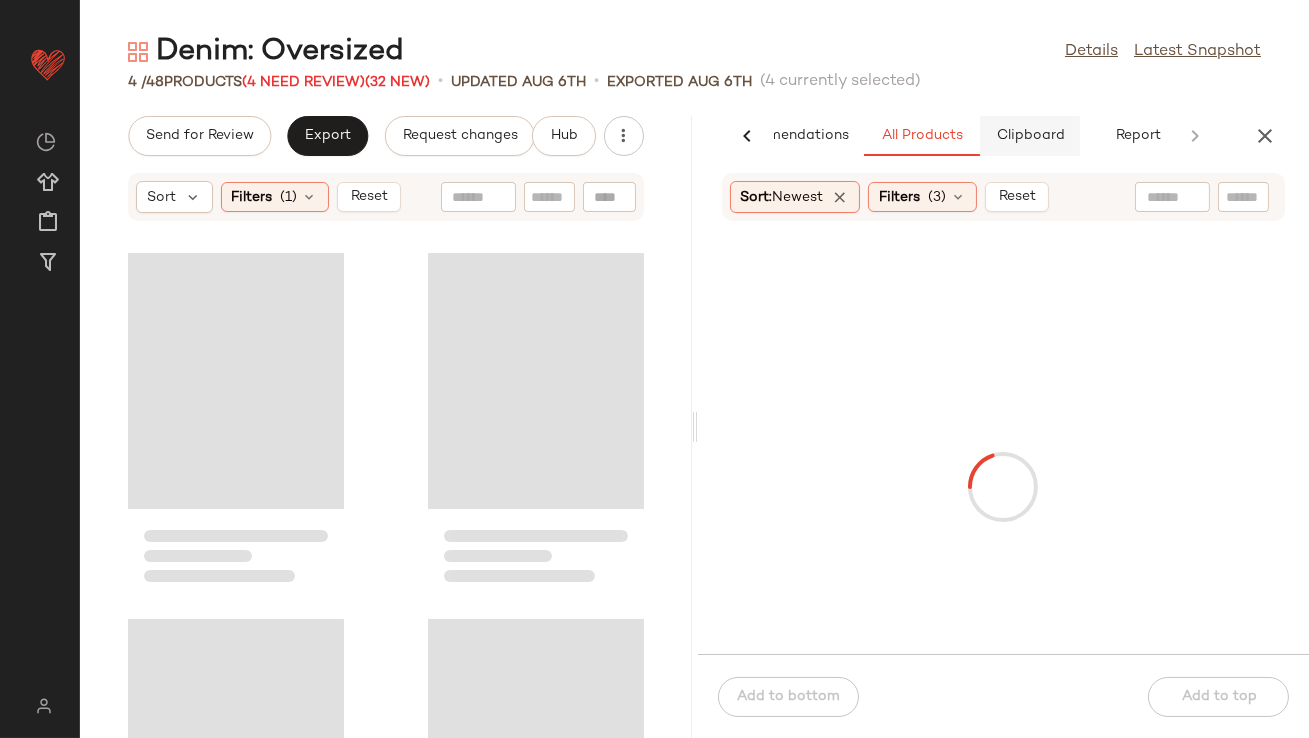 scroll, scrollTop: 0, scrollLeft: 112, axis: horizontal 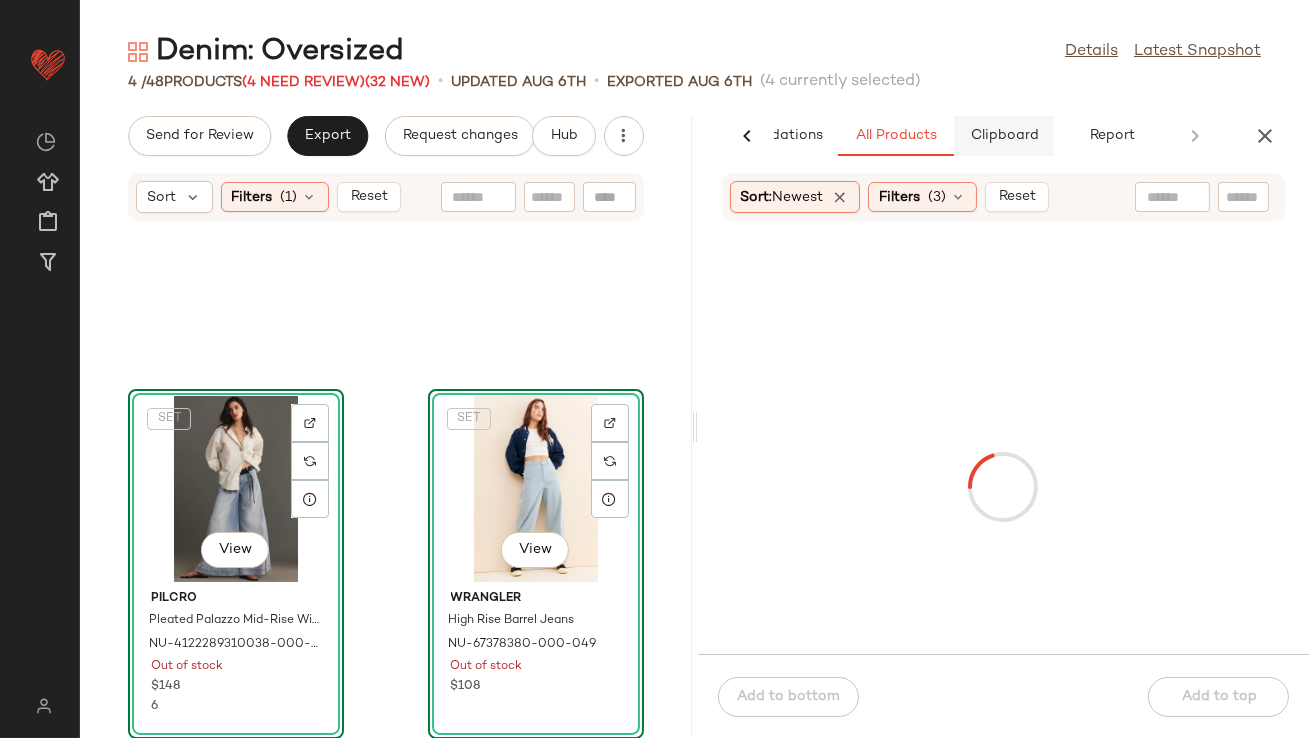 click on "Clipboard" at bounding box center (1004, 136) 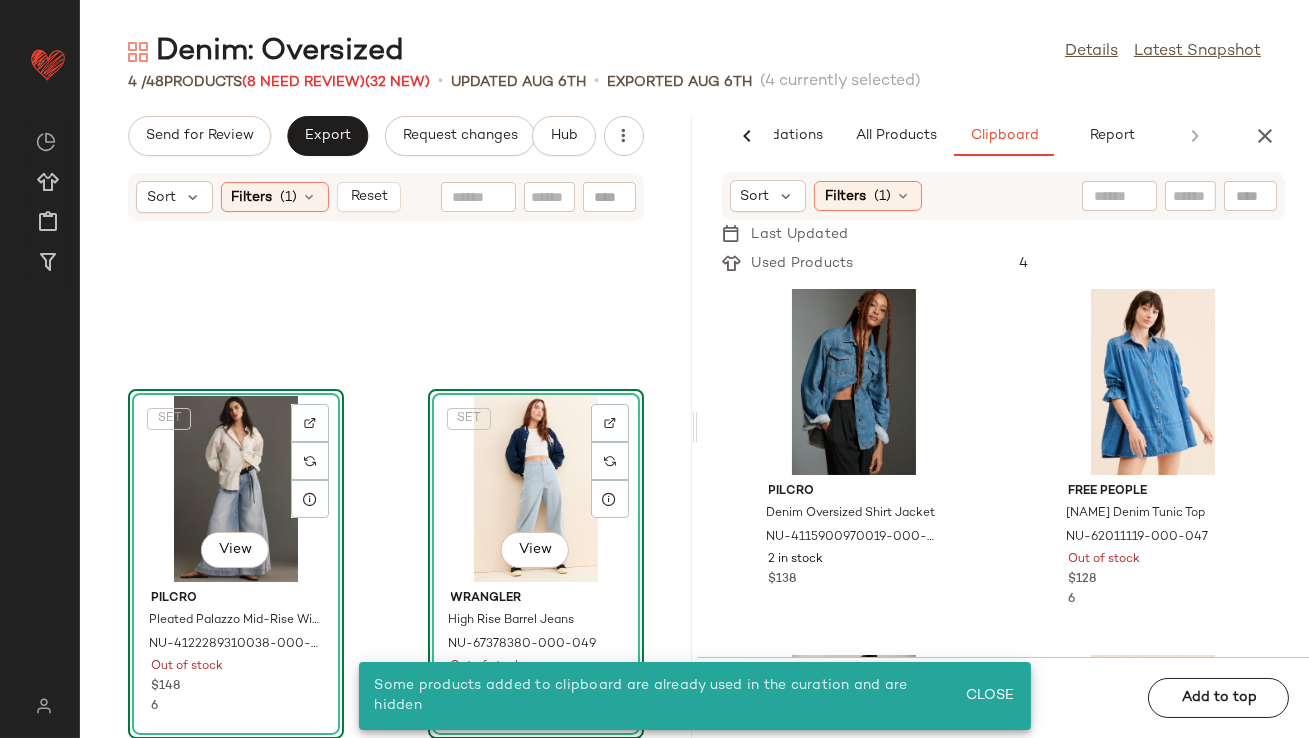 click on "SET   View" 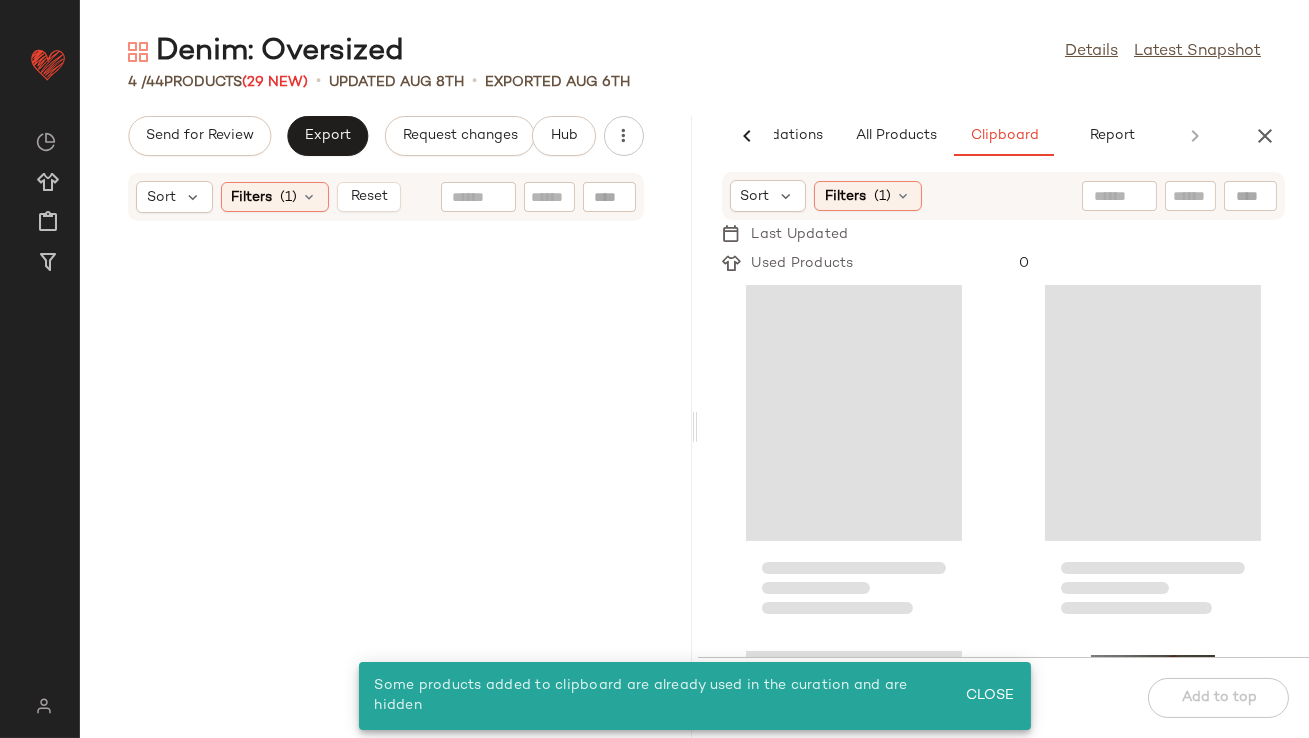 scroll, scrollTop: 0, scrollLeft: 0, axis: both 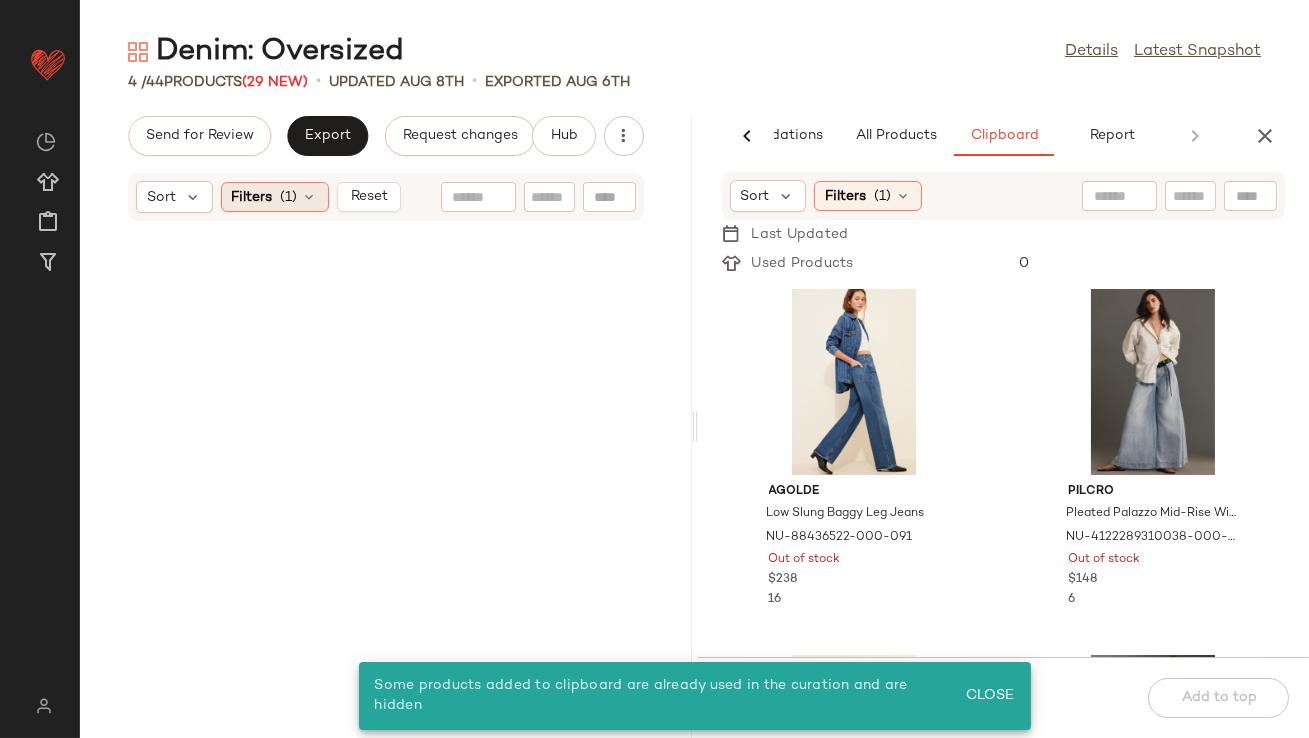 click at bounding box center [310, 197] 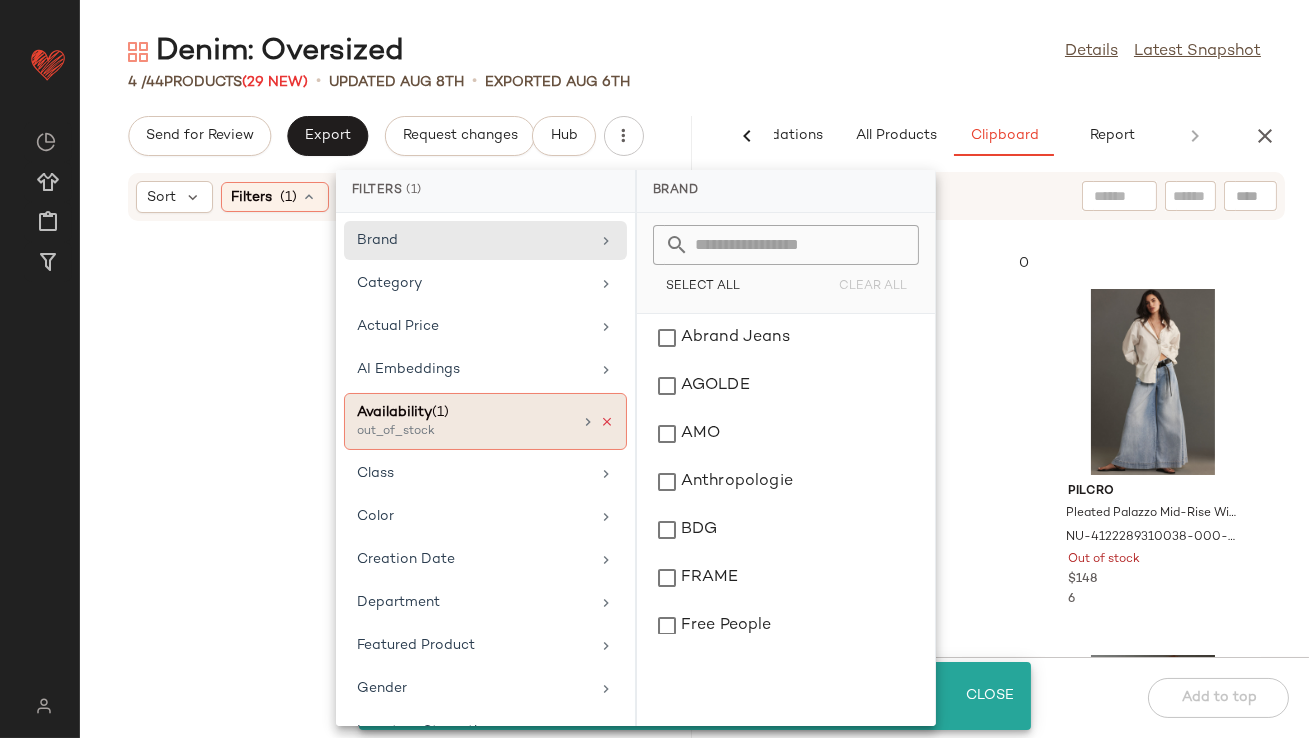 click at bounding box center [607, 422] 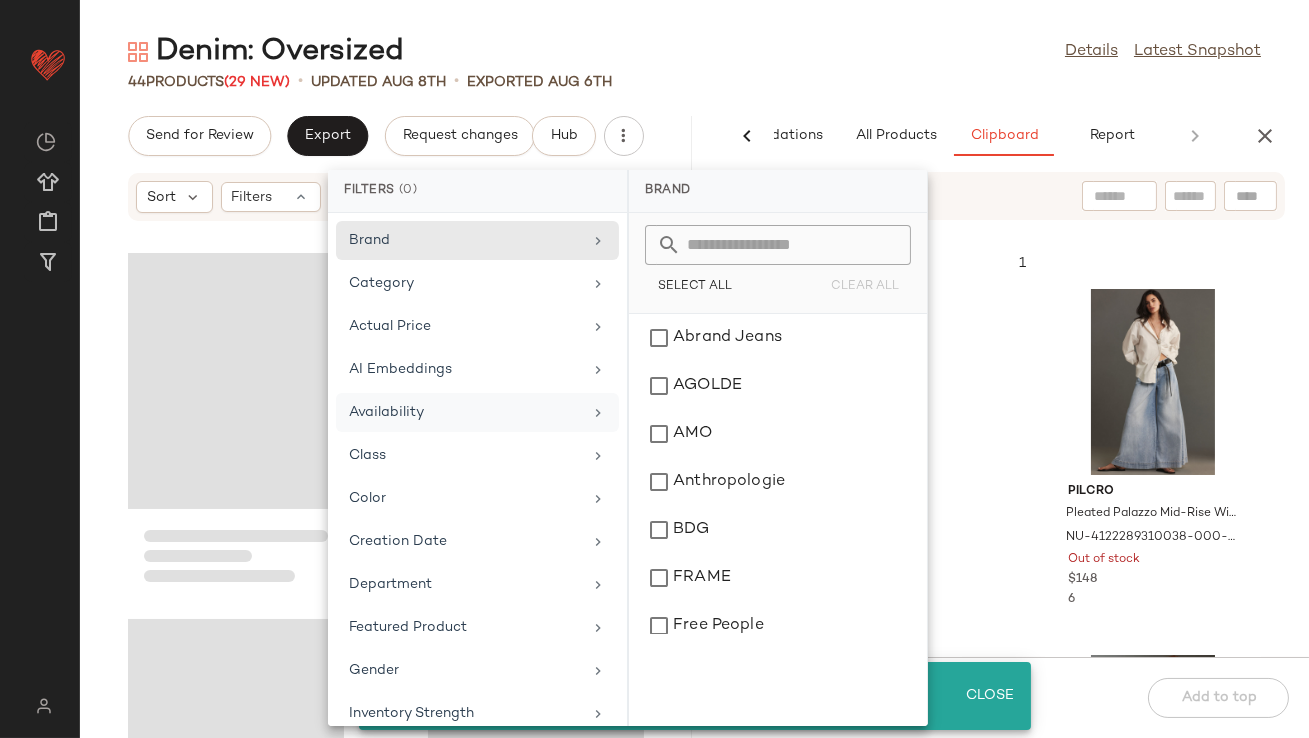 click on "44   Products  (29 New)  •   updated Aug 8th  •  Exported Aug 6th" 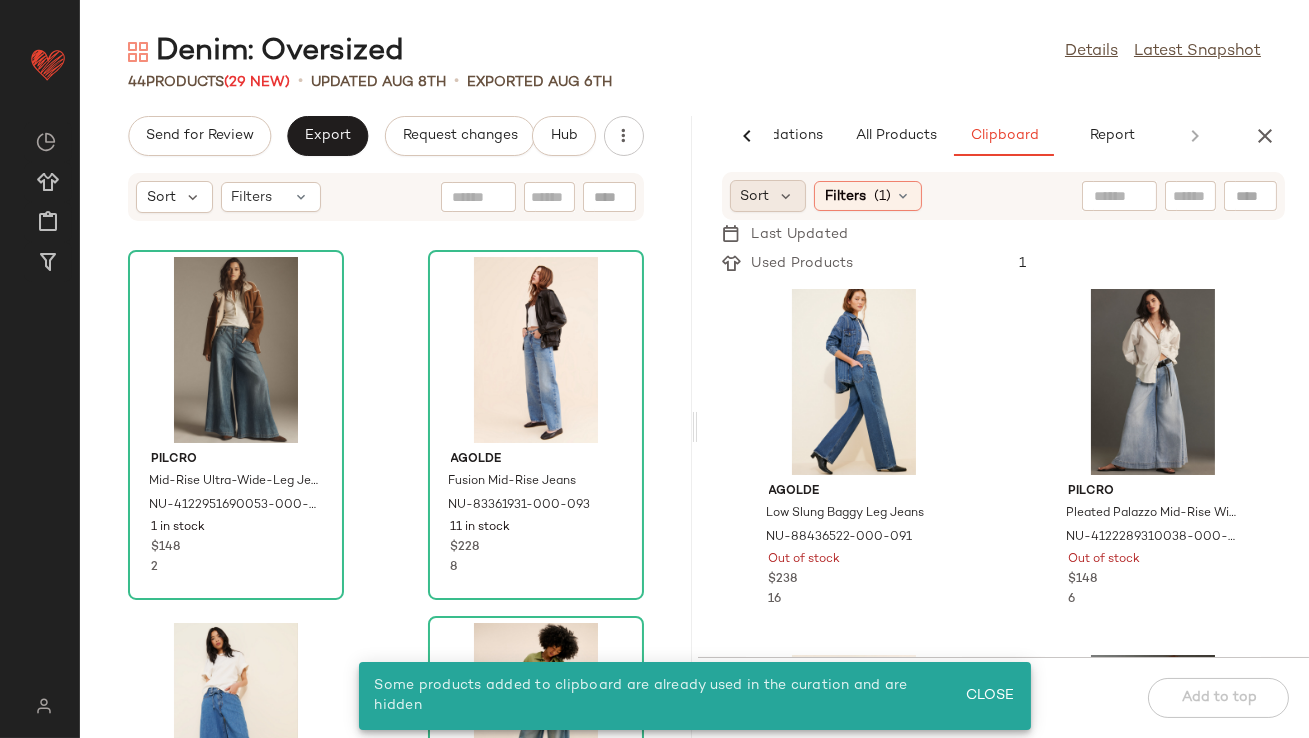 click on "Sort" 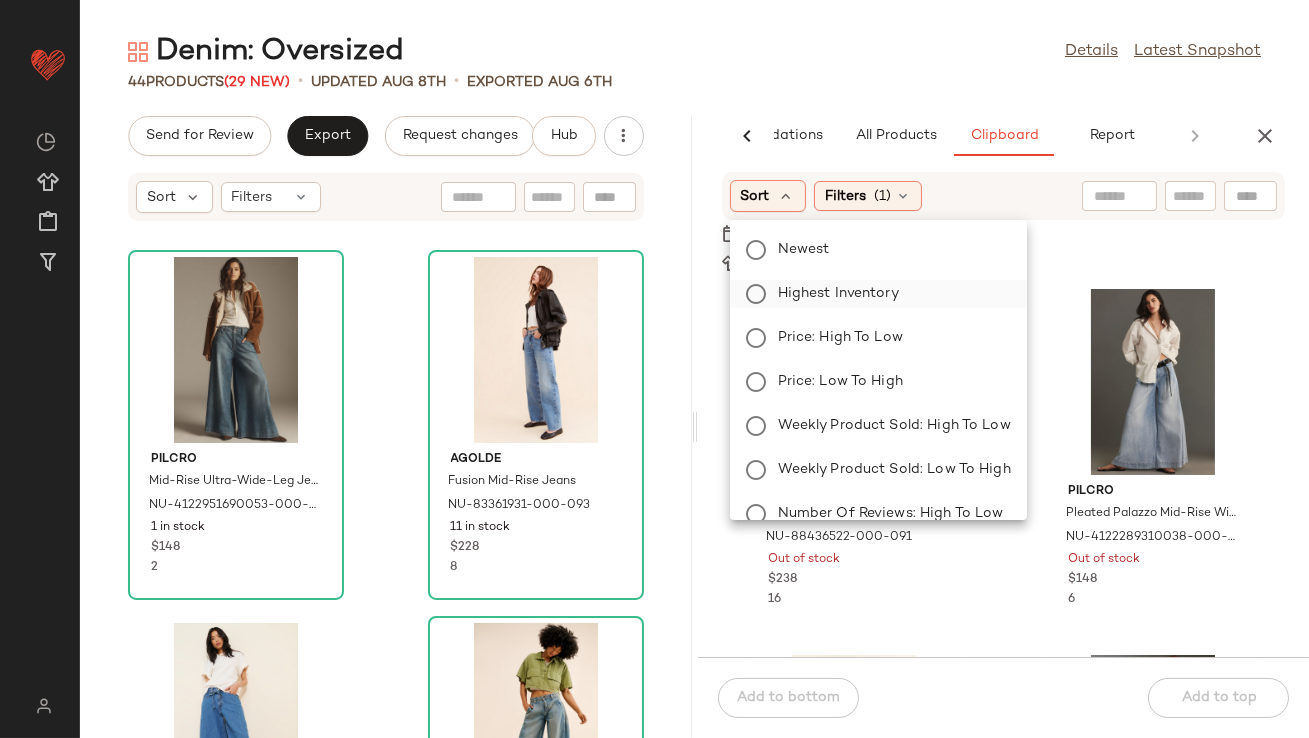 click on "Highest Inventory" at bounding box center (890, 294) 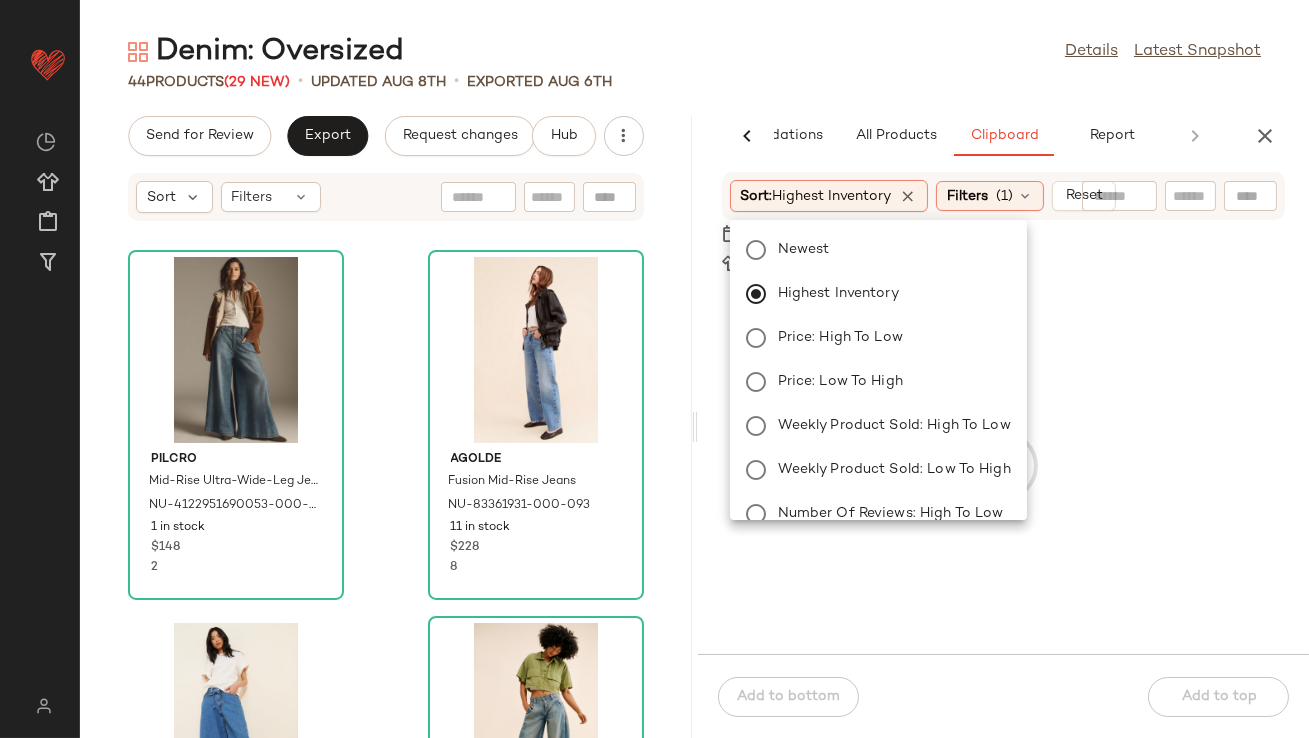 click on "Denim: Oversized  Details   Latest Snapshot" 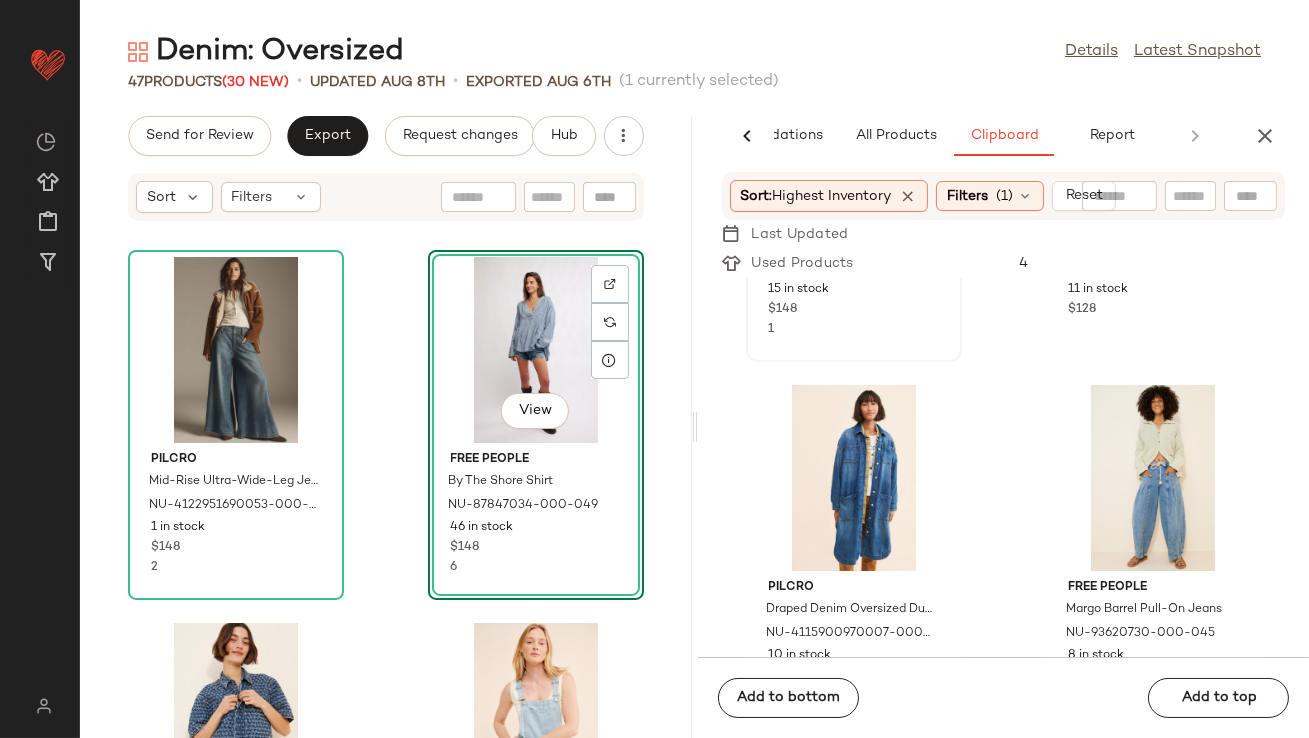 scroll, scrollTop: 275, scrollLeft: 0, axis: vertical 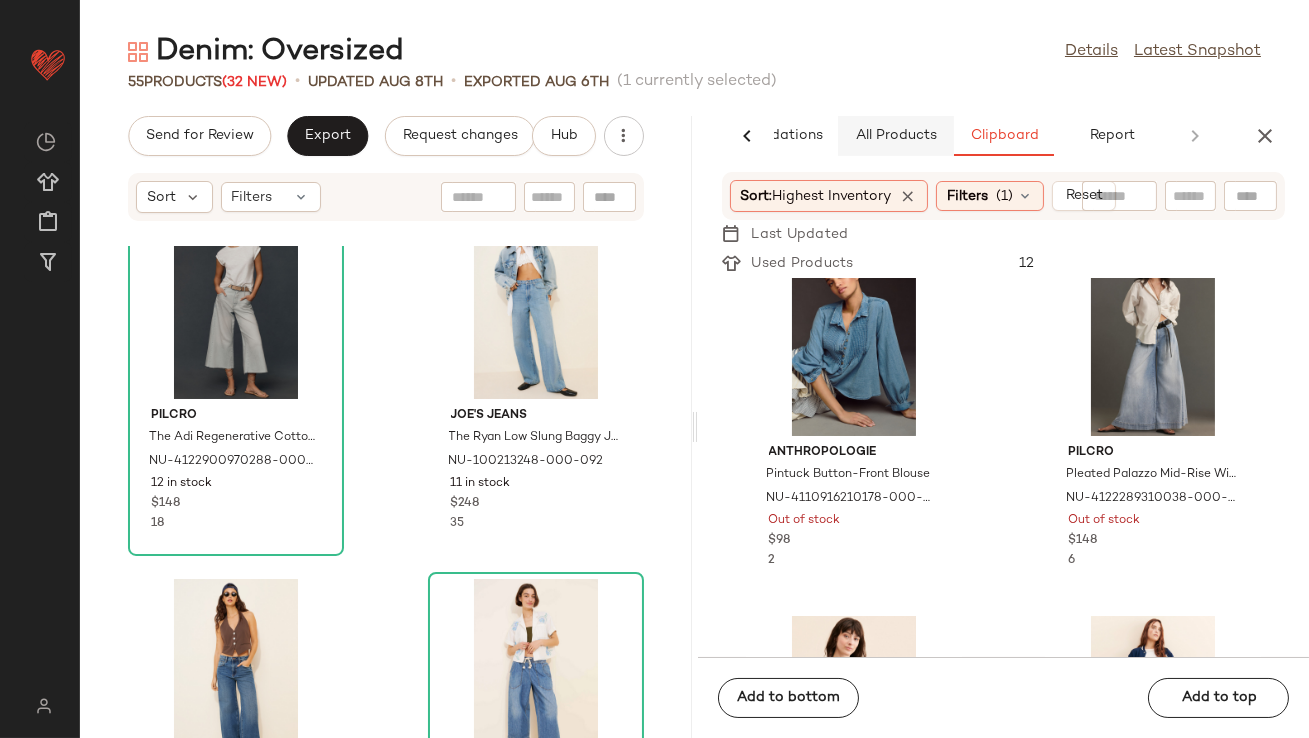 click on "All Products" 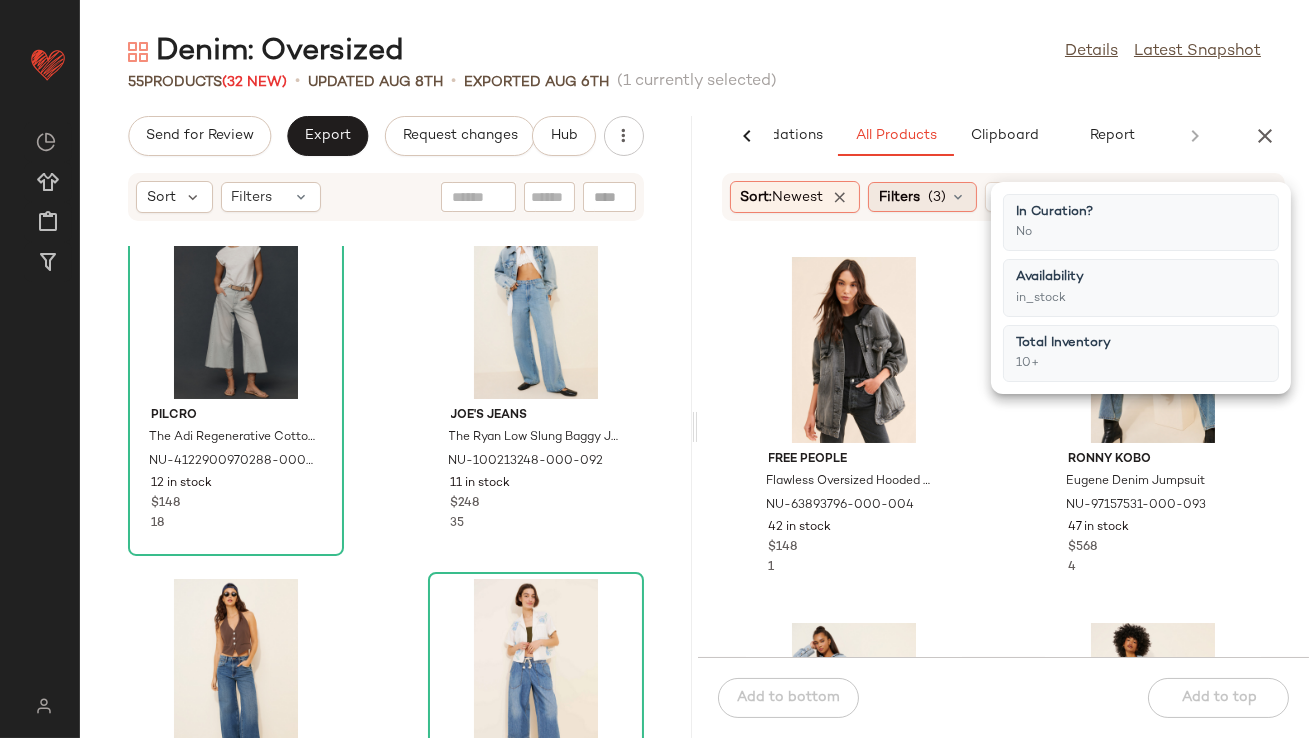click on "Filters  (3)" 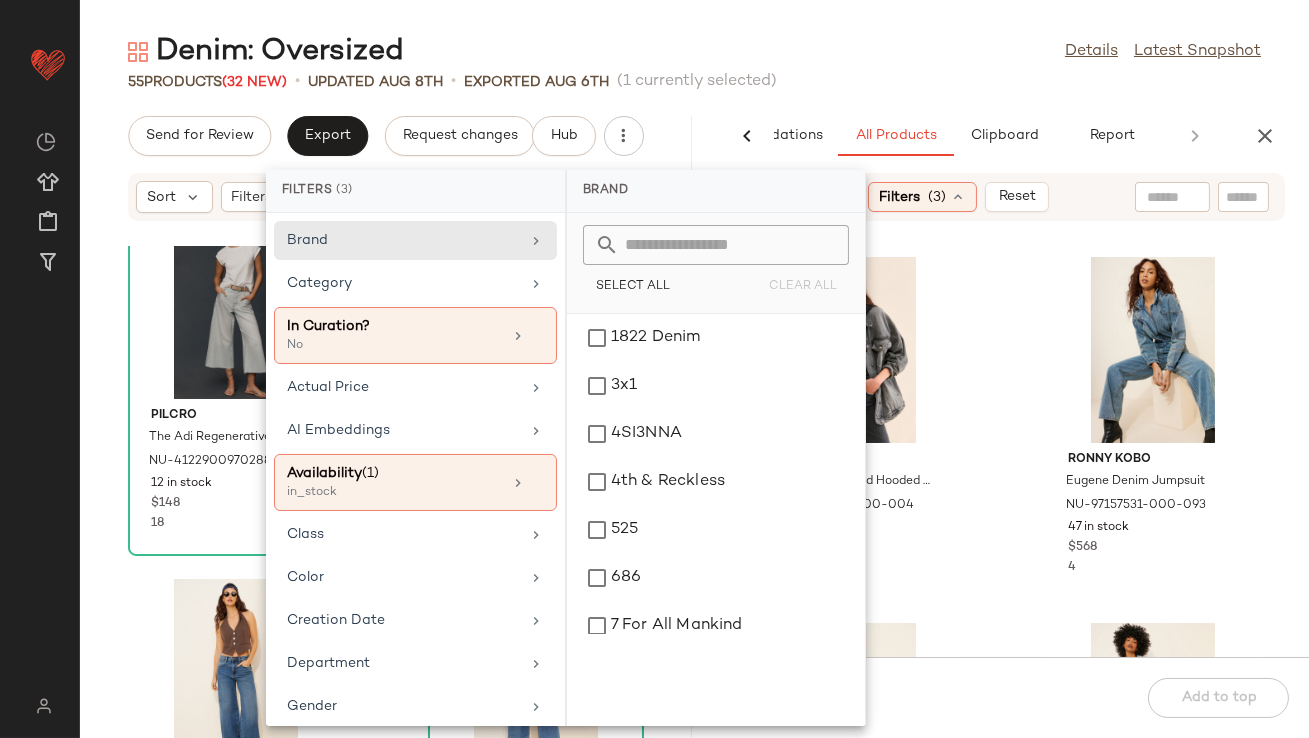 click on "Denim: Oversized  Details   Latest Snapshot  55   Products  (32 New)  •   updated Aug 8th  •  Exported Aug 6th   (1 currently selected)   Send for Review   Export   Request changes   Hub  Sort  Filters Pilcro The Lonnie Cuffed Crop Jeans NU-4122962690002-000-093 62 in stock $148 47 Paige Rumi Wide-Leg Jeans NU-99654022-000-092 15 in stock $249 6 Pilcro The Adi Regenerative Cotton High-Rise Crop Relaxed Flare Jeans NU-4122900970288-000-092 12 in stock $148 18 Joe's Jeans The Ryan Low Slung Baggy Jeans NU-100213248-000-092 11 in stock $248 35 Oliver Logan Parker Baggy Slouch Jeans NU-99222994-000-093 56 in stock $120 5 Free People Easy Peasy Pull-On Jeans NU-95595286-000-040 201 in stock $98 25 Madewell Wide Sweep Jeans NU-98491806-000-091 4 in stock $168 39 Tomorrow Denim Arizona Wide Leg Jeans NU-97602270-000-093 55 in stock $249 3  AI Recommendations   All Products   Clipboard   Report  Sort:   Newest Filters  (3)   Reset  Free People Flawless Oversized Hooded Denim Jacket NU-63893796-000-004 $148 1" 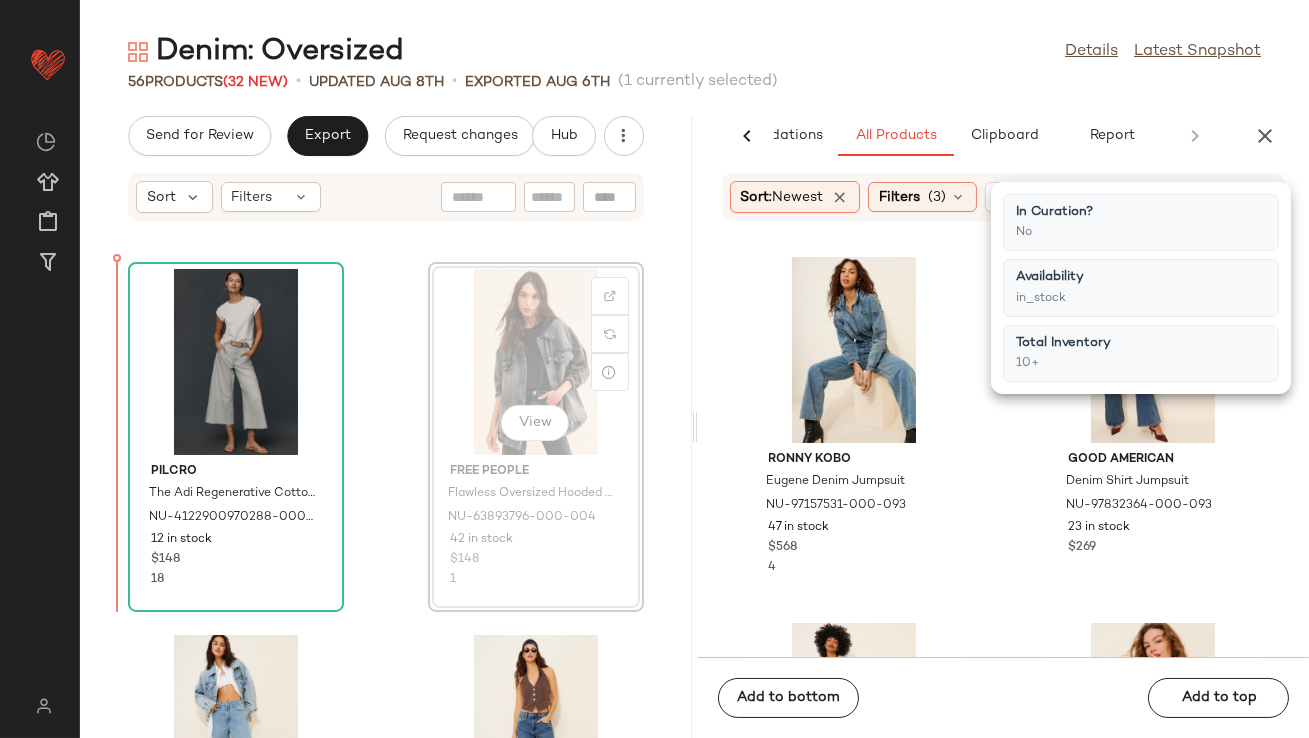 scroll, scrollTop: 5128, scrollLeft: 0, axis: vertical 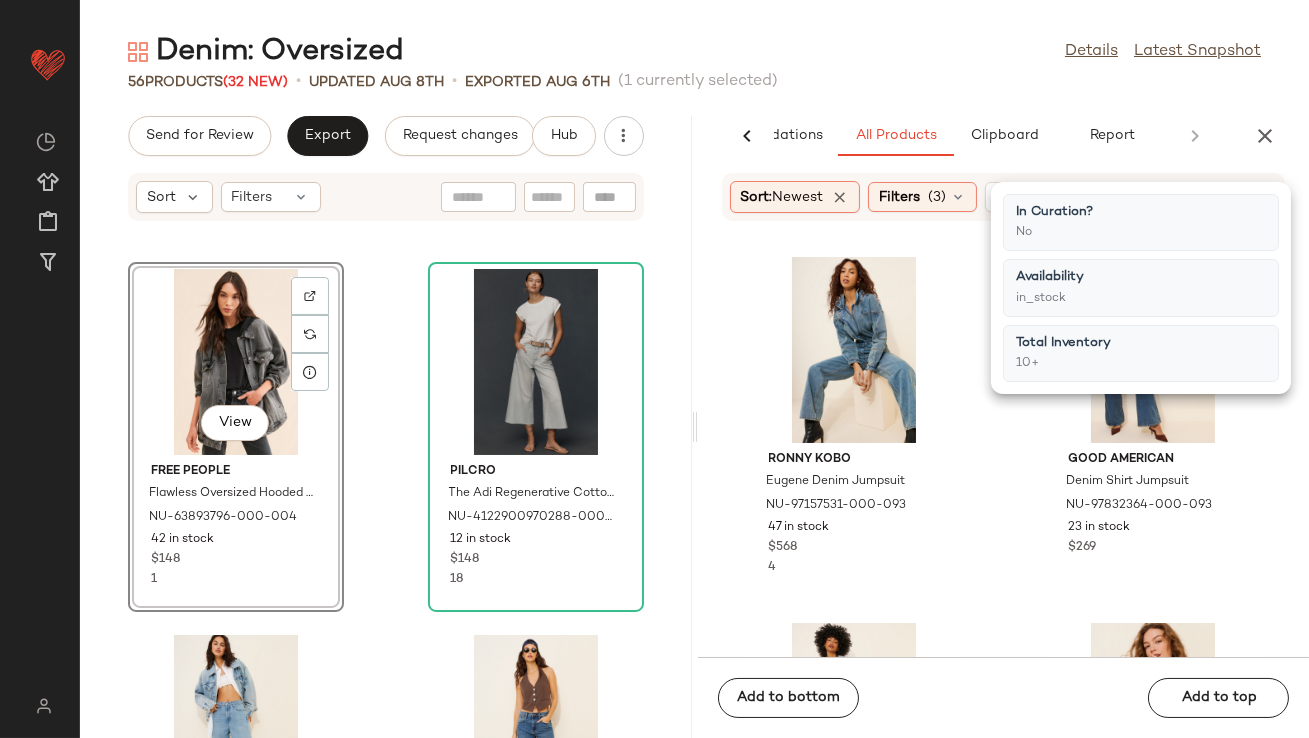 click on "Denim: Oversized  Details   Latest Snapshot" 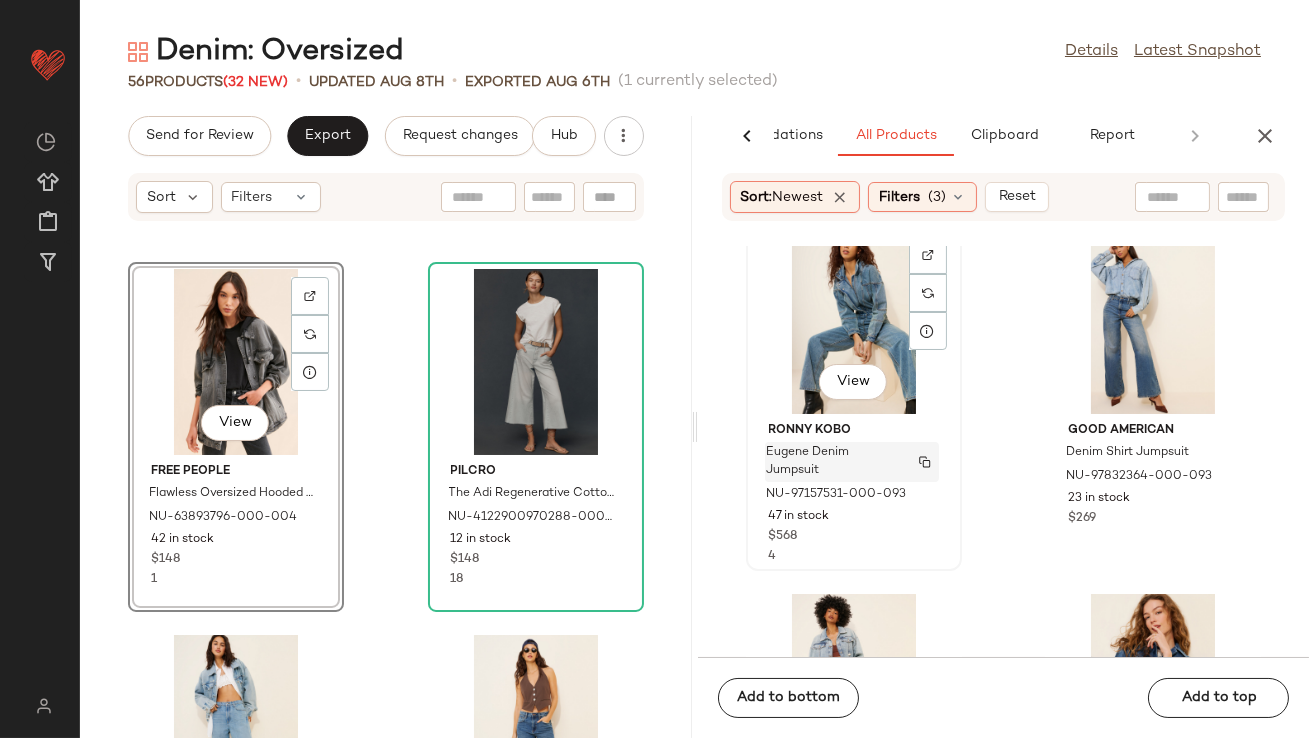 scroll, scrollTop: 260, scrollLeft: 0, axis: vertical 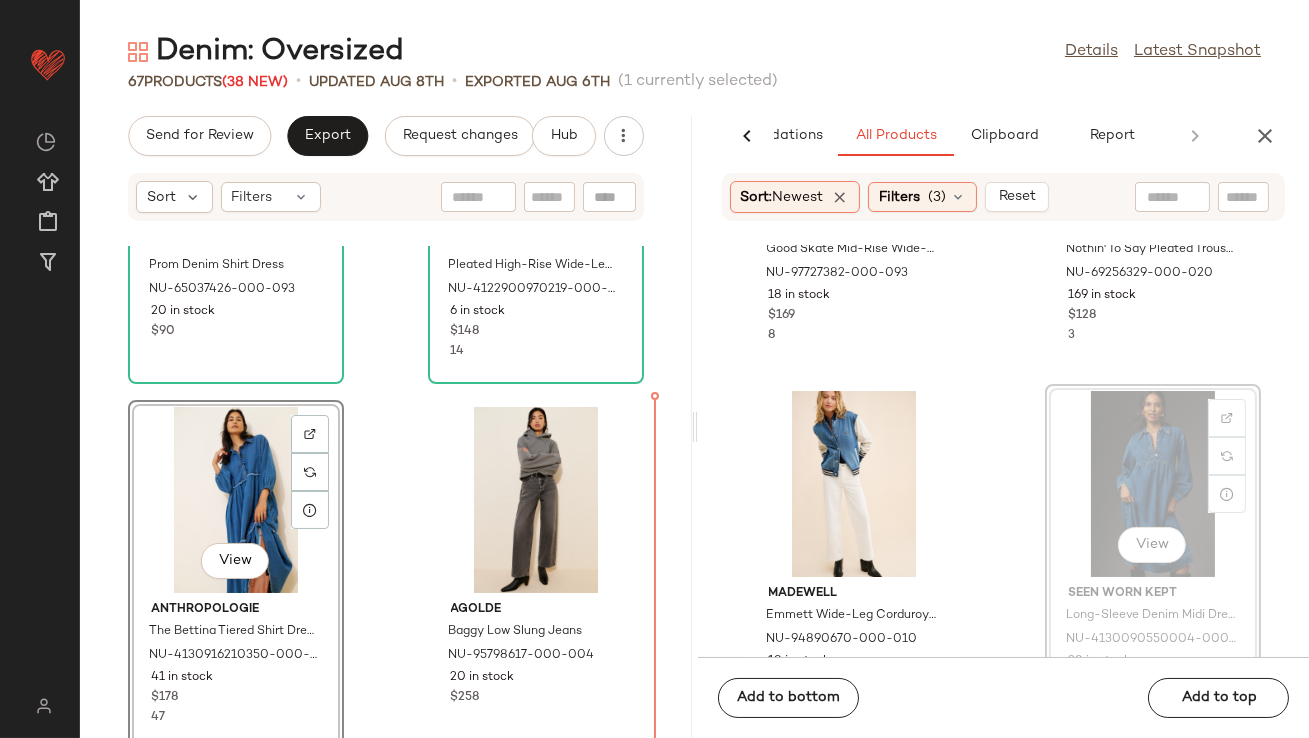 drag, startPoint x: 1177, startPoint y: 437, endPoint x: 403, endPoint y: 485, distance: 775.48694 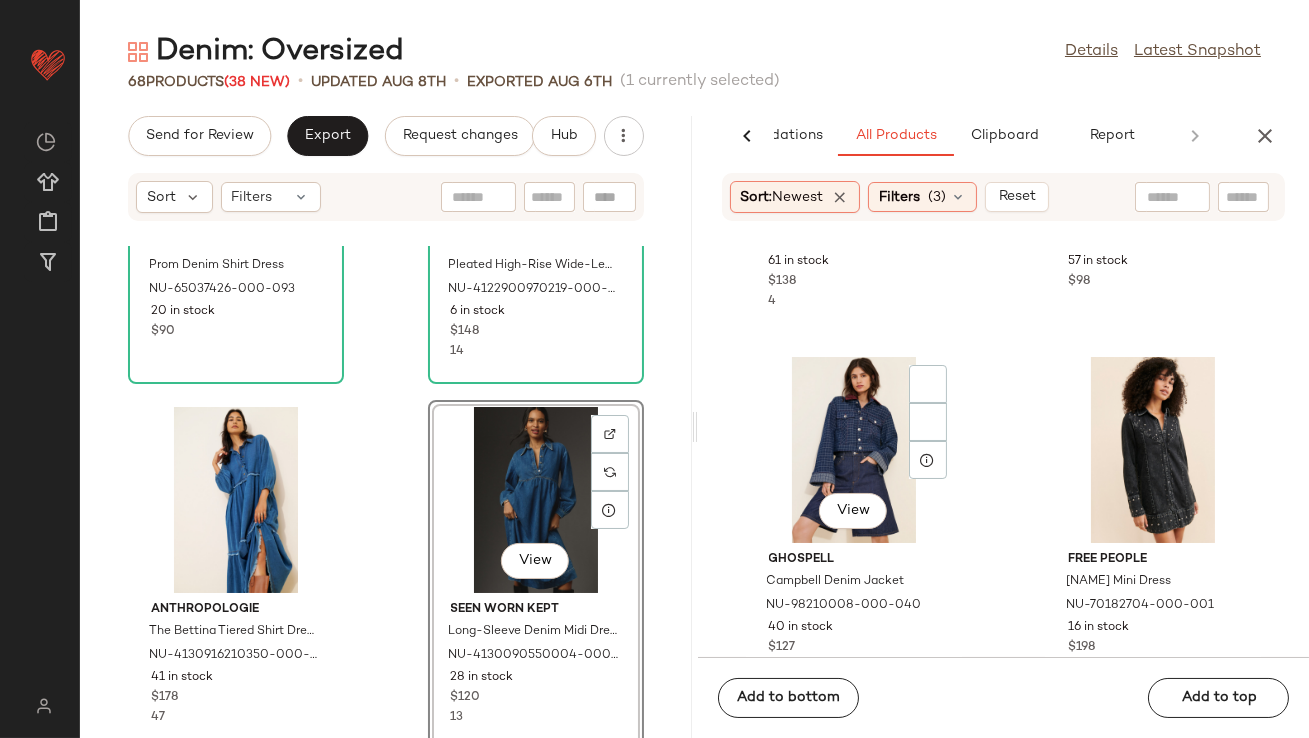 scroll, scrollTop: 19317, scrollLeft: 0, axis: vertical 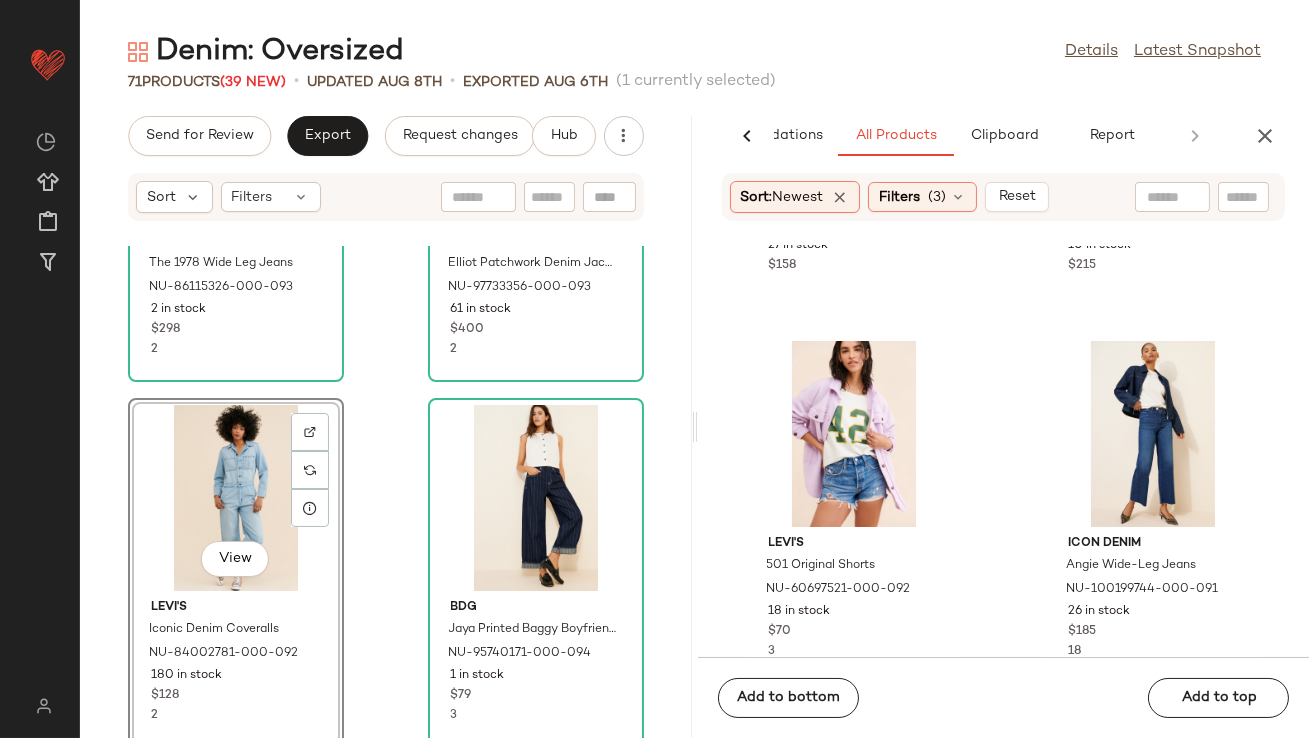 click 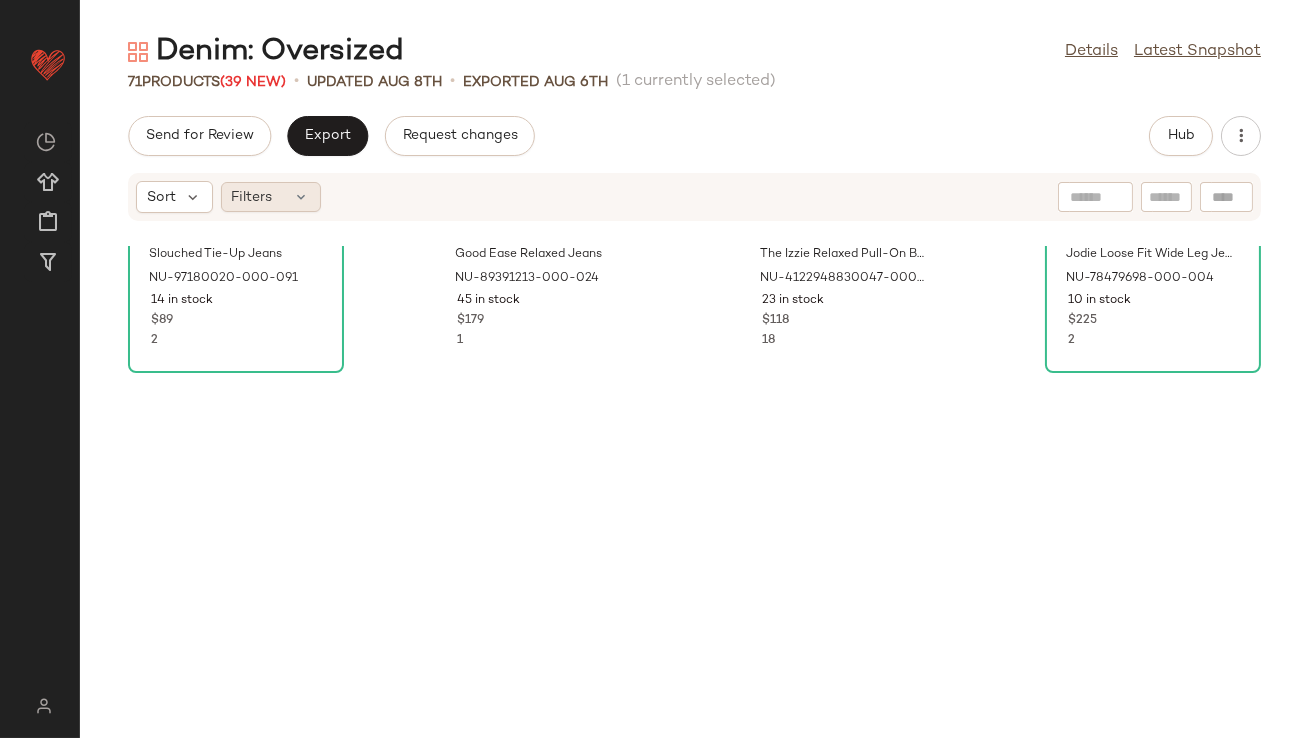 scroll, scrollTop: 4758, scrollLeft: 0, axis: vertical 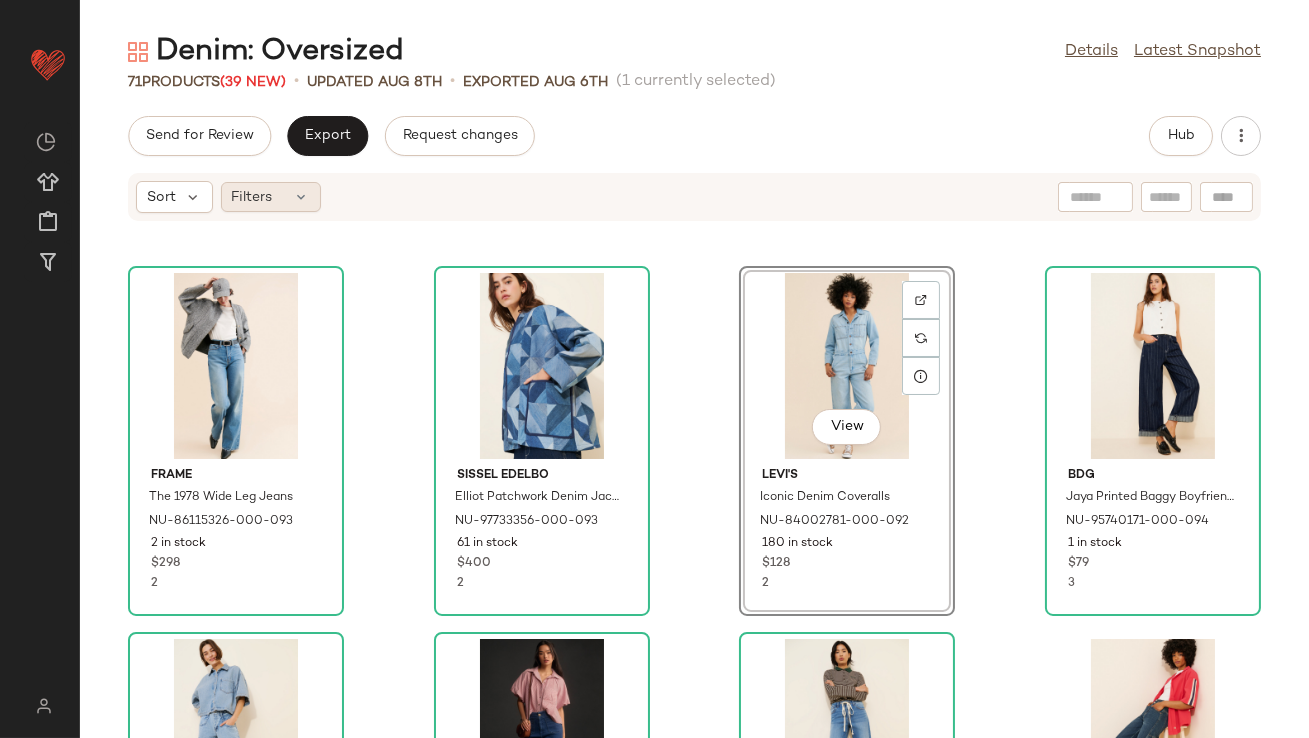 click on "Filters" at bounding box center [252, 197] 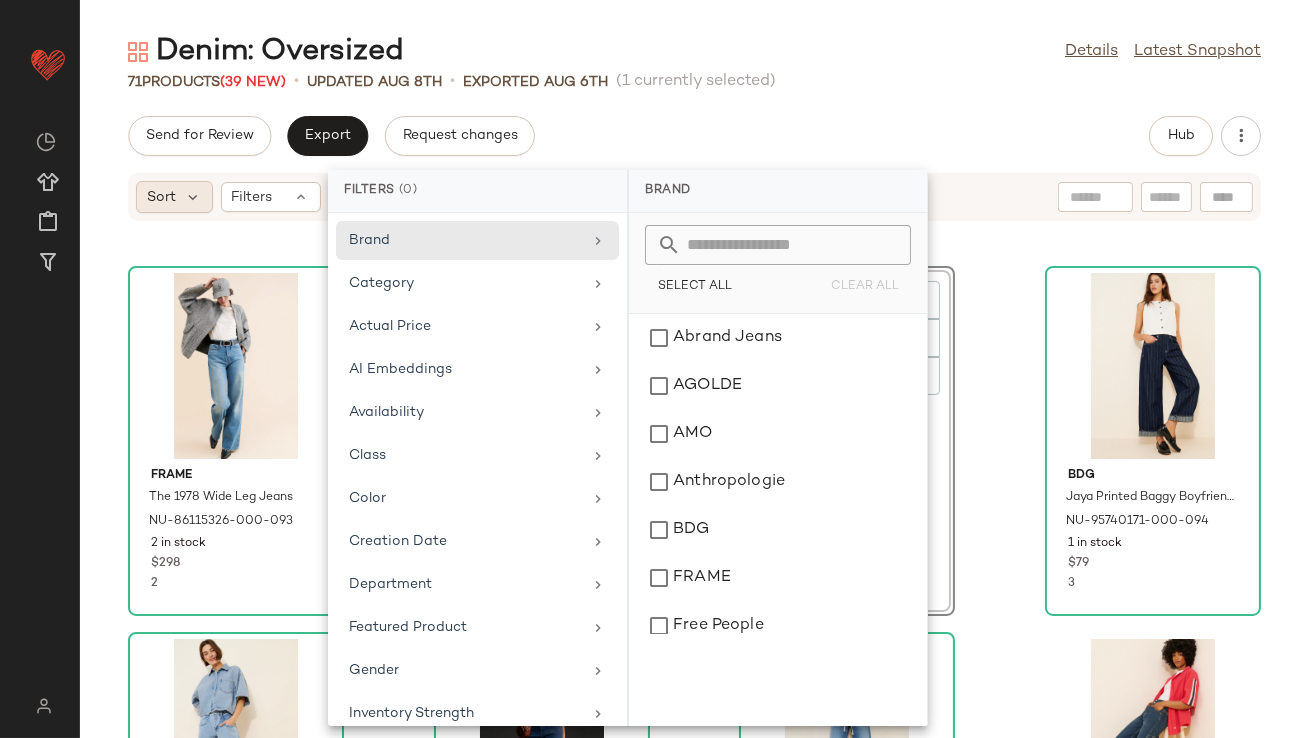 click on "Sort" 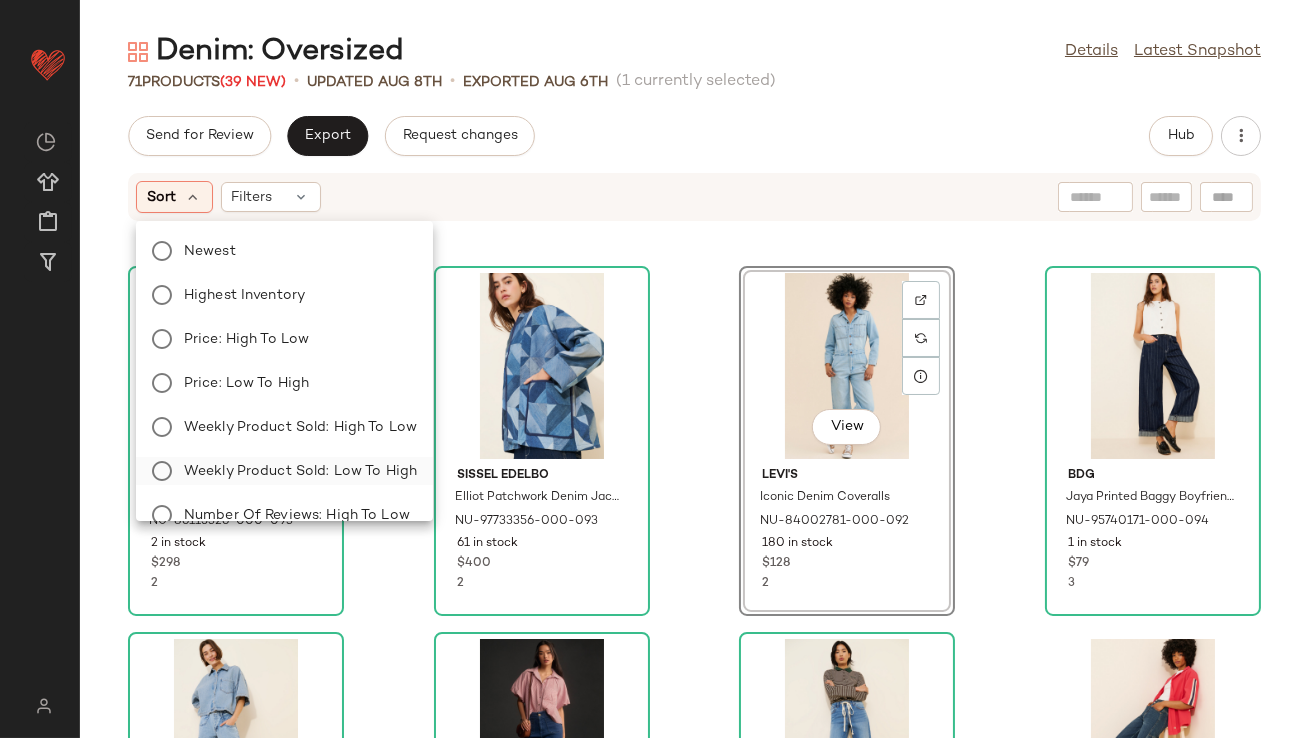 click on "Weekly Product Sold: Low to High" at bounding box center [296, 471] 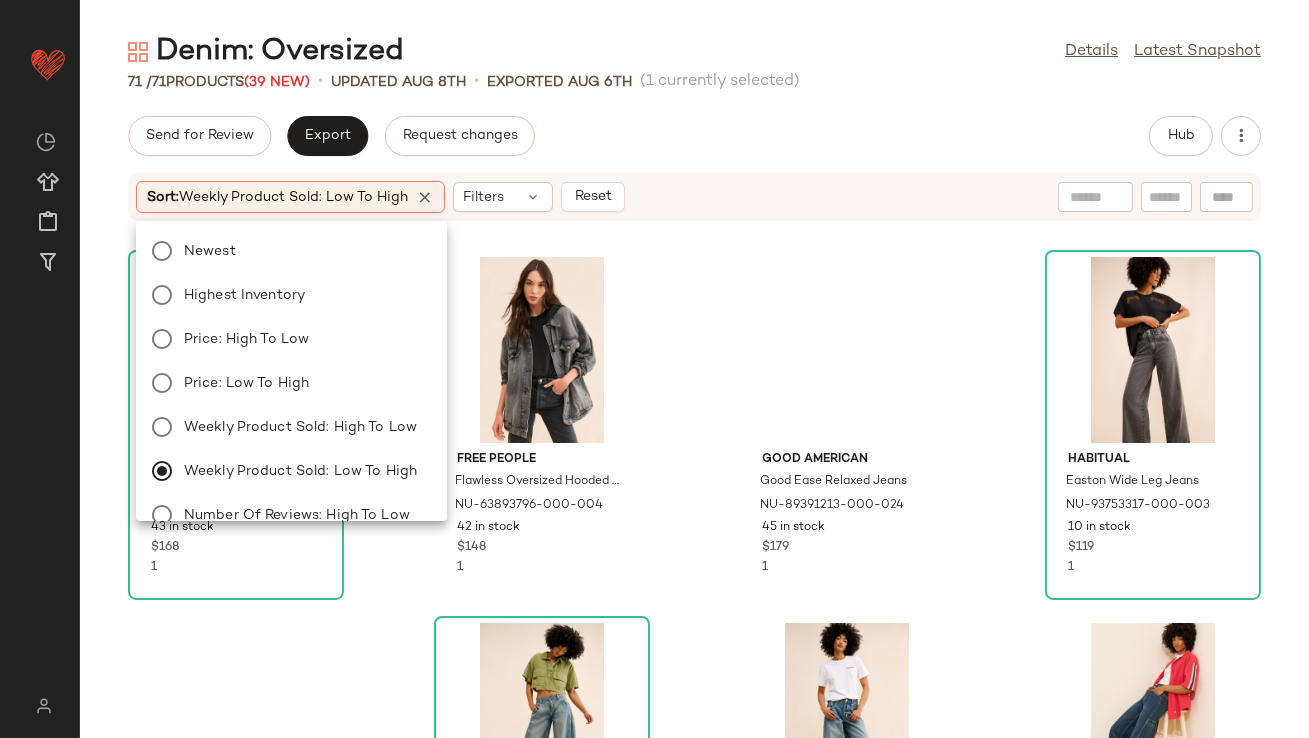 click on "Denim: Oversized  Details   Latest Snapshot" 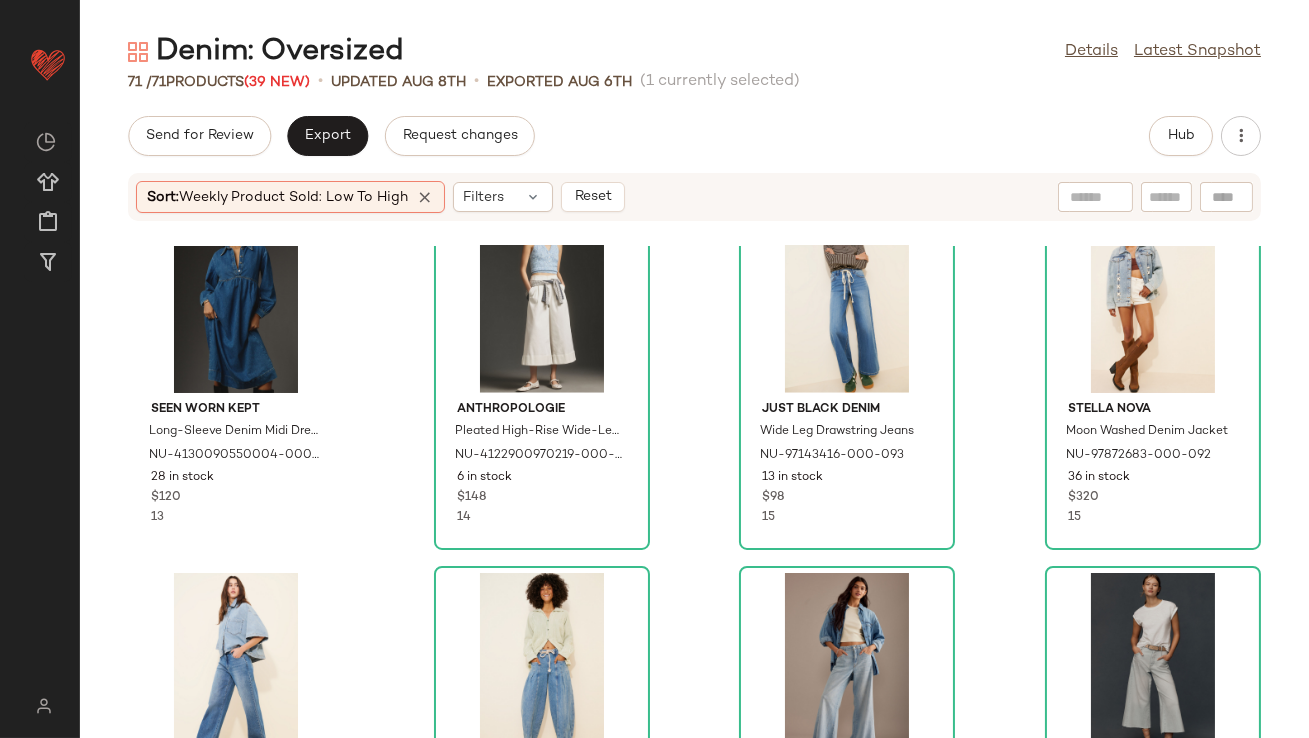 scroll, scrollTop: 2947, scrollLeft: 0, axis: vertical 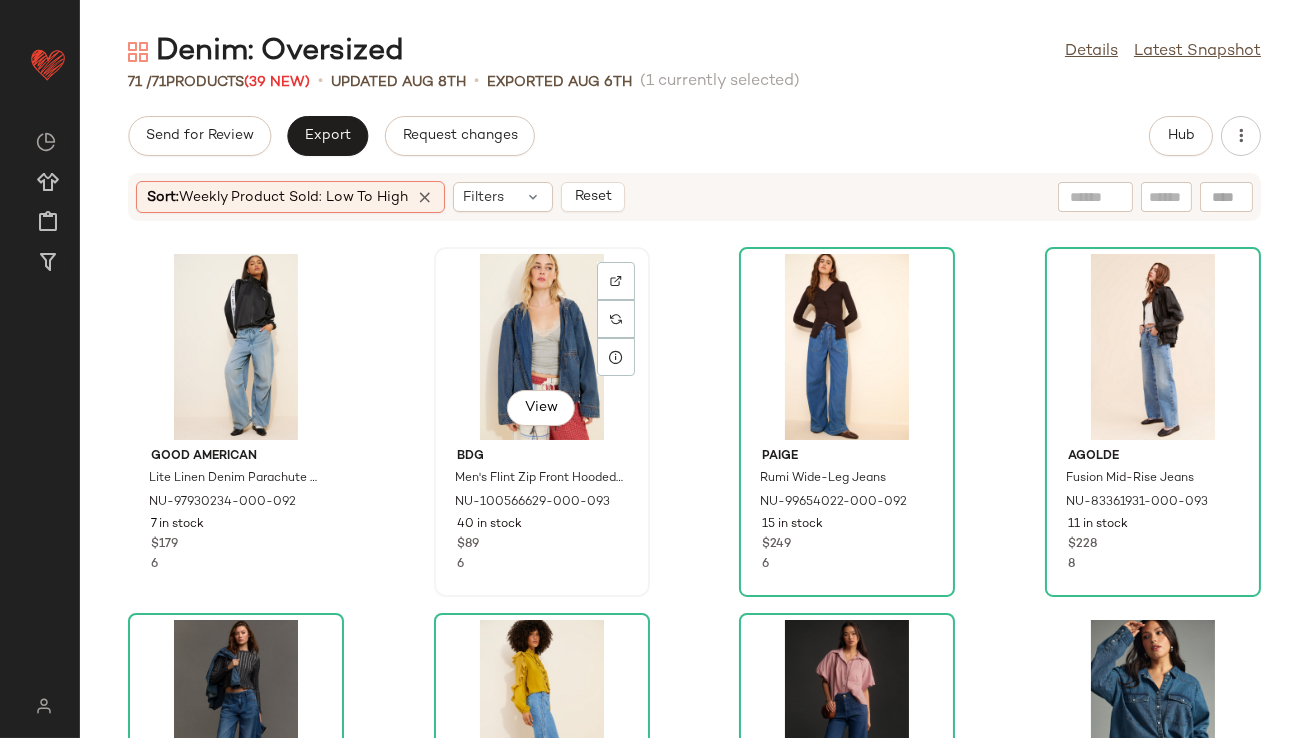 click on "View" 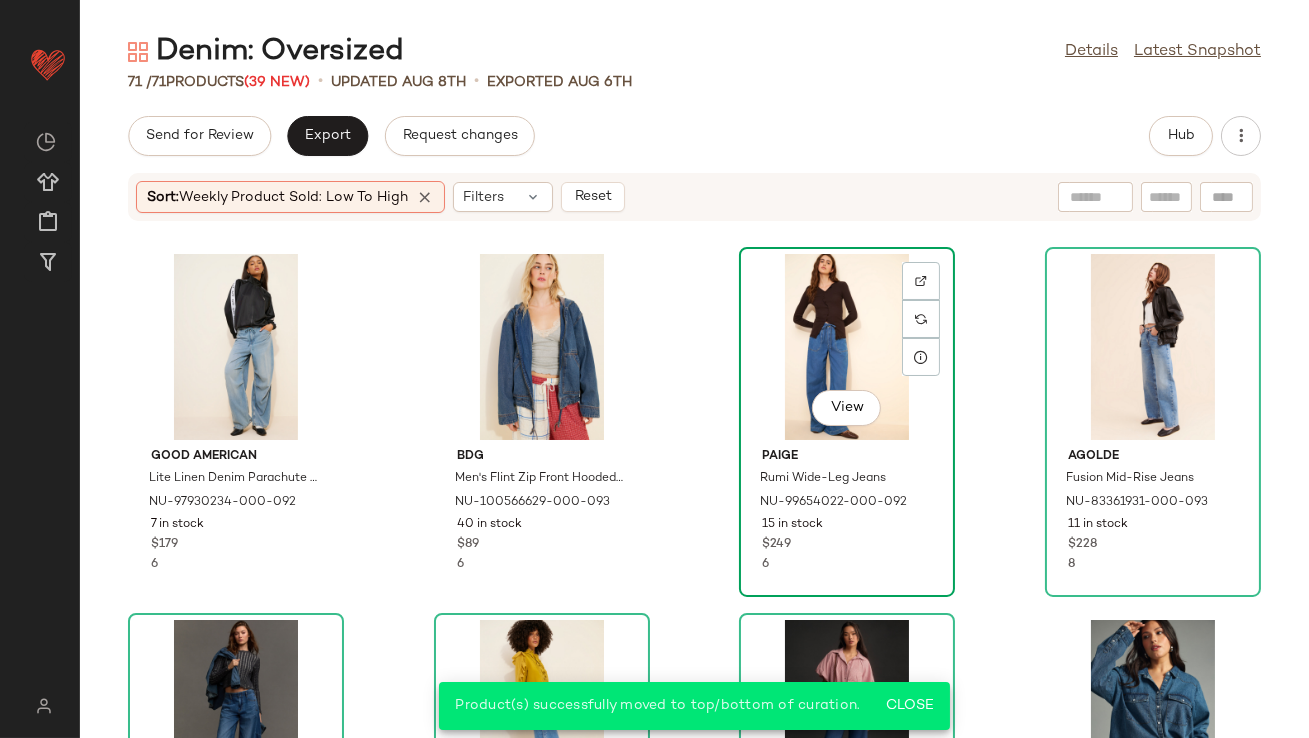 click on "View" 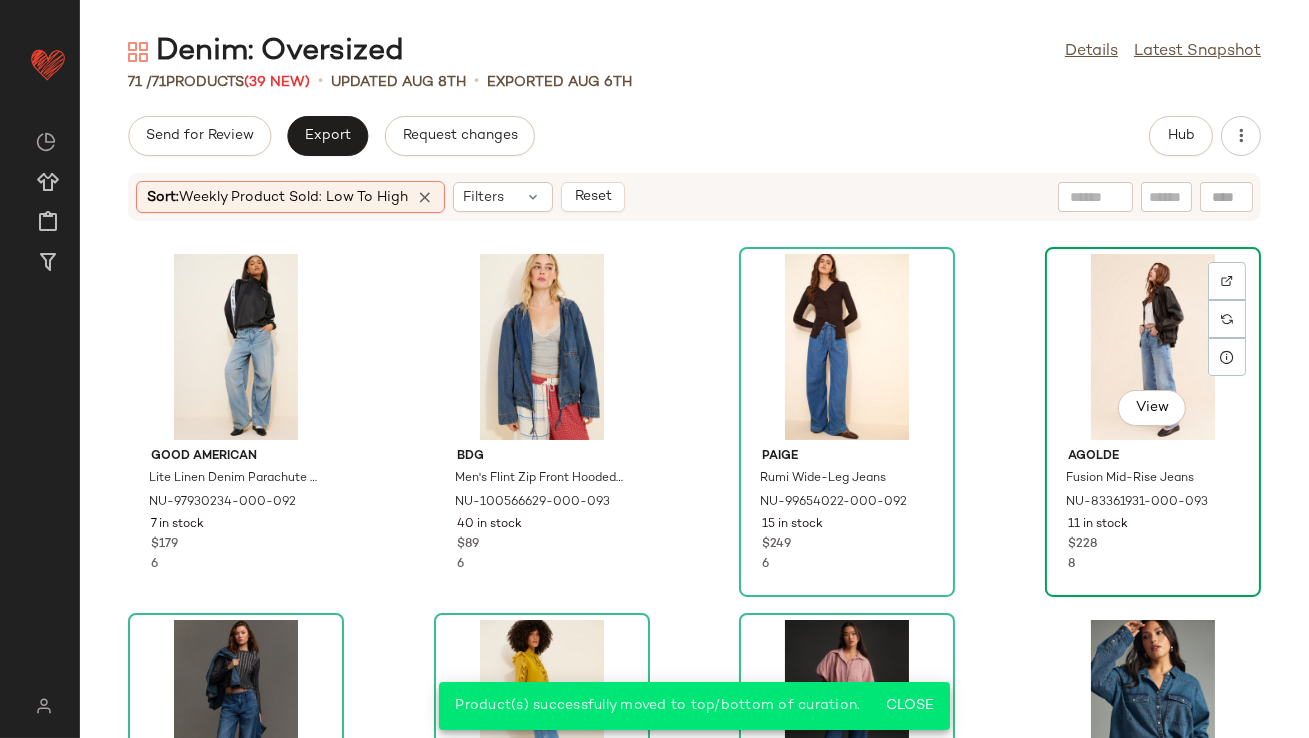 click on "View" 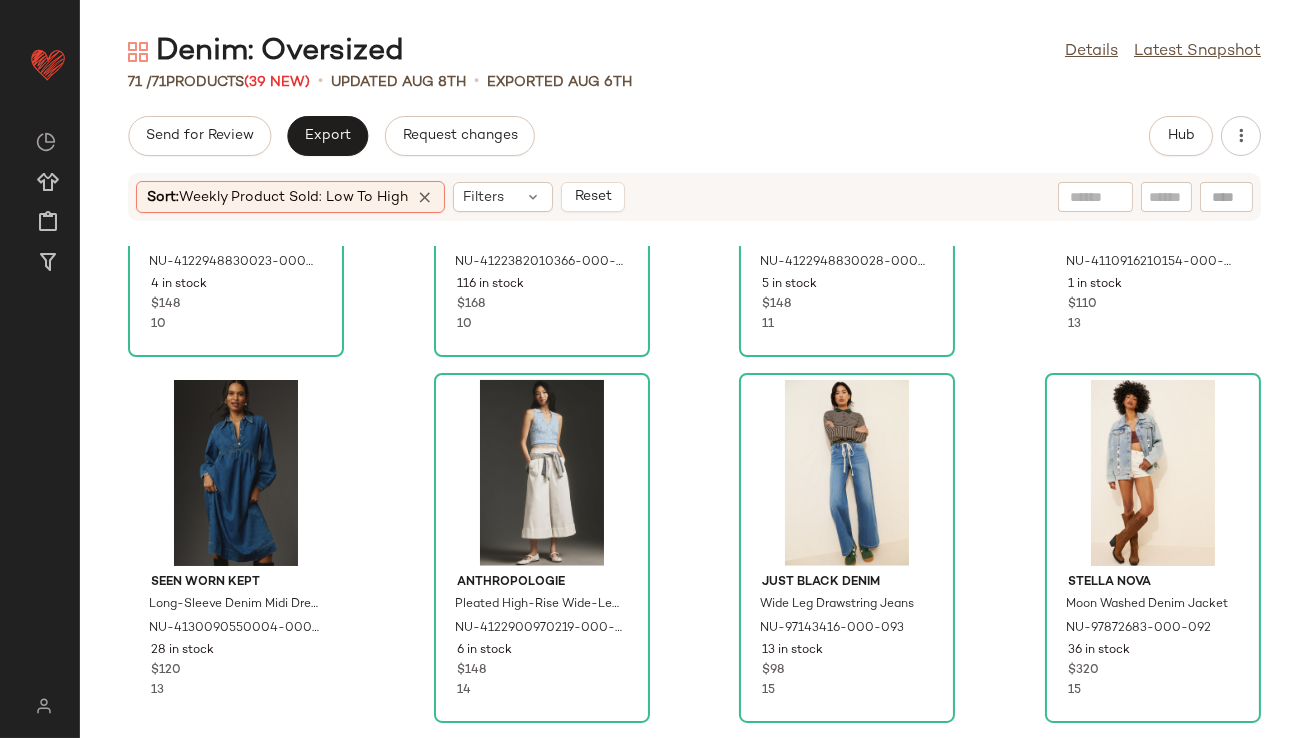 scroll, scrollTop: 3597, scrollLeft: 0, axis: vertical 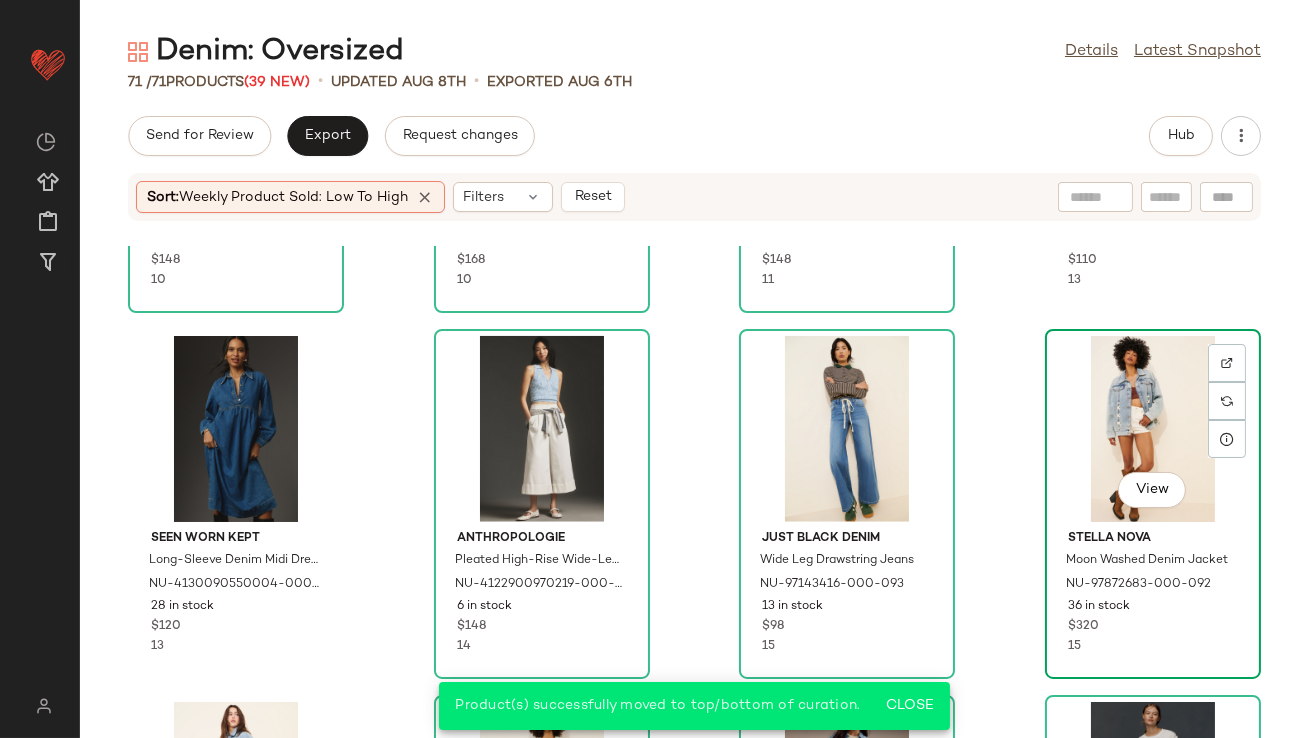 click on "View" 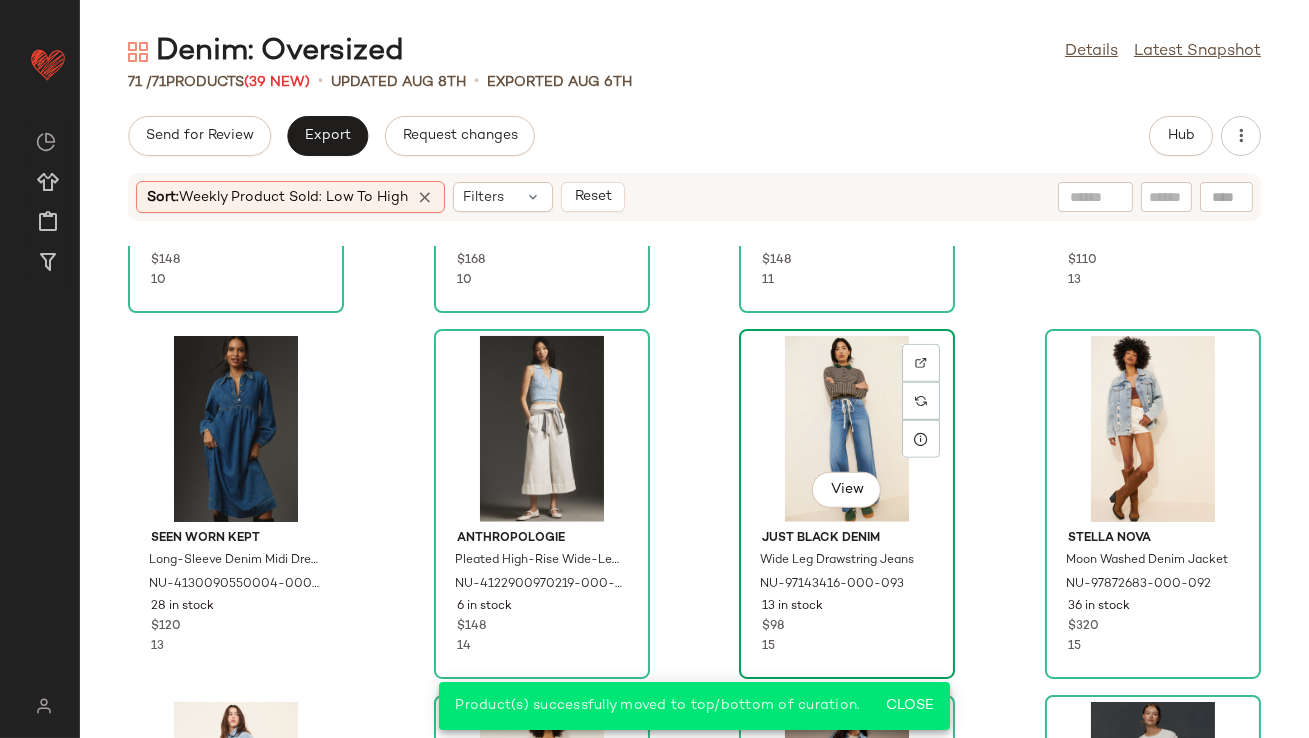 click on "View" 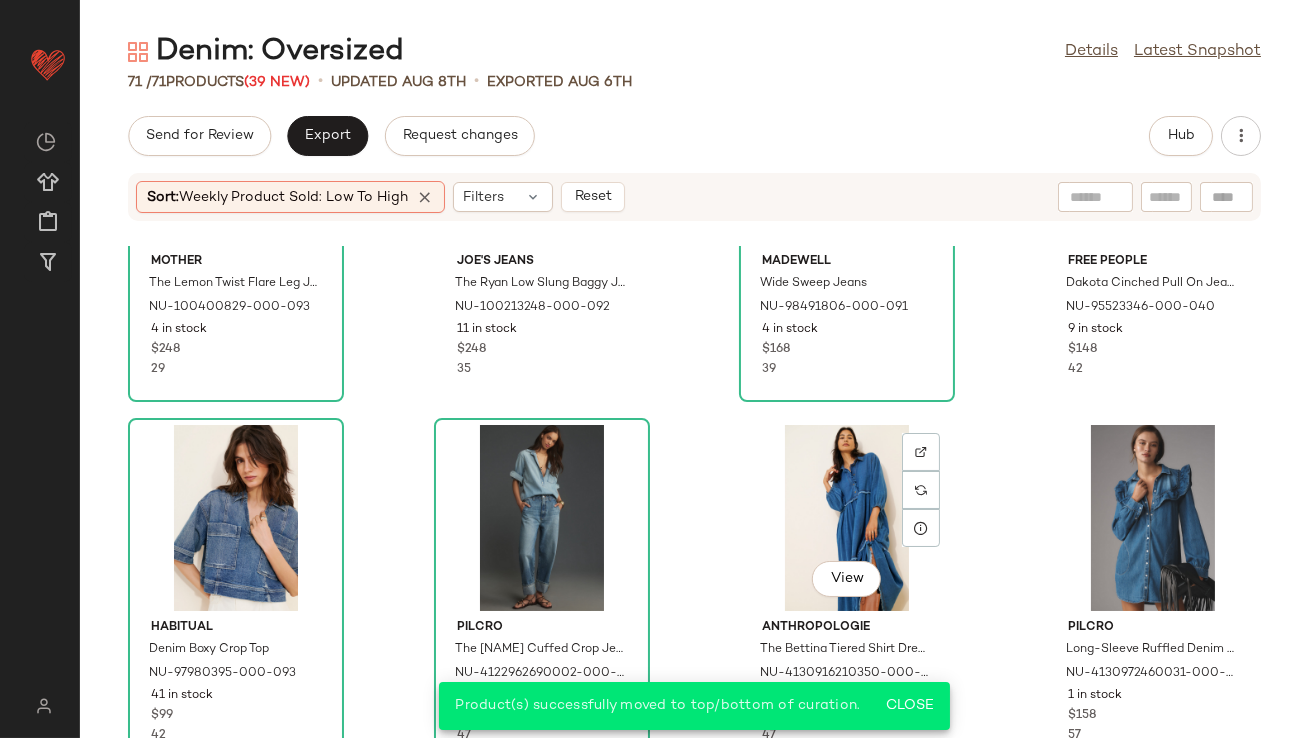 scroll, scrollTop: 5000, scrollLeft: 0, axis: vertical 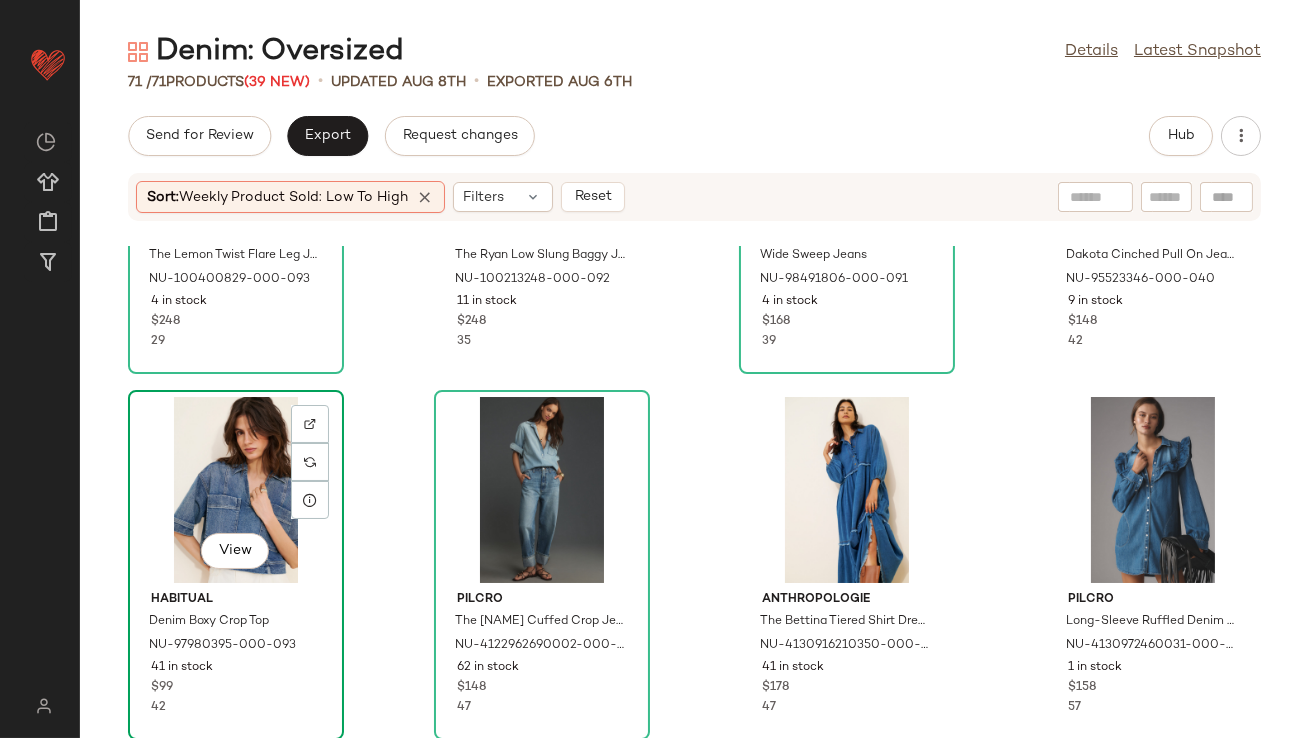 click on "View" 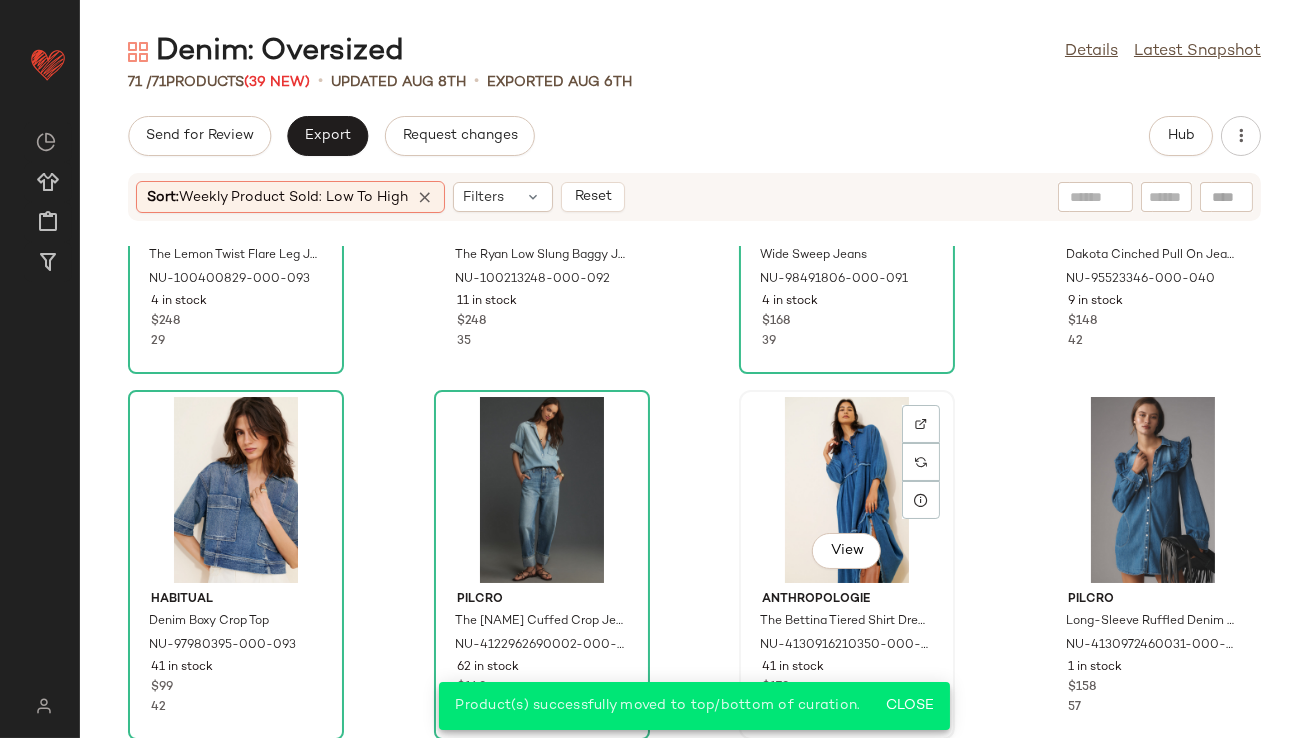 click on "View" 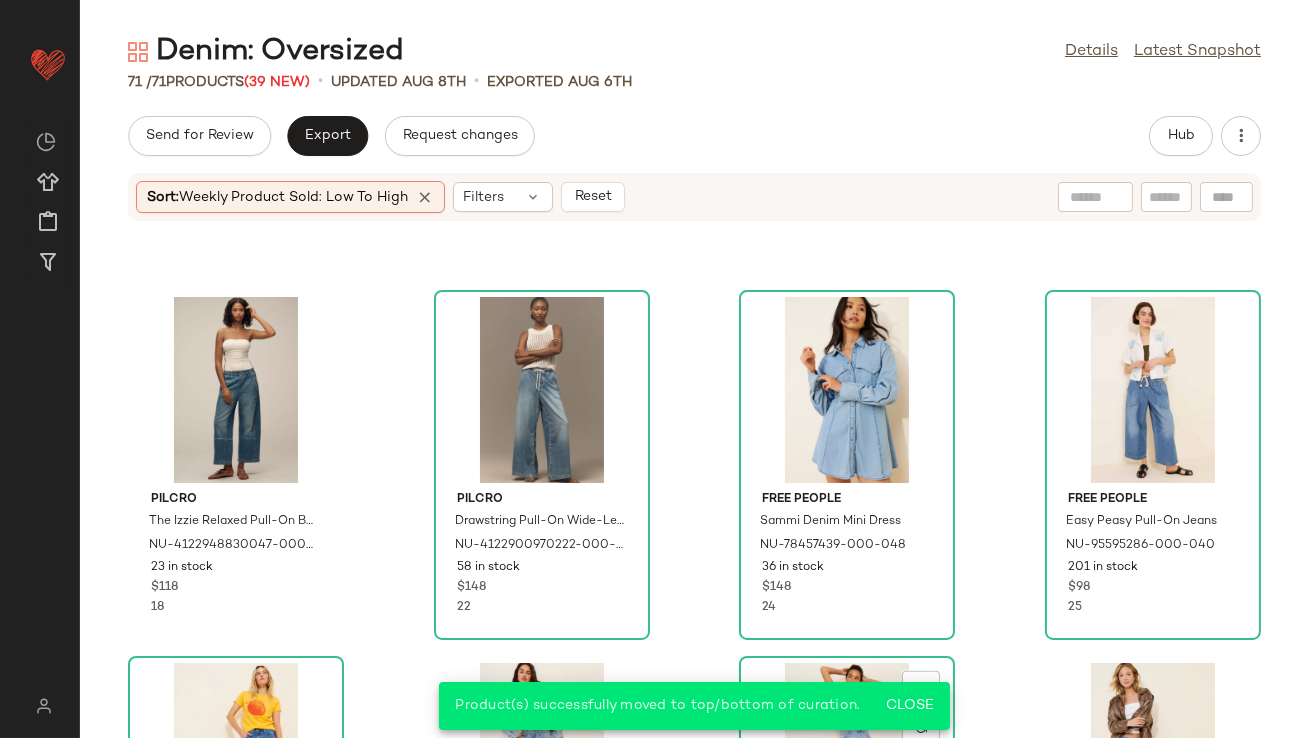 scroll, scrollTop: 4366, scrollLeft: 0, axis: vertical 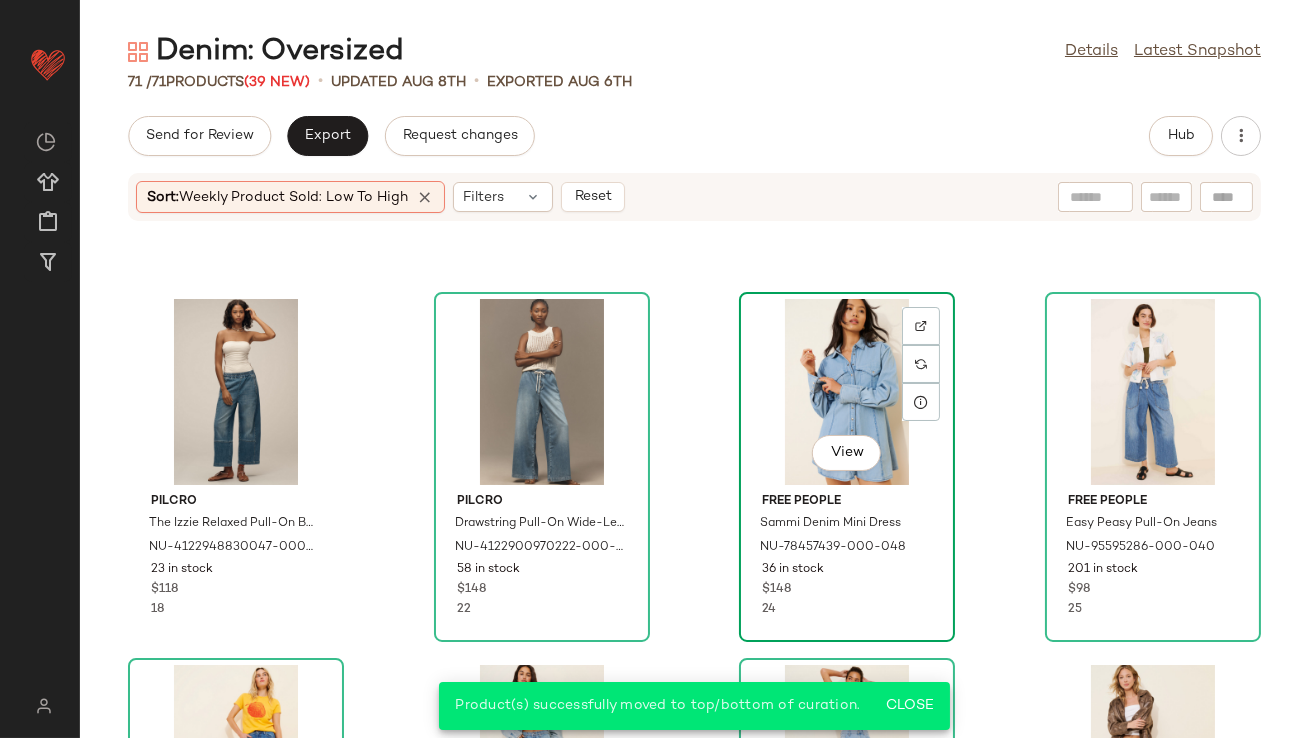 click on "View" 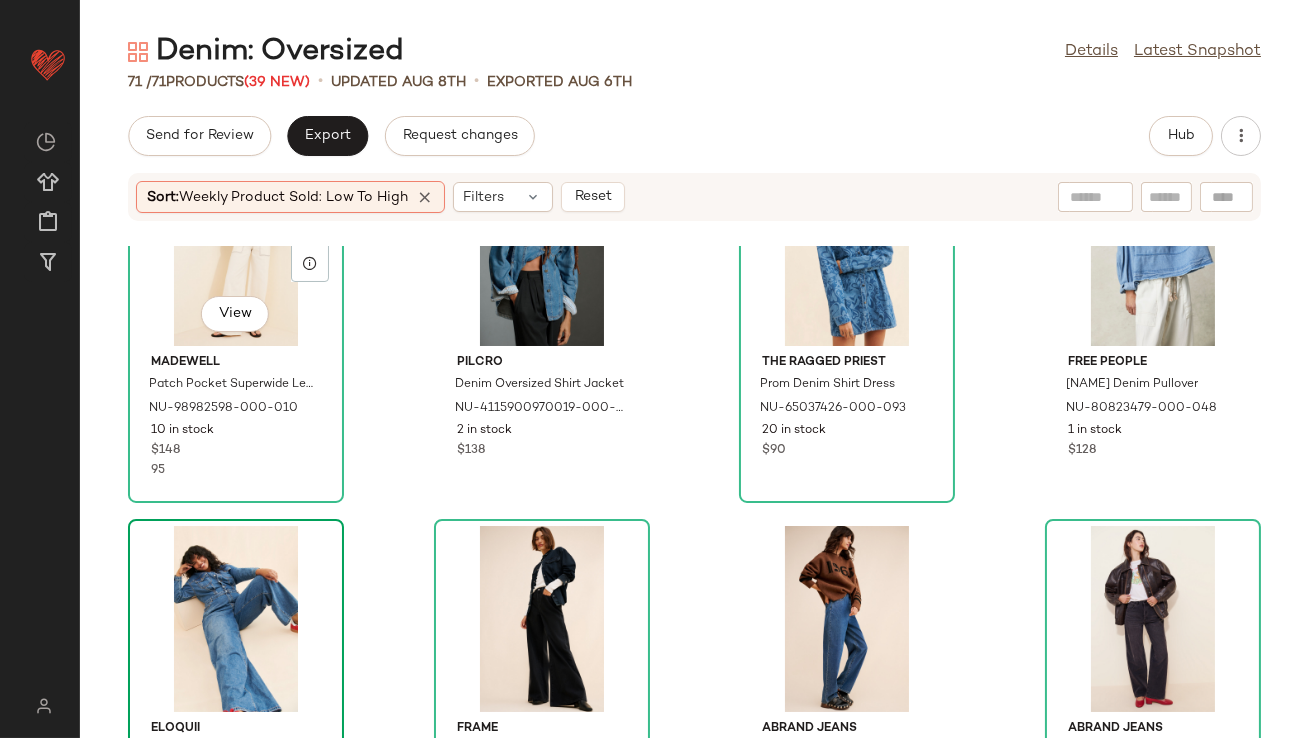 scroll, scrollTop: 5613, scrollLeft: 0, axis: vertical 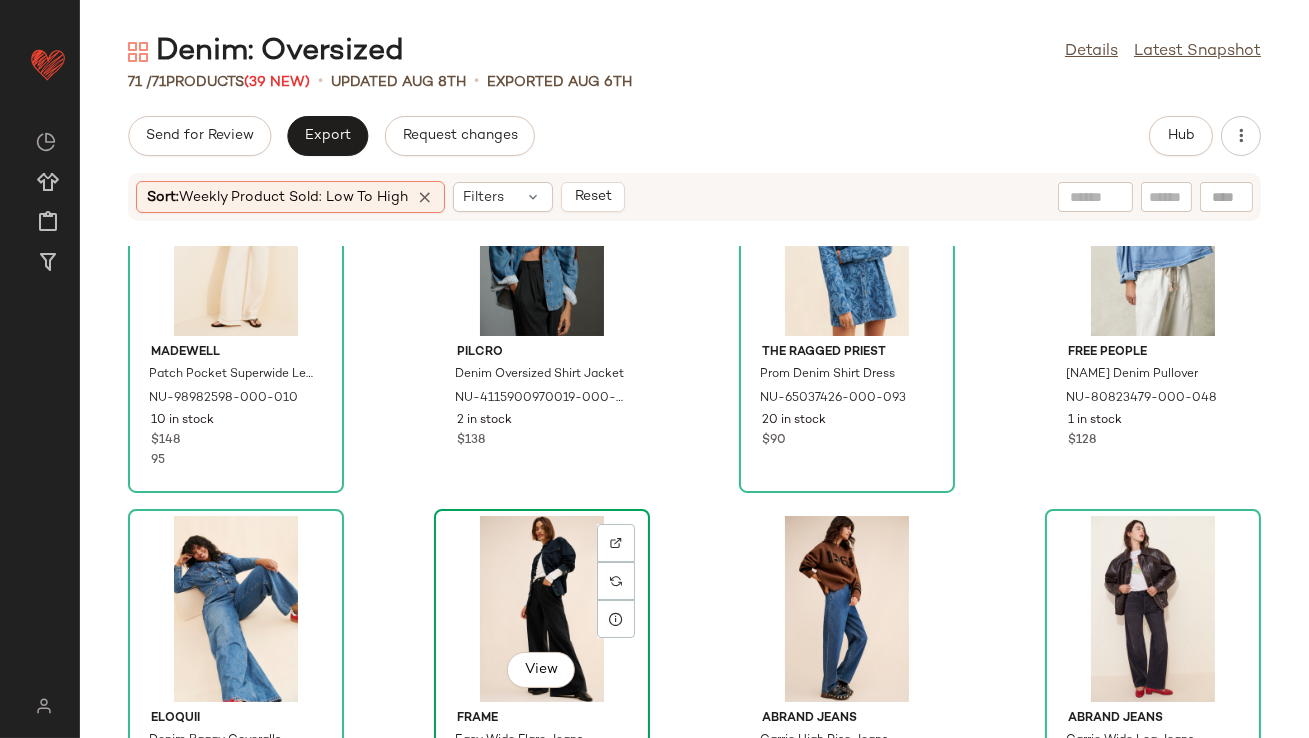 click on "View" 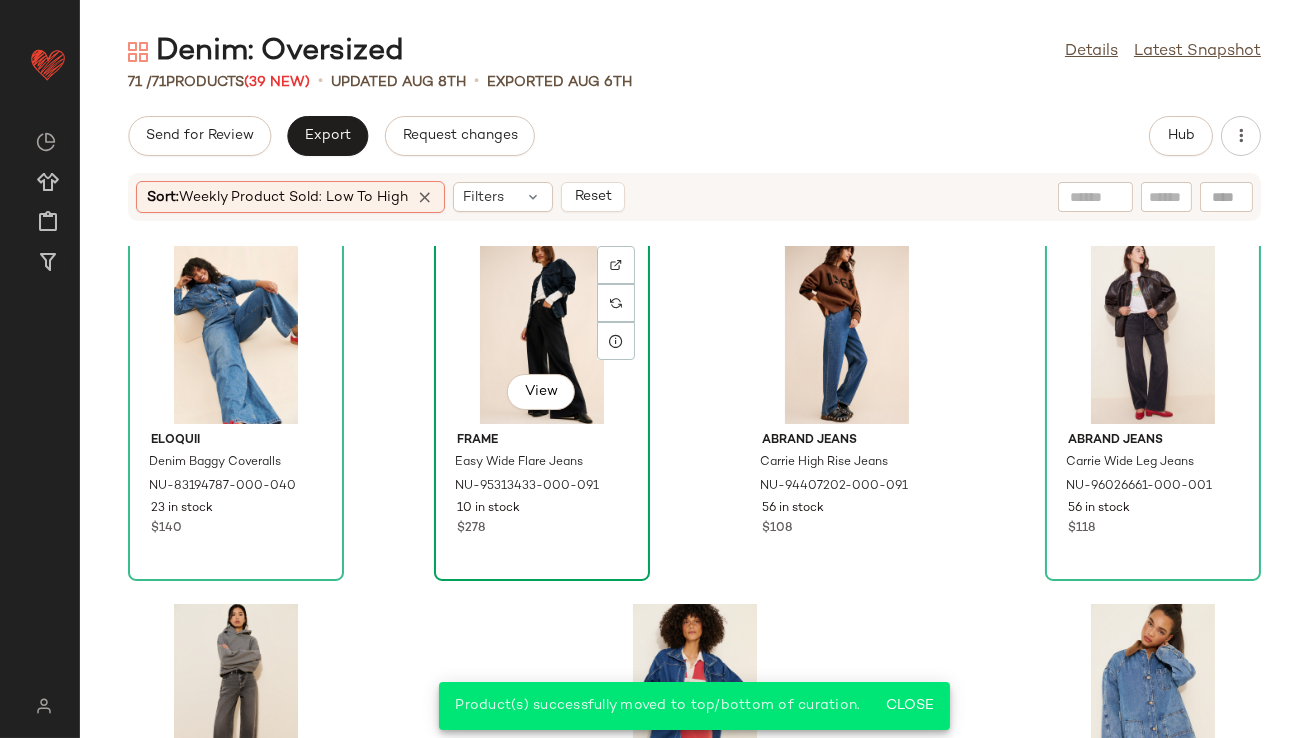 scroll, scrollTop: 6099, scrollLeft: 0, axis: vertical 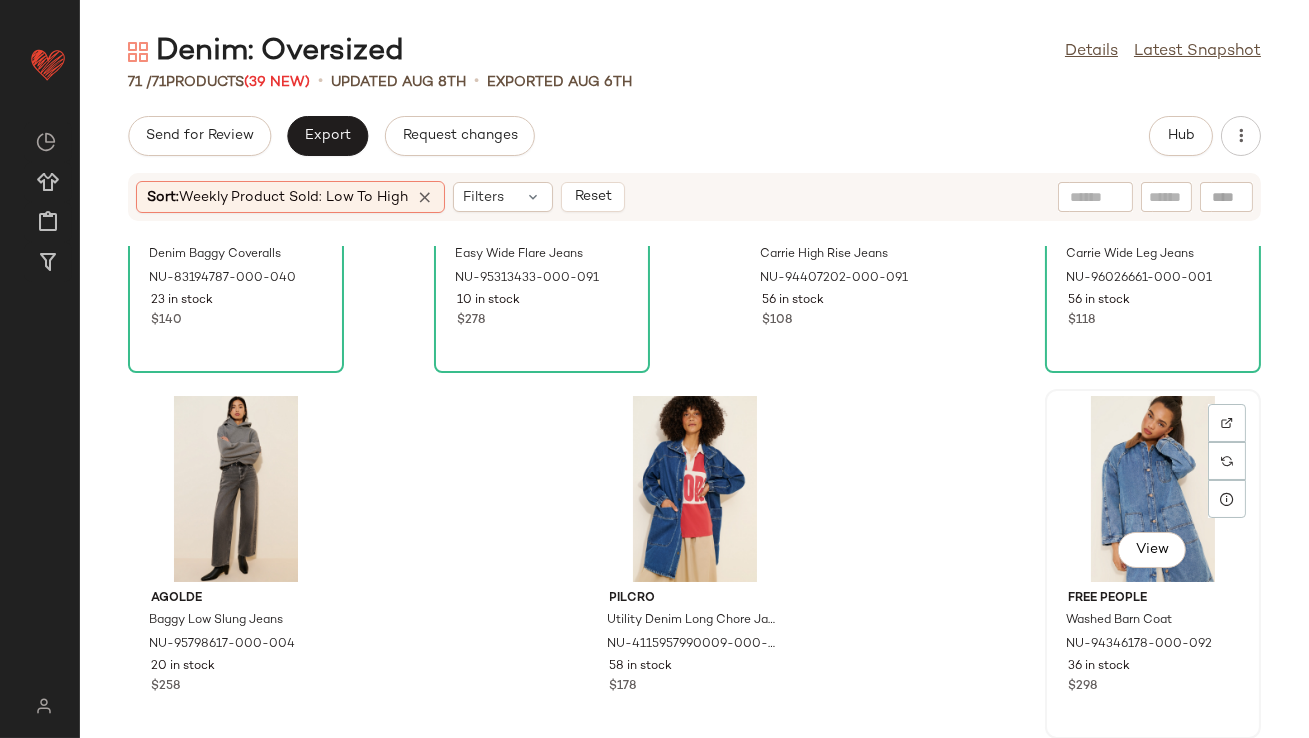 click on "View" 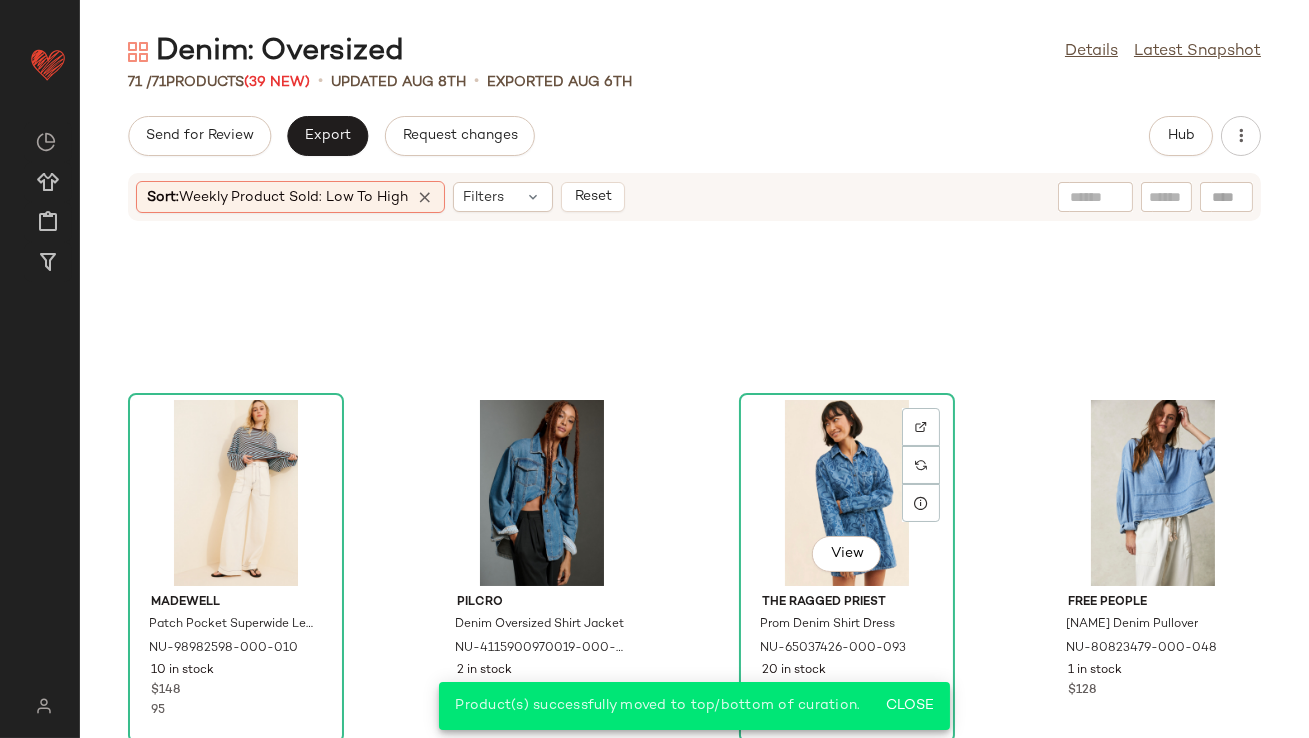 scroll, scrollTop: 5367, scrollLeft: 0, axis: vertical 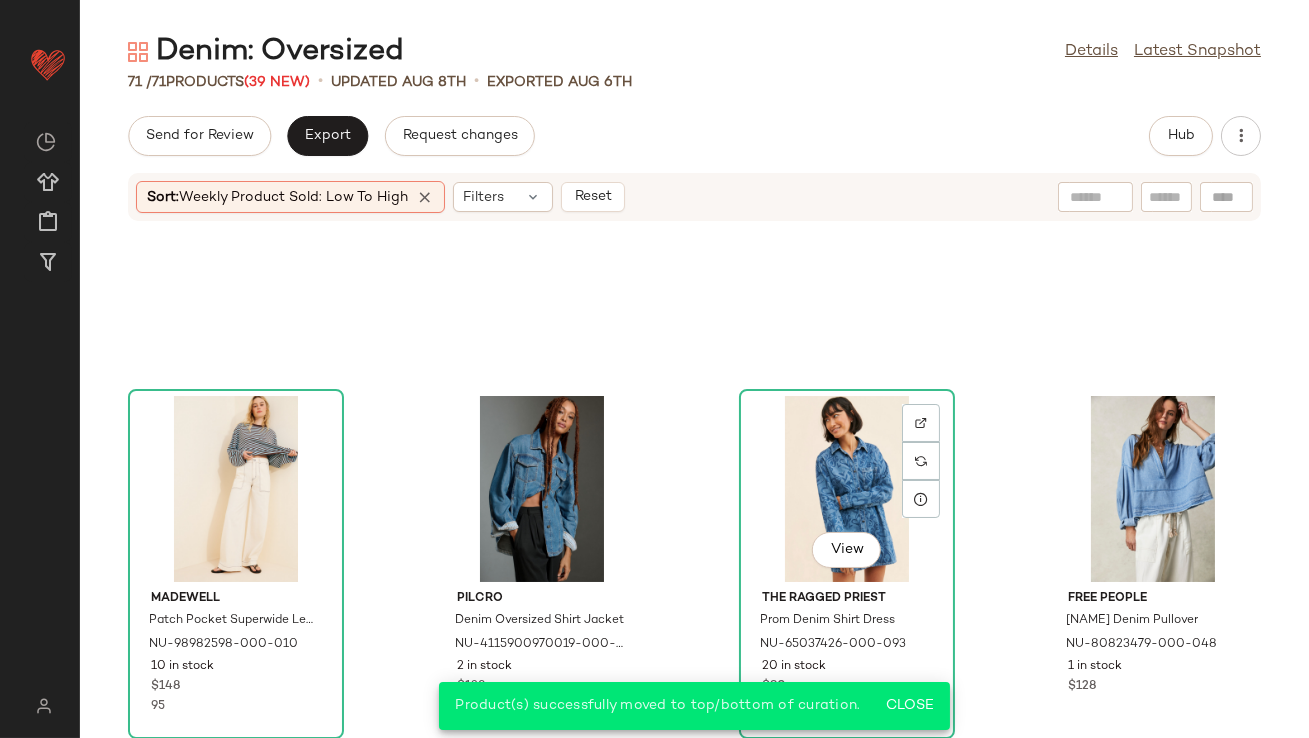 click on "View" 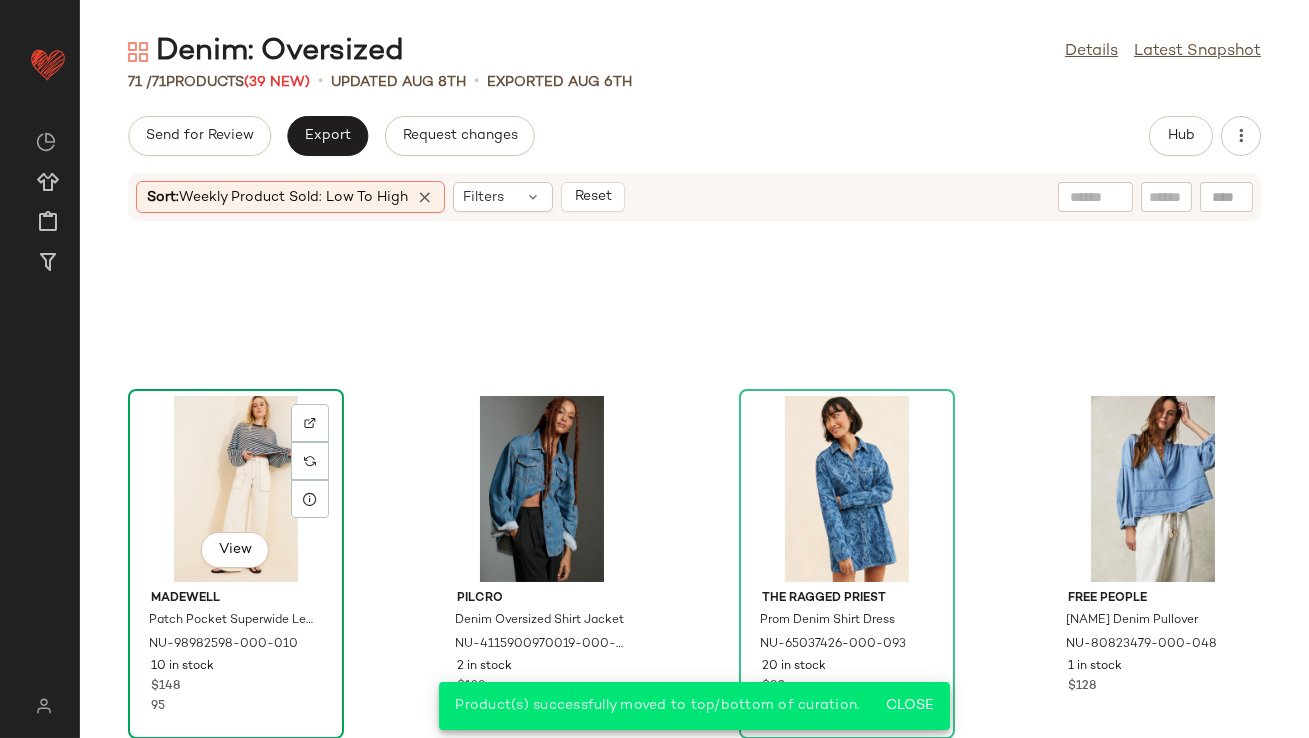 click on "View" 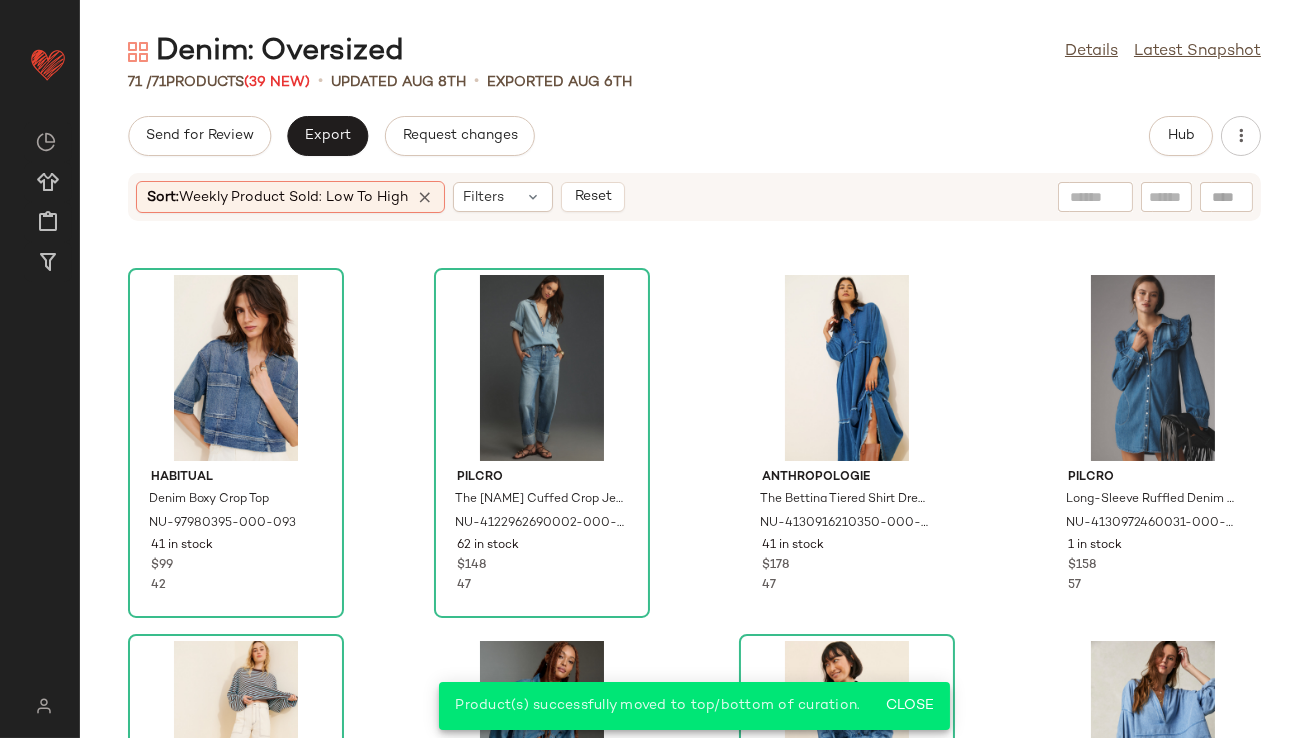 scroll, scrollTop: 5121, scrollLeft: 0, axis: vertical 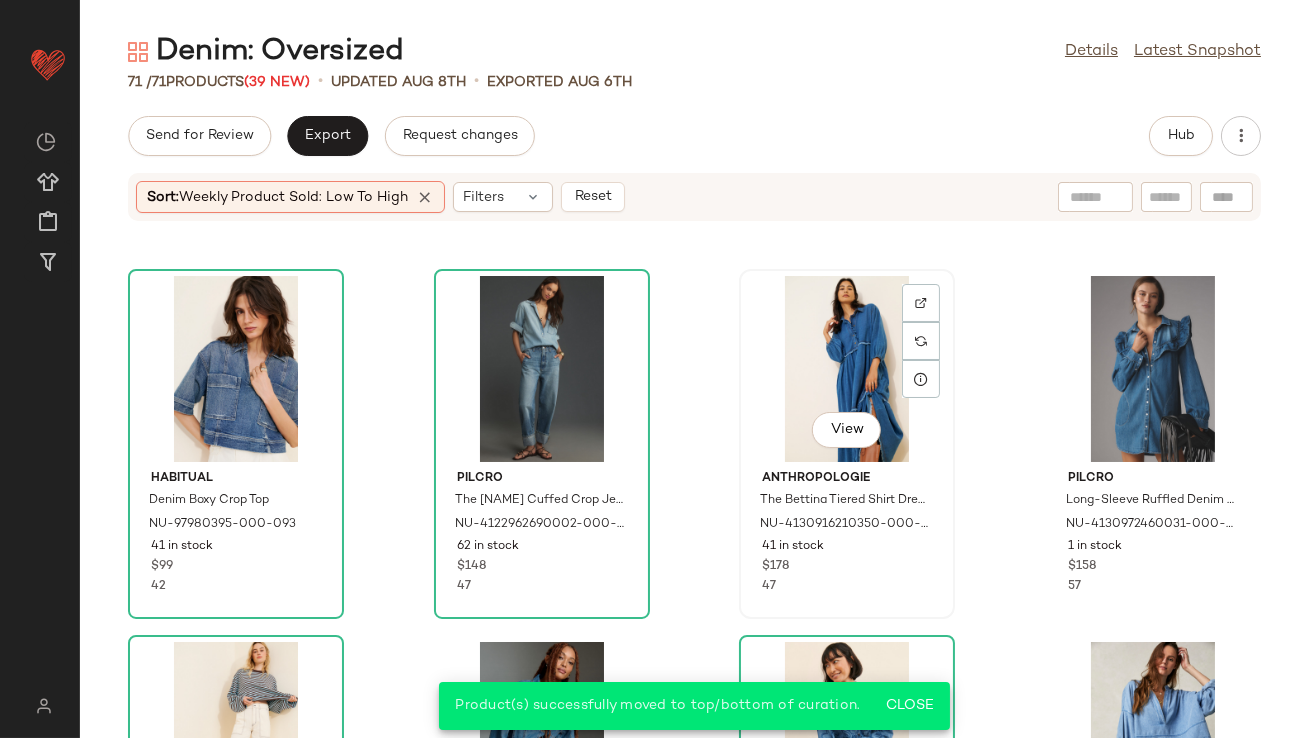 click on "View" 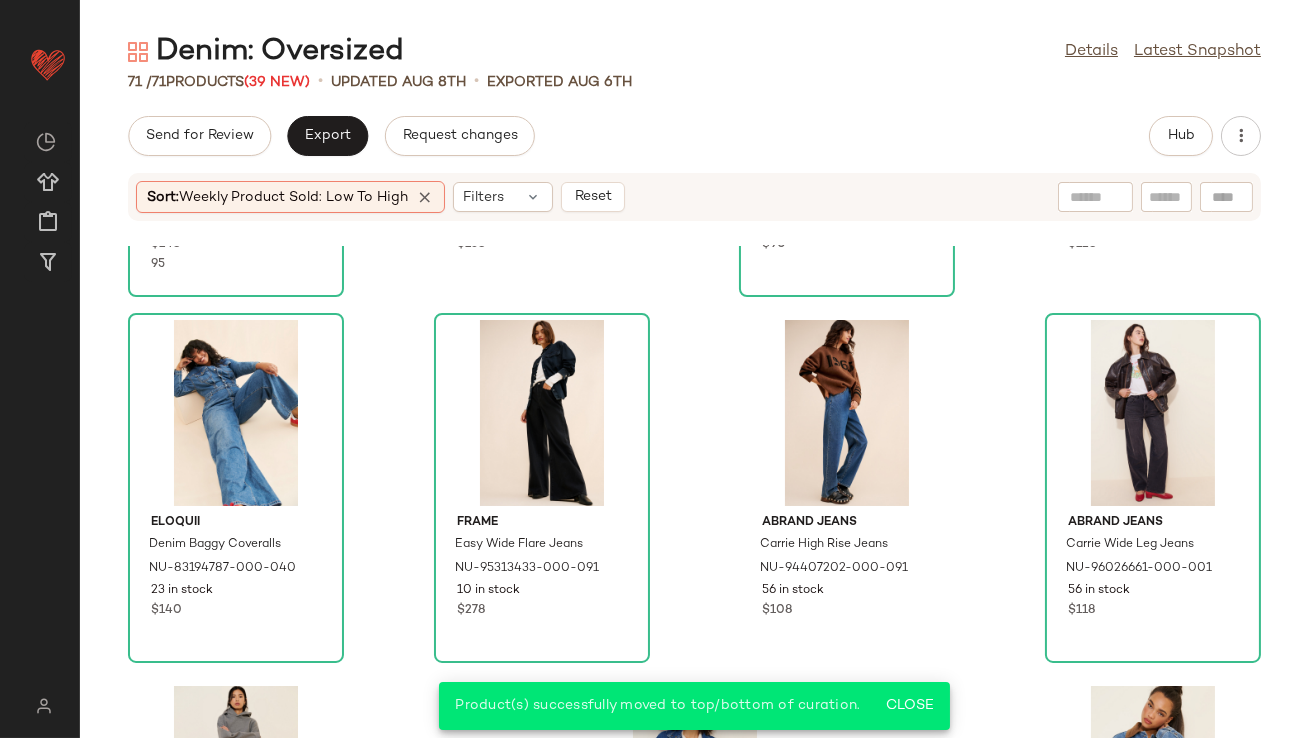 scroll, scrollTop: 6030, scrollLeft: 0, axis: vertical 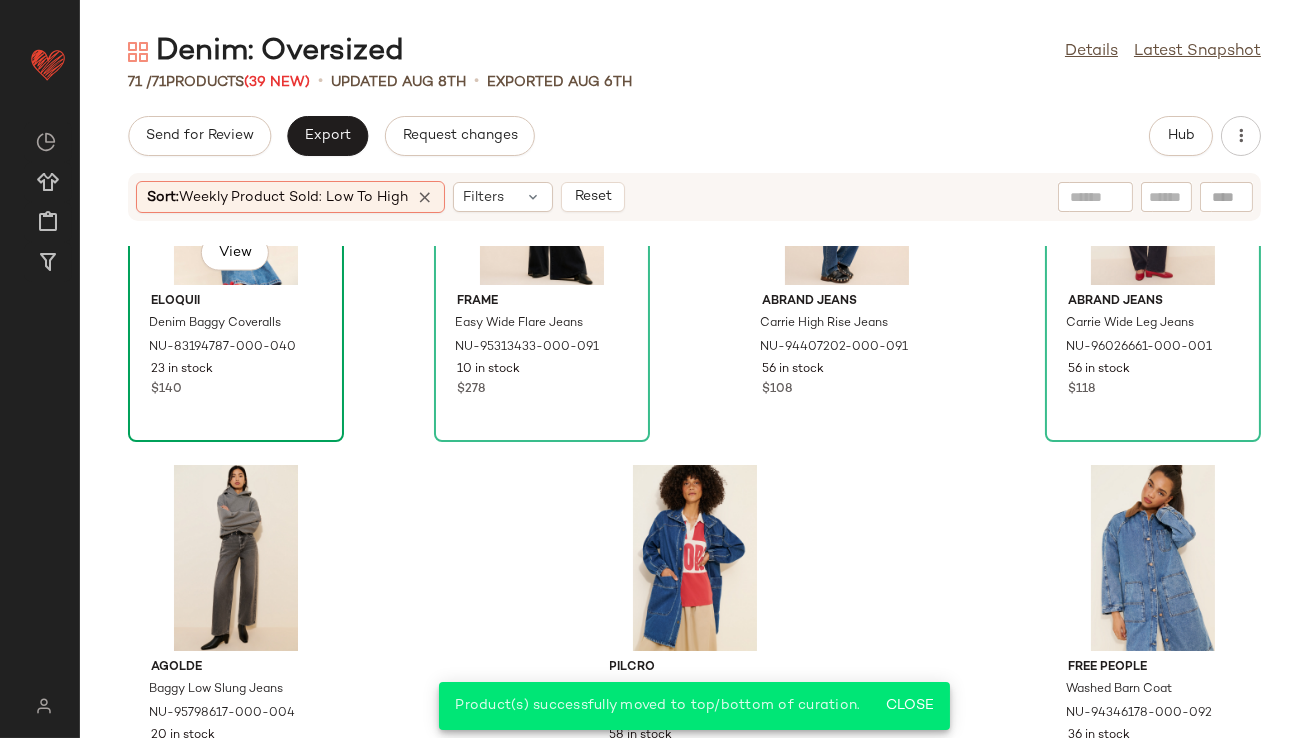 click on "Eloquii" at bounding box center (236, 302) 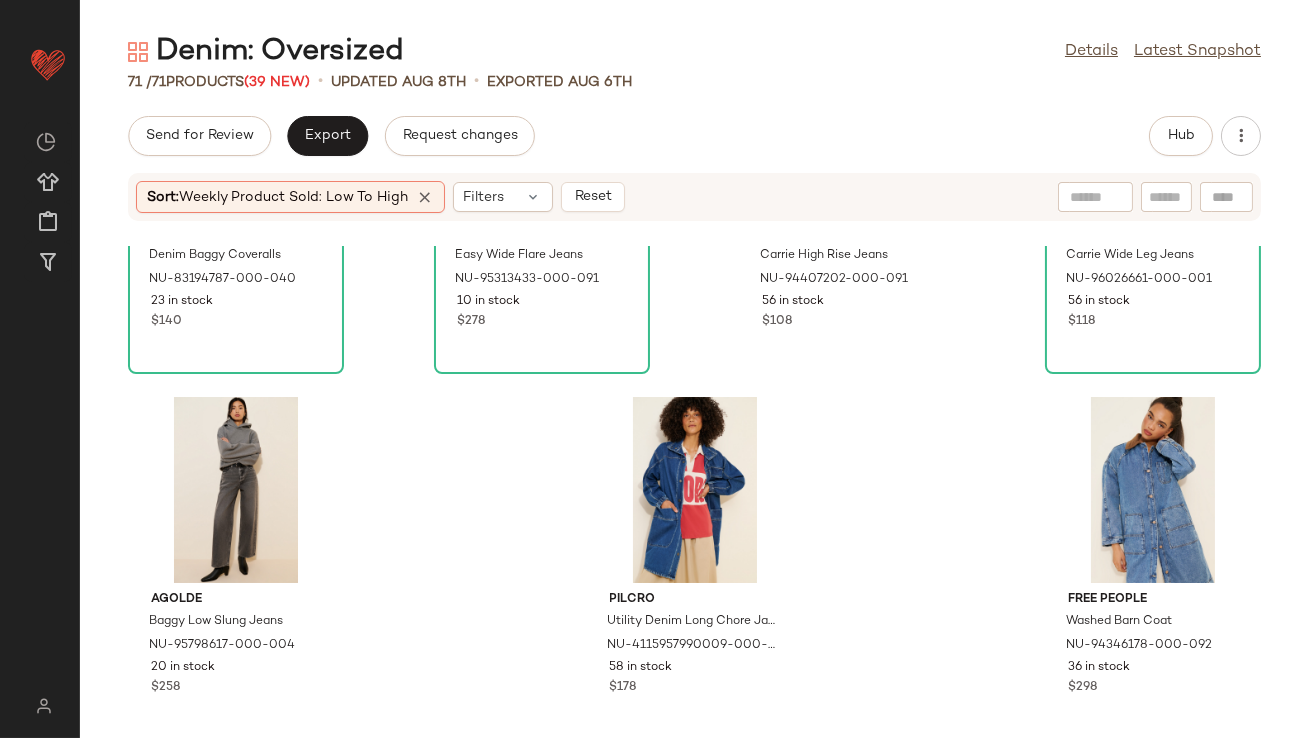 scroll, scrollTop: 6099, scrollLeft: 0, axis: vertical 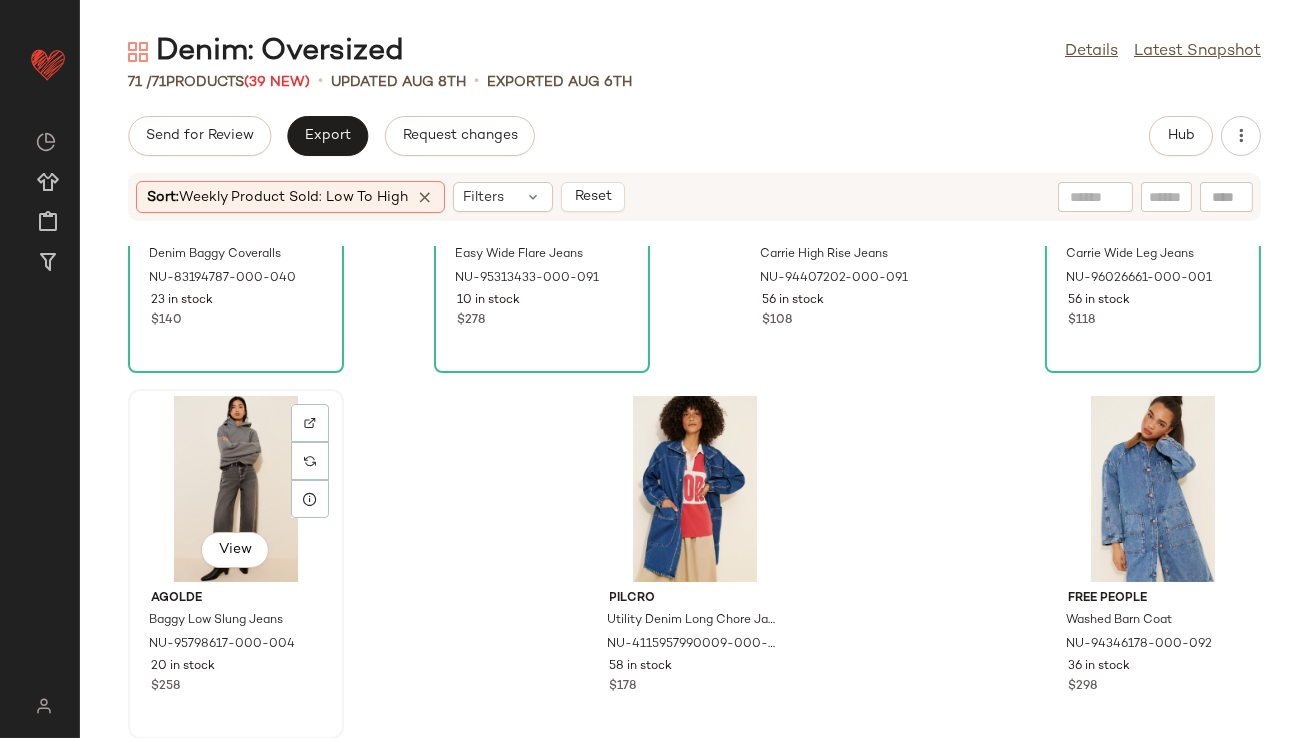 click on "View" 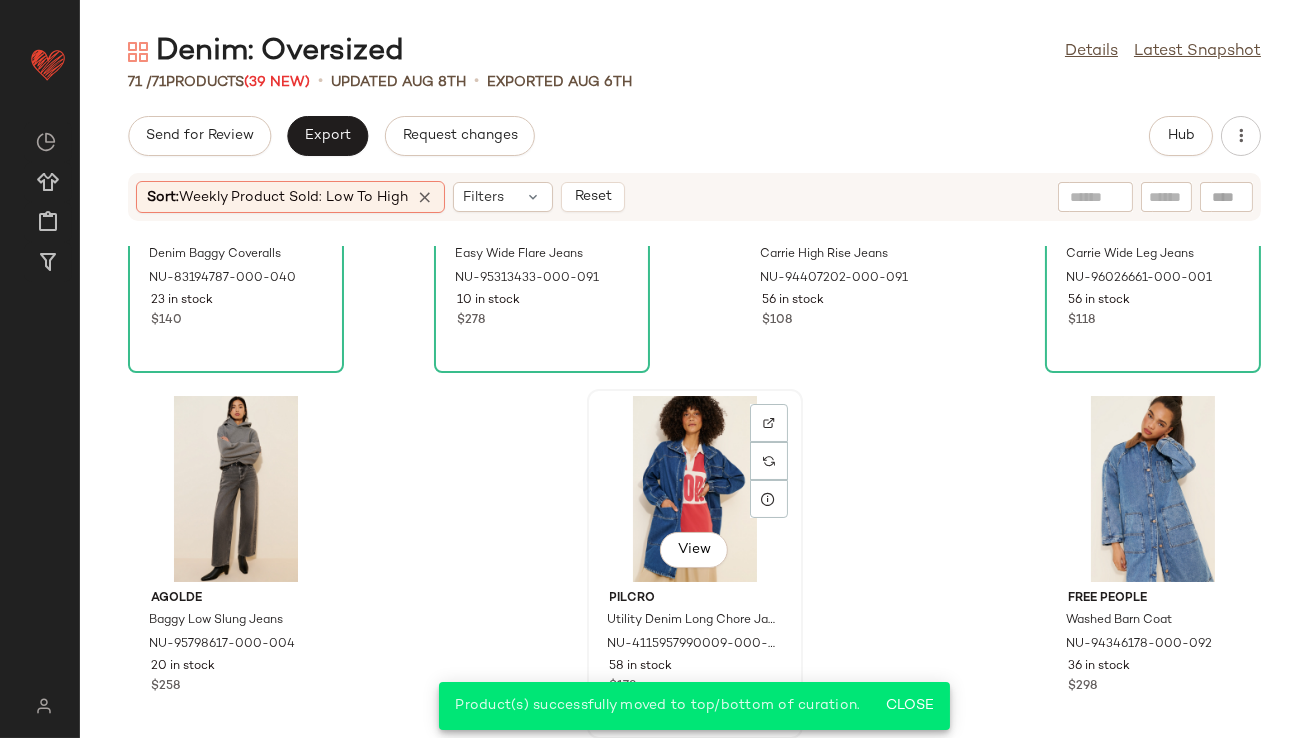 click on "View" 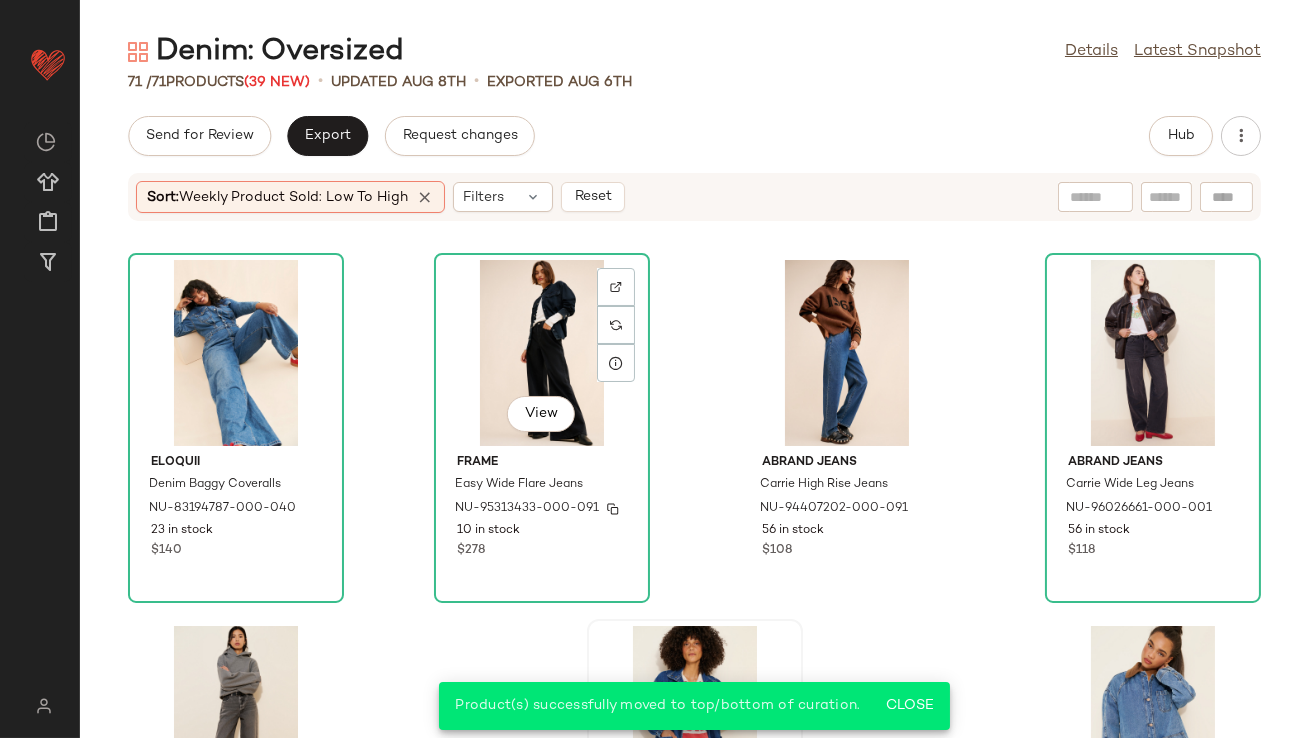 scroll, scrollTop: 5870, scrollLeft: 0, axis: vertical 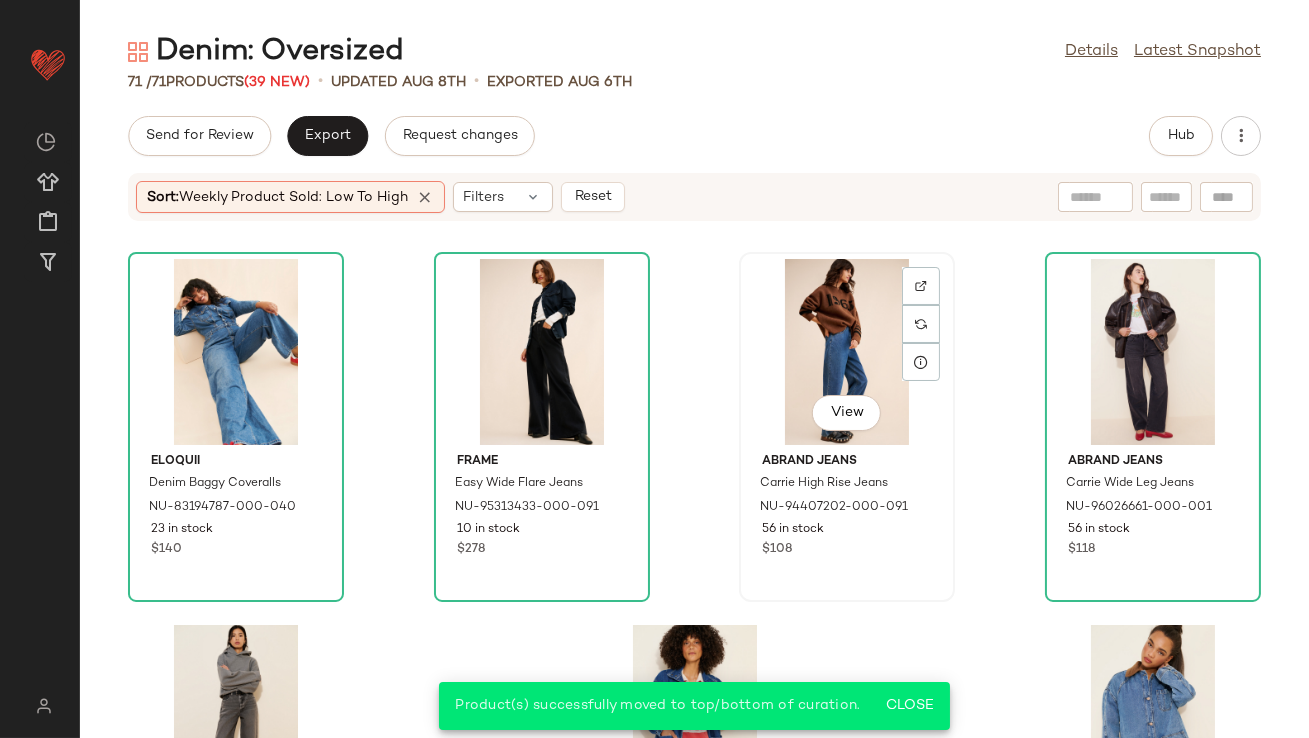 click on "View" 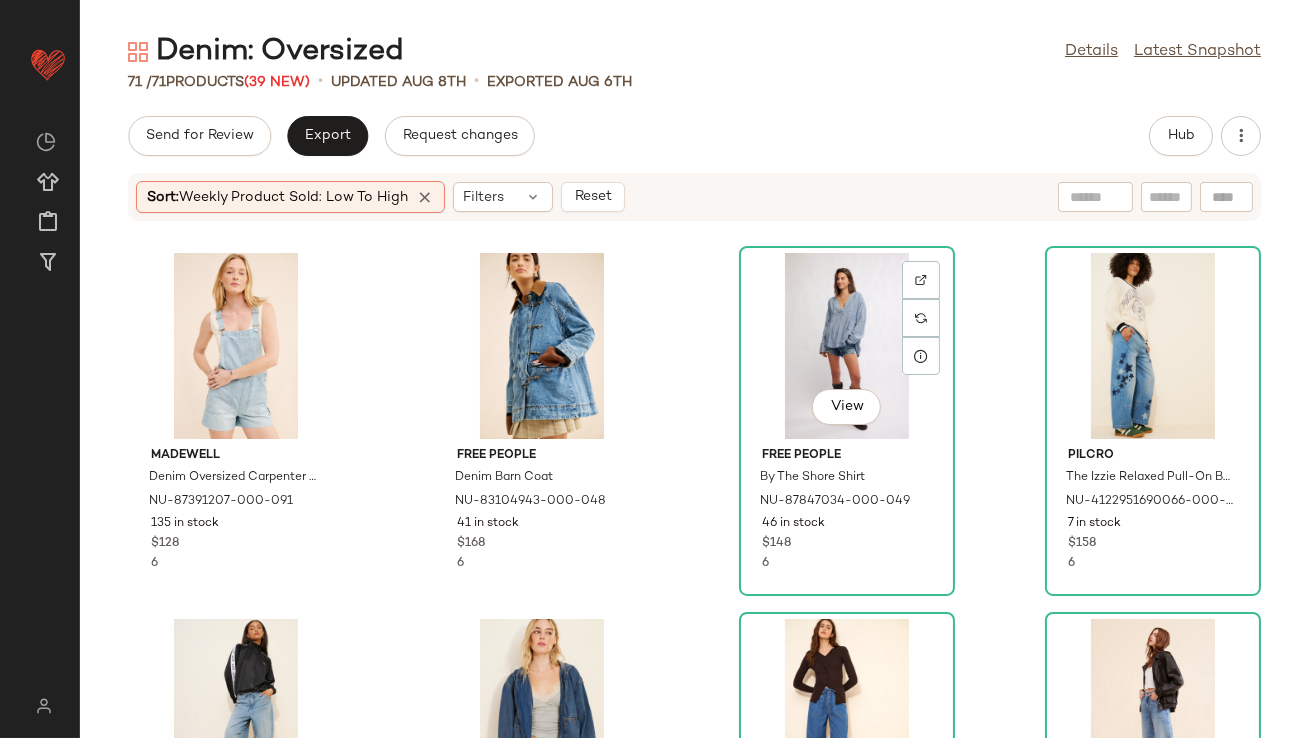 scroll, scrollTop: 2556, scrollLeft: 0, axis: vertical 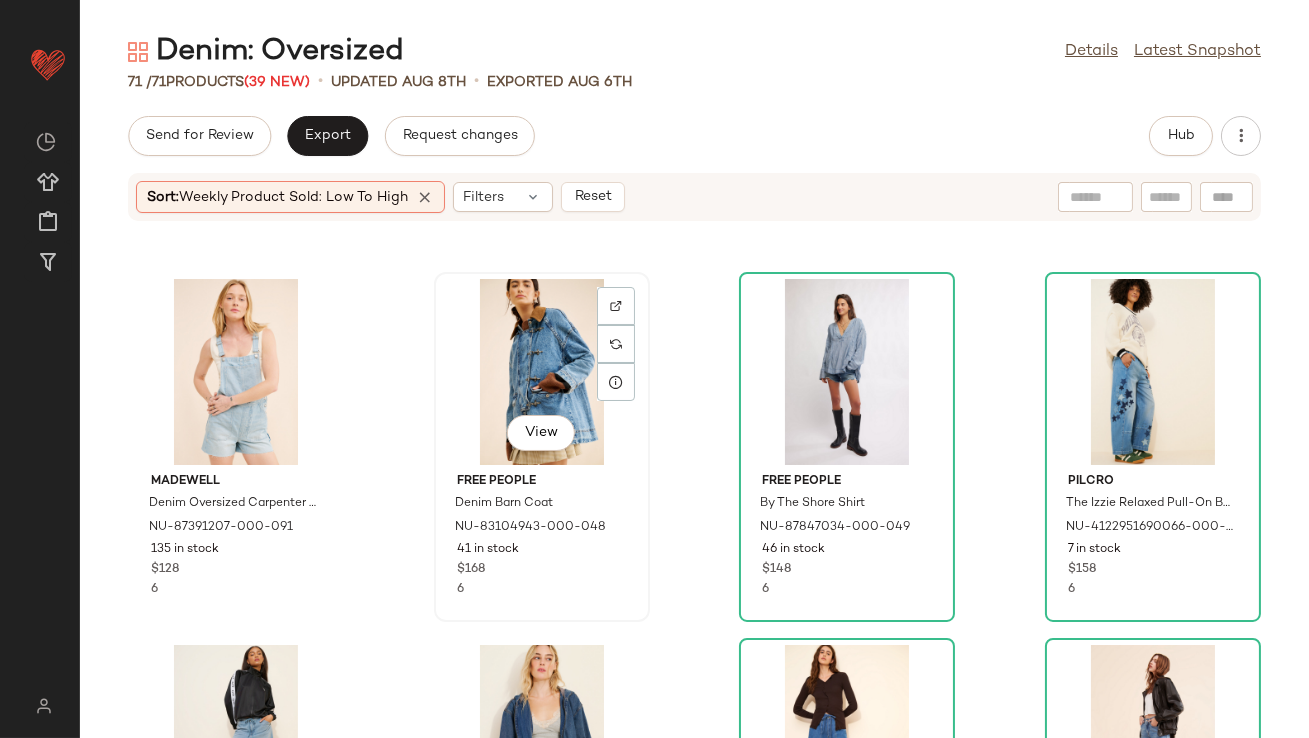click on "View" 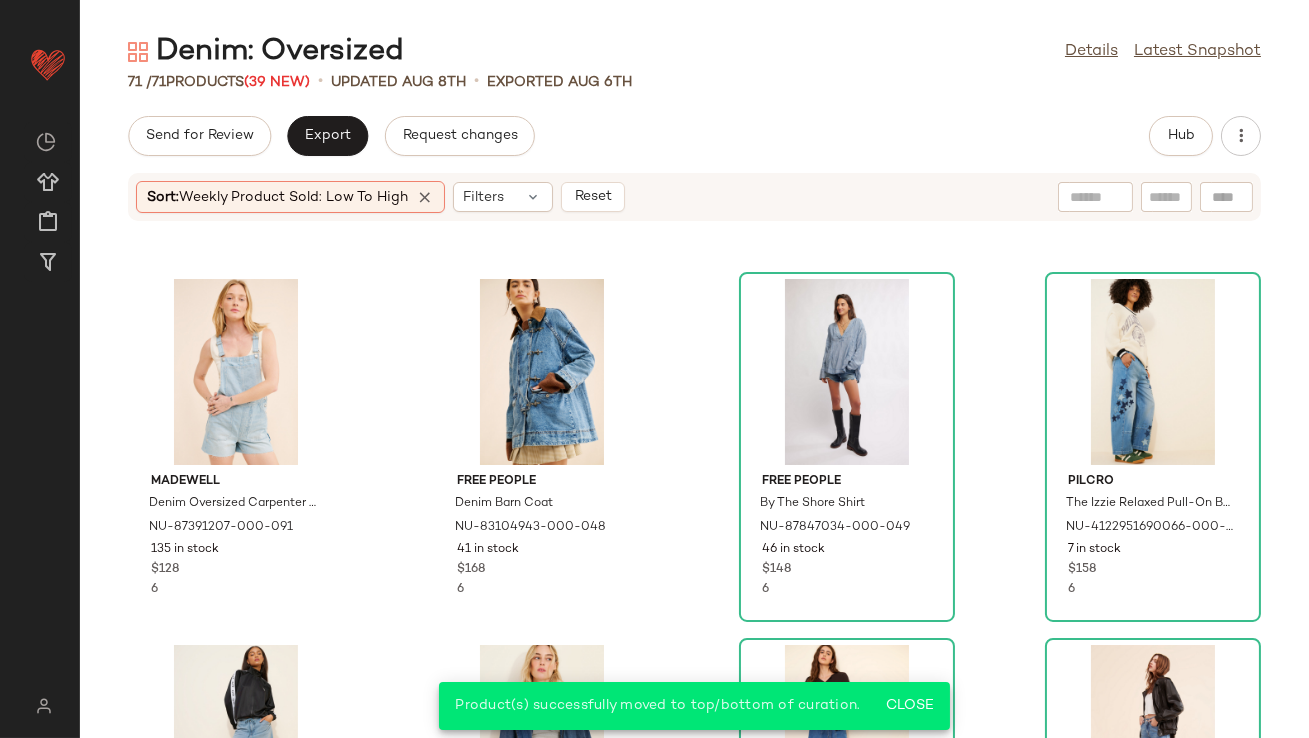 click at bounding box center (425, 197) 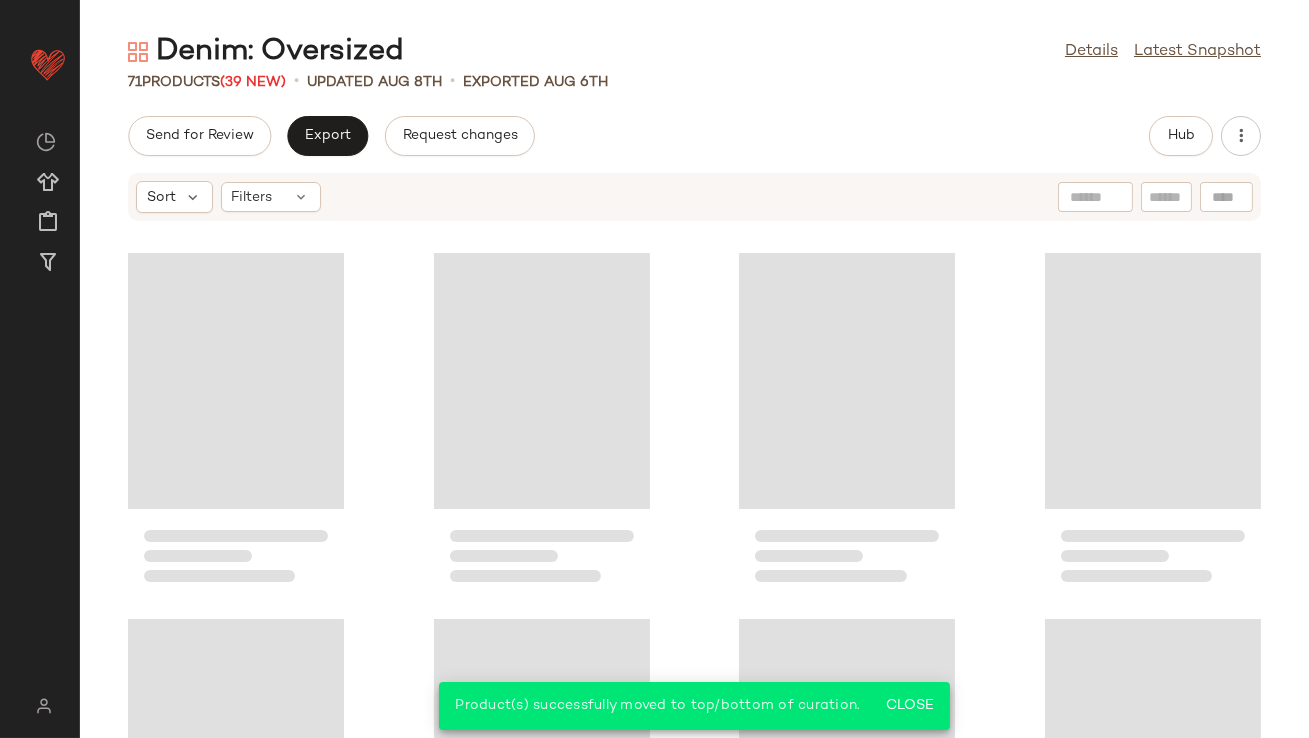 click on "Send for Review   Export   Request changes   Hub" 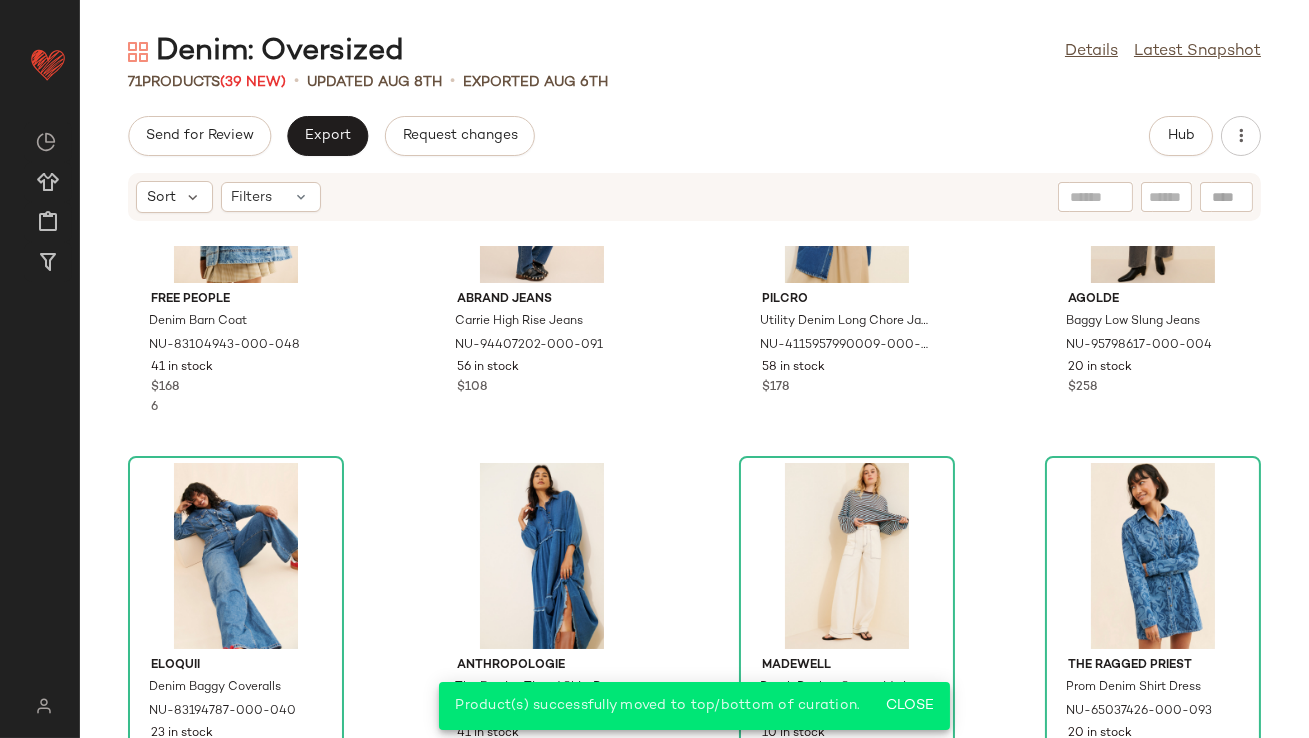 scroll, scrollTop: 160, scrollLeft: 0, axis: vertical 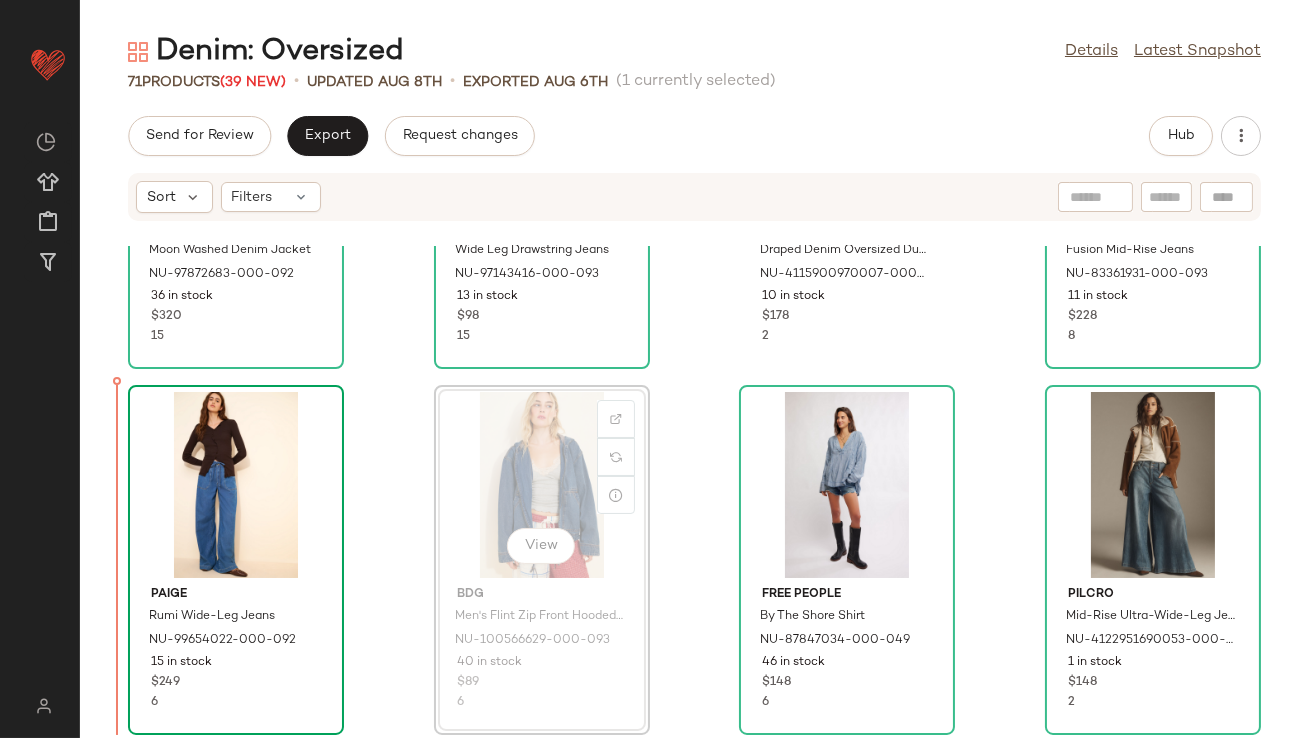 drag, startPoint x: 541, startPoint y: 468, endPoint x: 171, endPoint y: 482, distance: 370.26477 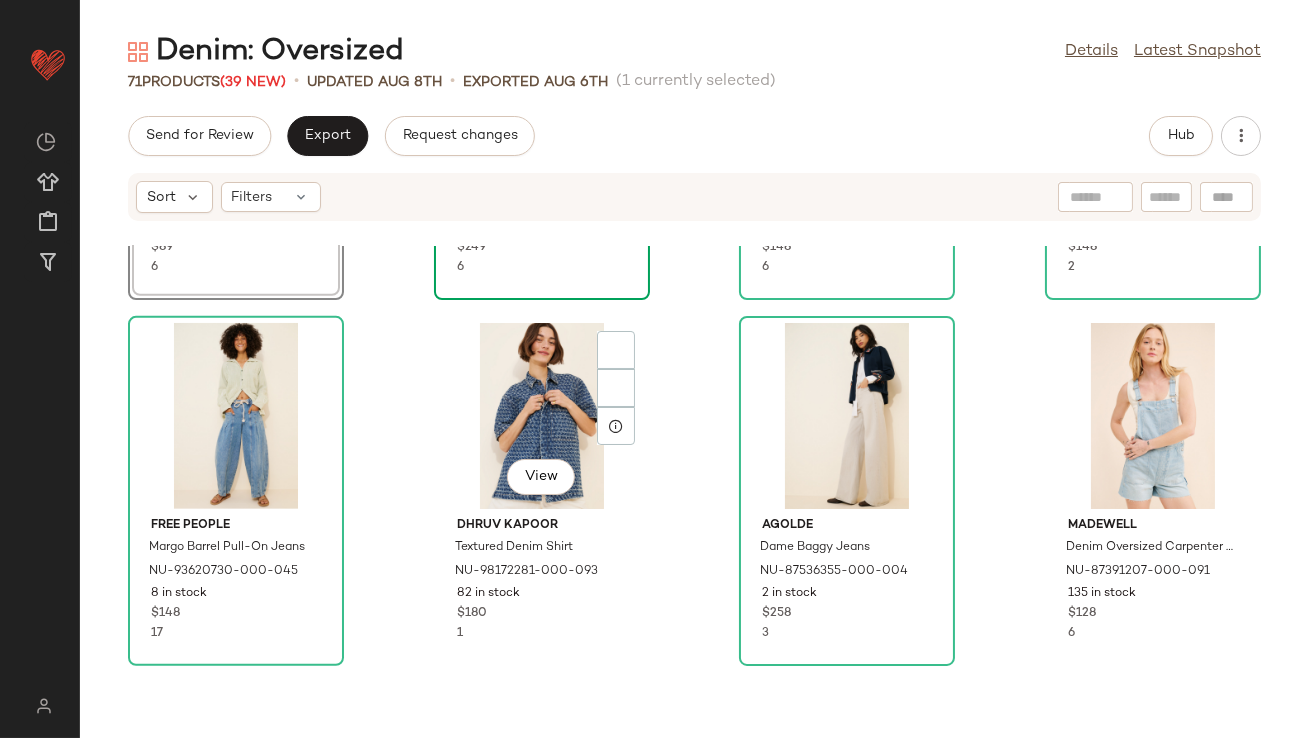 scroll, scrollTop: 1782, scrollLeft: 0, axis: vertical 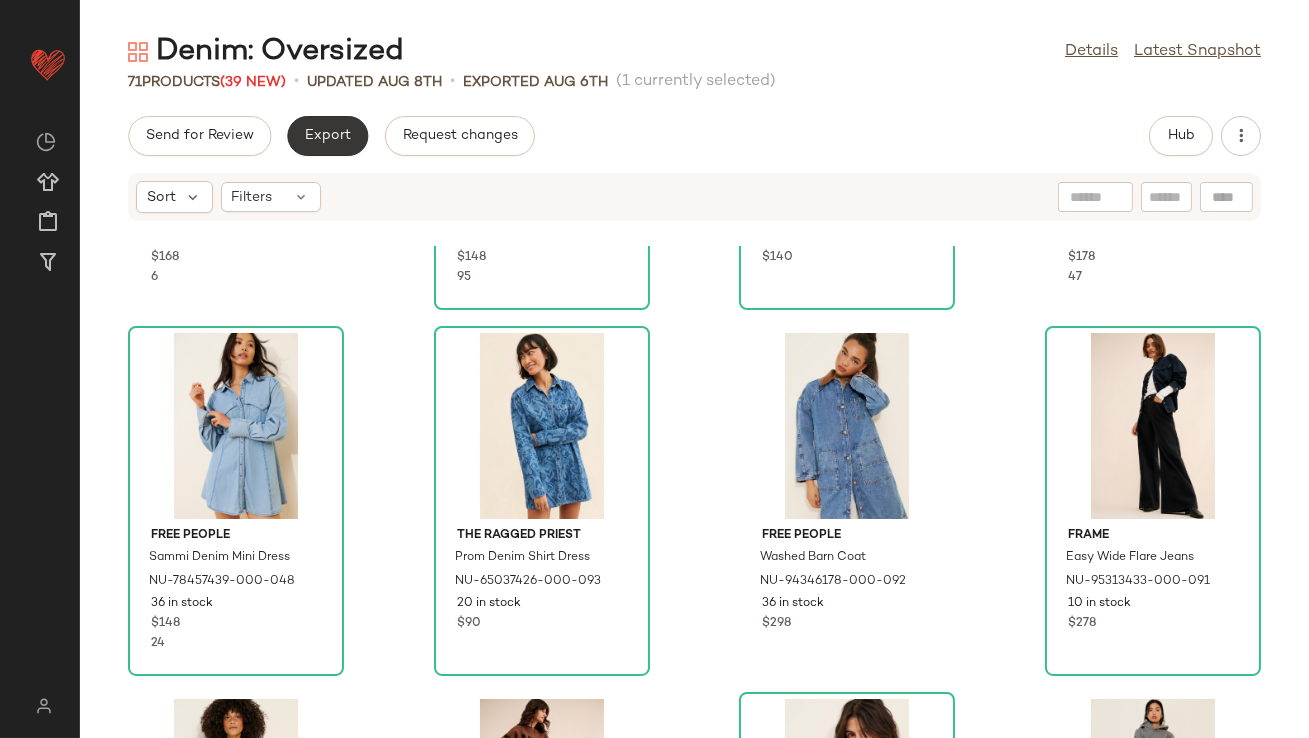 click on "Export" at bounding box center [327, 136] 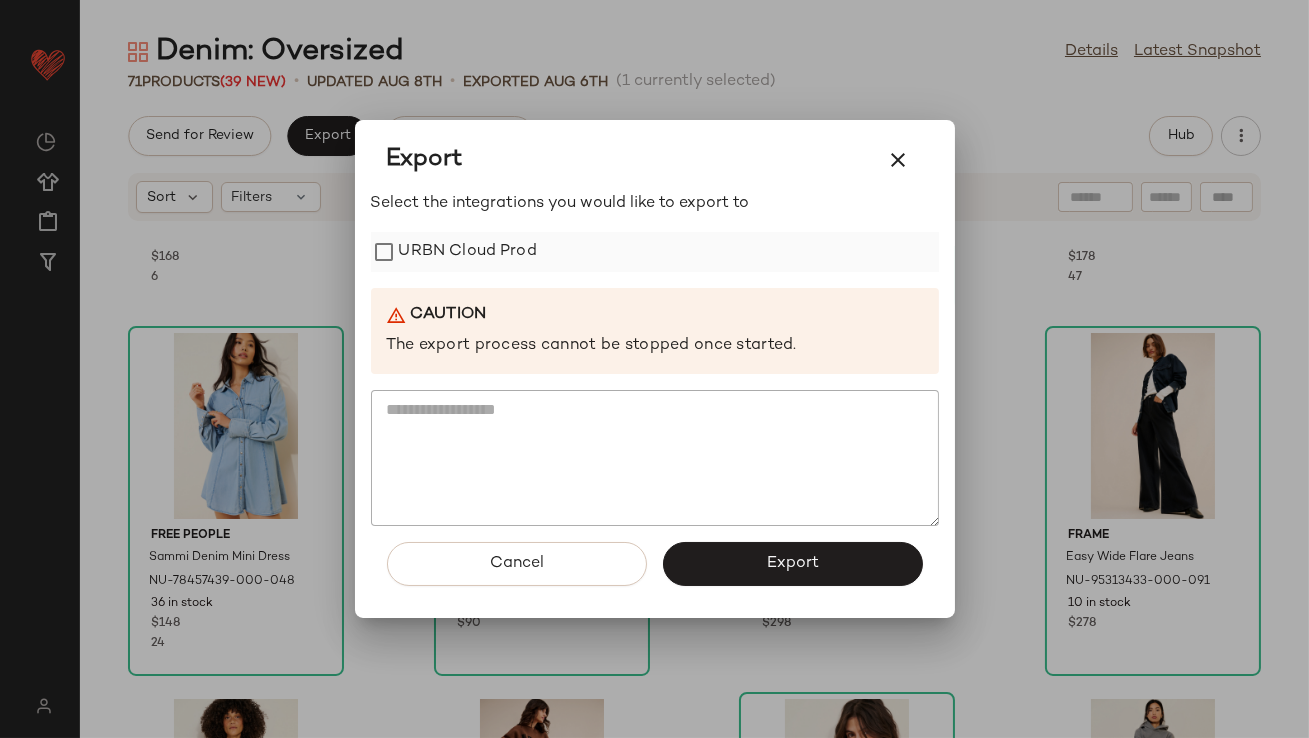 click on "URBN Cloud Prod" at bounding box center [468, 252] 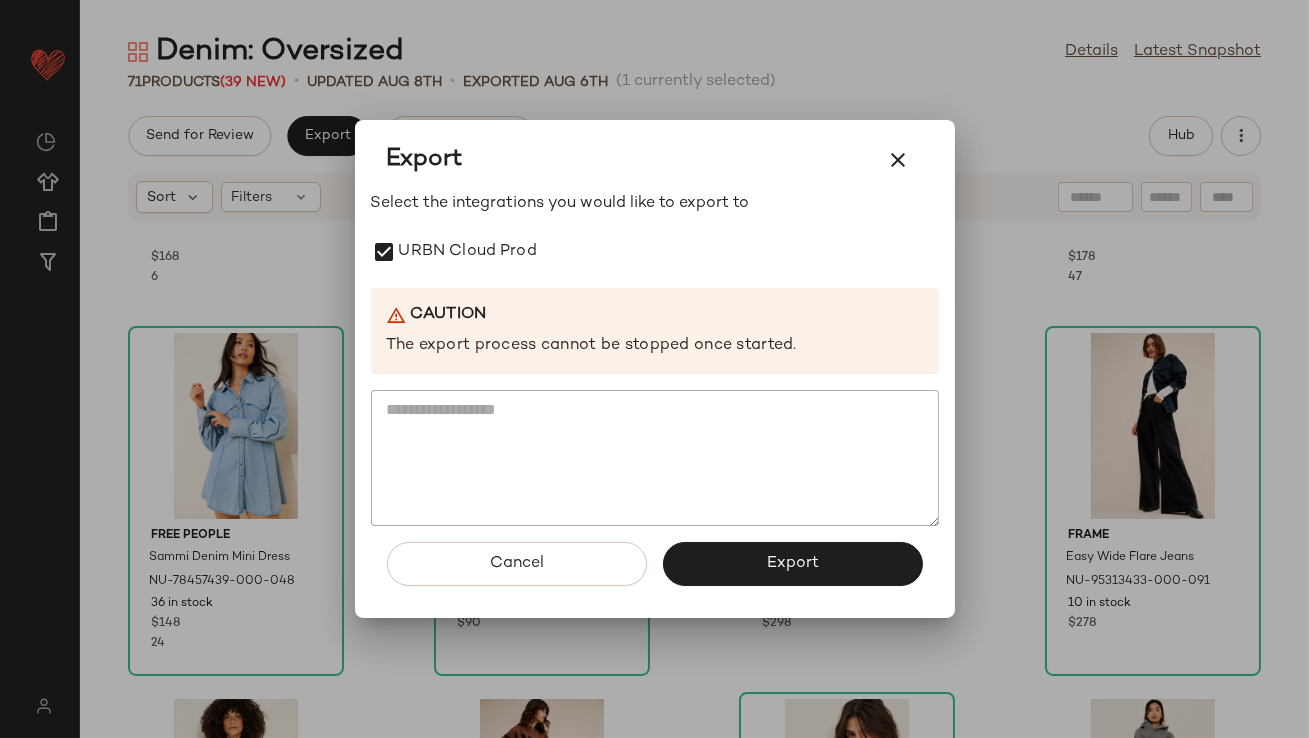 click on "Export" 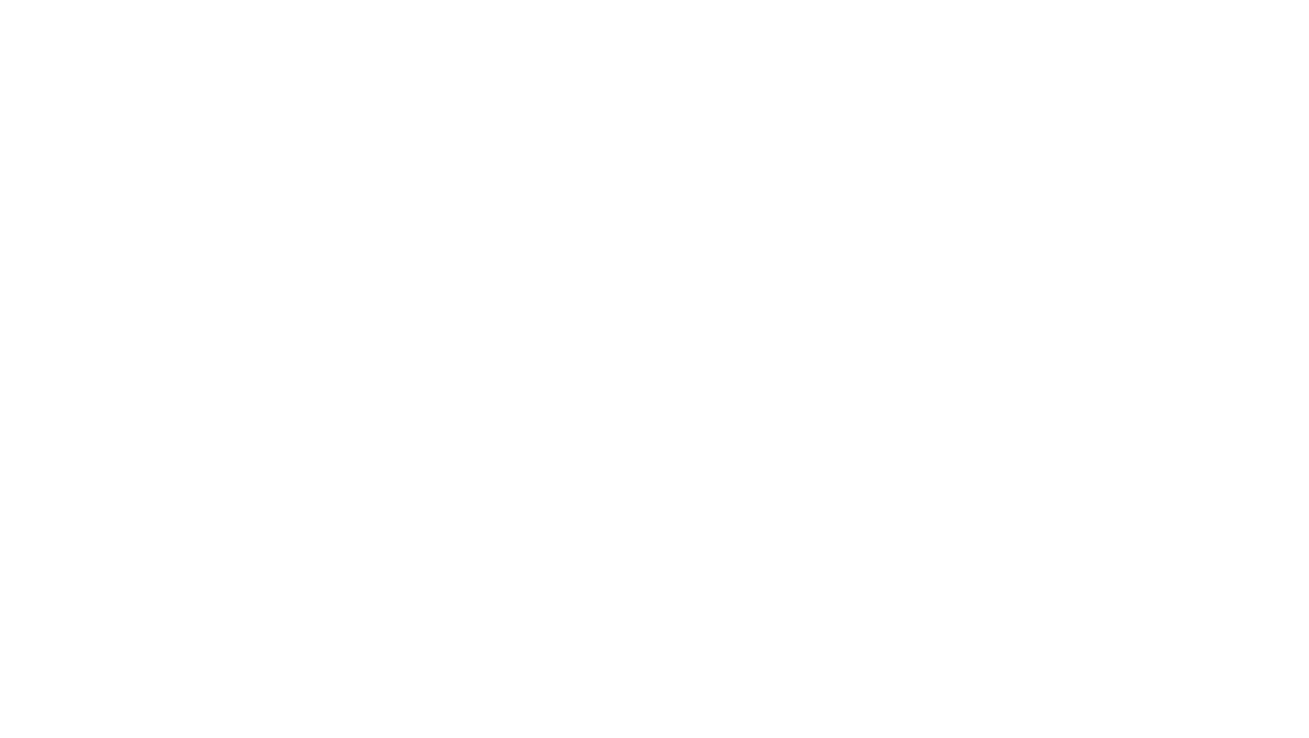 scroll, scrollTop: 0, scrollLeft: 0, axis: both 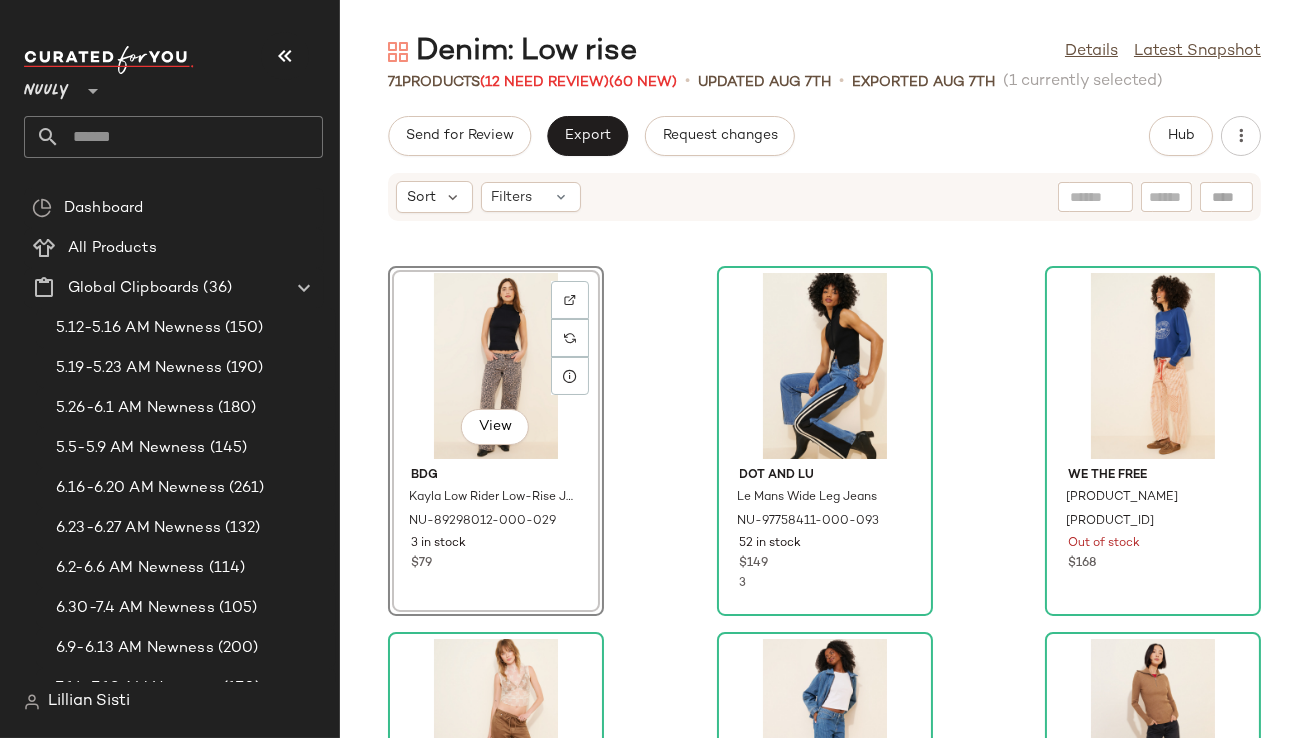 click at bounding box center (285, 56) 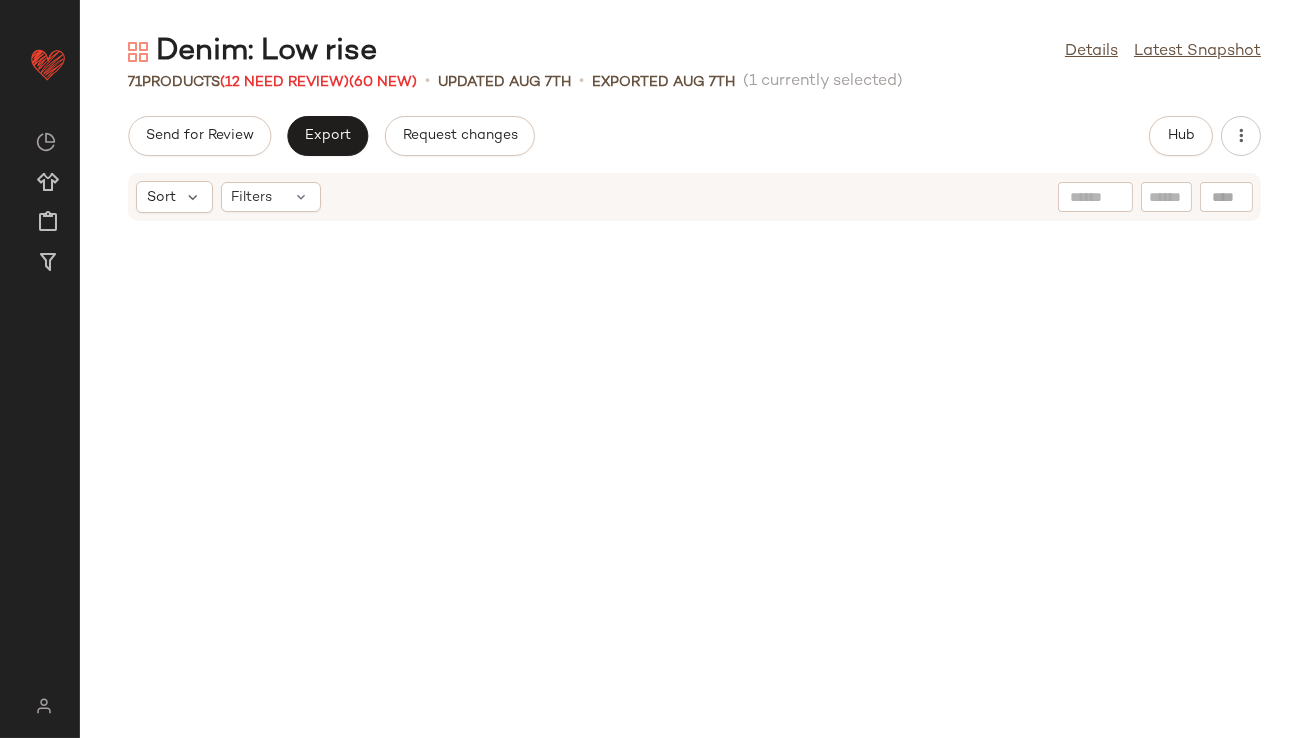 scroll, scrollTop: 2195, scrollLeft: 0, axis: vertical 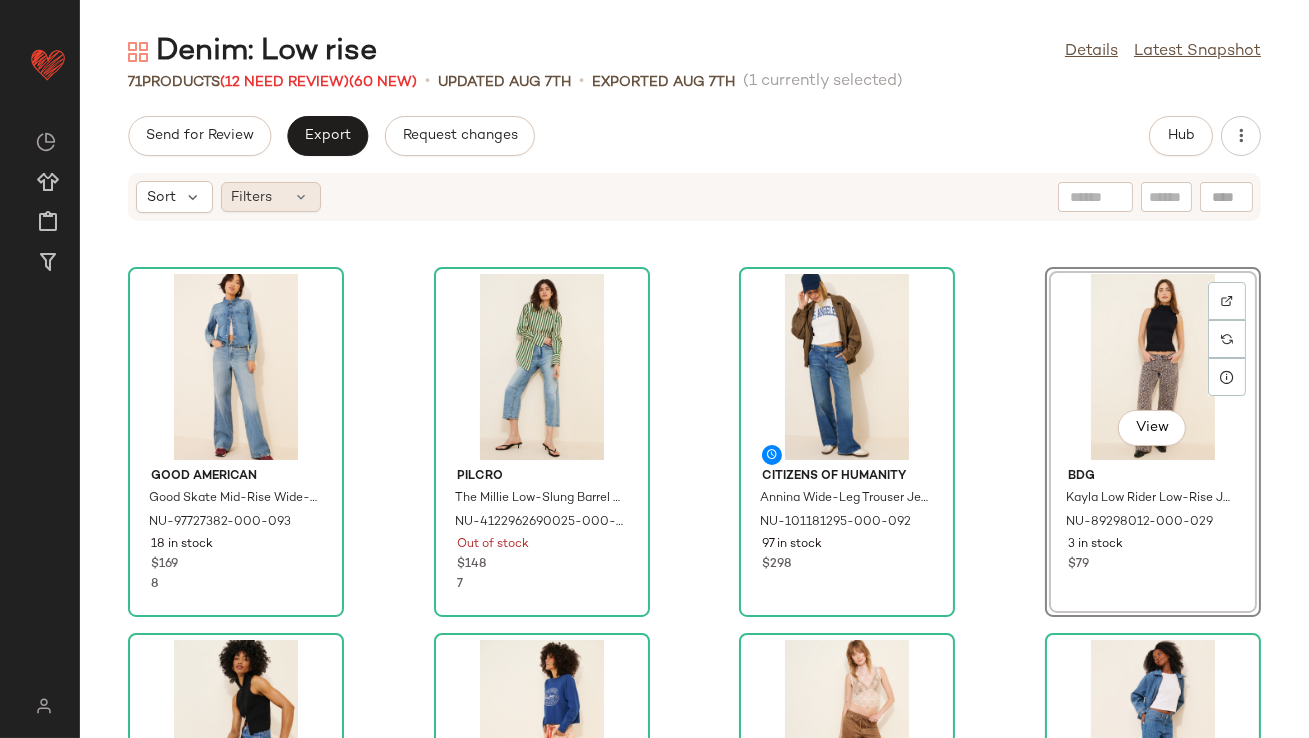 click on "Filters" at bounding box center (252, 197) 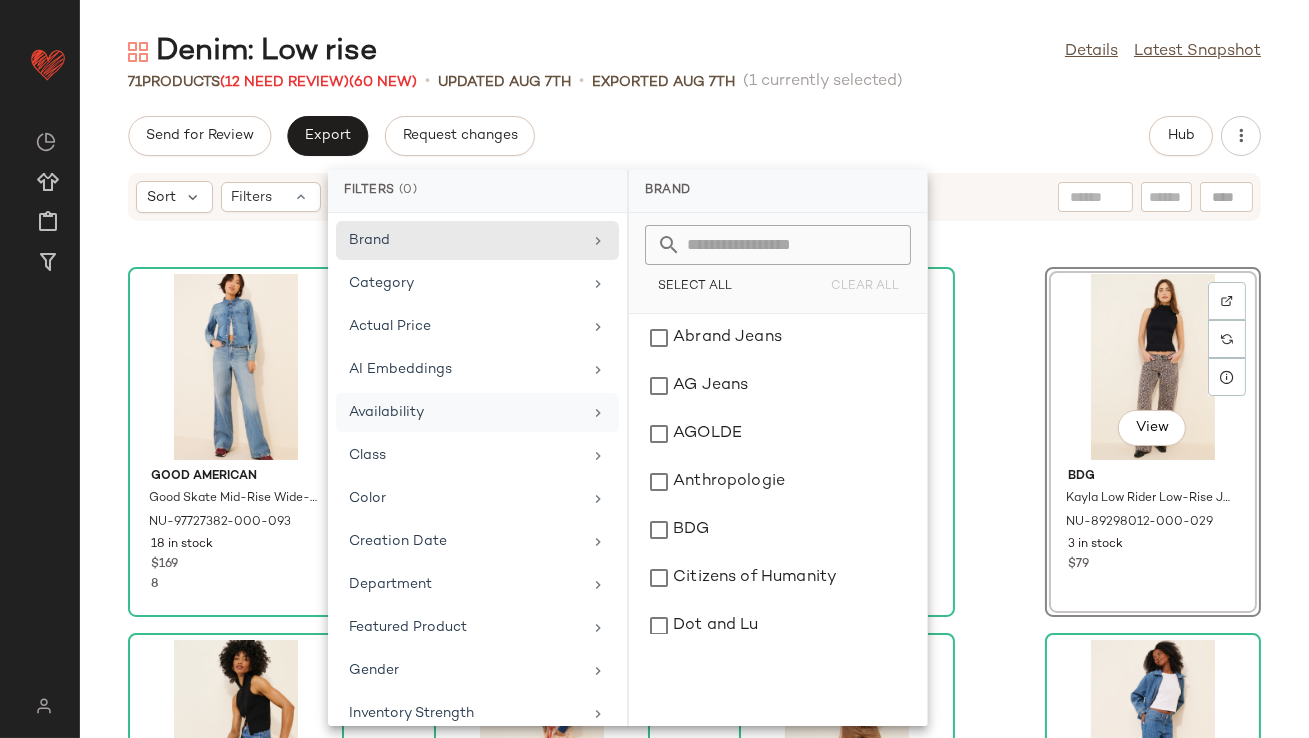 click on "Availability" 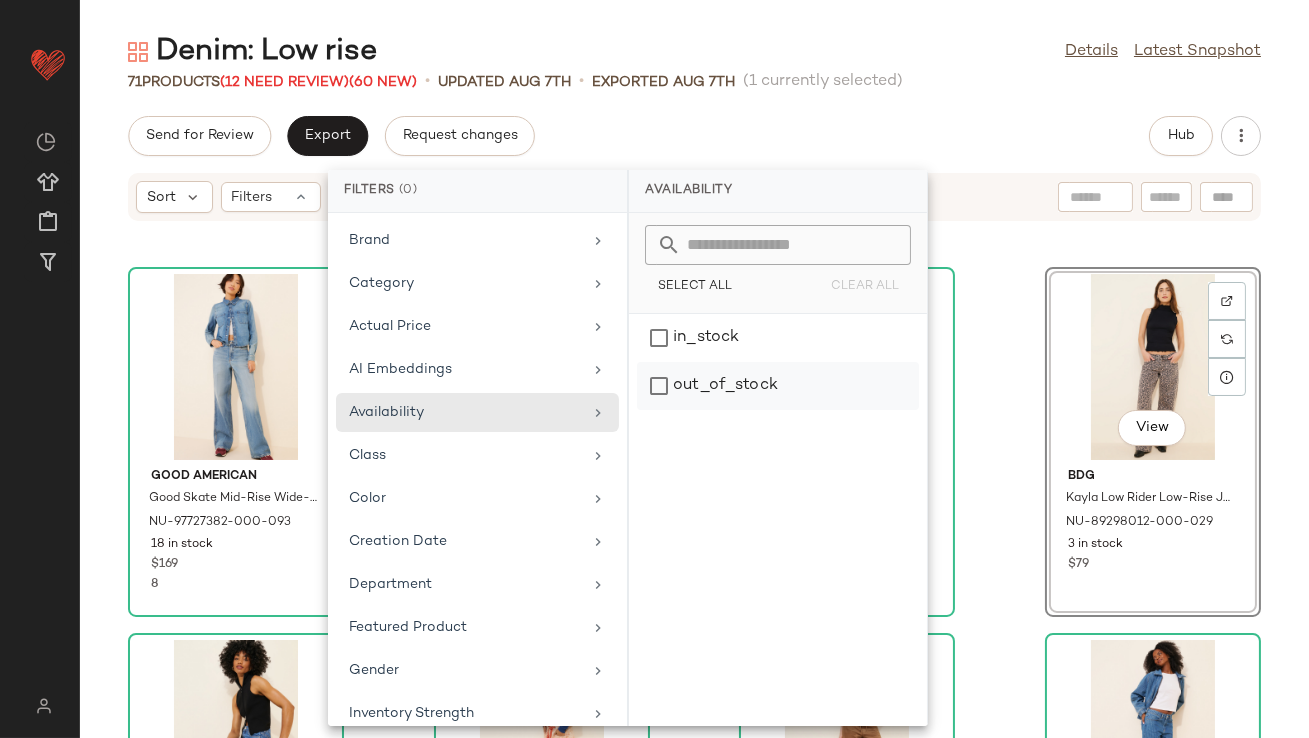 click on "out_of_stock" 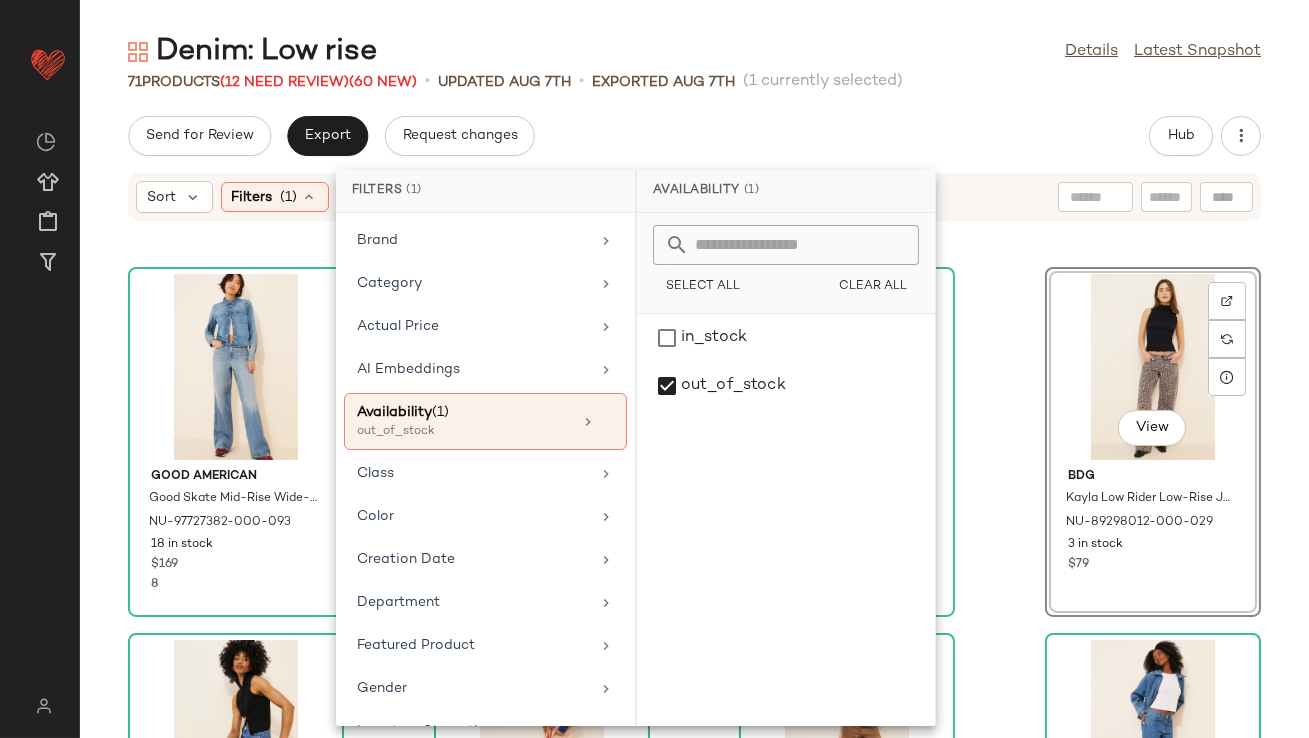 click on "Send for Review   Export   Request changes   Hub" 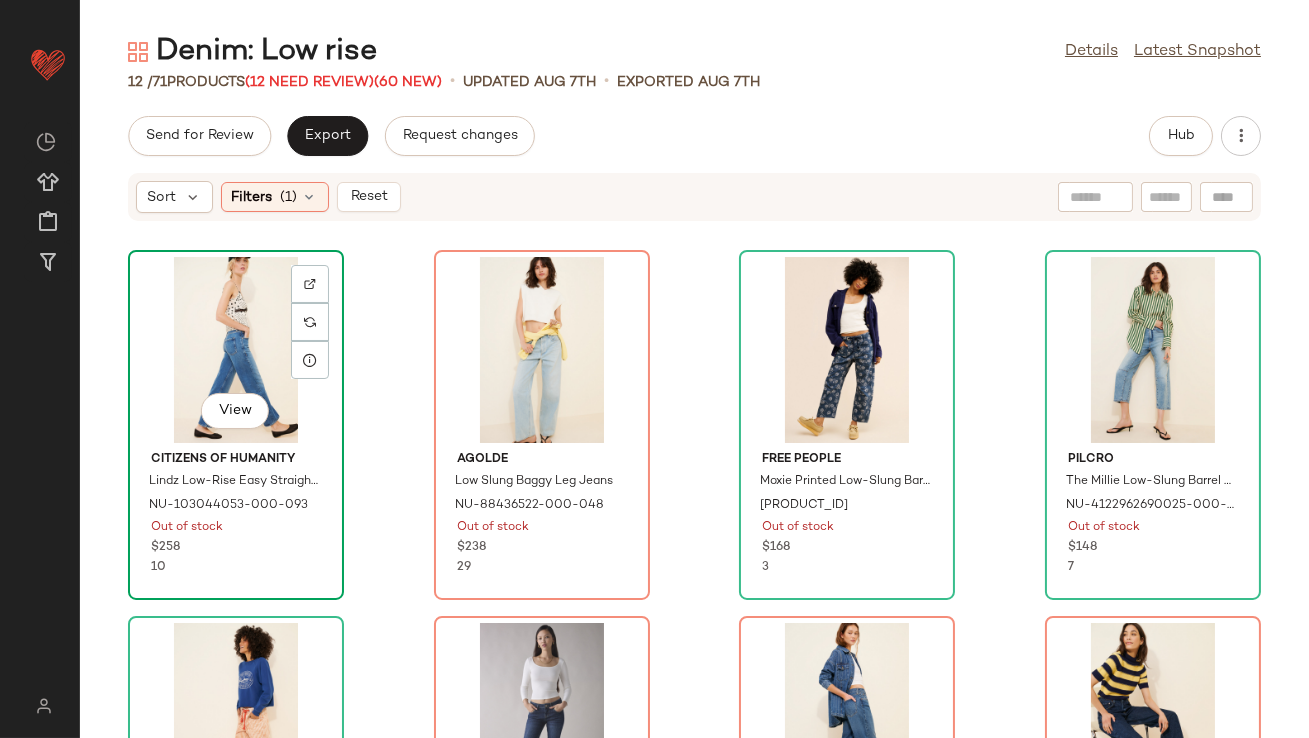 click on "View" 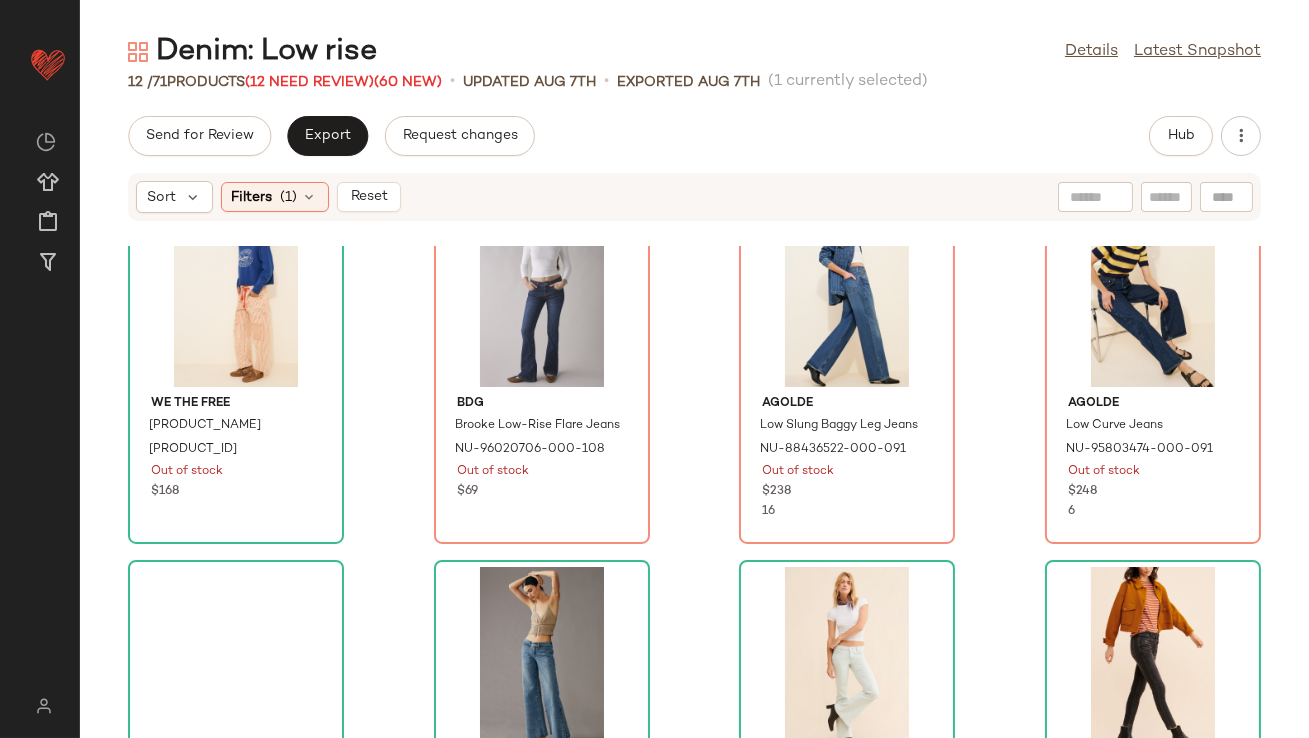 scroll, scrollTop: 609, scrollLeft: 0, axis: vertical 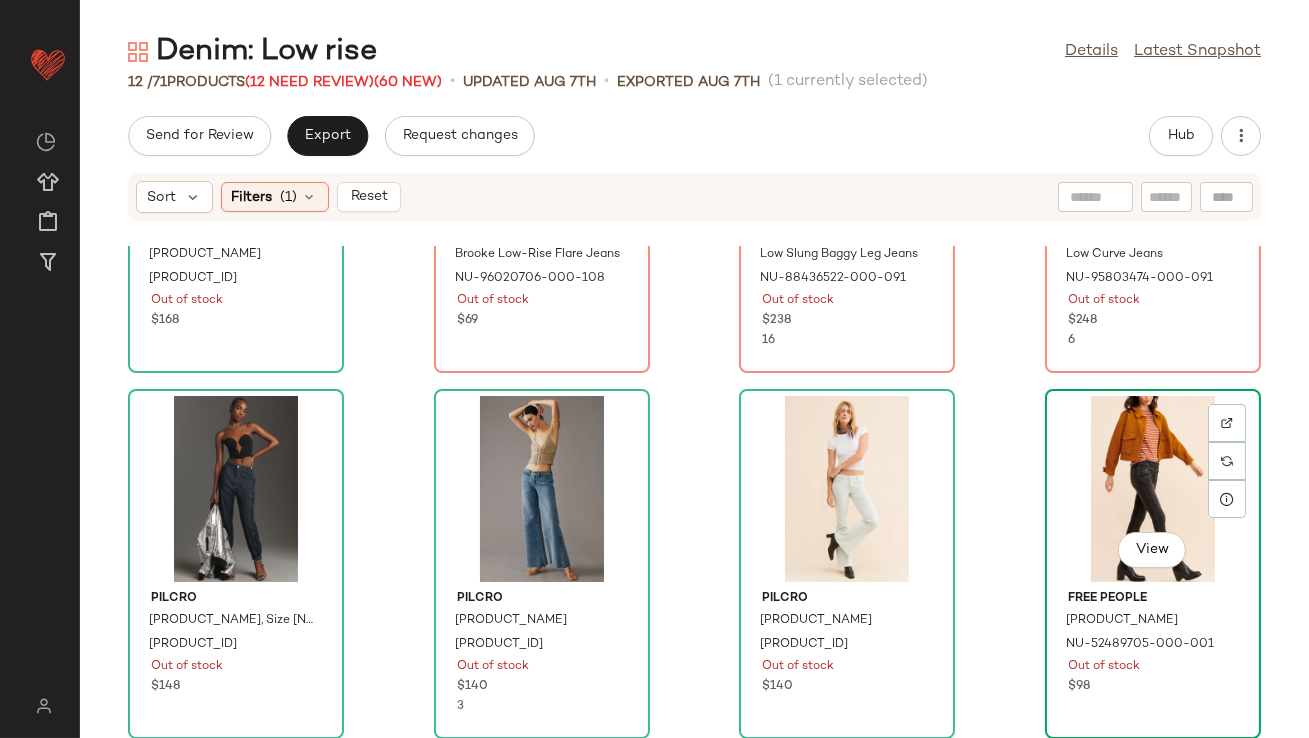click on "View" 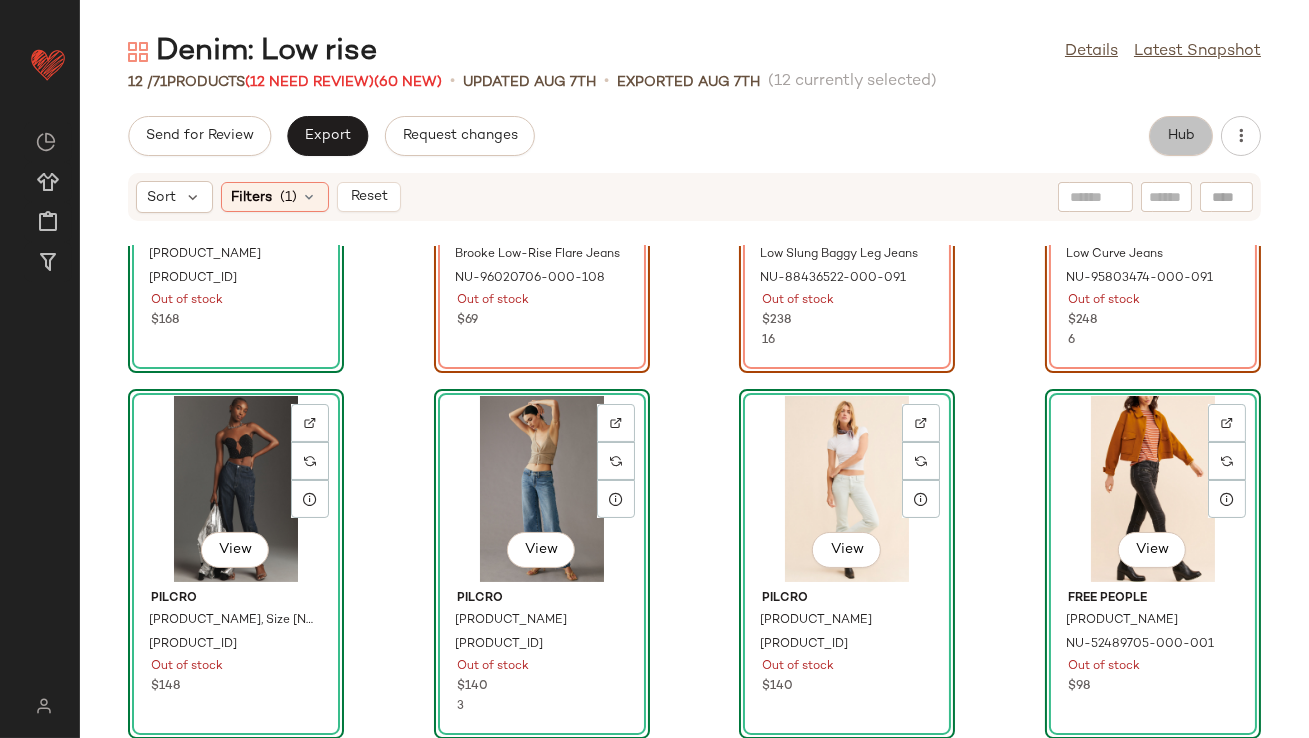 click on "Hub" at bounding box center [1181, 136] 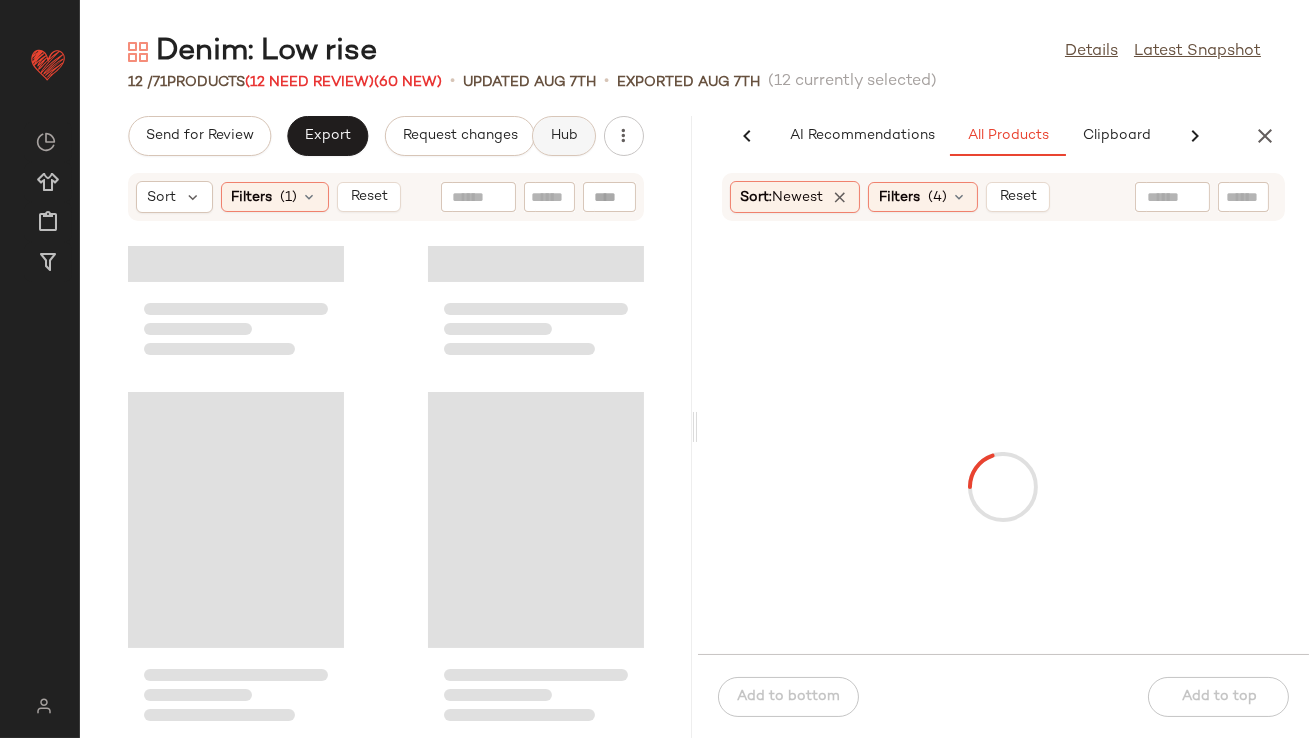 scroll, scrollTop: 0, scrollLeft: 112, axis: horizontal 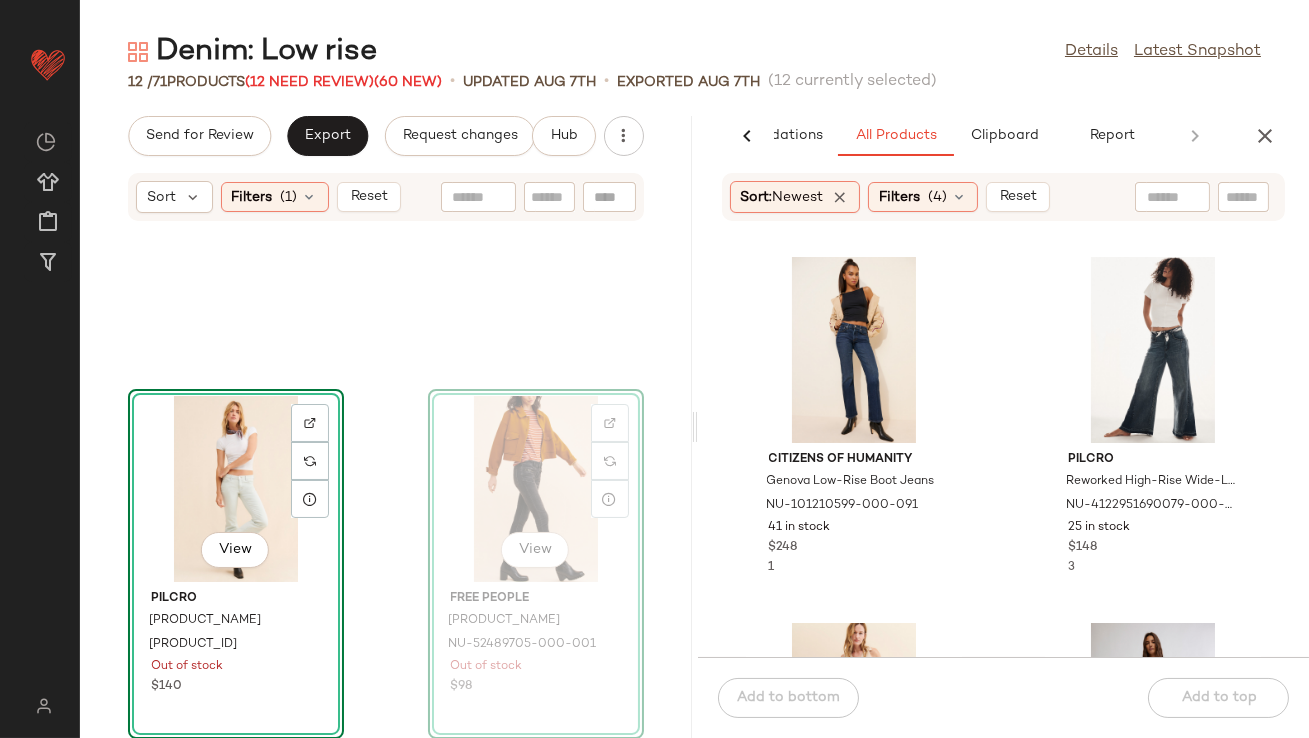 drag, startPoint x: 500, startPoint y: 446, endPoint x: 529, endPoint y: 445, distance: 29.017237 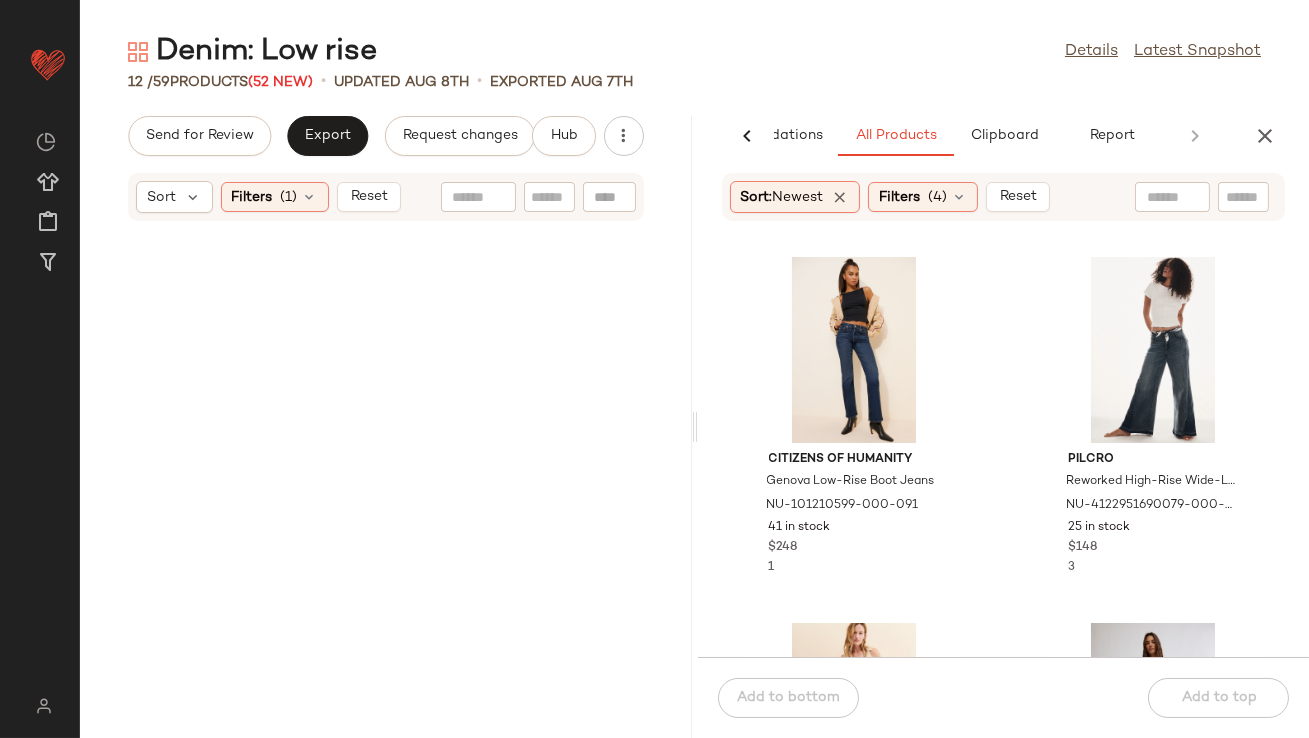 scroll, scrollTop: 0, scrollLeft: 0, axis: both 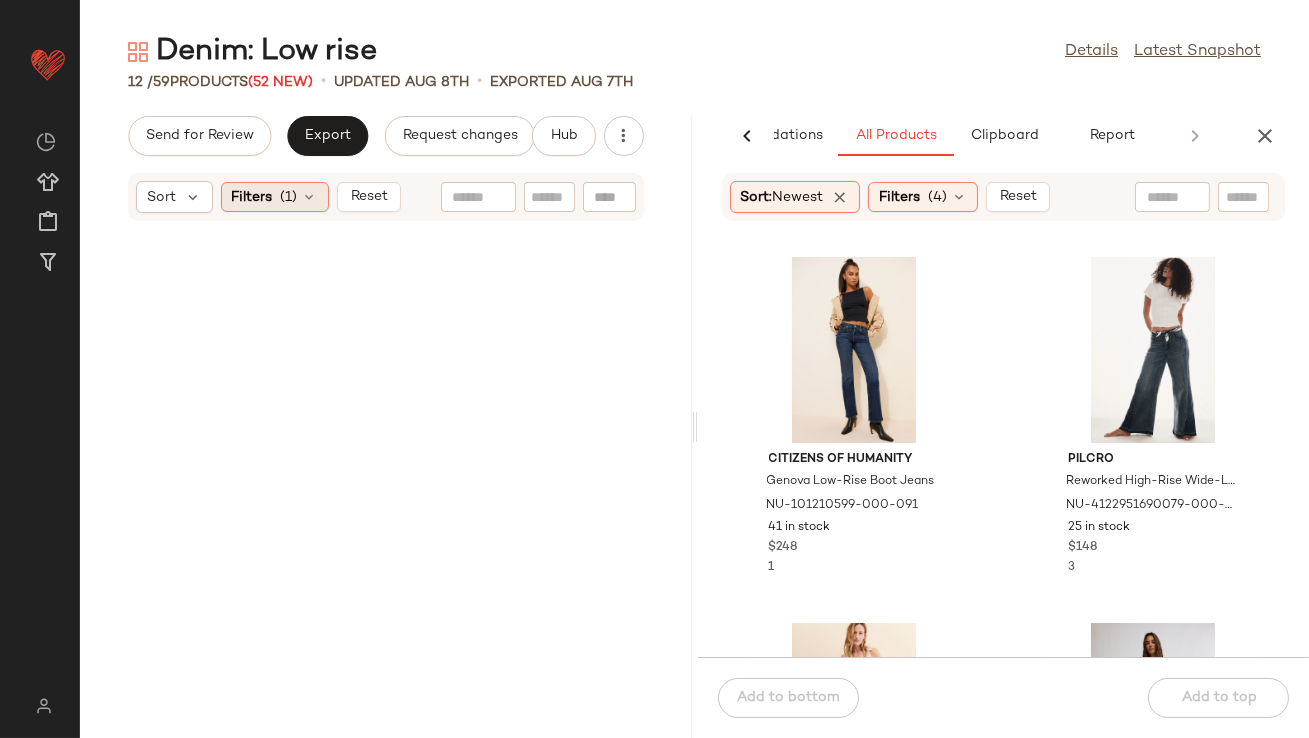 click at bounding box center [310, 197] 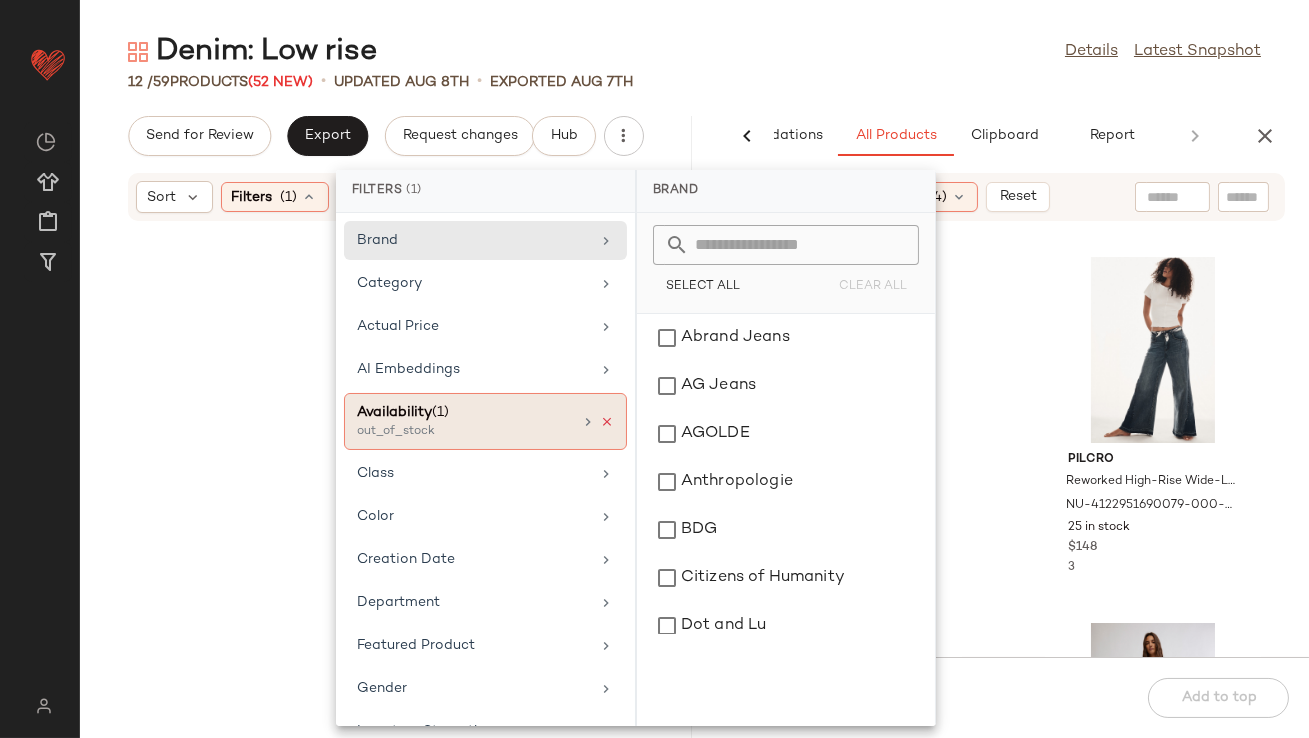click at bounding box center [607, 422] 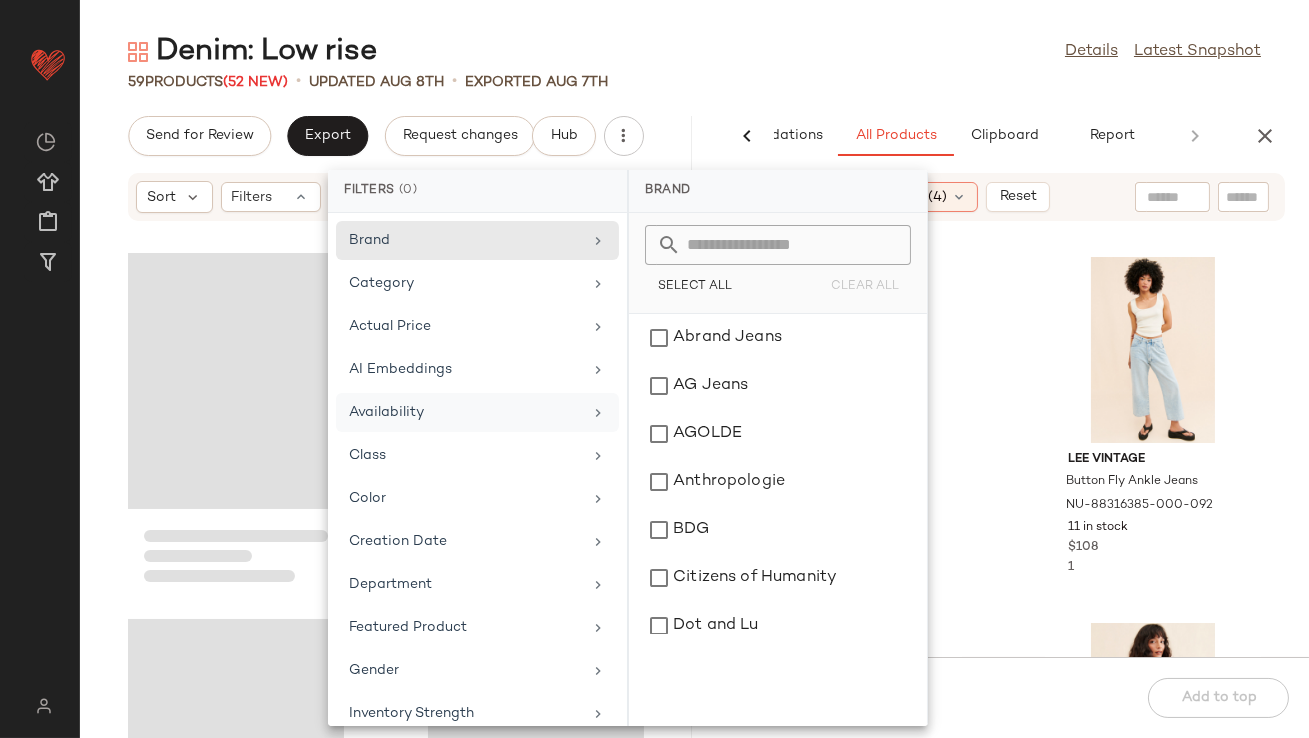 click on "[PRODUCT_CATEGORY]: [PRODUCT_ATTRIBUTE] :: by Curated for You [NUMBER] [PRODUCTS] ([NUMBER] New) • updated [DATE] • Exported [DATE] Send for Review Export Request changes Hub Sort Filters AI Recommendations All Products Clipboard Report Sort: Newest Filters ([NUMBER]) Reset Levi's Dad Utility Striped Jeans [PRODUCT_ID] [NUMBER] in stock $[PRICE] 1 Lee Vintage Button Fly Ankle Jeans [PRODUCT_ID] [NUMBER] in stock $[PRICE] 1 Current/Elliott The Boulevard Bootcut Jeans [PRODUCT_ID] [NUMBER] in stock $[PRICE] 1 Paige Anessa High-Rise Wide Leg Jeans [PRODUCT_ID] [NUMBER] in stock $[PRICE] 2 Pilcro Pull-On High-Rise Wide-Leg Track Jeans [PRODUCT_ID] [NUMBER] in stock $[PRICE] 1 Wrangler World Wide Denim Wide Leg Jeans [PRODUCT_ID] [NUMBER] in stock $[PRICE] 3 Pilcro The Jenna Mid-Rise Relaxed Jeans [PRODUCT_ID] [NUMBER] in stock $[PRICE] 2 Wrangler World Wide Wide Leg Jeans [PRODUCT_ID] [NUMBER] in stock $[PRICE] 3 Add to bottom Add to top" at bounding box center [694, 385] 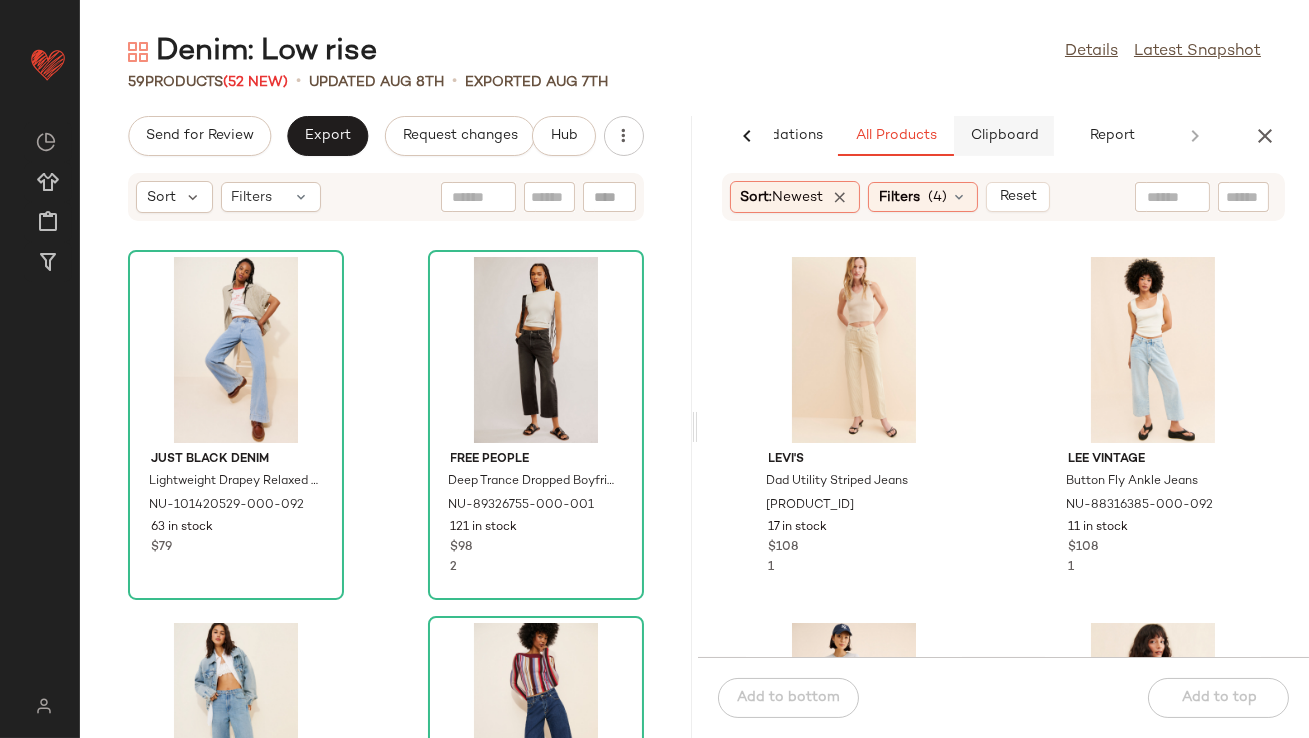 click on "Clipboard" at bounding box center (1004, 136) 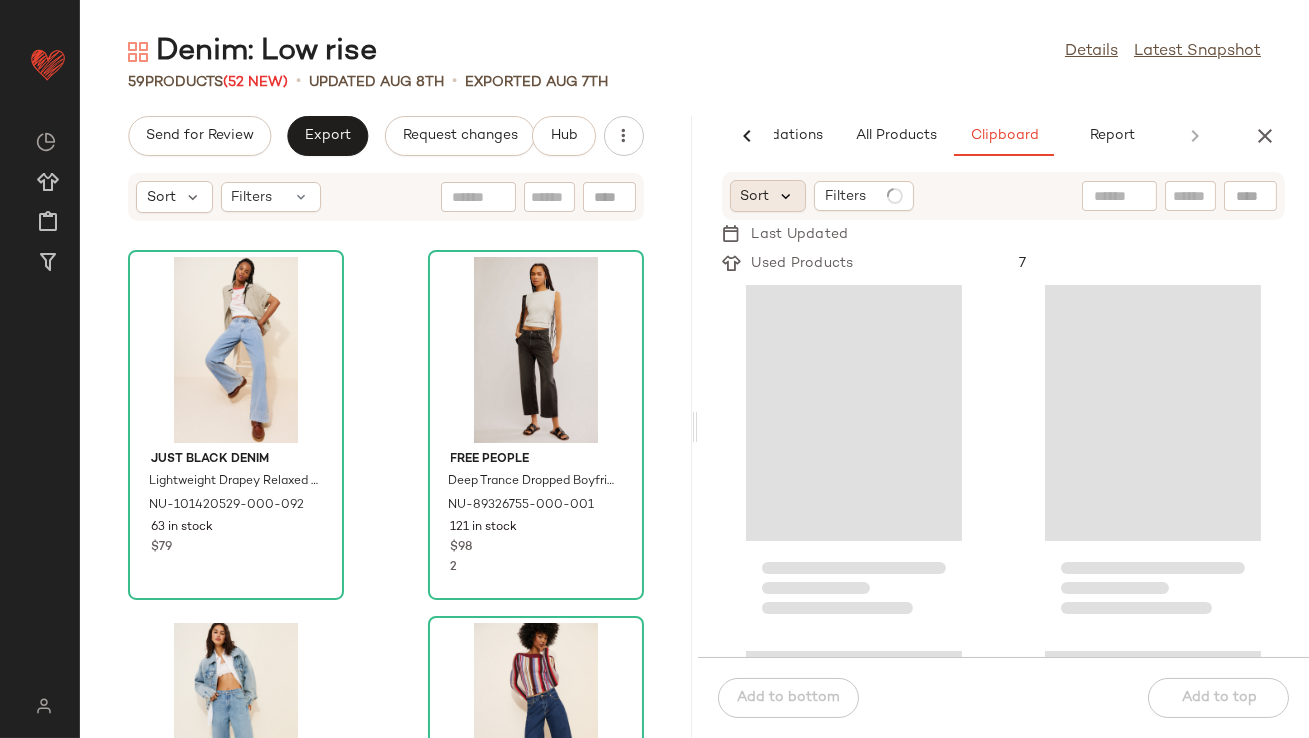 click at bounding box center (787, 196) 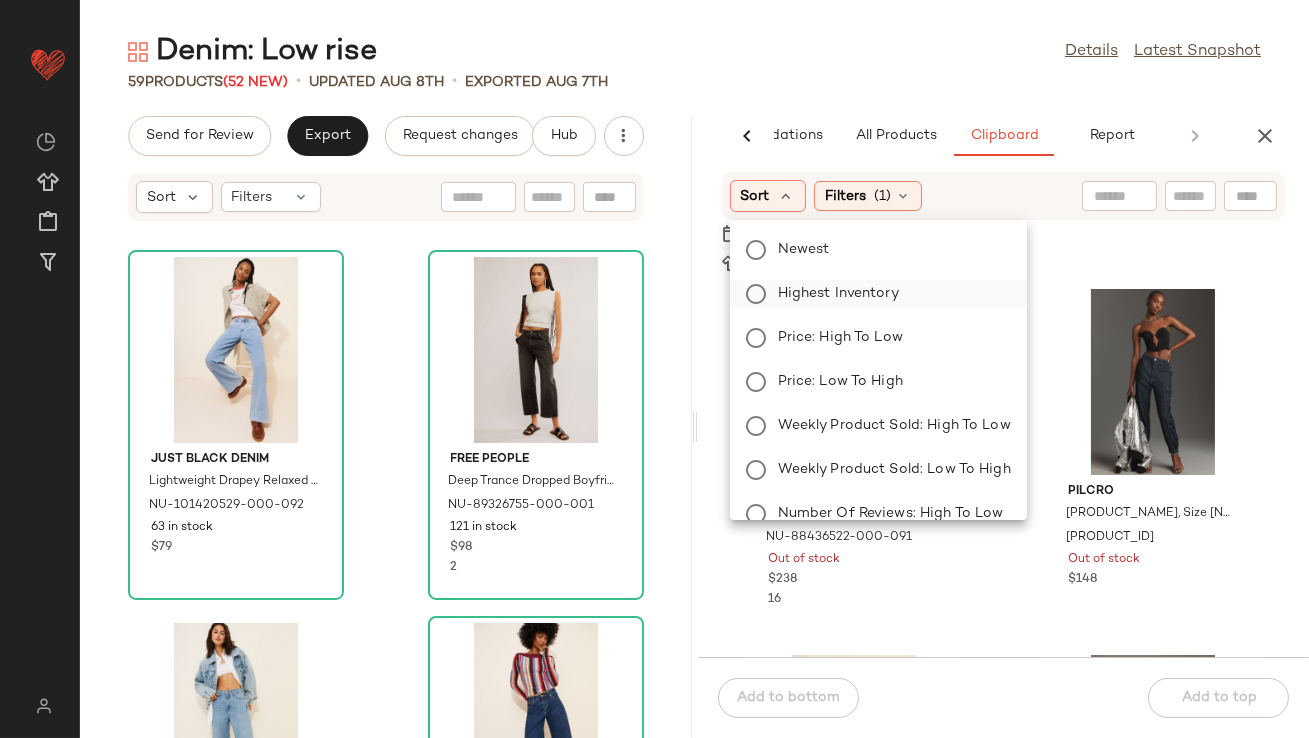 click on "Highest Inventory" 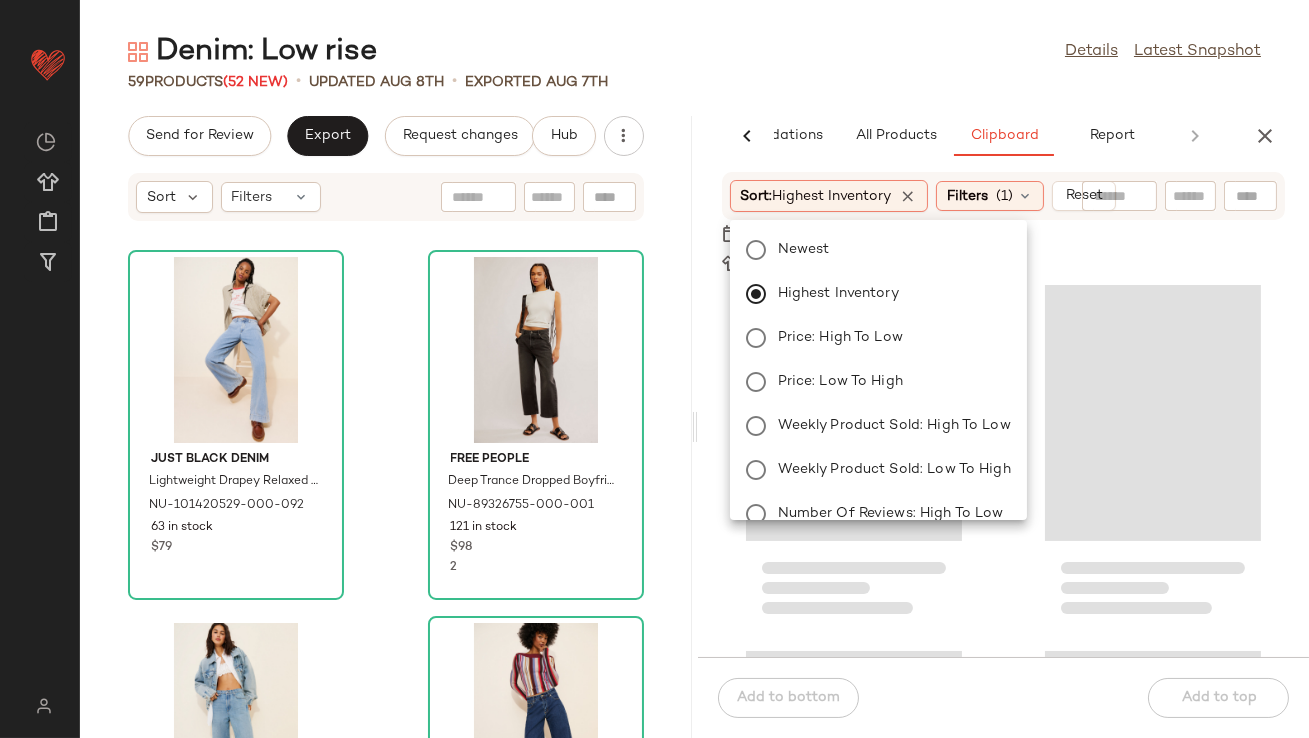 click on "Denim: Low rise  Details   Latest Snapshot" 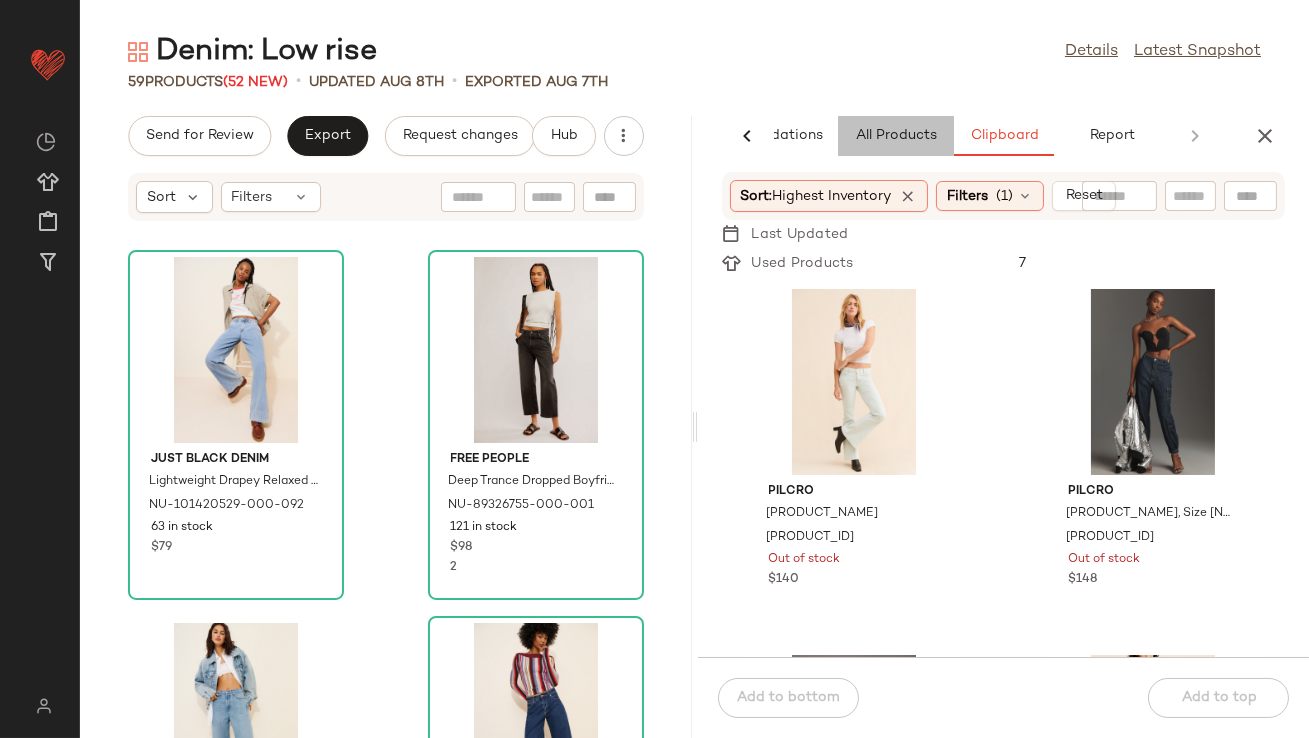 click on "All Products" 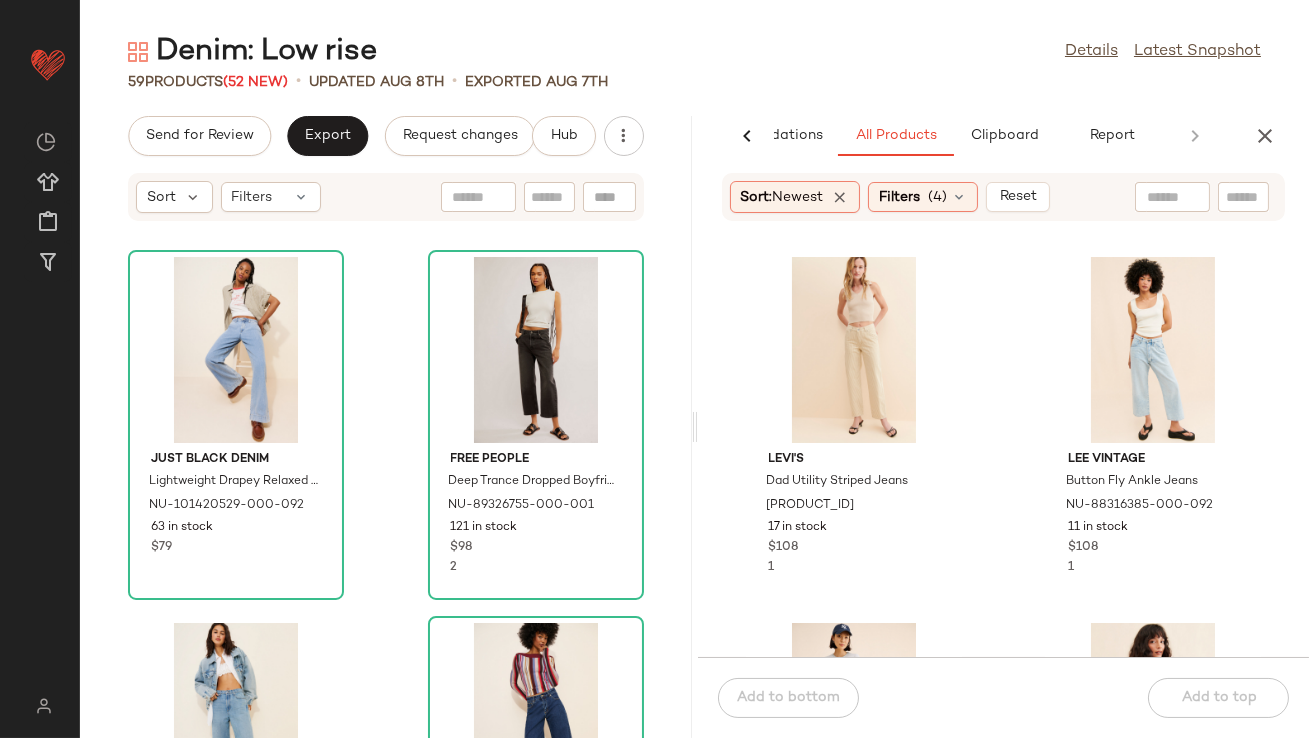click 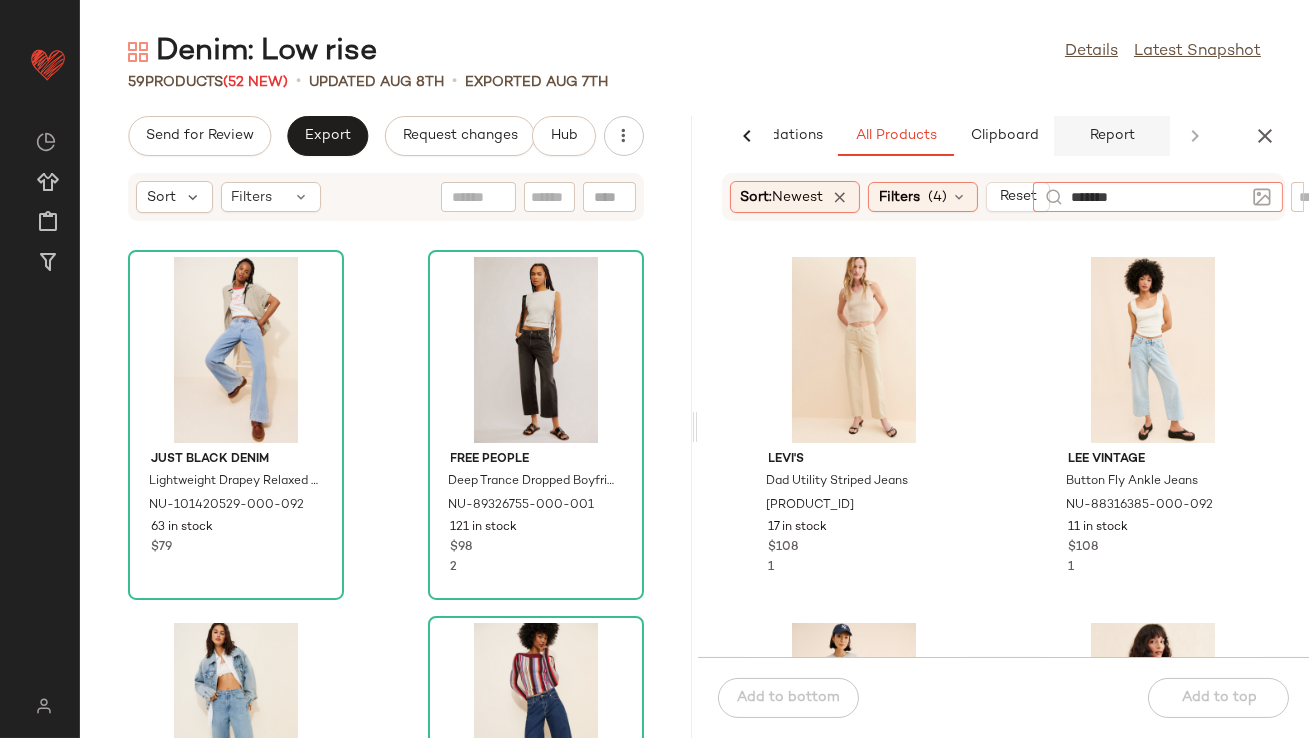 type on "********" 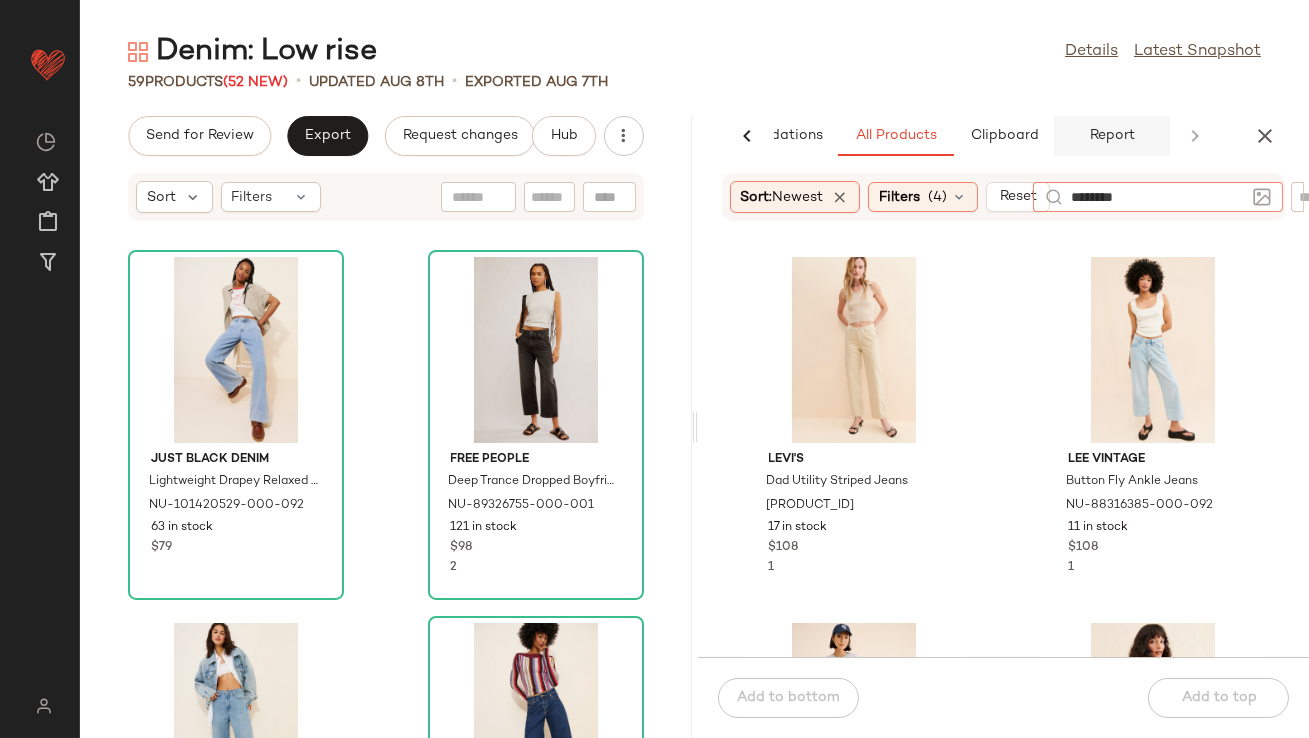 type 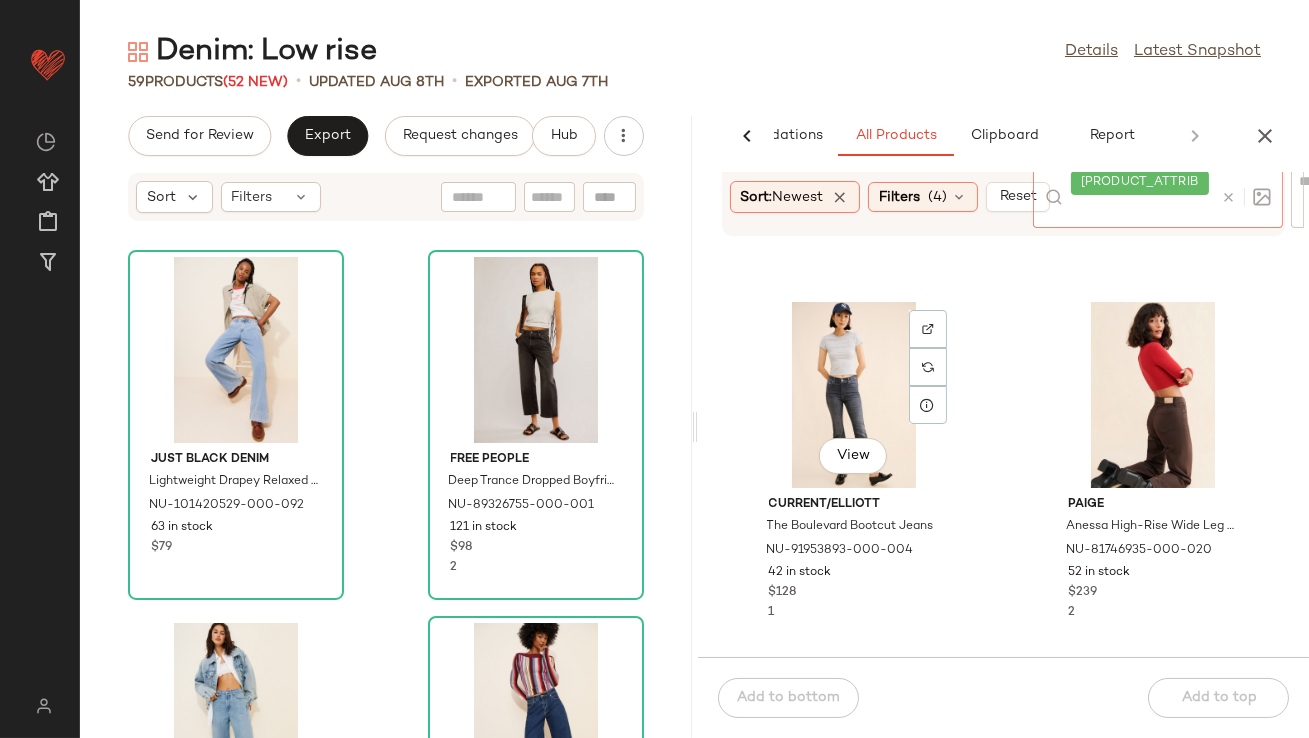 scroll, scrollTop: 713, scrollLeft: 0, axis: vertical 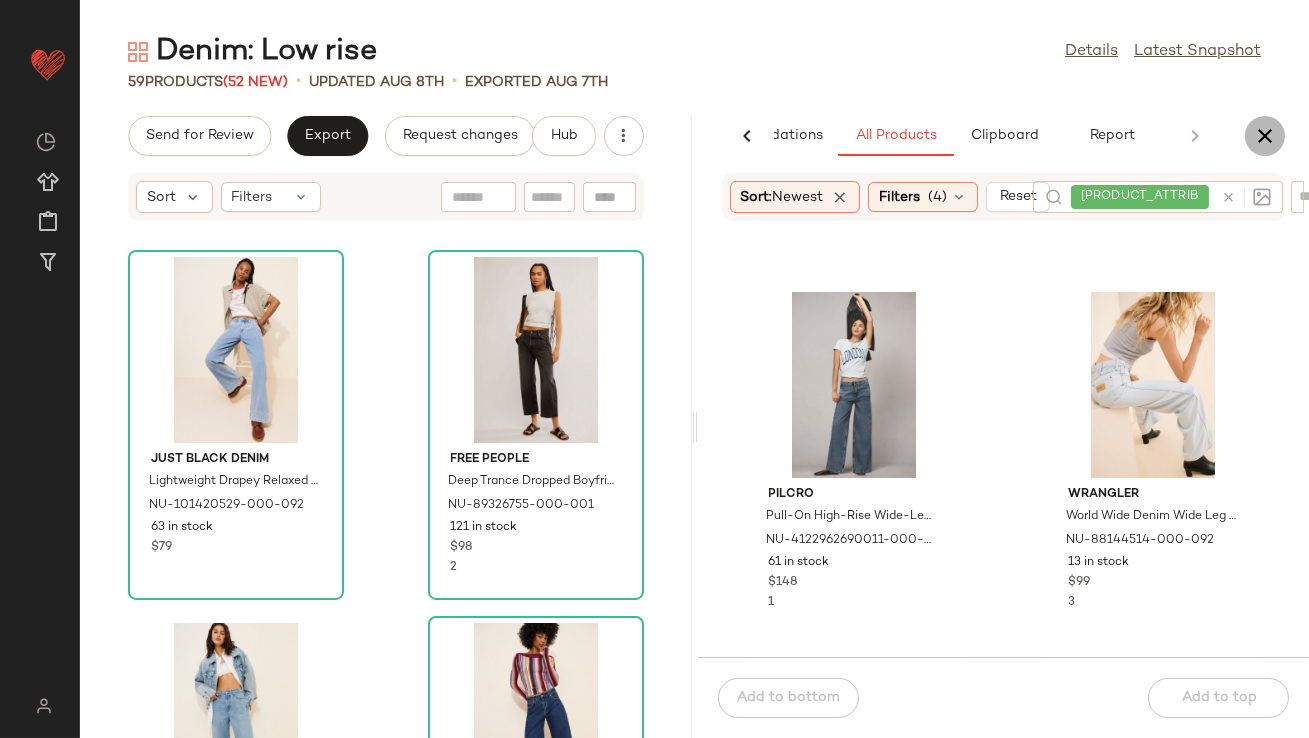 click at bounding box center [1265, 136] 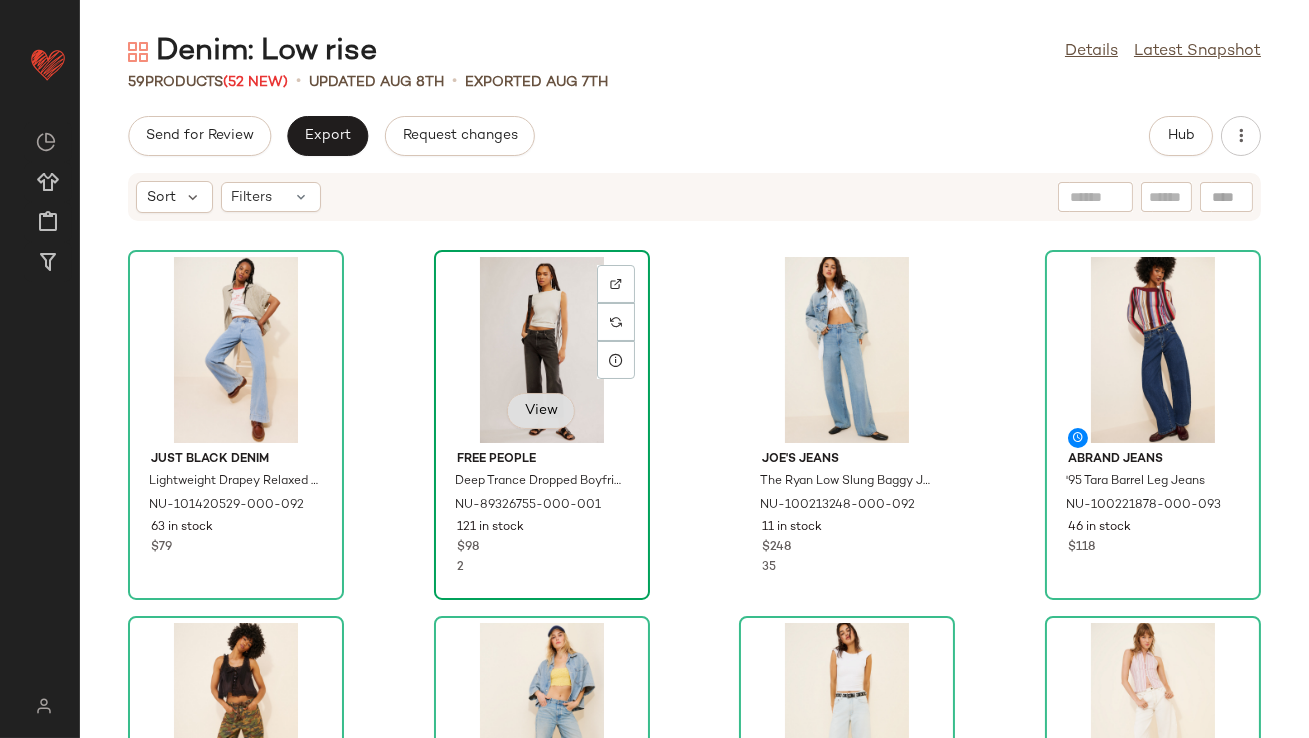click on "View" 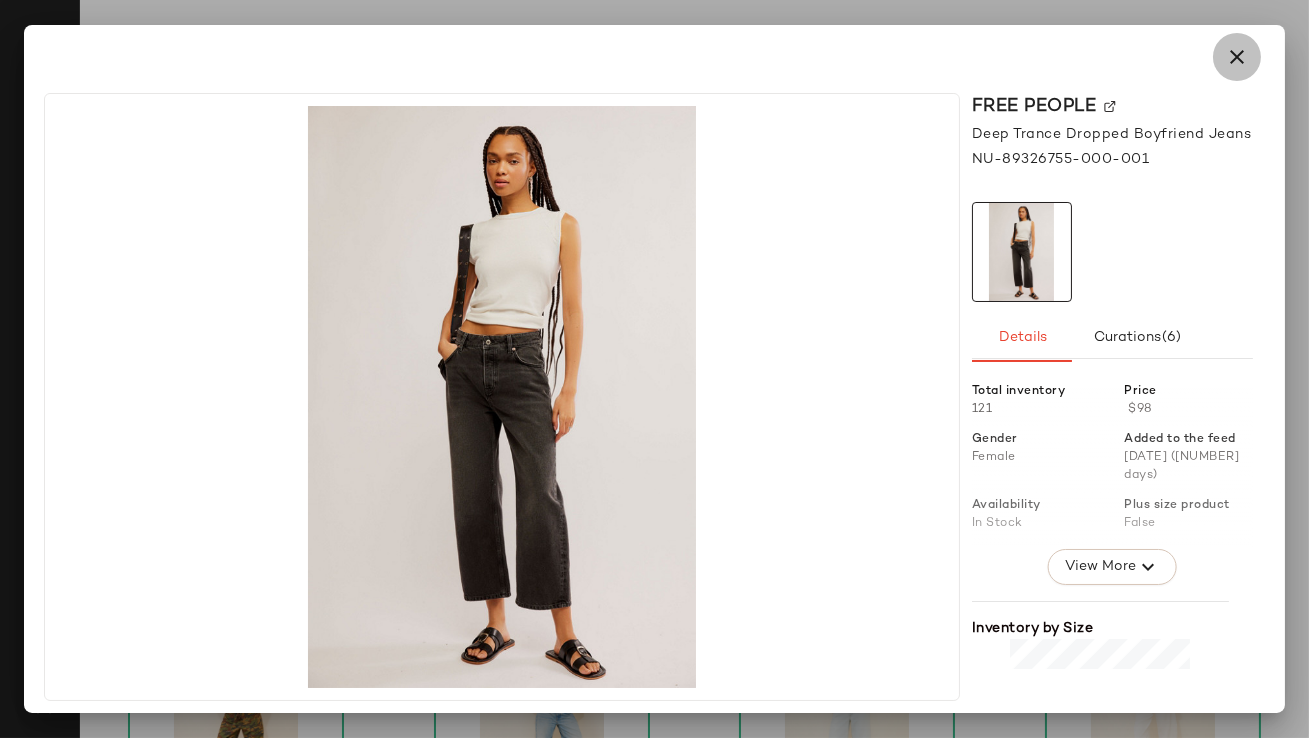 click at bounding box center [1237, 57] 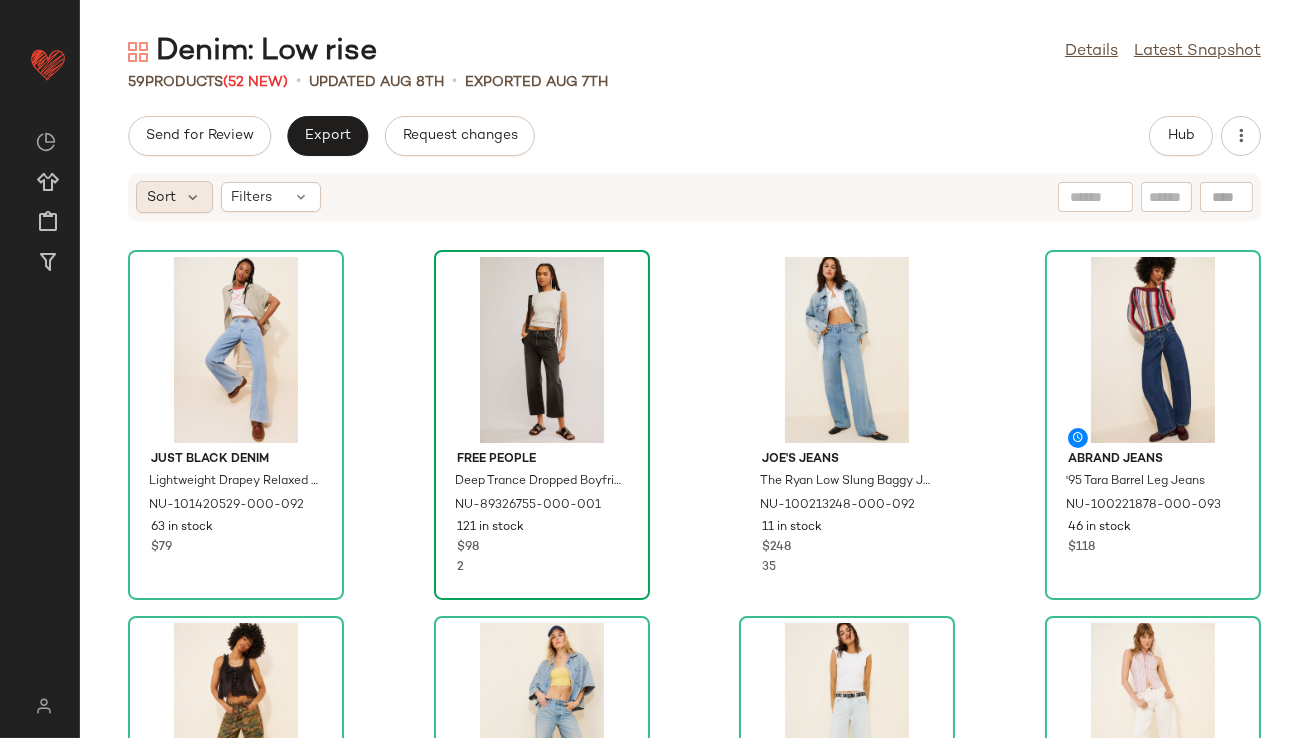 click on "Sort" at bounding box center (161, 197) 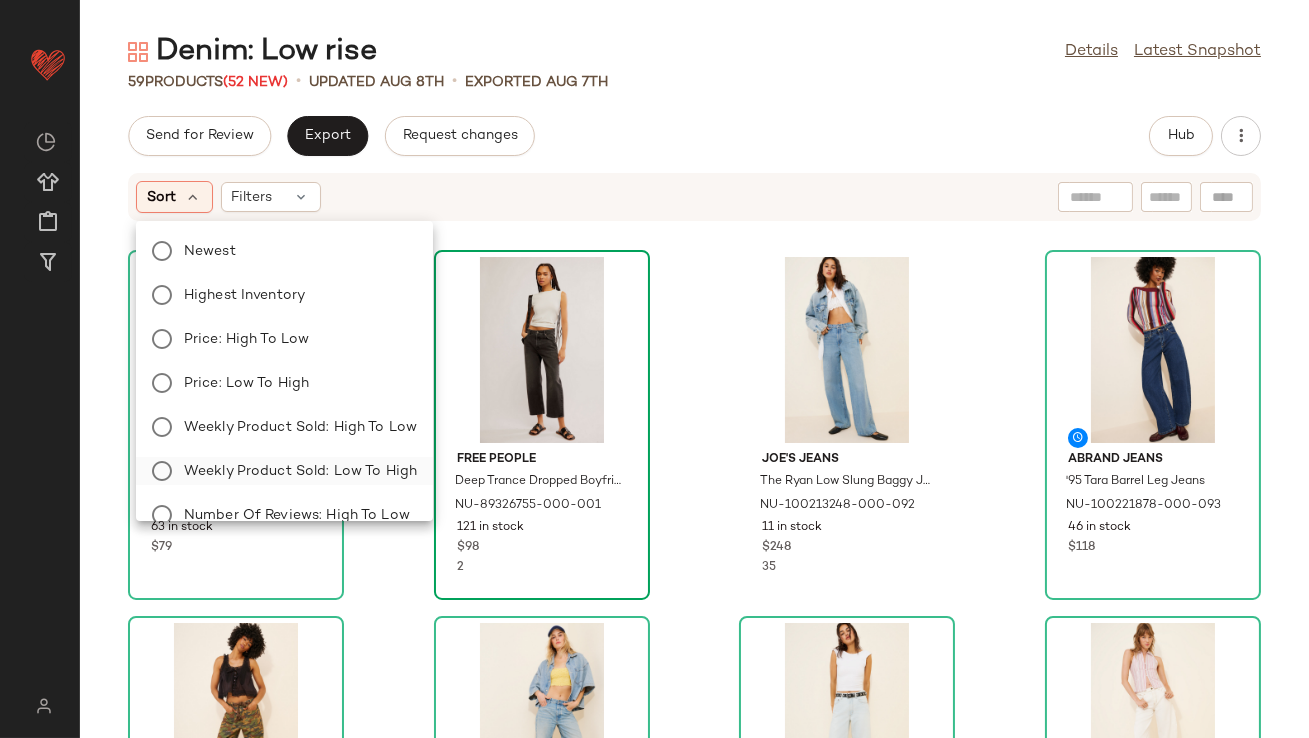 click on "Weekly Product Sold: Low to High" 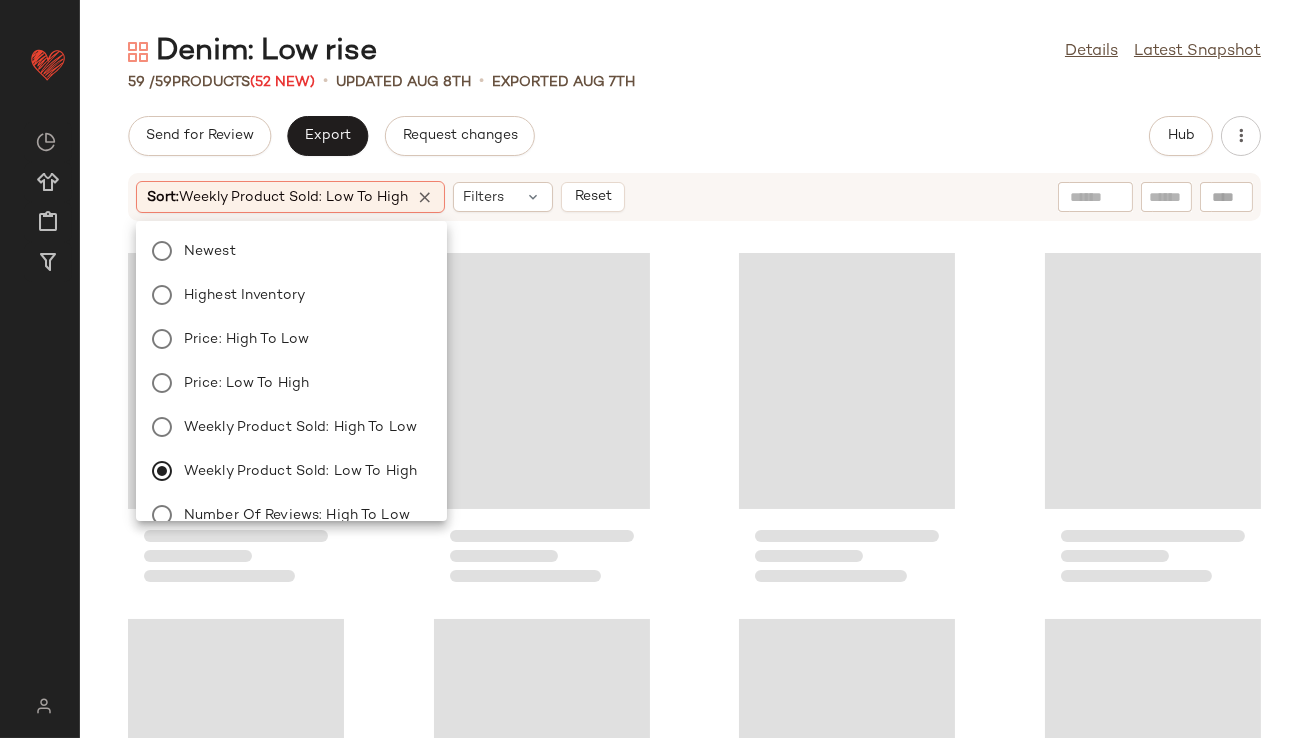 click on "Send for Review   Export   Request changes   Hub" 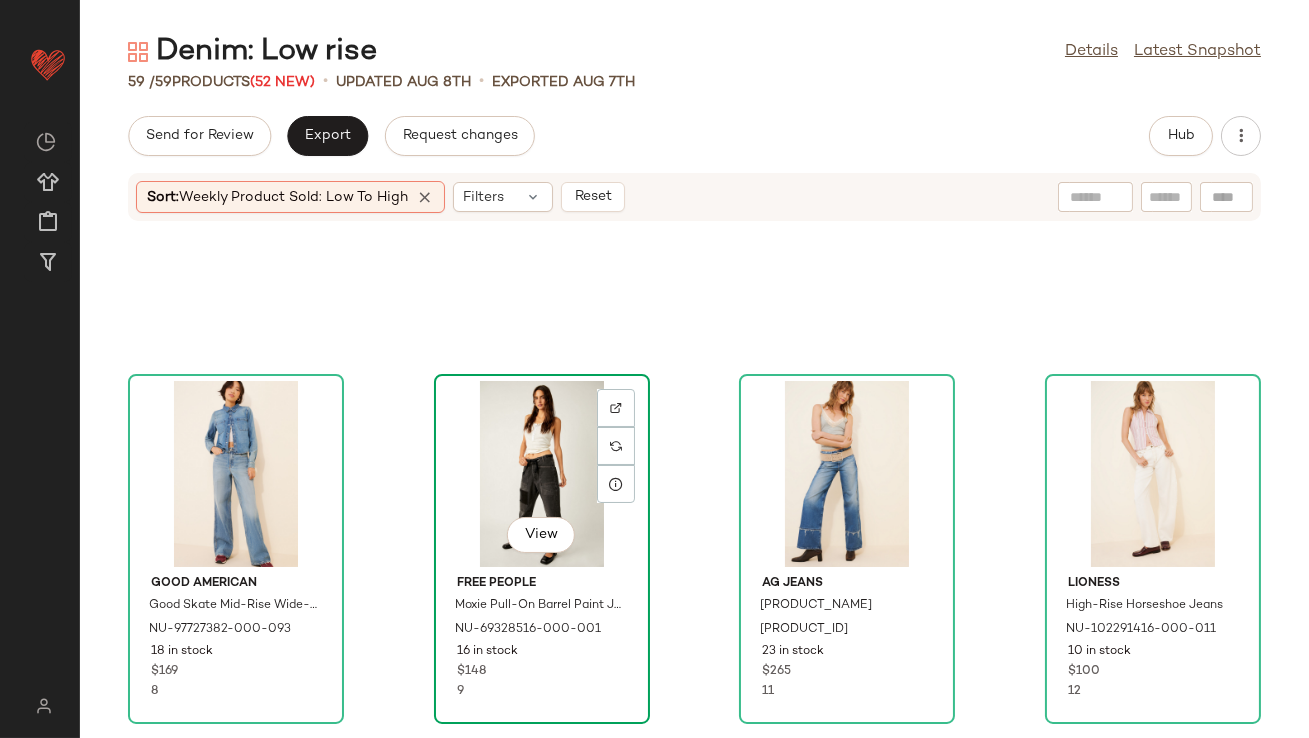 scroll, scrollTop: 2444, scrollLeft: 0, axis: vertical 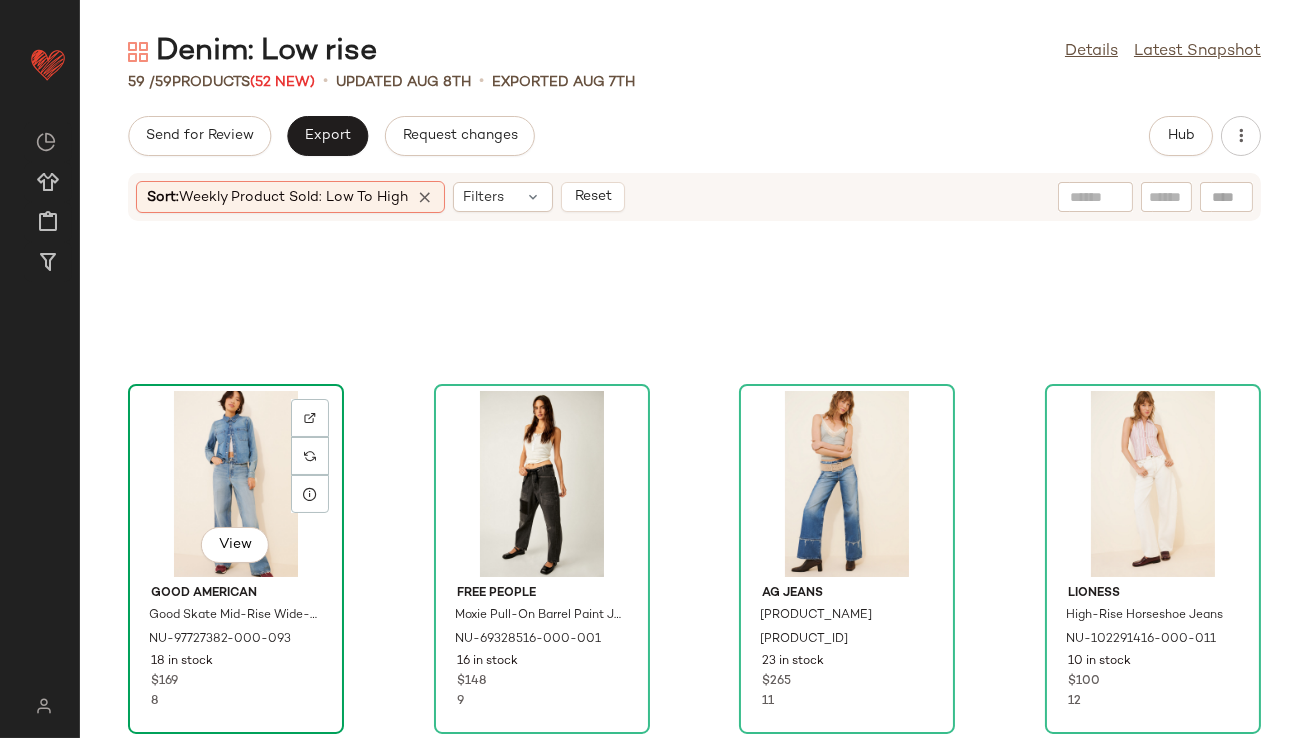 click on "View" 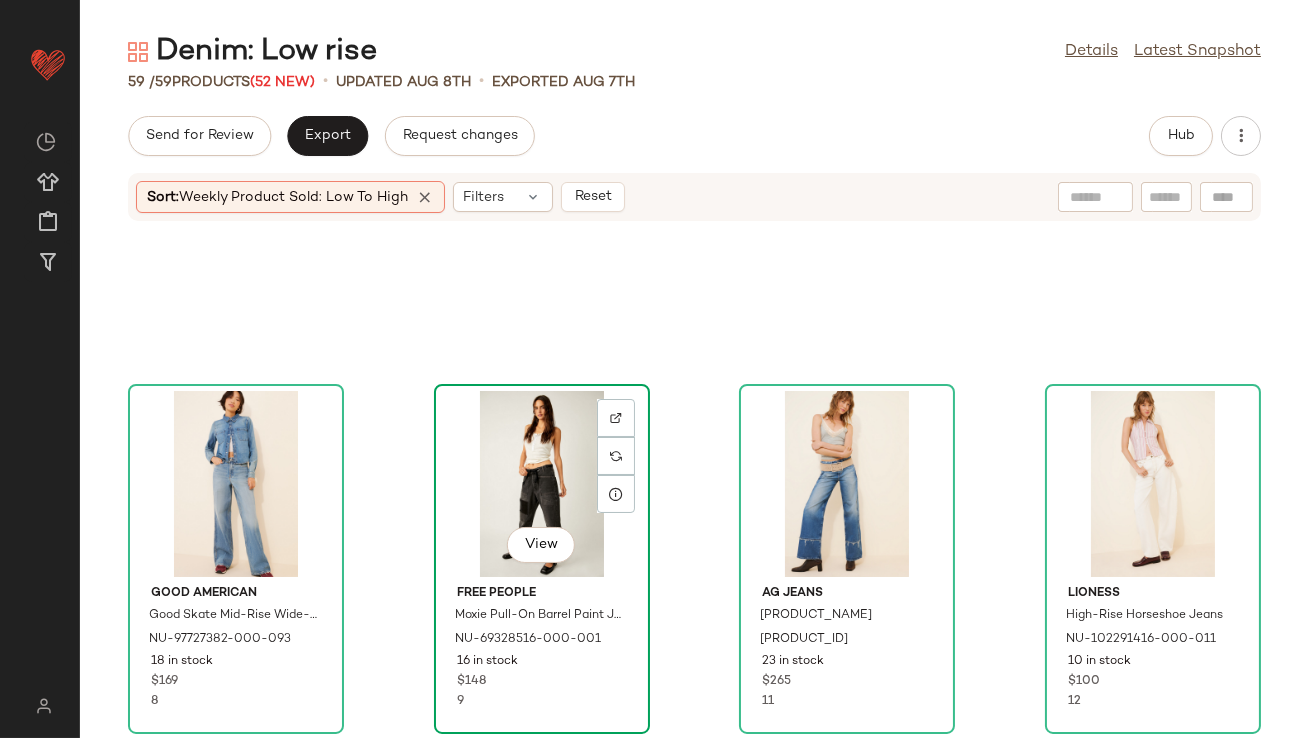 click on "View" 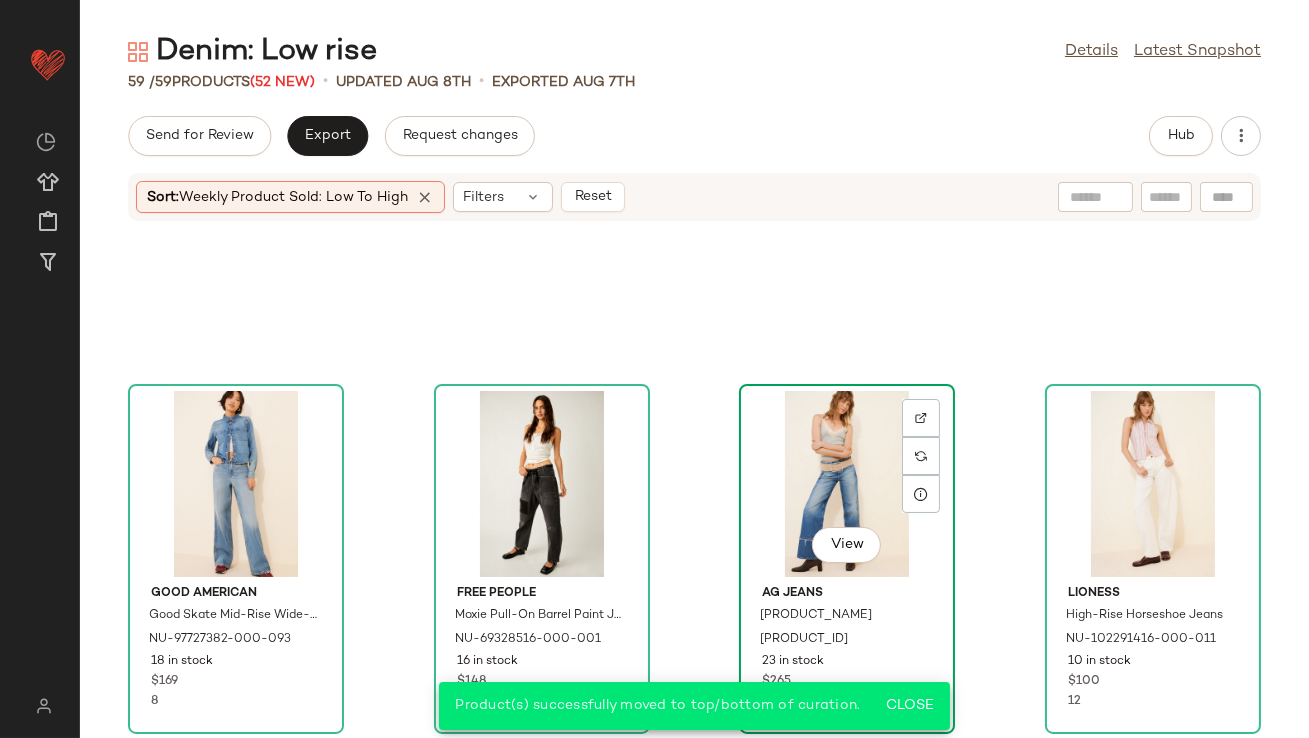 click on "View" 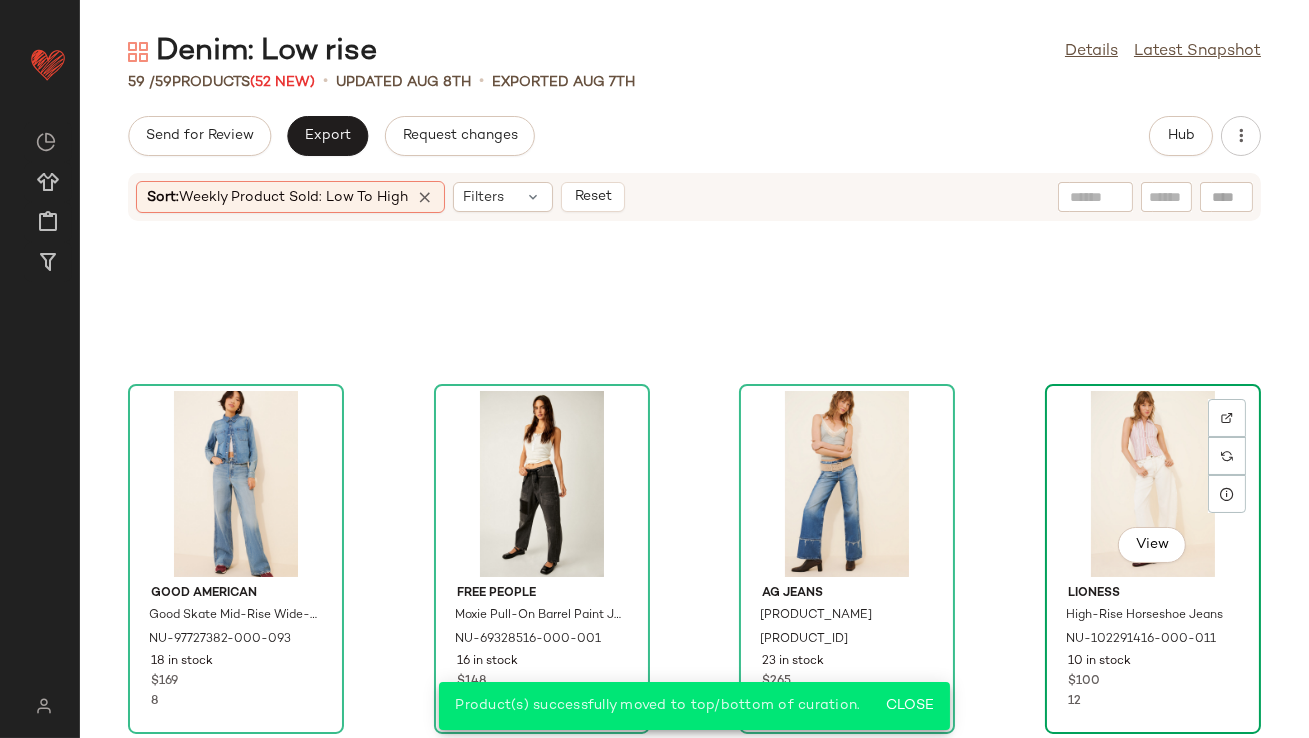 click on "View" 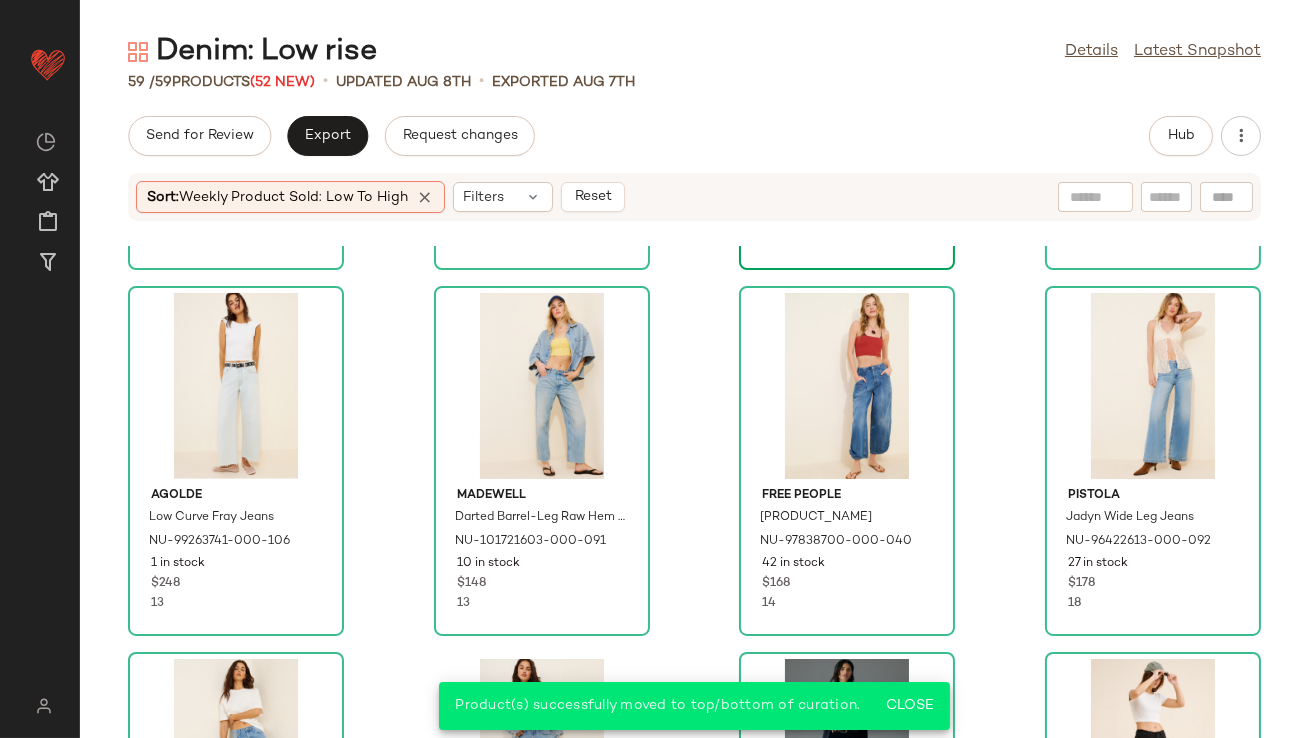 scroll, scrollTop: 3110, scrollLeft: 0, axis: vertical 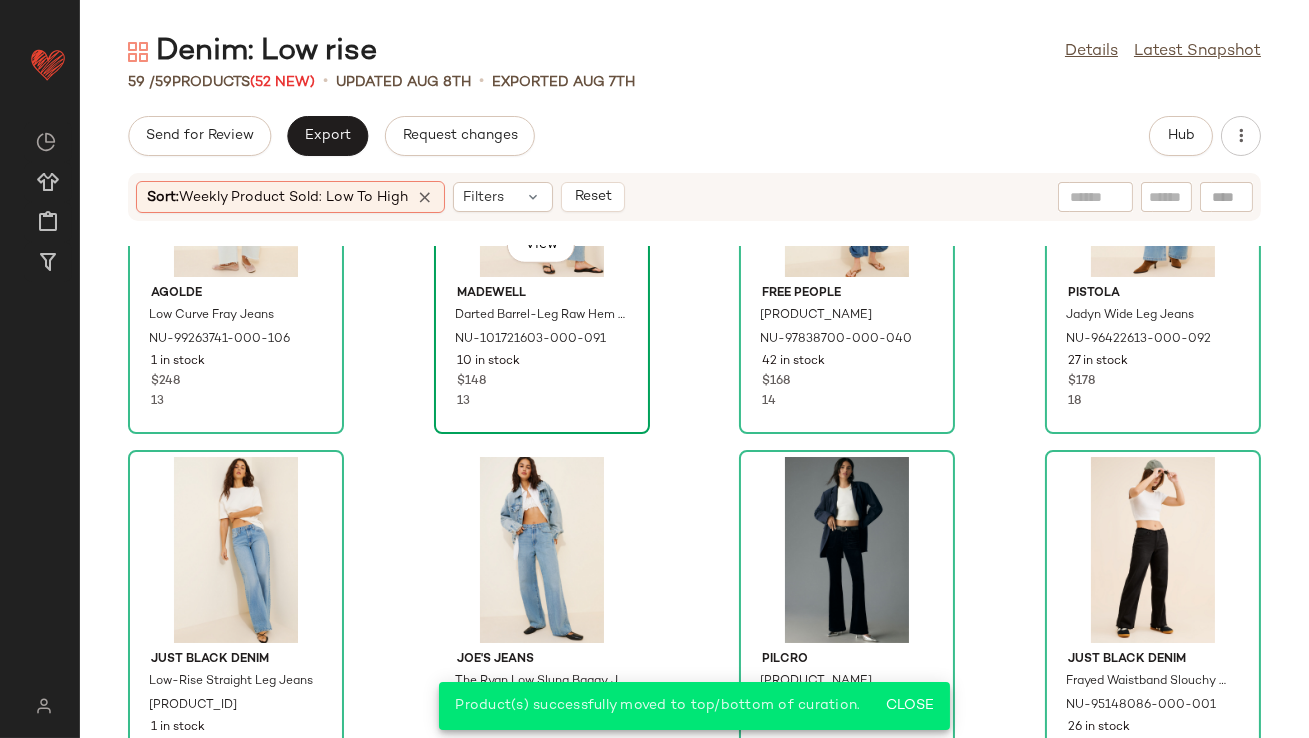 click on "10 in stock" at bounding box center [542, 362] 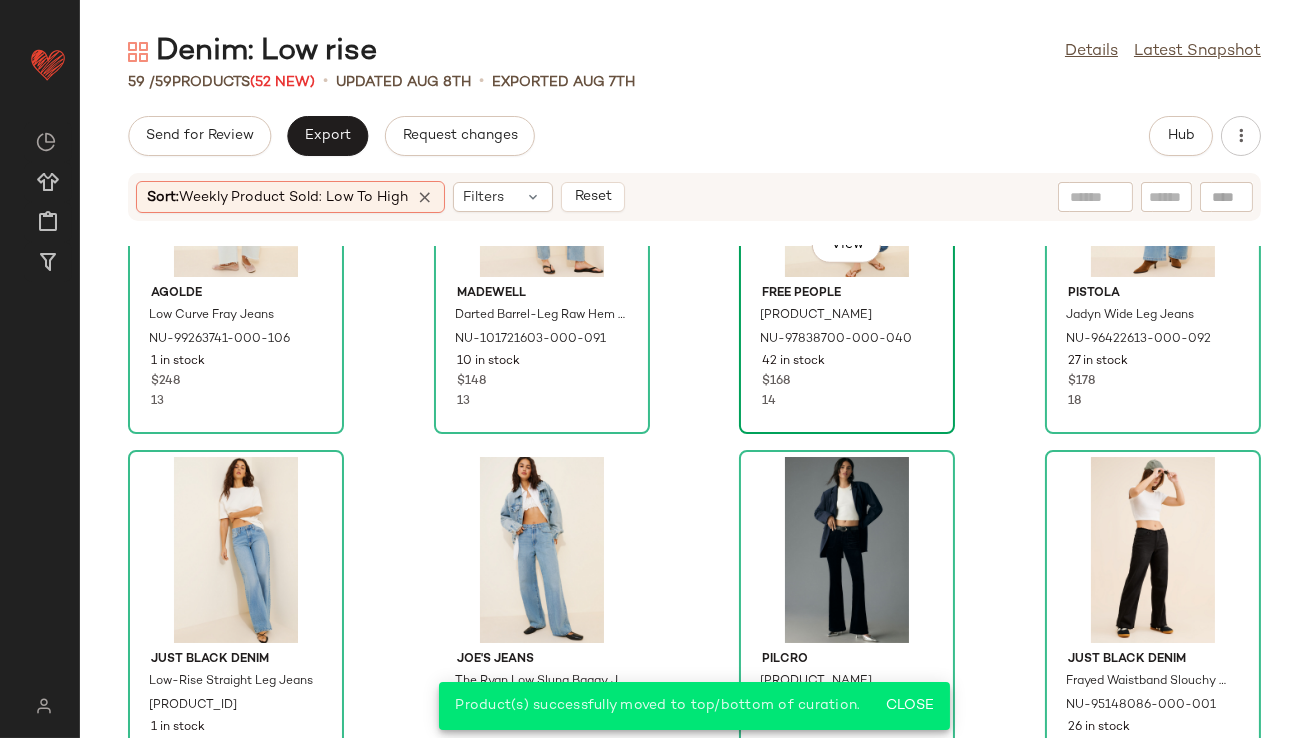 click on "14" at bounding box center (847, 402) 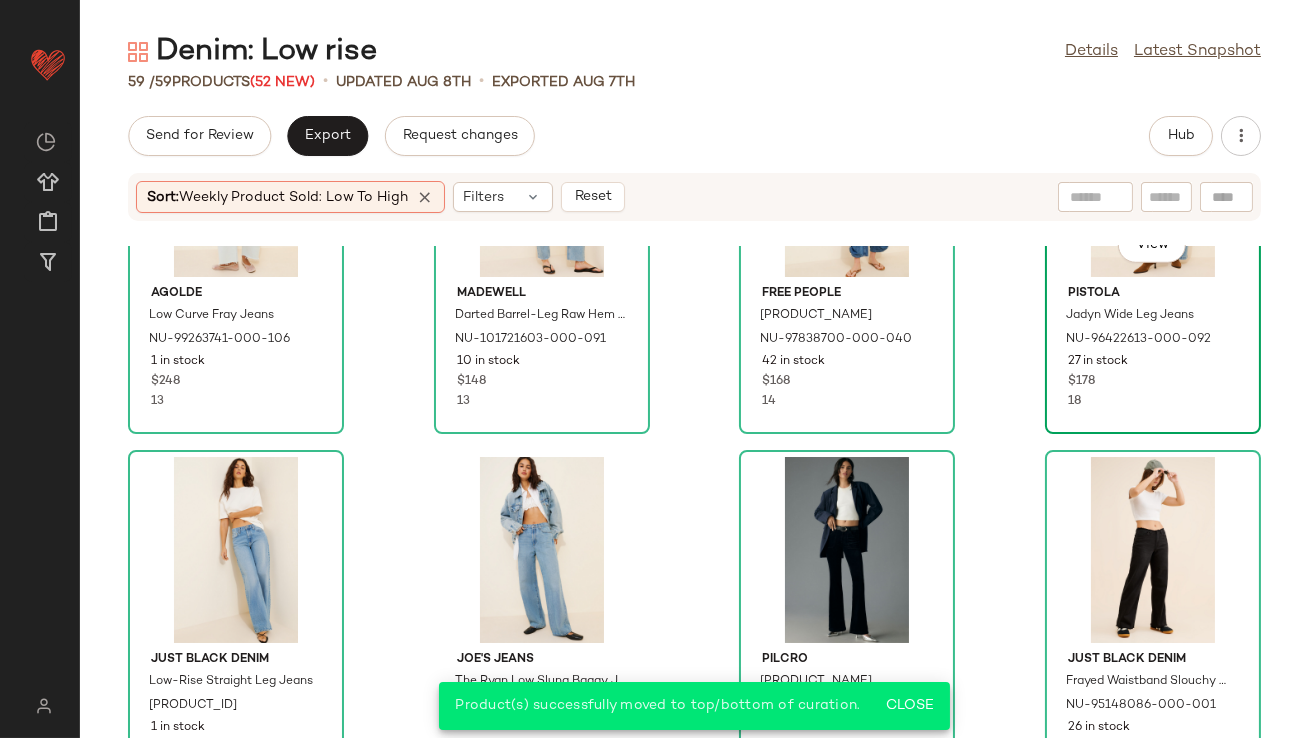 click on "$178" at bounding box center (1153, 382) 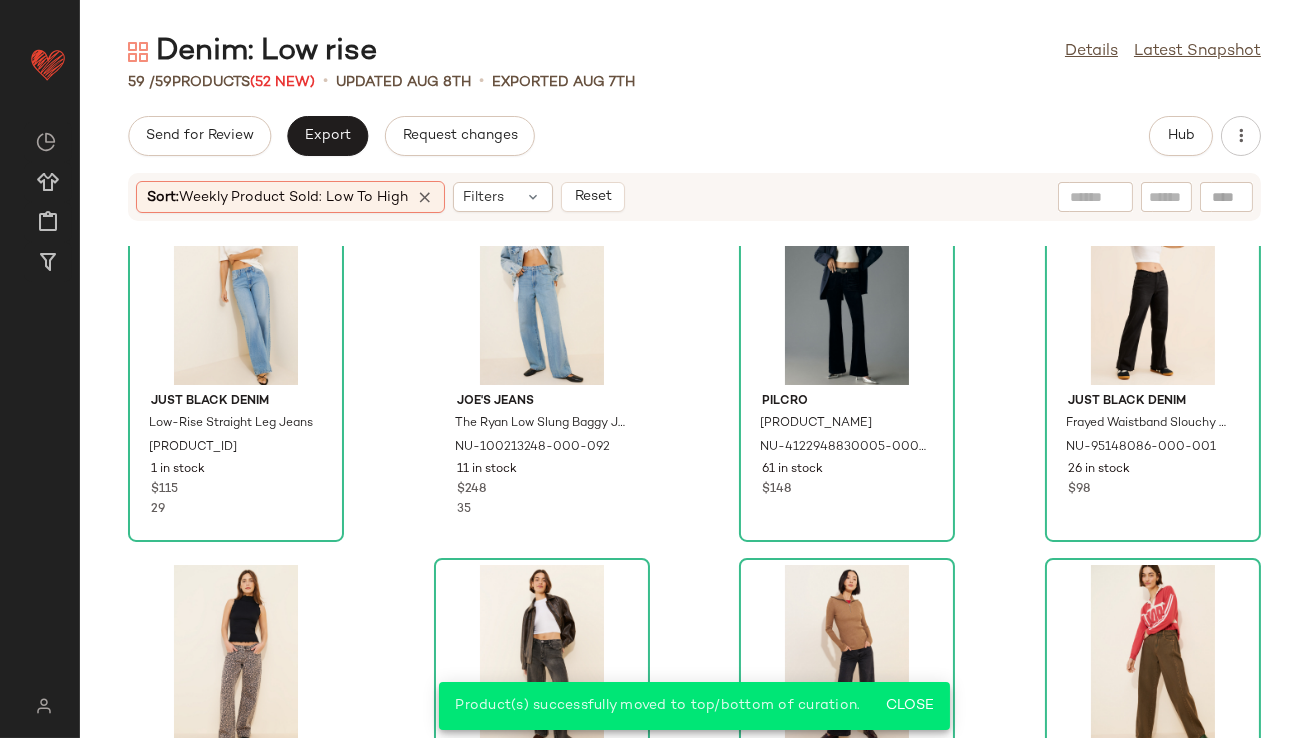 scroll, scrollTop: 3365, scrollLeft: 0, axis: vertical 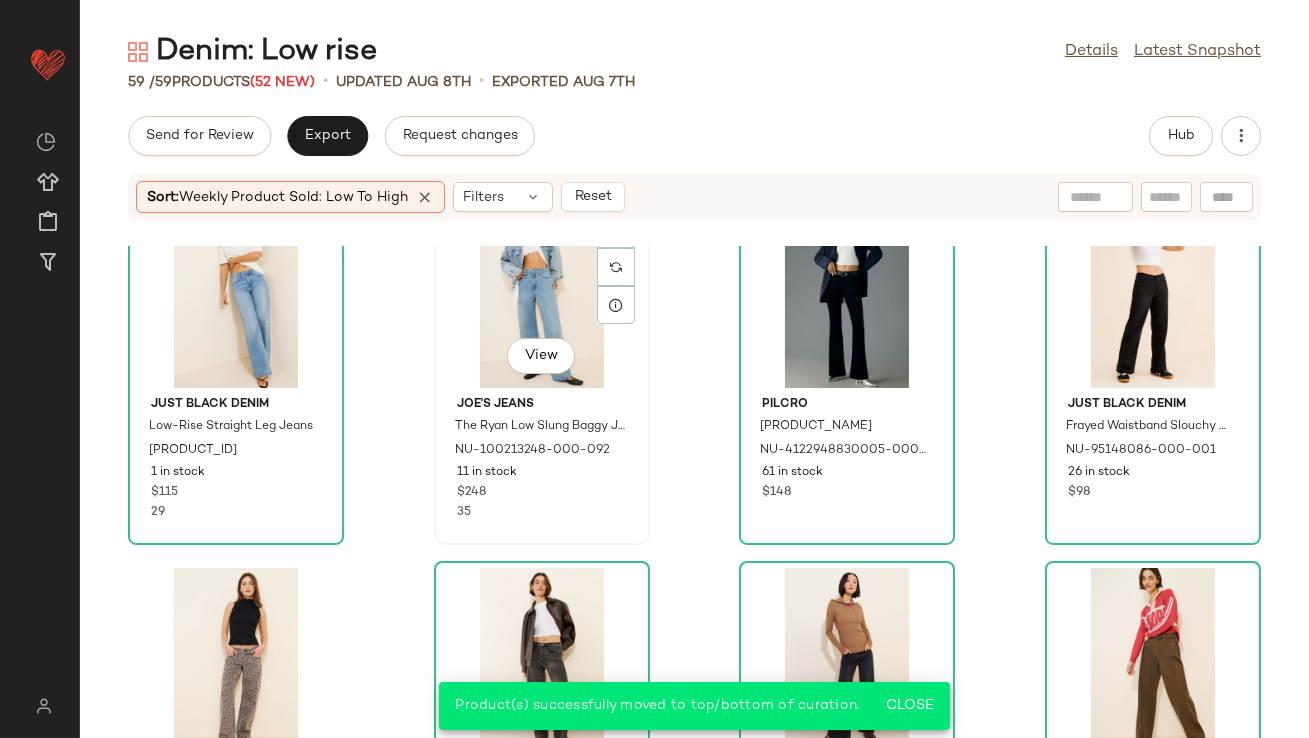 click on "View" 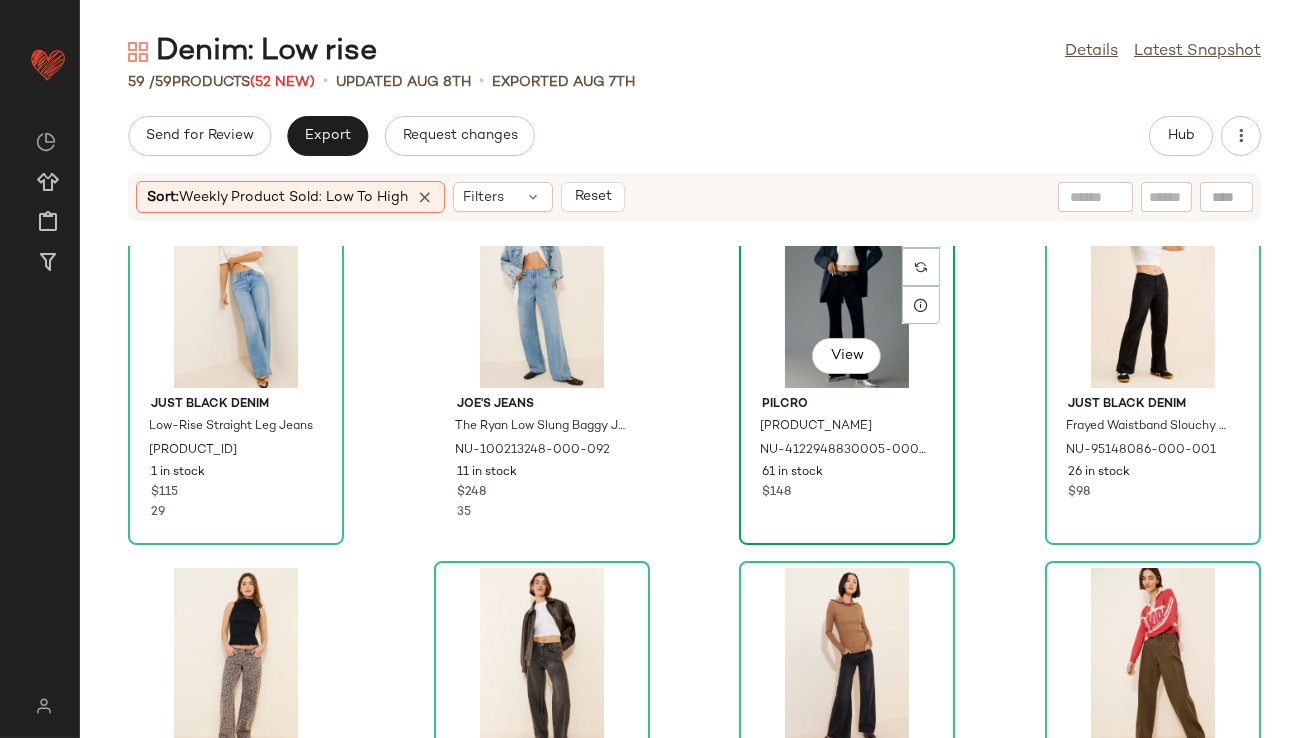 click on "View" 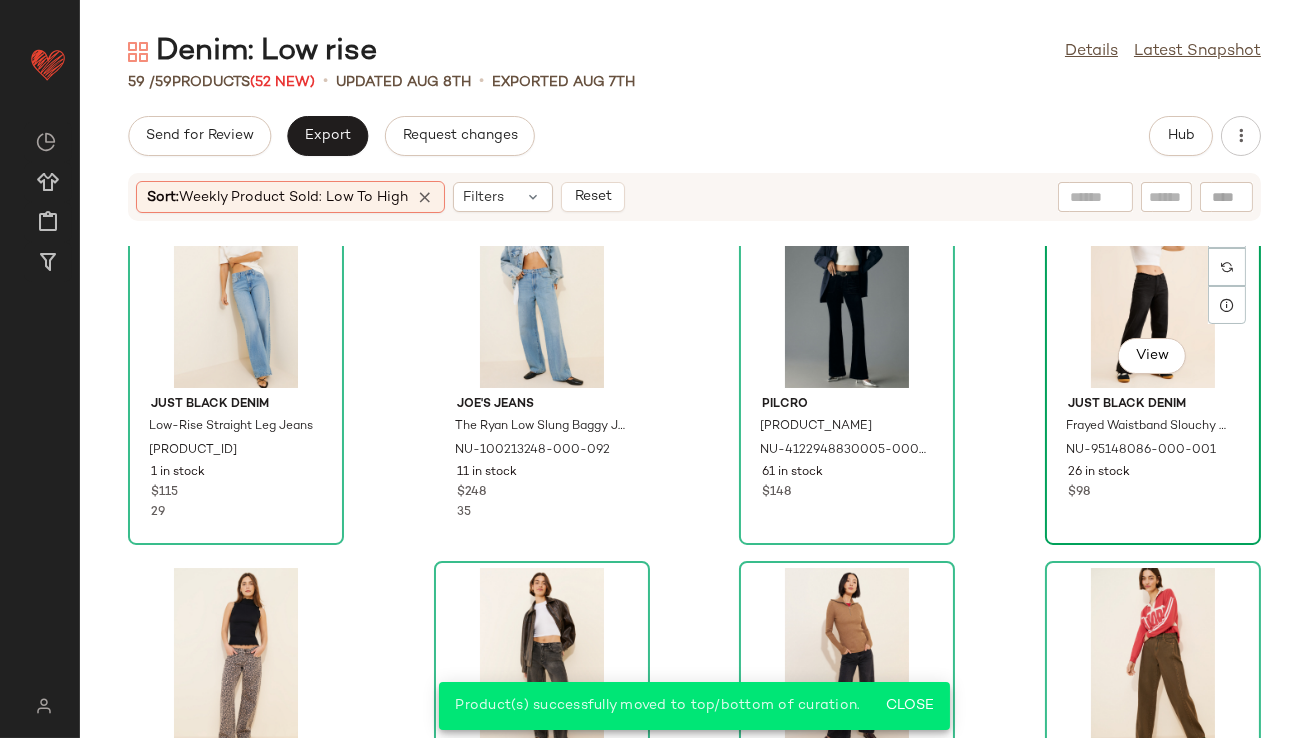 click on "View" 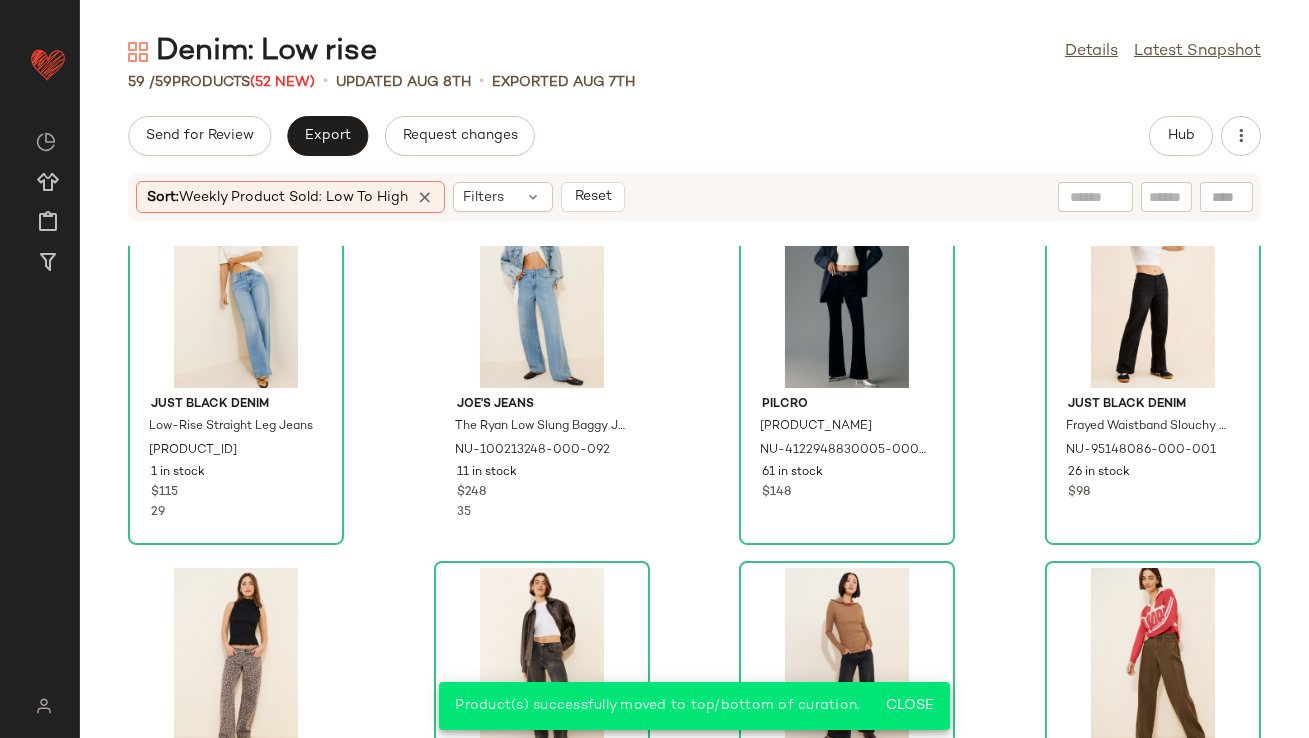 scroll, scrollTop: 3579, scrollLeft: 0, axis: vertical 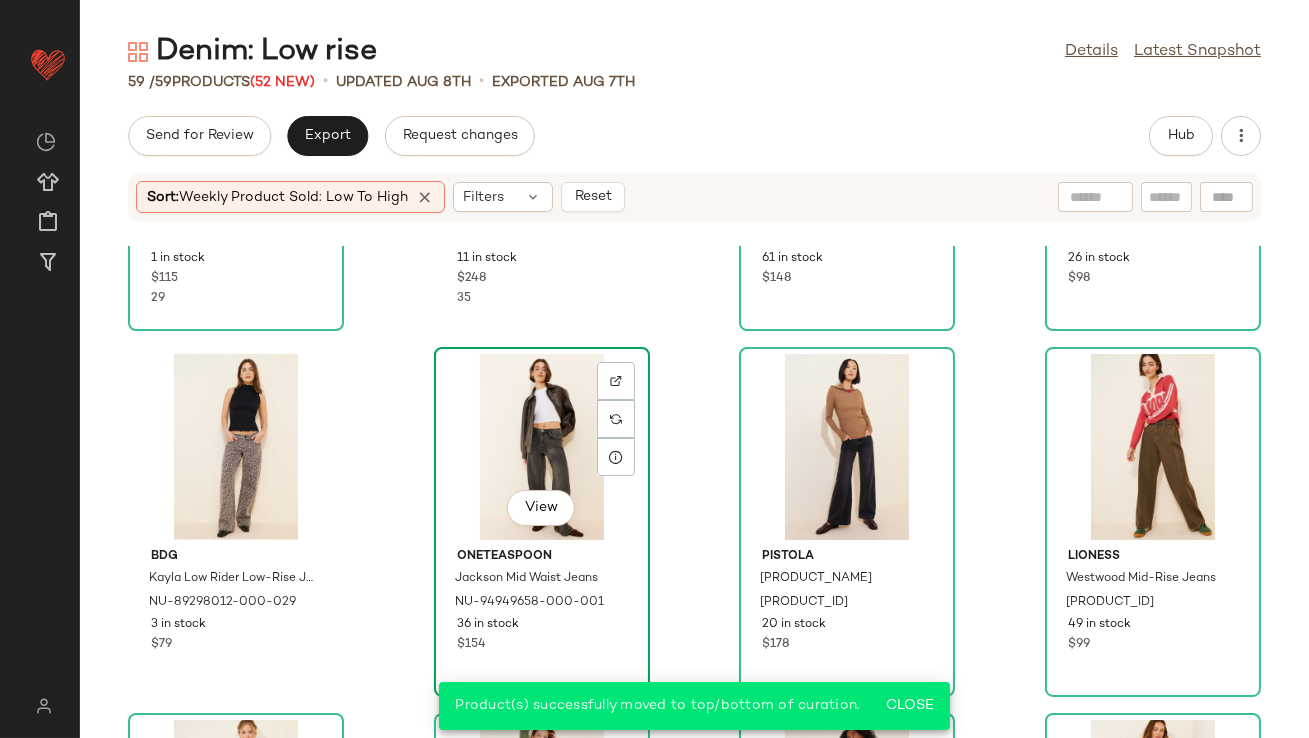 click on "View" 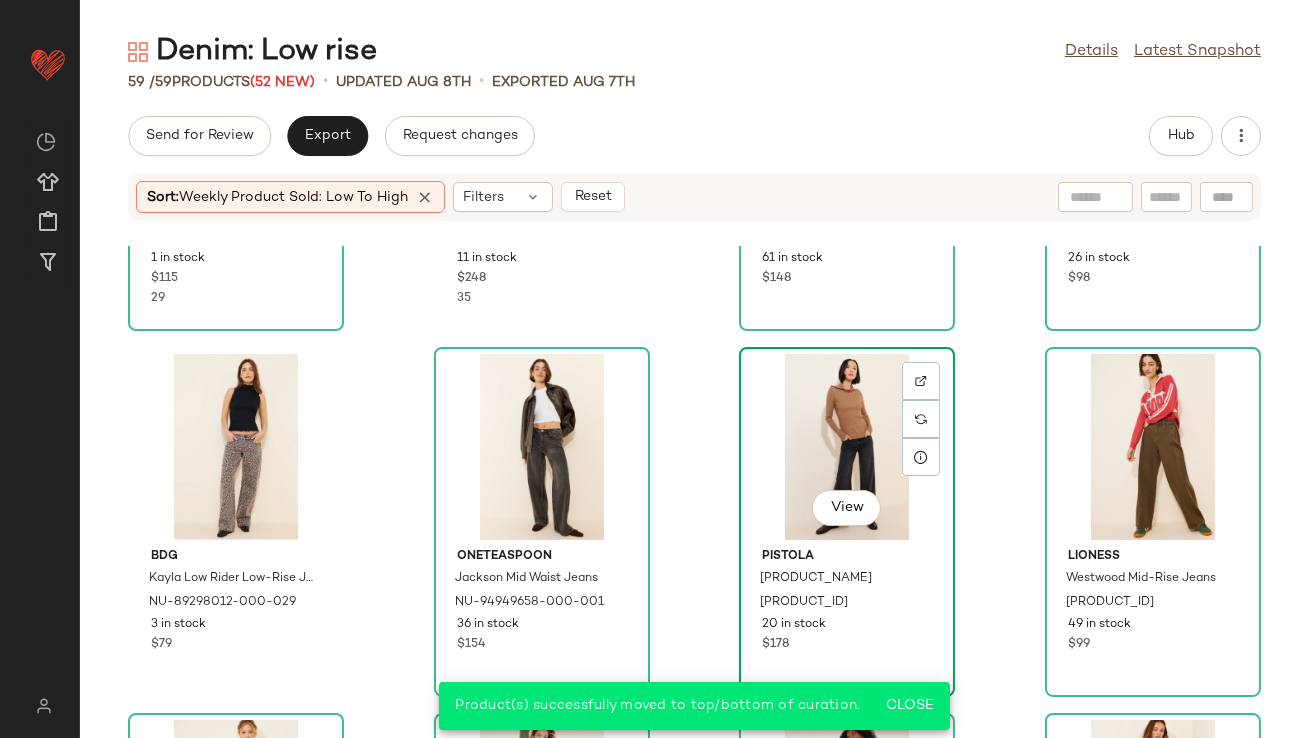 click on "View" 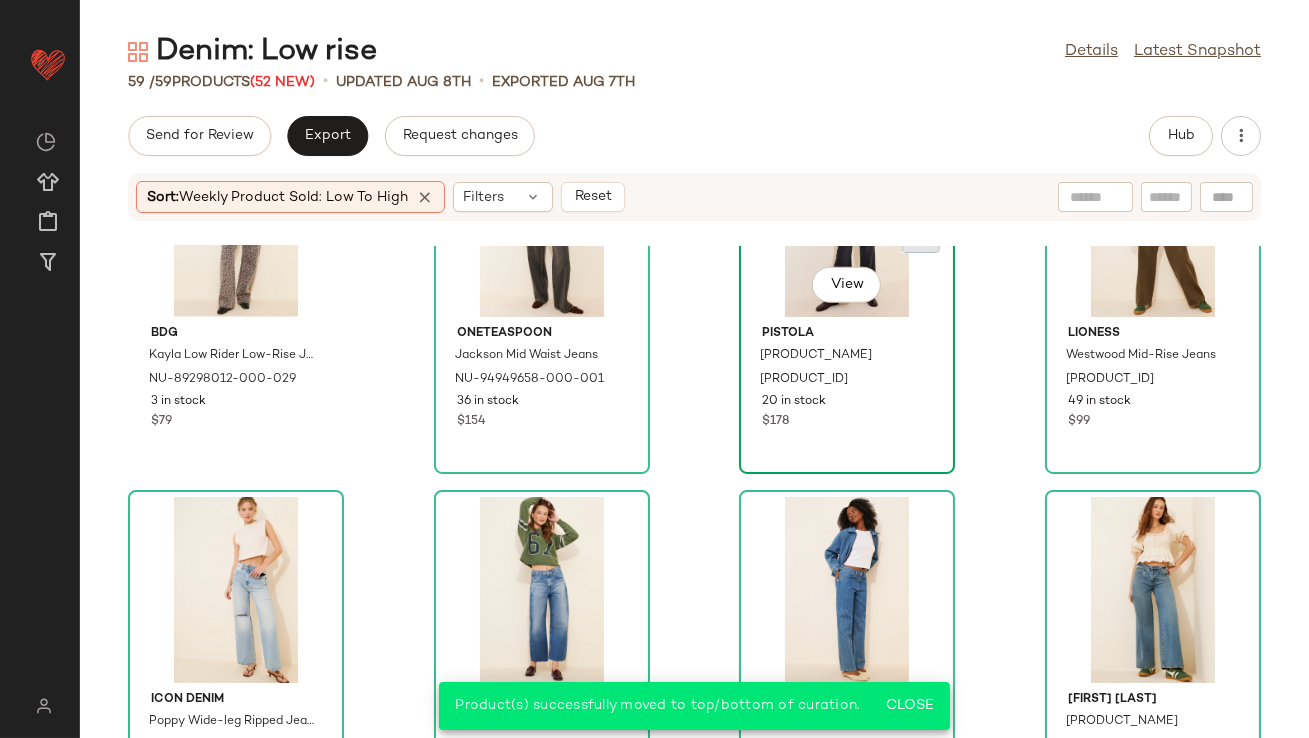 scroll, scrollTop: 3831, scrollLeft: 0, axis: vertical 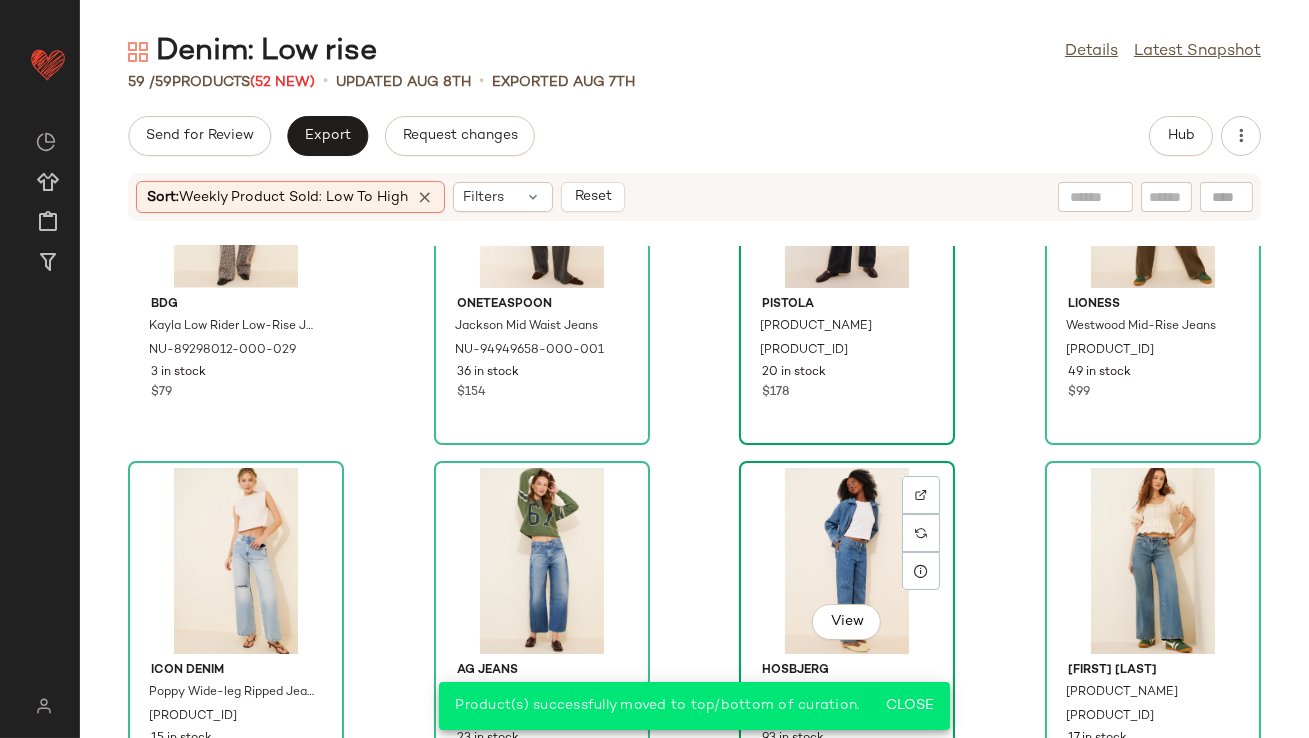 click on "View" 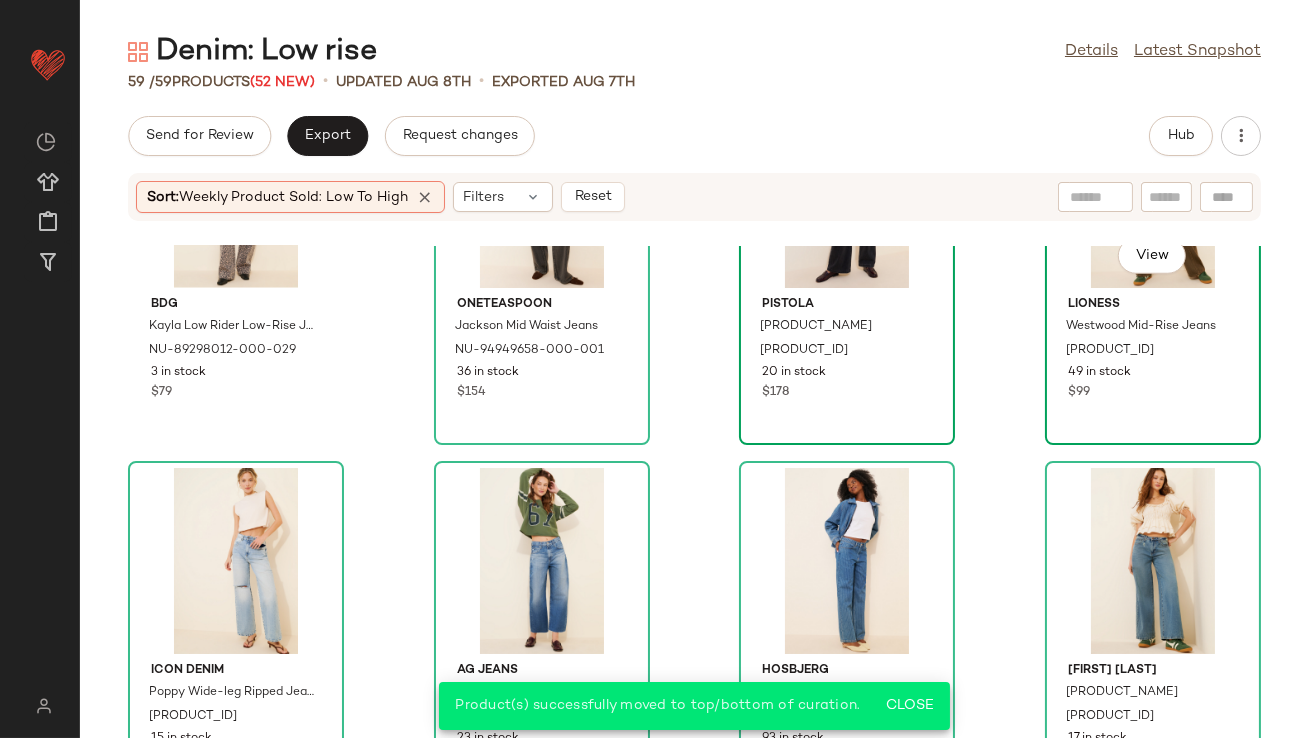 click on "View" 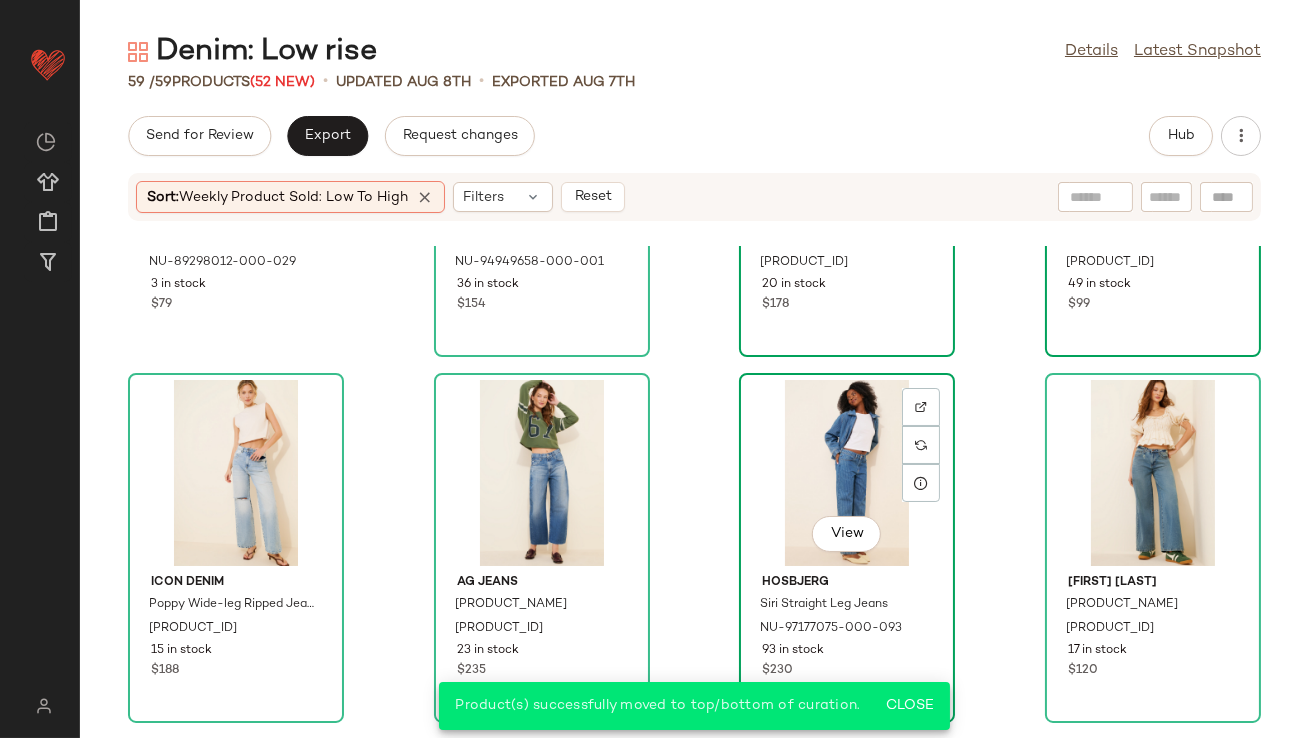 scroll, scrollTop: 3918, scrollLeft: 0, axis: vertical 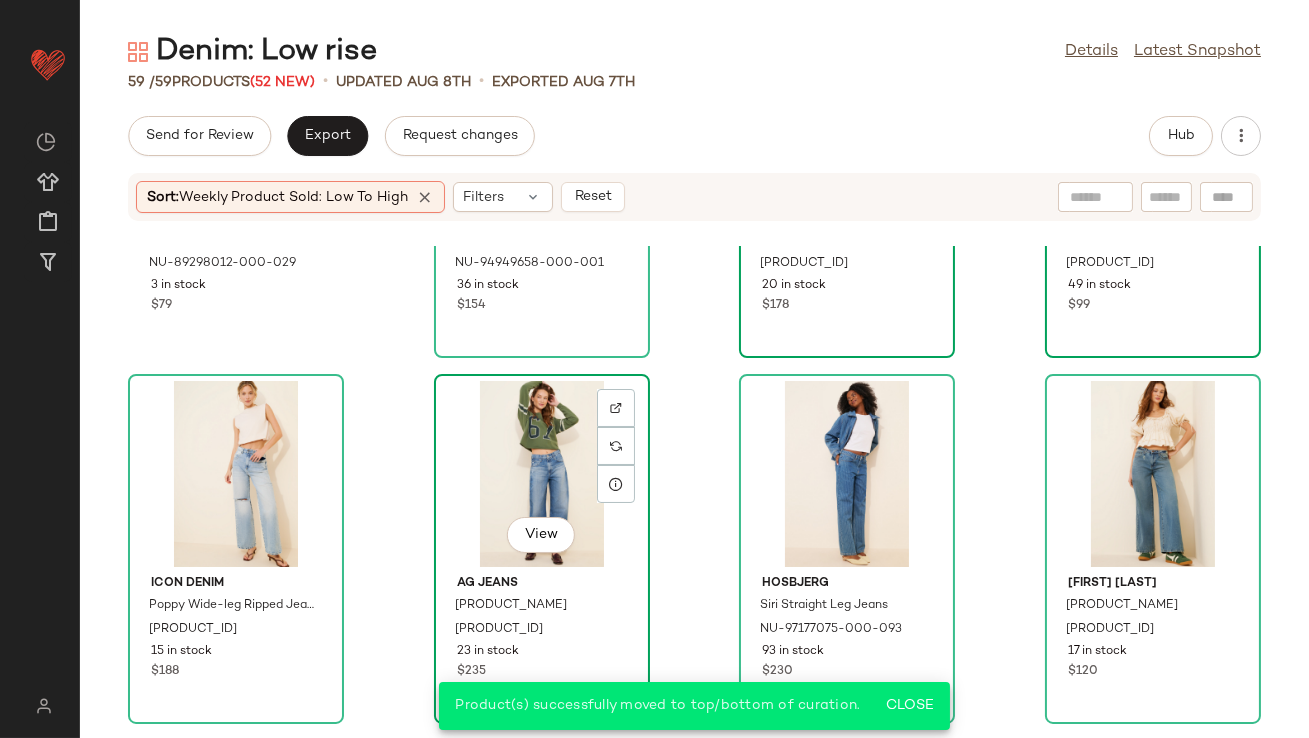 click on "View" 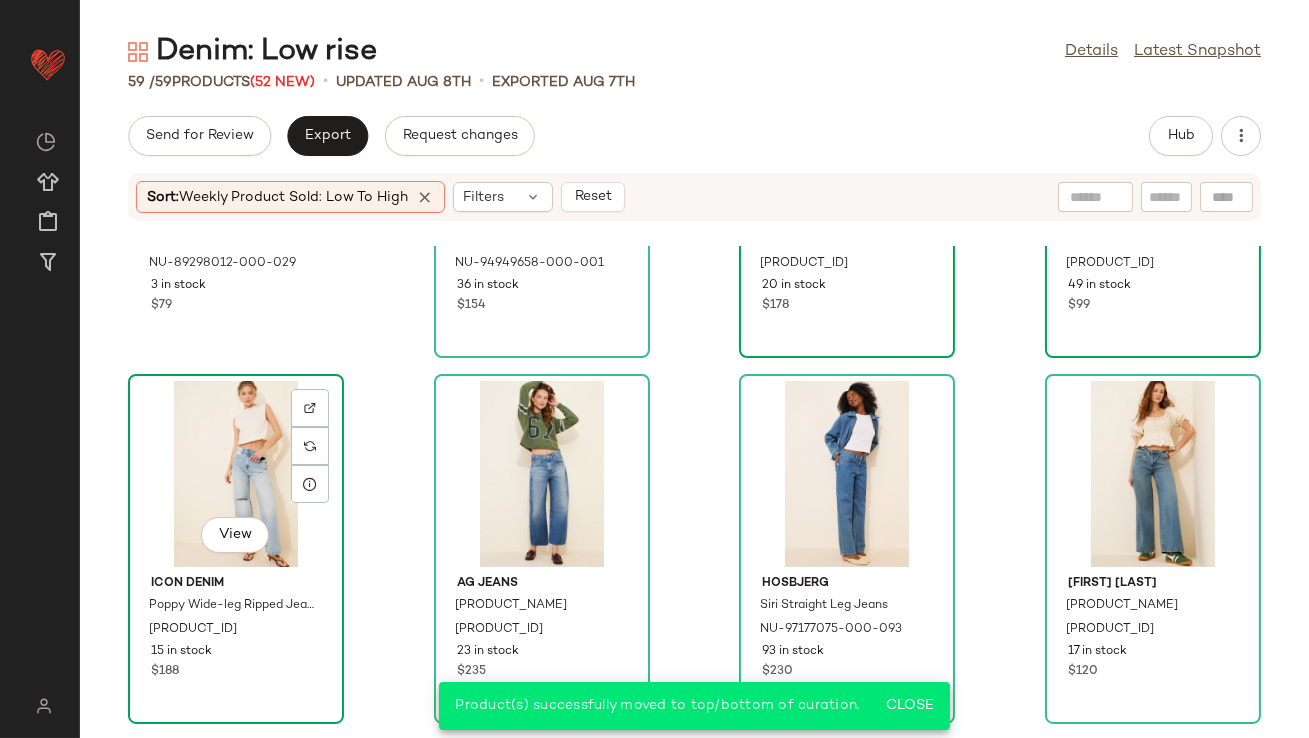 click on "View" 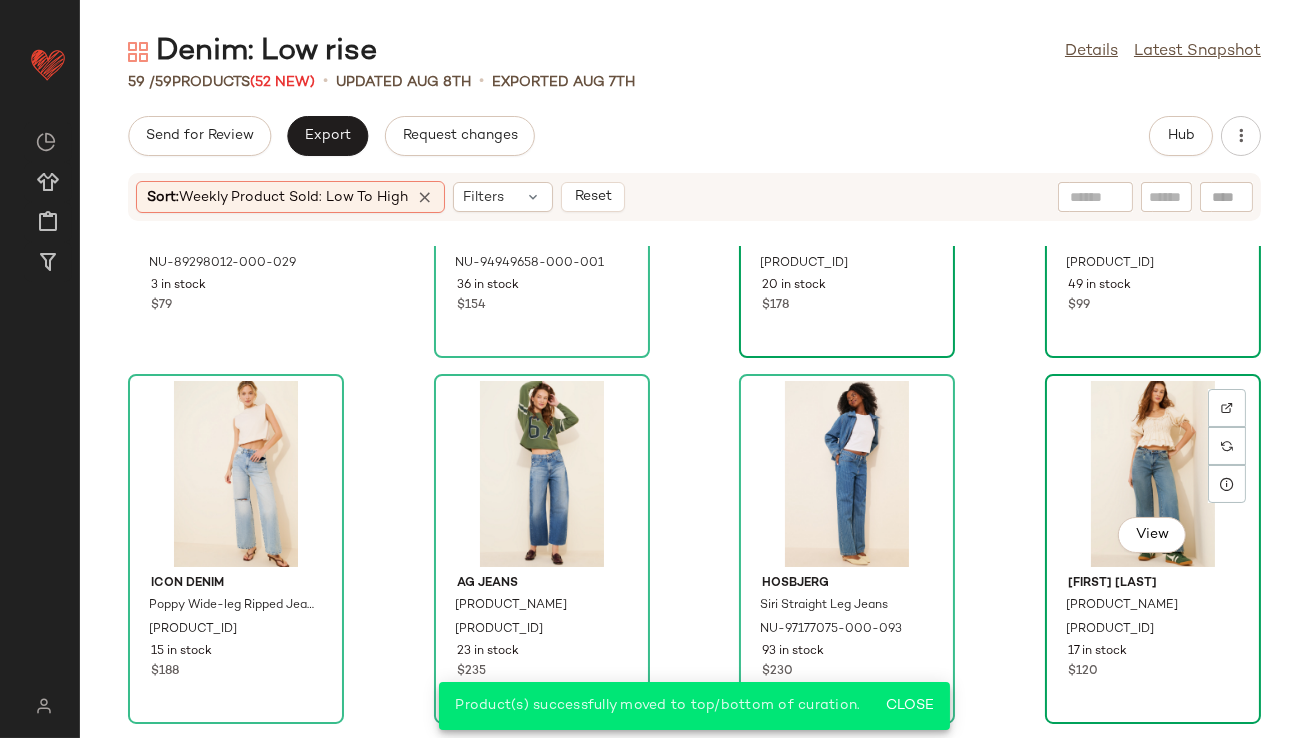 click on "View" 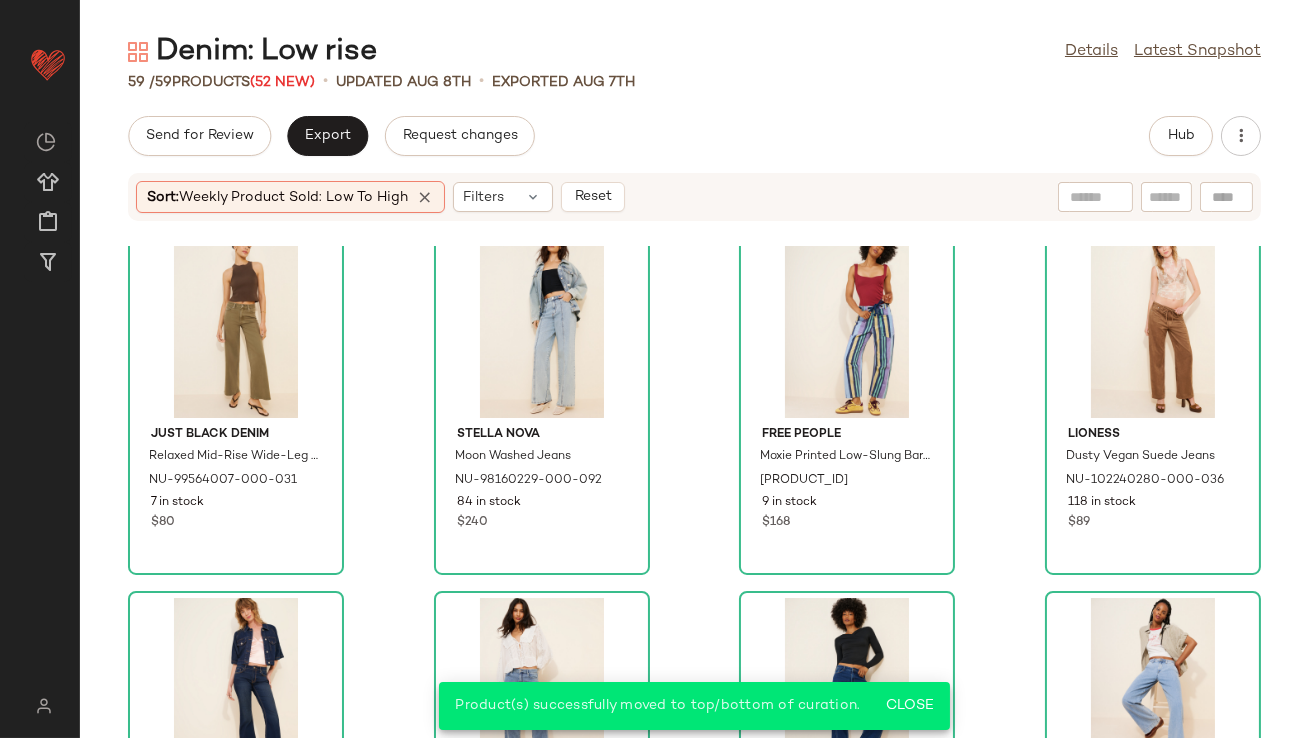 scroll, scrollTop: 4432, scrollLeft: 0, axis: vertical 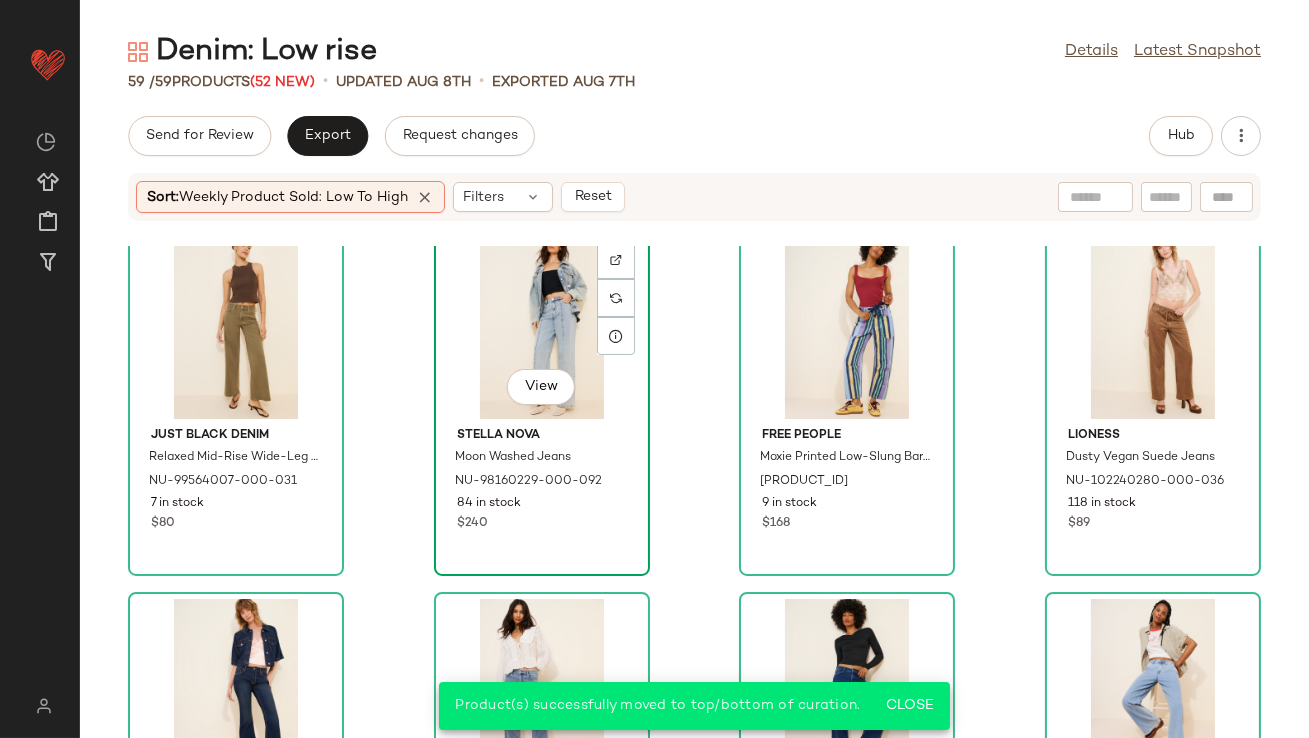 click on "View" 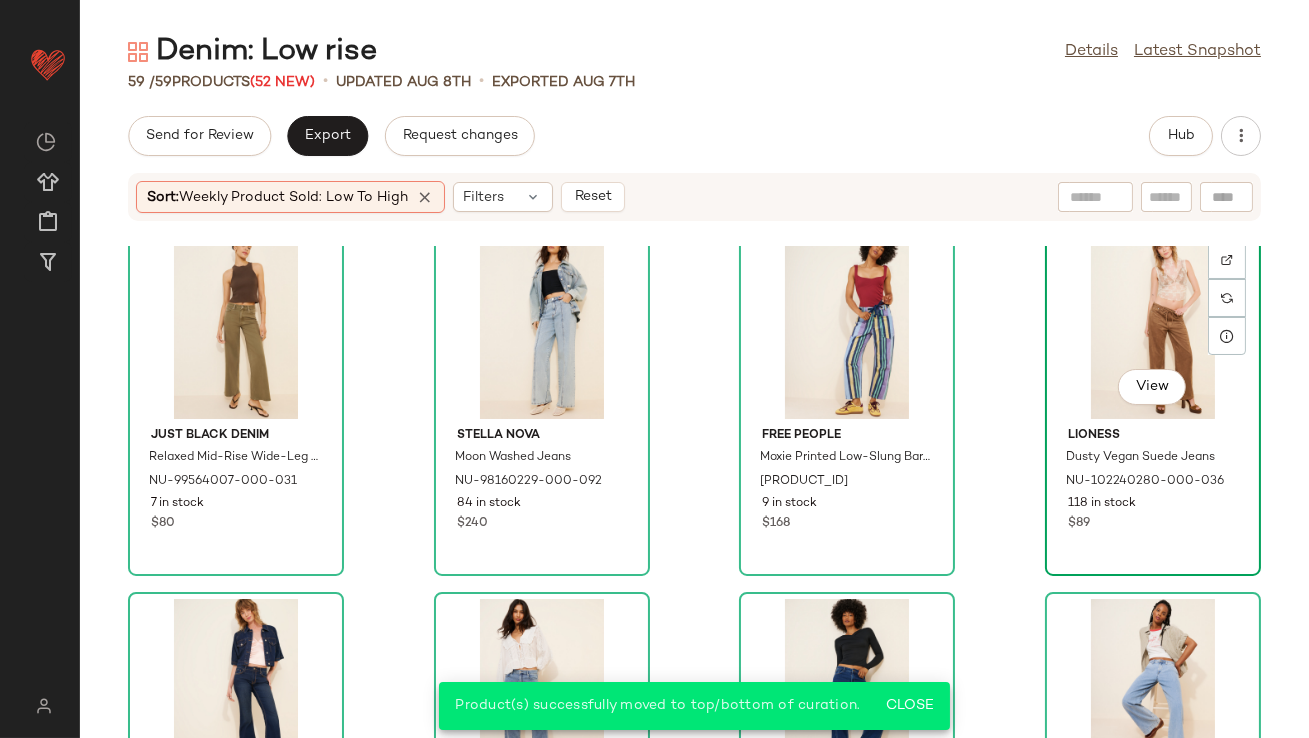 click on "View" 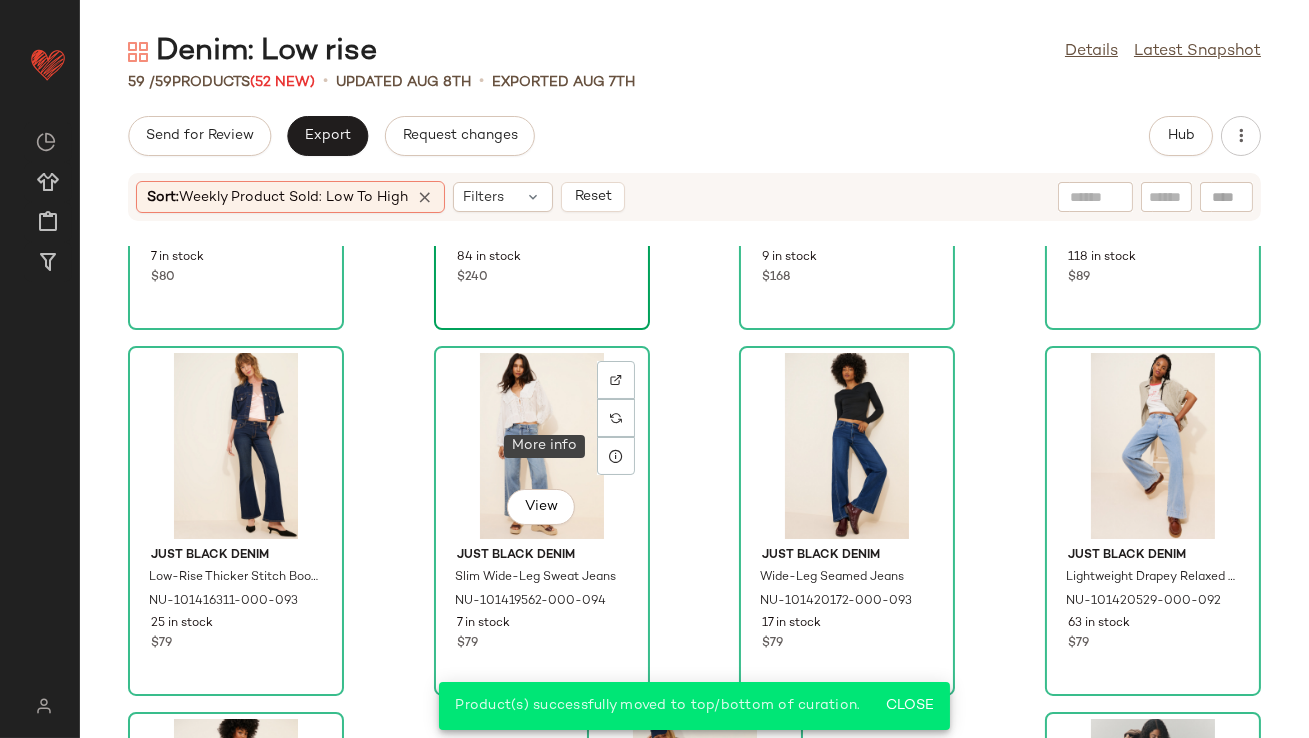 scroll, scrollTop: 4686, scrollLeft: 0, axis: vertical 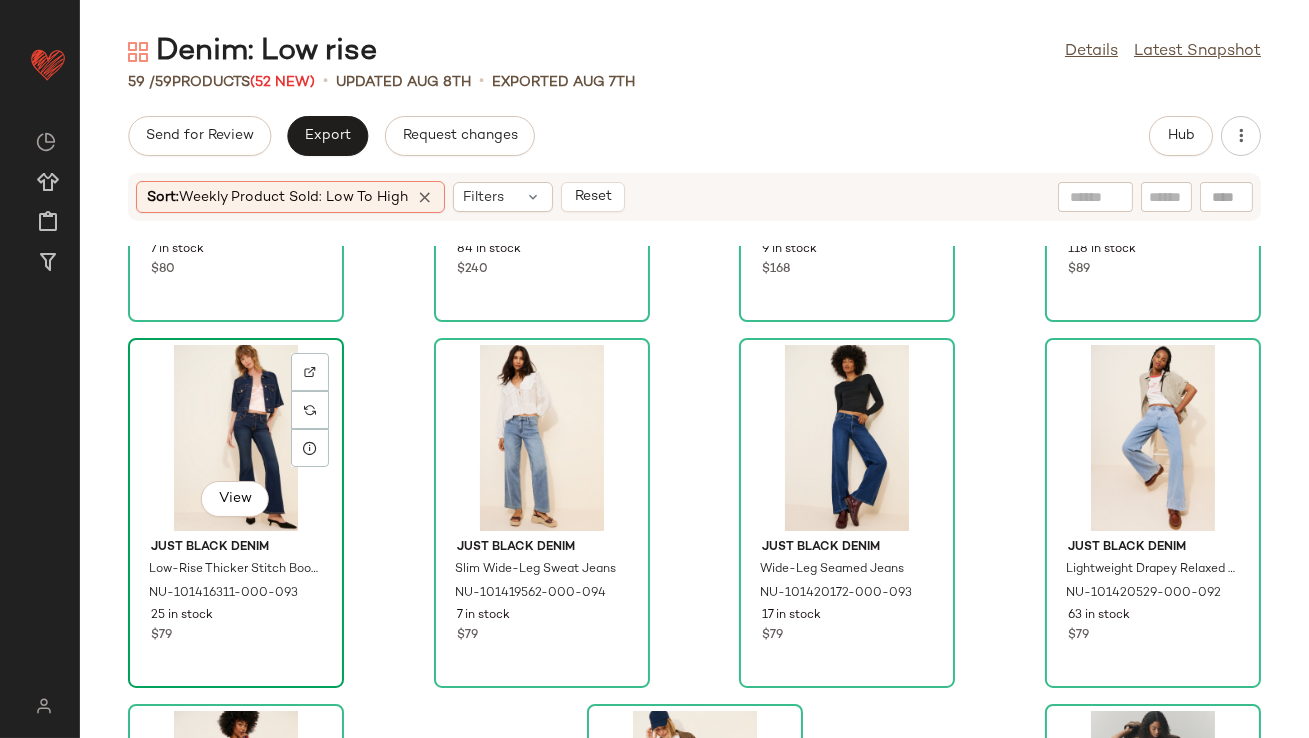 click on "View" 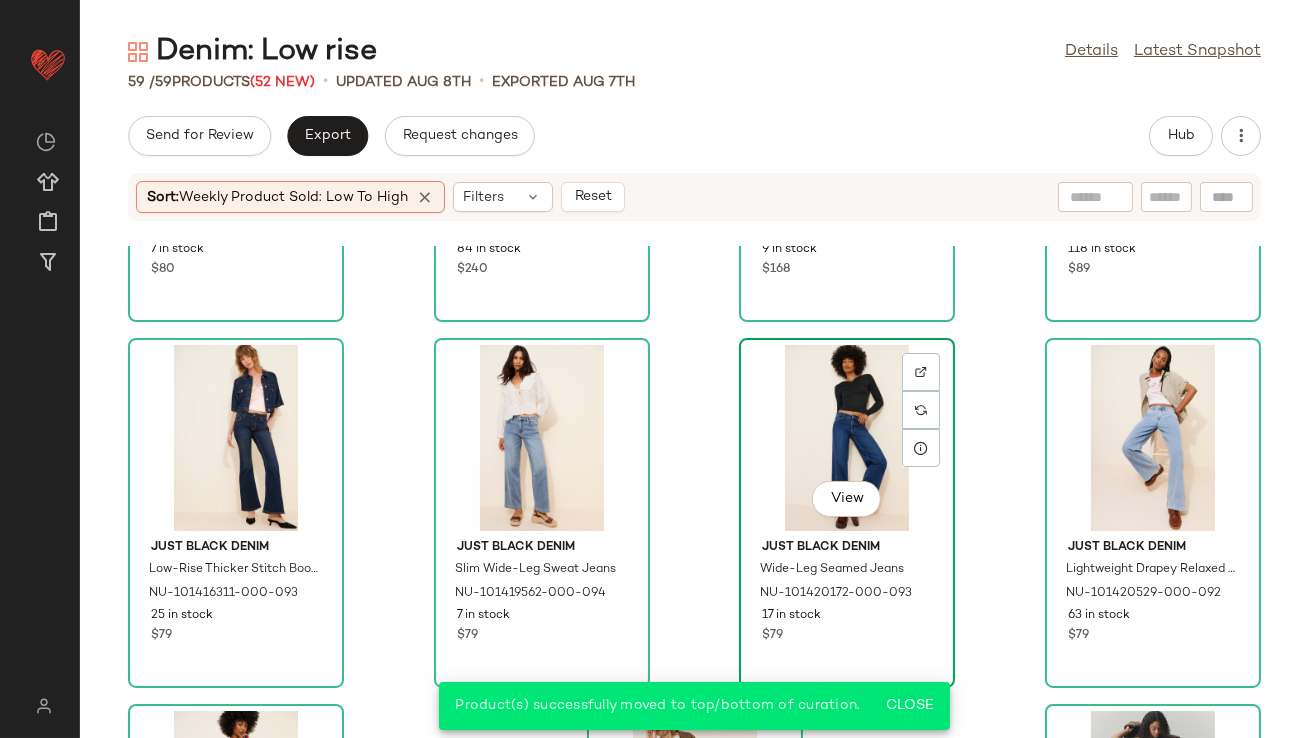 click on "View" 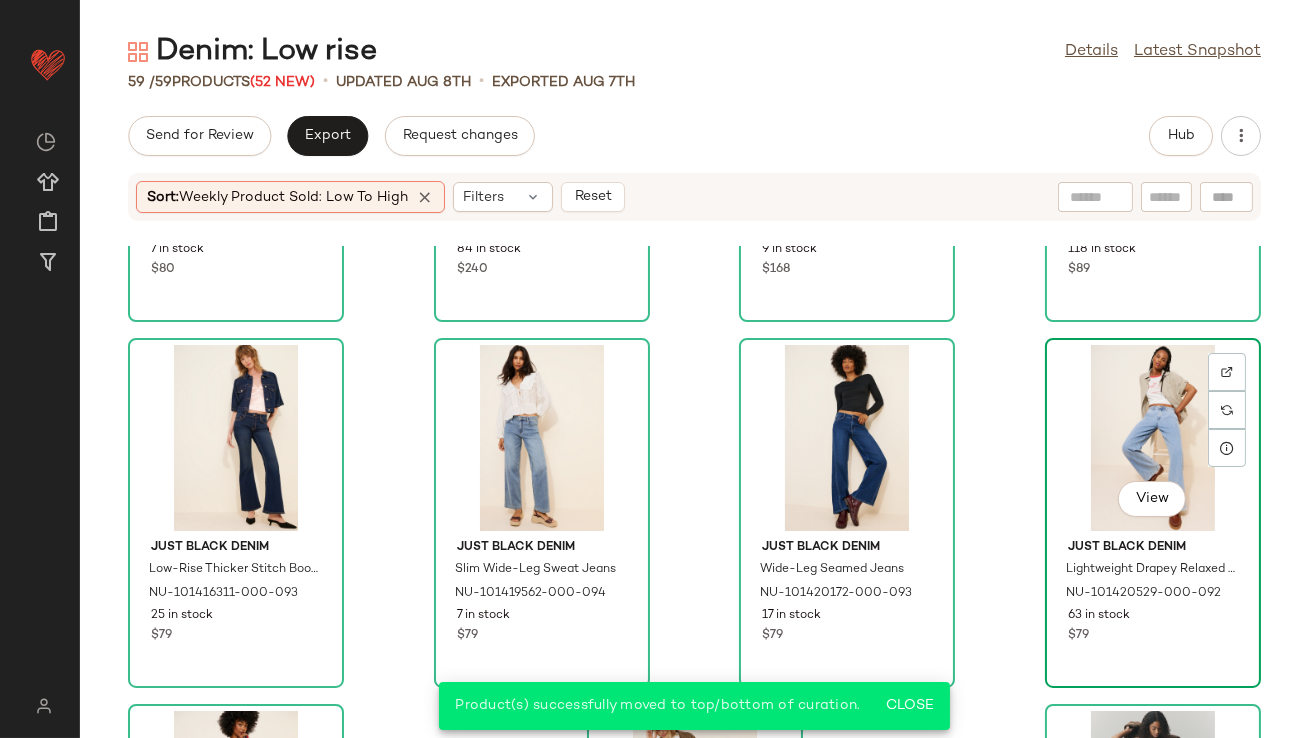 click on "View" 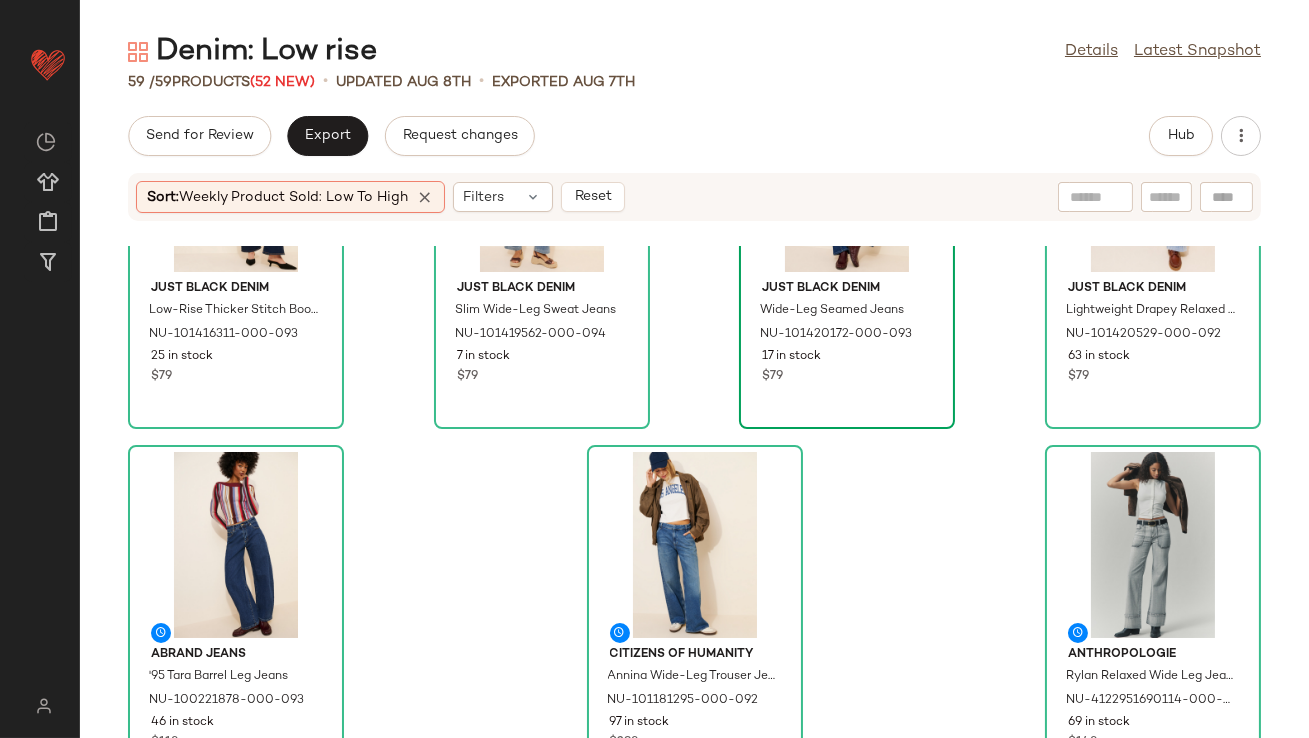 scroll, scrollTop: 5001, scrollLeft: 0, axis: vertical 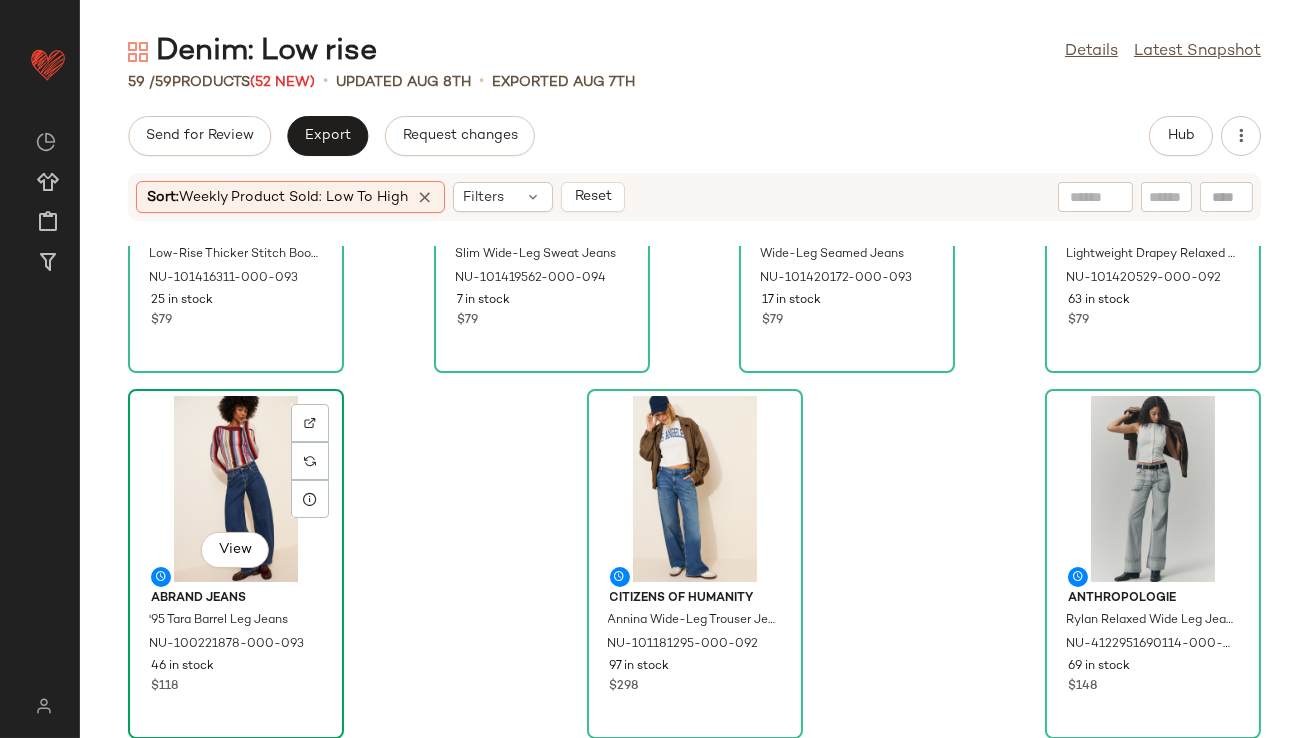 click on "View" 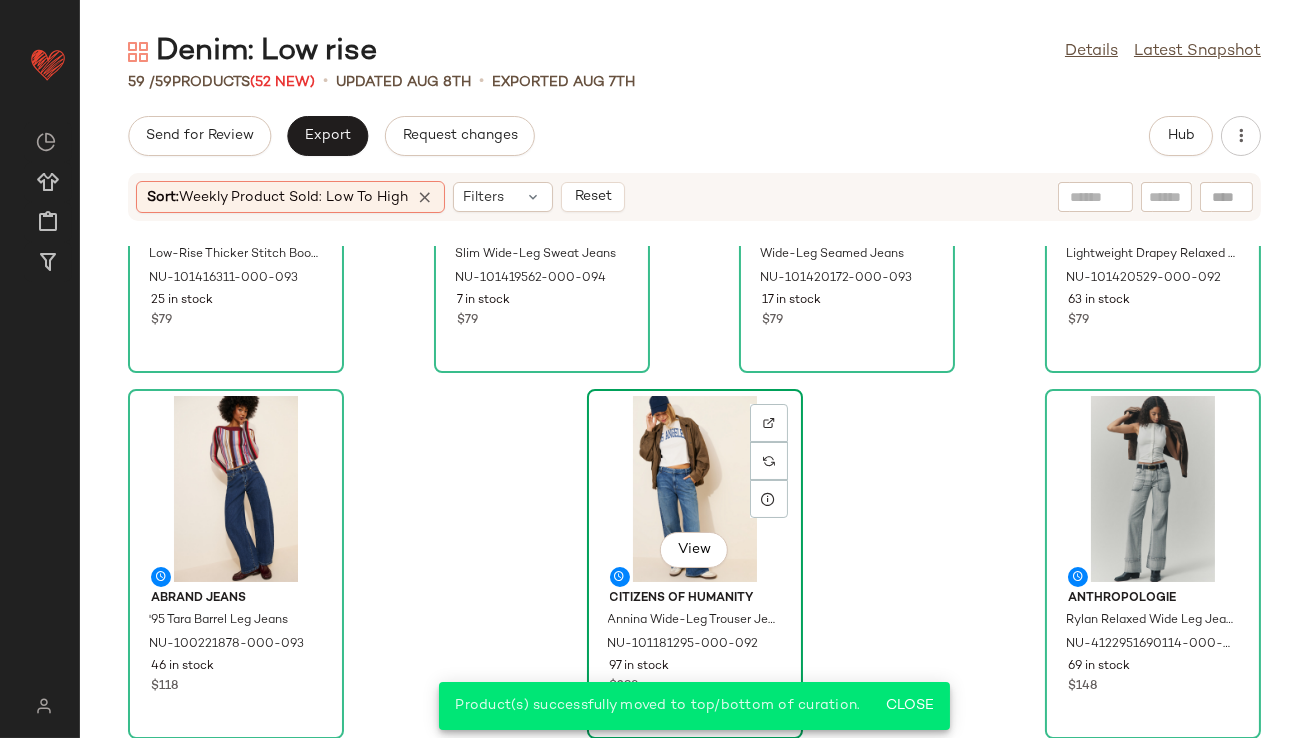 click on "View" 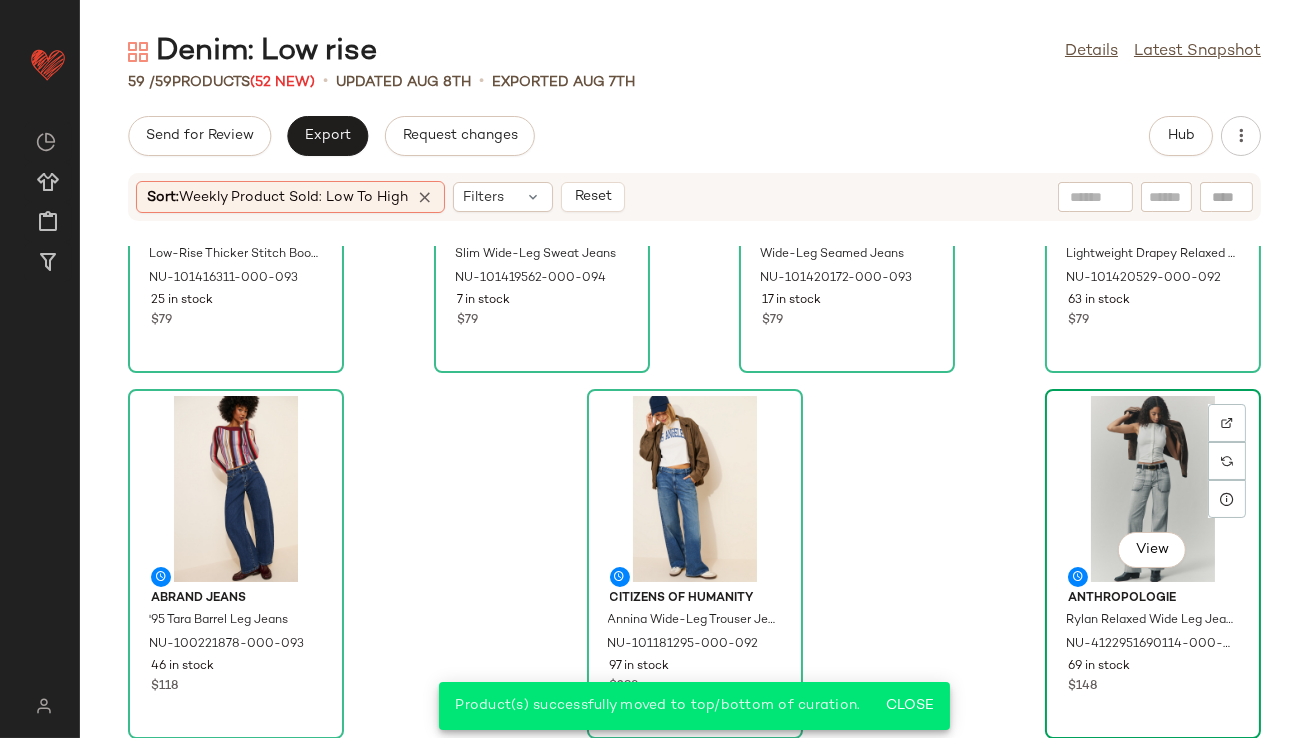 click on "View" 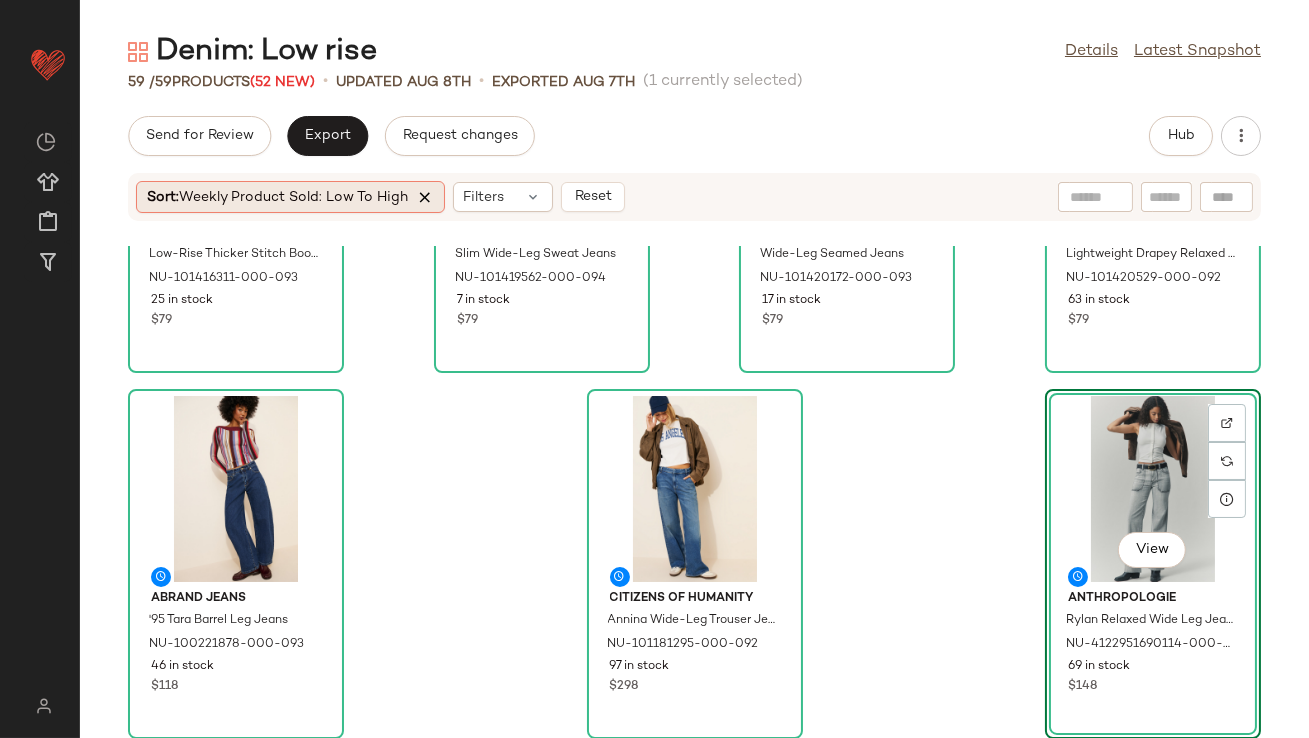 click at bounding box center [425, 197] 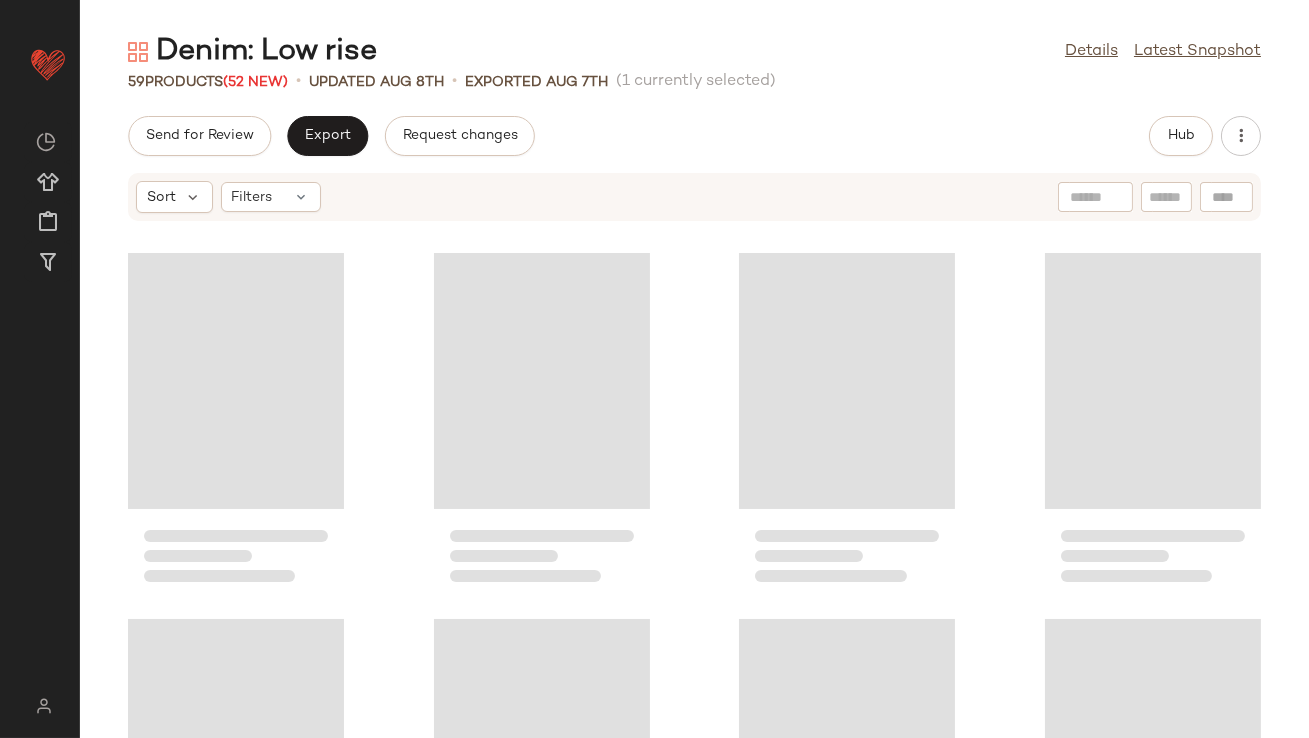 scroll, scrollTop: 4391, scrollLeft: 0, axis: vertical 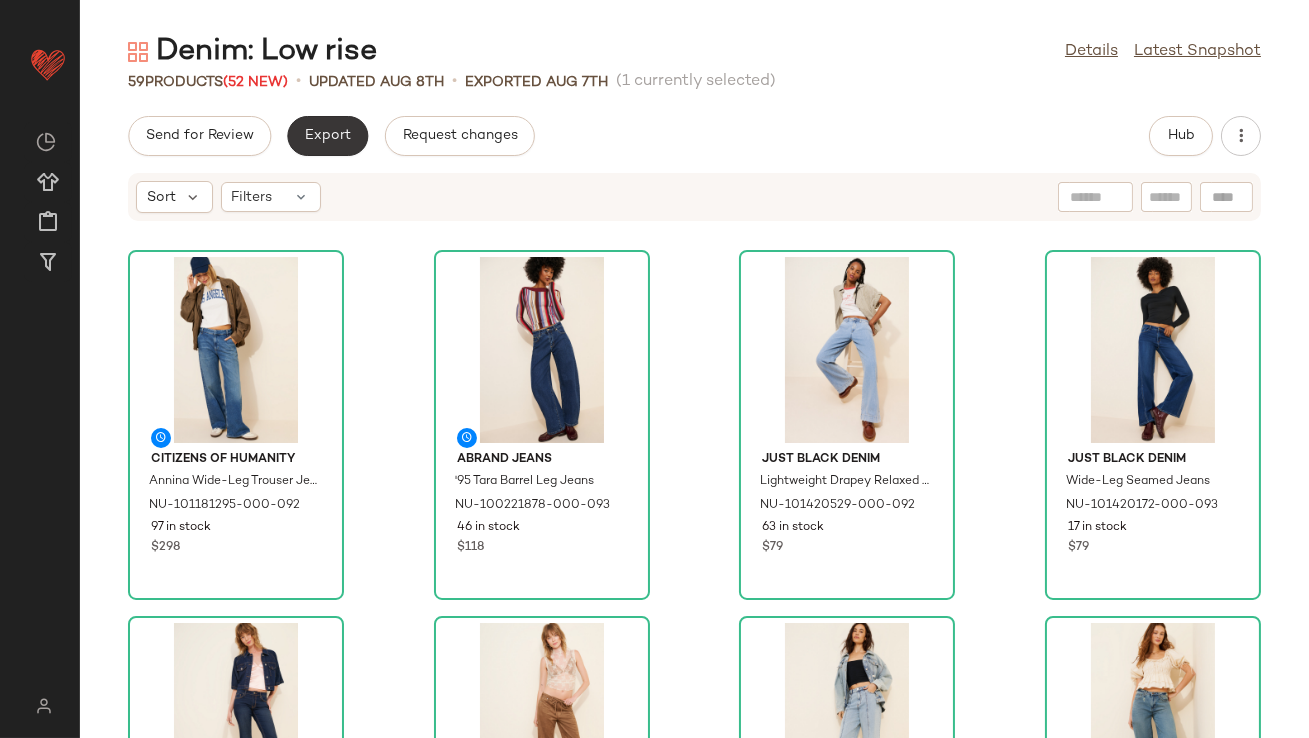 click on "Export" at bounding box center [327, 136] 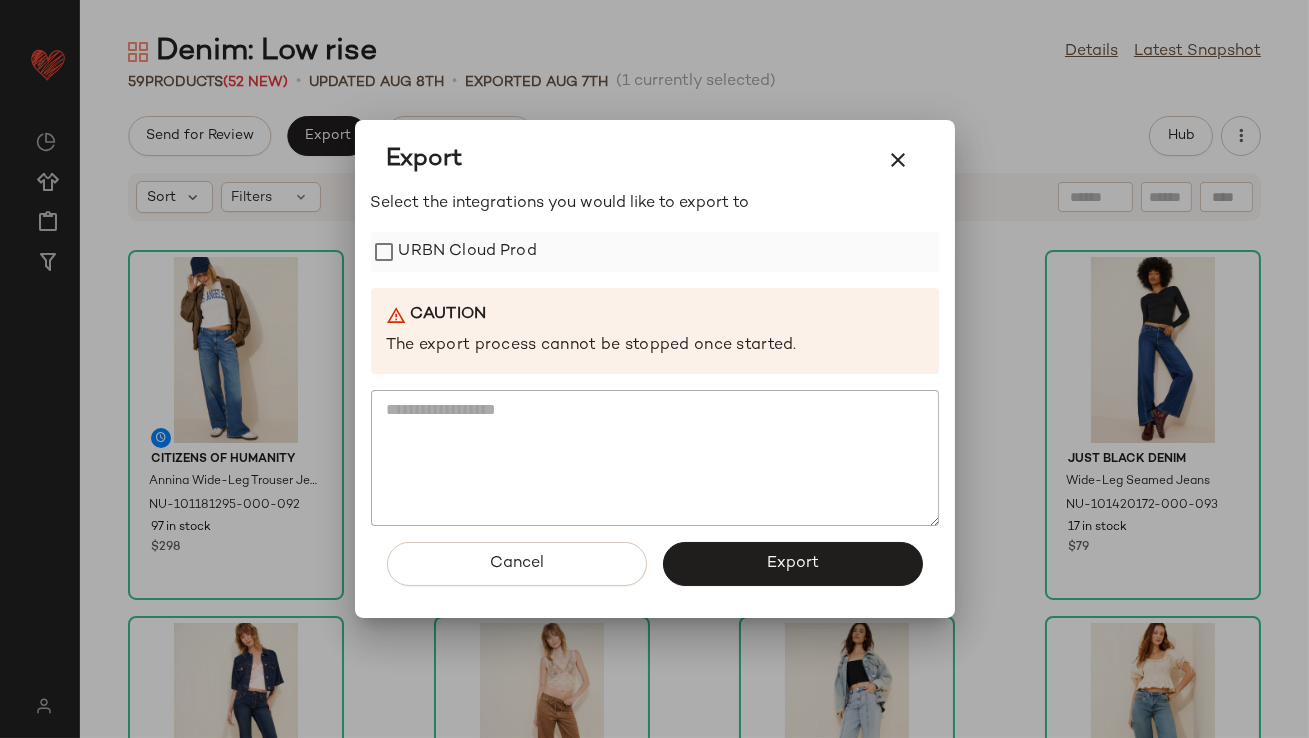 click on "URBN Cloud Prod" at bounding box center (468, 252) 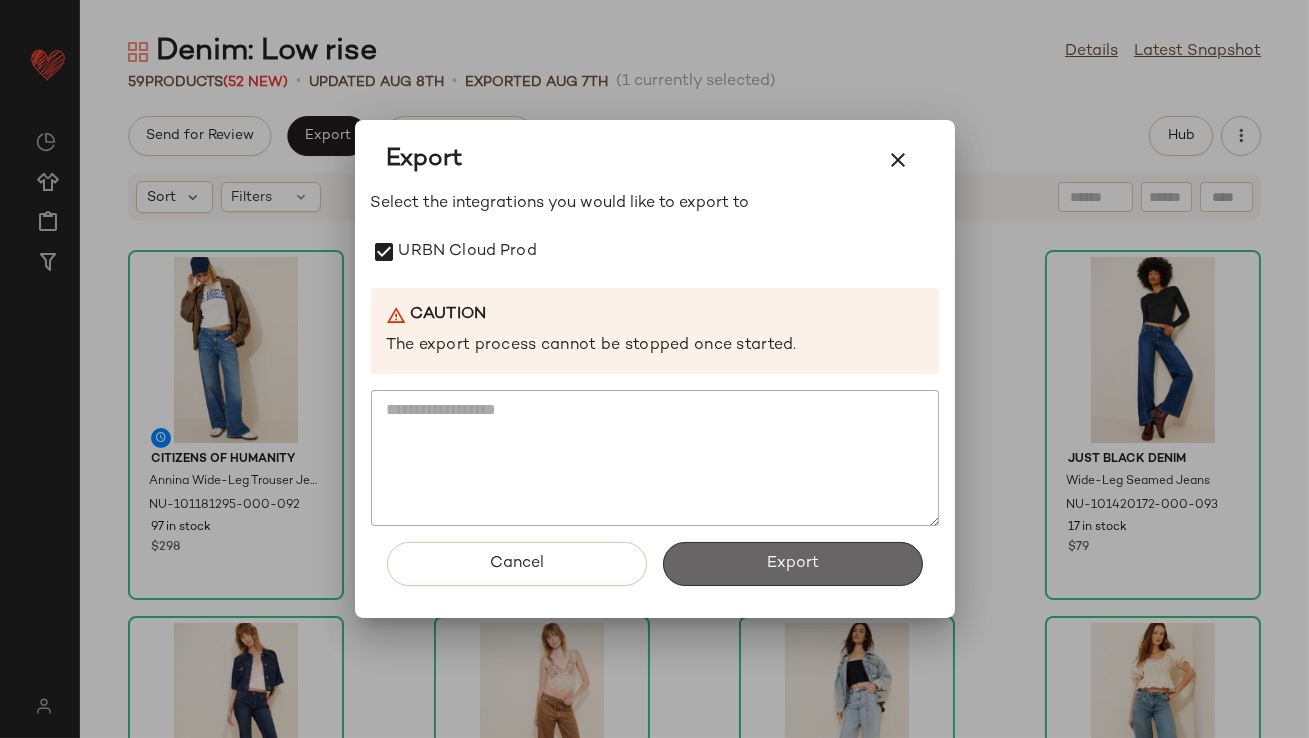 click on "Export" at bounding box center [793, 564] 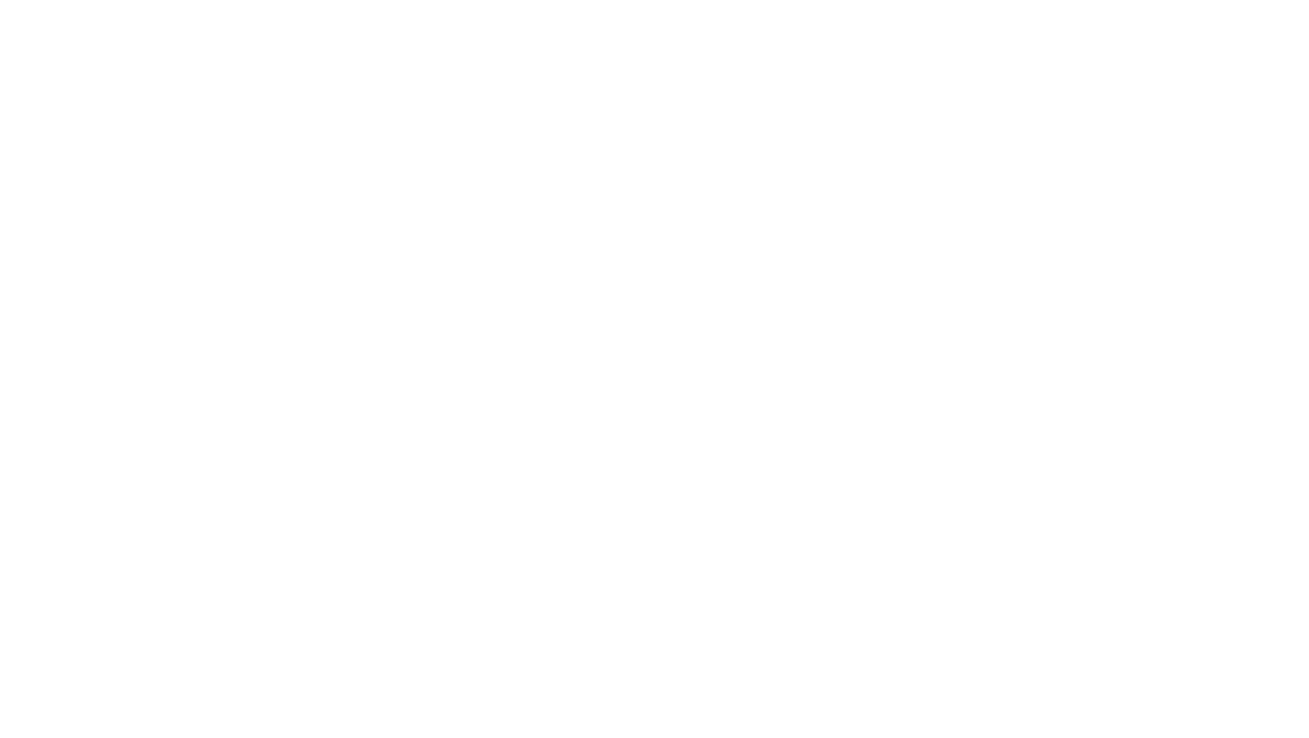 scroll, scrollTop: 0, scrollLeft: 0, axis: both 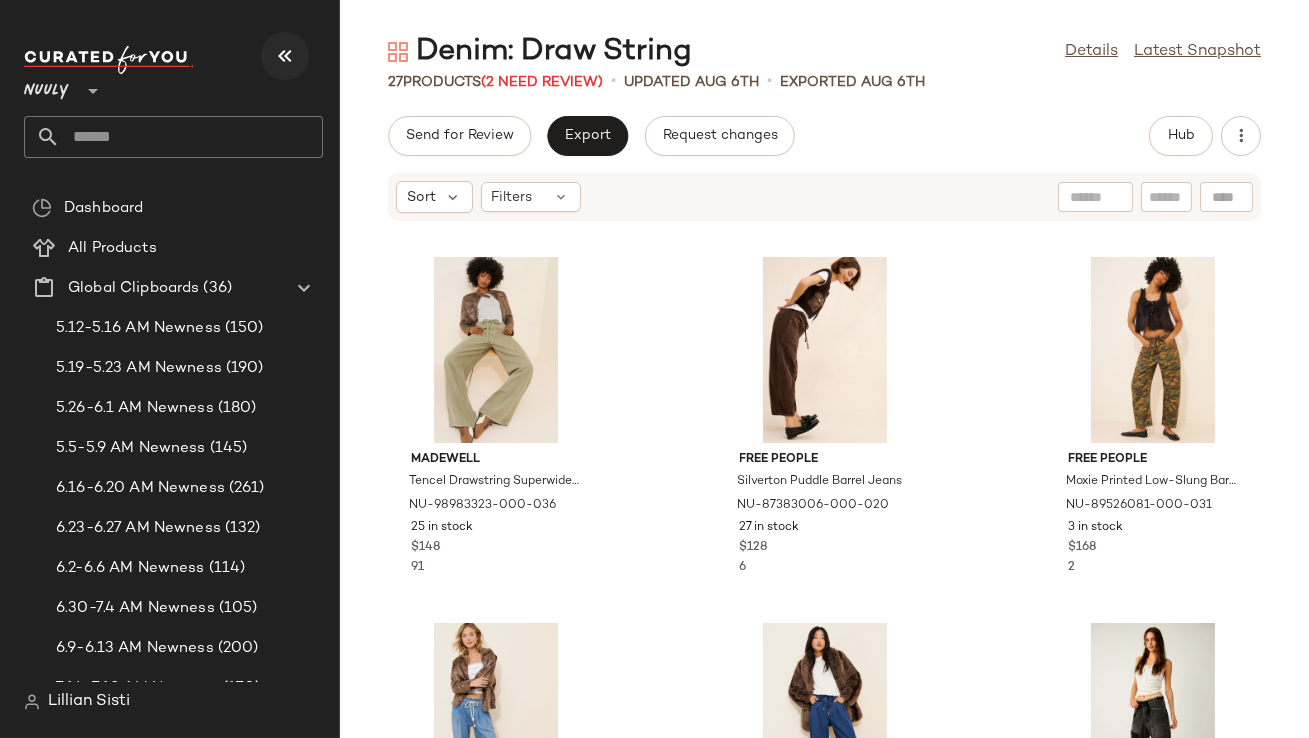 click at bounding box center [285, 56] 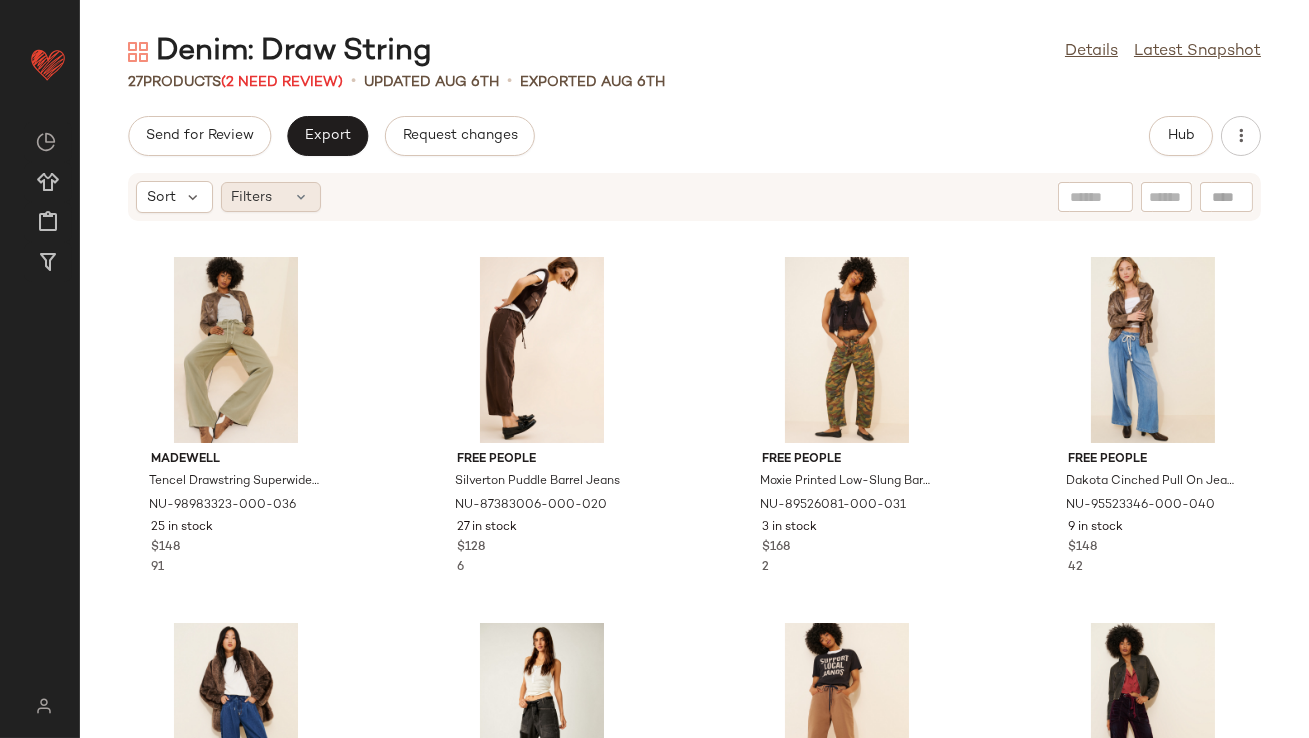 click on "Filters" at bounding box center (252, 197) 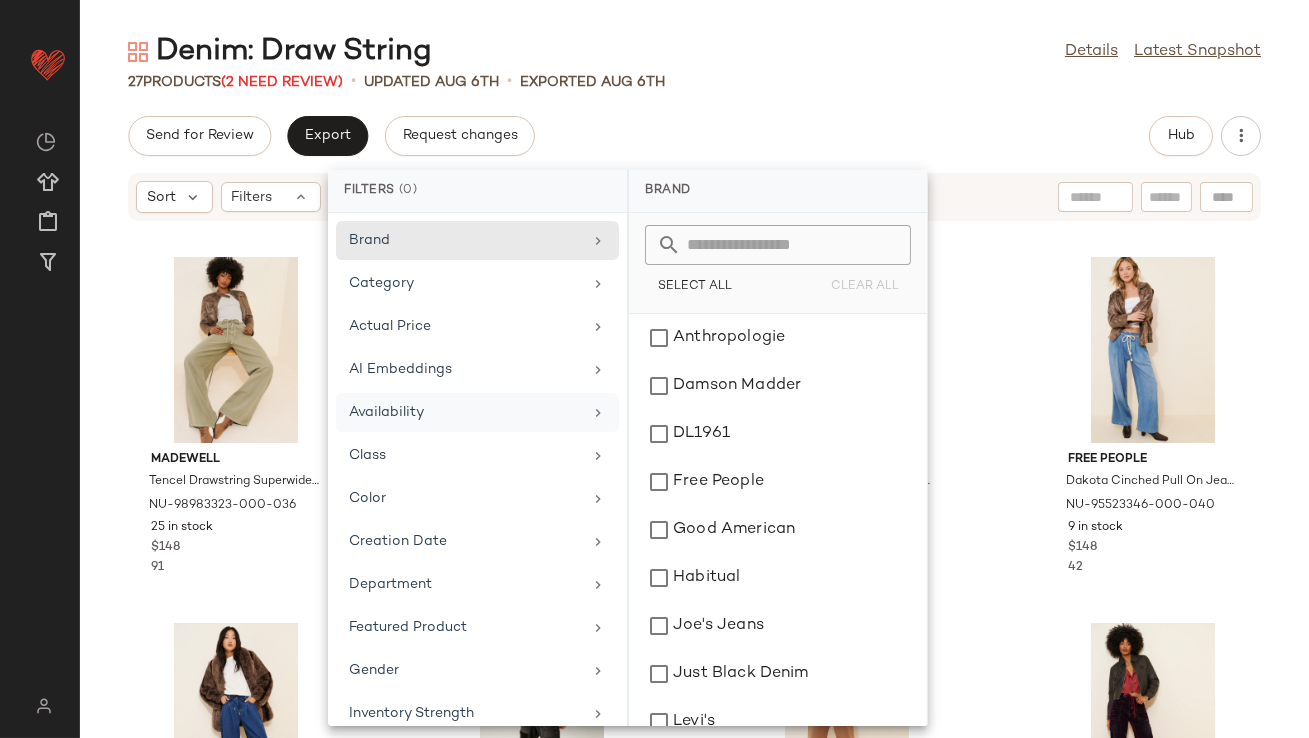 click on "Availability" at bounding box center [465, 412] 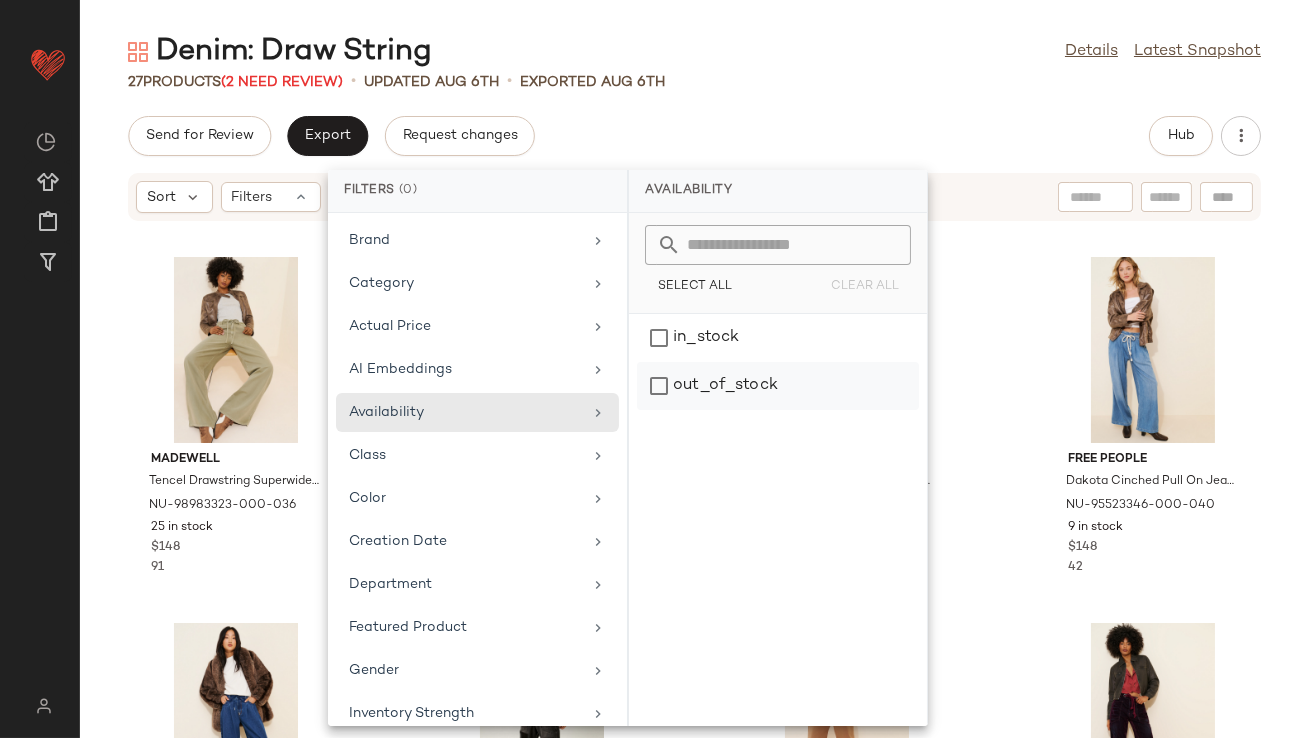 click on "out_of_stock" 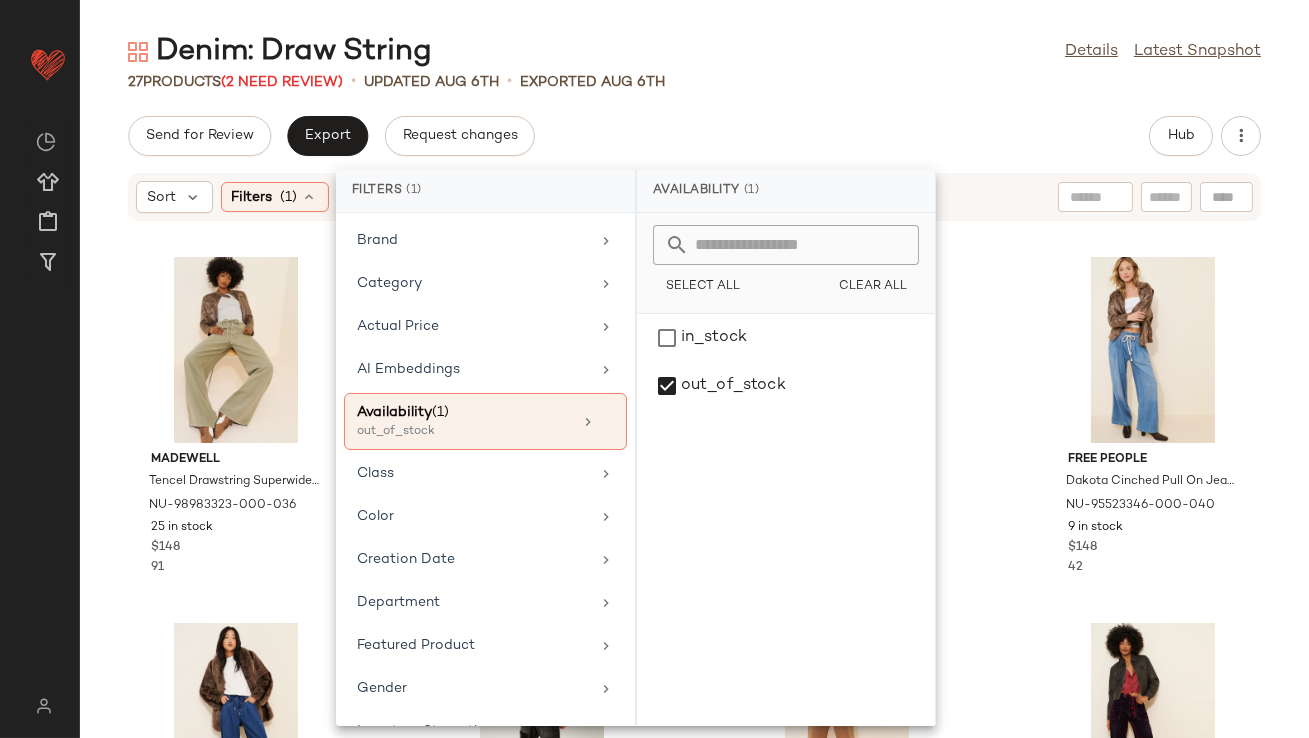 click on "Send for Review   Export   Request changes   Hub" 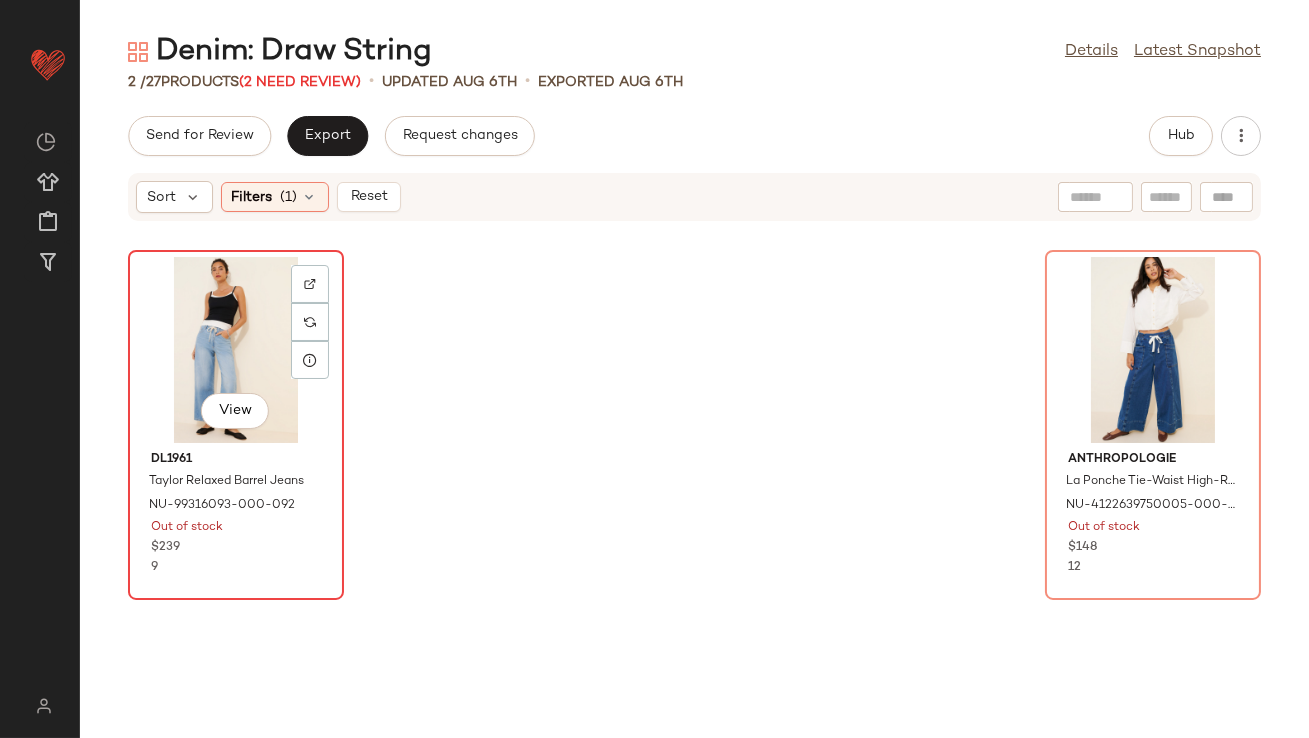 click on "View" 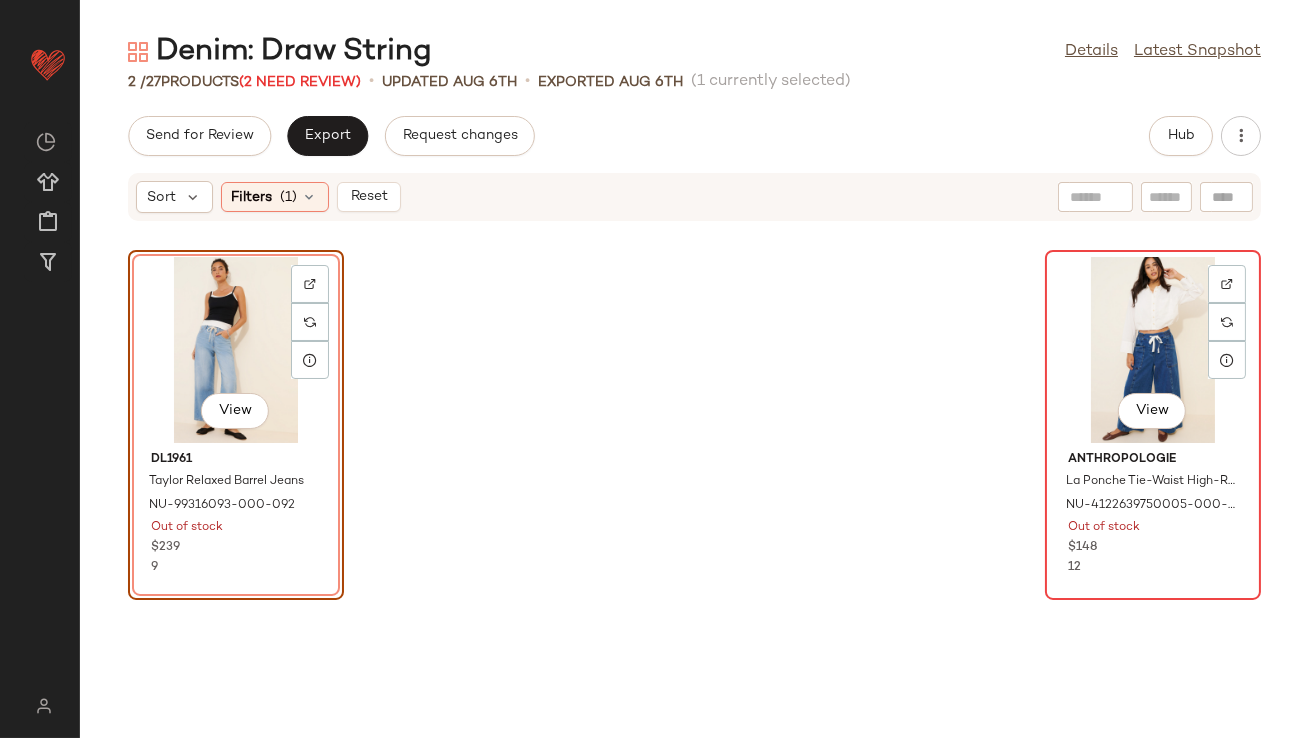 click on "View" 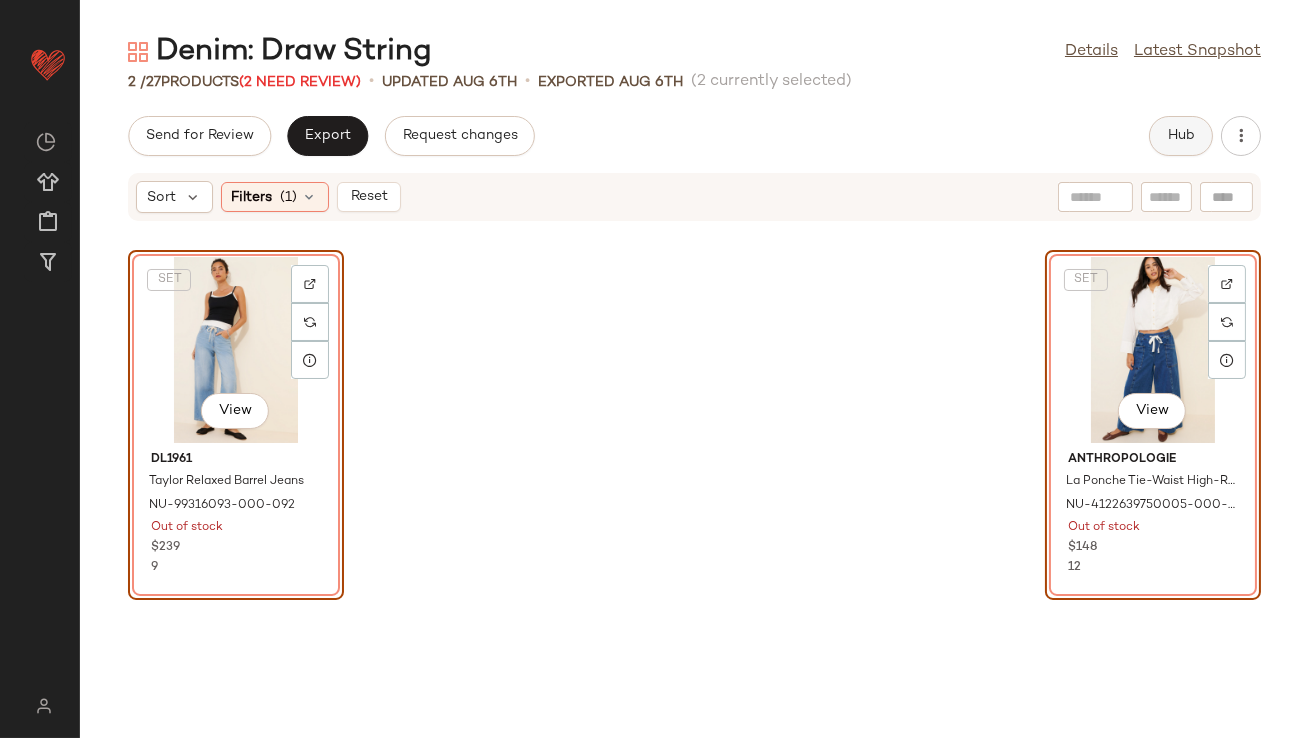 click on "Hub" 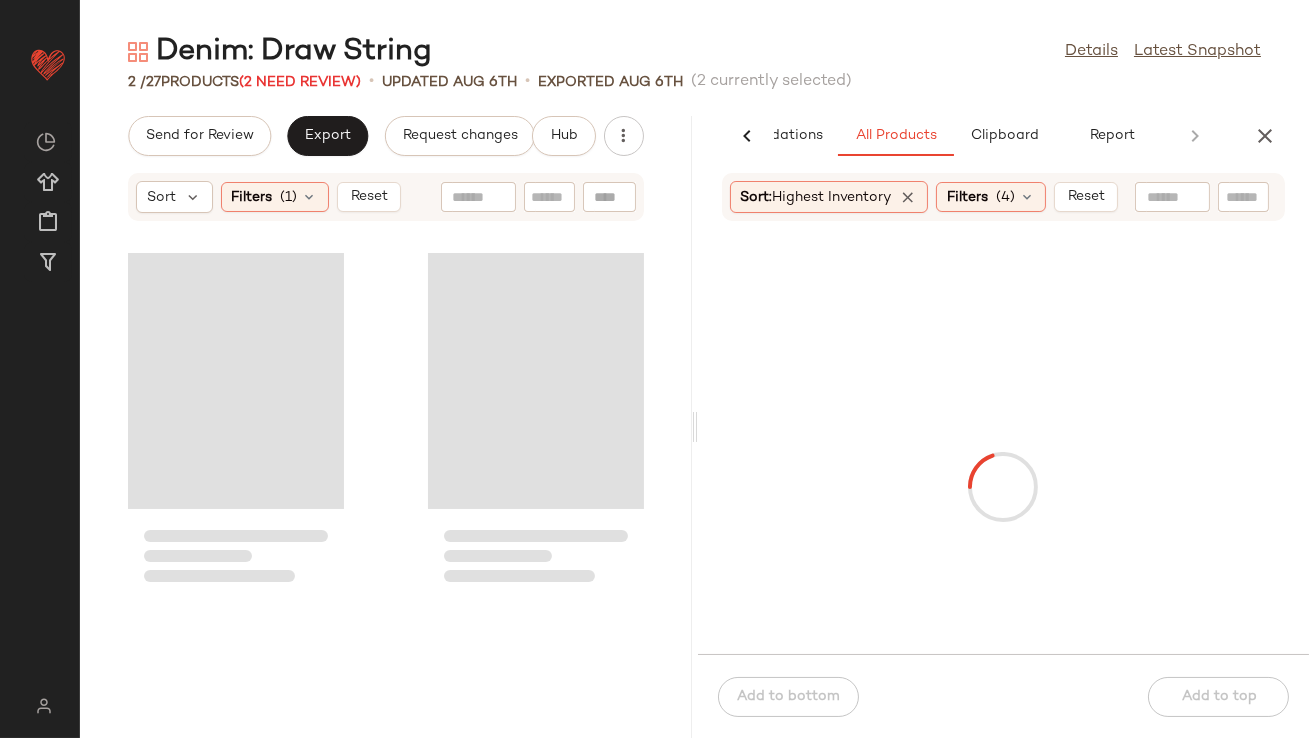 scroll, scrollTop: 0, scrollLeft: 112, axis: horizontal 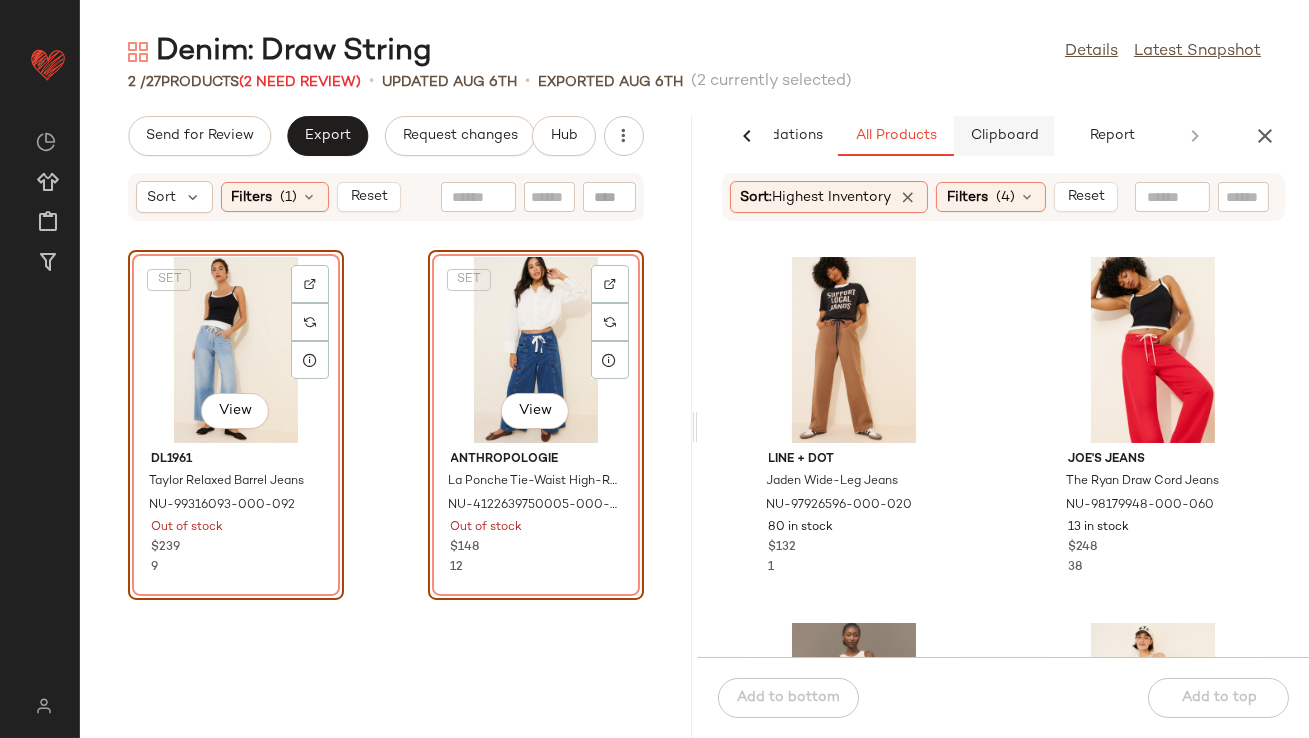 click on "Clipboard" 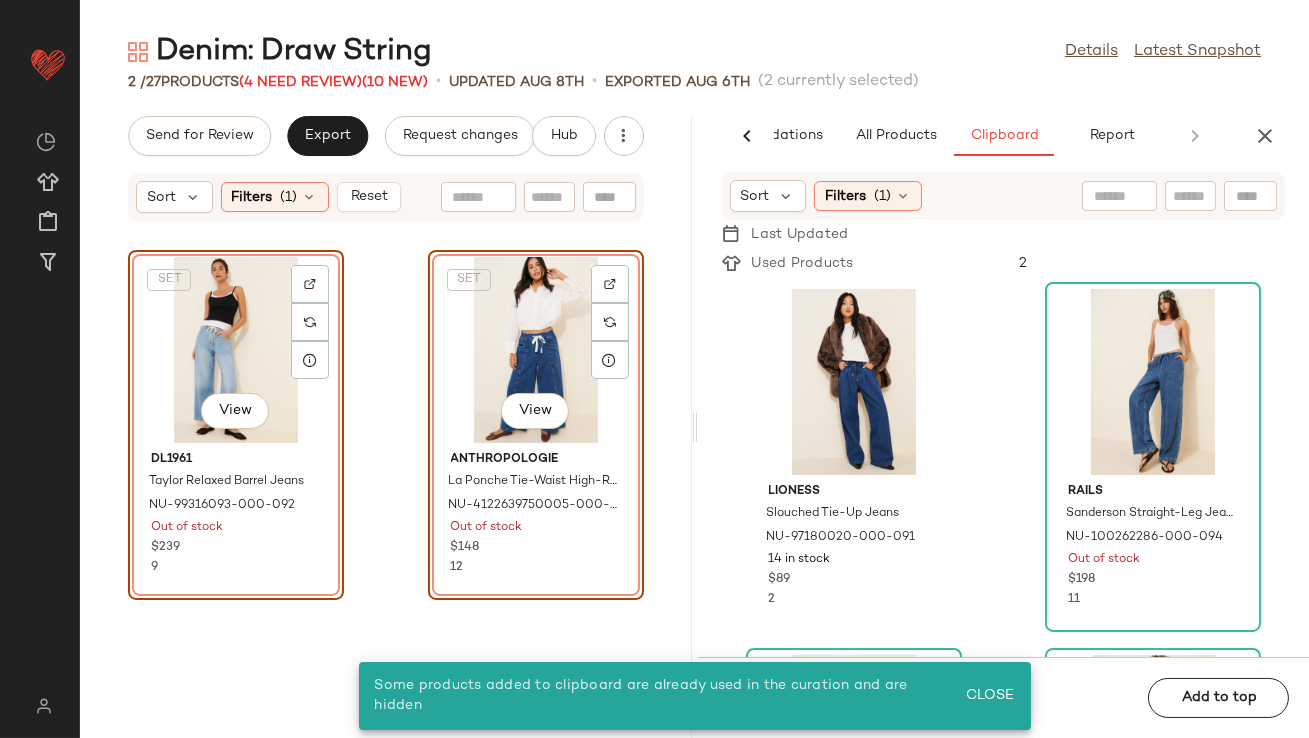 click on "SET   View" 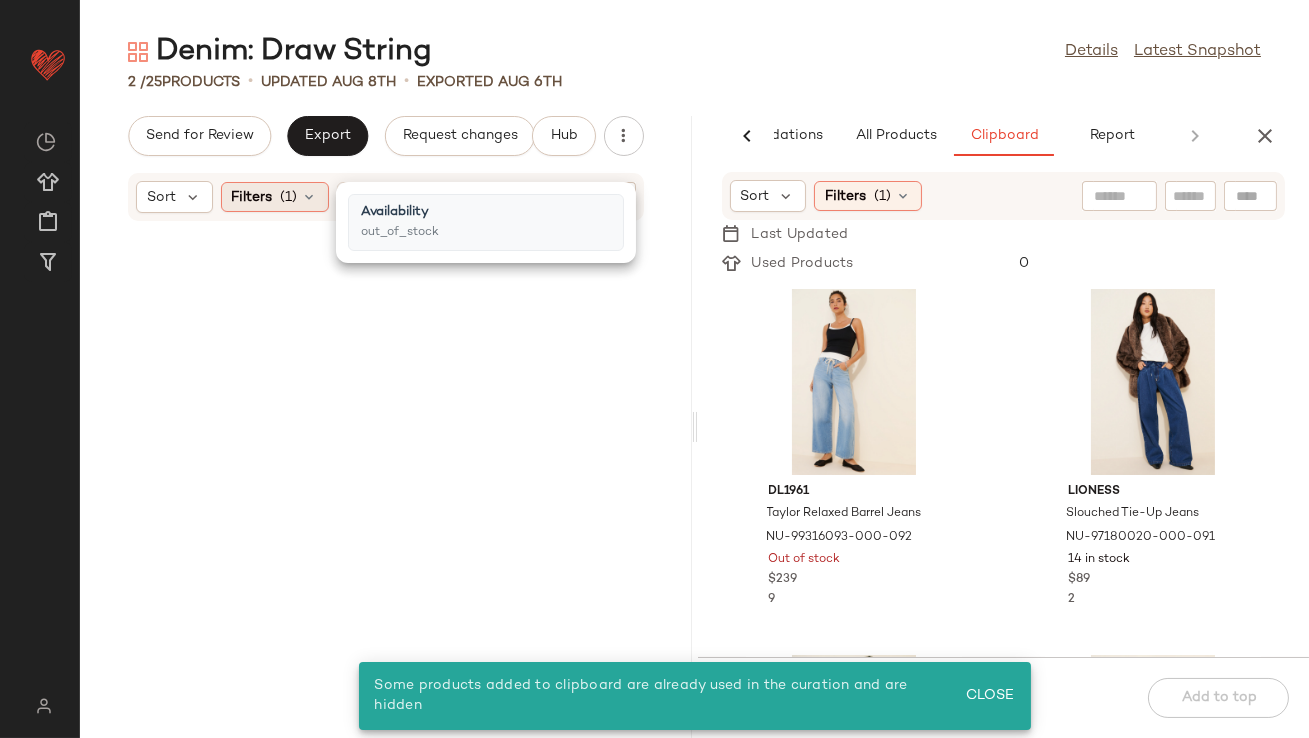 click at bounding box center [310, 197] 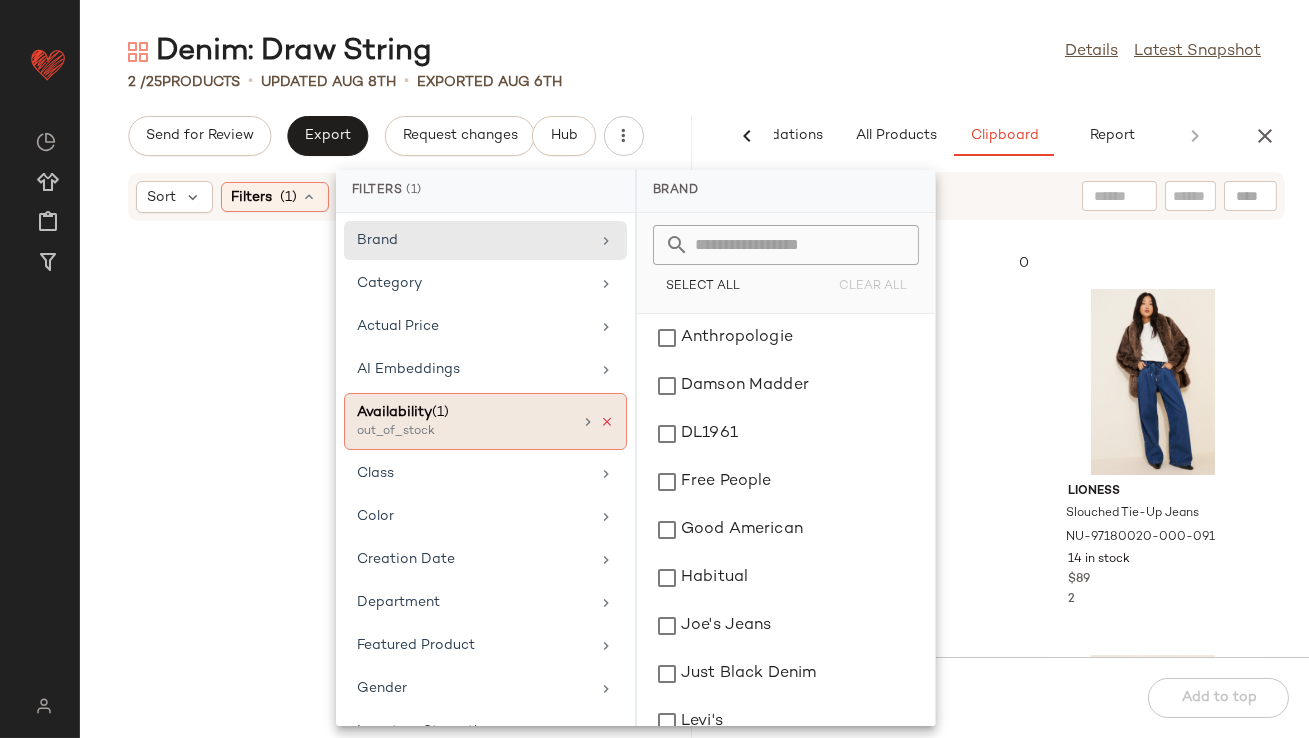 click at bounding box center [607, 422] 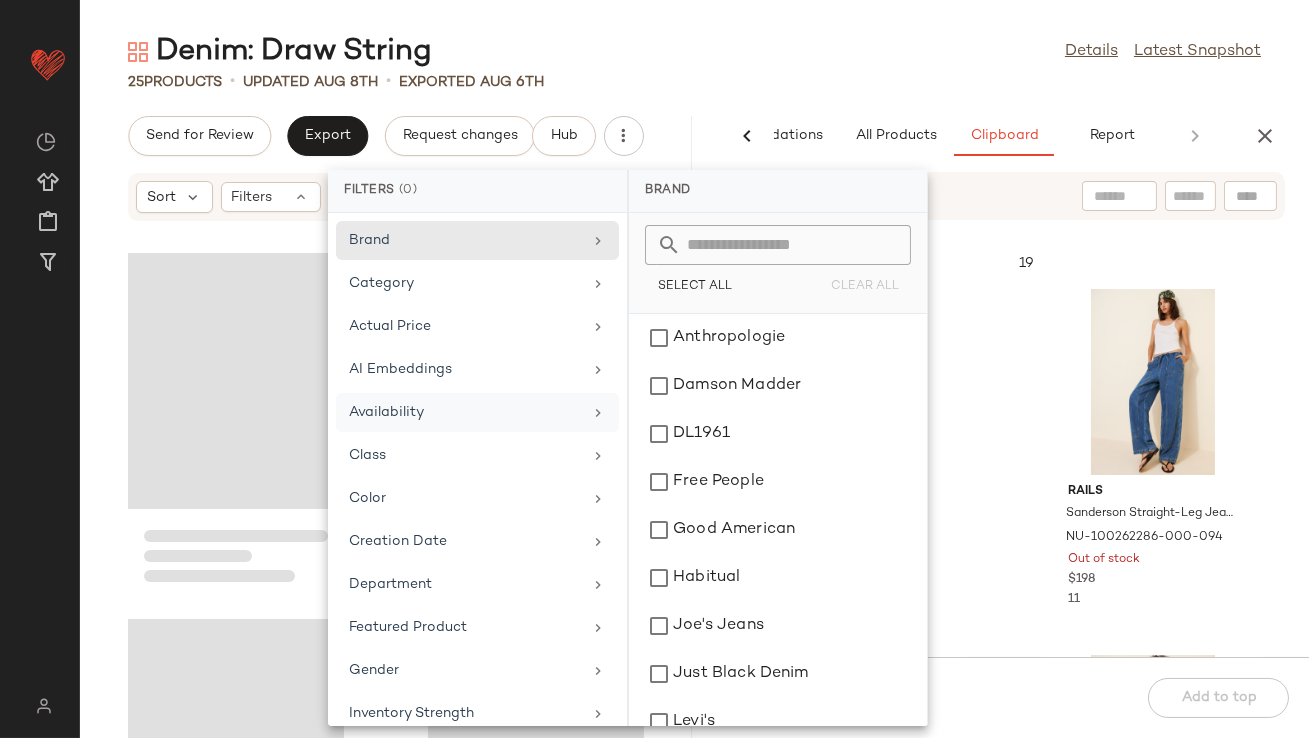 click on "Denim: Draw String  Details   Latest Snapshot" 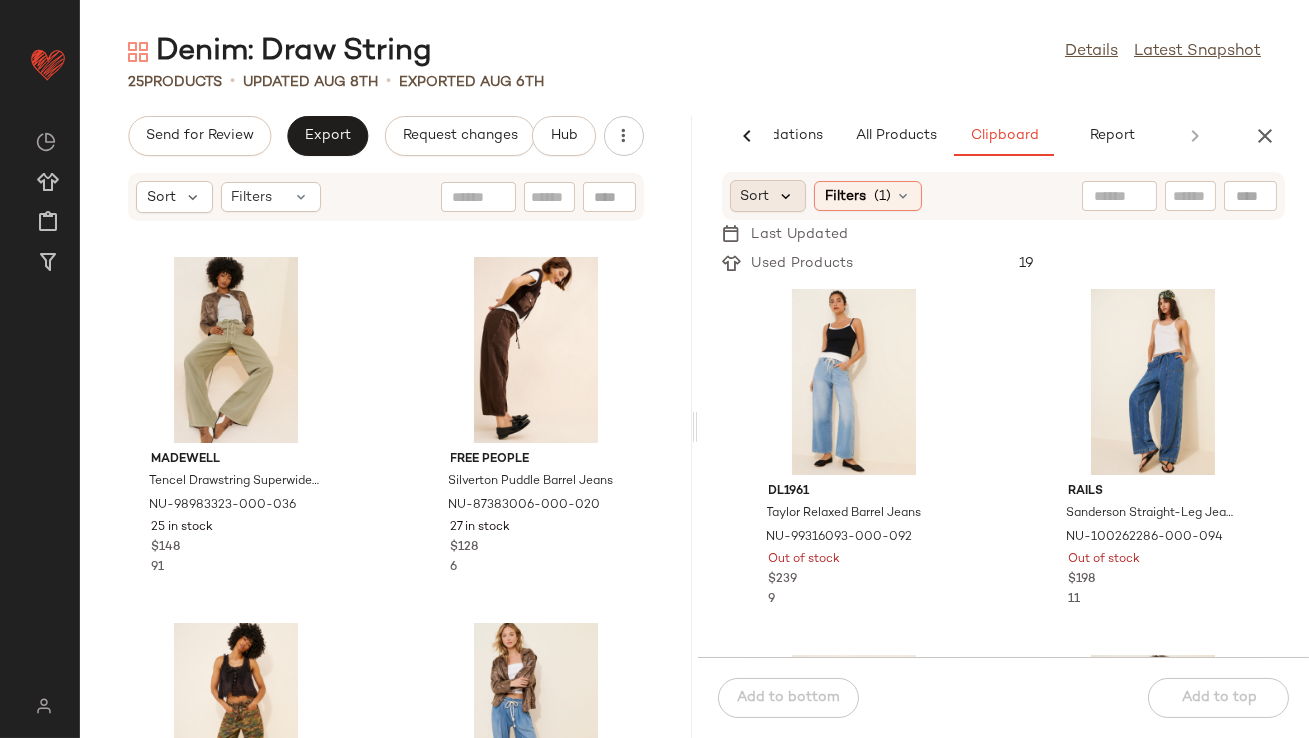click at bounding box center (787, 196) 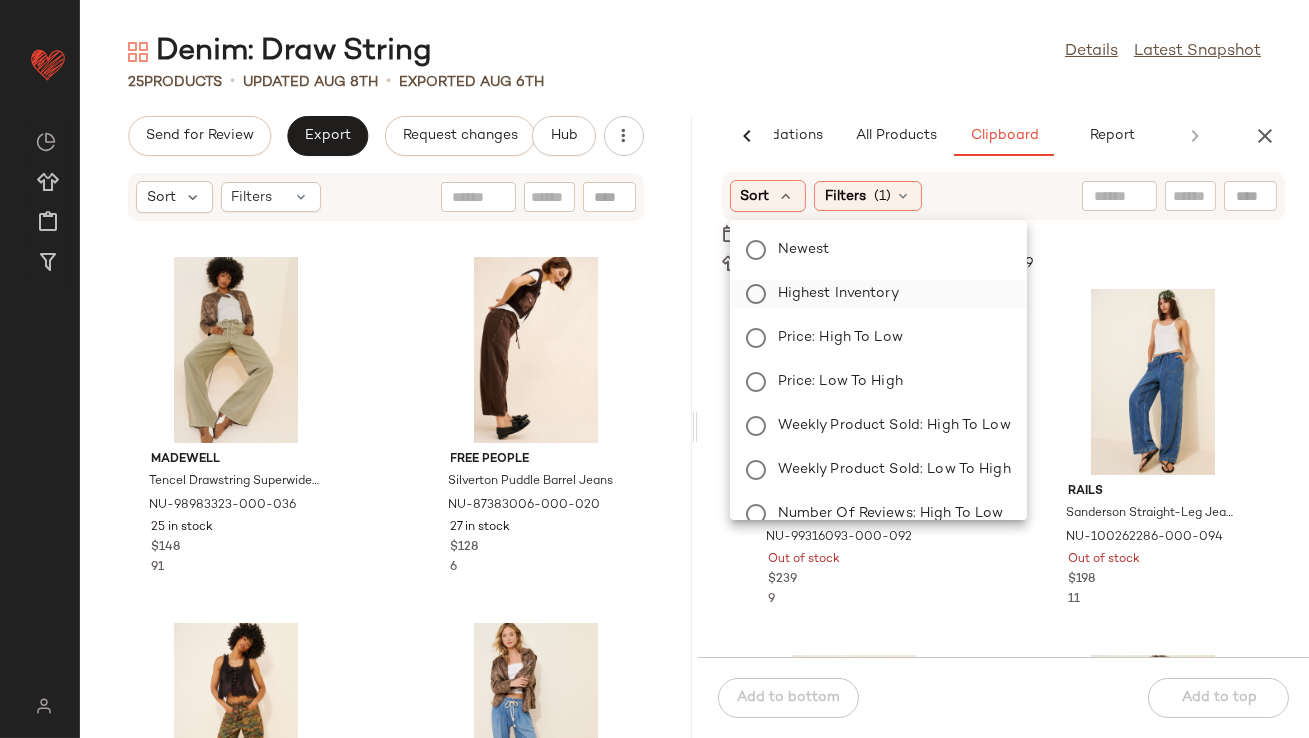 click on "Highest Inventory" 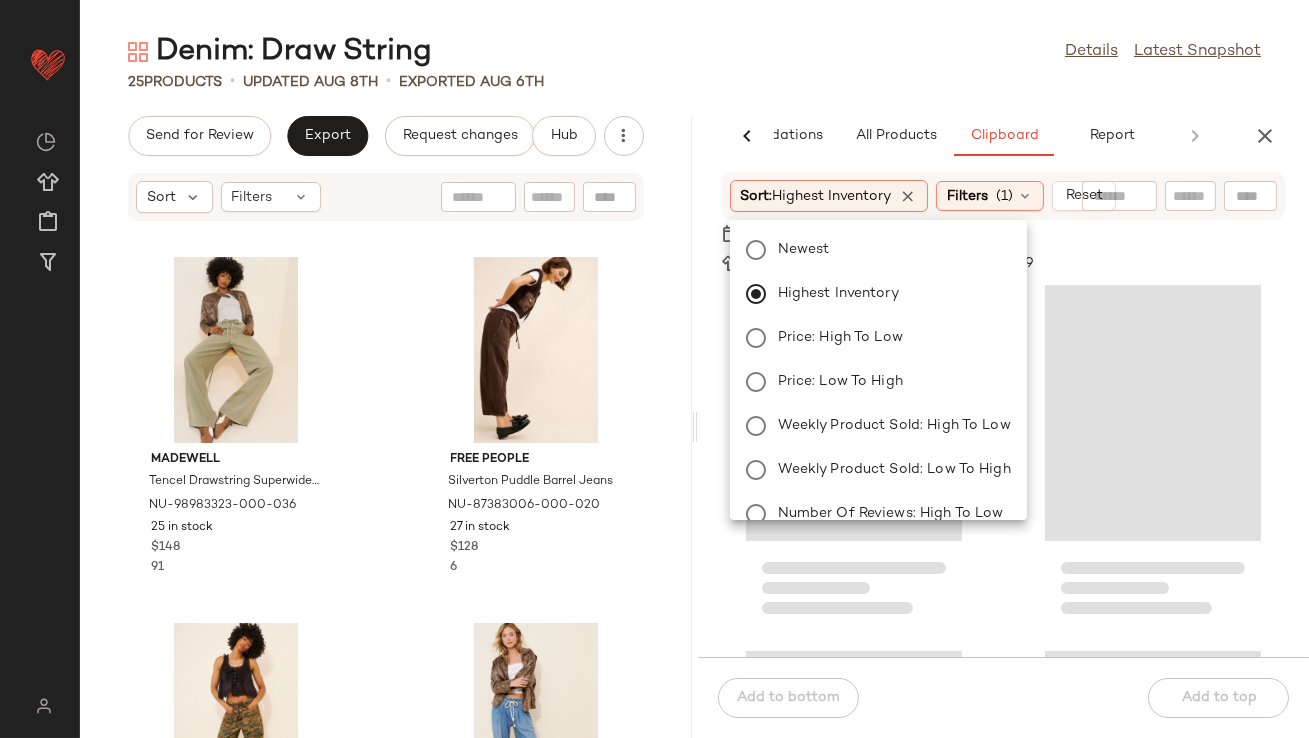 click on "Denim: Draw String  Details   Latest Snapshot" 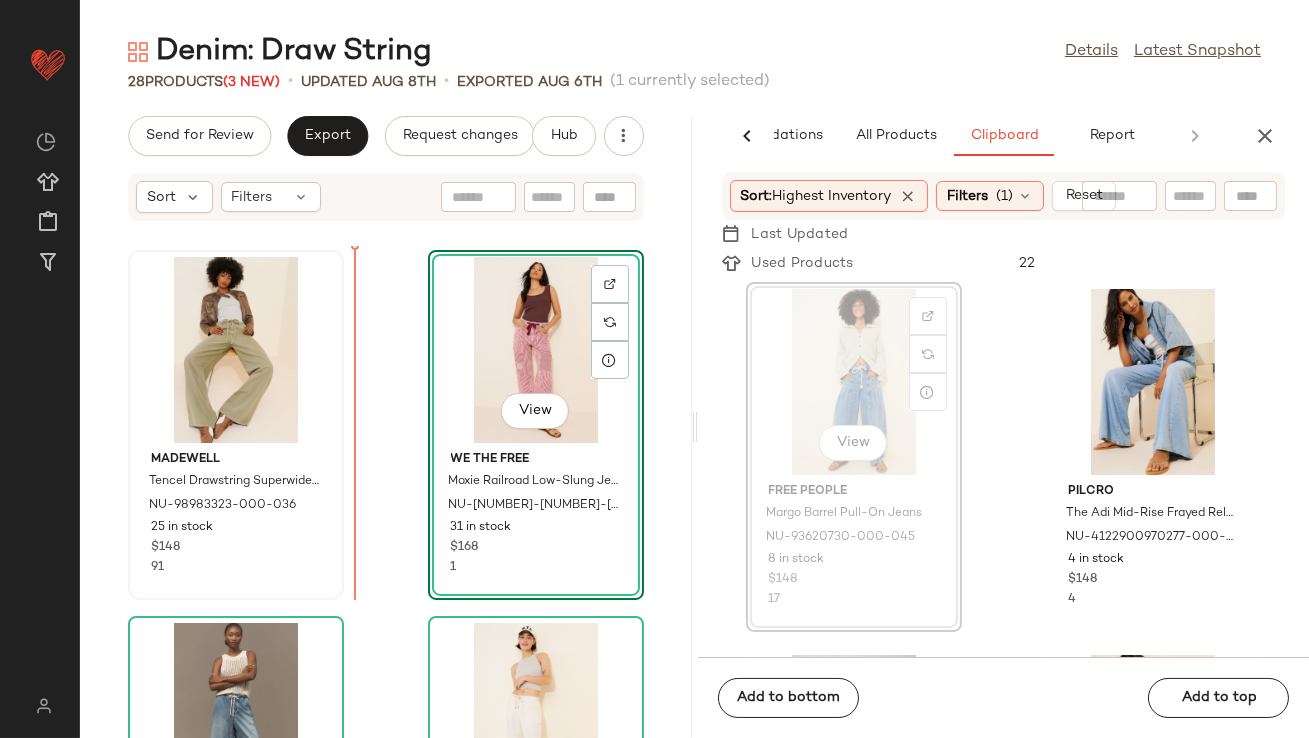 drag, startPoint x: 846, startPoint y: 369, endPoint x: 324, endPoint y: 404, distance: 523.17206 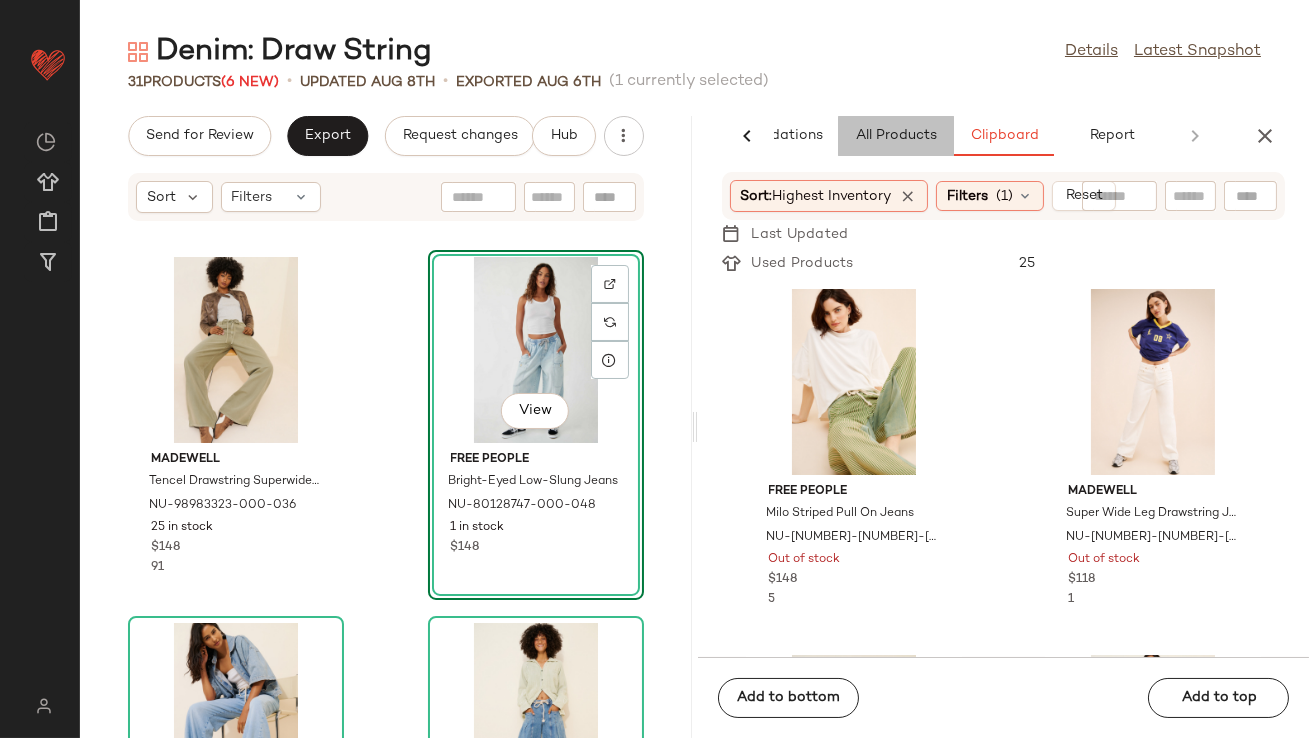 click on "All Products" 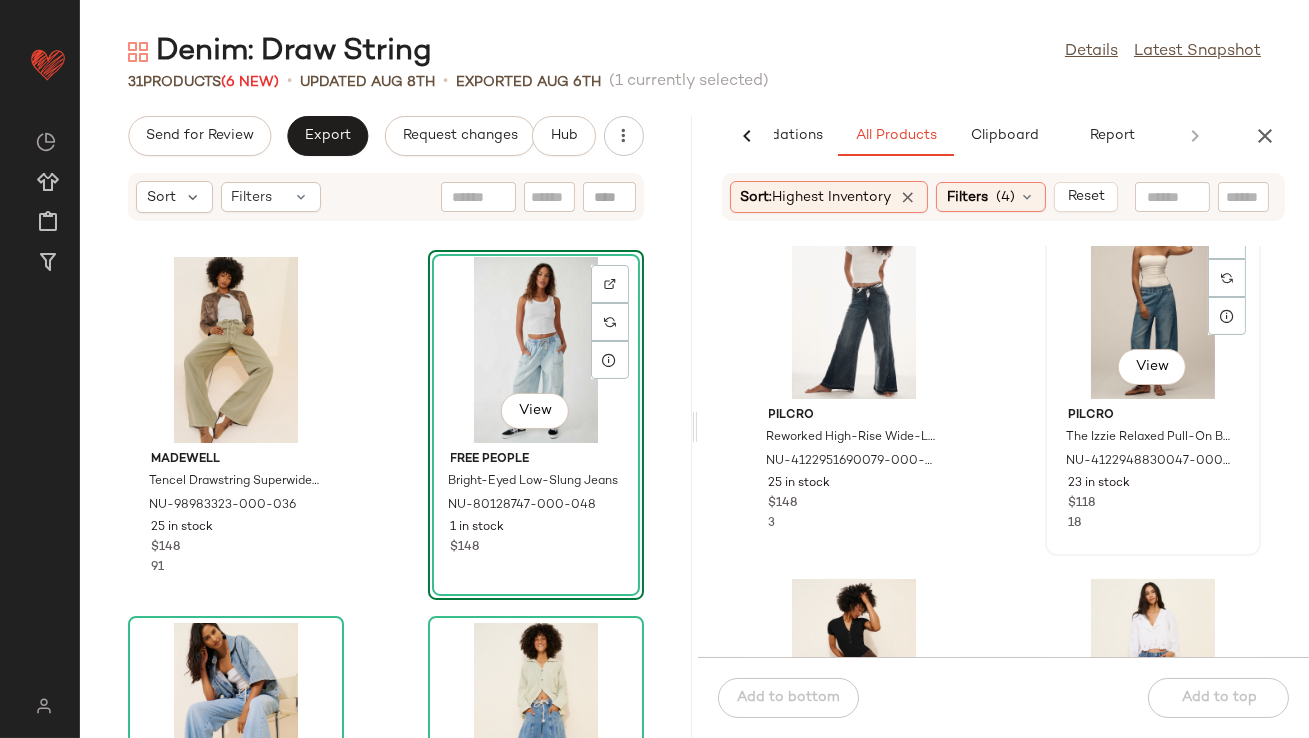scroll, scrollTop: 264, scrollLeft: 0, axis: vertical 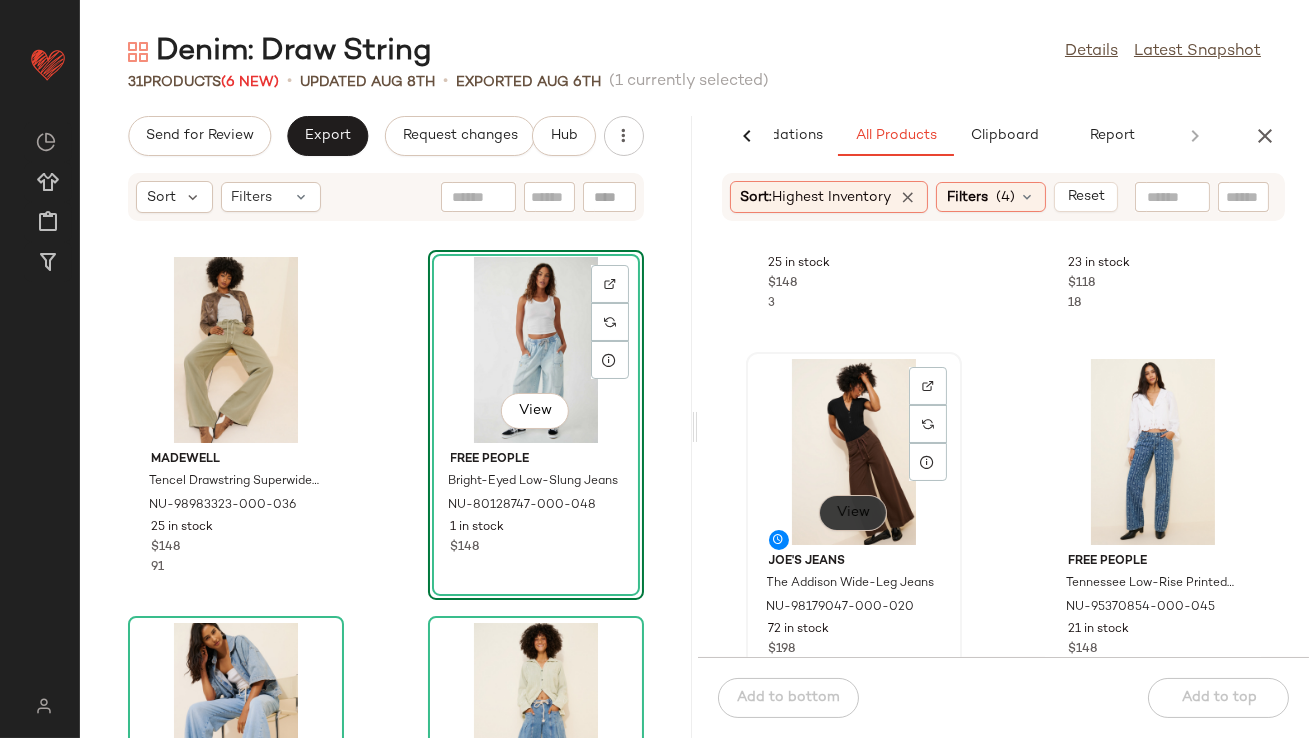 click on "View" 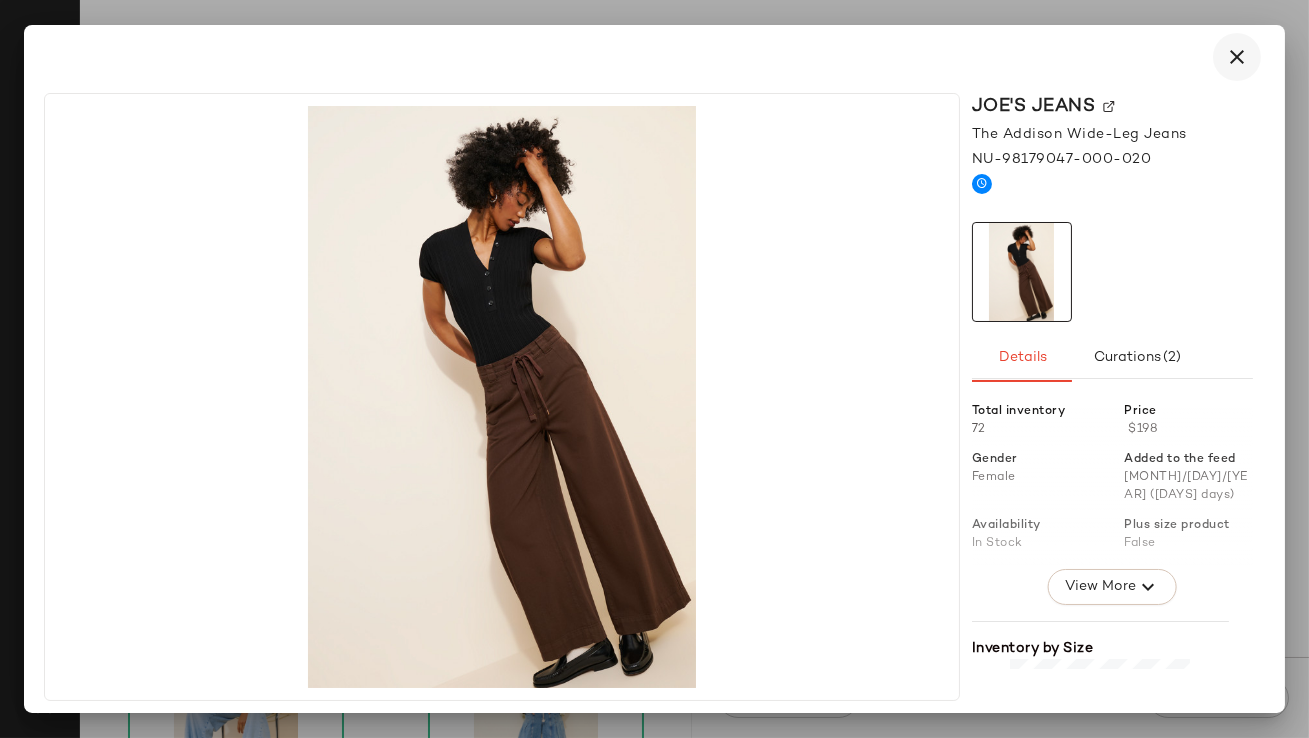click at bounding box center (1237, 57) 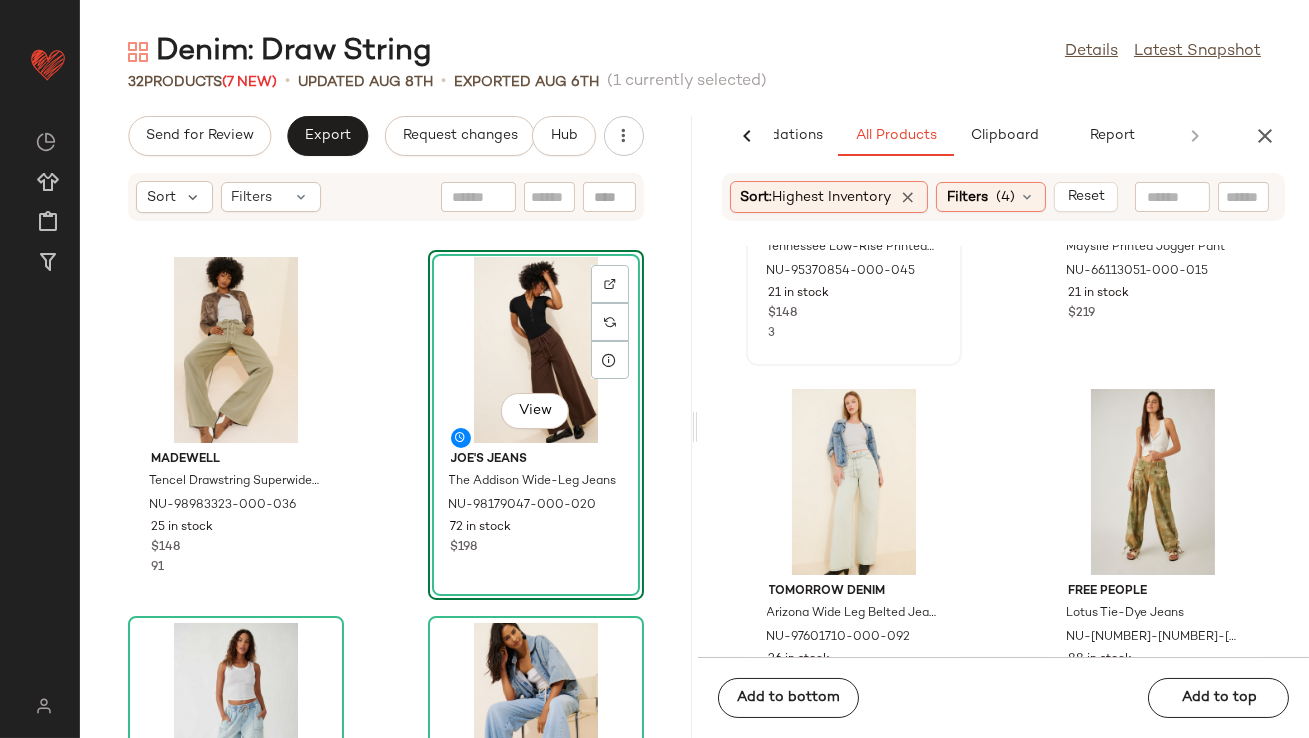 scroll, scrollTop: 674, scrollLeft: 0, axis: vertical 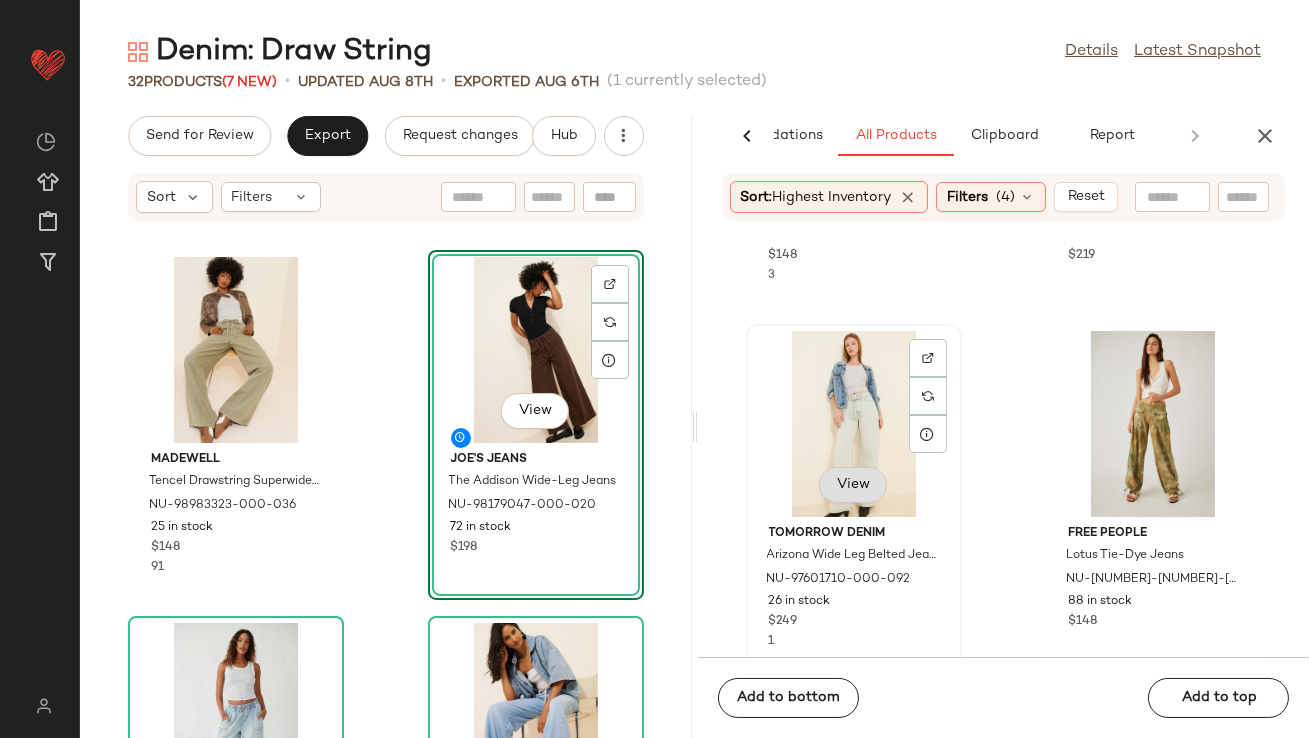 click on "View" 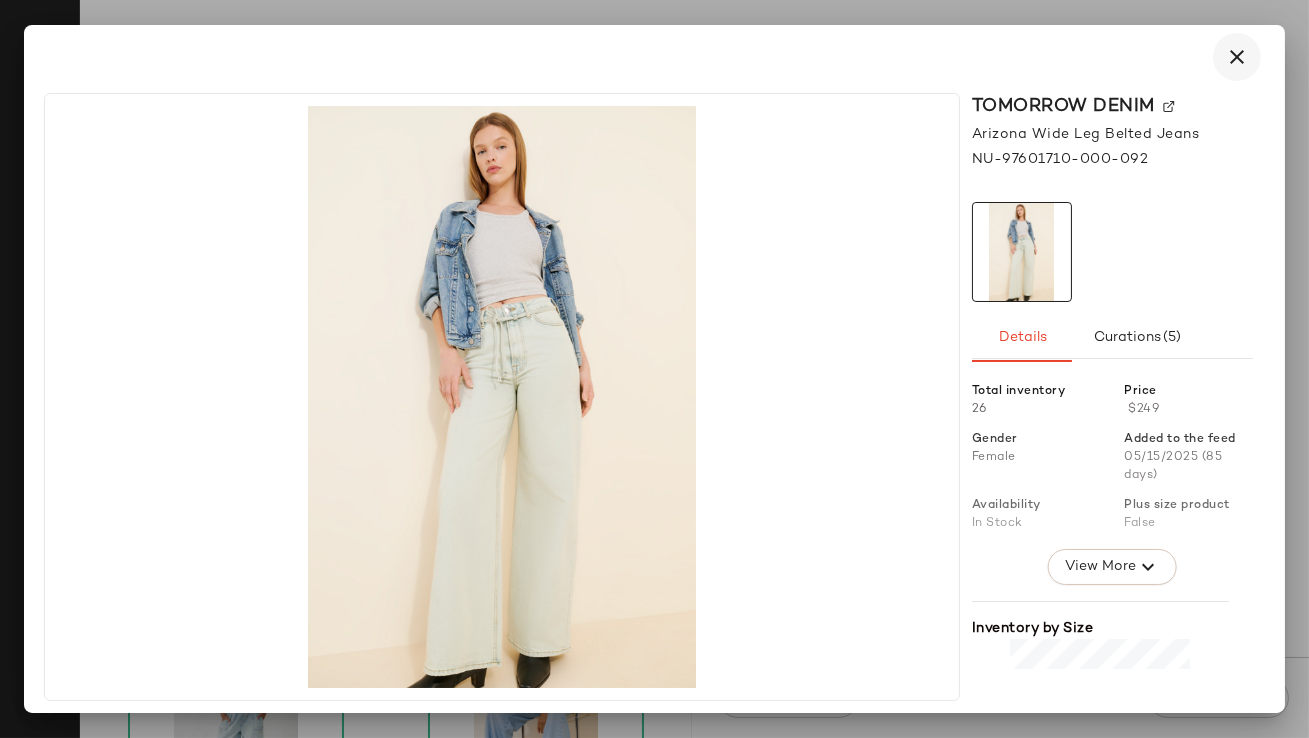 click at bounding box center [1237, 57] 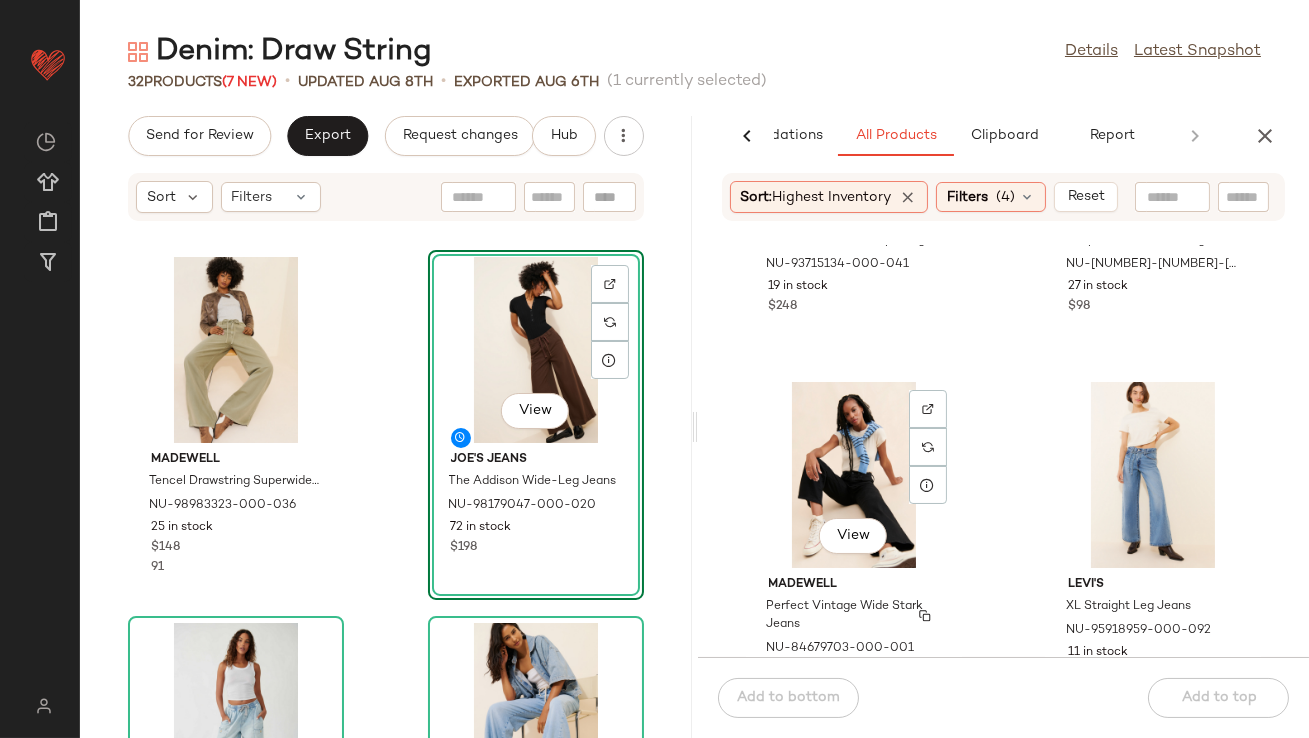 scroll, scrollTop: 2120, scrollLeft: 0, axis: vertical 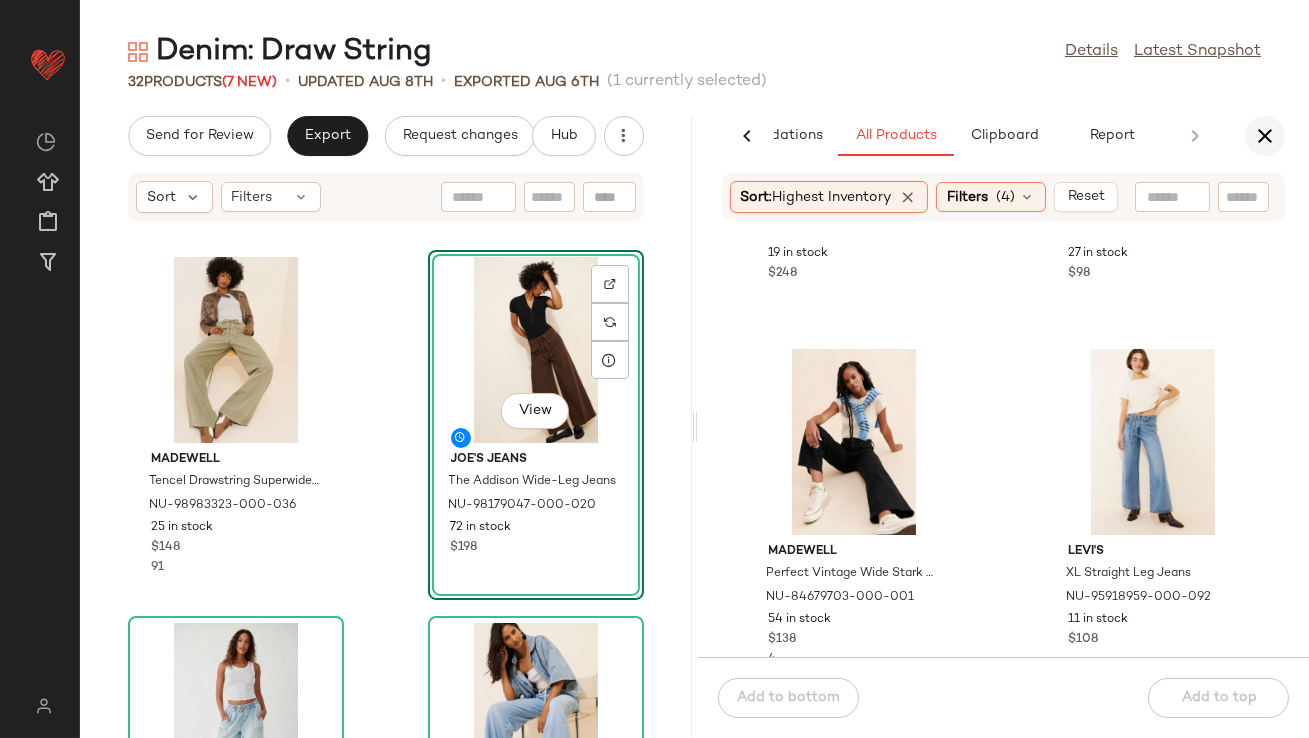 click at bounding box center (1265, 136) 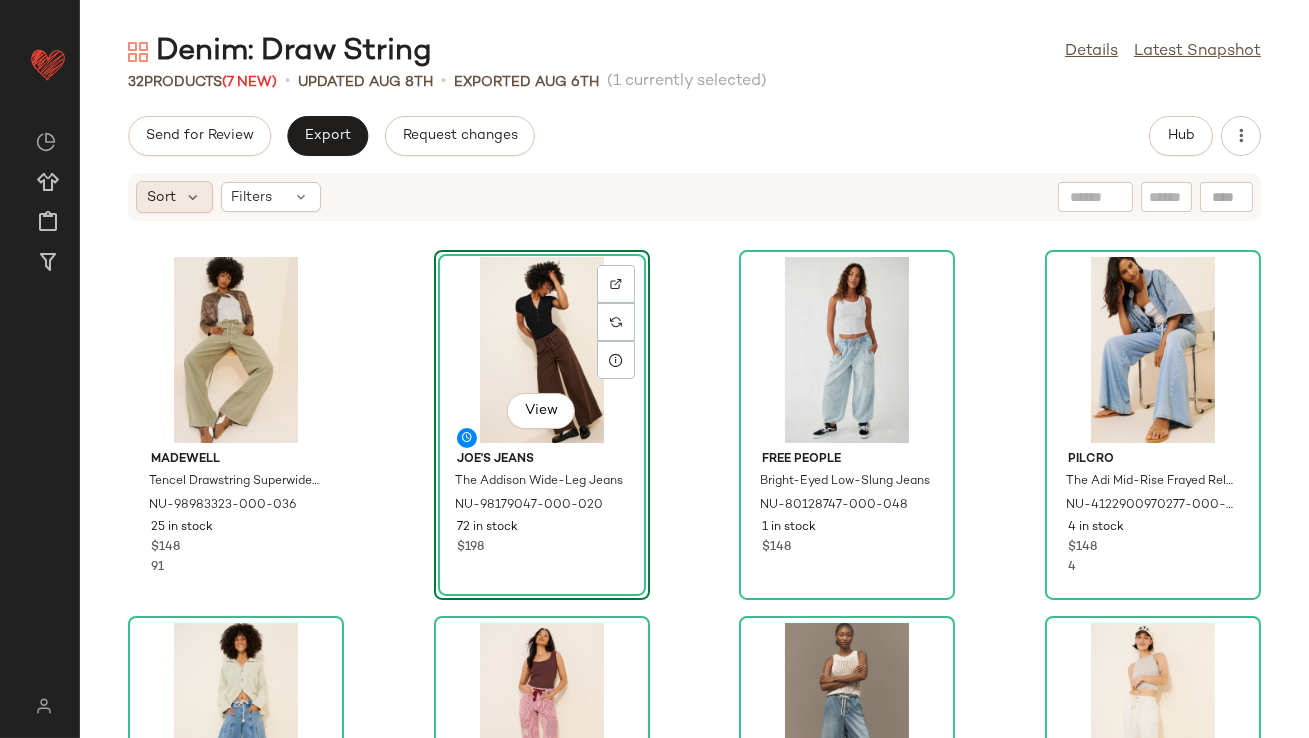 click on "Sort" at bounding box center [161, 197] 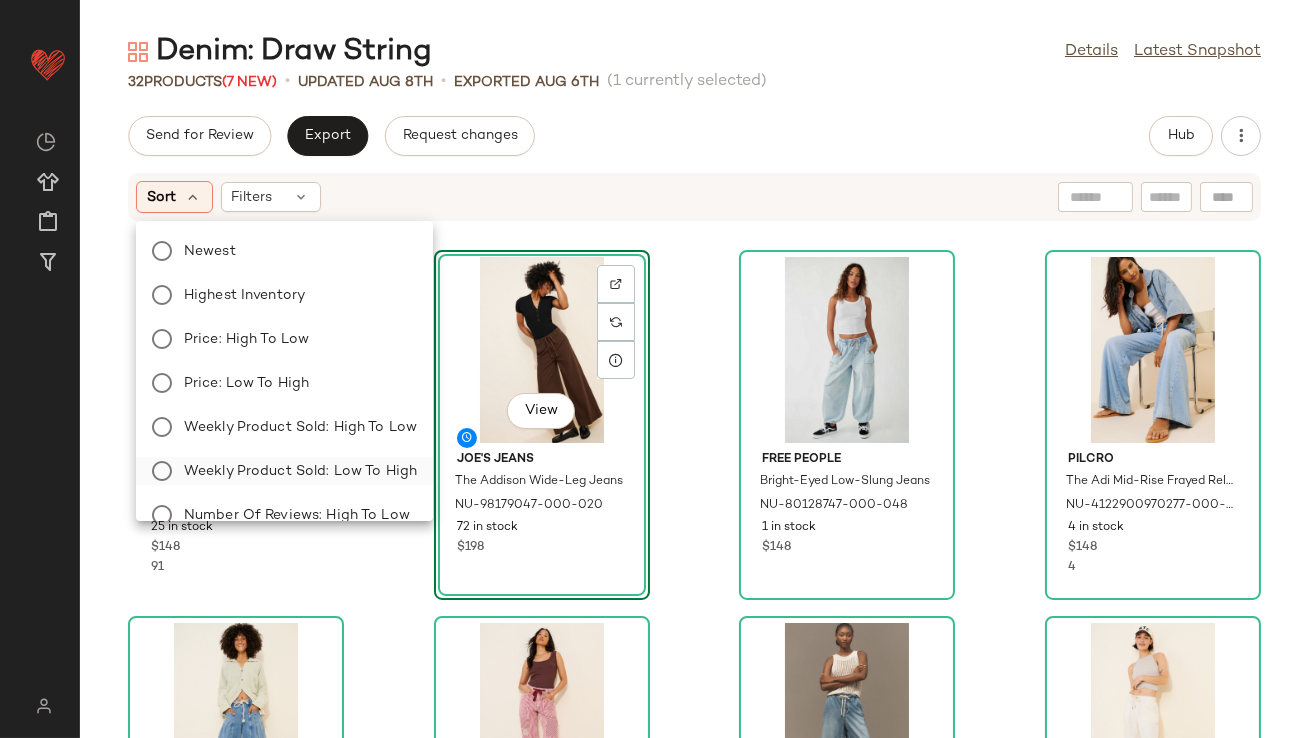 click on "Weekly Product Sold: Low to High" 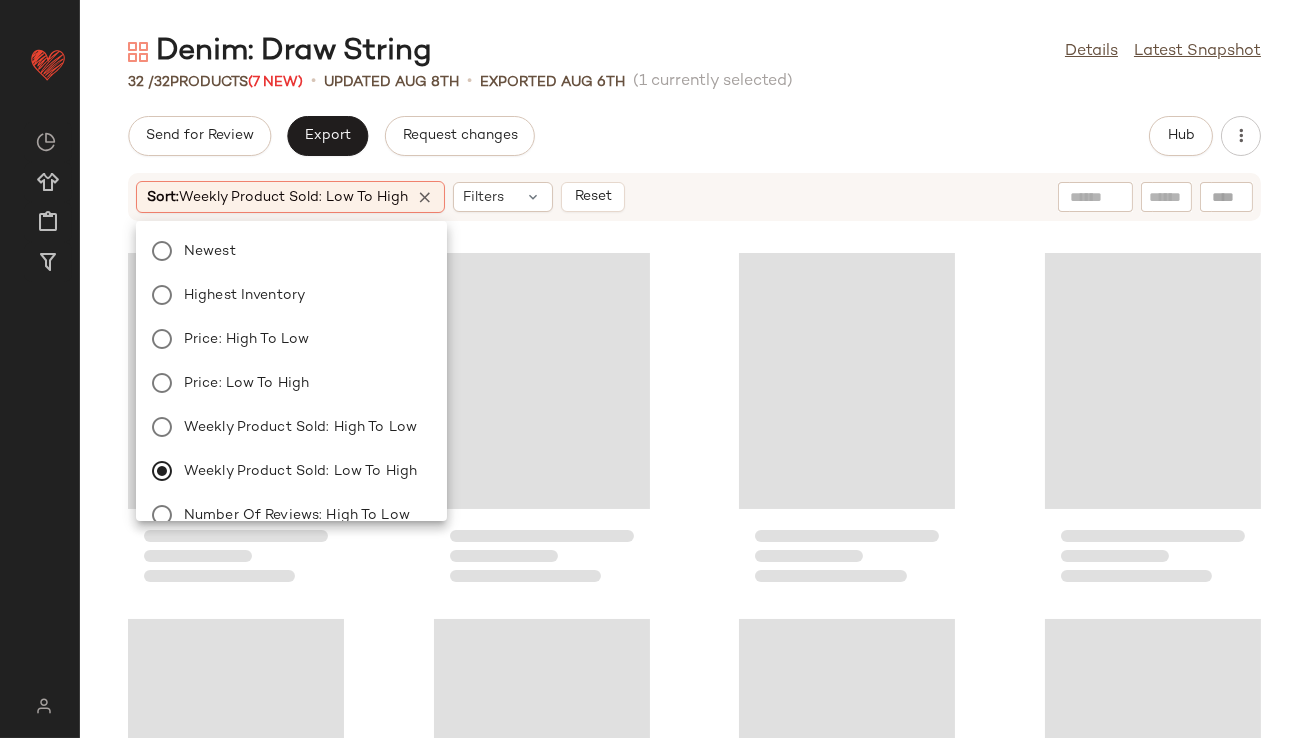 click on "Denim: Draw String  Details   Latest Snapshot  32 /  32   Products  (7 New)  •   updated Aug 8th  •  Exported Aug 6th   (1 currently selected)   Send for Review   Export   Request changes   Hub  Sort:   Weekly Product Sold: Low to High Filters  Reset" at bounding box center [694, 385] 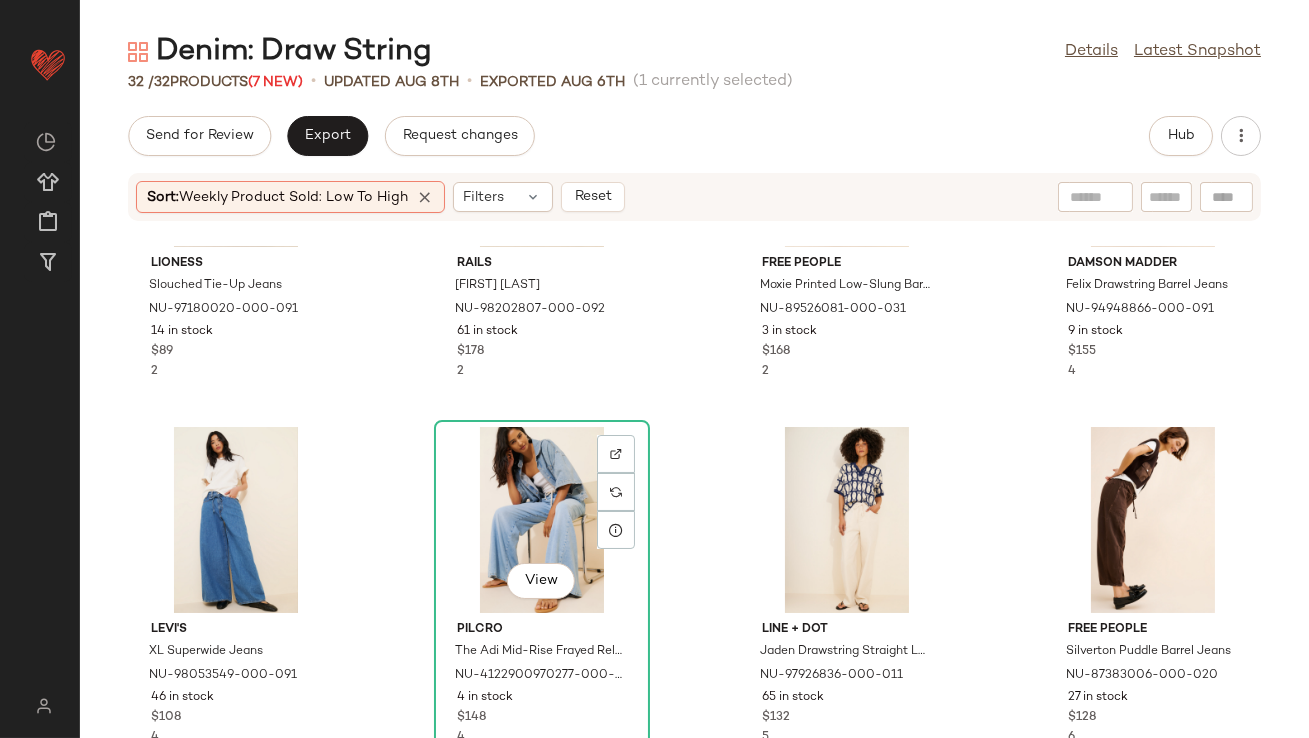 scroll, scrollTop: 0, scrollLeft: 0, axis: both 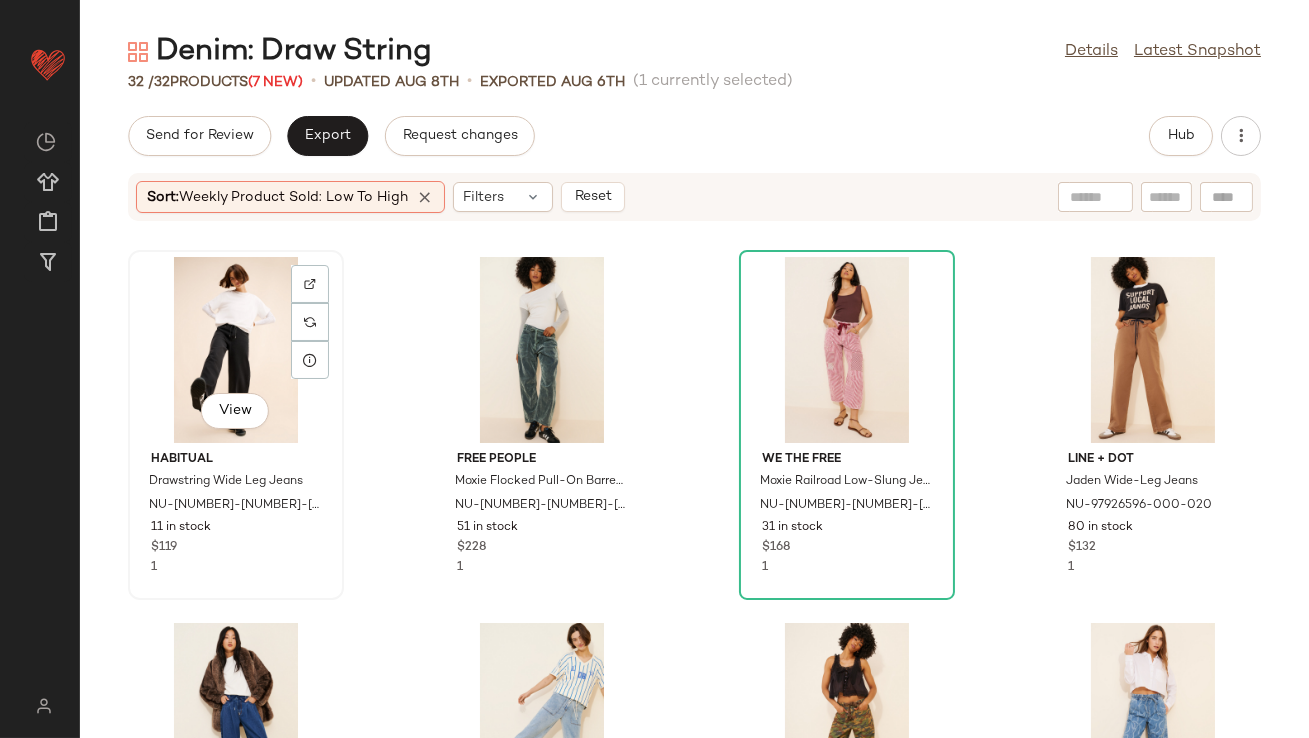 click on "View" 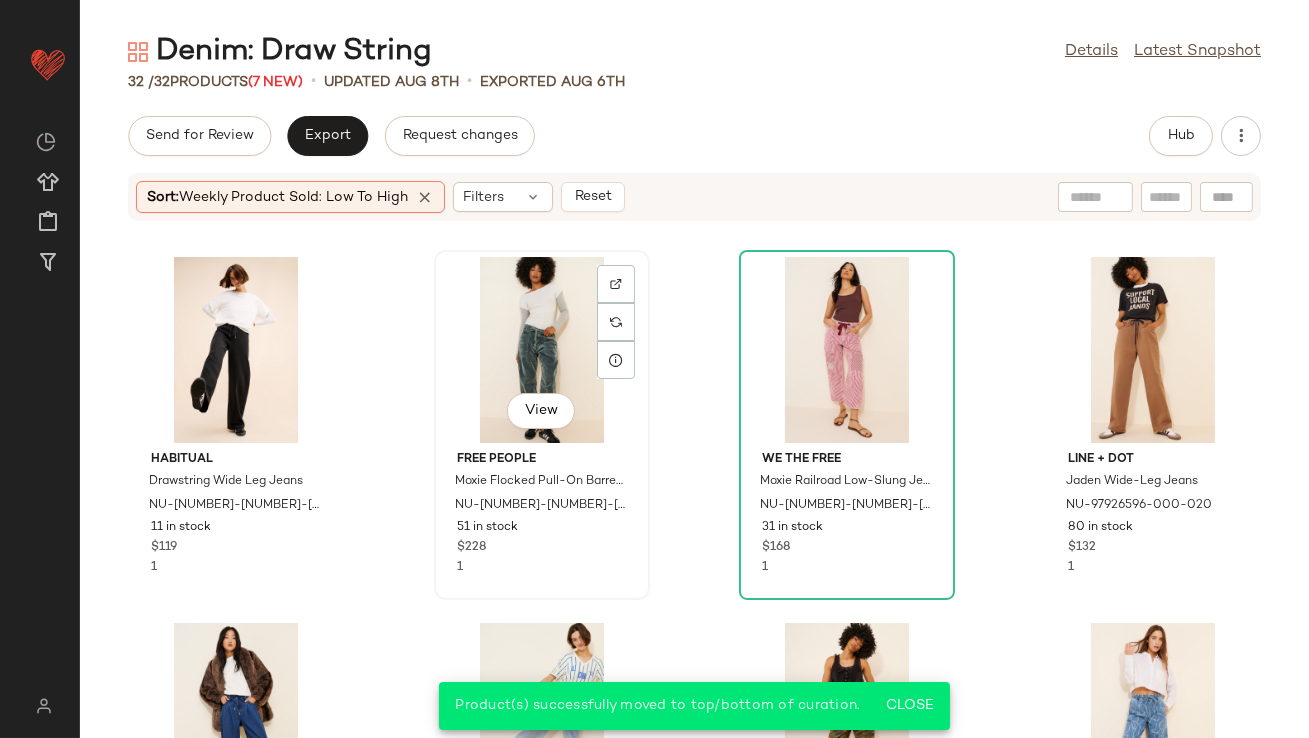 click on "View" 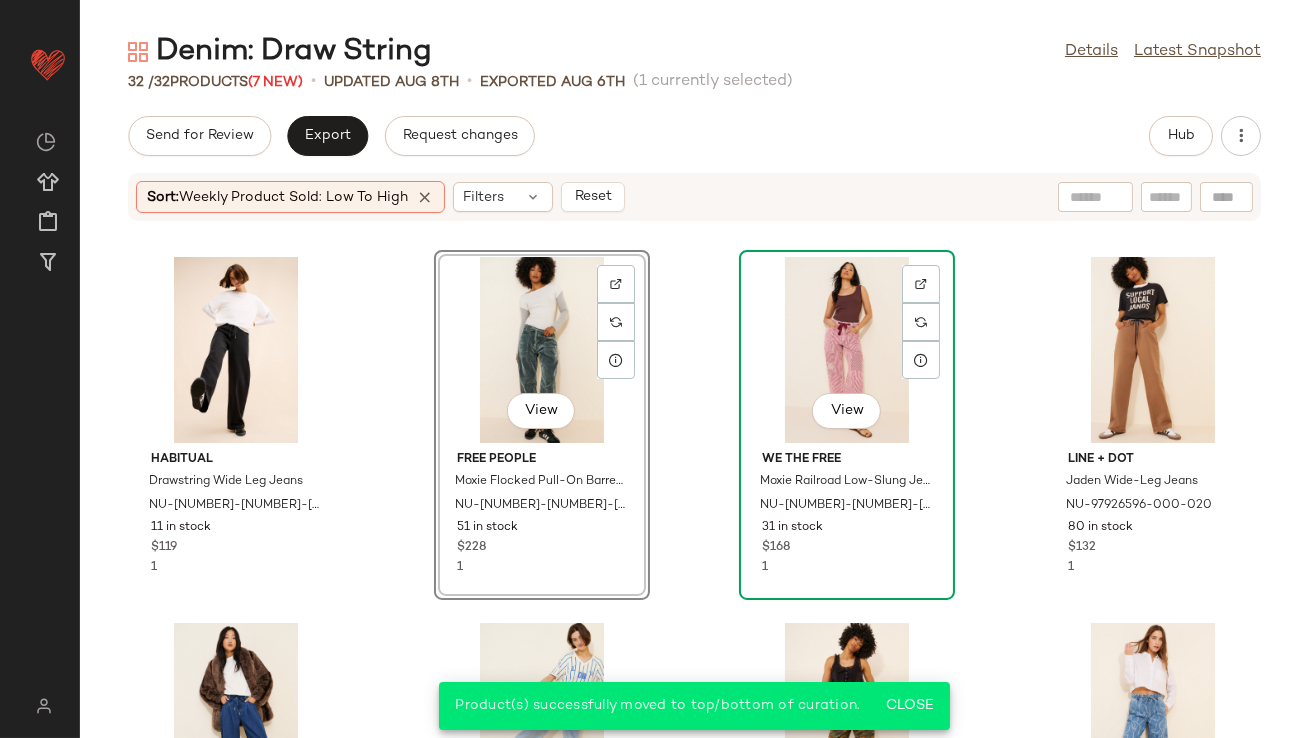 click on "View" 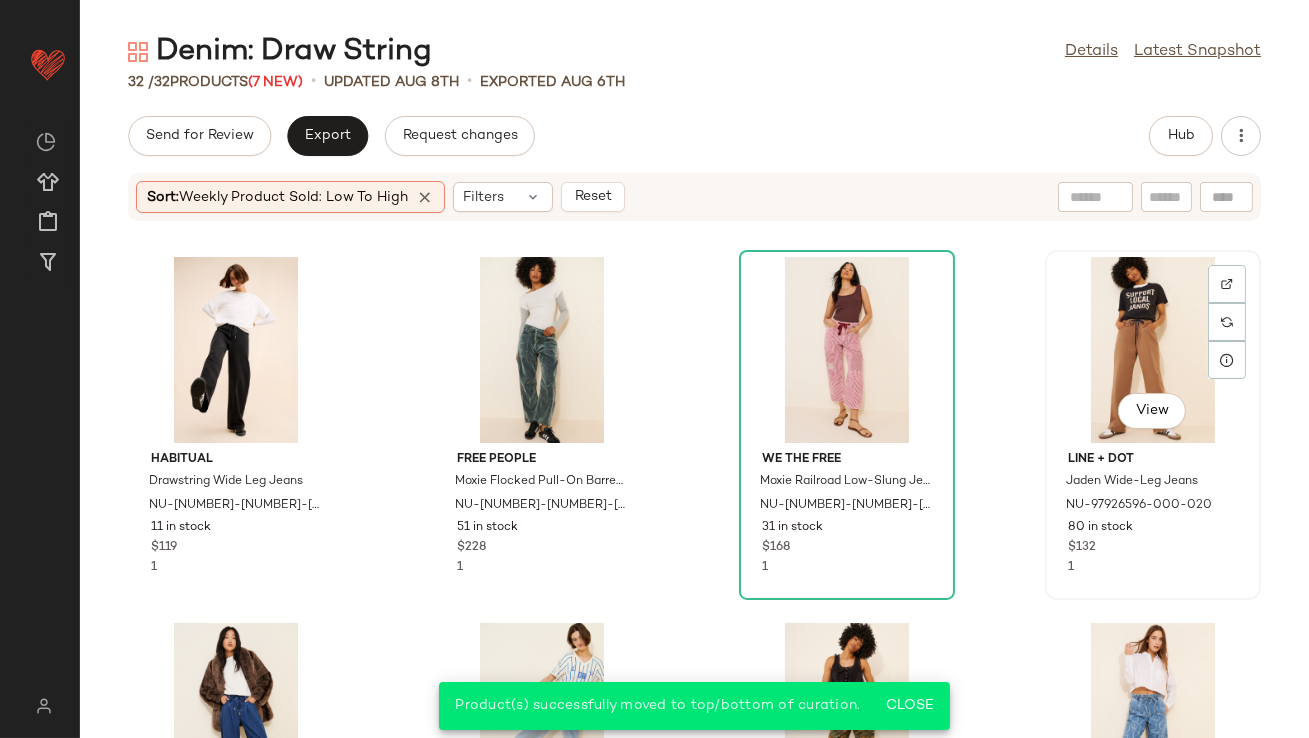 click on "View" 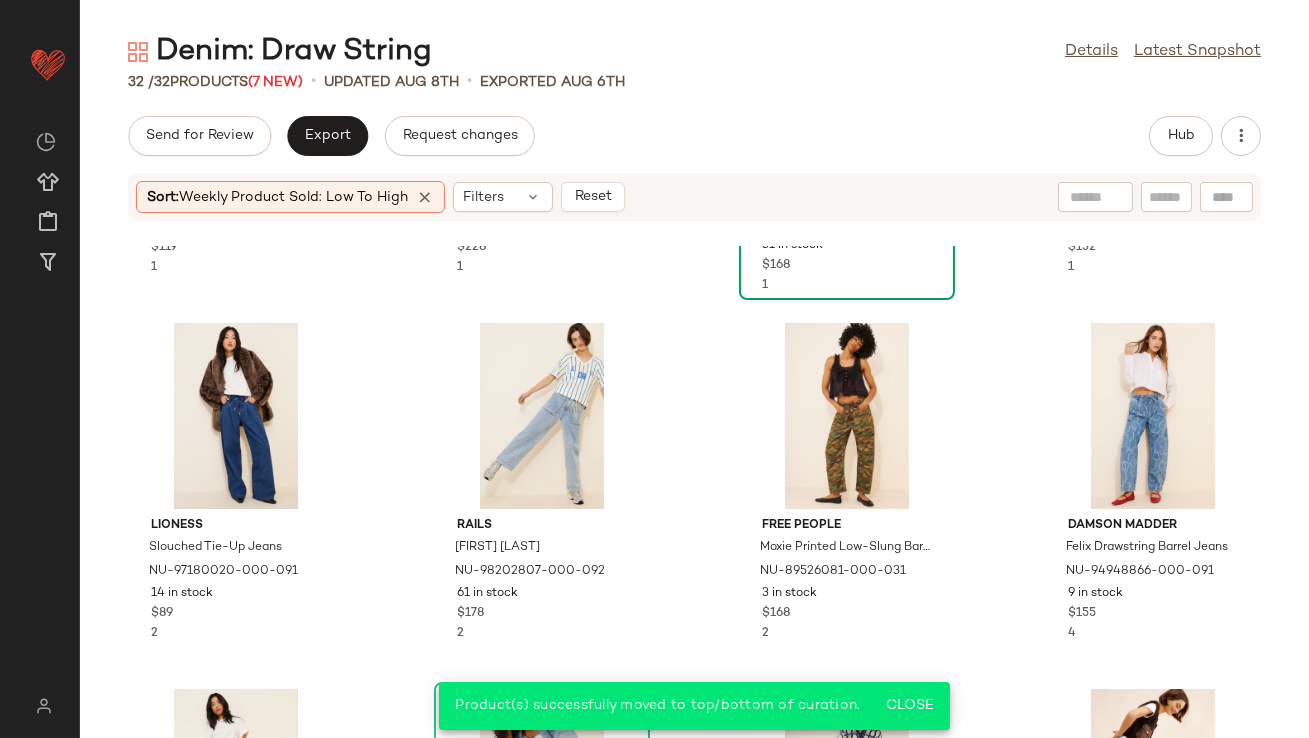 scroll, scrollTop: 308, scrollLeft: 0, axis: vertical 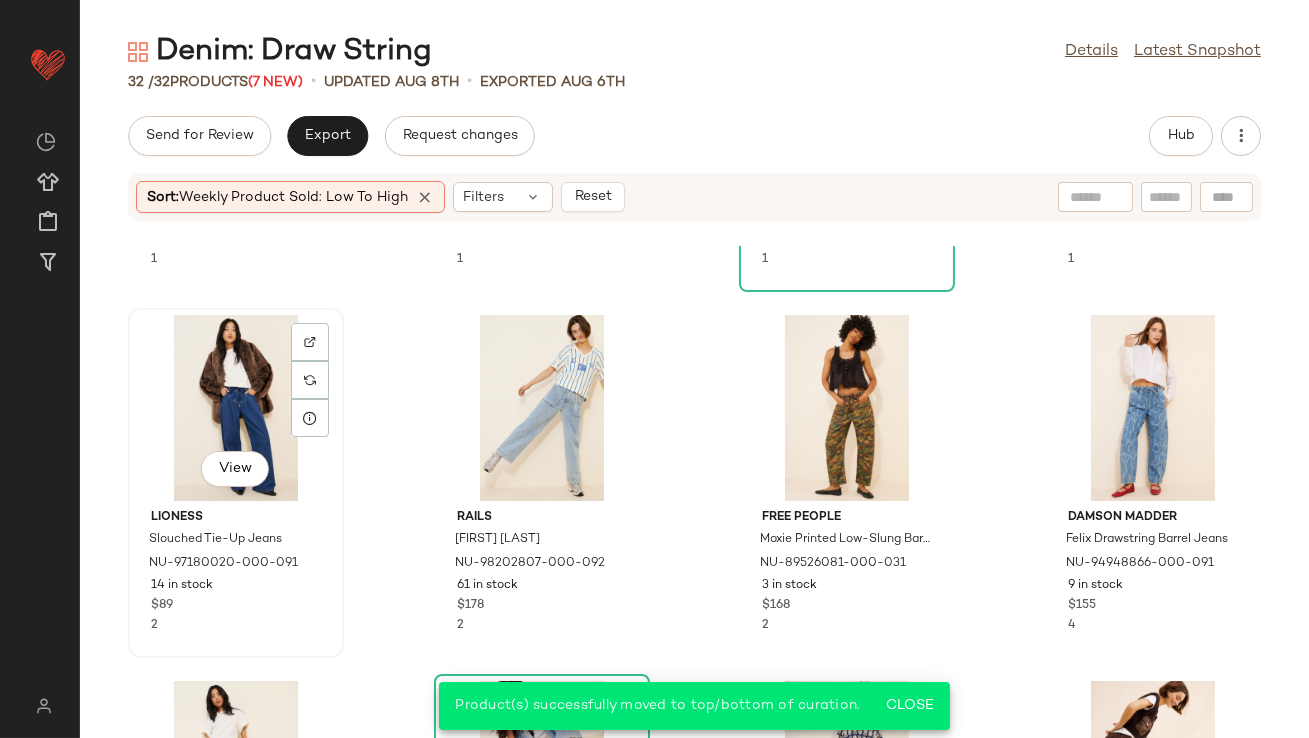 click on "View" 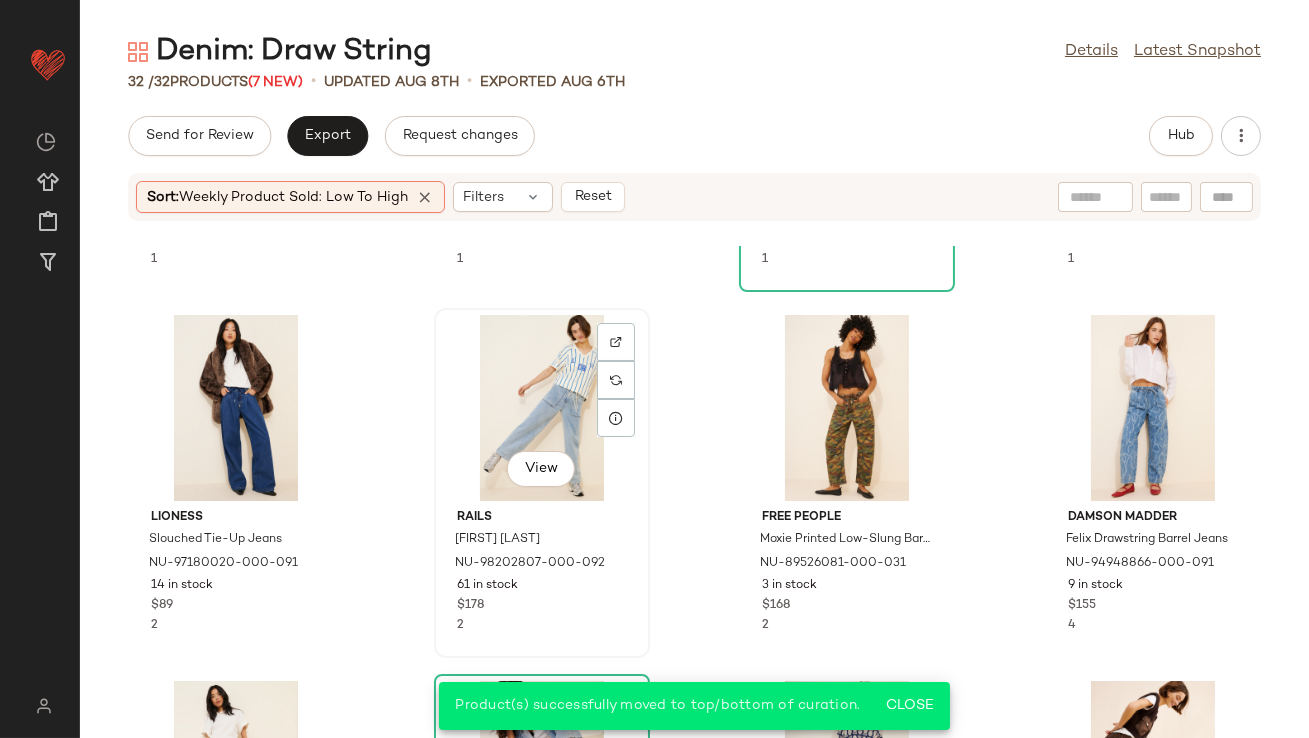 click on "View" 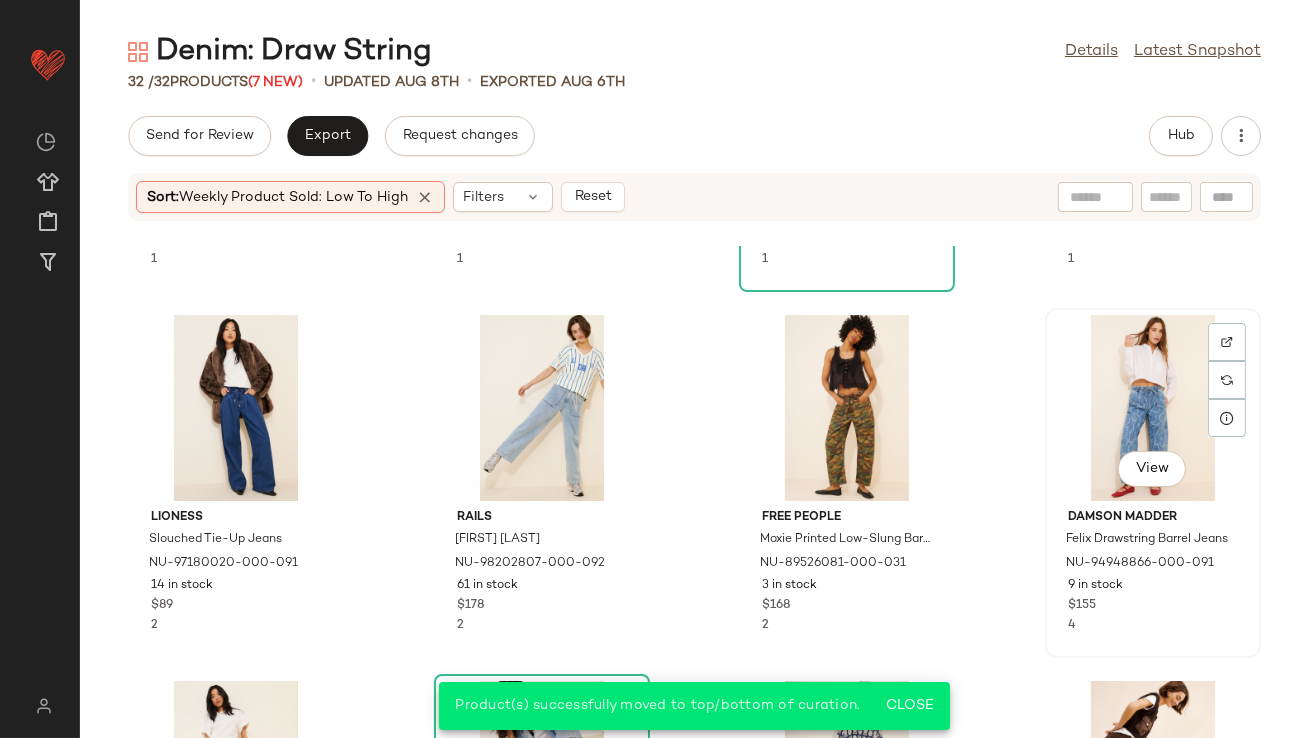 click on "View" 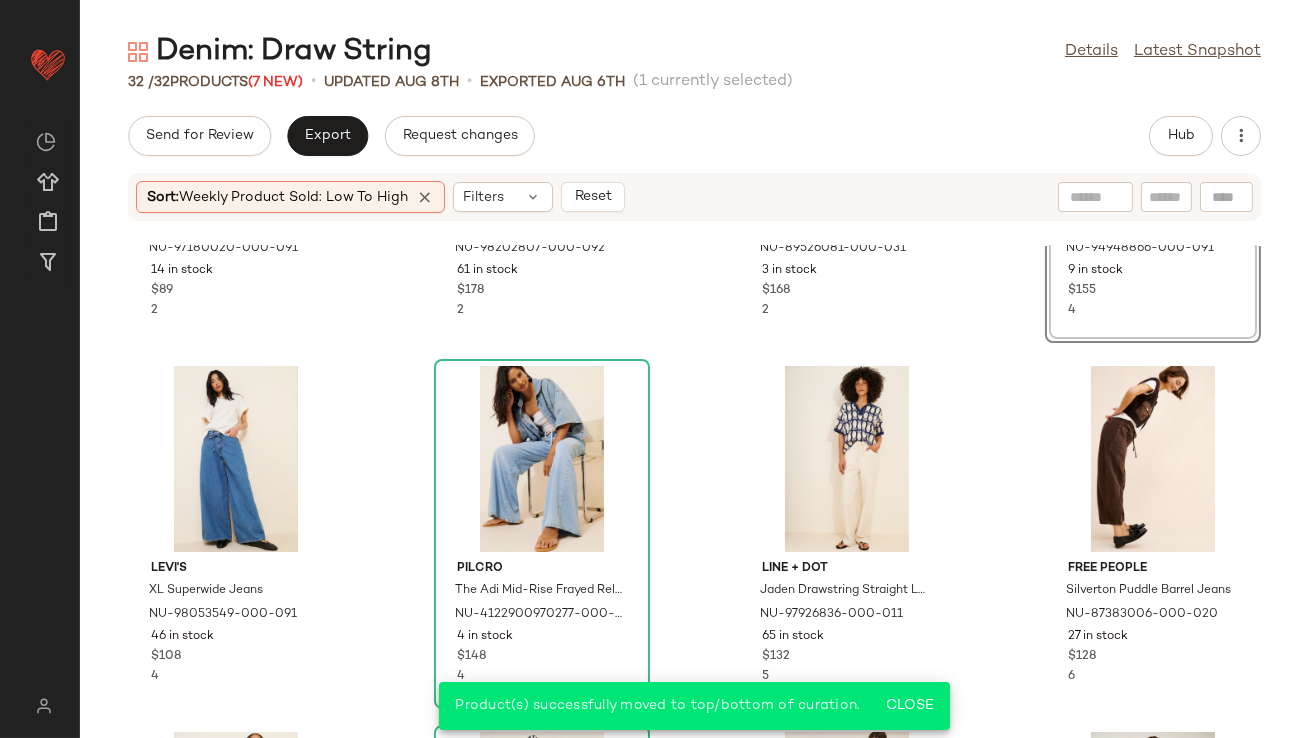 scroll, scrollTop: 642, scrollLeft: 0, axis: vertical 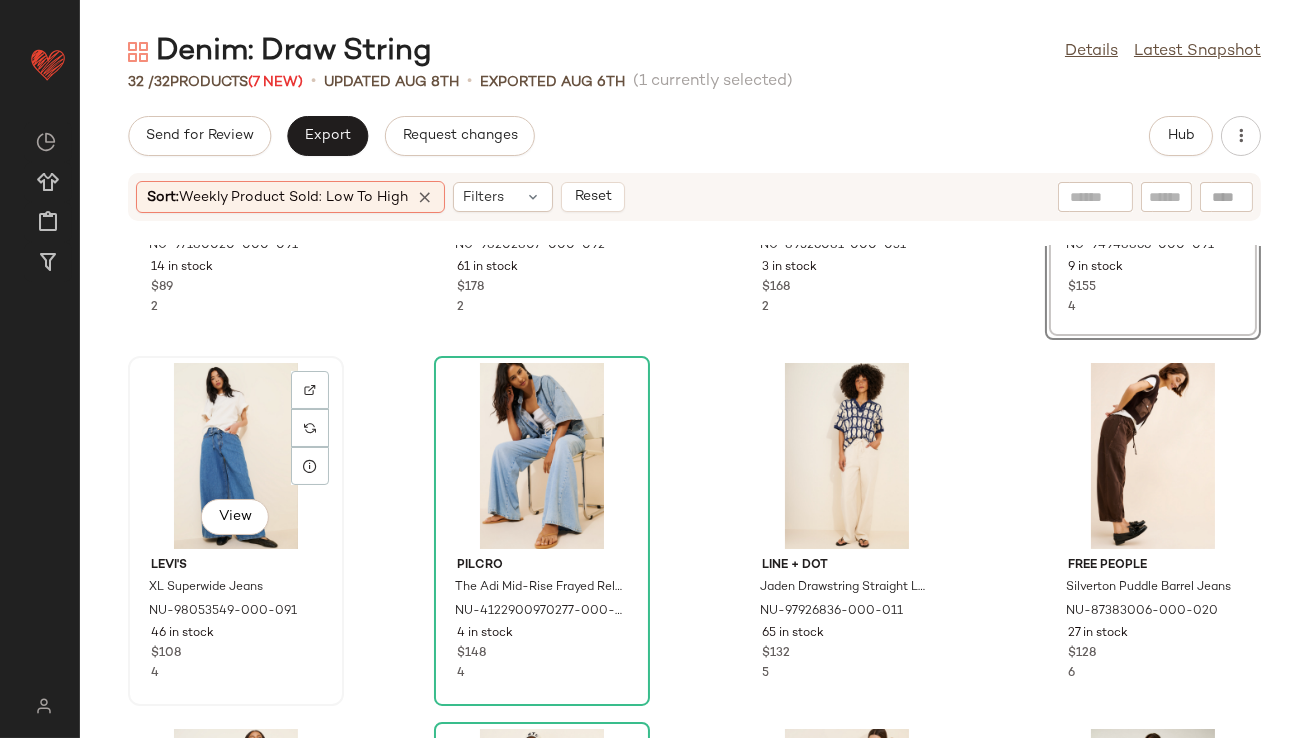 click on "View" 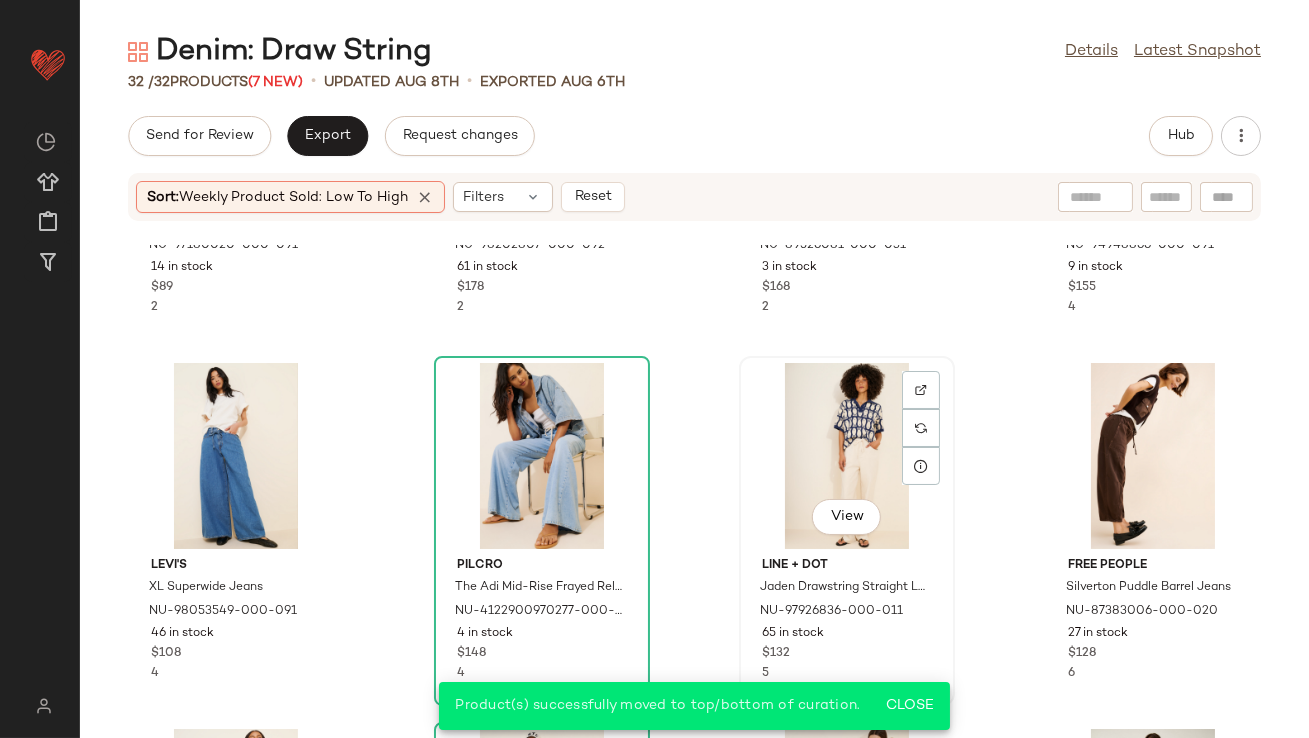 click on "View" 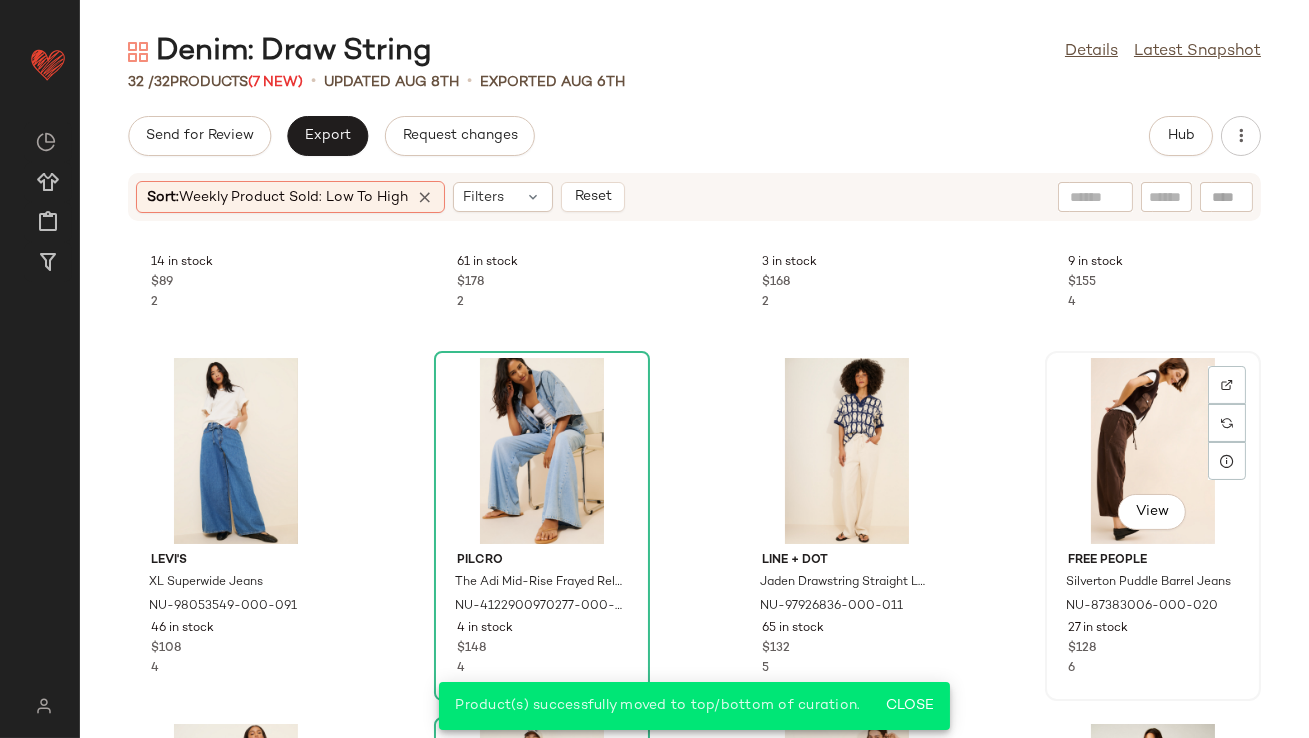 click on "View" 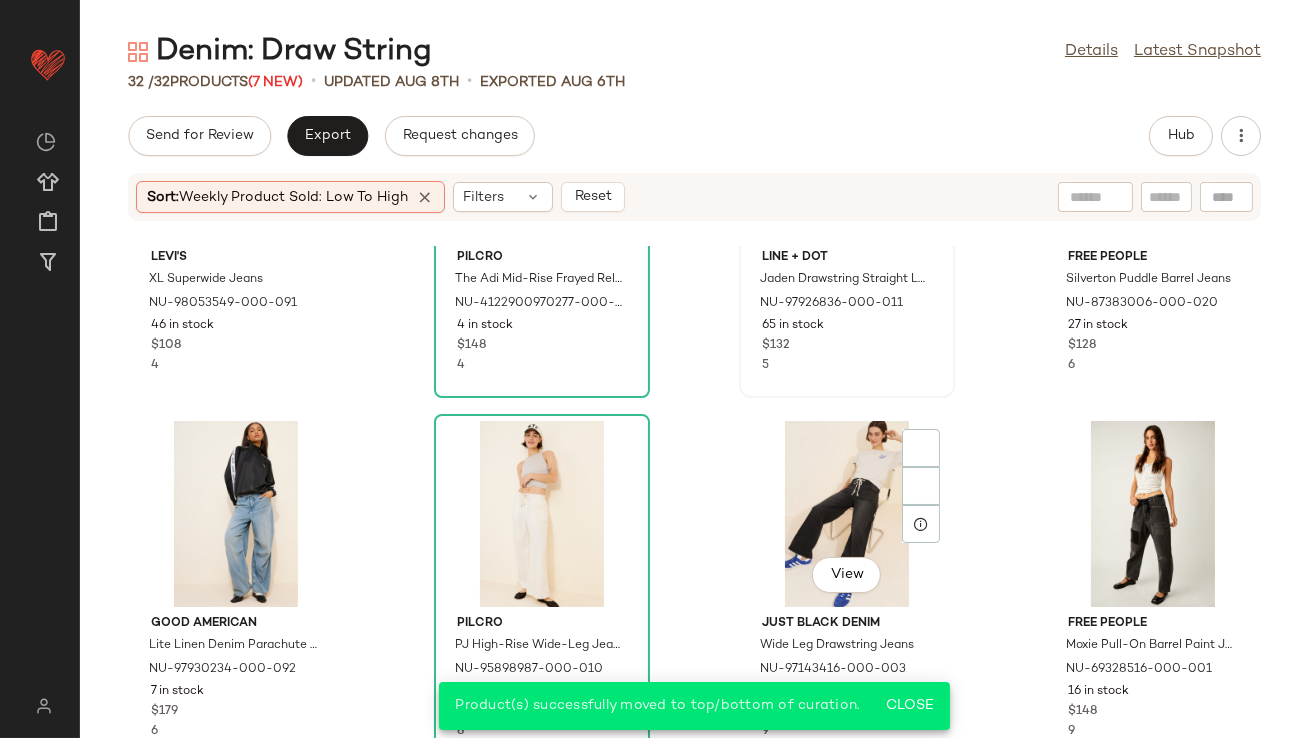 scroll, scrollTop: 1039, scrollLeft: 0, axis: vertical 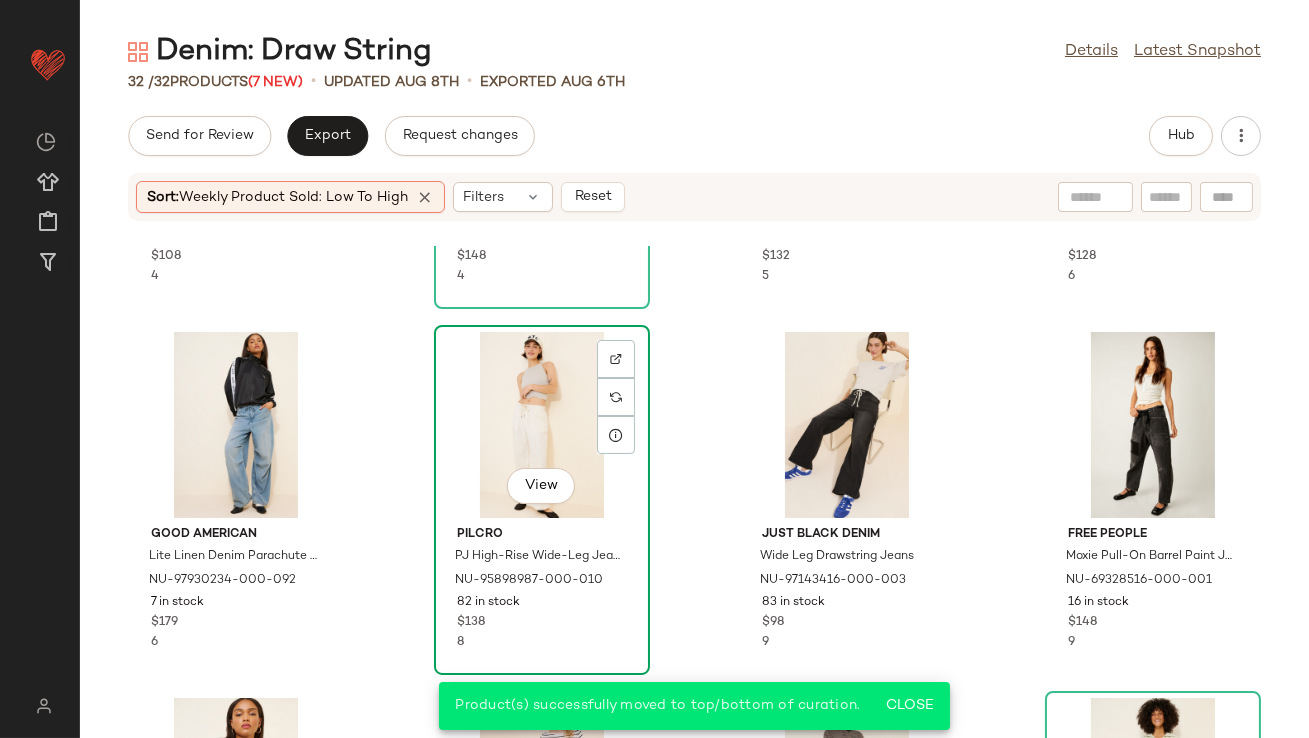 click on "View" 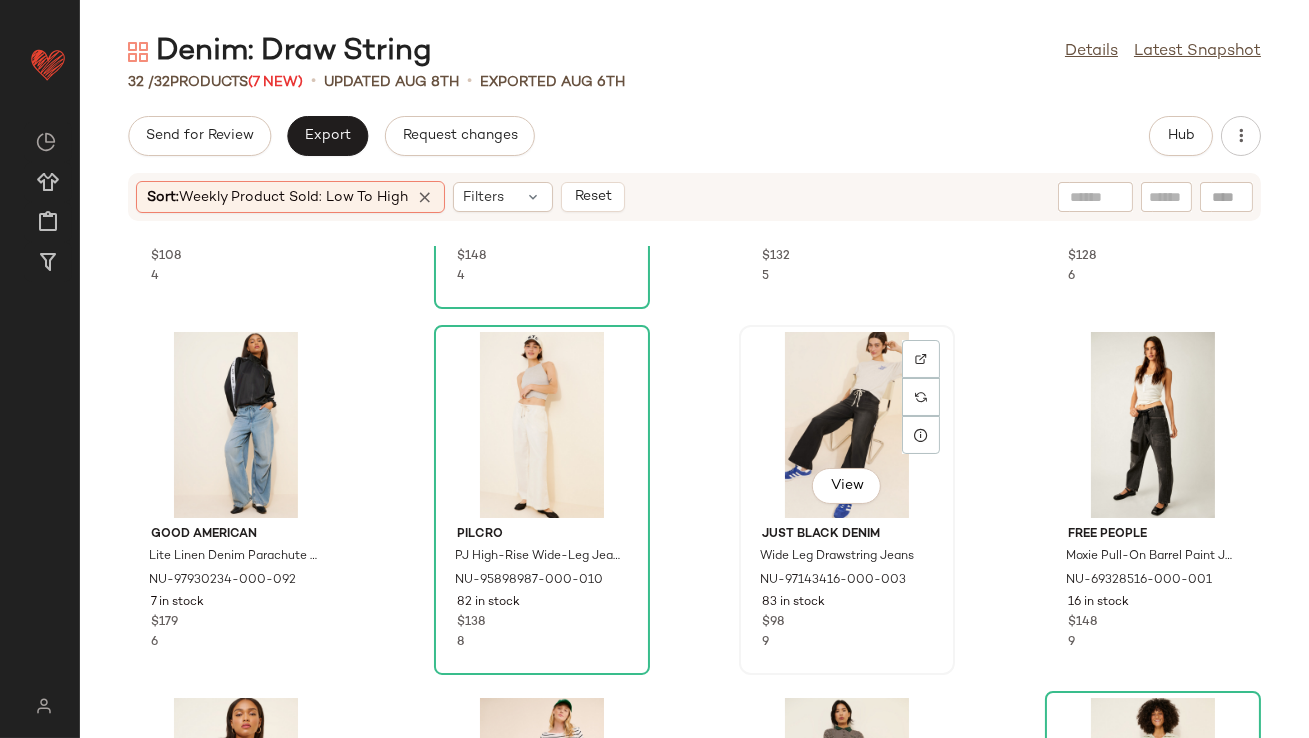 click on "View" 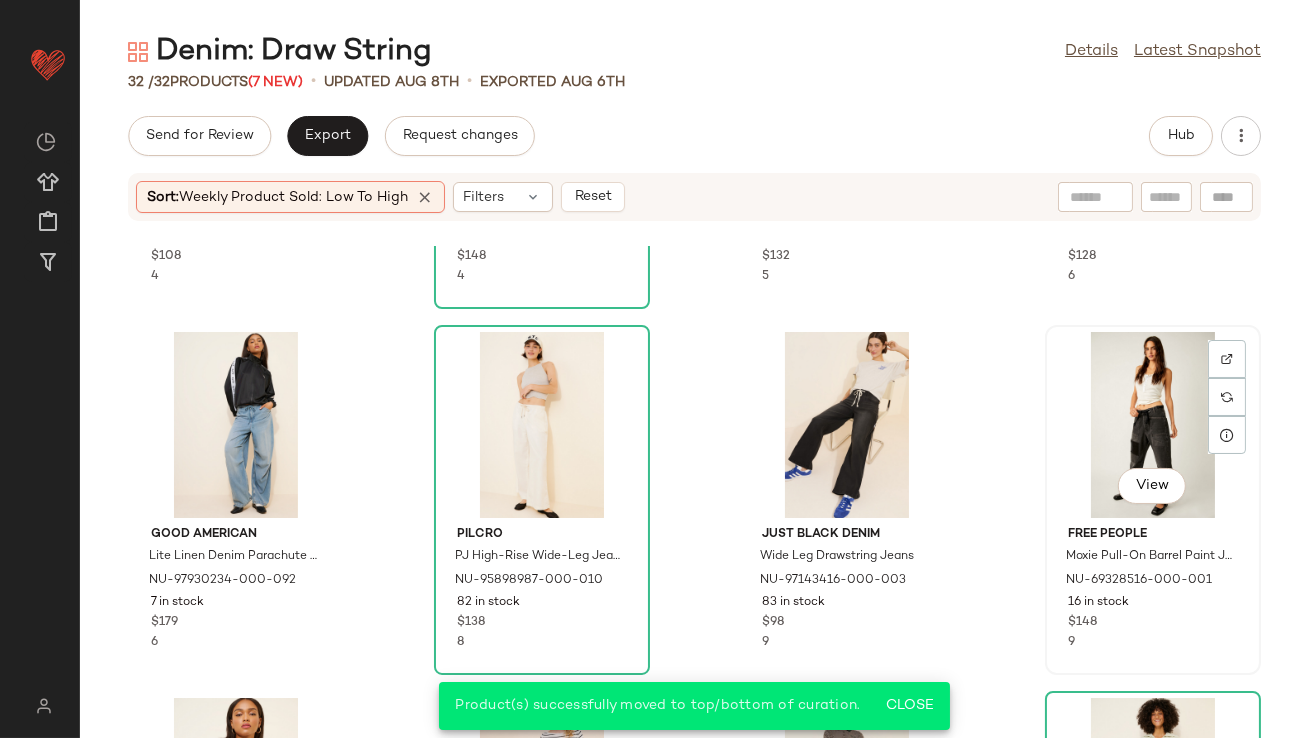 click on "View" 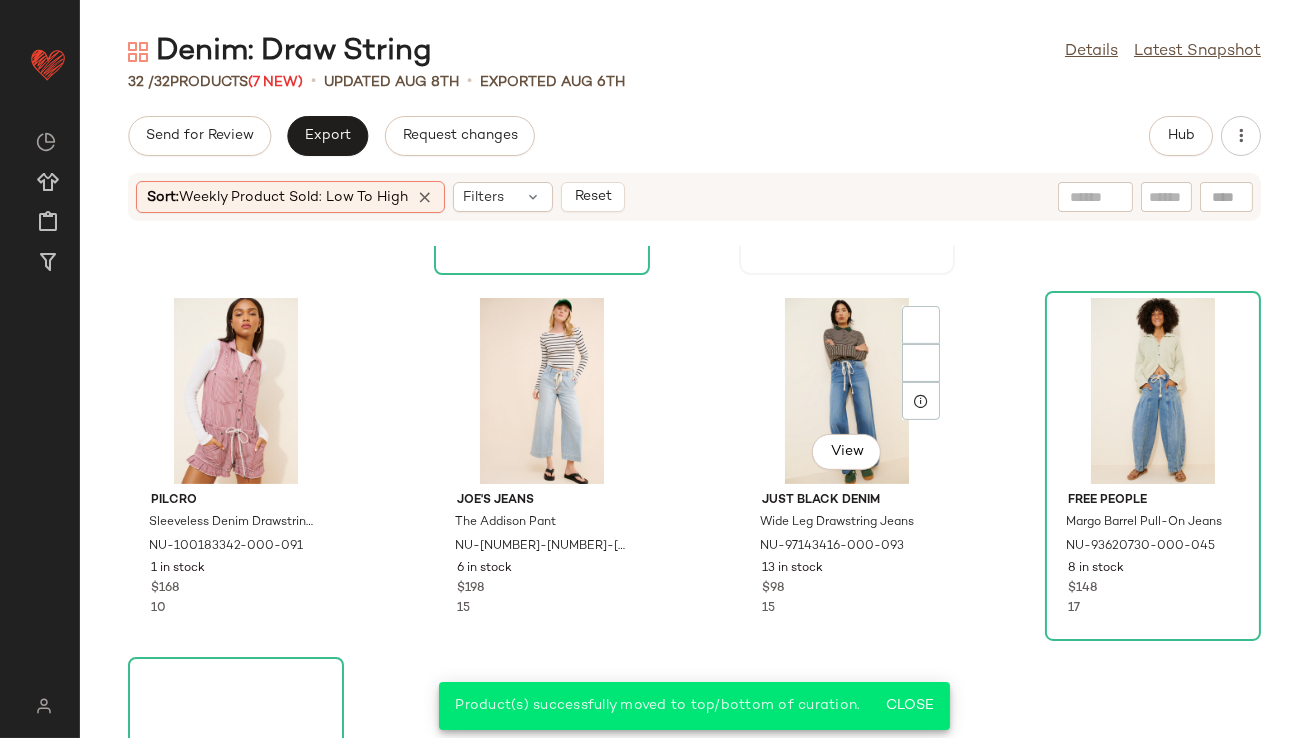 scroll, scrollTop: 1475, scrollLeft: 0, axis: vertical 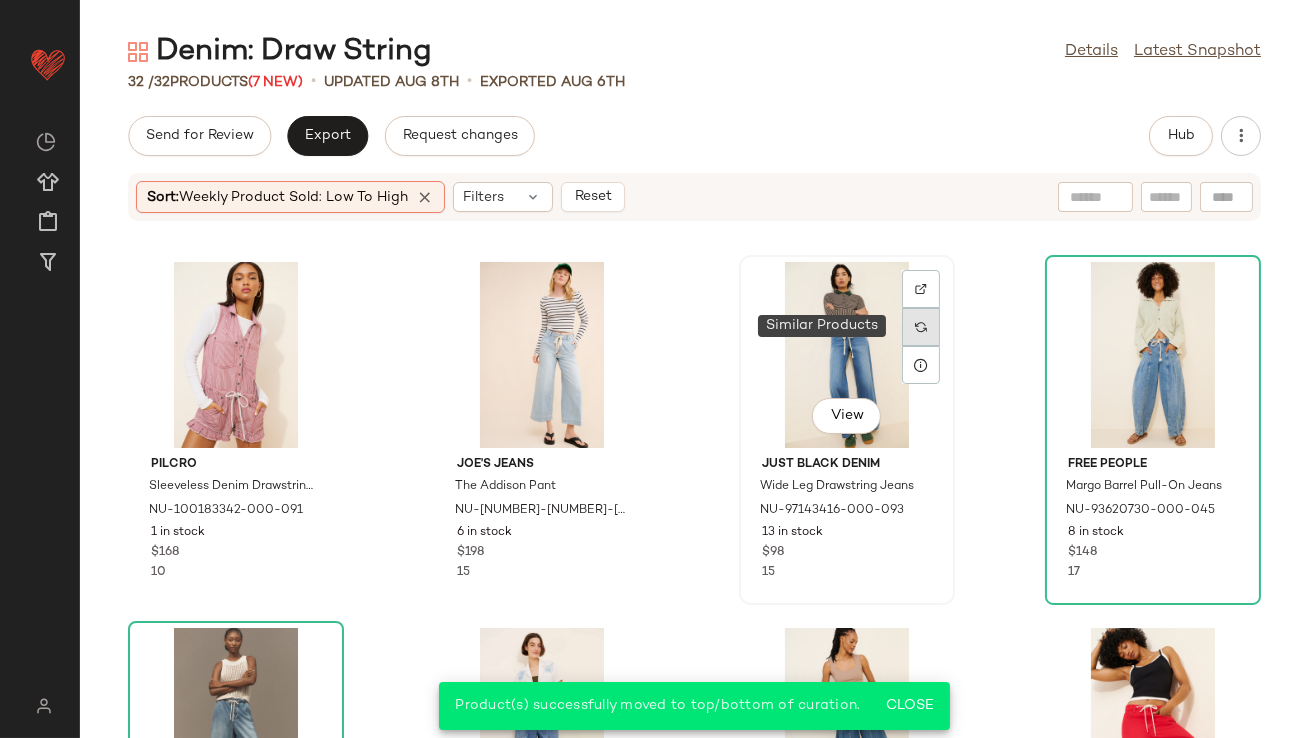 click 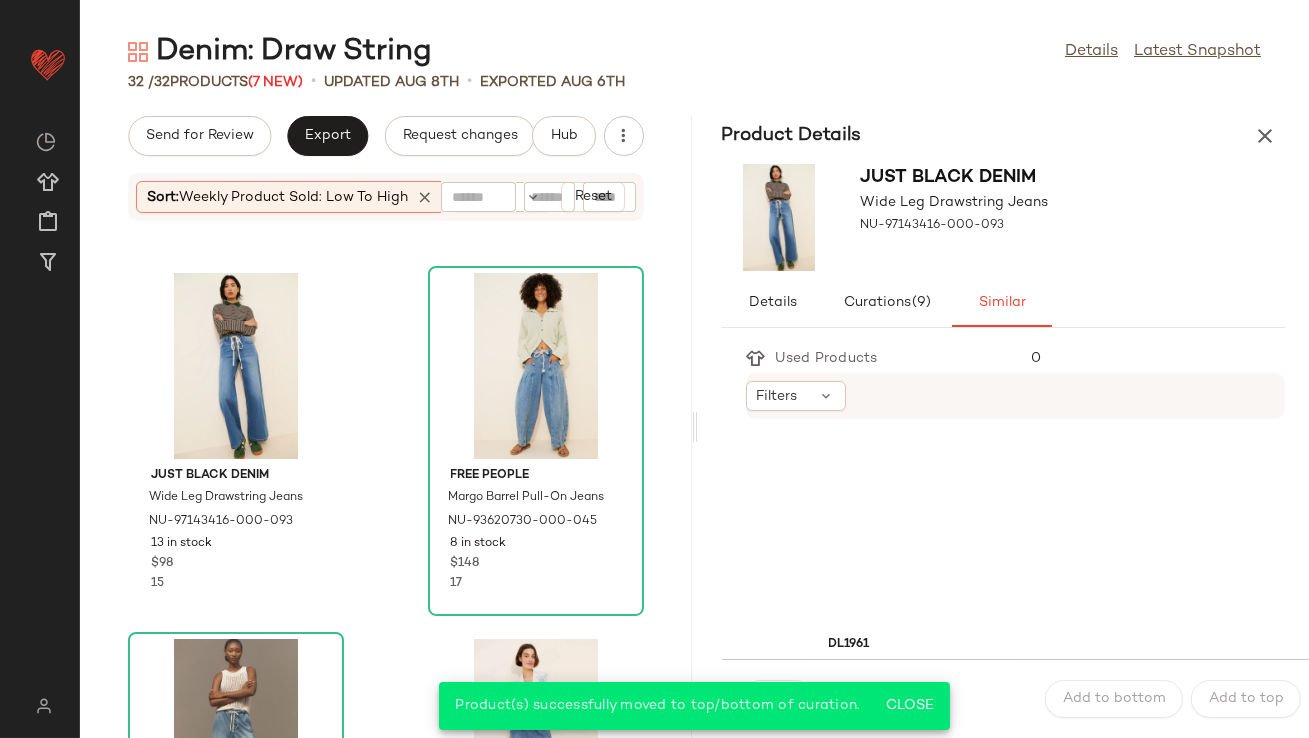 click at bounding box center [1265, 136] 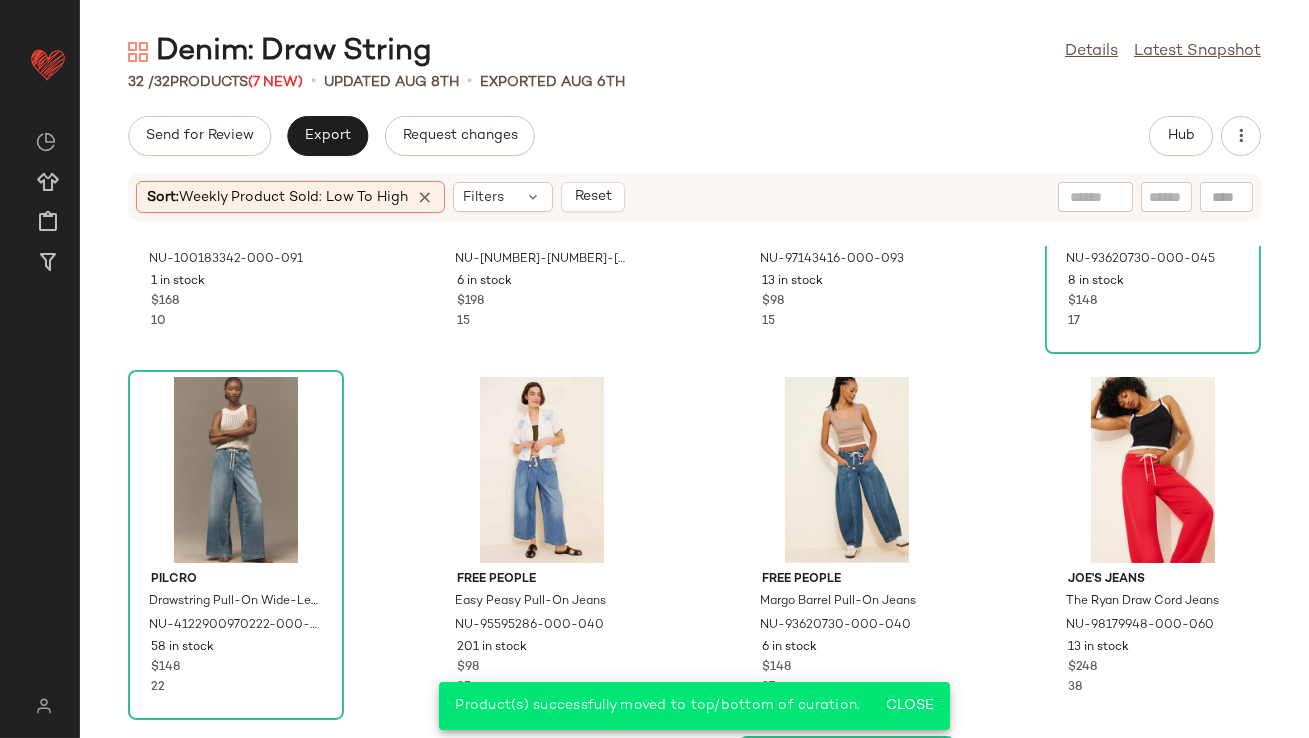 scroll, scrollTop: 1730, scrollLeft: 0, axis: vertical 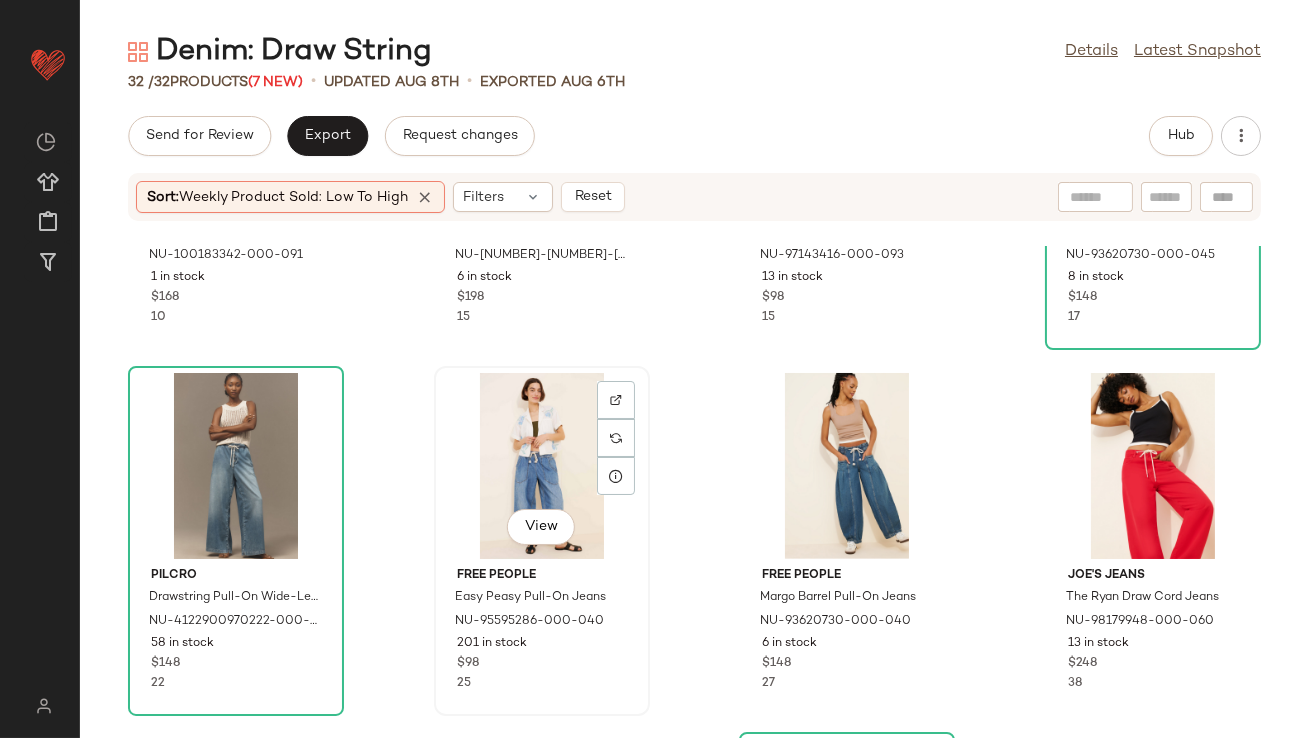 click on "View" 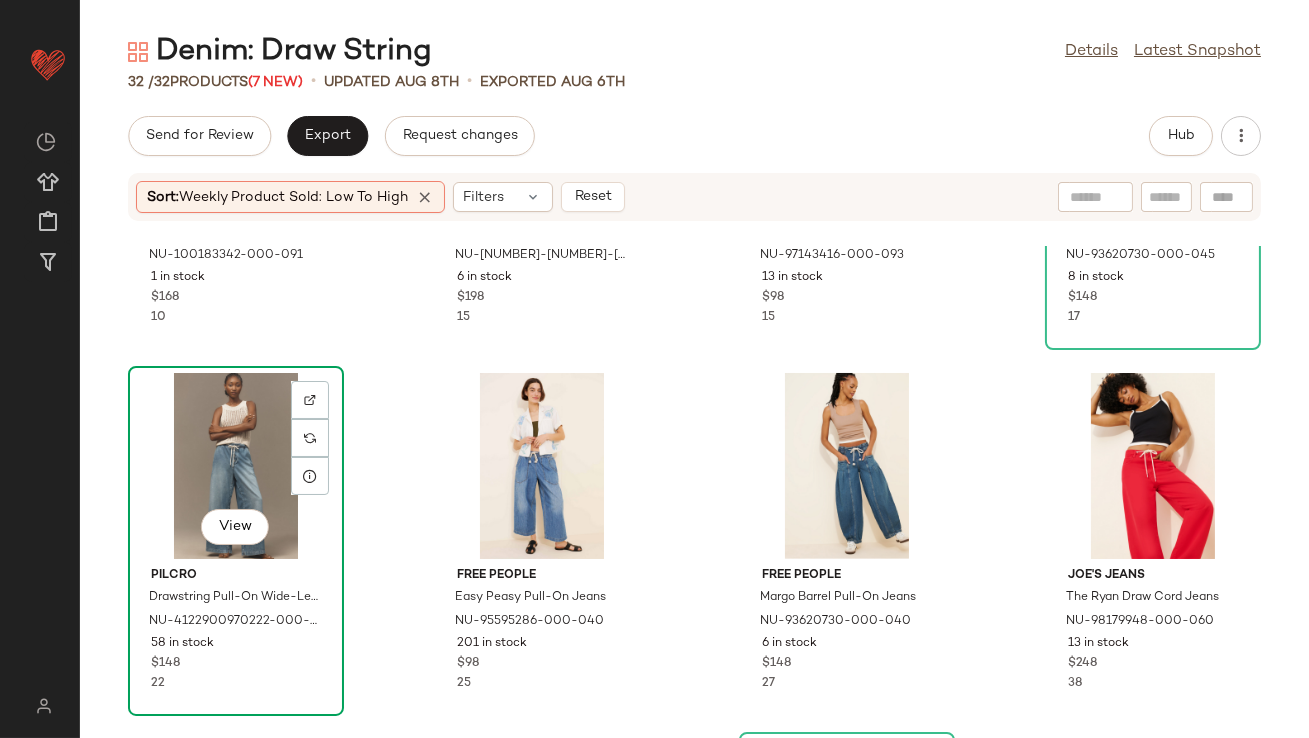 click on "View" 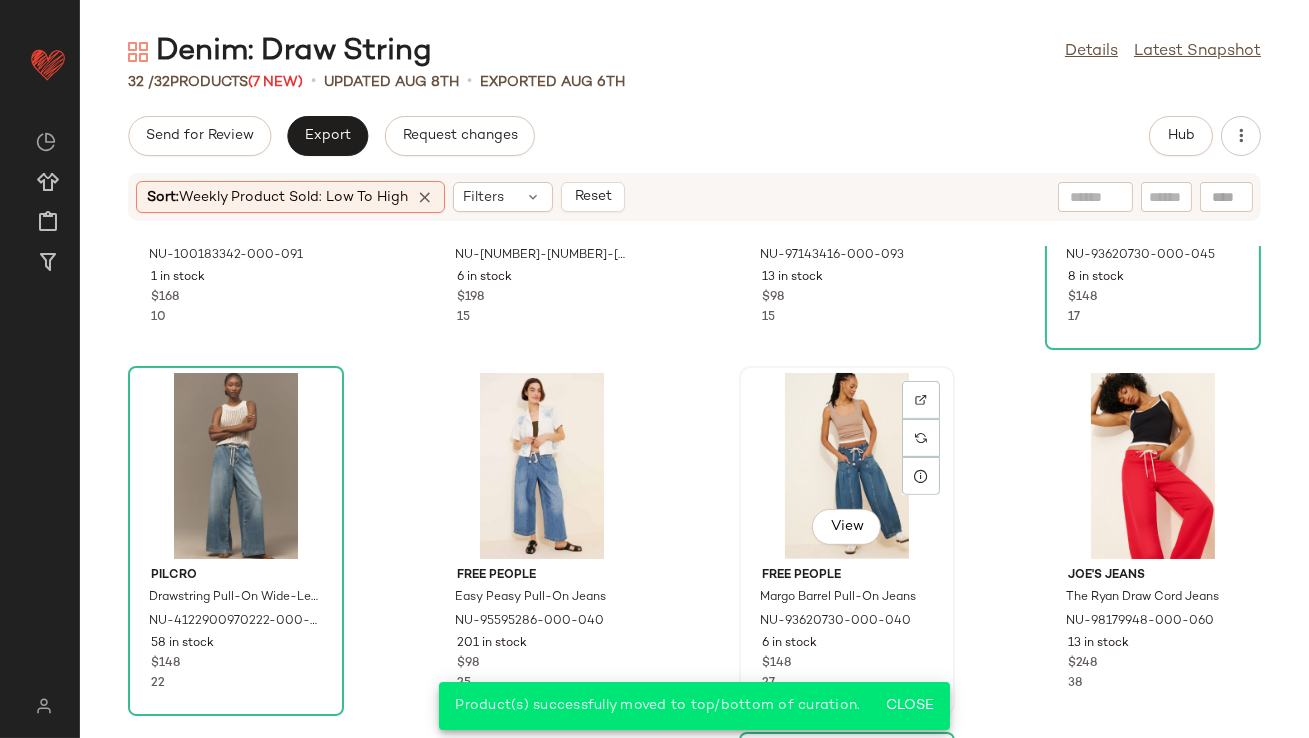 click on "View" 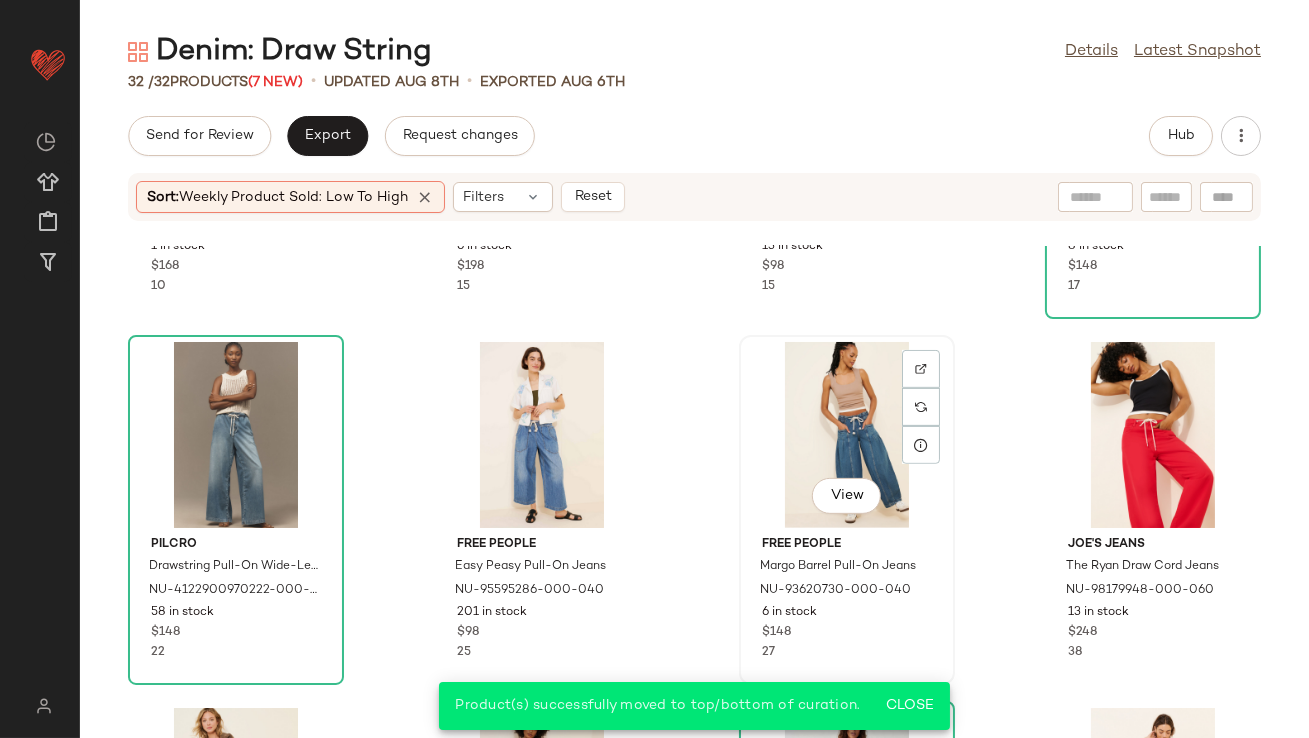 scroll, scrollTop: 1763, scrollLeft: 0, axis: vertical 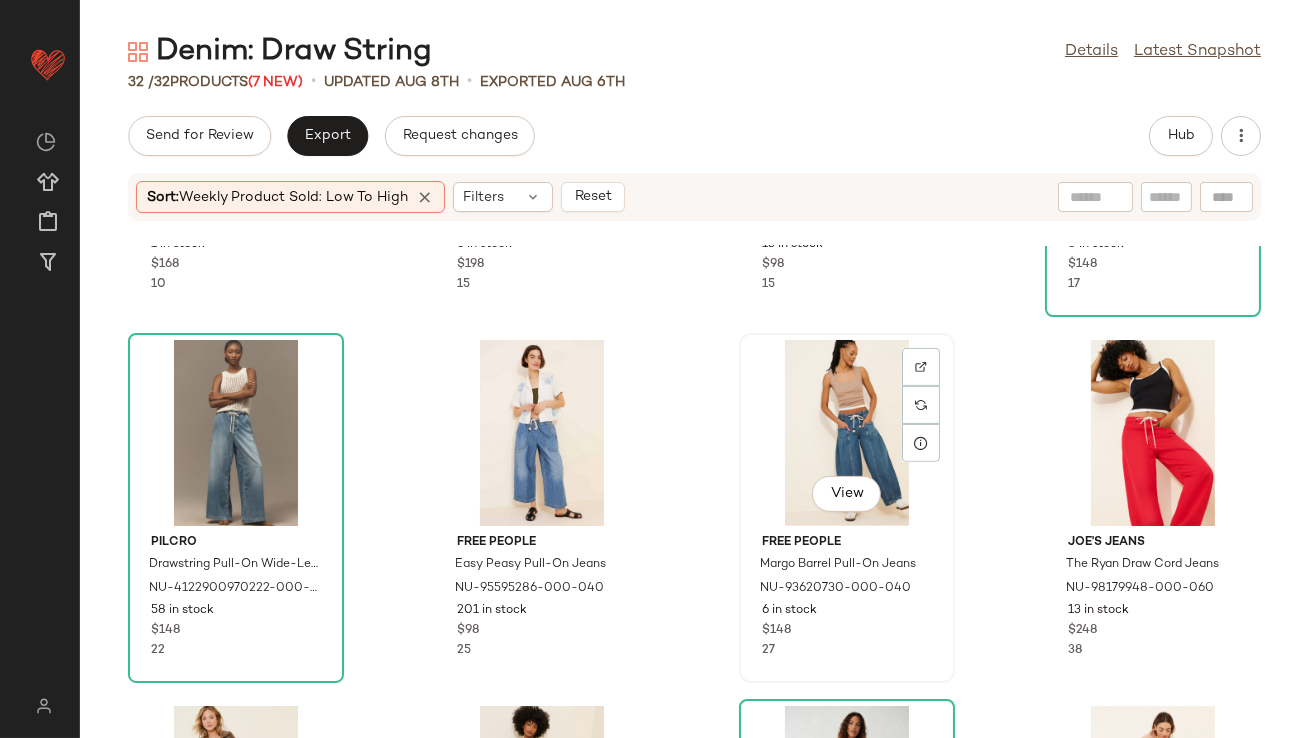 click on "View" 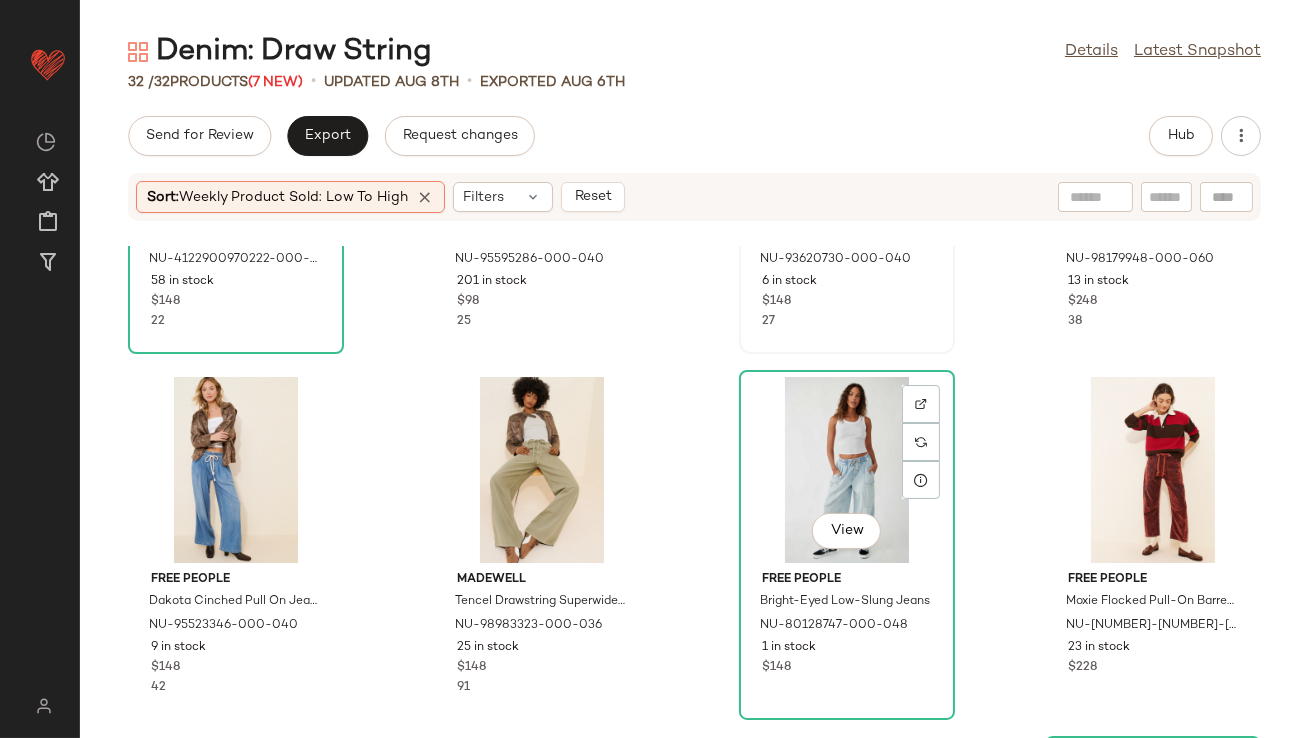 scroll, scrollTop: 2098, scrollLeft: 0, axis: vertical 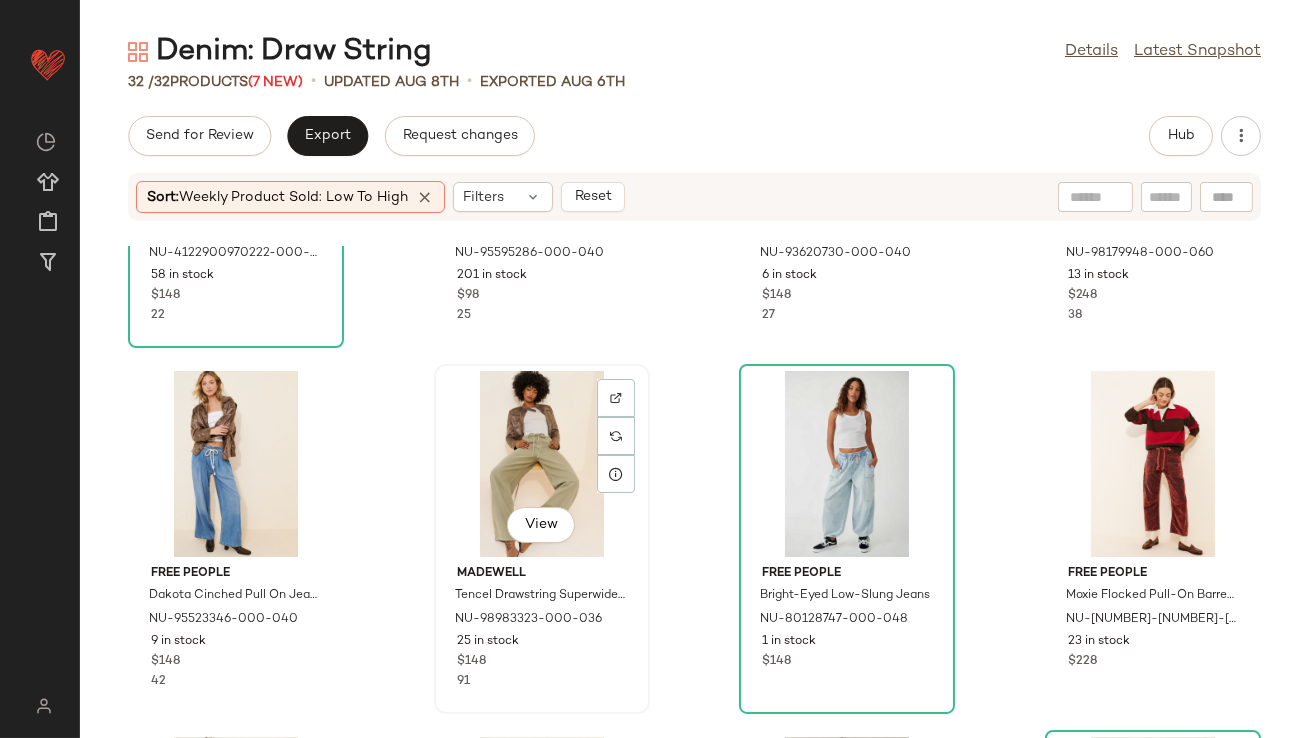 click on "View" 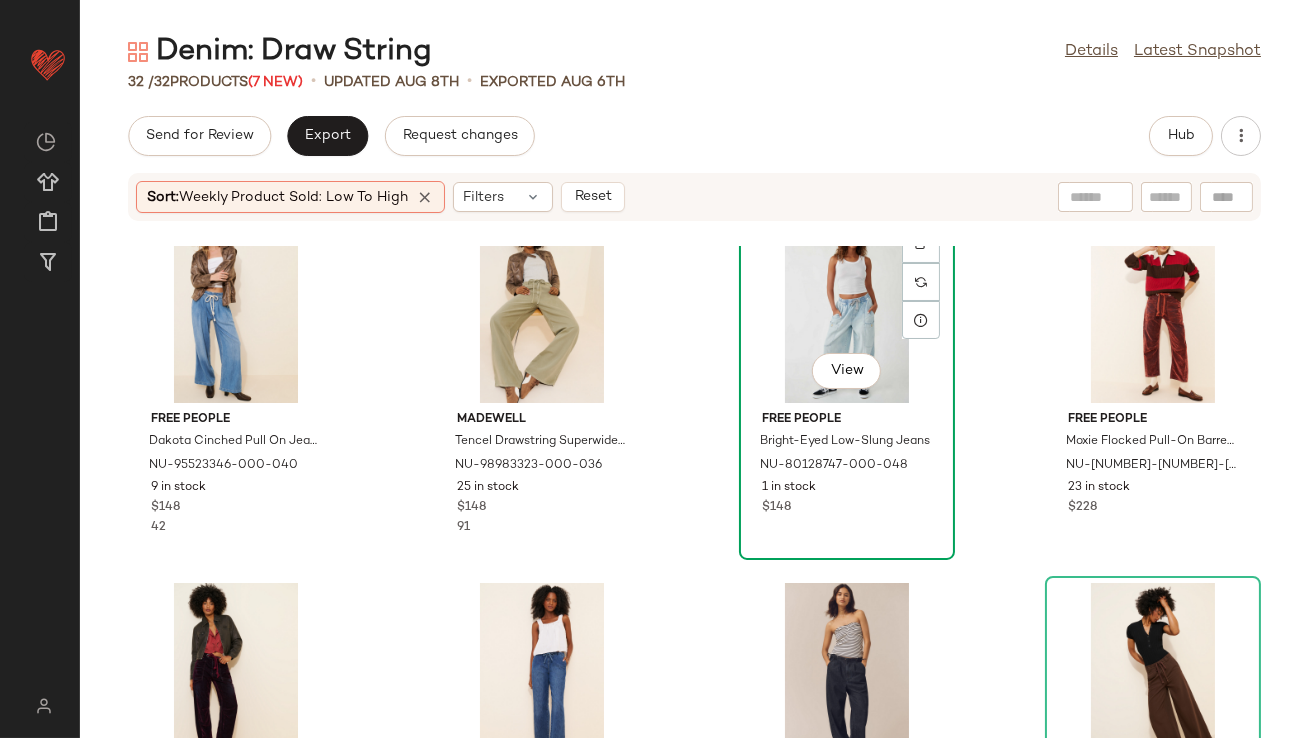 scroll, scrollTop: 2439, scrollLeft: 0, axis: vertical 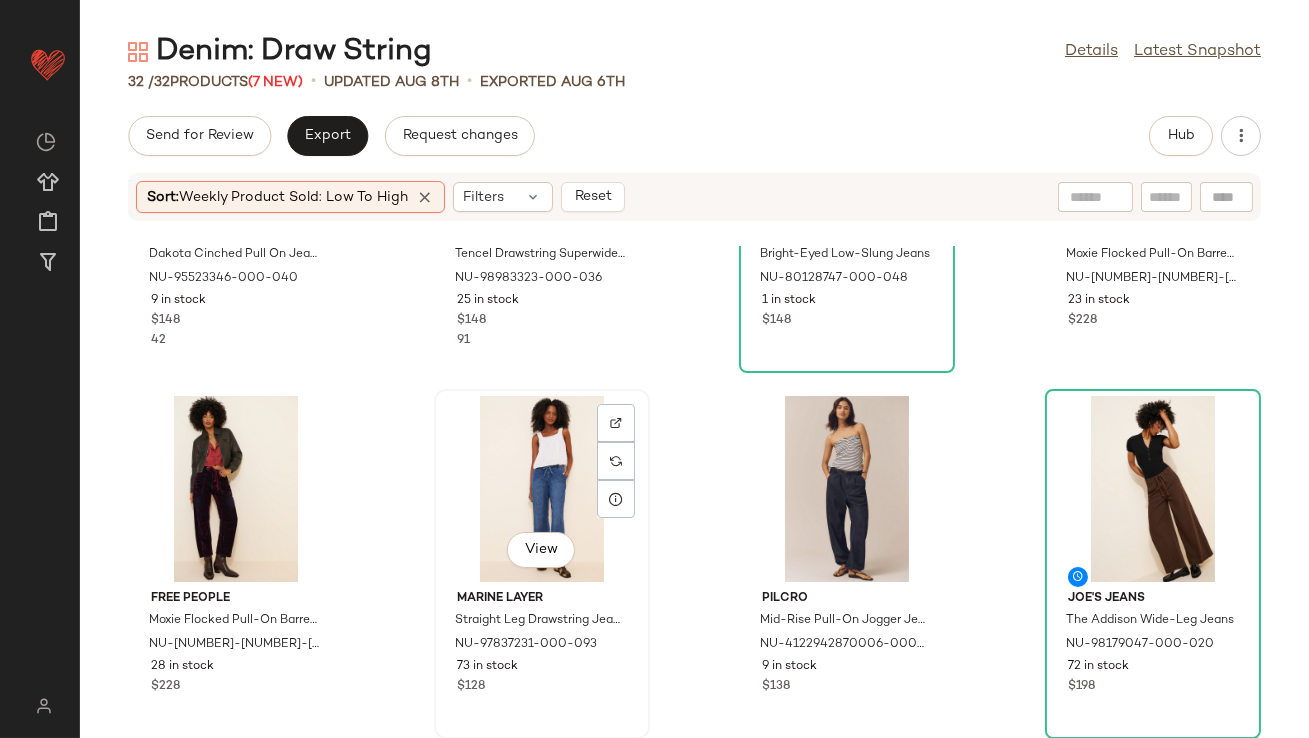 click on "View" 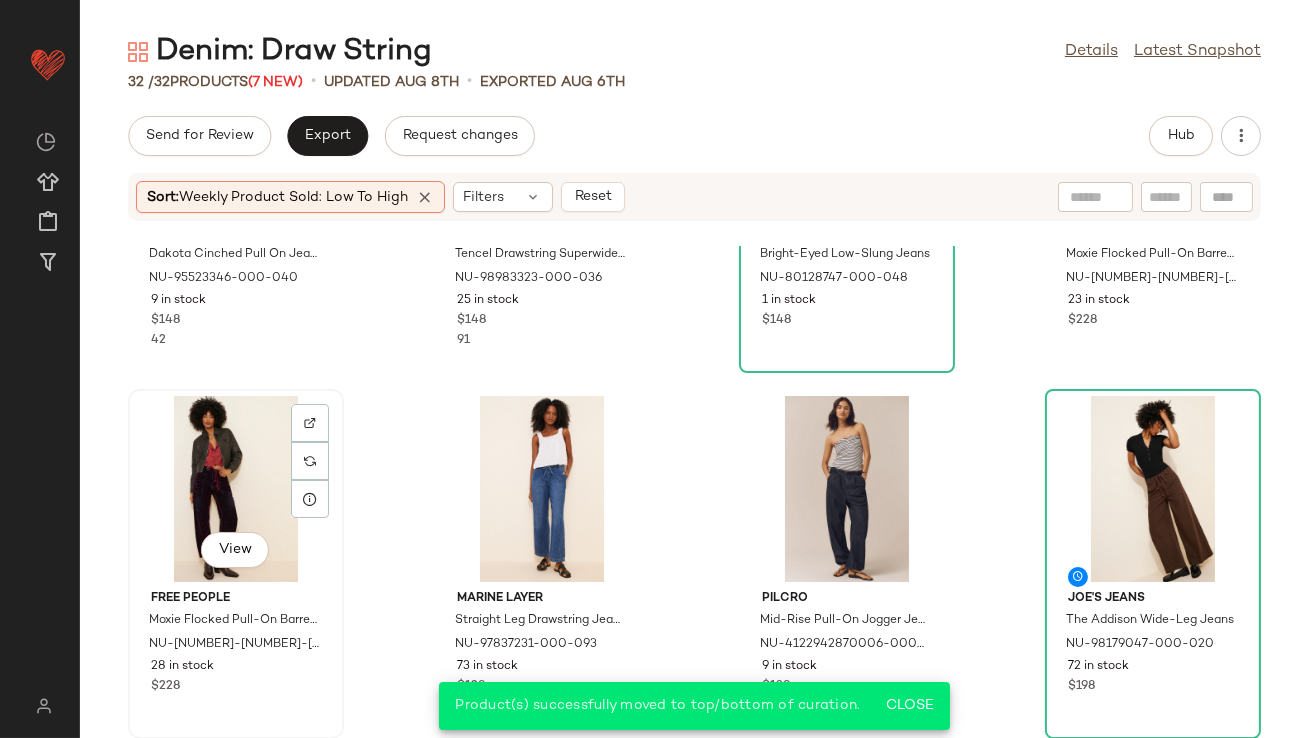 click on "View" 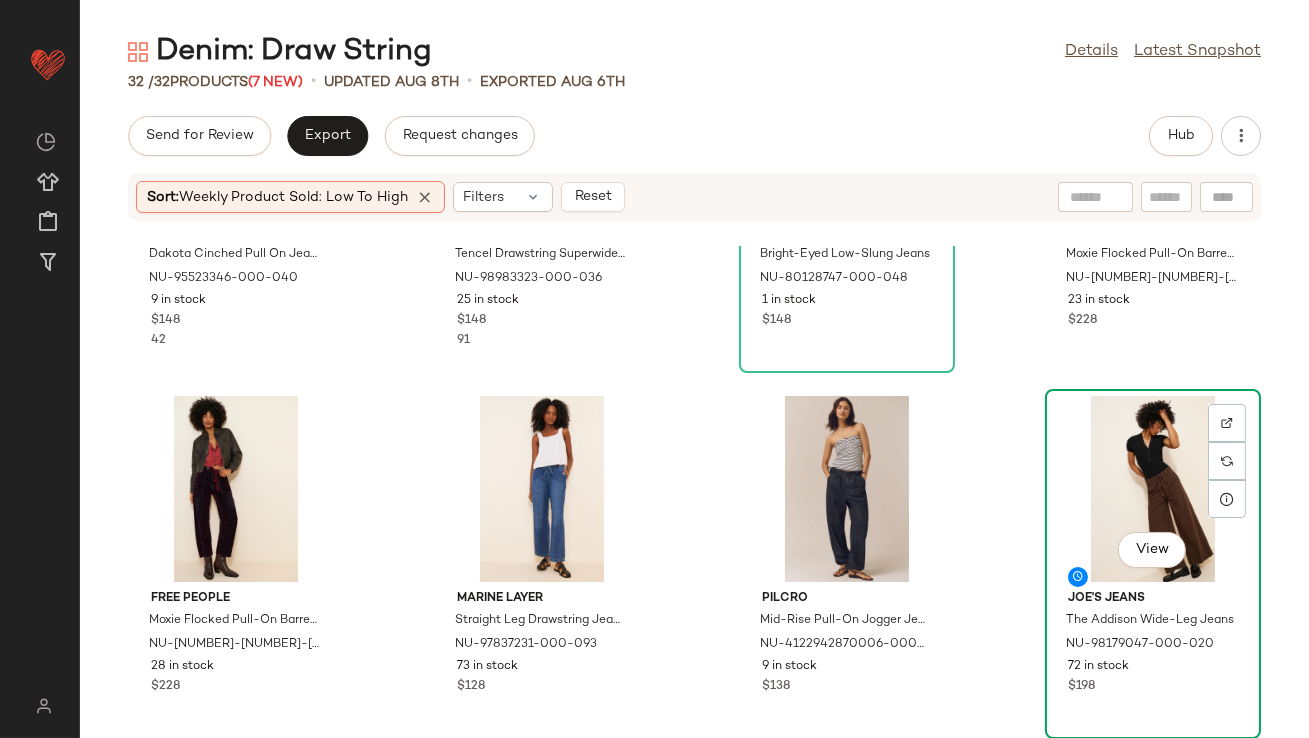 click on "View" 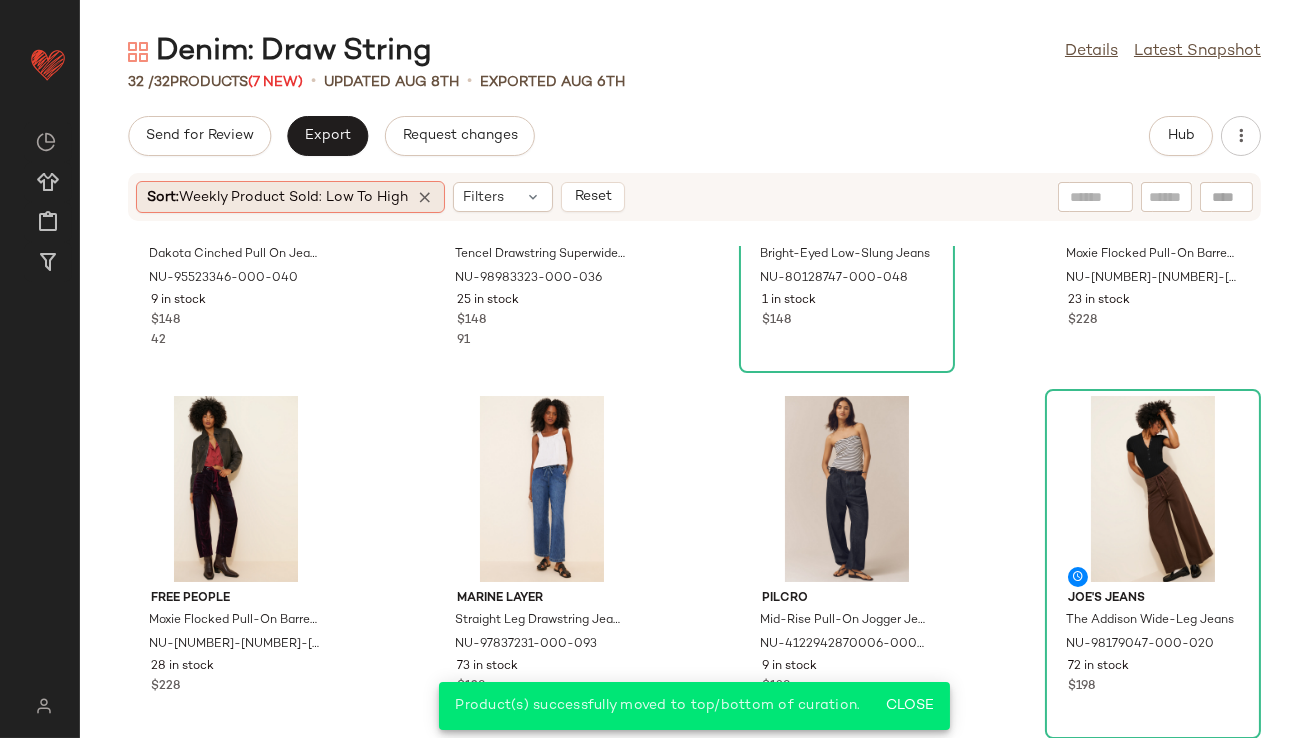 click on "Sort:   Weekly Product Sold: Low to High" 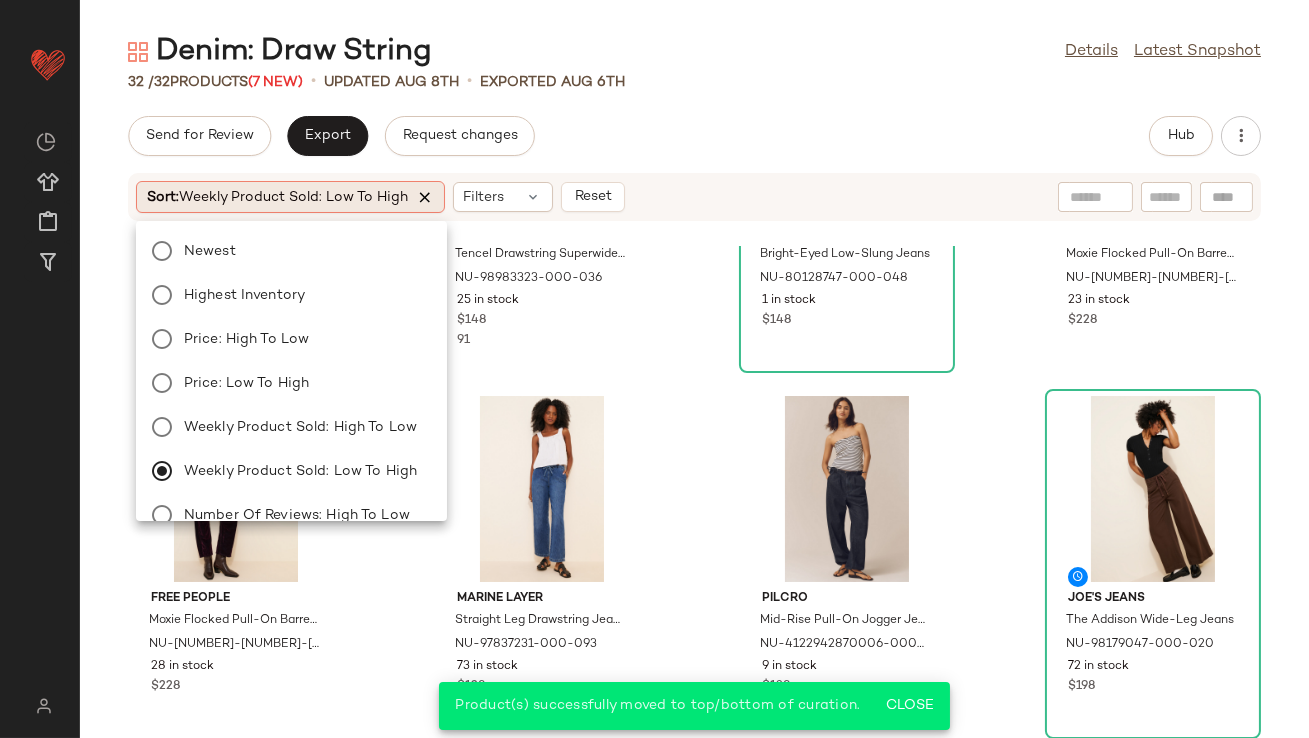 click at bounding box center [425, 197] 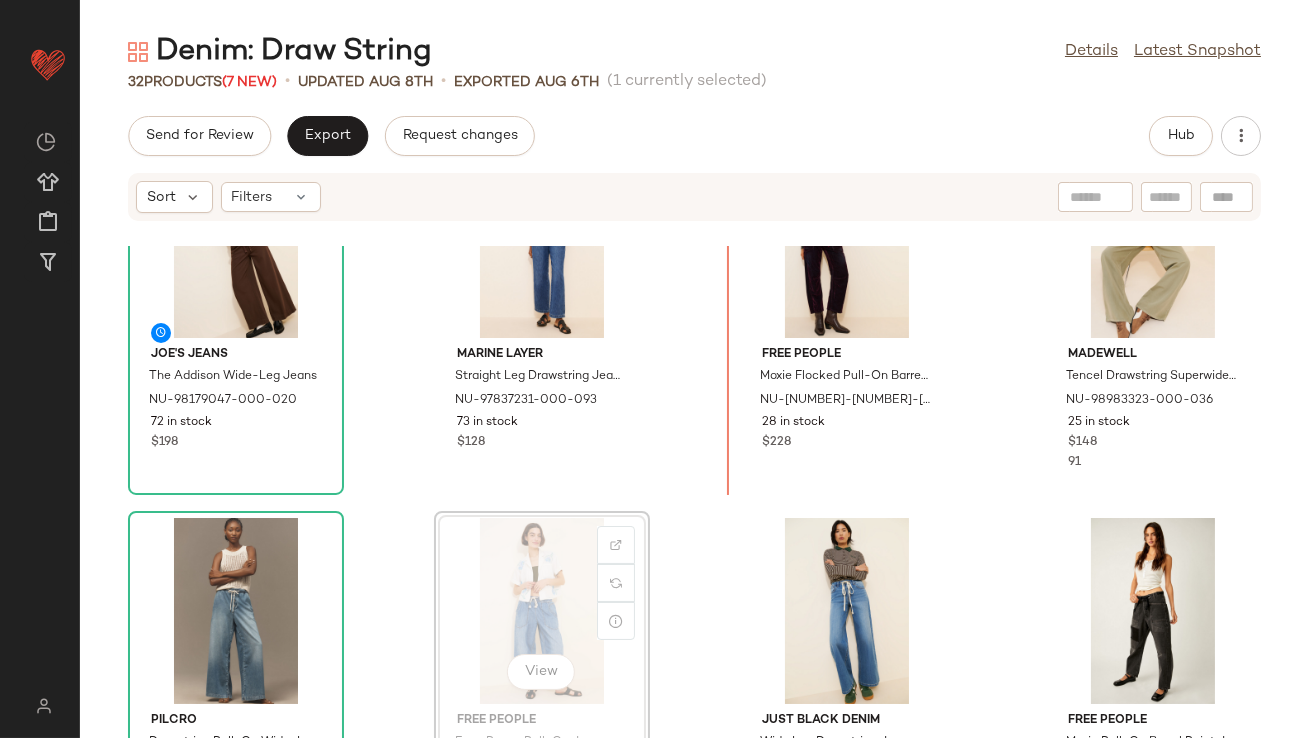 scroll, scrollTop: 87, scrollLeft: 0, axis: vertical 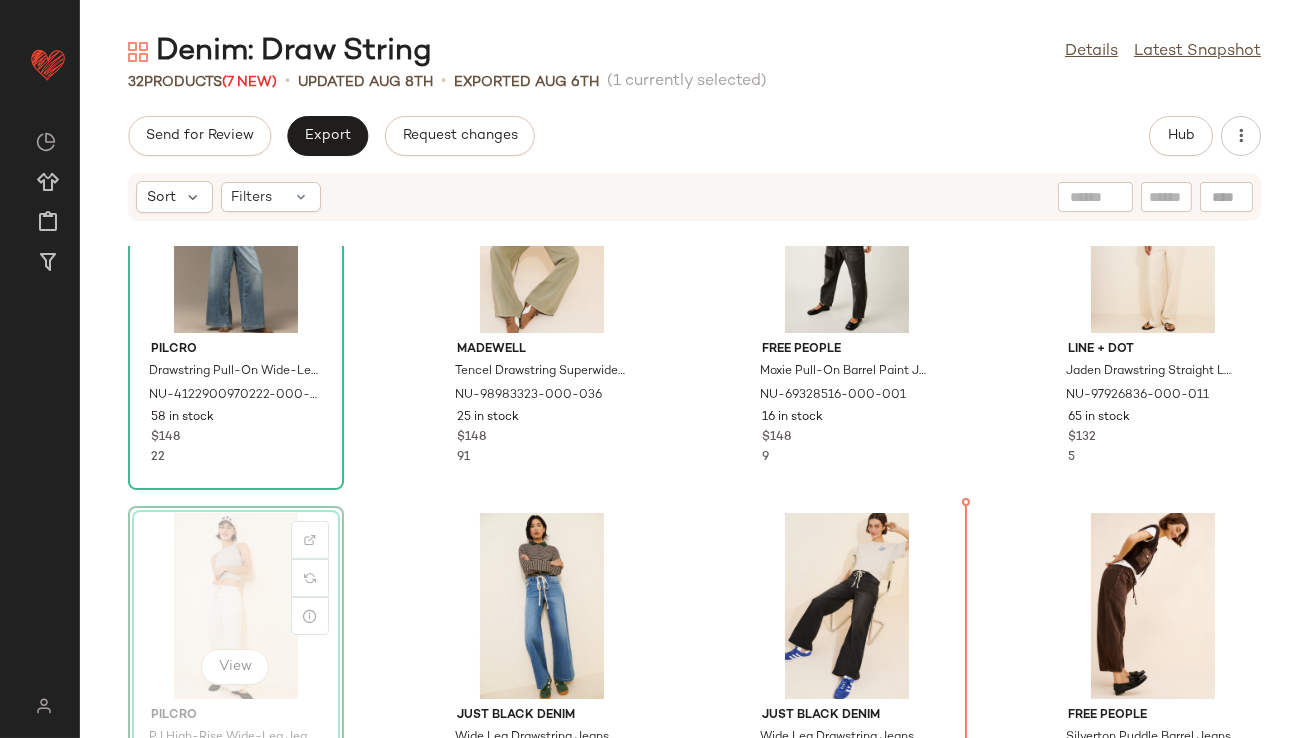 drag, startPoint x: 231, startPoint y: 657, endPoint x: 246, endPoint y: 657, distance: 15 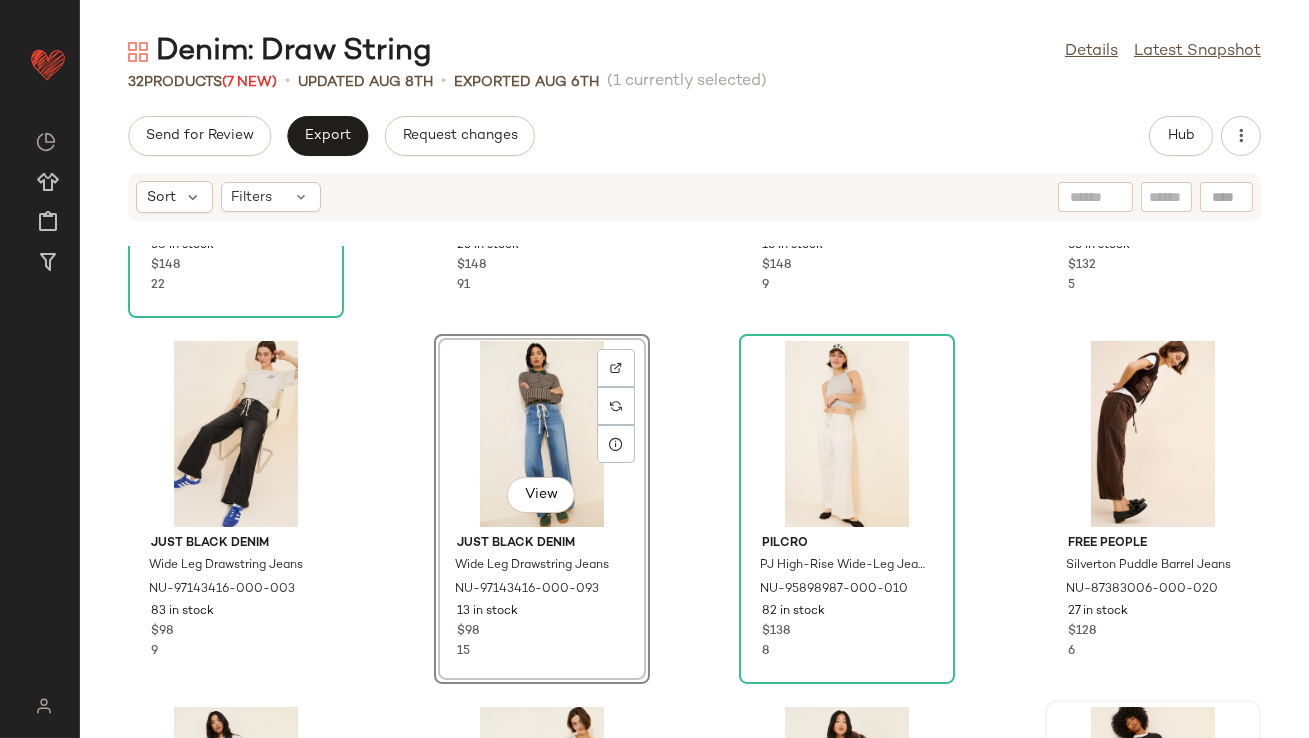 scroll, scrollTop: 0, scrollLeft: 0, axis: both 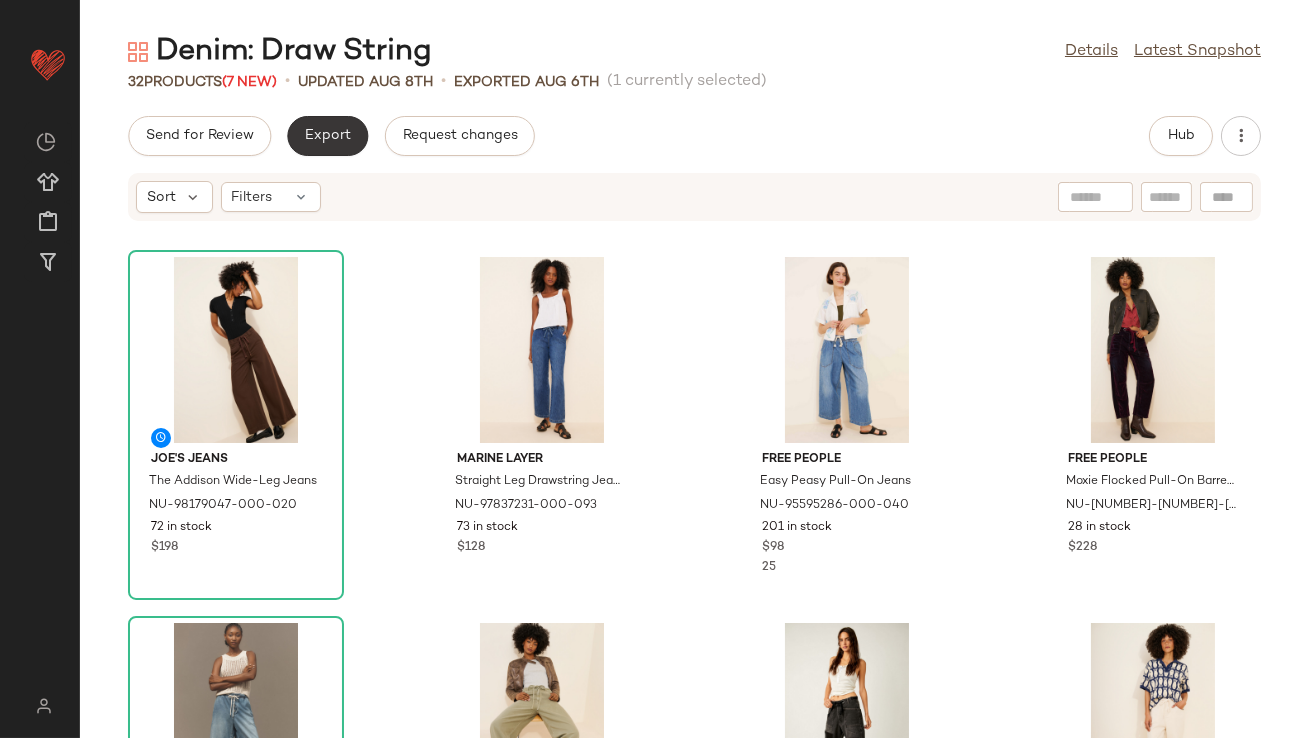 click on "Export" 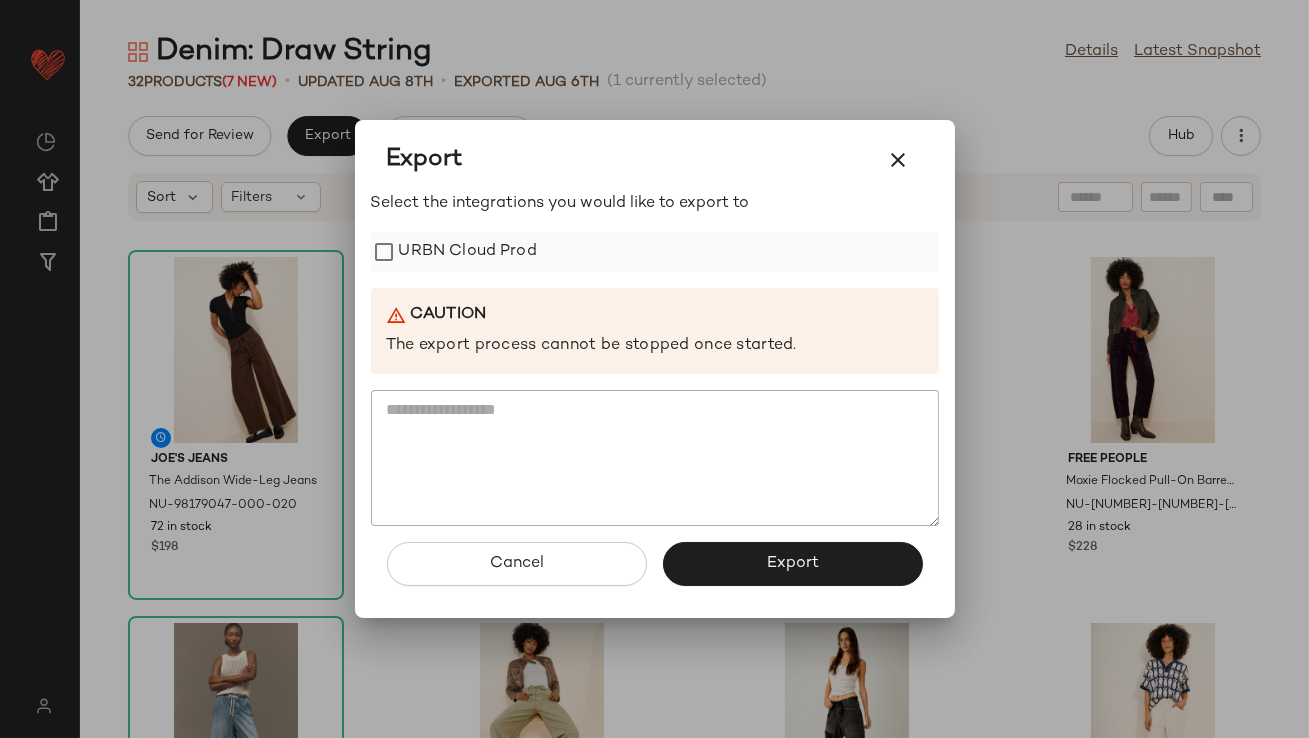 click on "URBN Cloud Prod" at bounding box center (468, 252) 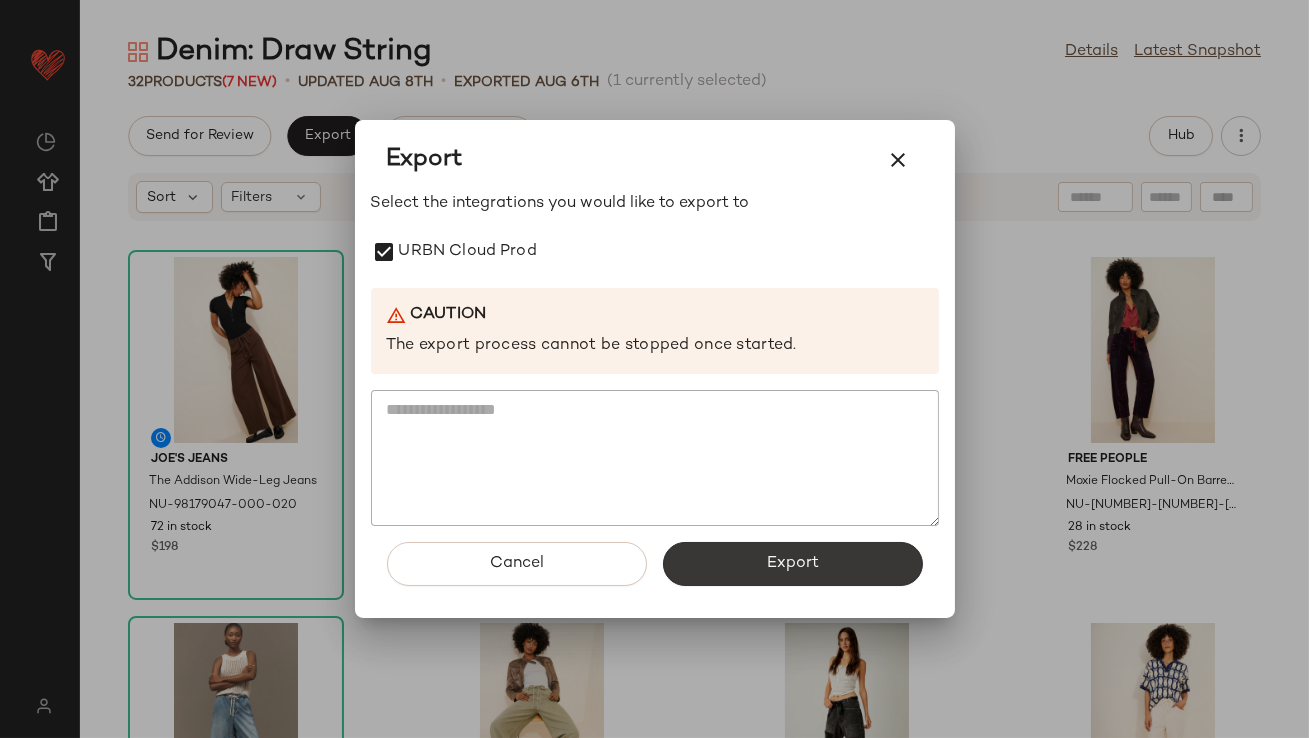 click on "Export" at bounding box center [793, 564] 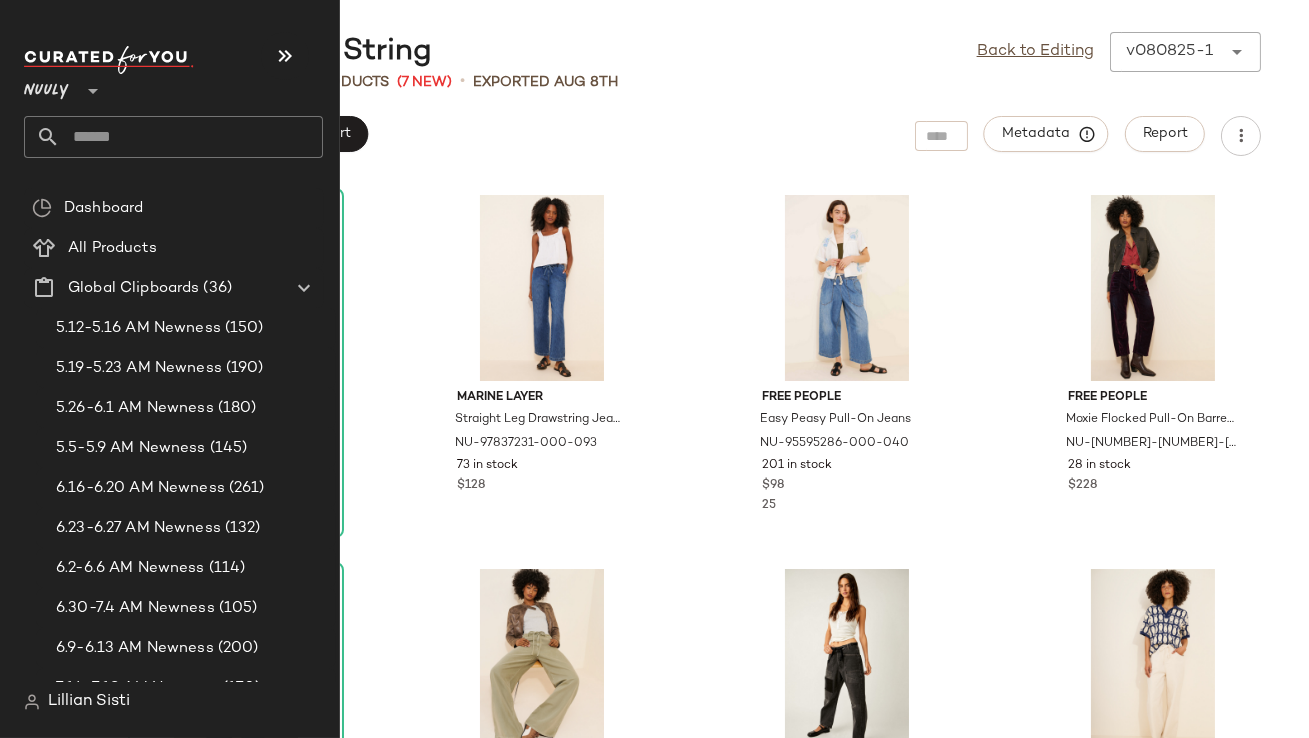 click 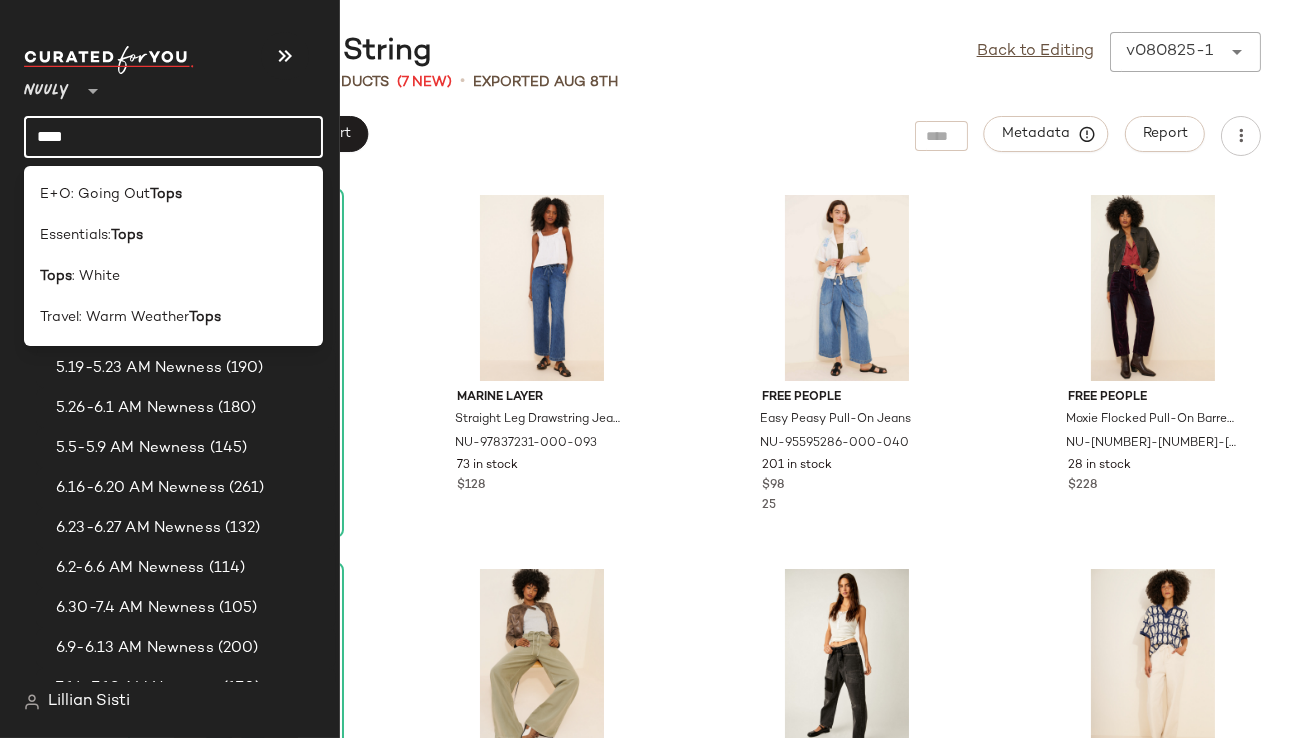 type on "****" 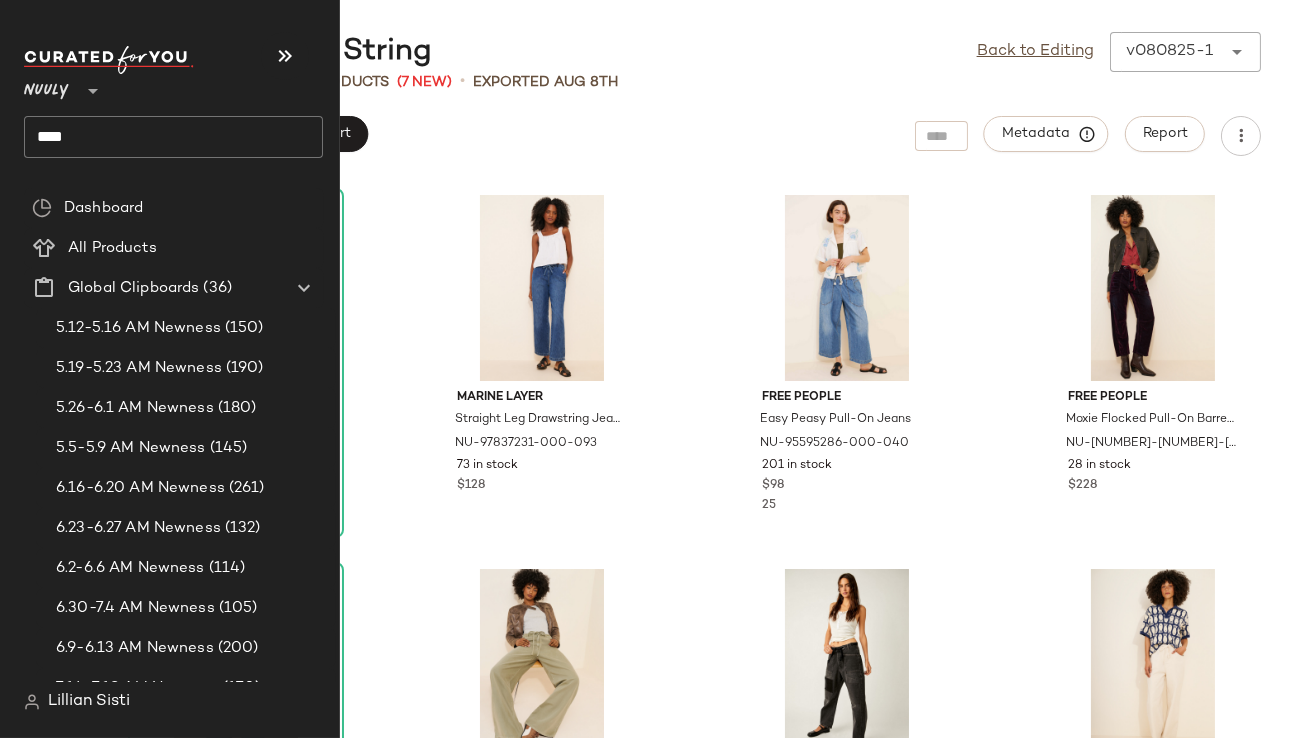 click on "****" 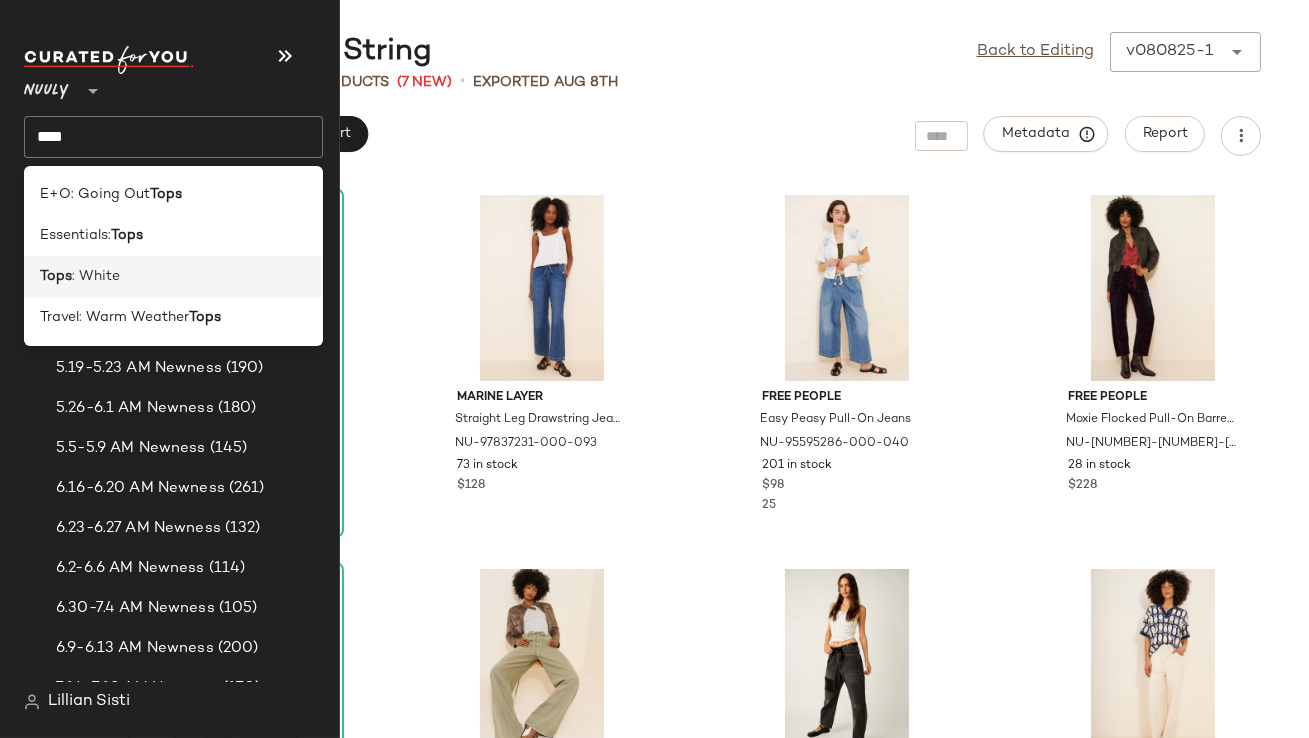 click on ": White" at bounding box center [96, 276] 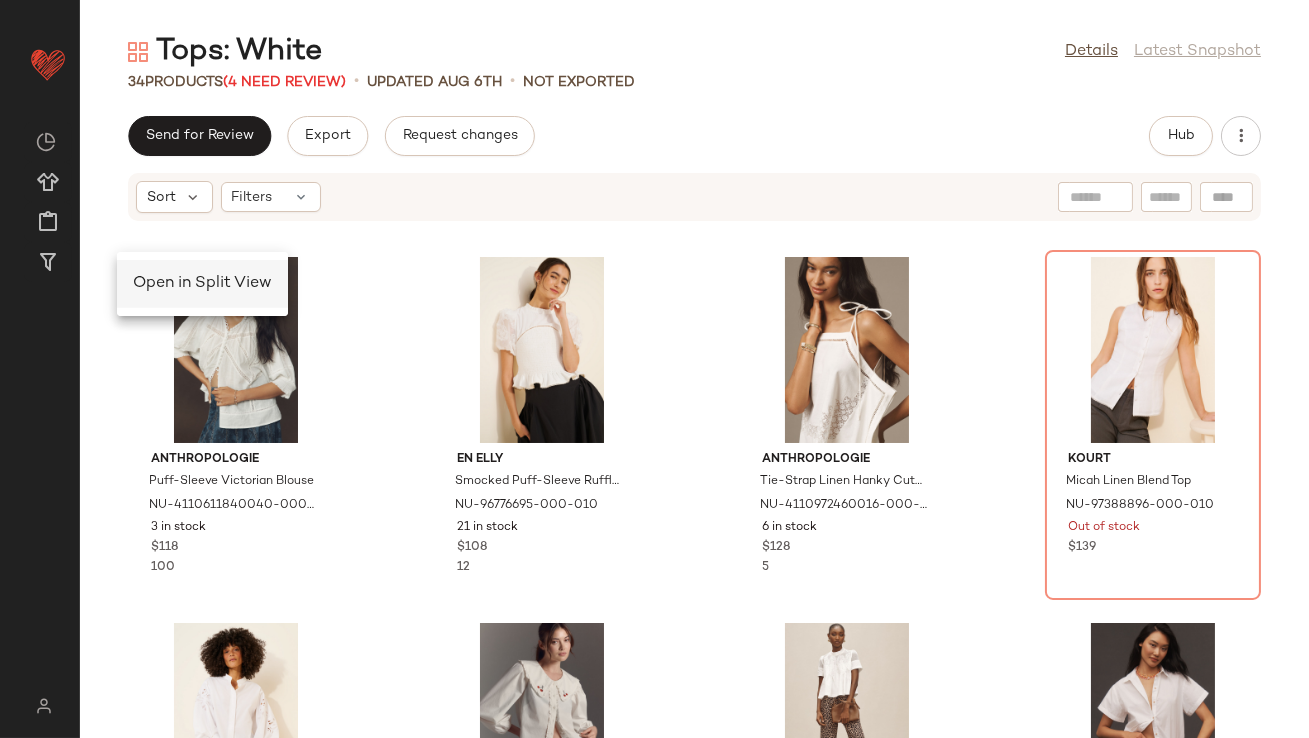 click on "Open in Split View" 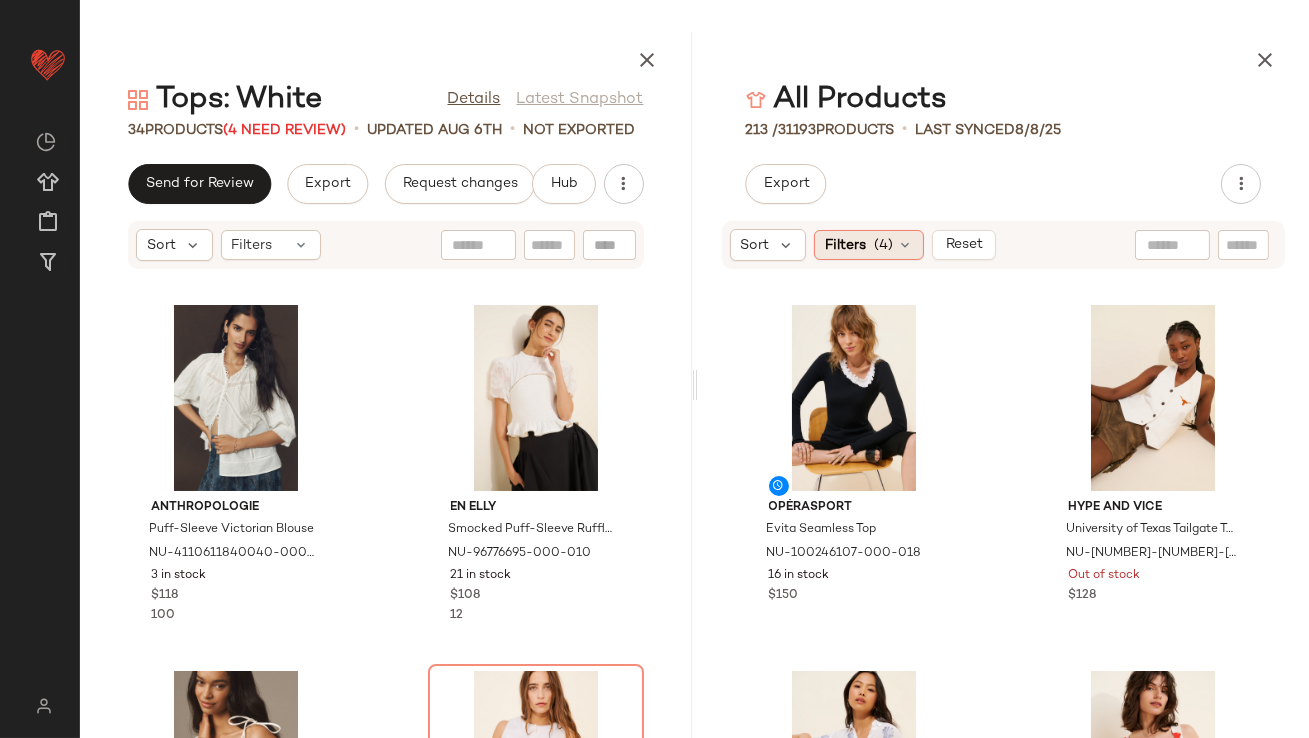 click on "Filters  (4)" 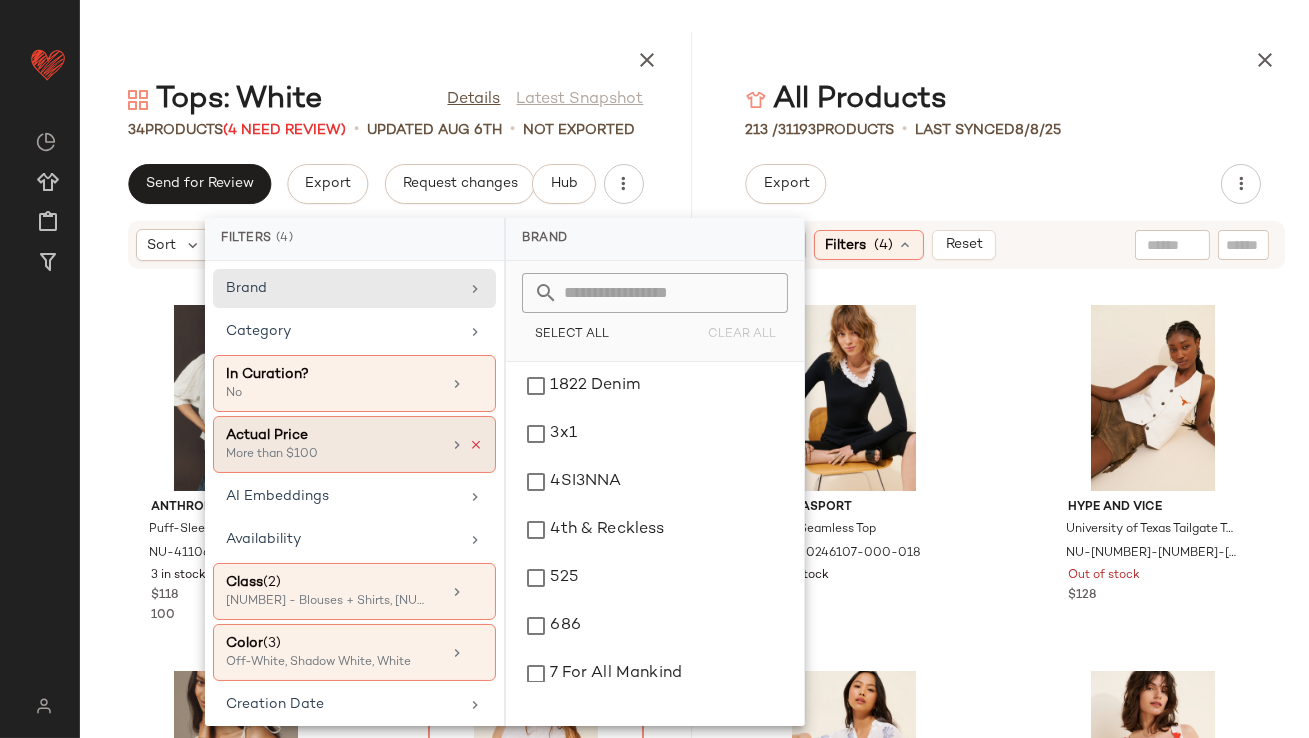 click at bounding box center (476, 445) 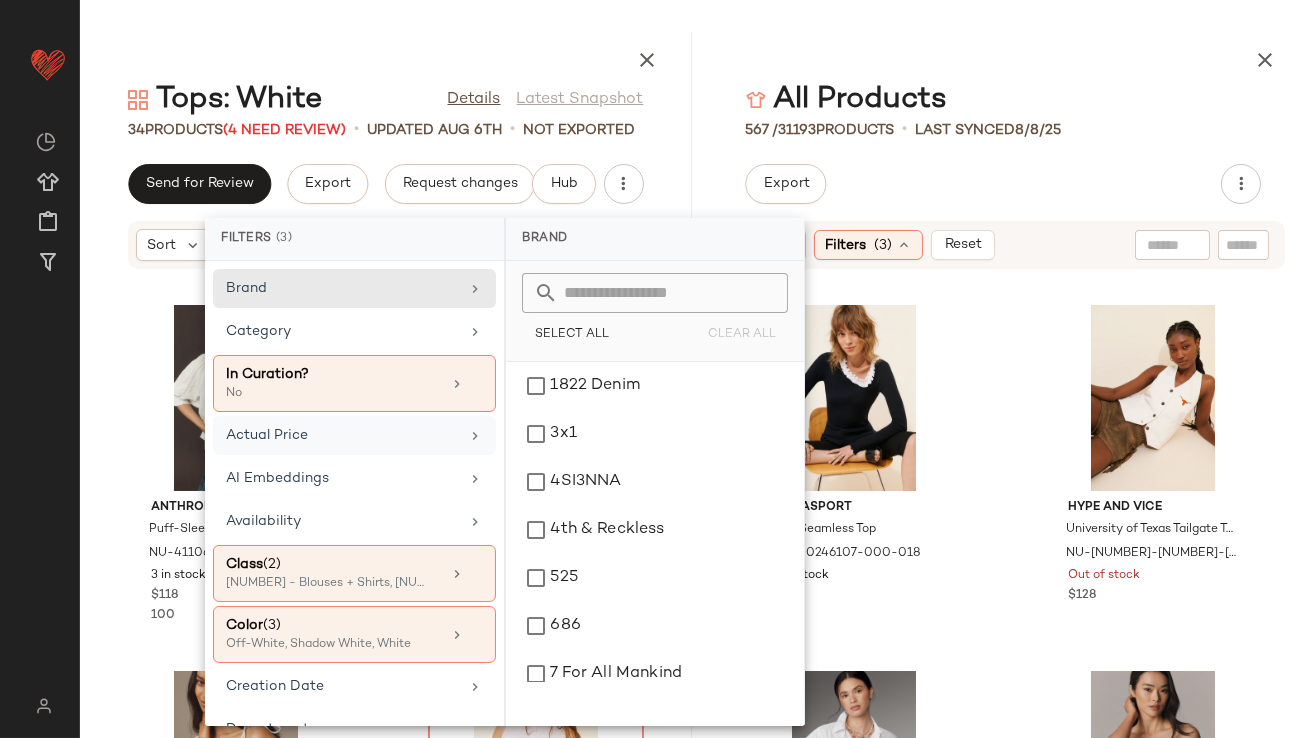 click 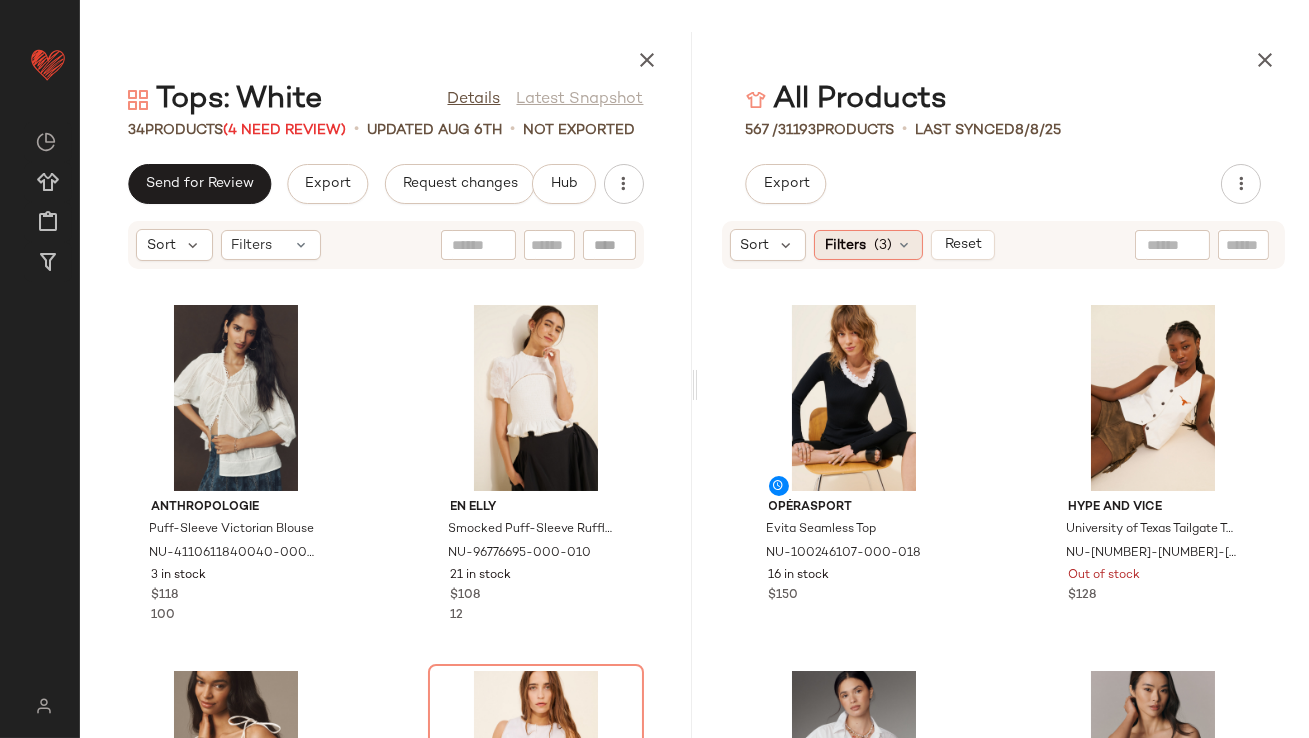 click on "Filters" at bounding box center (845, 245) 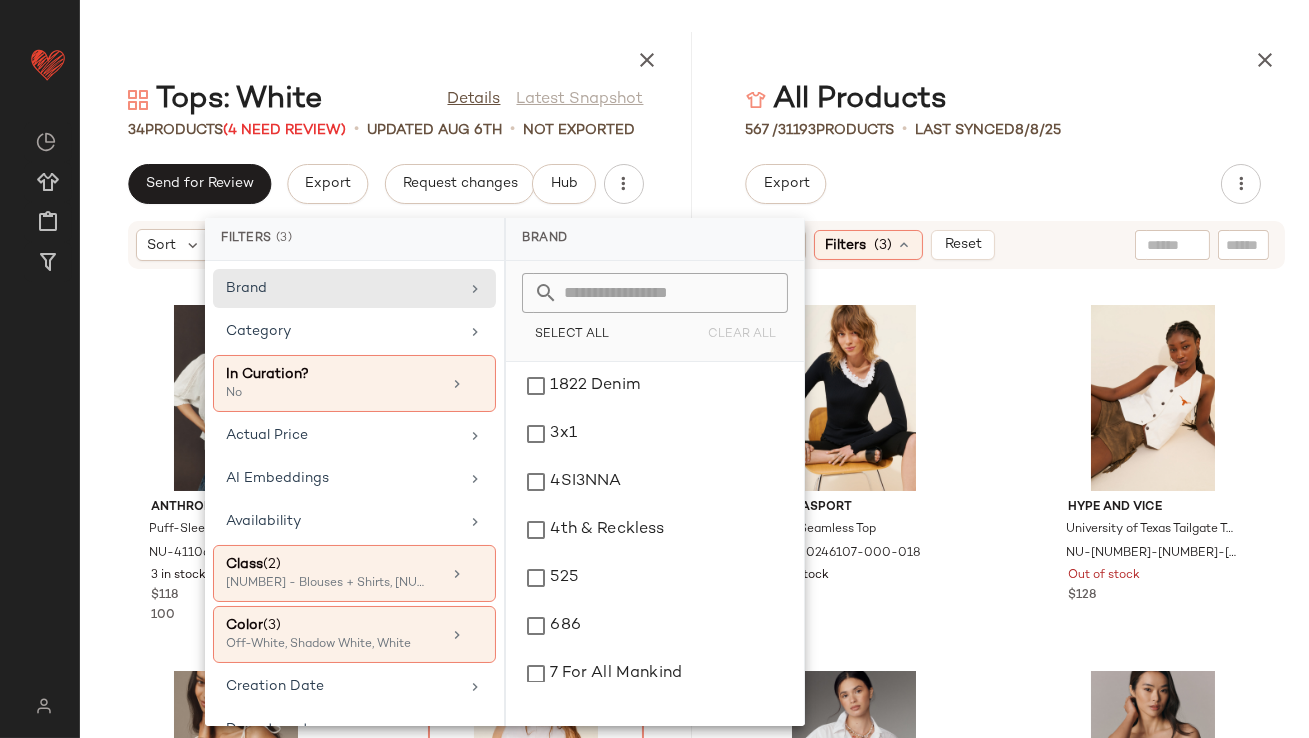 click on "Export" 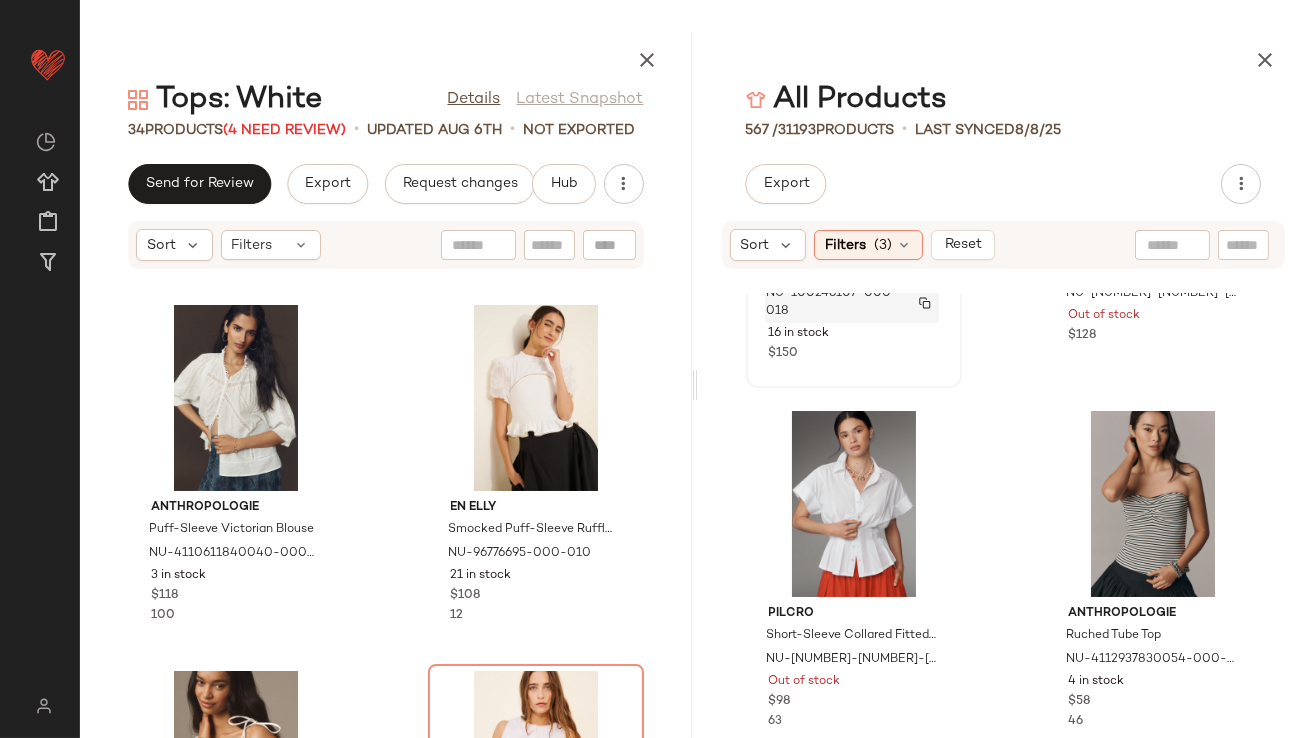 scroll, scrollTop: 262, scrollLeft: 0, axis: vertical 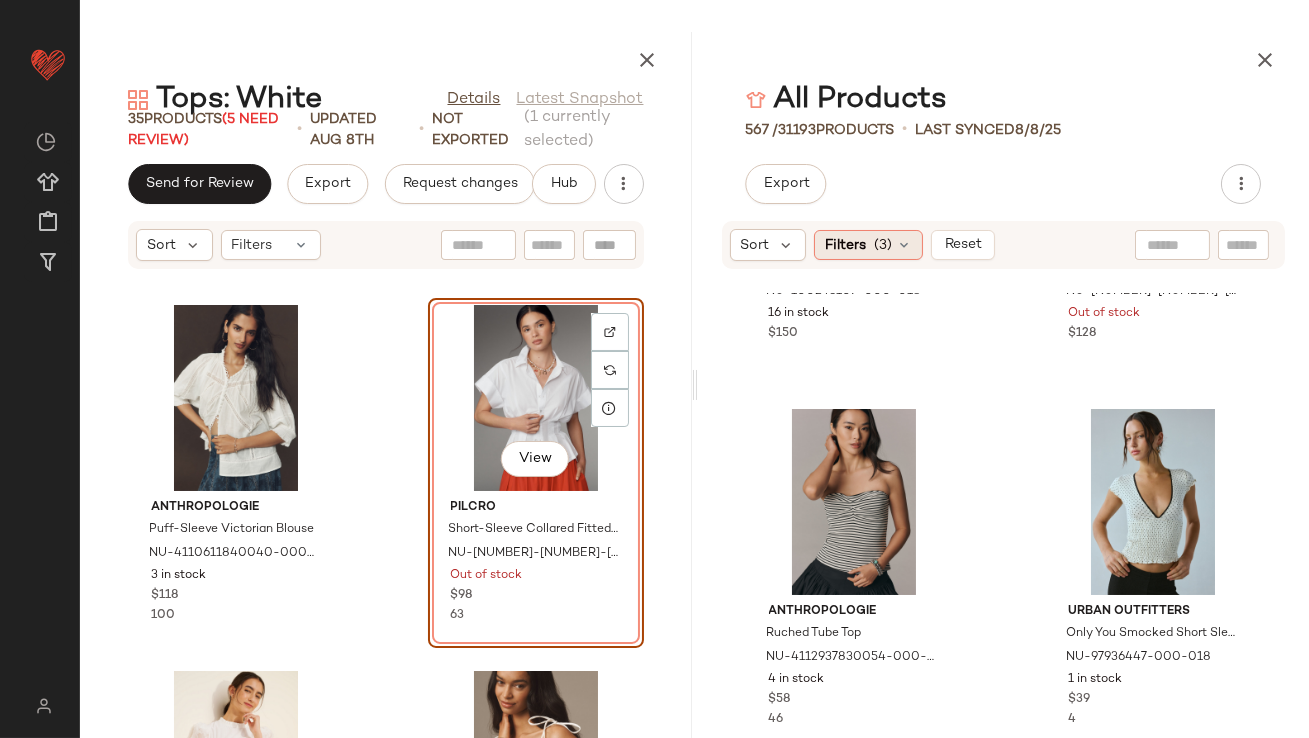 click at bounding box center [904, 245] 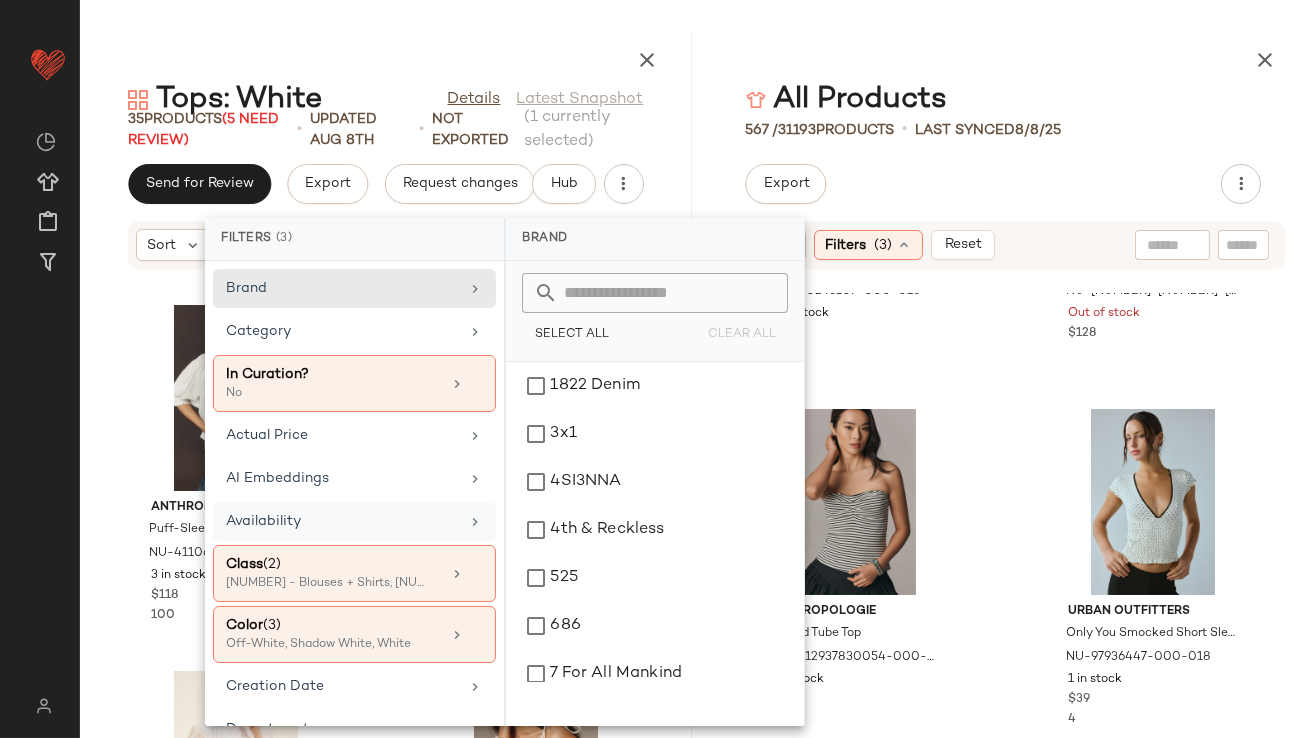 click on "Availability" at bounding box center (342, 521) 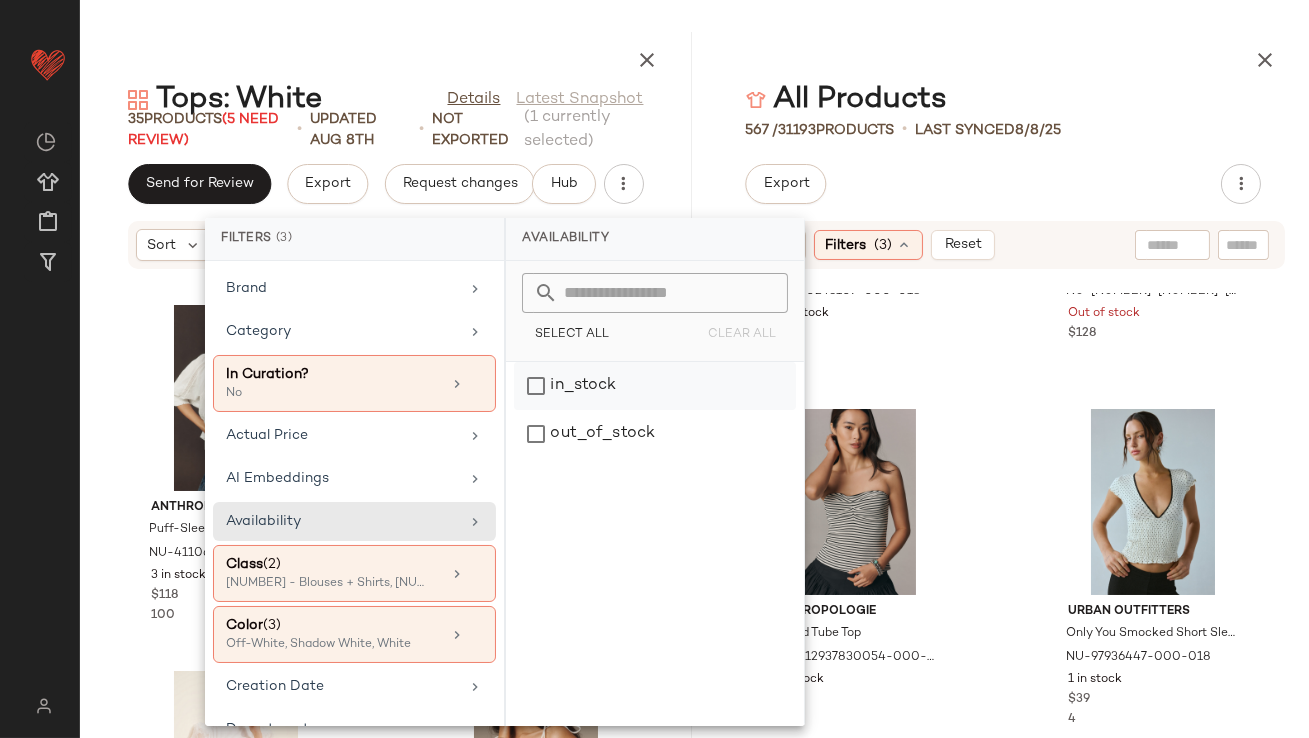 click on "in_stock" 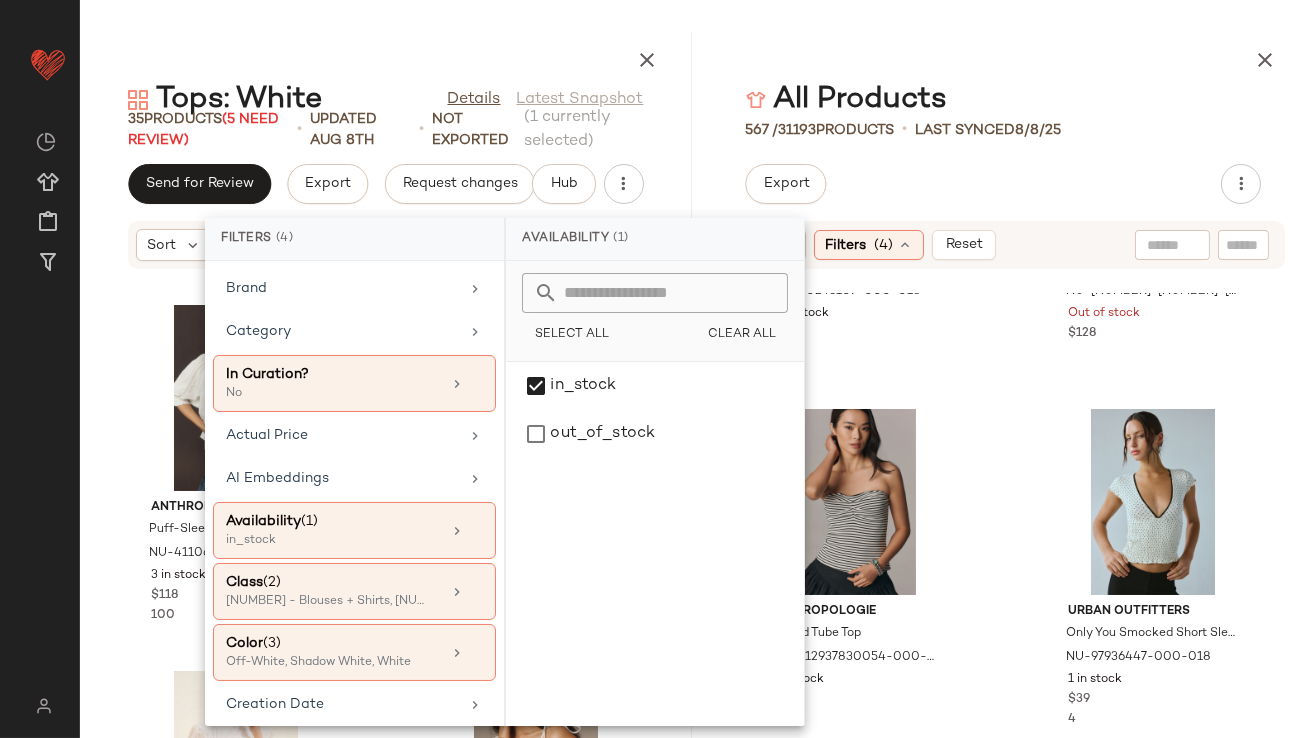 click 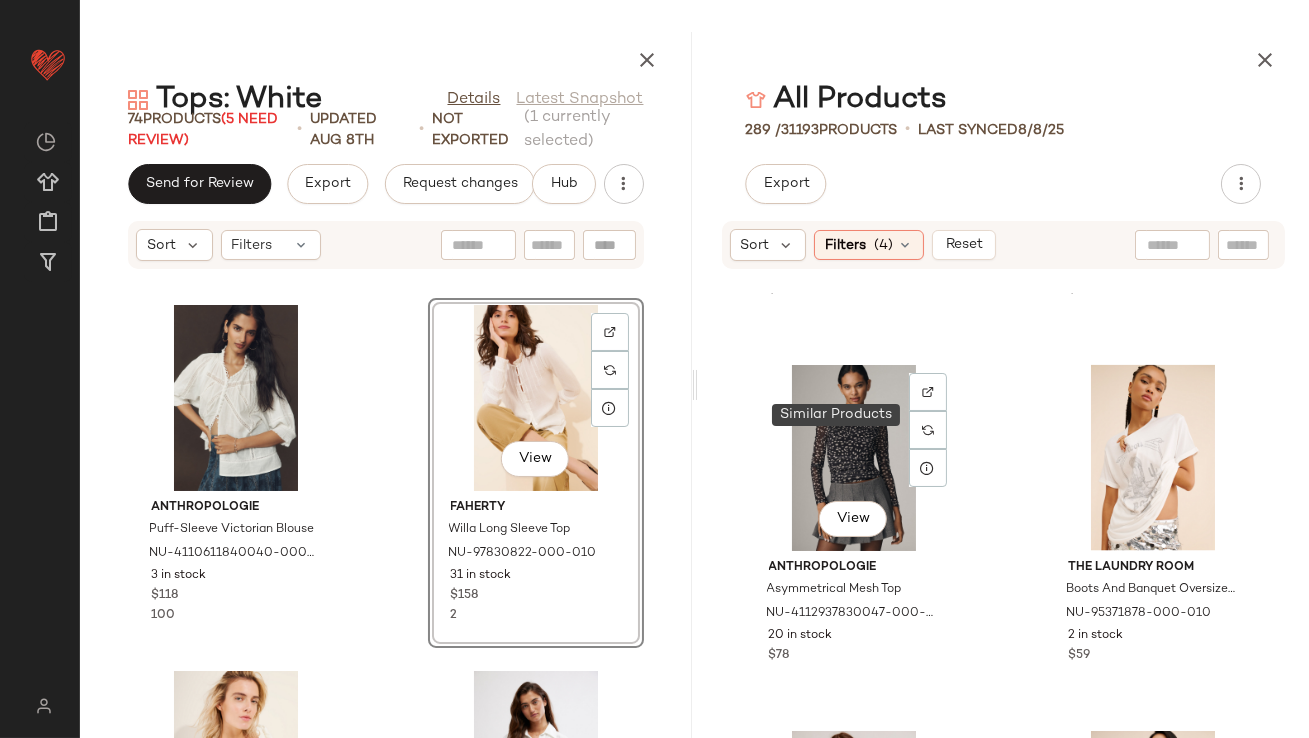scroll, scrollTop: 6215, scrollLeft: 0, axis: vertical 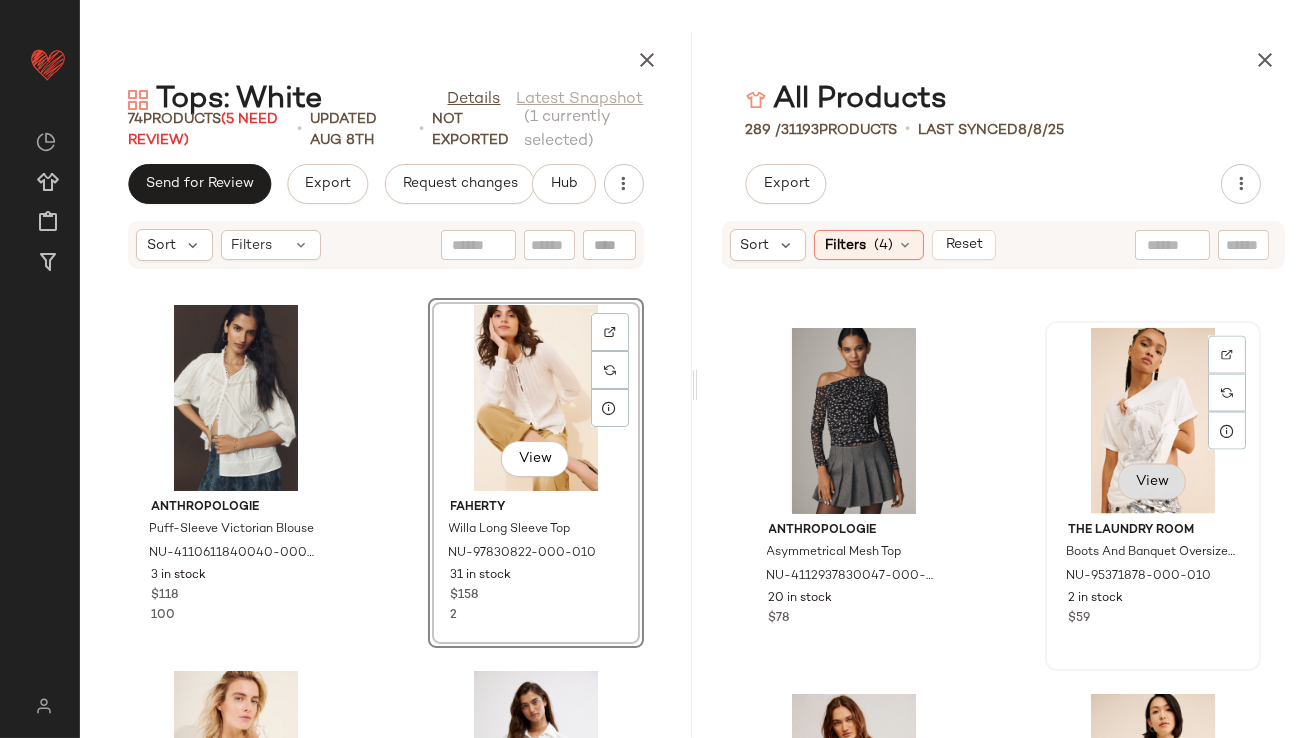 click on "View" at bounding box center (1152, 482) 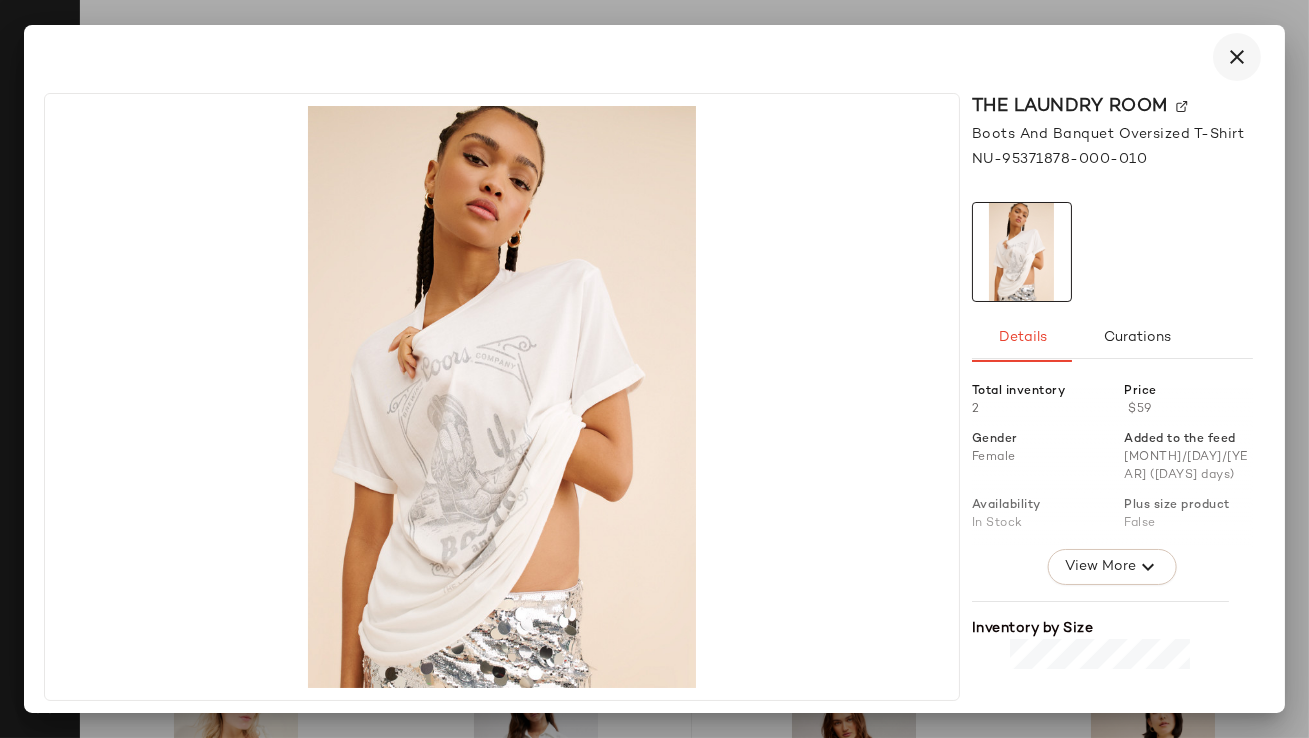 click at bounding box center [1237, 57] 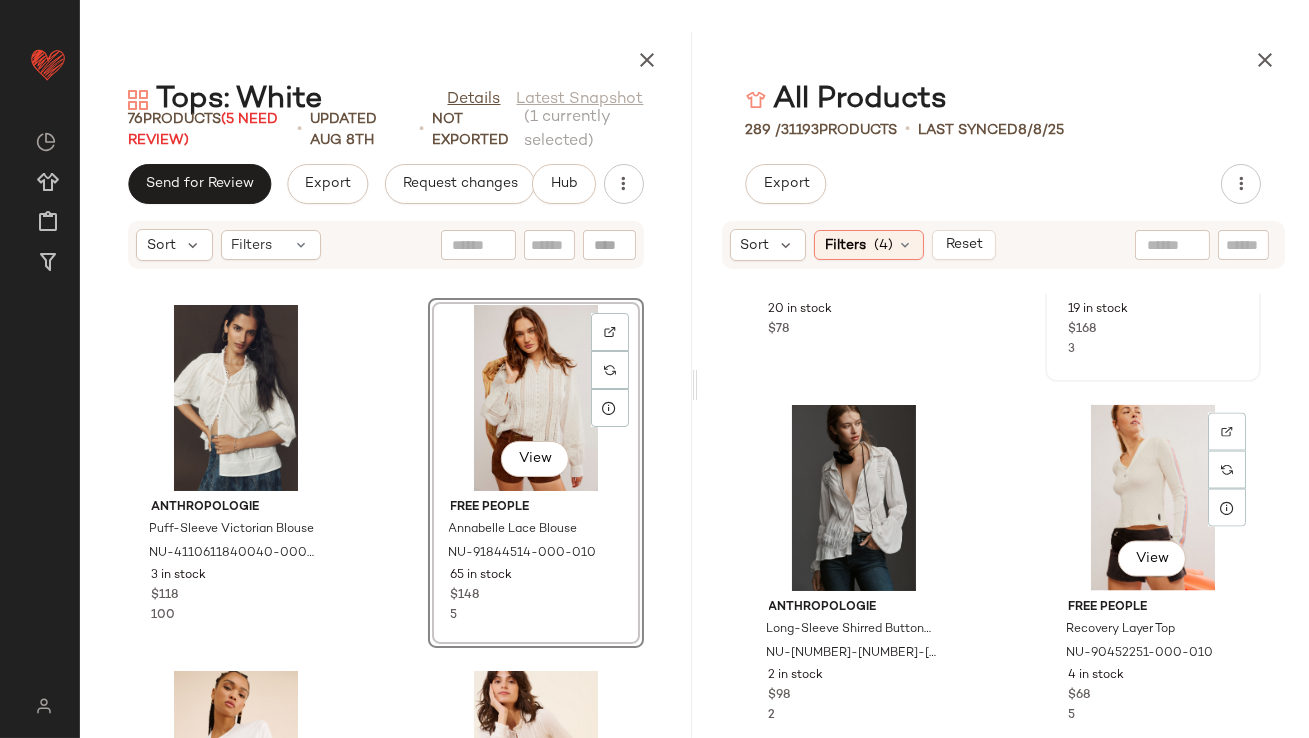 scroll, scrollTop: 6535, scrollLeft: 0, axis: vertical 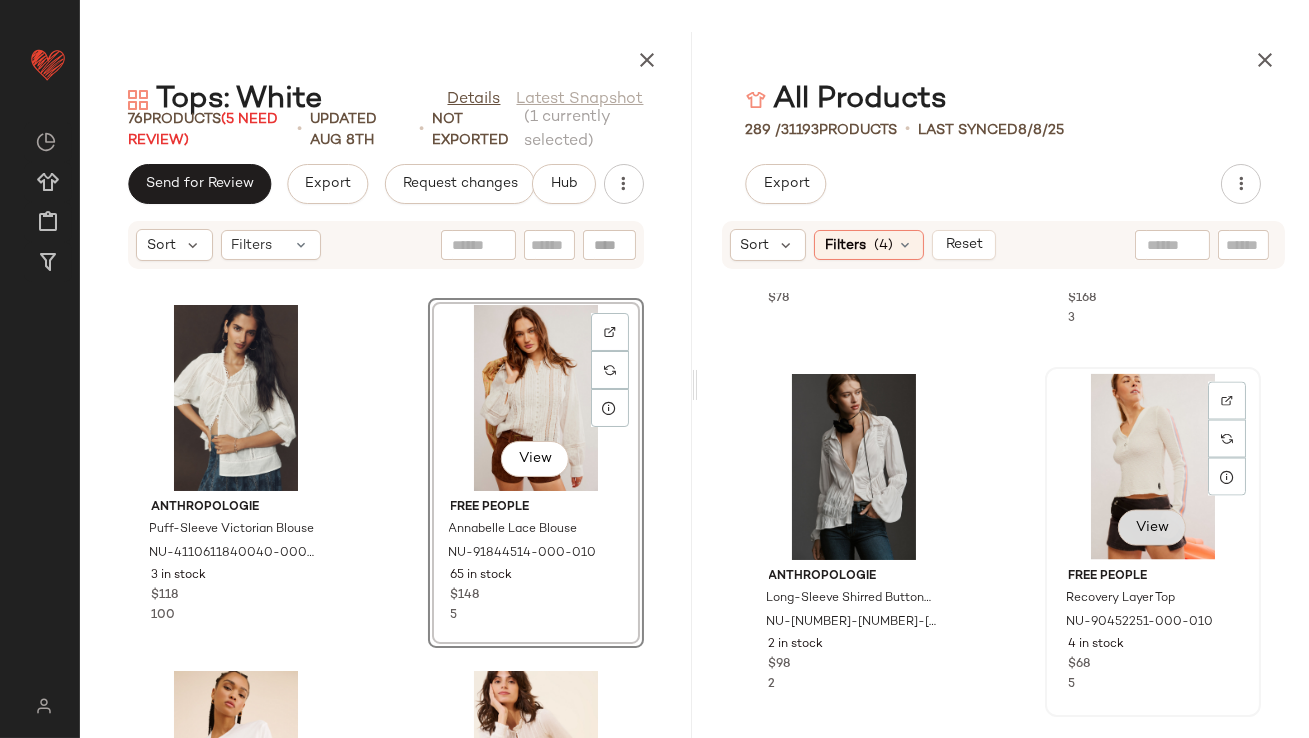click on "View" 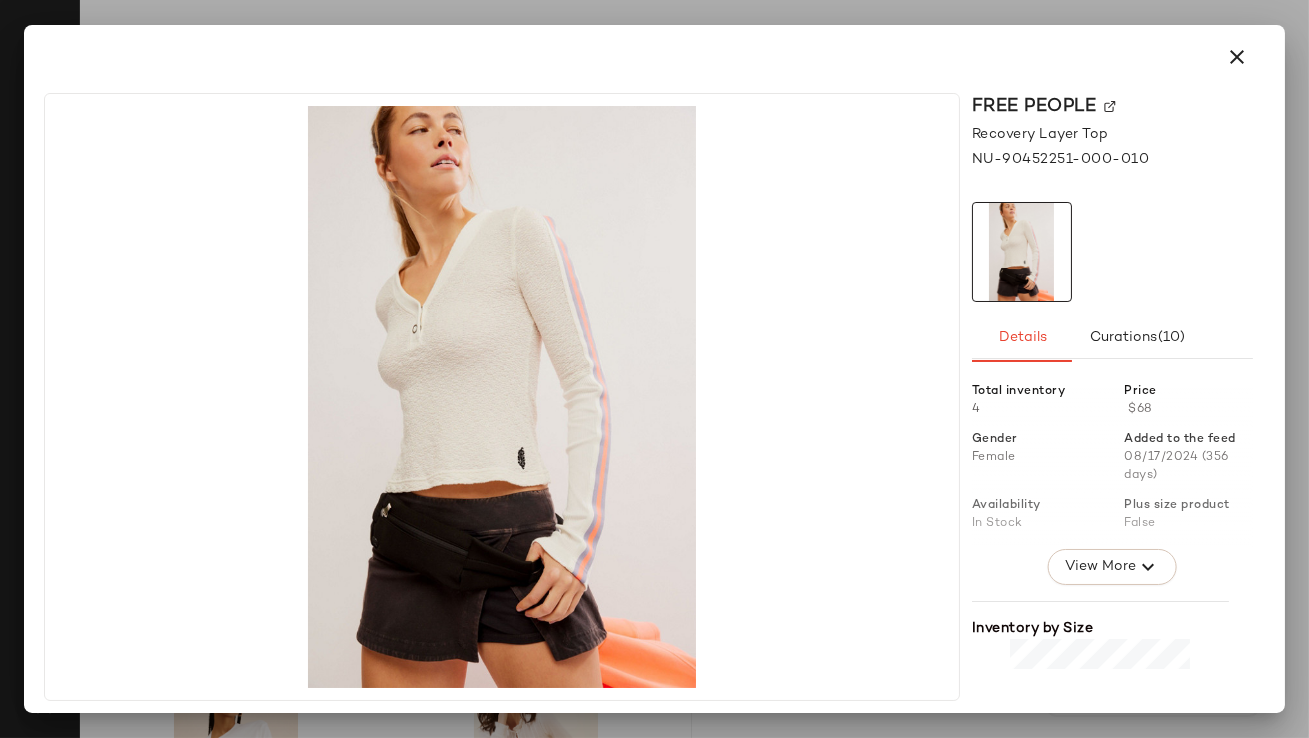 click at bounding box center [1237, 57] 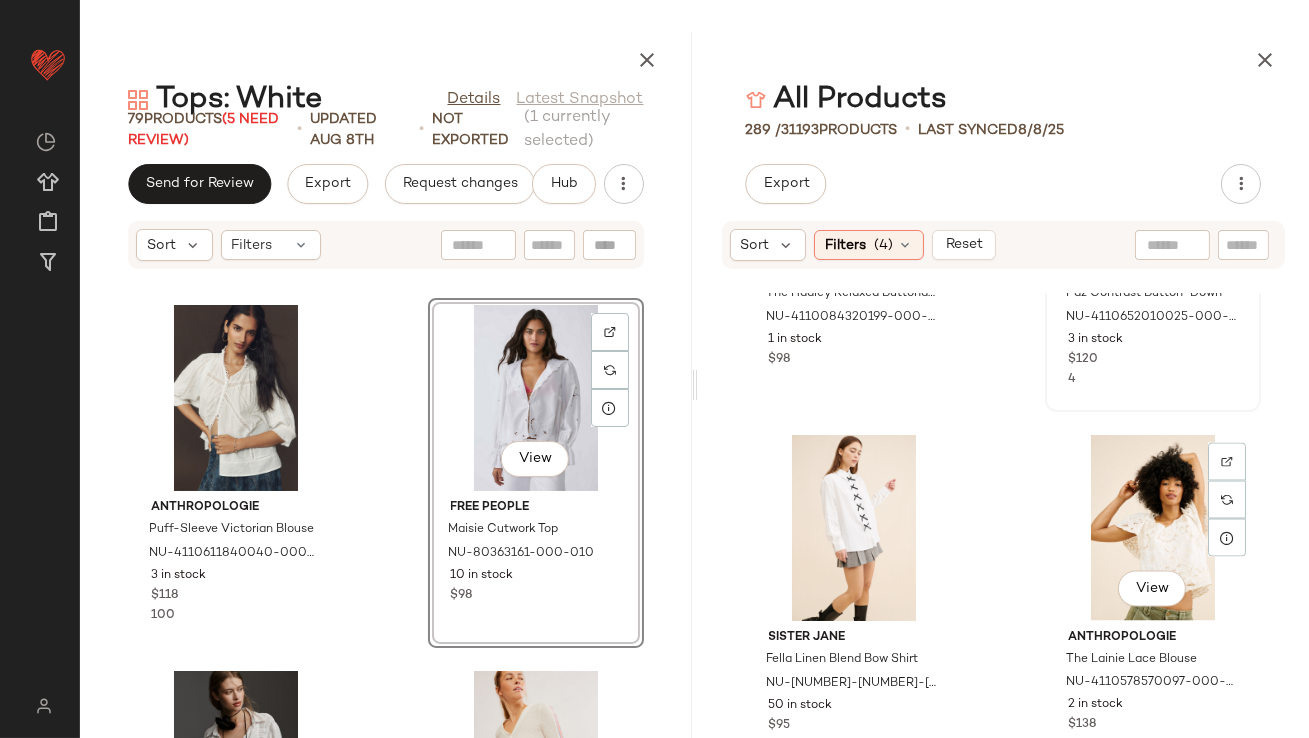 scroll, scrollTop: 6841, scrollLeft: 0, axis: vertical 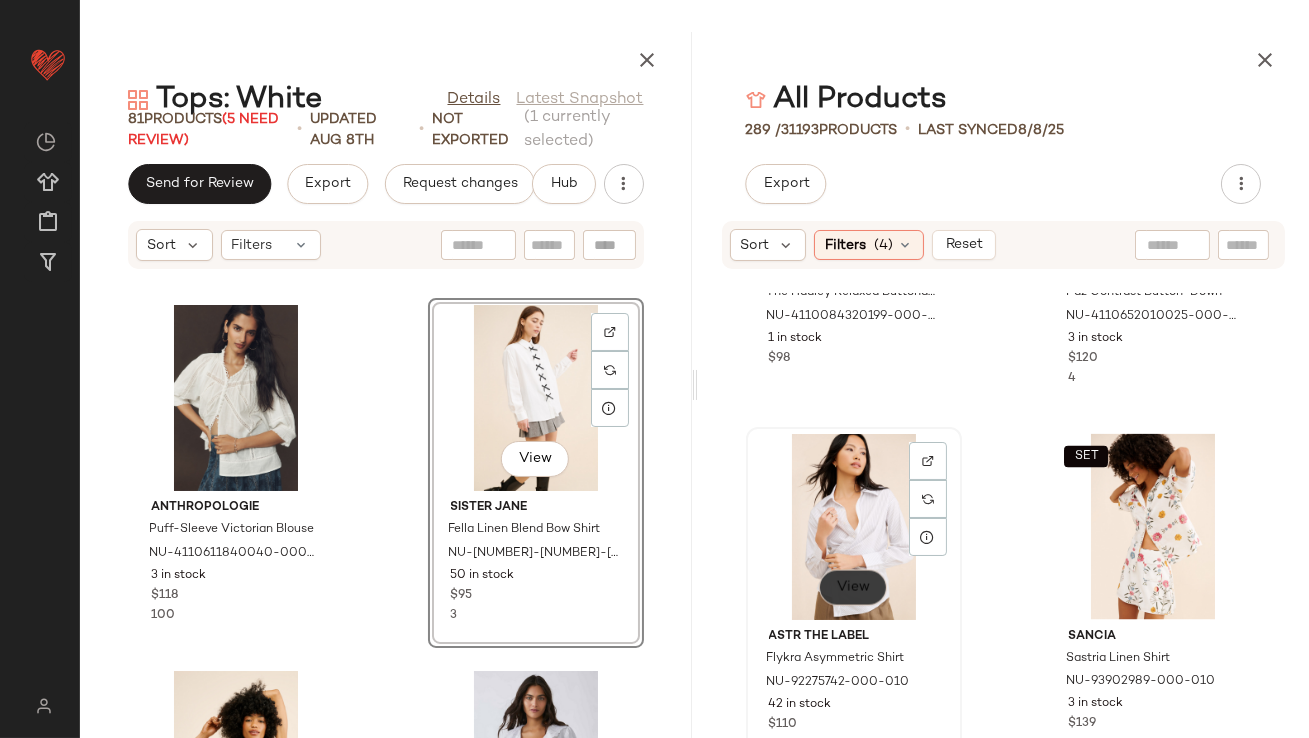 click on "View" at bounding box center (853, 588) 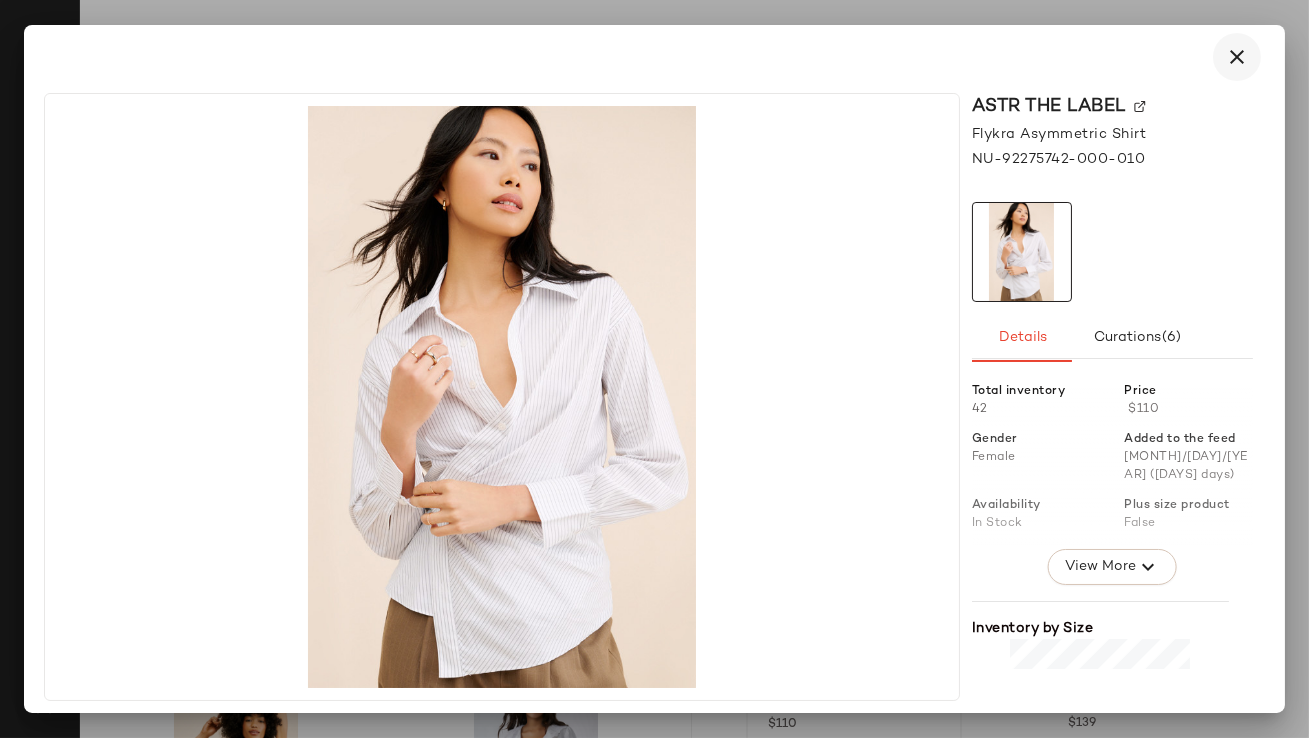 click at bounding box center (1237, 57) 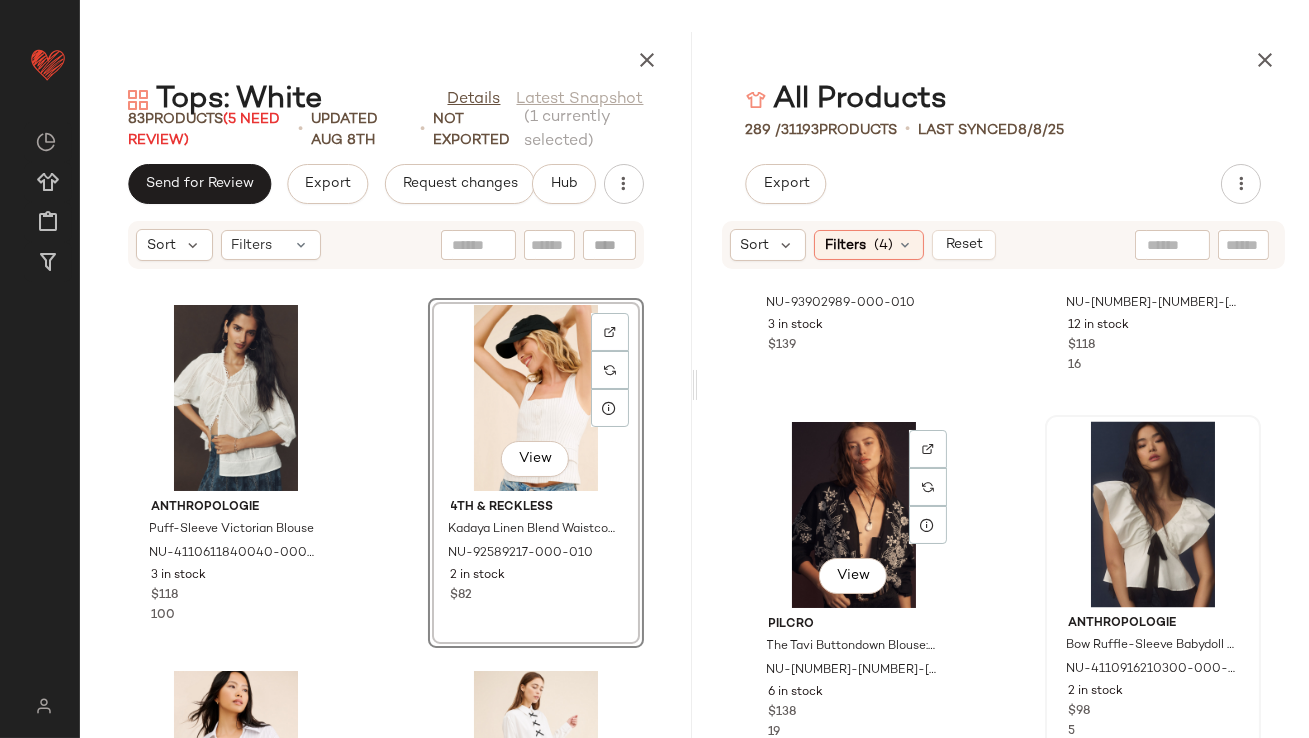 scroll, scrollTop: 7220, scrollLeft: 0, axis: vertical 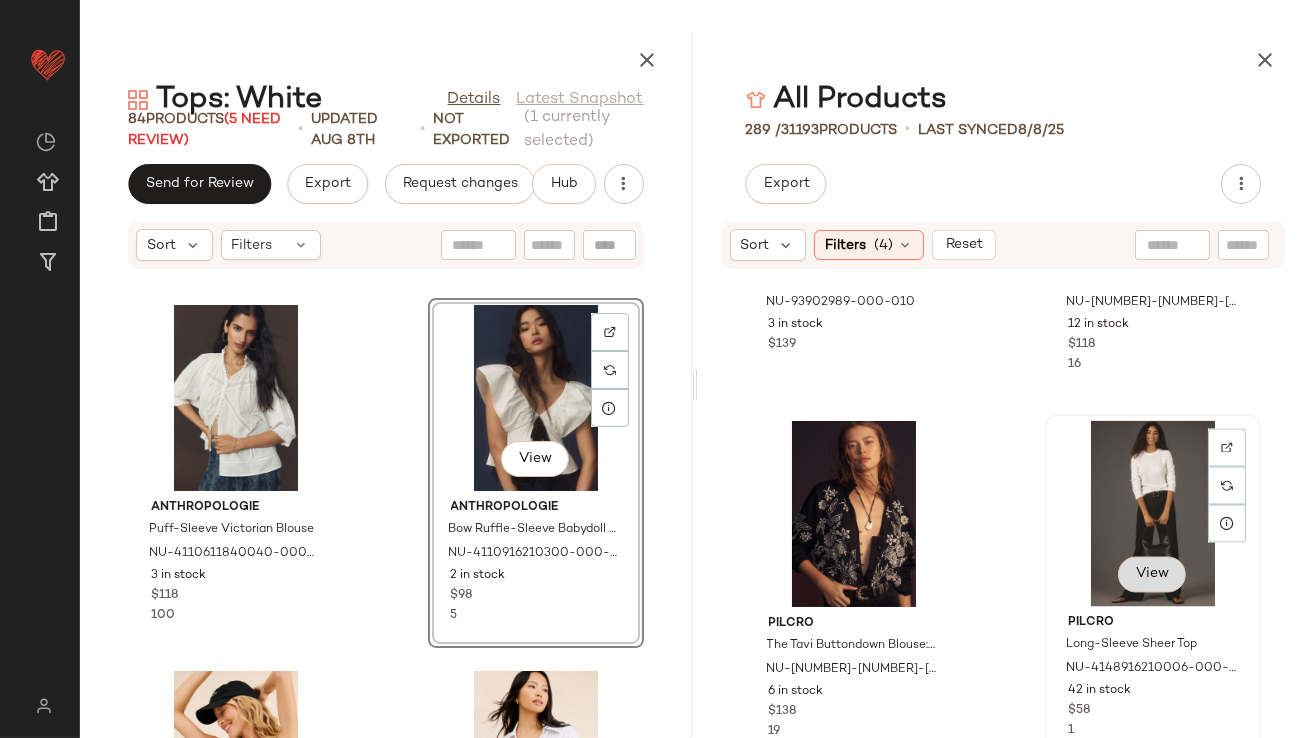 click on "View" at bounding box center (1152, 575) 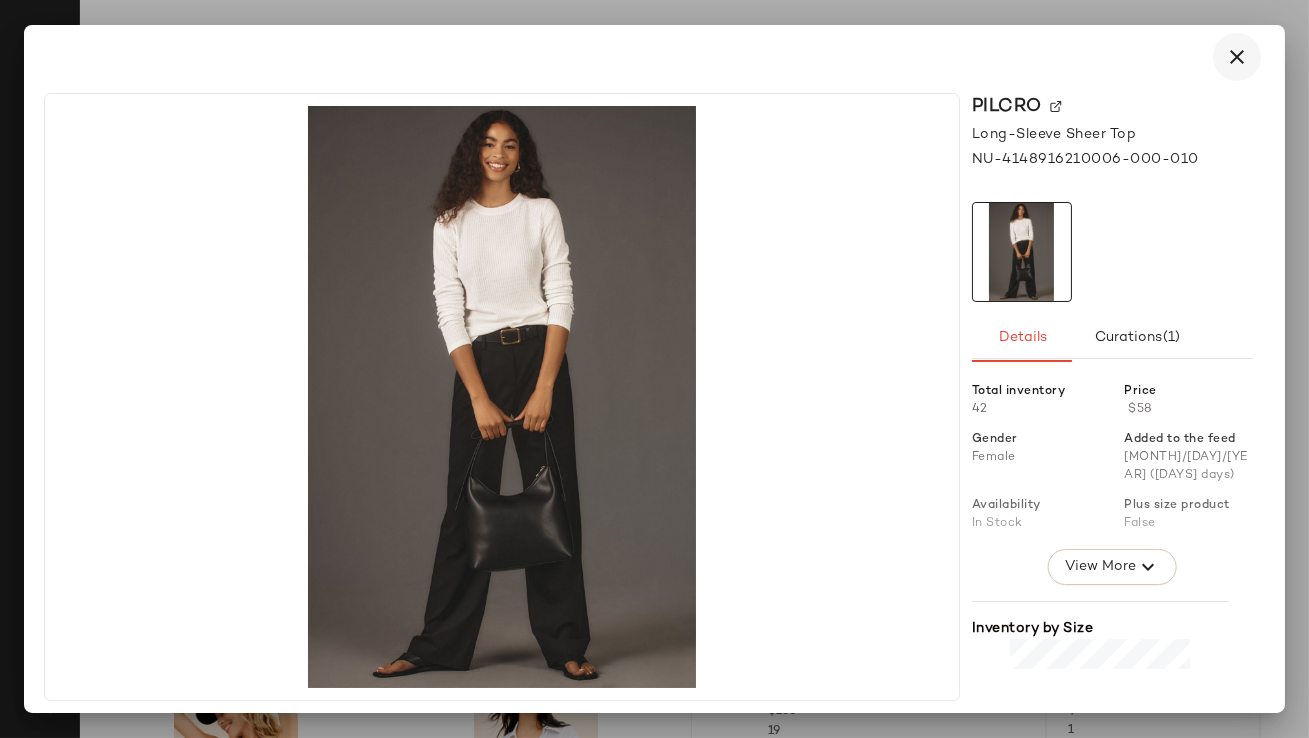 click at bounding box center (1237, 57) 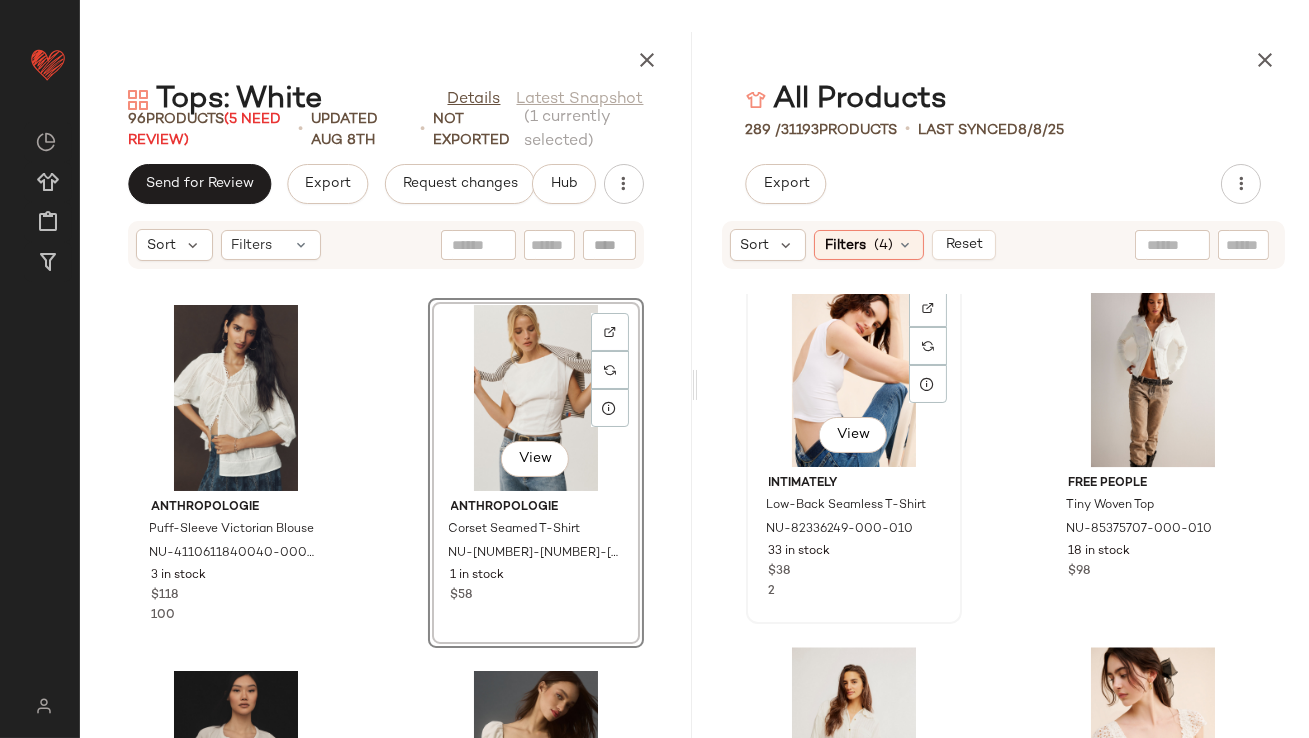 scroll, scrollTop: 9190, scrollLeft: 0, axis: vertical 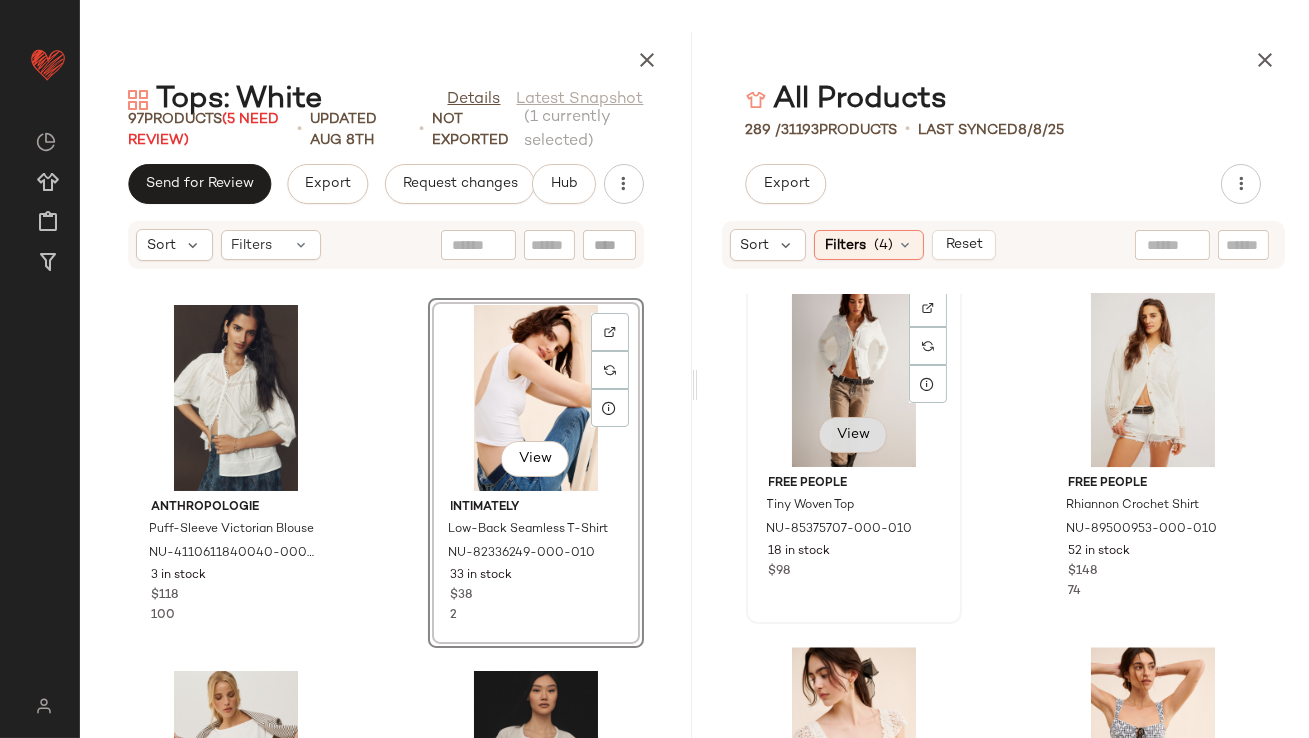 click on "View" at bounding box center (853, 435) 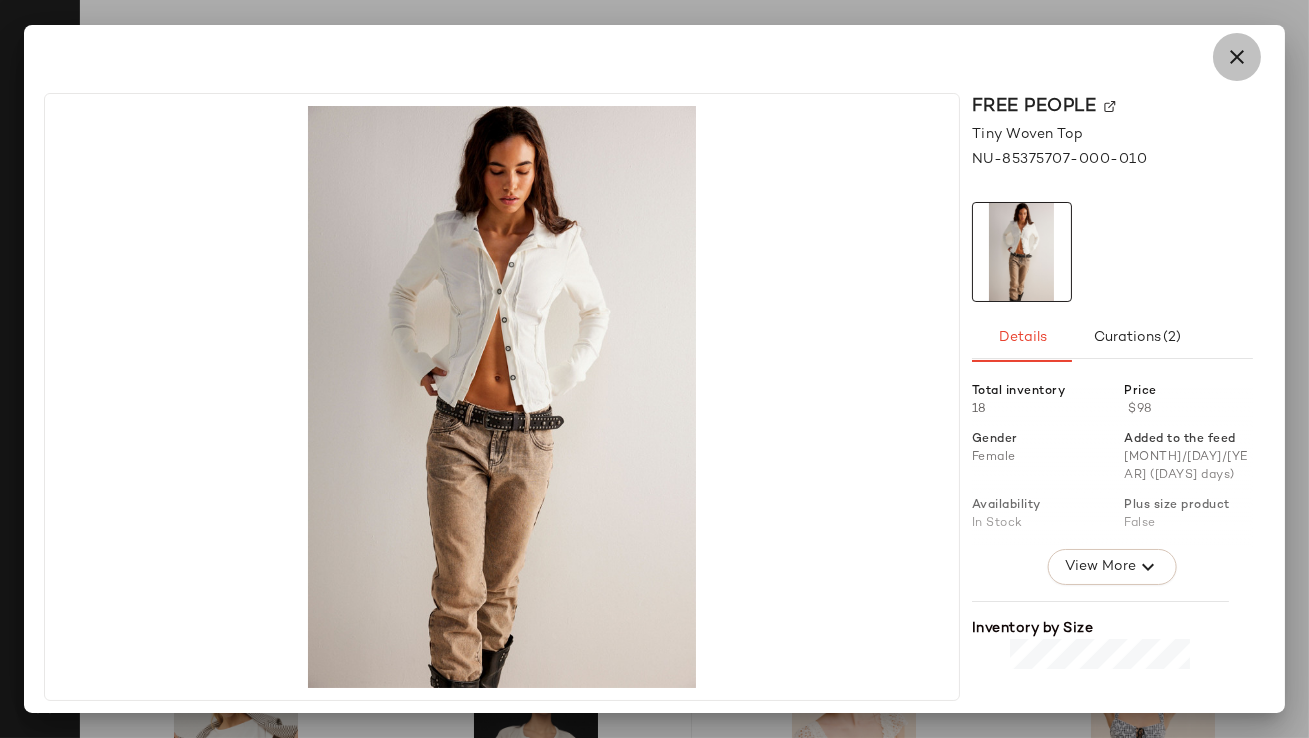 click at bounding box center (1237, 57) 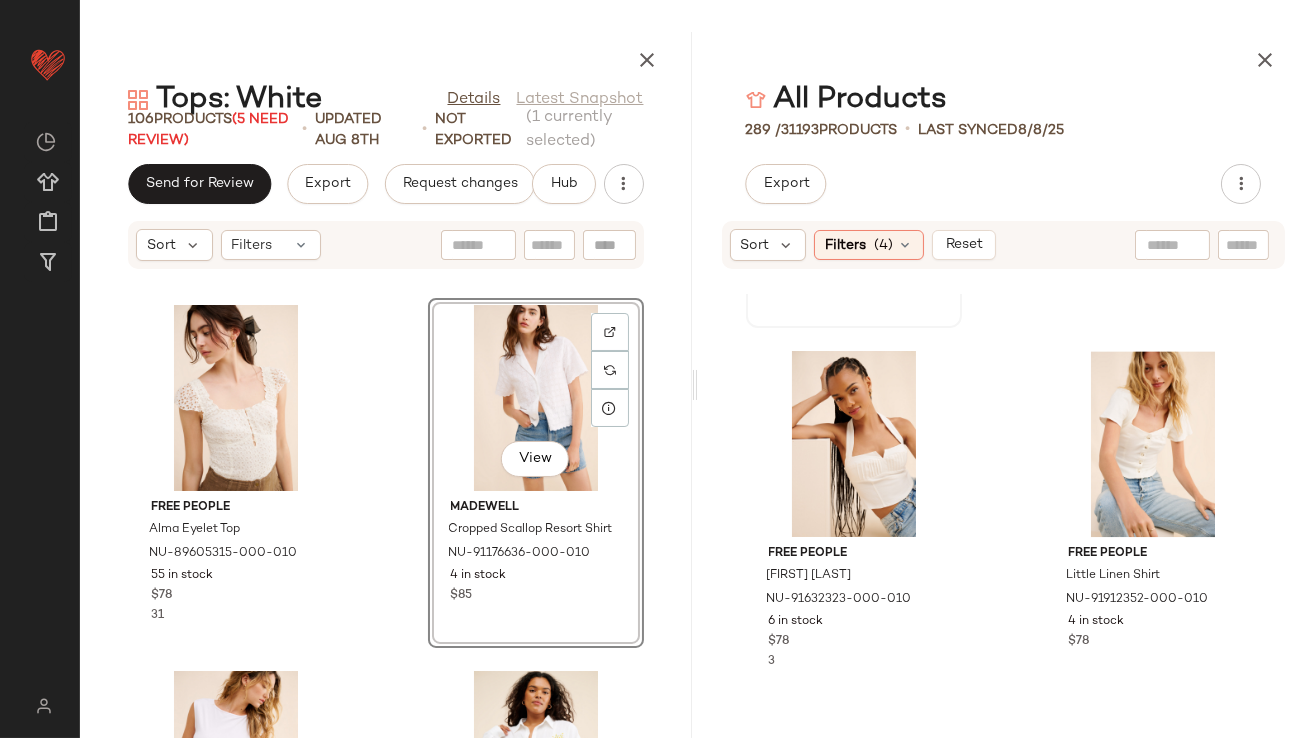 scroll, scrollTop: 9855, scrollLeft: 0, axis: vertical 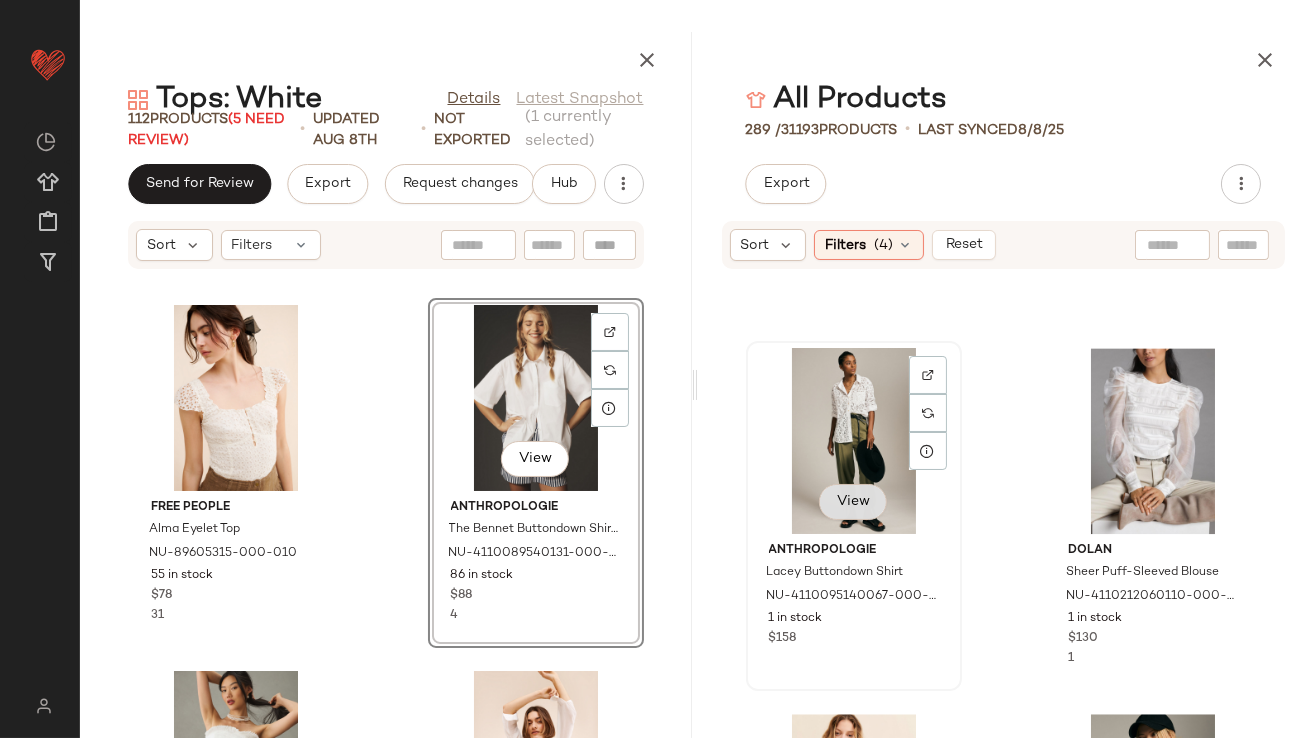 click on "View" at bounding box center (853, 502) 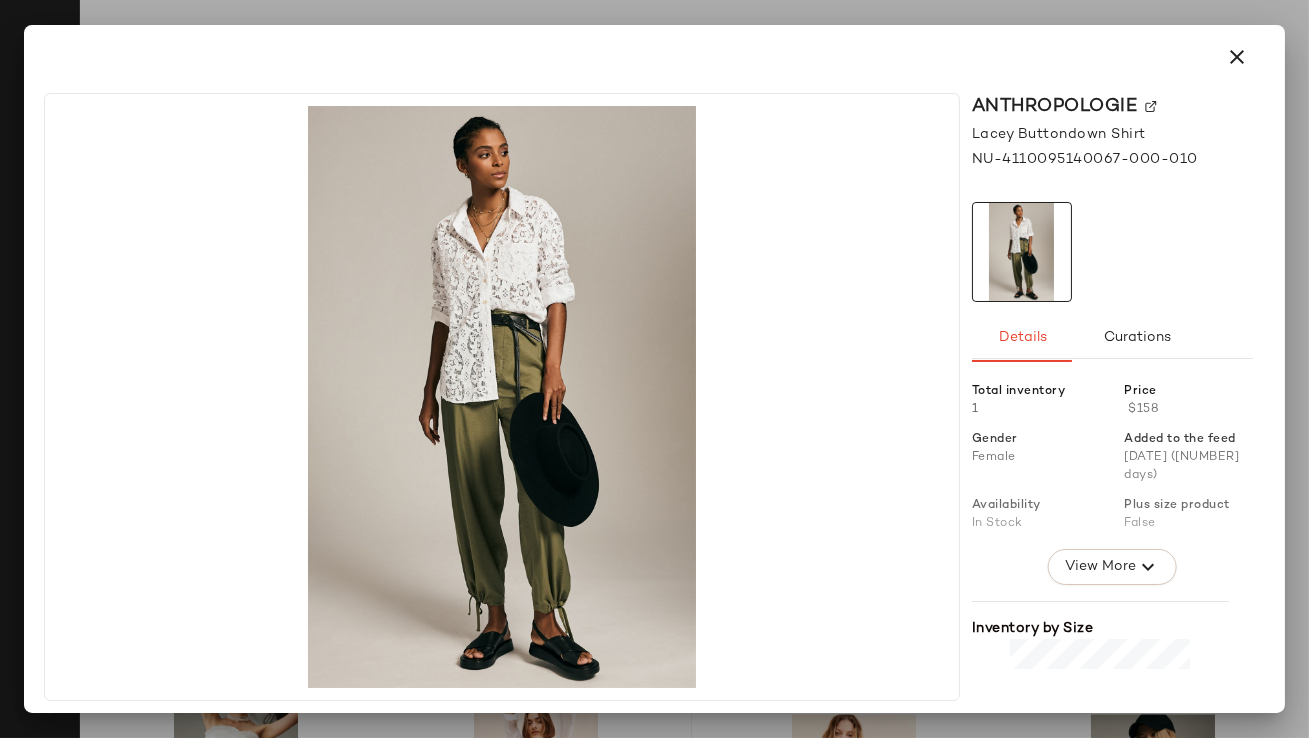 click at bounding box center [1237, 57] 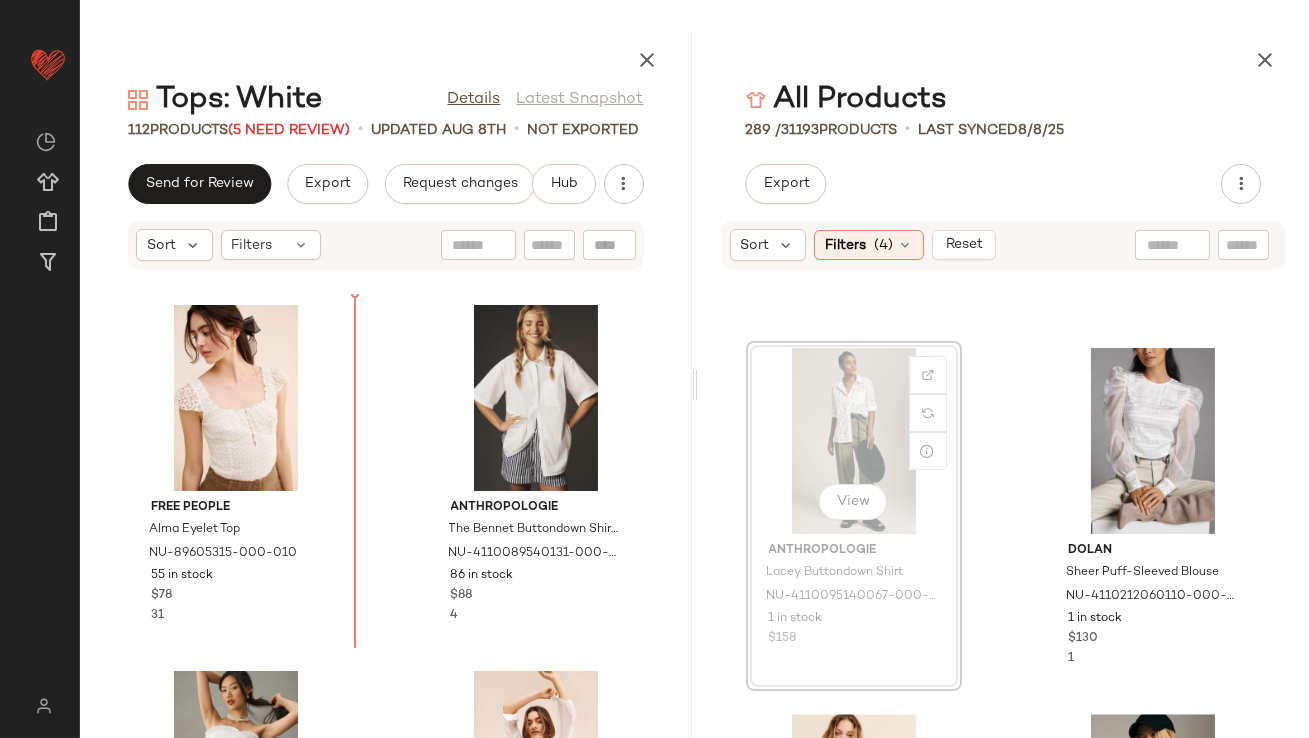 scroll, scrollTop: 9854, scrollLeft: 0, axis: vertical 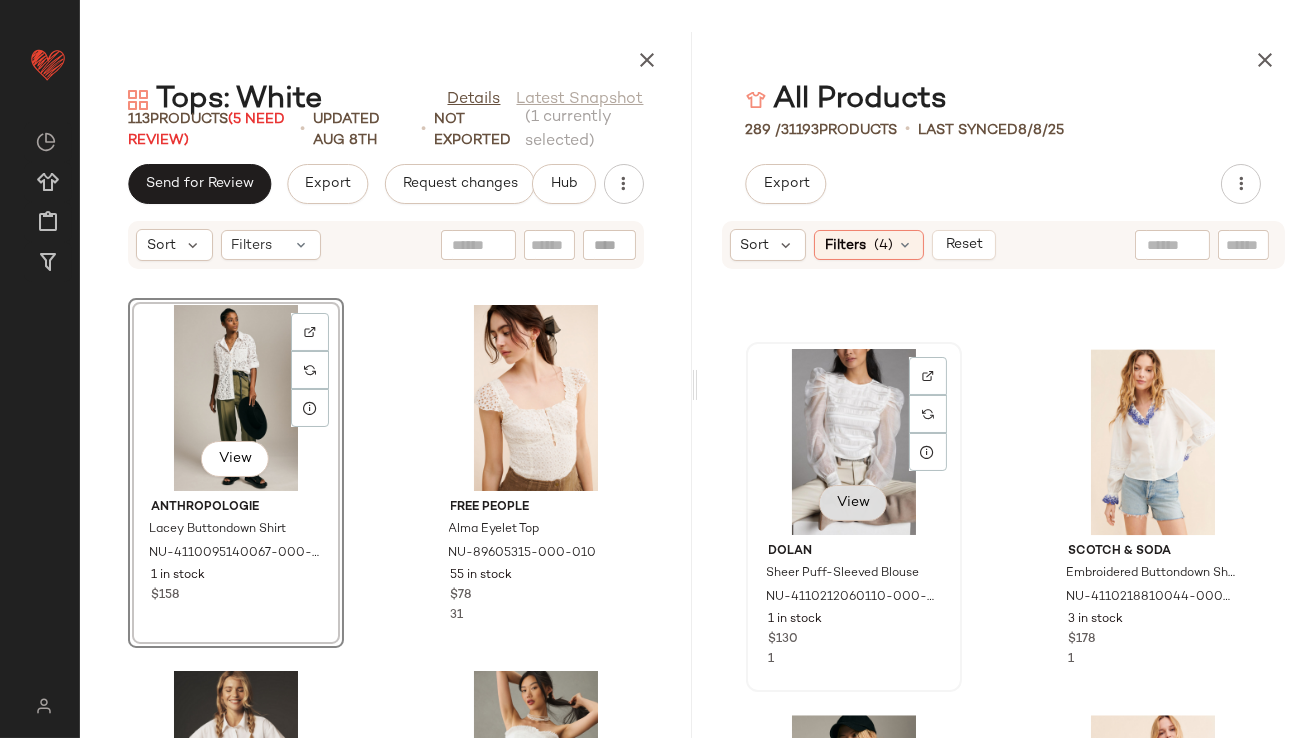 click on "View" at bounding box center (853, 503) 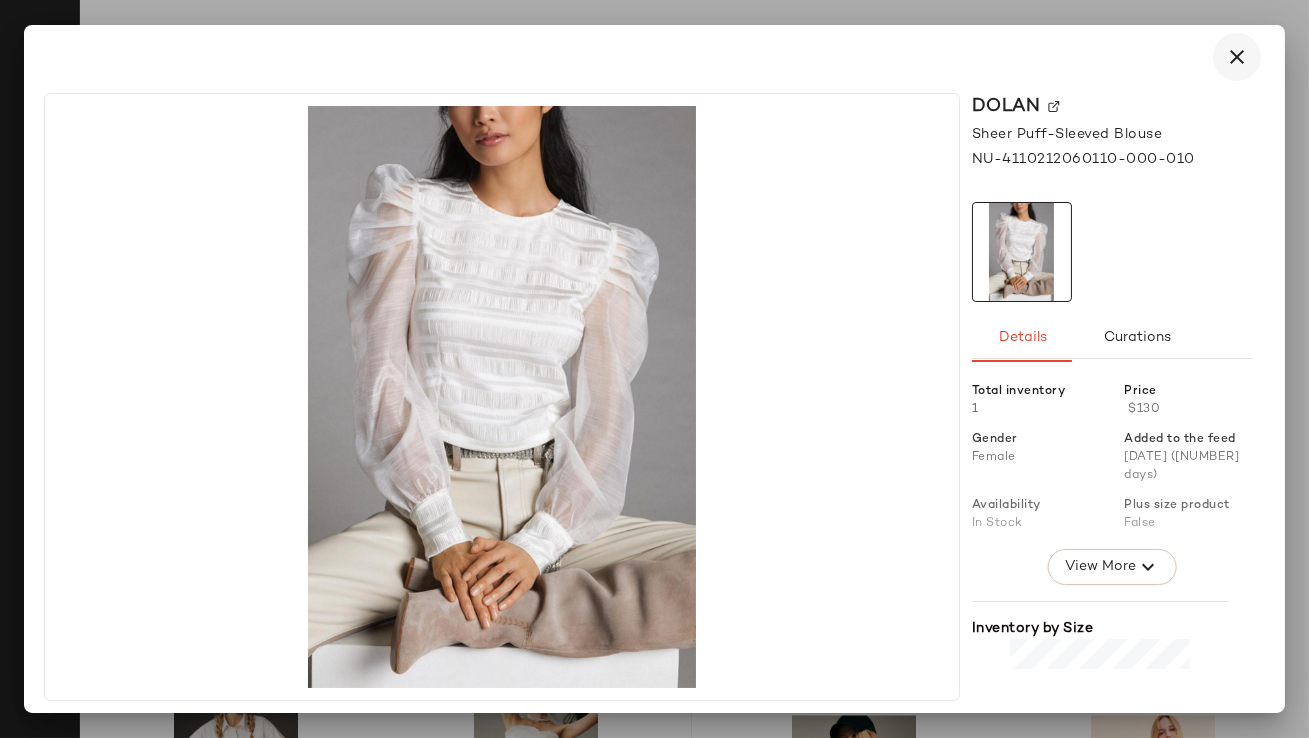 click at bounding box center [1237, 57] 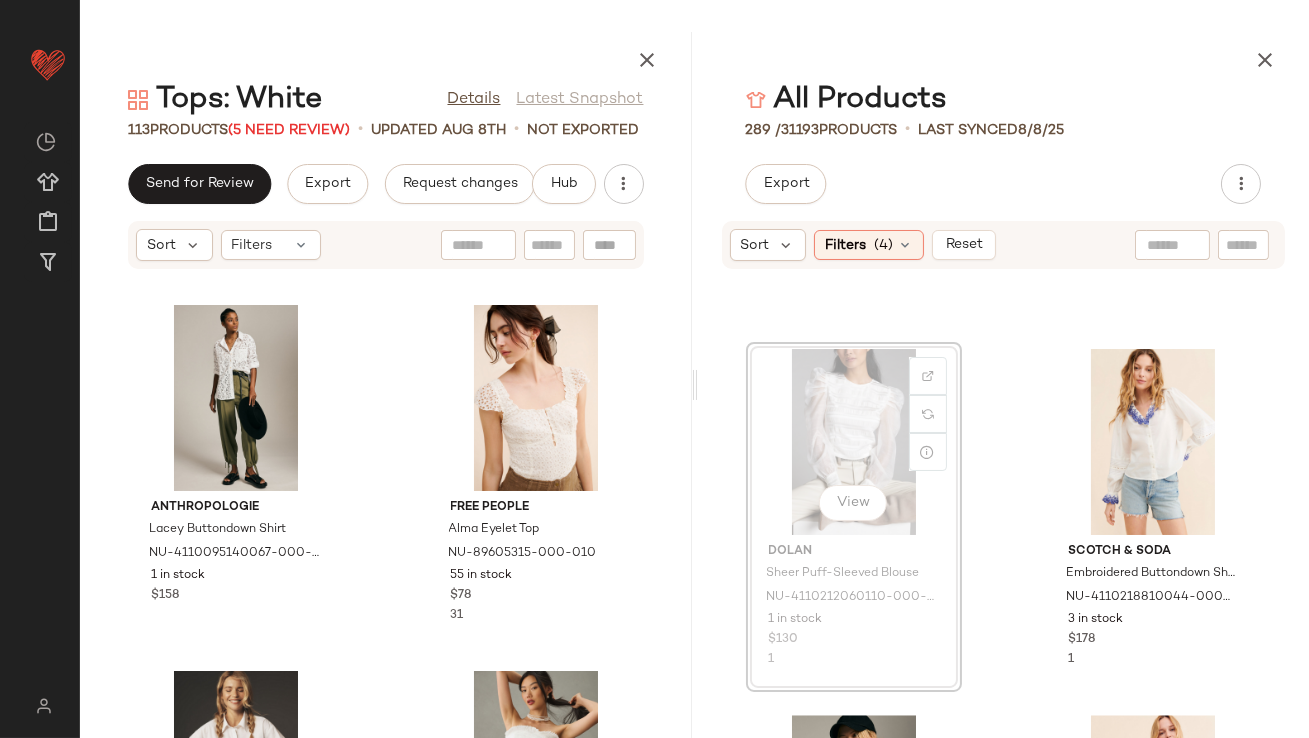 scroll, scrollTop: 9852, scrollLeft: 0, axis: vertical 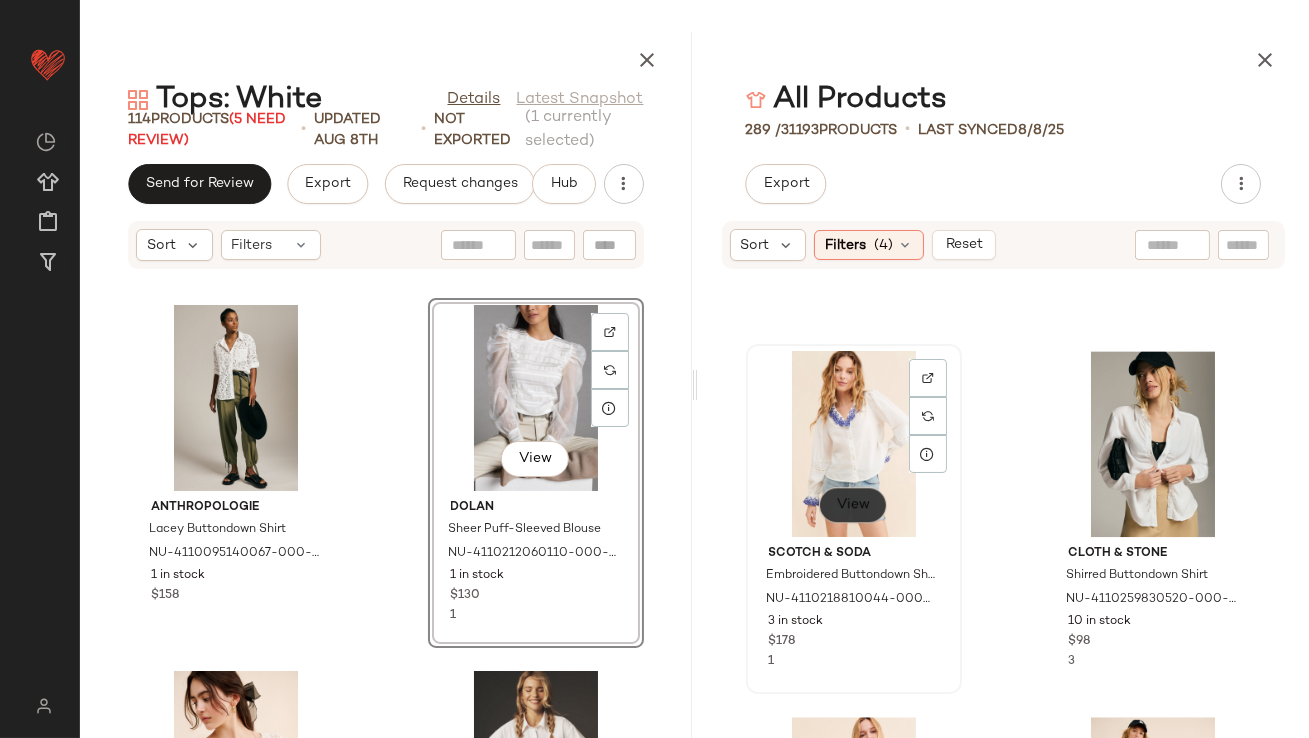 click on "View" 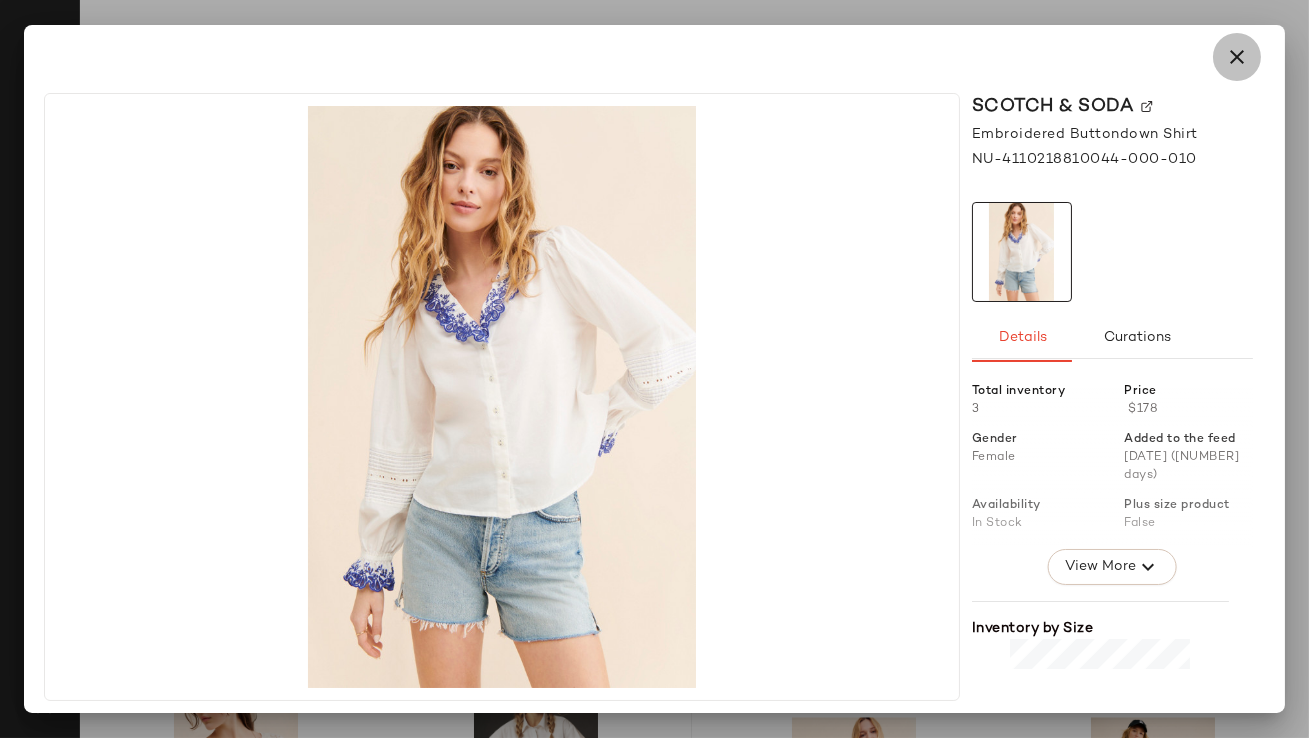 click at bounding box center (1237, 57) 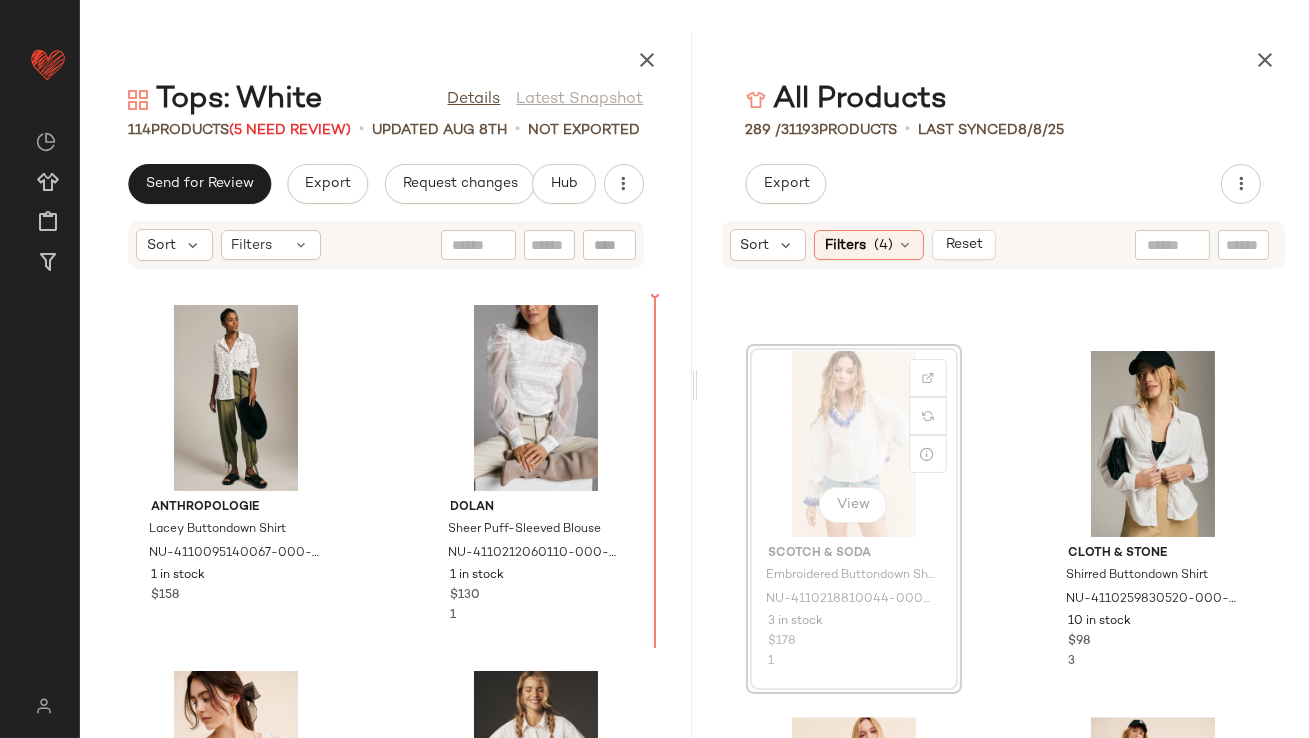 scroll, scrollTop: 9851, scrollLeft: 0, axis: vertical 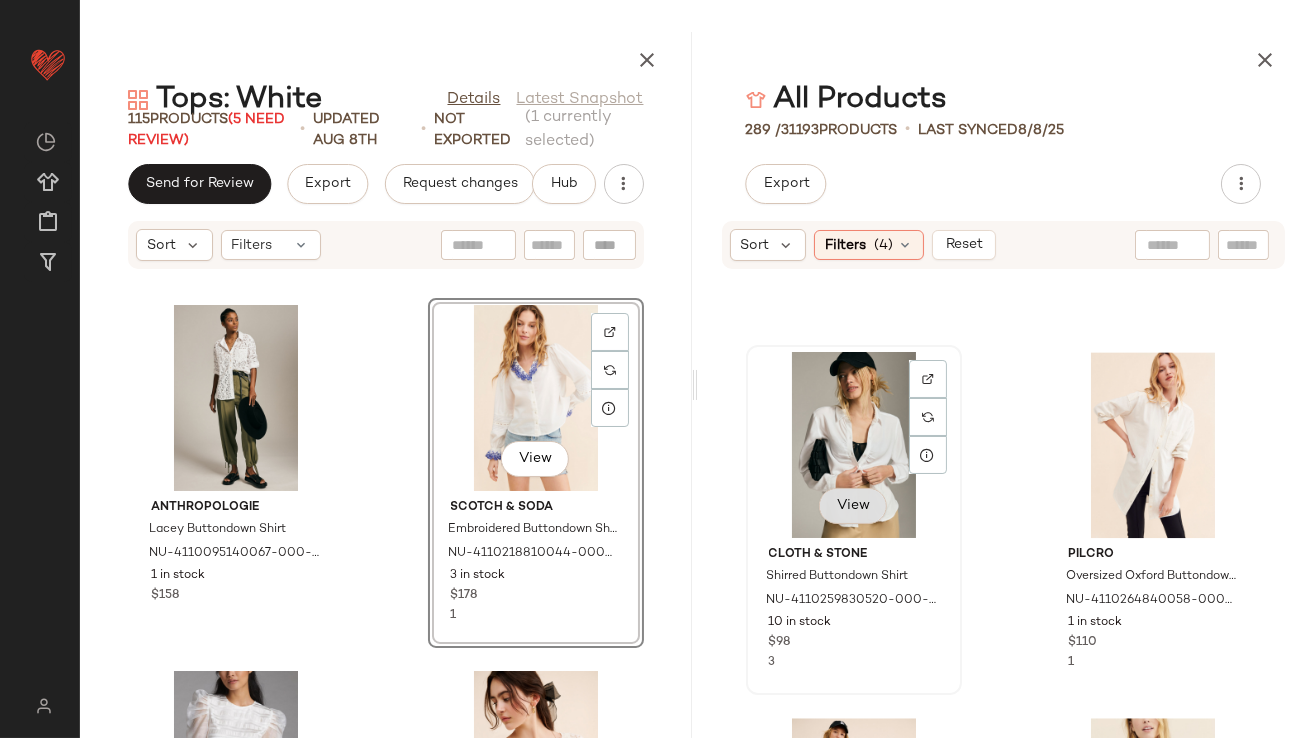 click on "View" at bounding box center [853, 506] 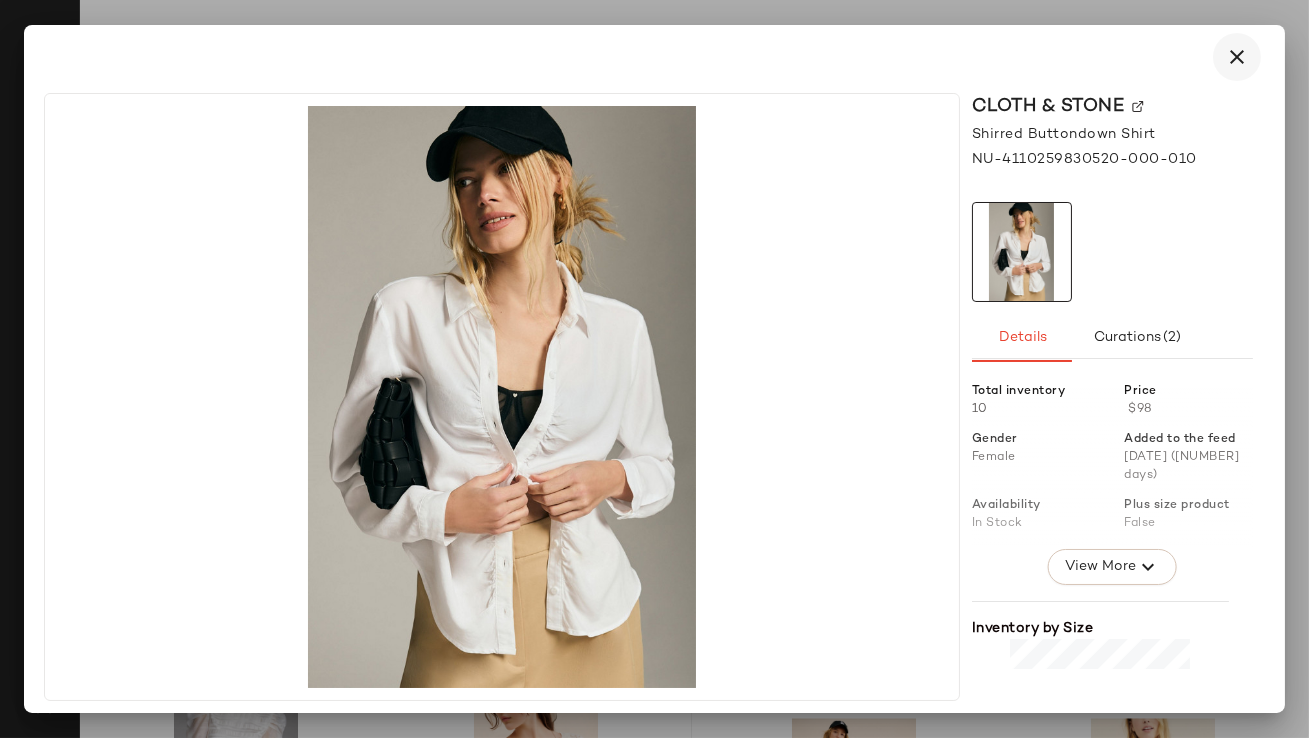 click at bounding box center [1237, 57] 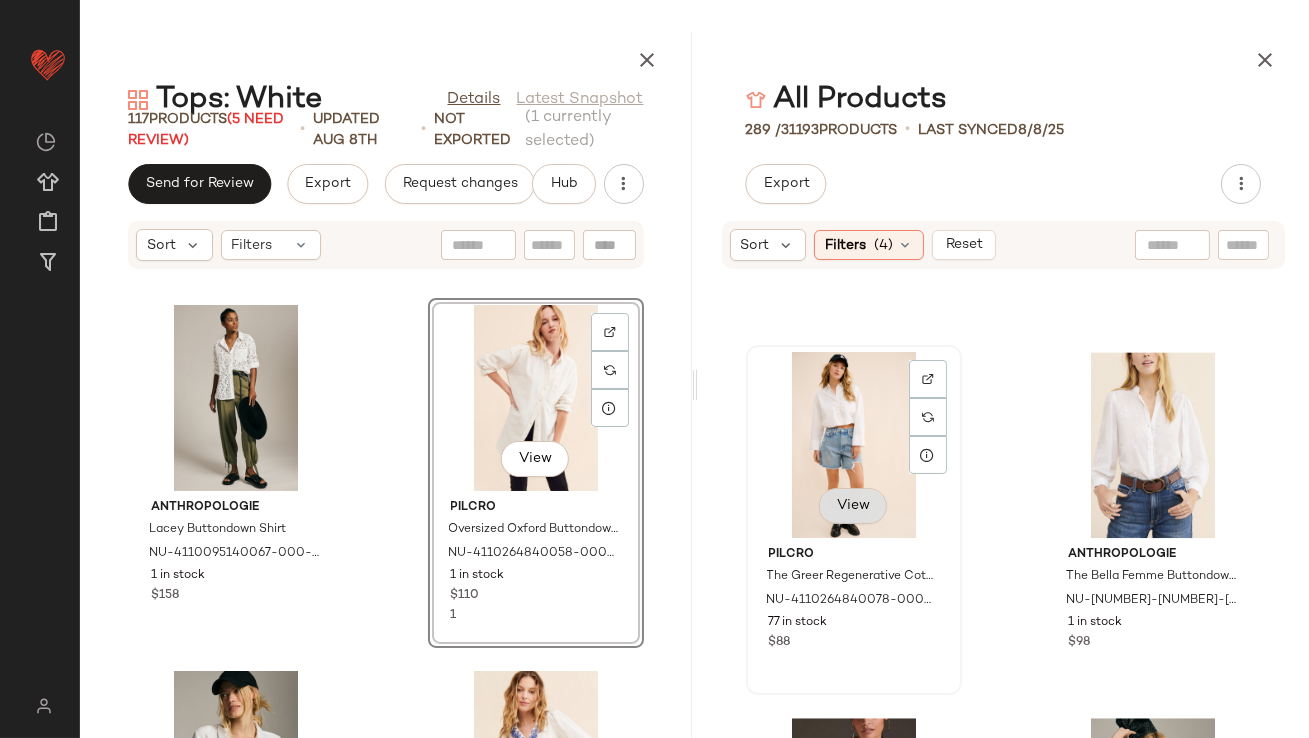 click on "View" 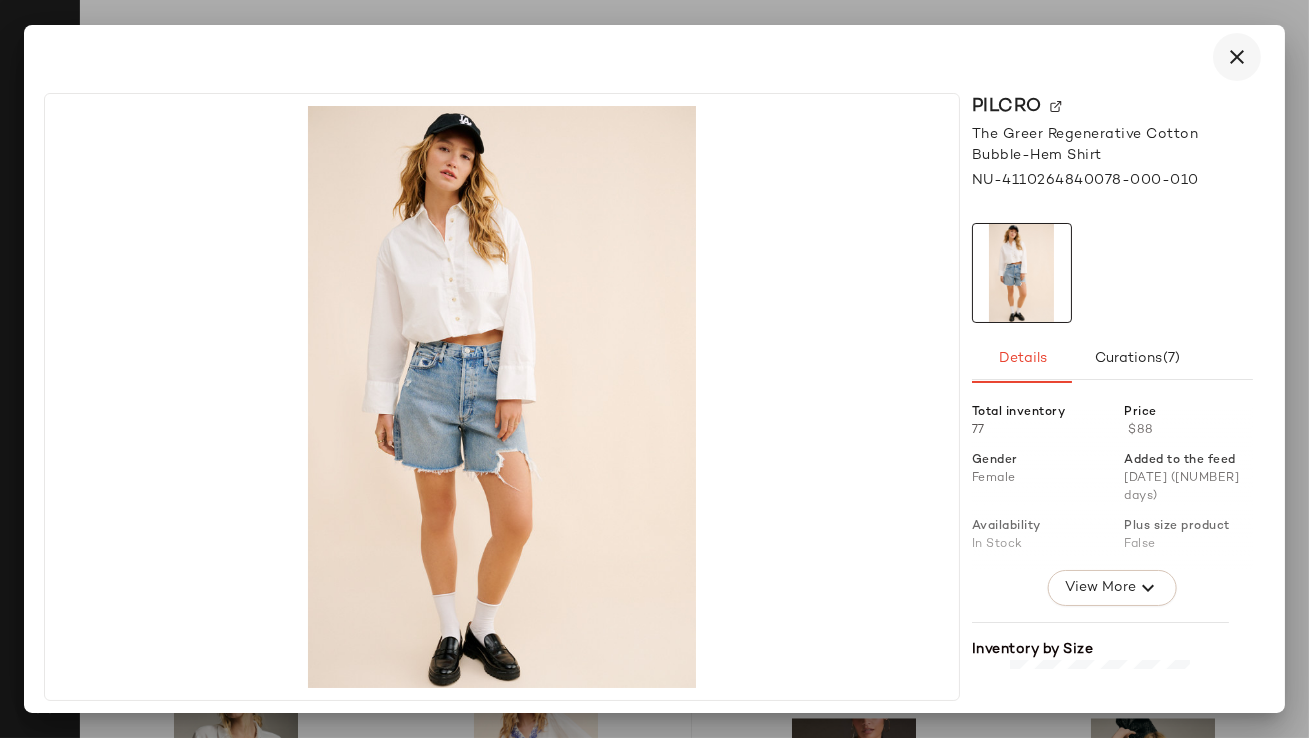 click at bounding box center (1237, 57) 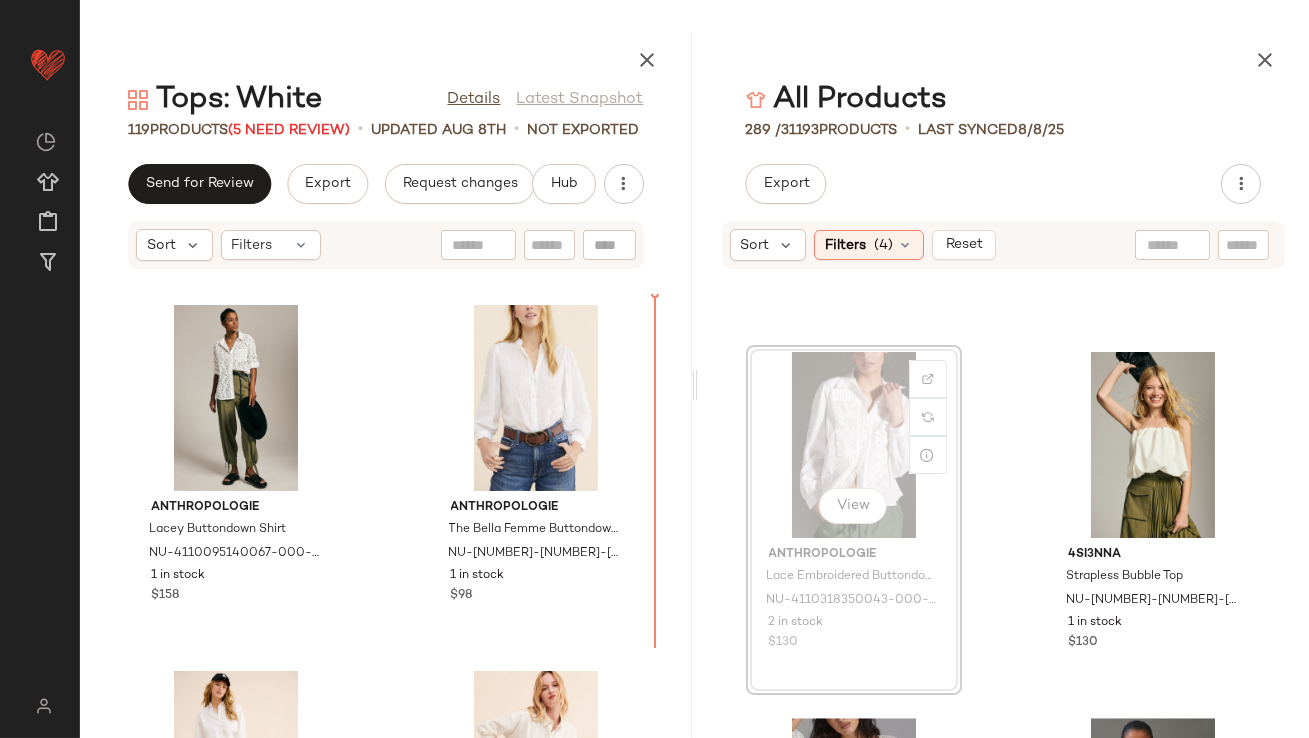 scroll, scrollTop: 9850, scrollLeft: 0, axis: vertical 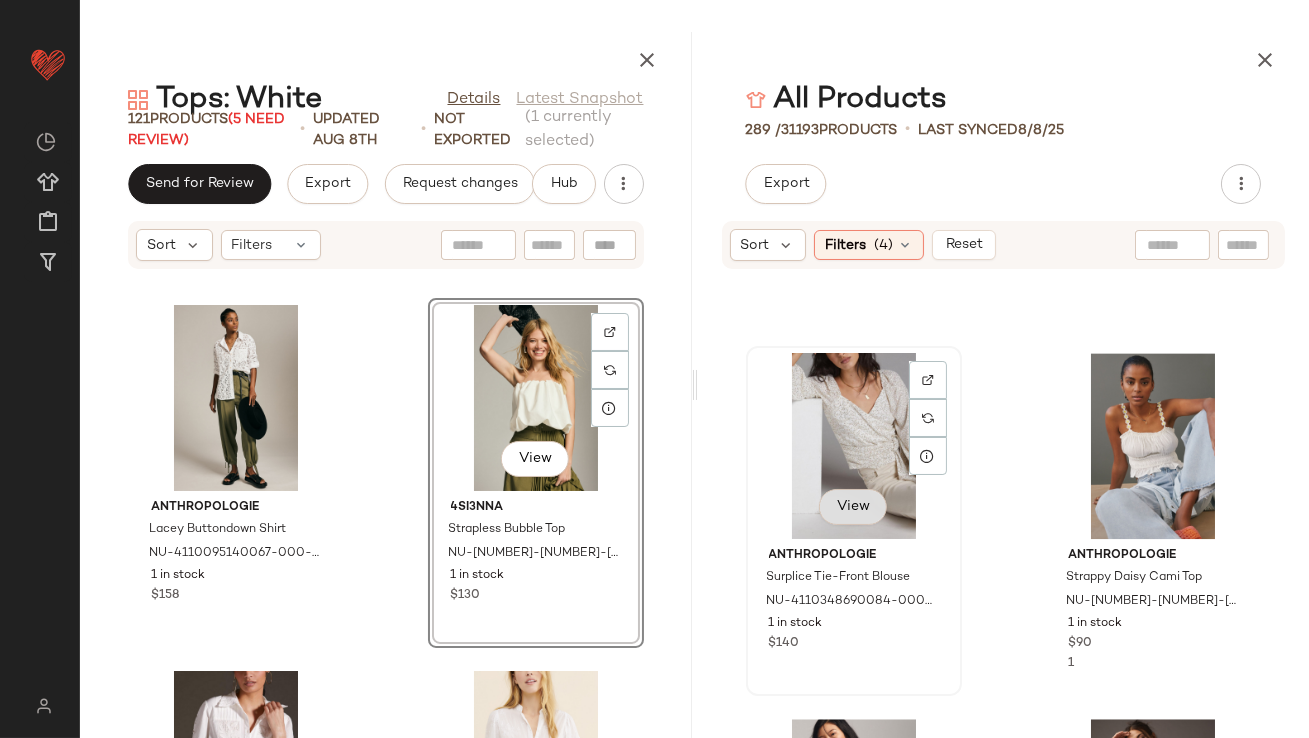 click on "View" 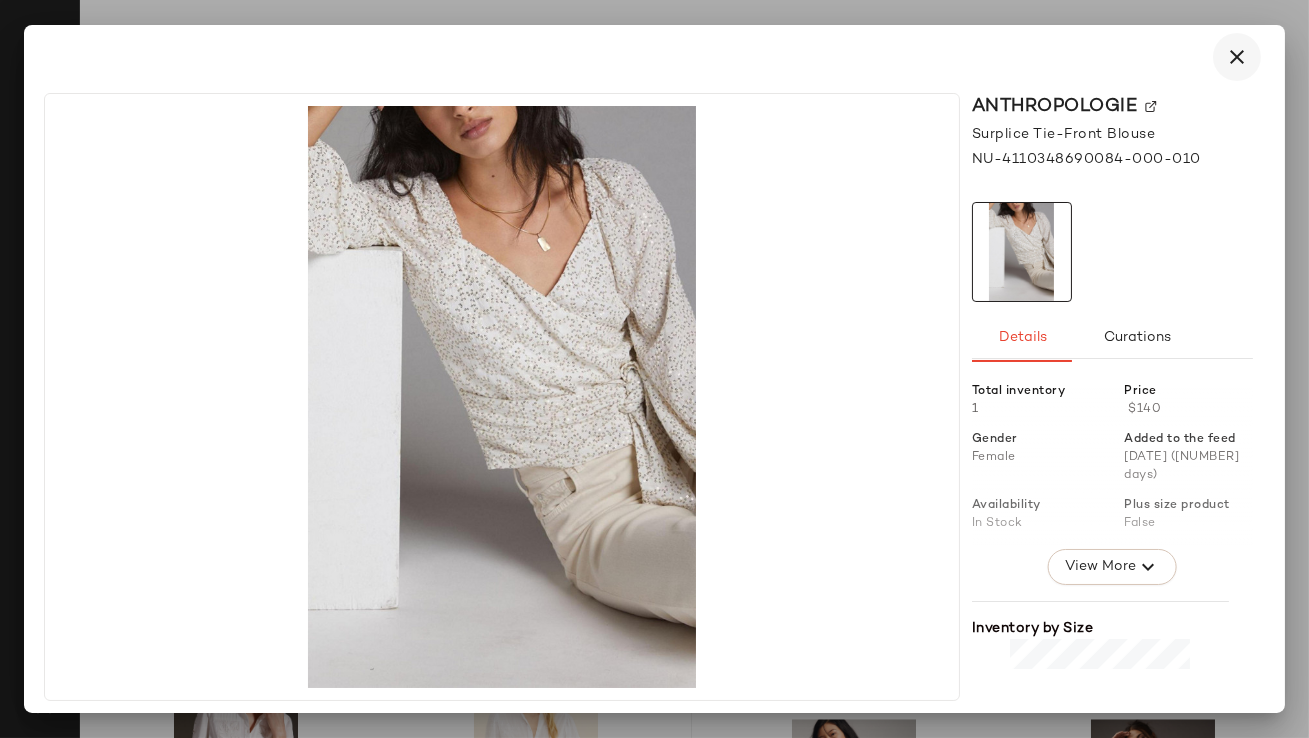 click at bounding box center (1237, 57) 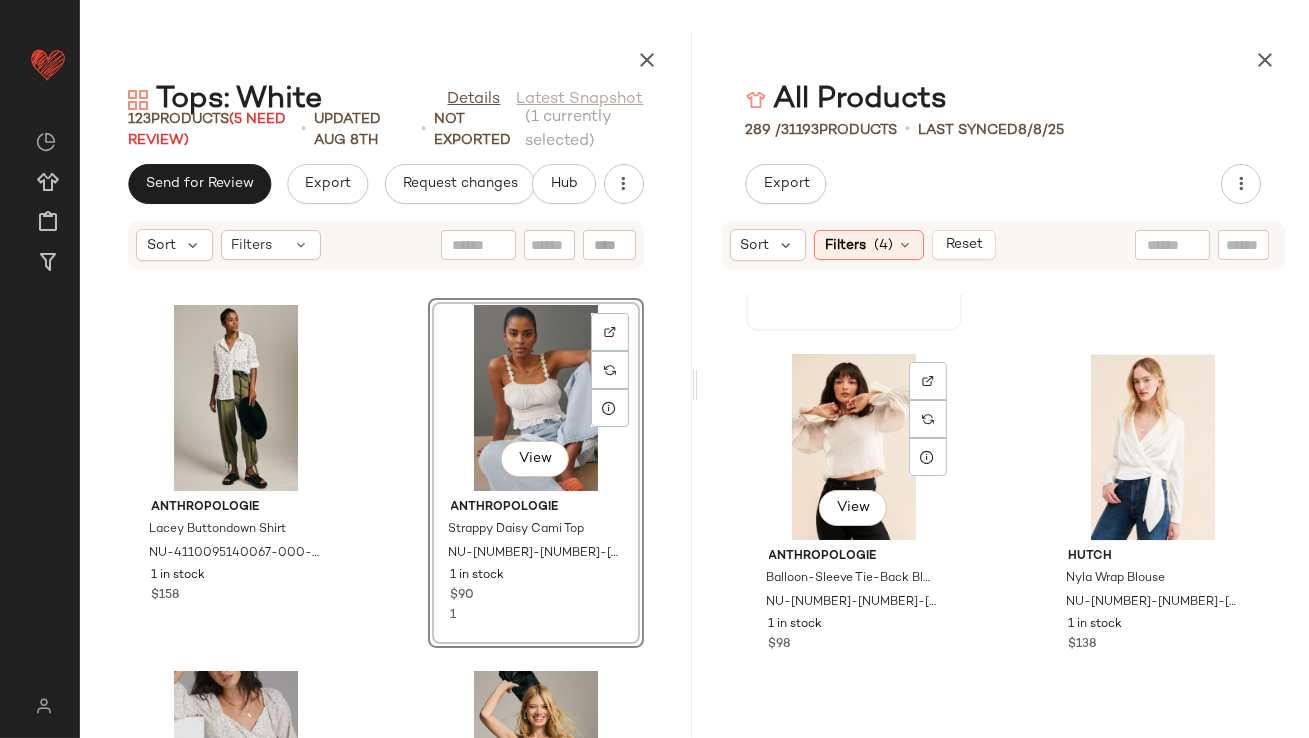 scroll, scrollTop: 10215, scrollLeft: 0, axis: vertical 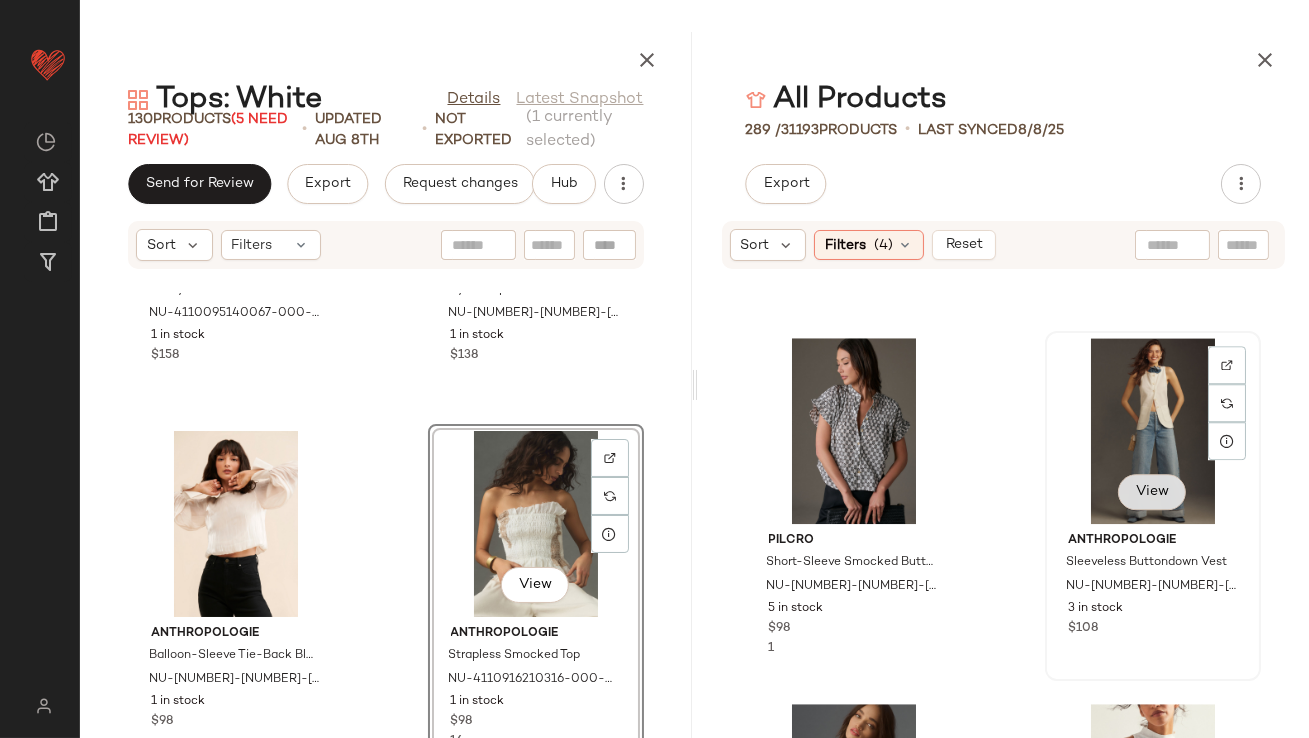 click on "View" 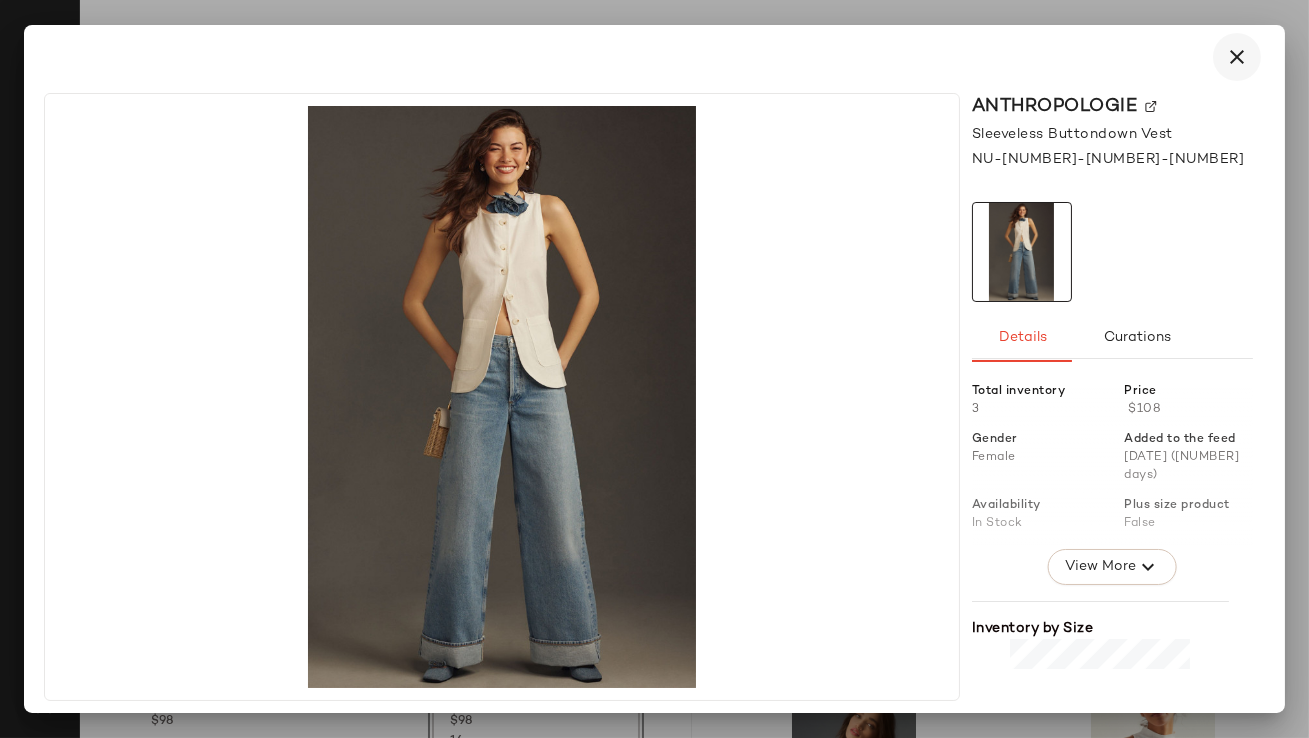 click at bounding box center [1237, 57] 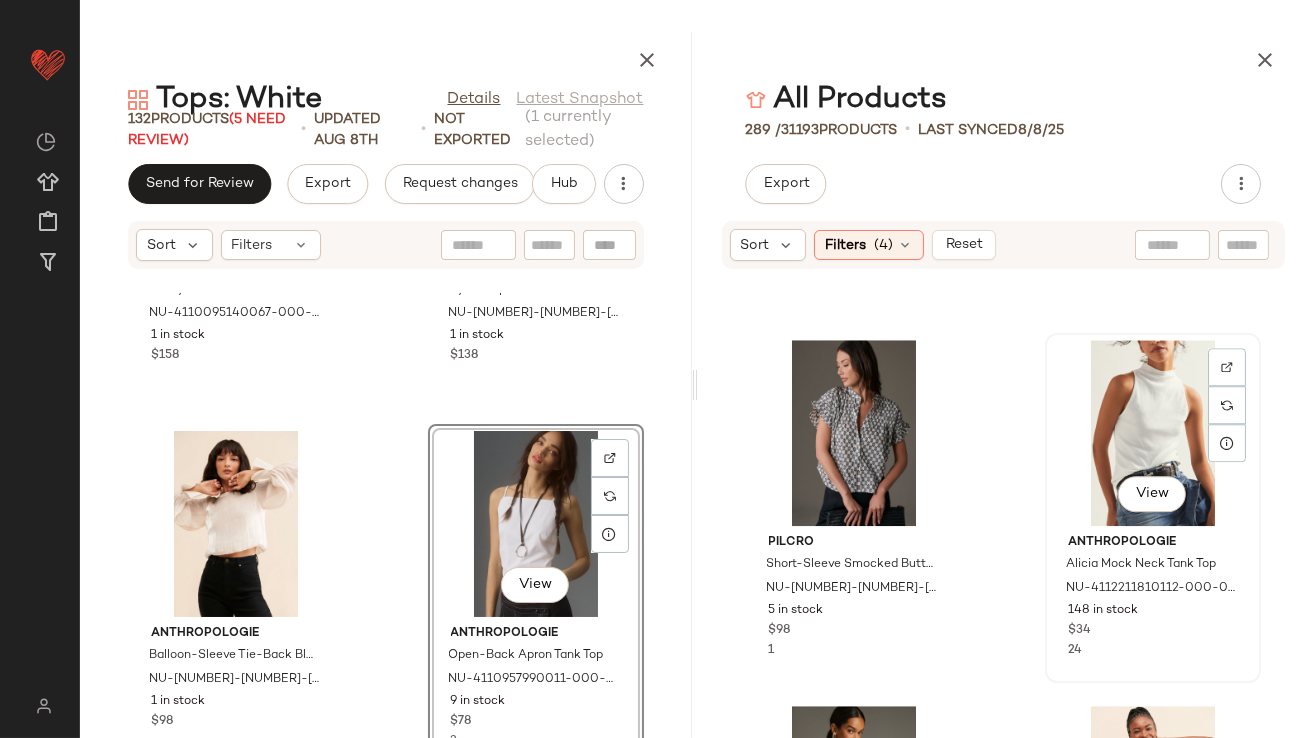 scroll, scrollTop: 10592, scrollLeft: 0, axis: vertical 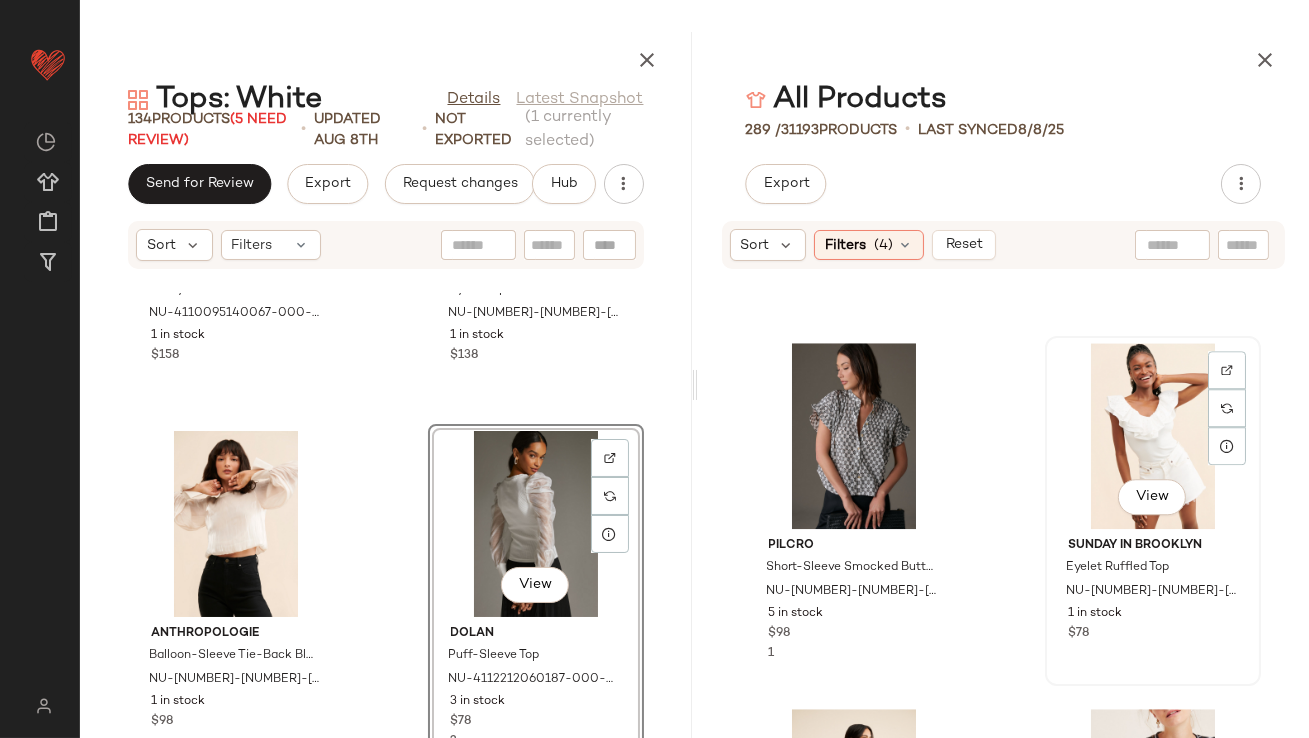 click on "View" 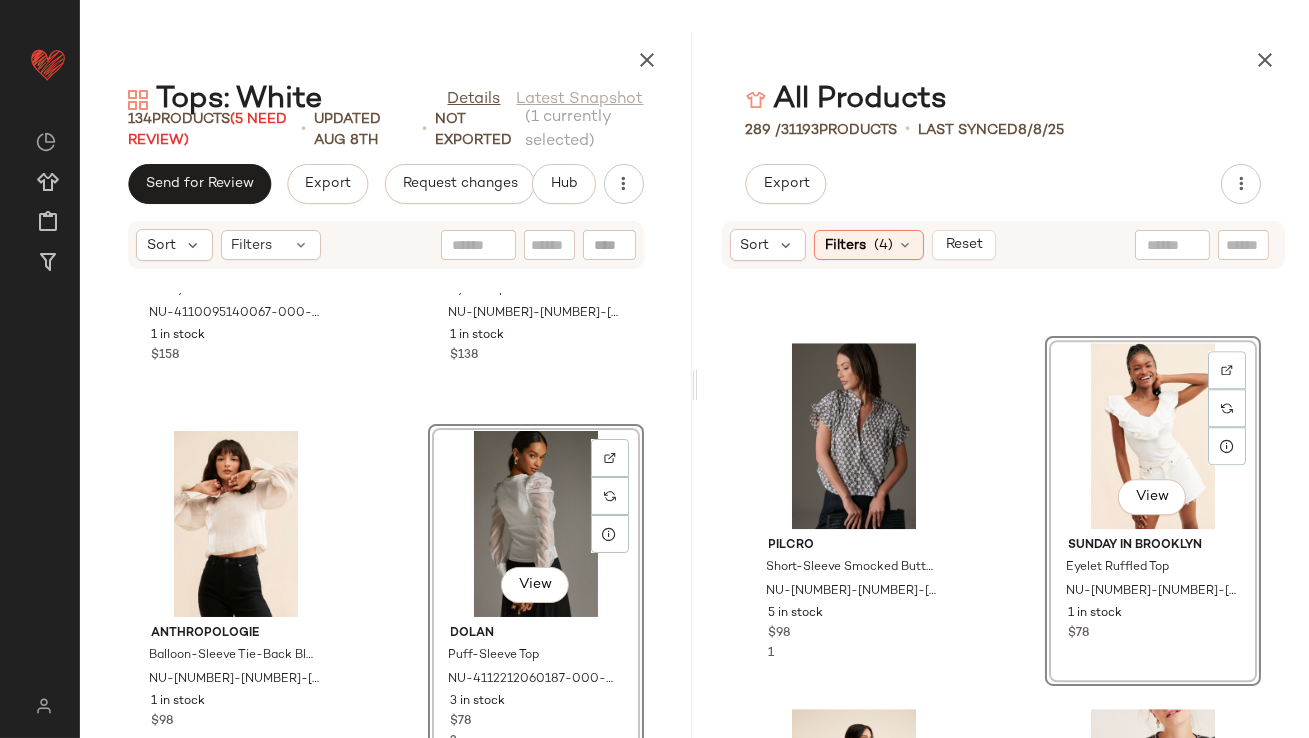 drag, startPoint x: 1123, startPoint y: 449, endPoint x: 473, endPoint y: 537, distance: 655.9299 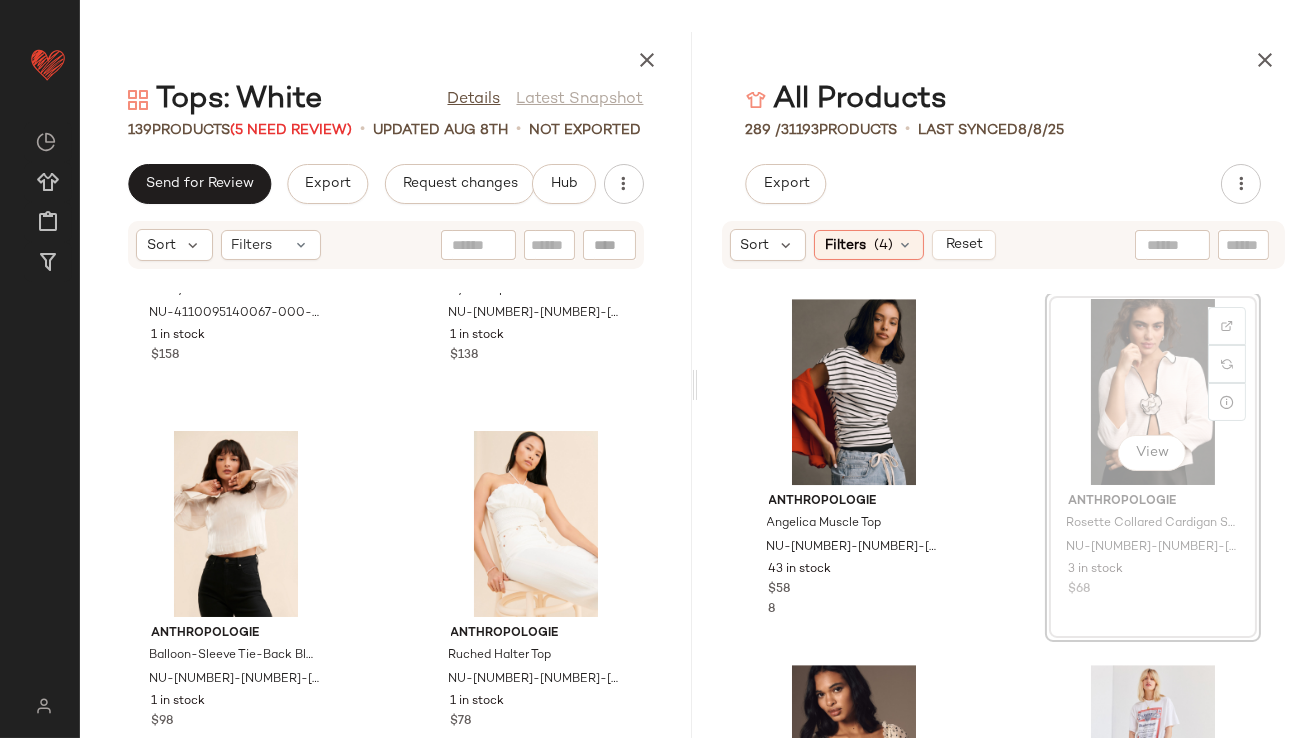 scroll, scrollTop: 11361, scrollLeft: 0, axis: vertical 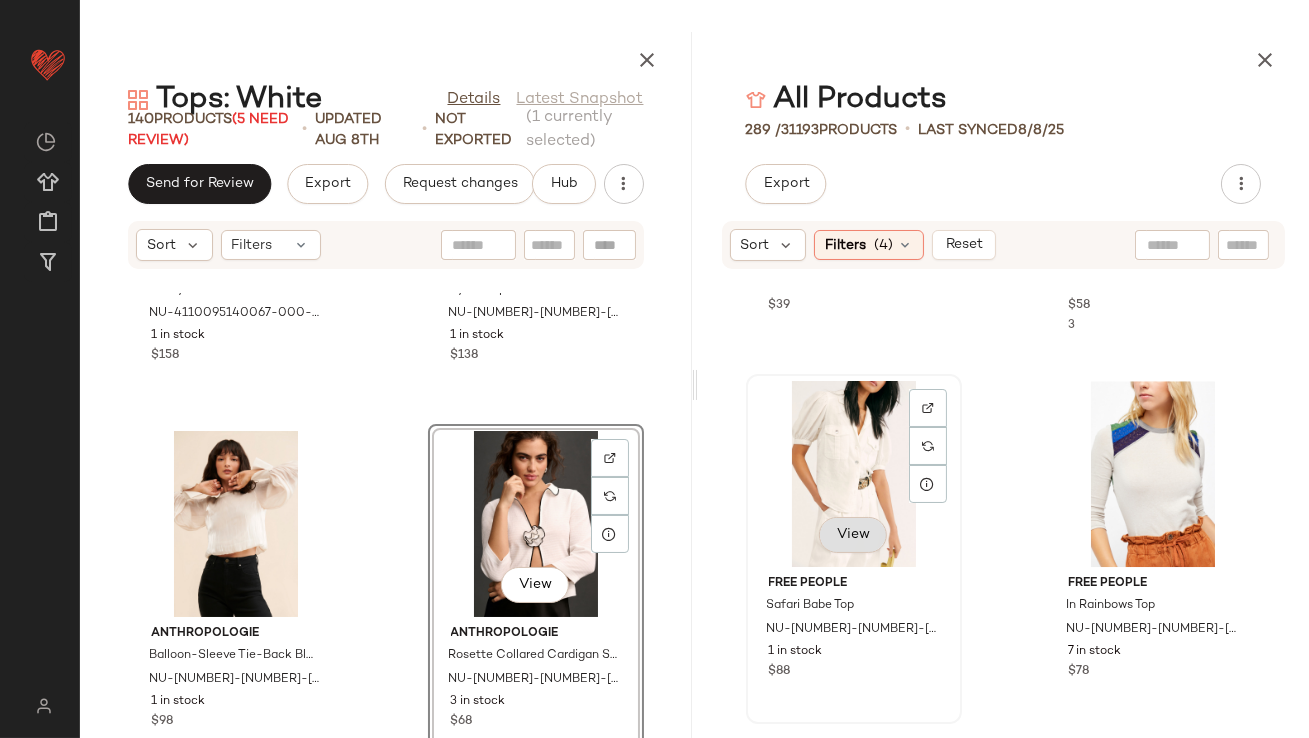 click on "View" 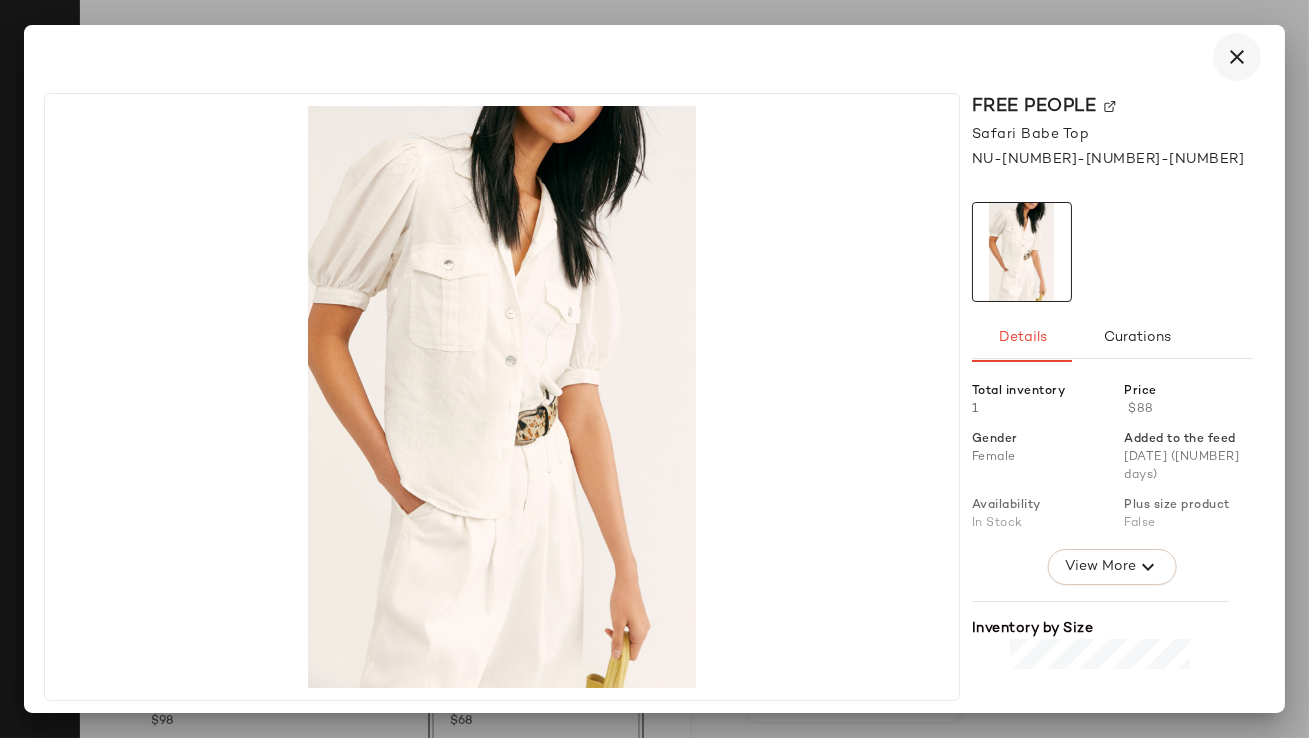 click at bounding box center [1237, 57] 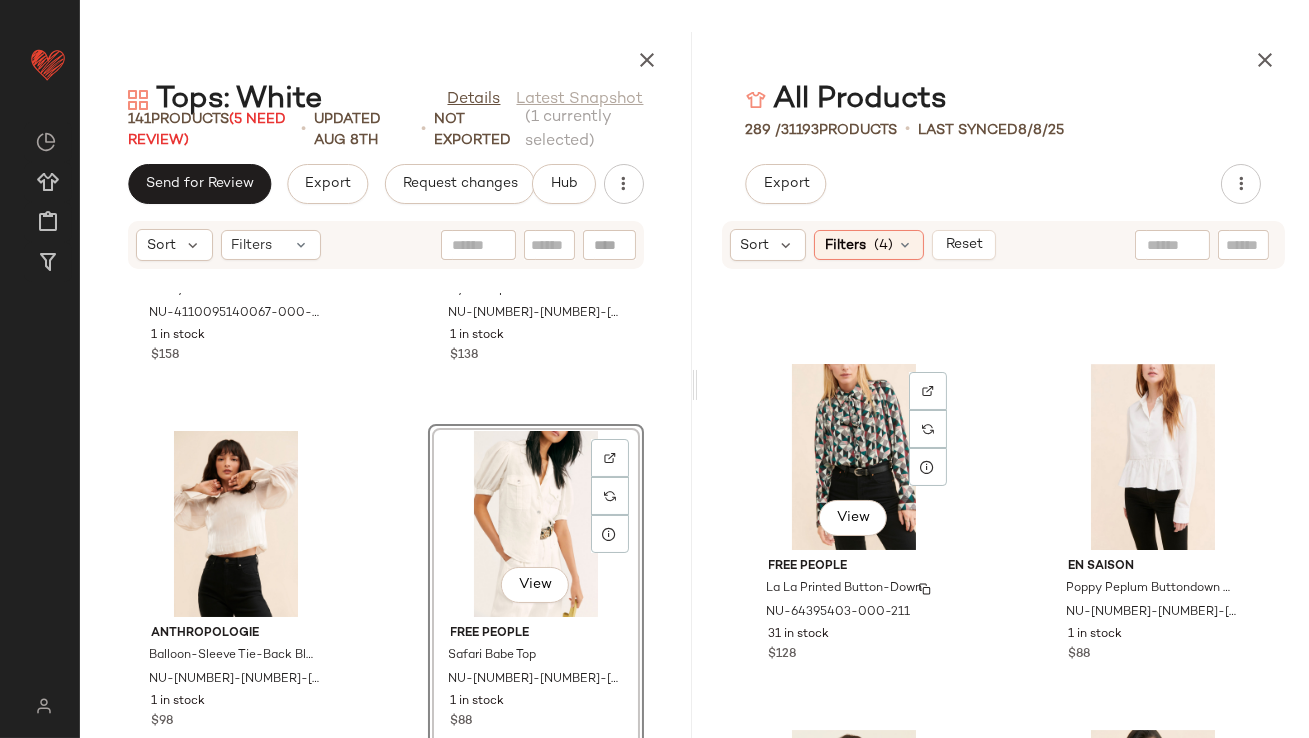 scroll, scrollTop: 12767, scrollLeft: 0, axis: vertical 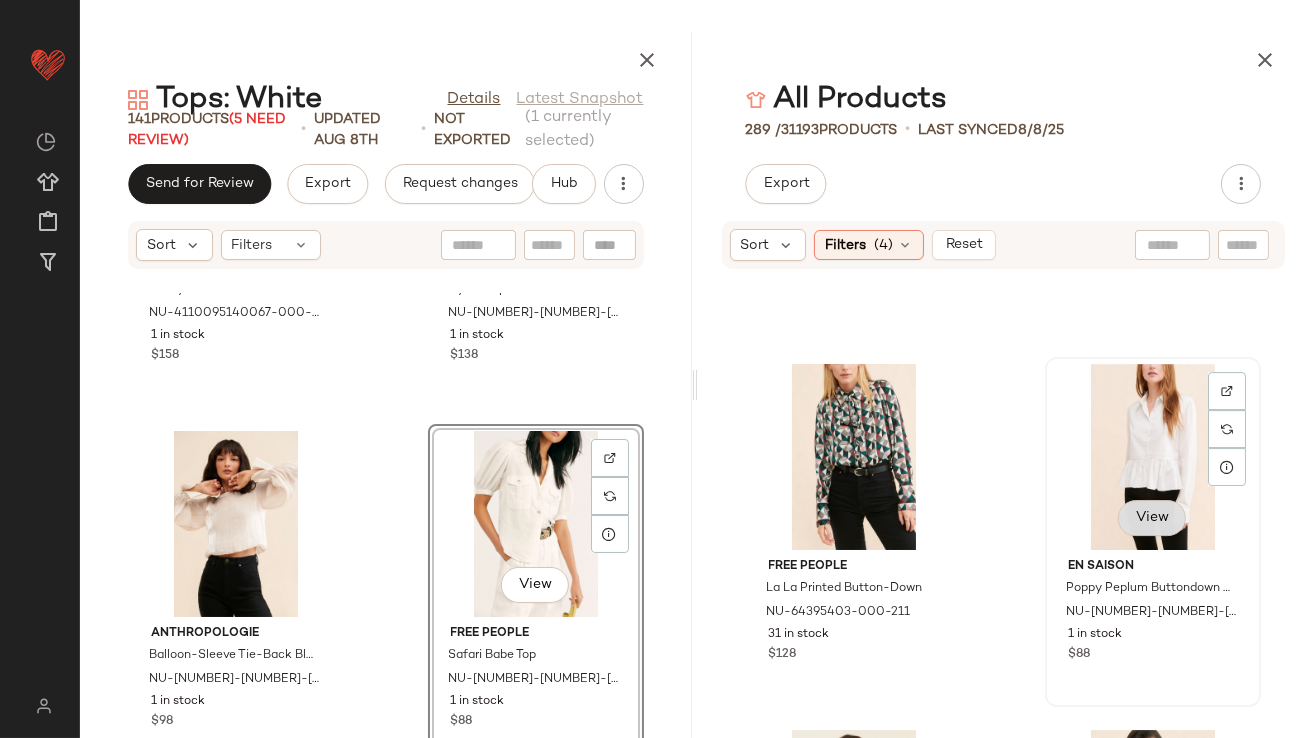 click on "View" 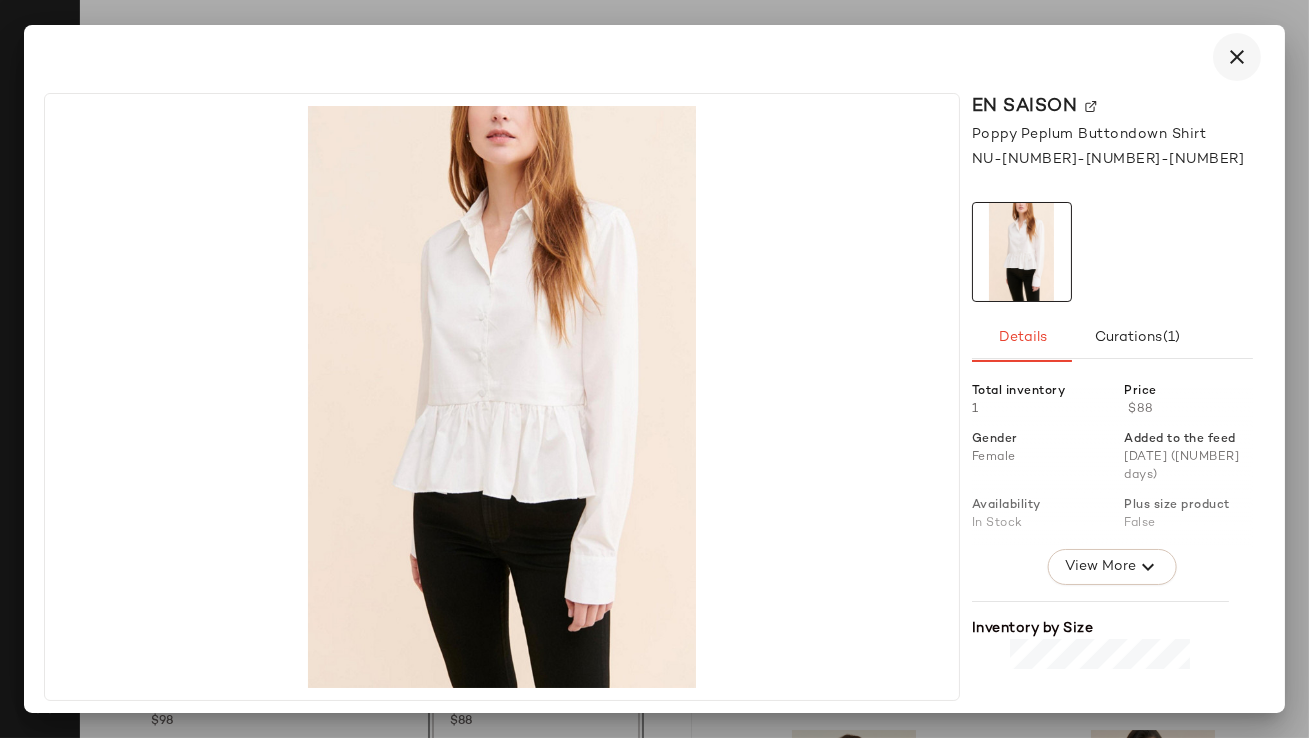 click at bounding box center (1237, 57) 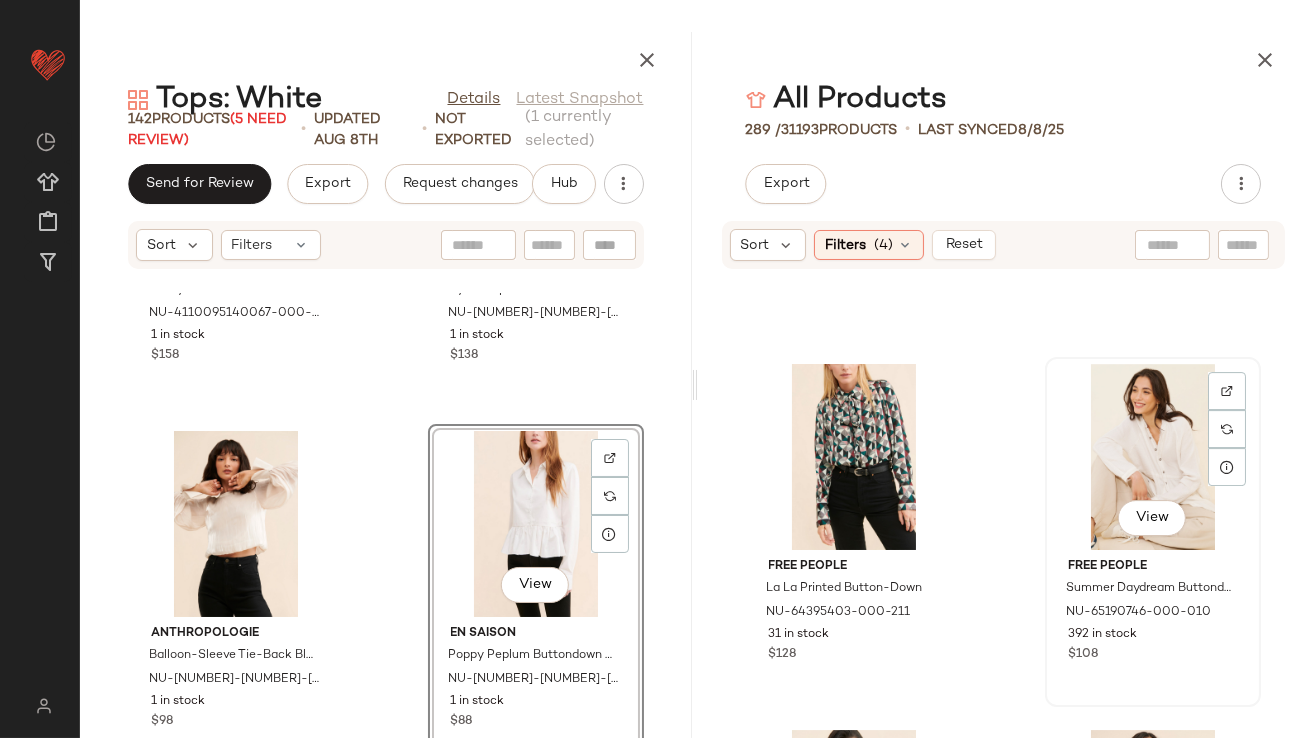 click on "View" 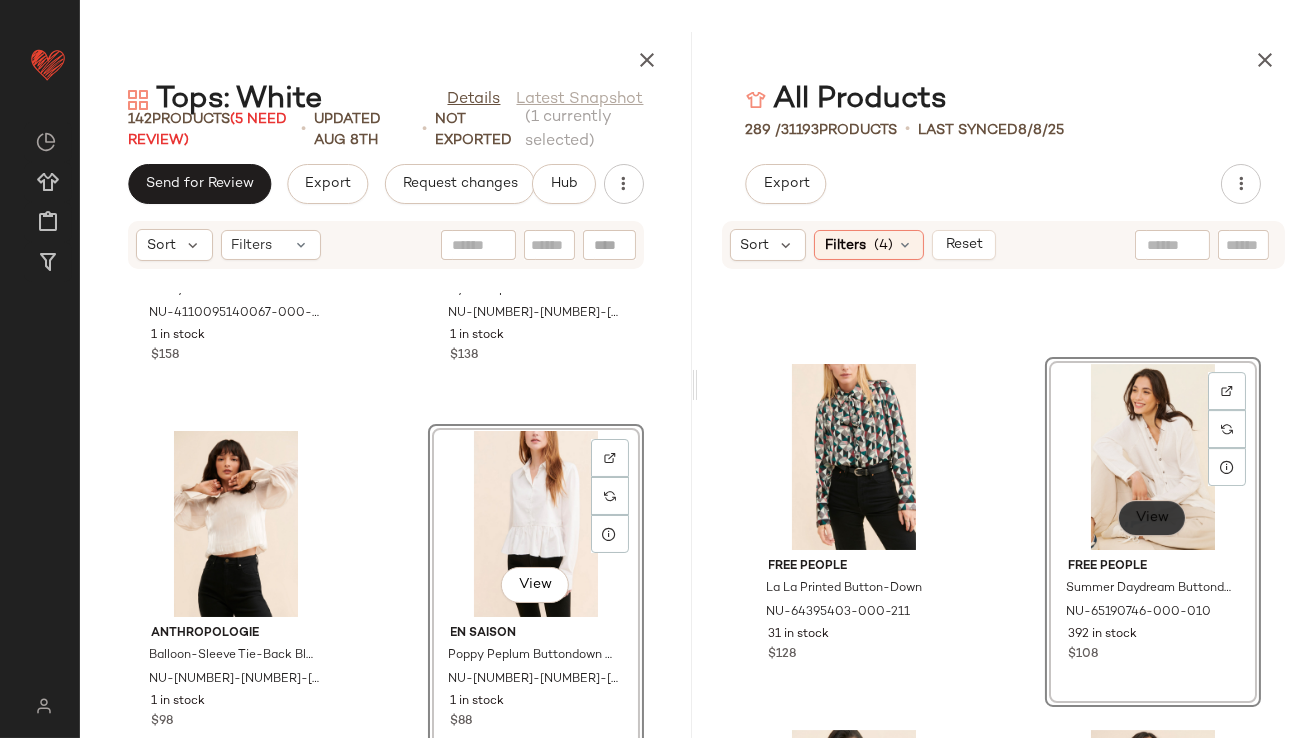 click on "View" at bounding box center [1152, 518] 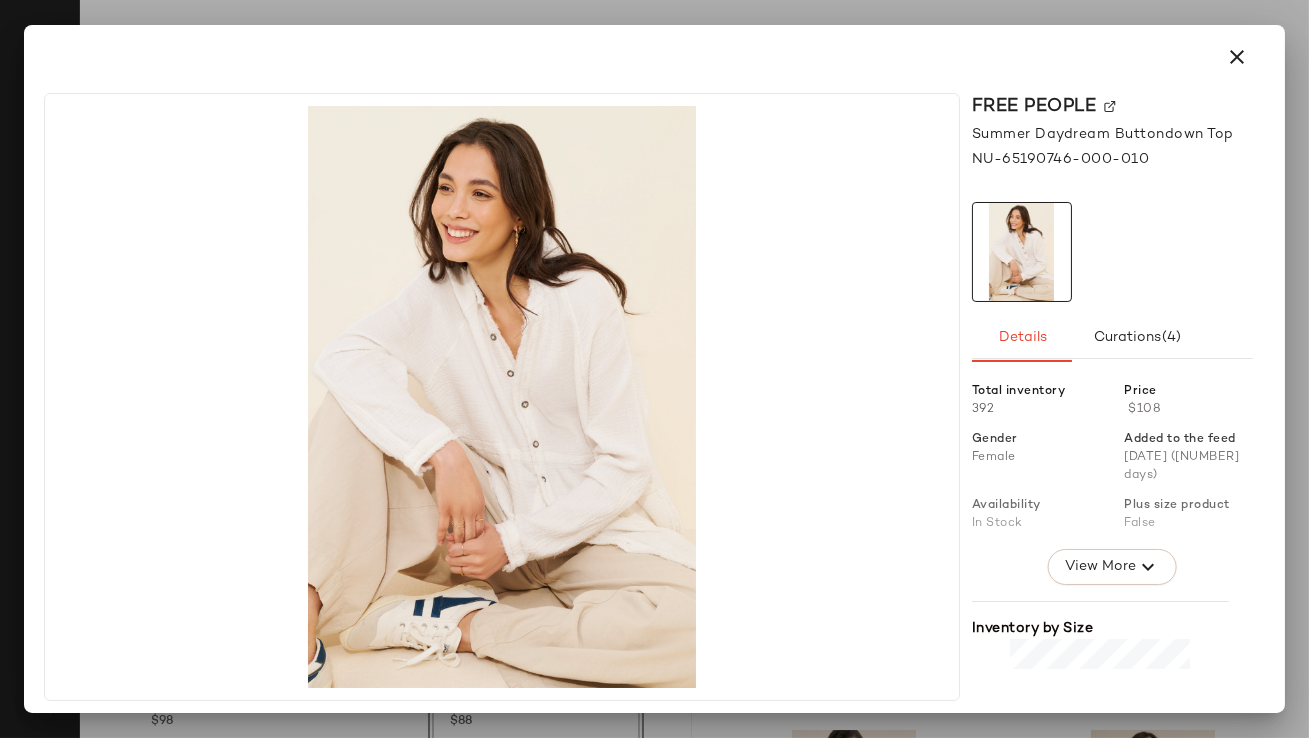 click 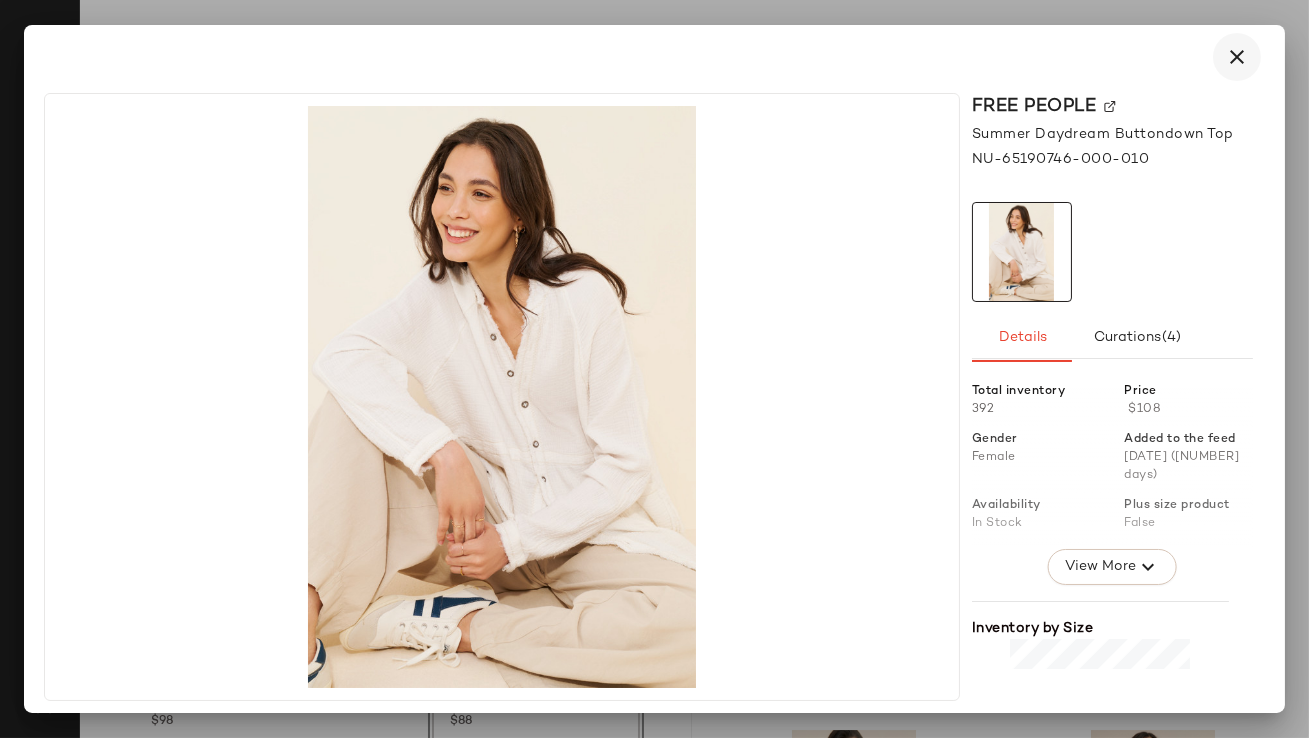 click at bounding box center [1237, 57] 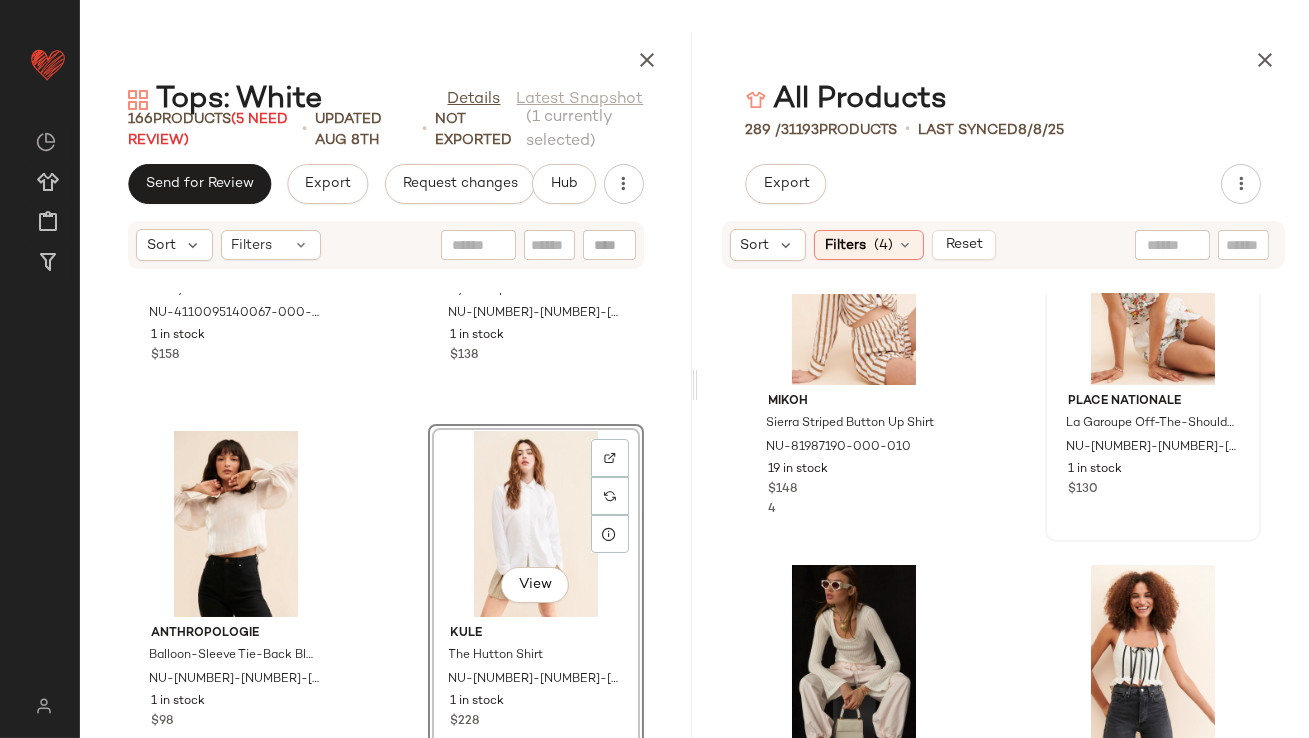 scroll, scrollTop: 15930, scrollLeft: 0, axis: vertical 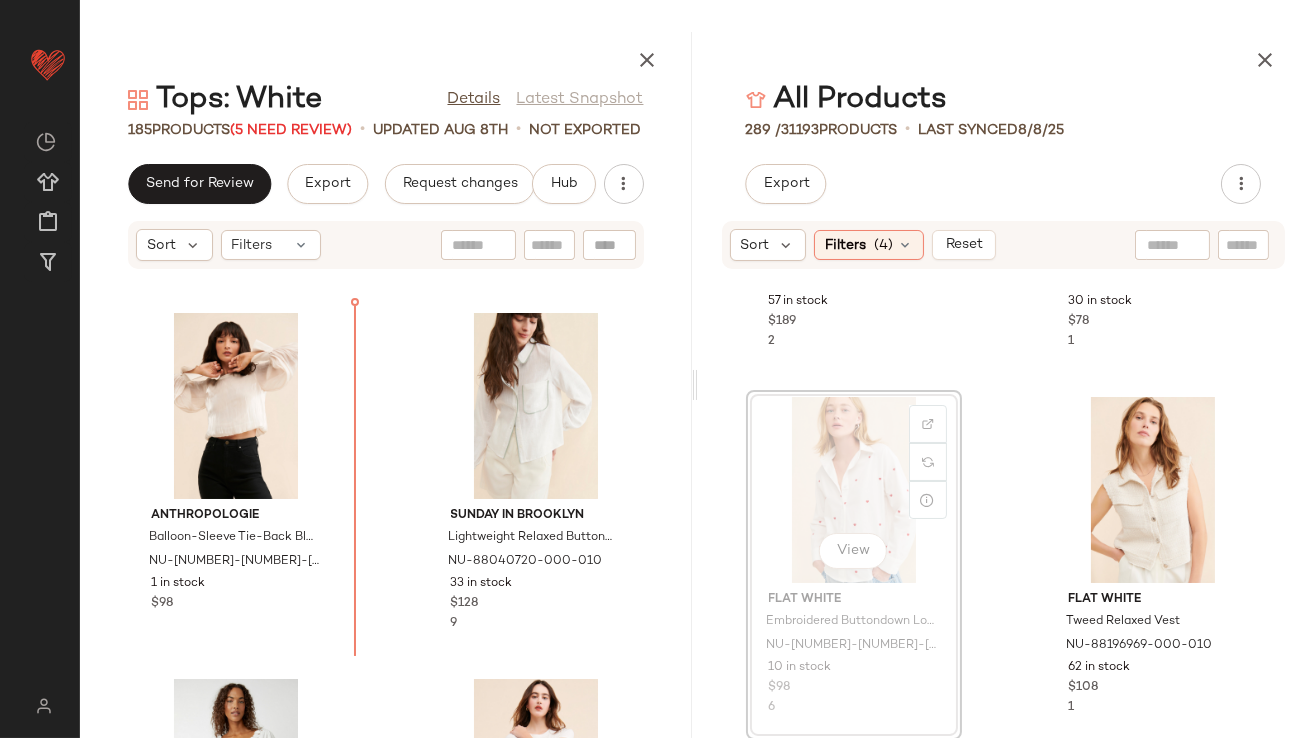 drag, startPoint x: 856, startPoint y: 475, endPoint x: 846, endPoint y: 476, distance: 10.049875 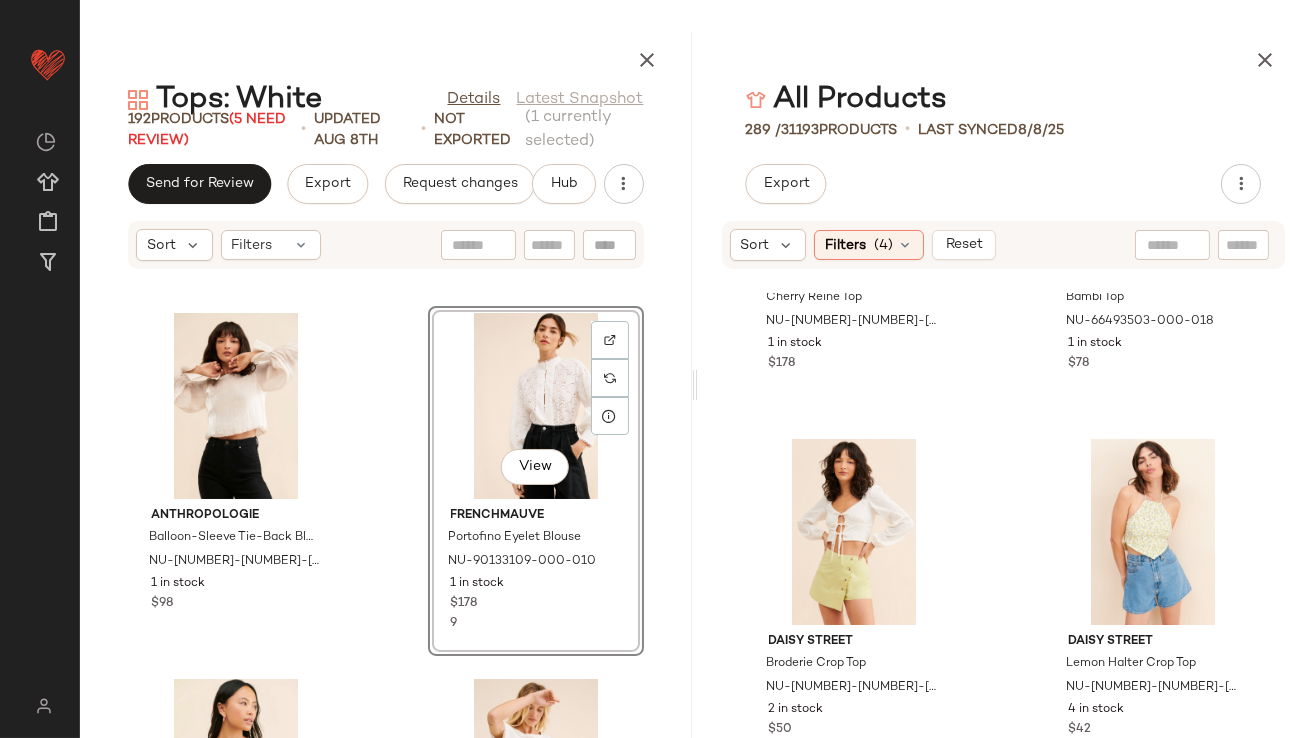 scroll, scrollTop: 13795, scrollLeft: 0, axis: vertical 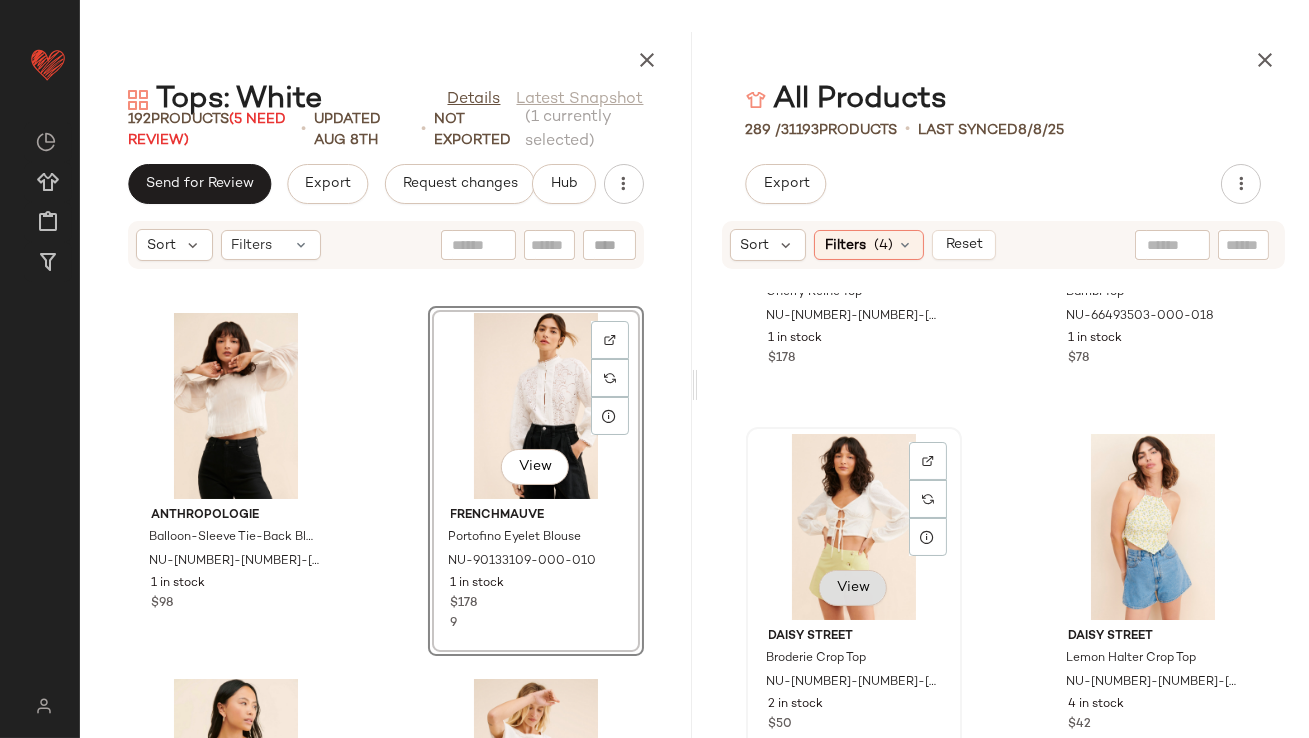 click on "View" at bounding box center [853, 588] 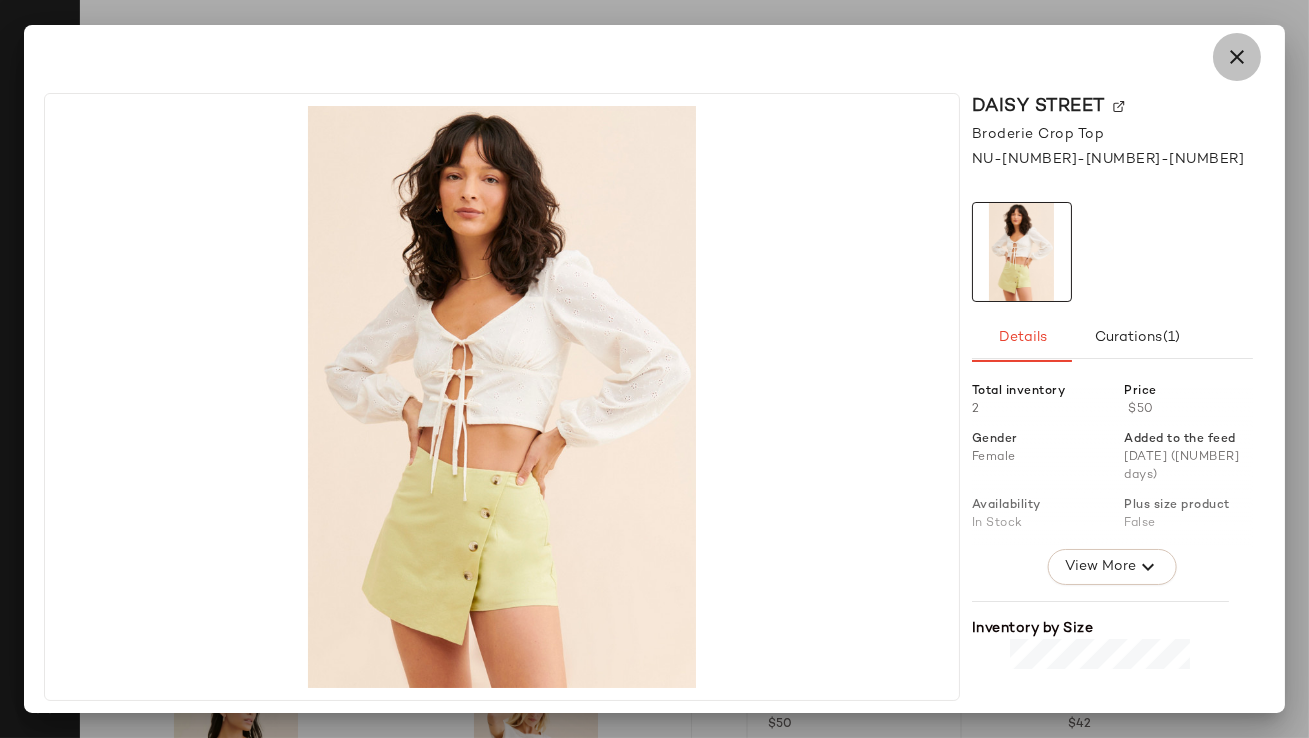 click at bounding box center [1237, 57] 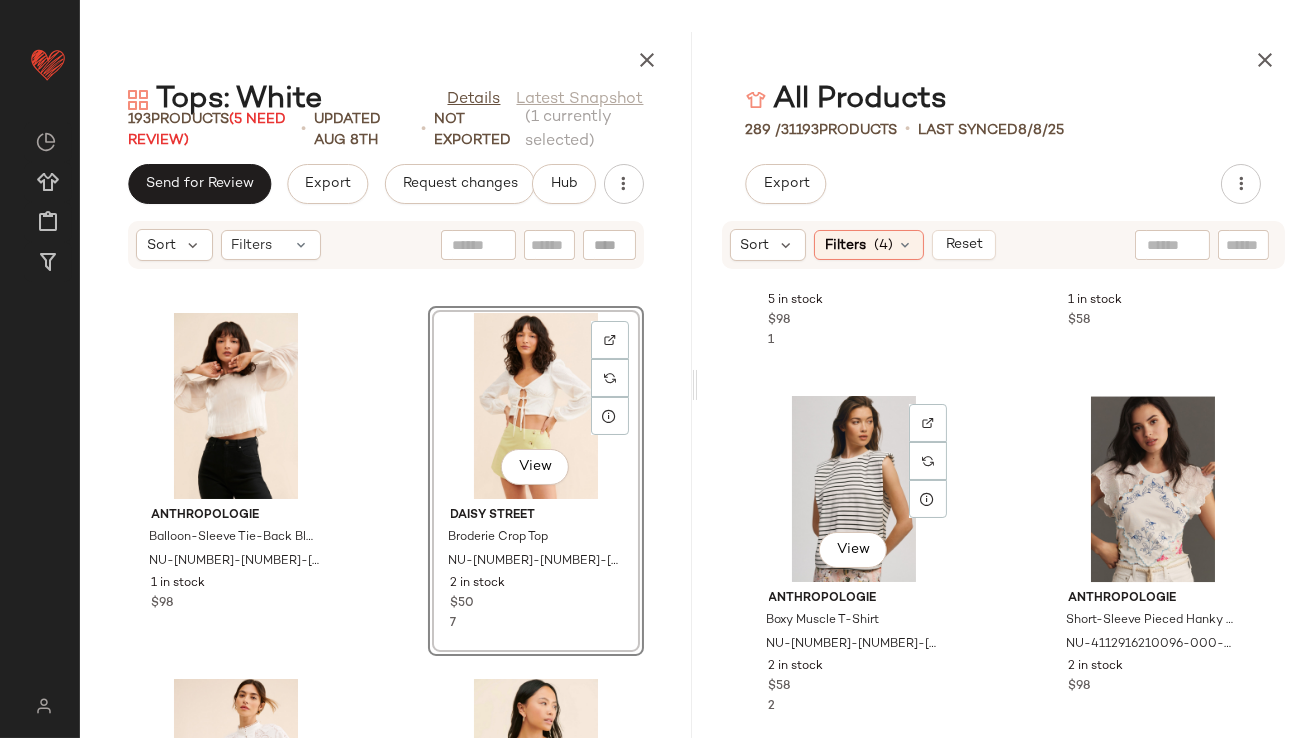 scroll, scrollTop: 10906, scrollLeft: 0, axis: vertical 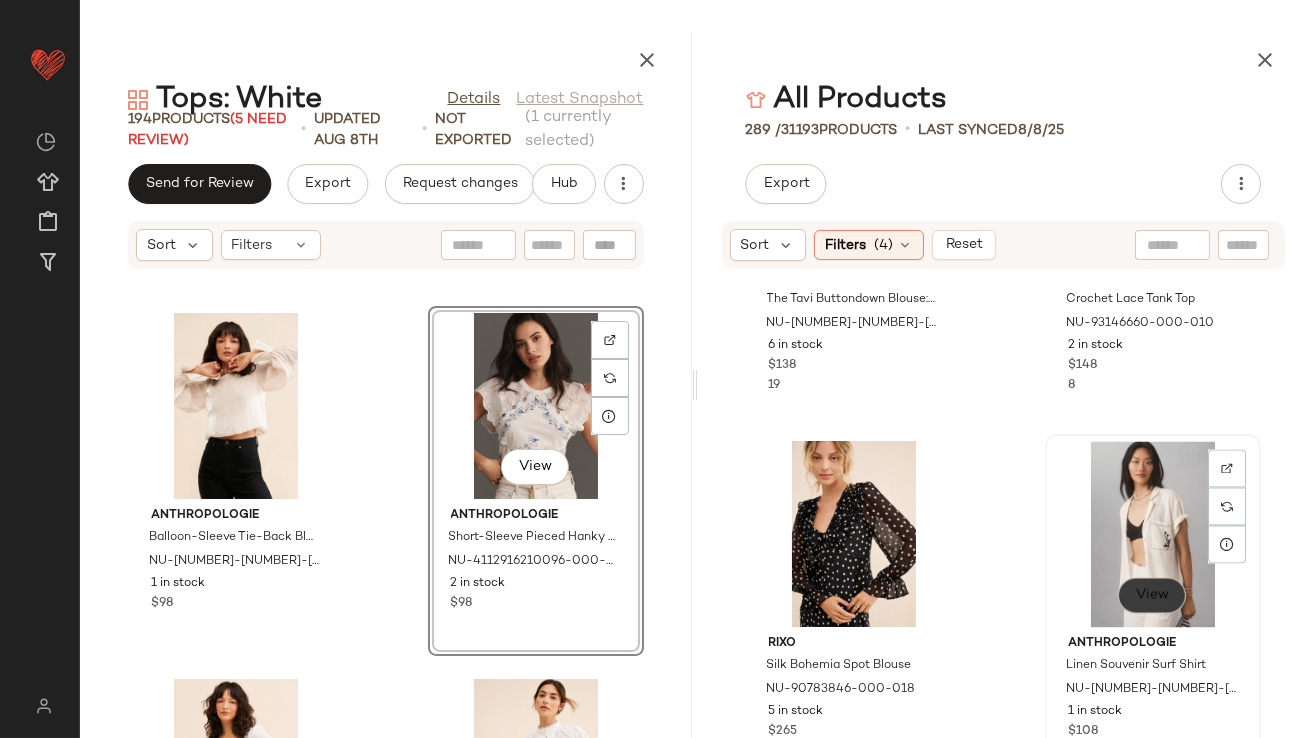 click on "View" 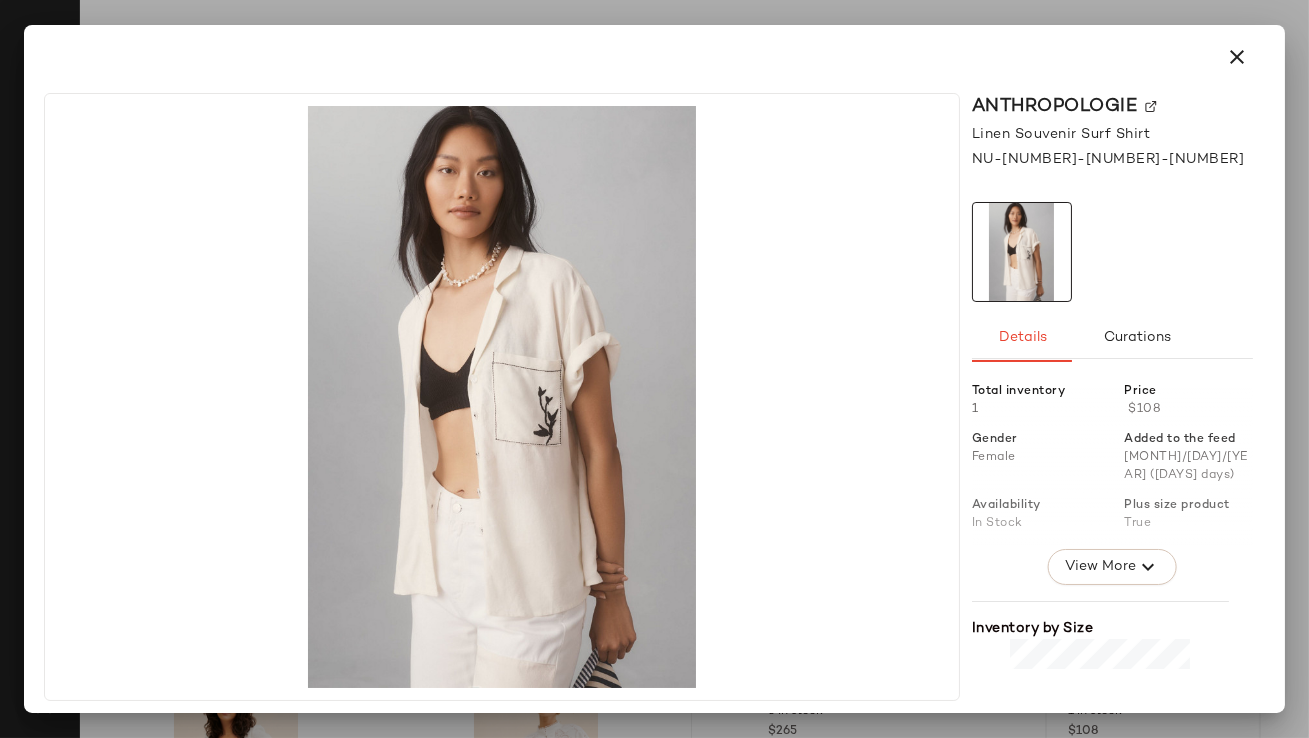 click 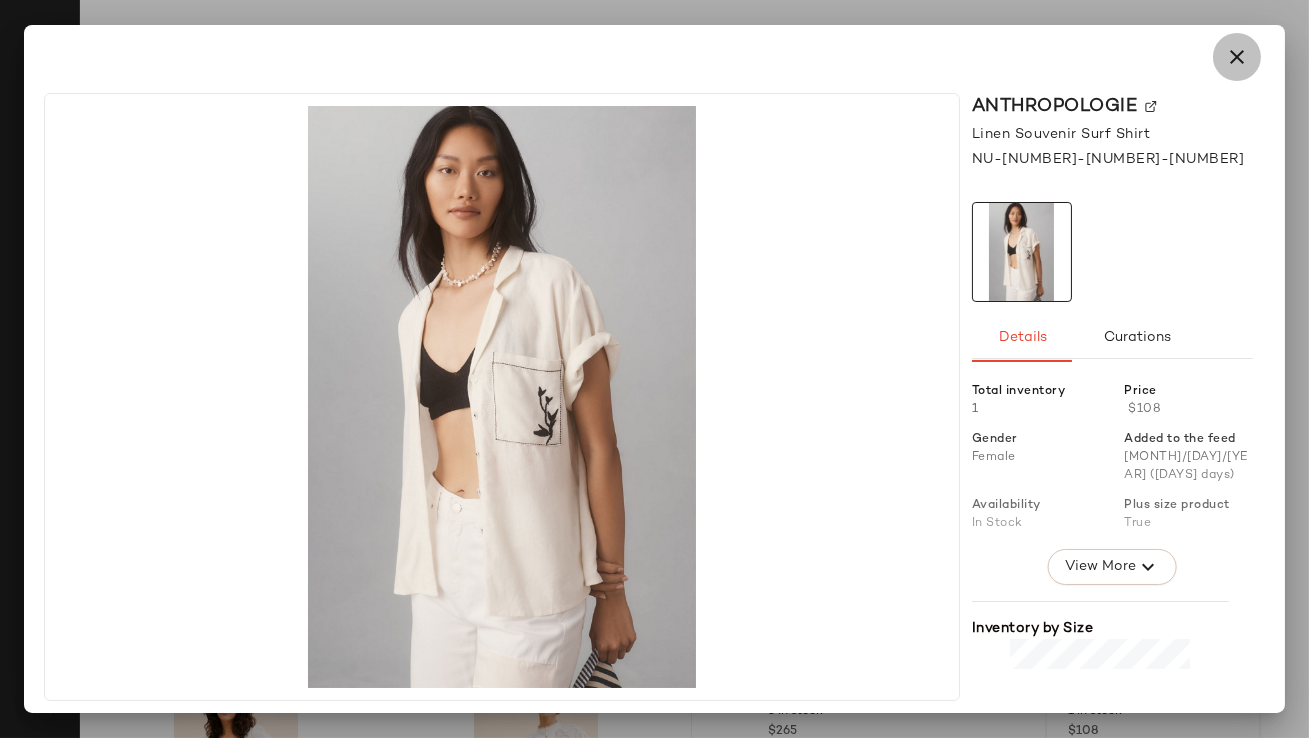 click at bounding box center [1237, 57] 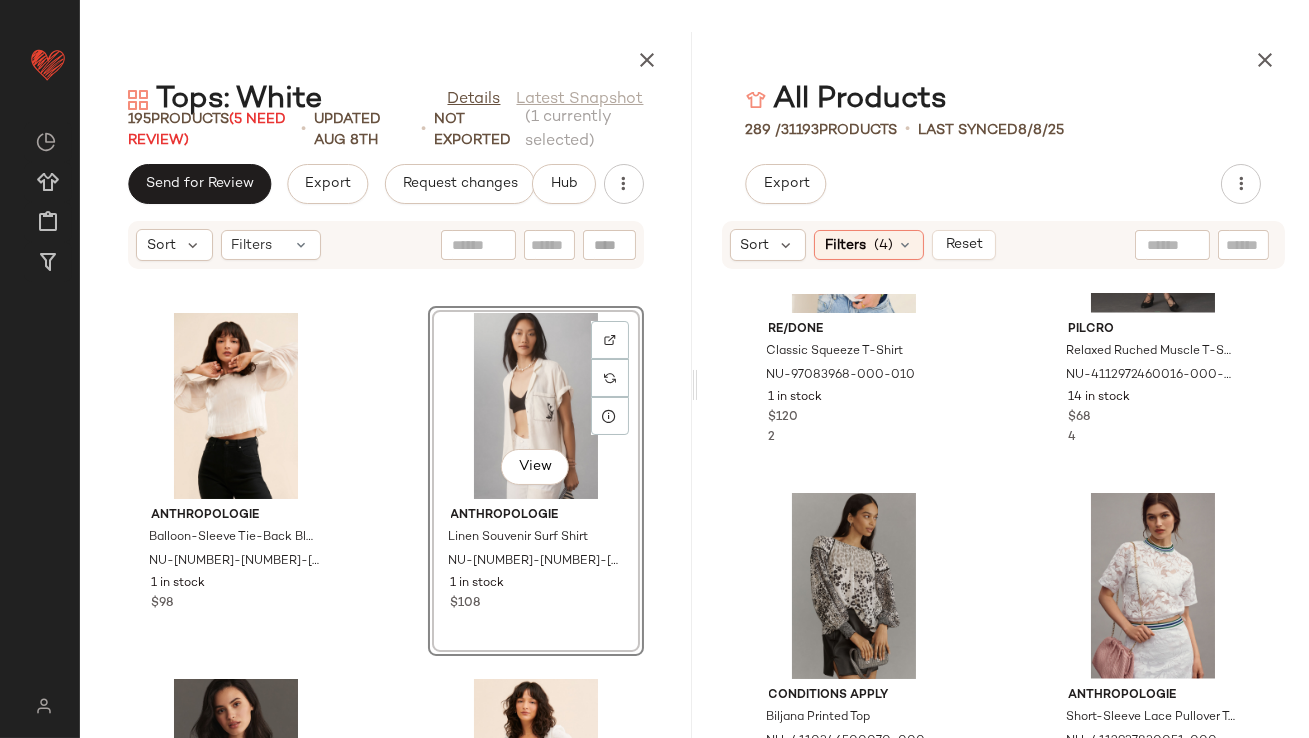 scroll, scrollTop: 4601, scrollLeft: 0, axis: vertical 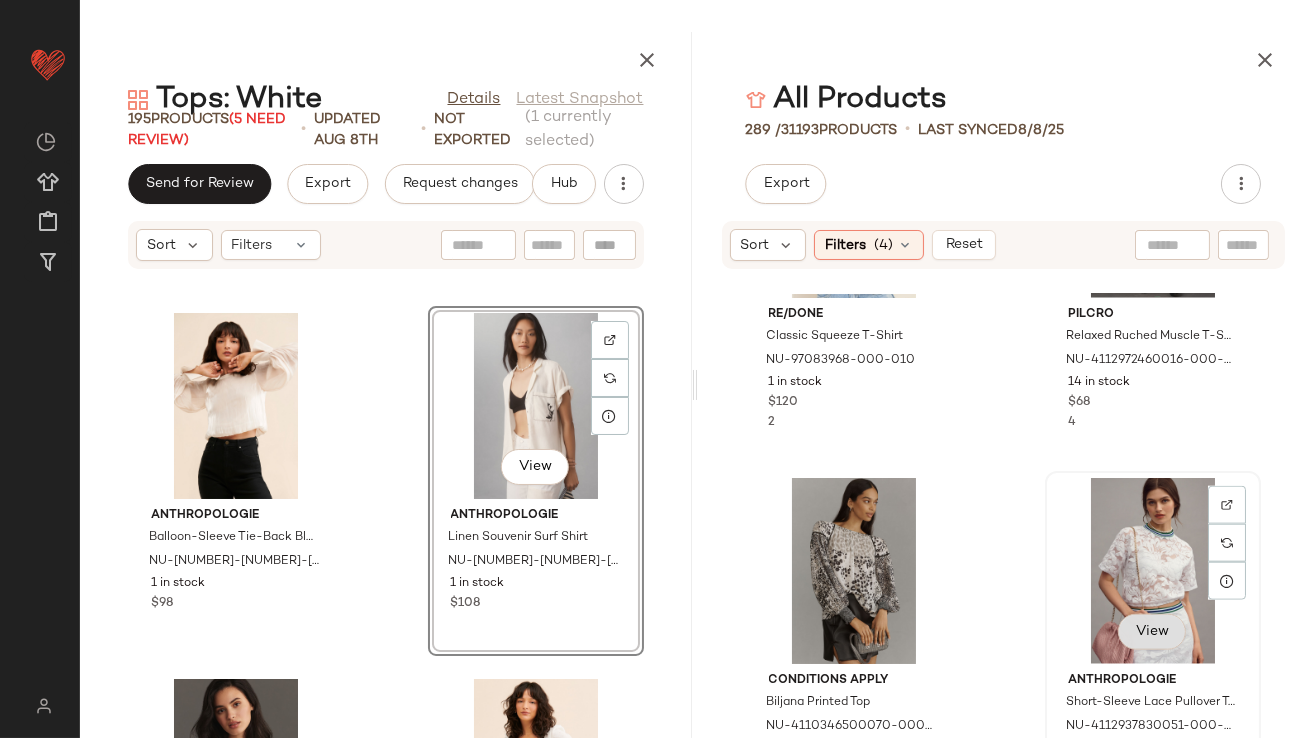 click on "View" 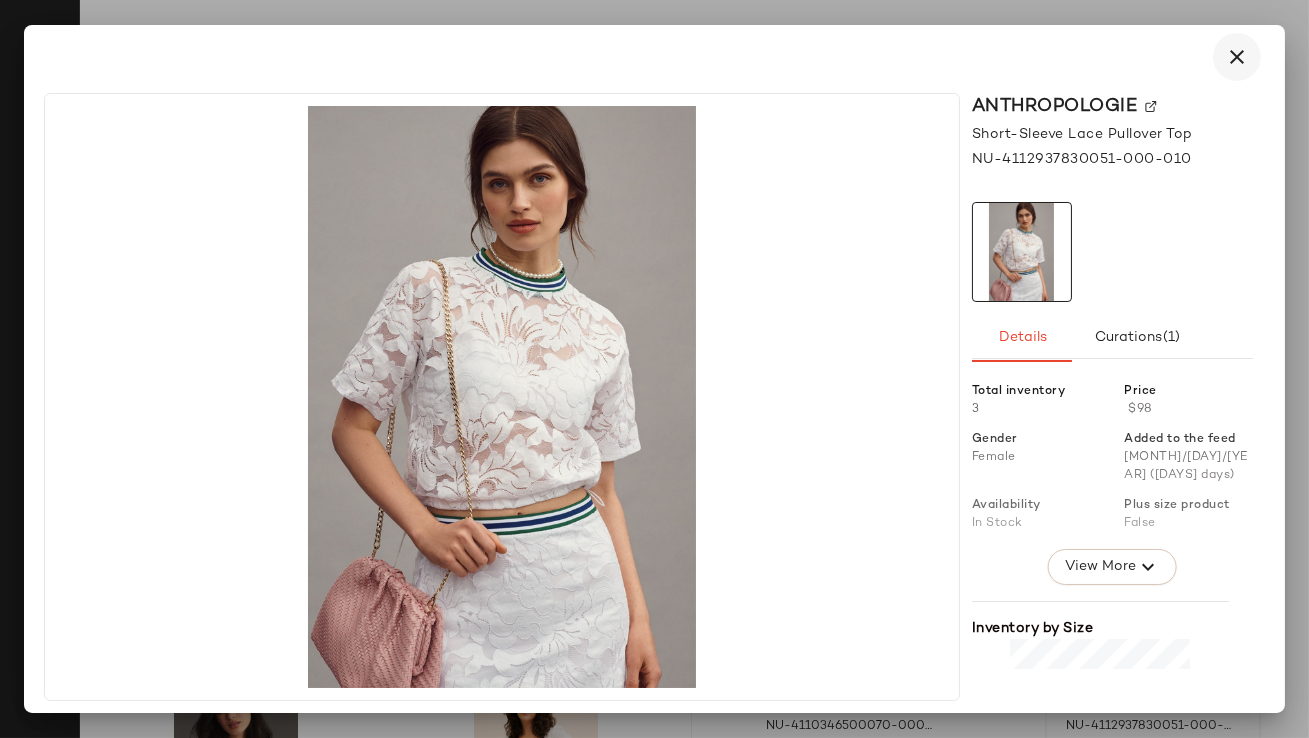 click at bounding box center [1237, 57] 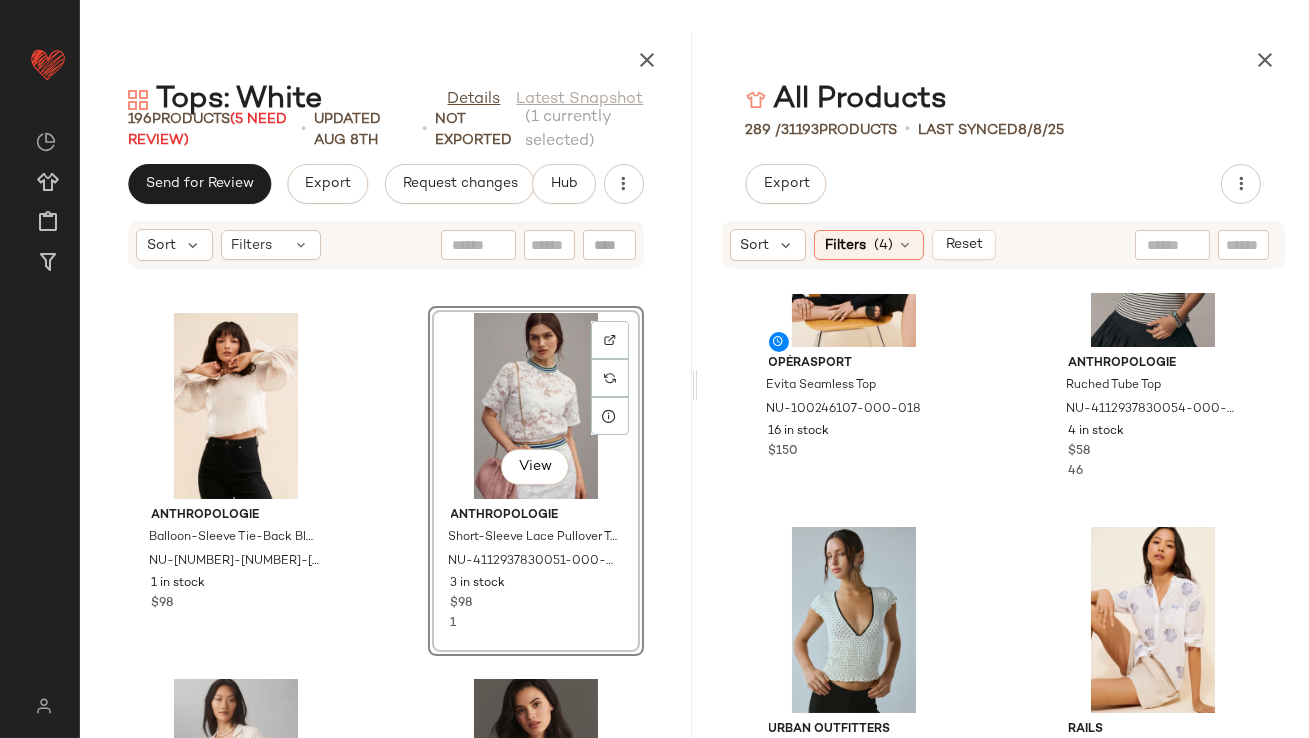 scroll, scrollTop: 0, scrollLeft: 0, axis: both 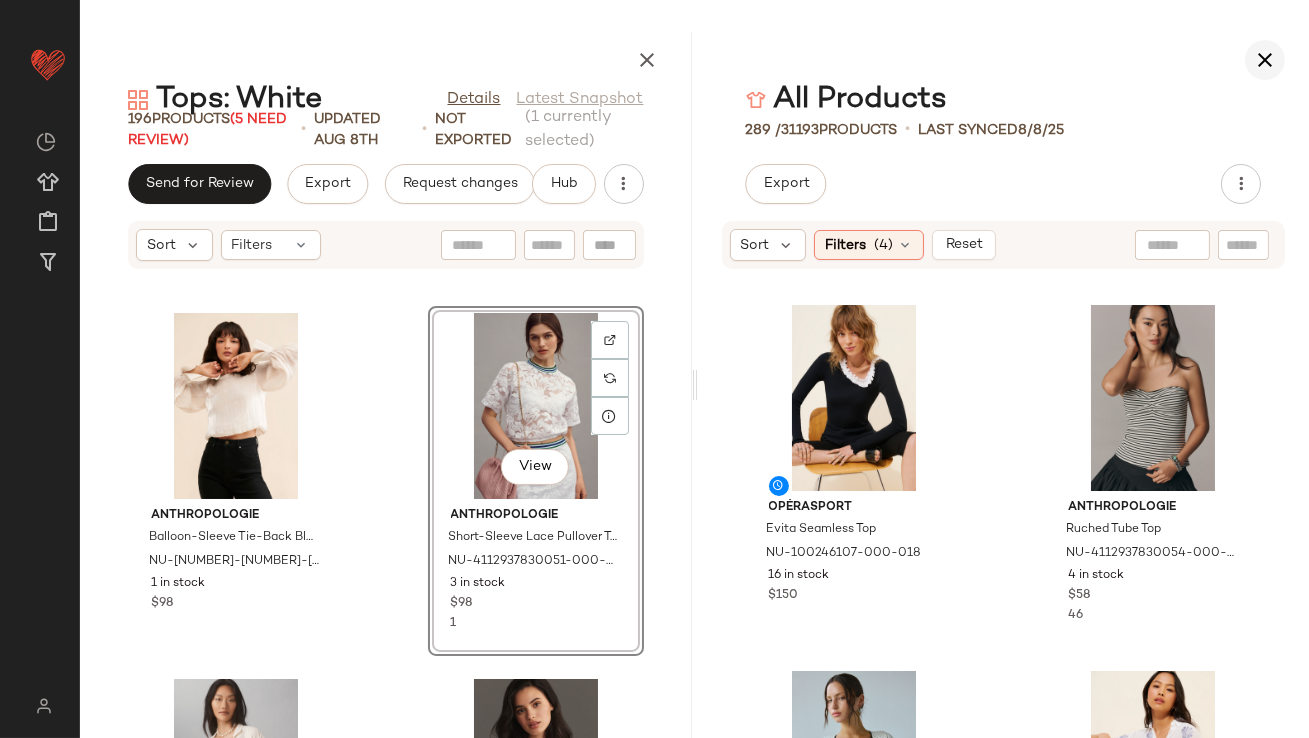 click at bounding box center [1265, 60] 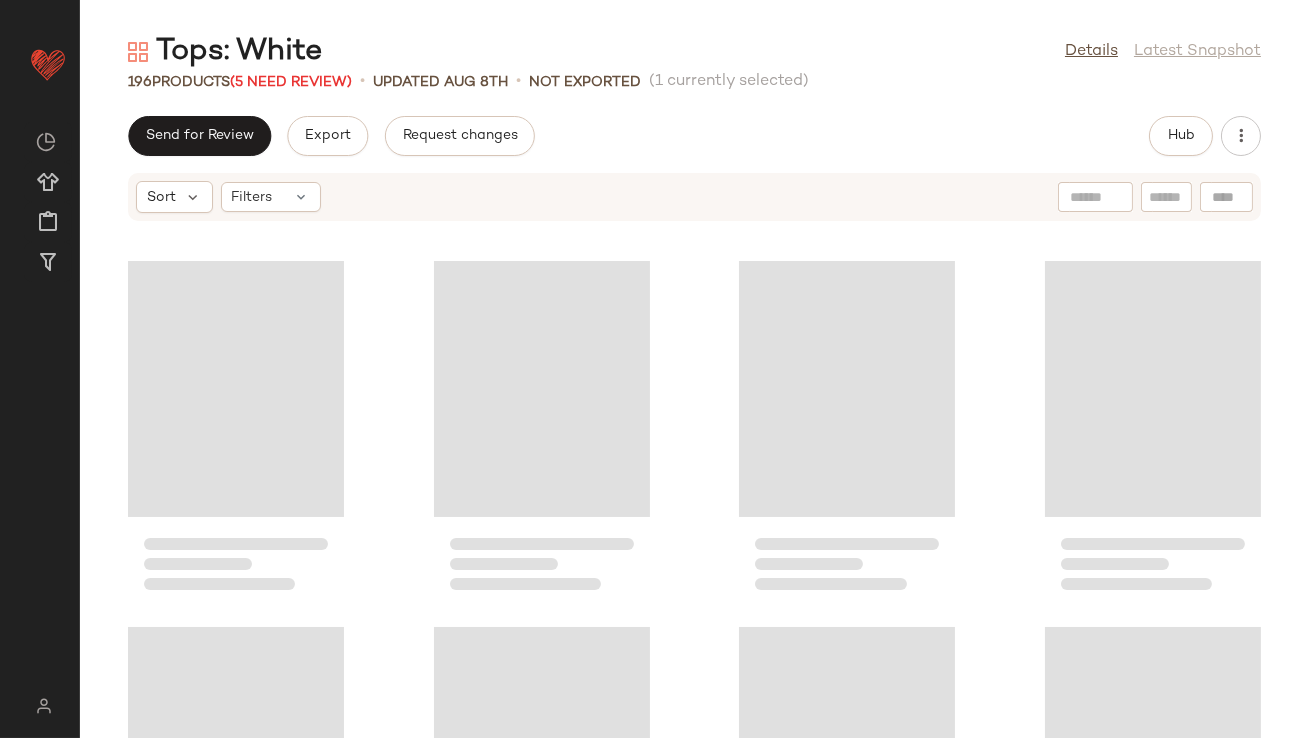 scroll, scrollTop: 381, scrollLeft: 0, axis: vertical 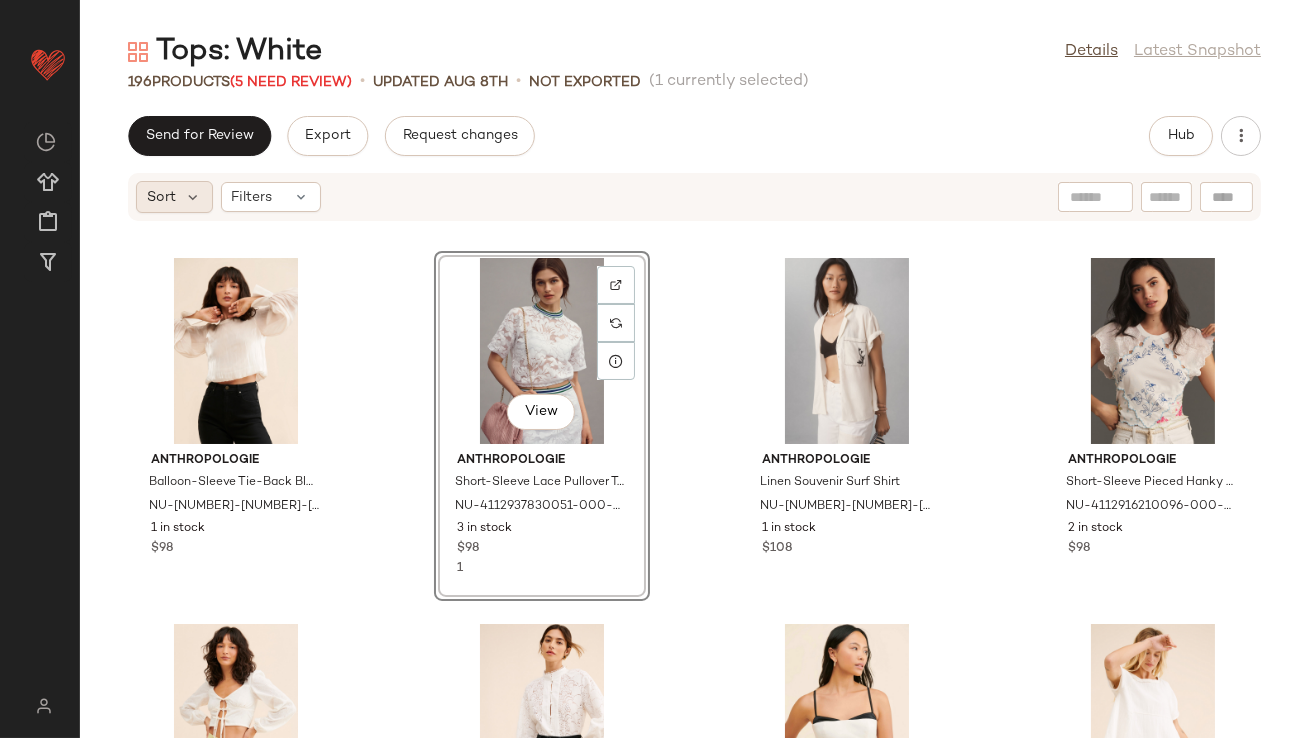 click on "Sort" at bounding box center [161, 197] 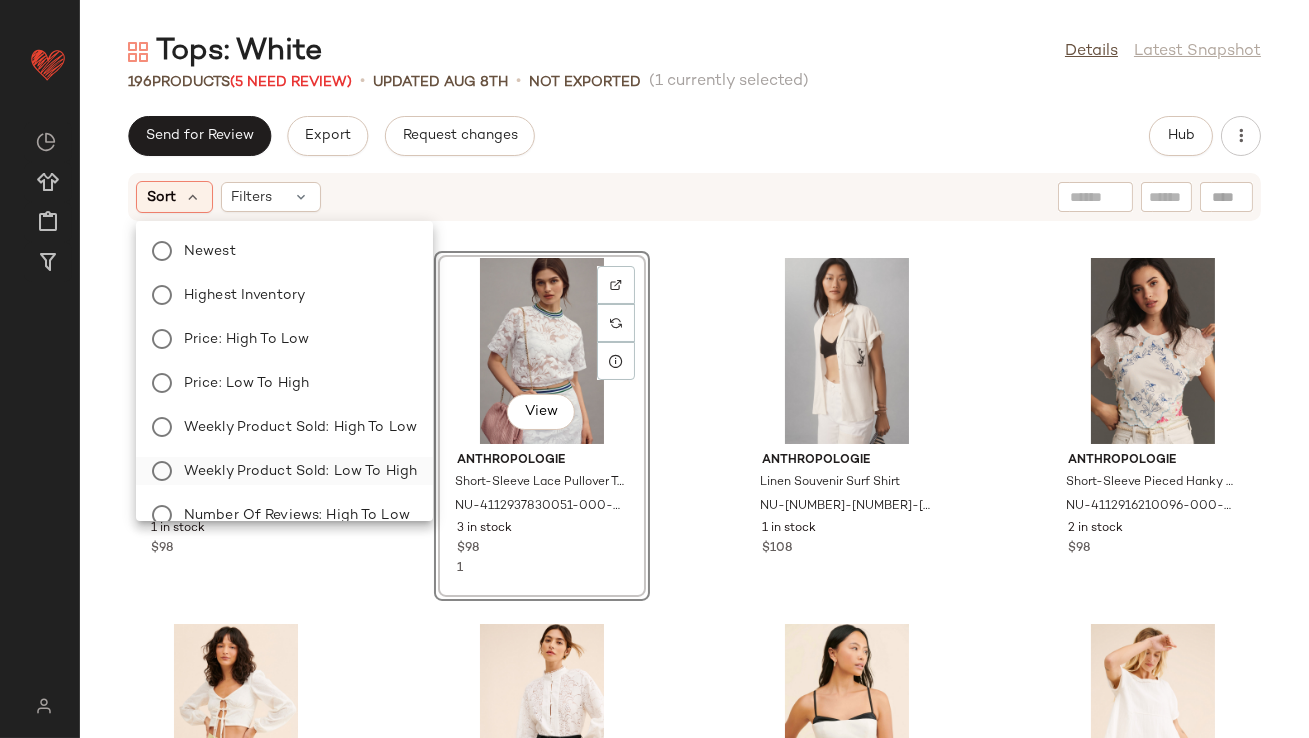 click on "Weekly Product Sold: Low to High" 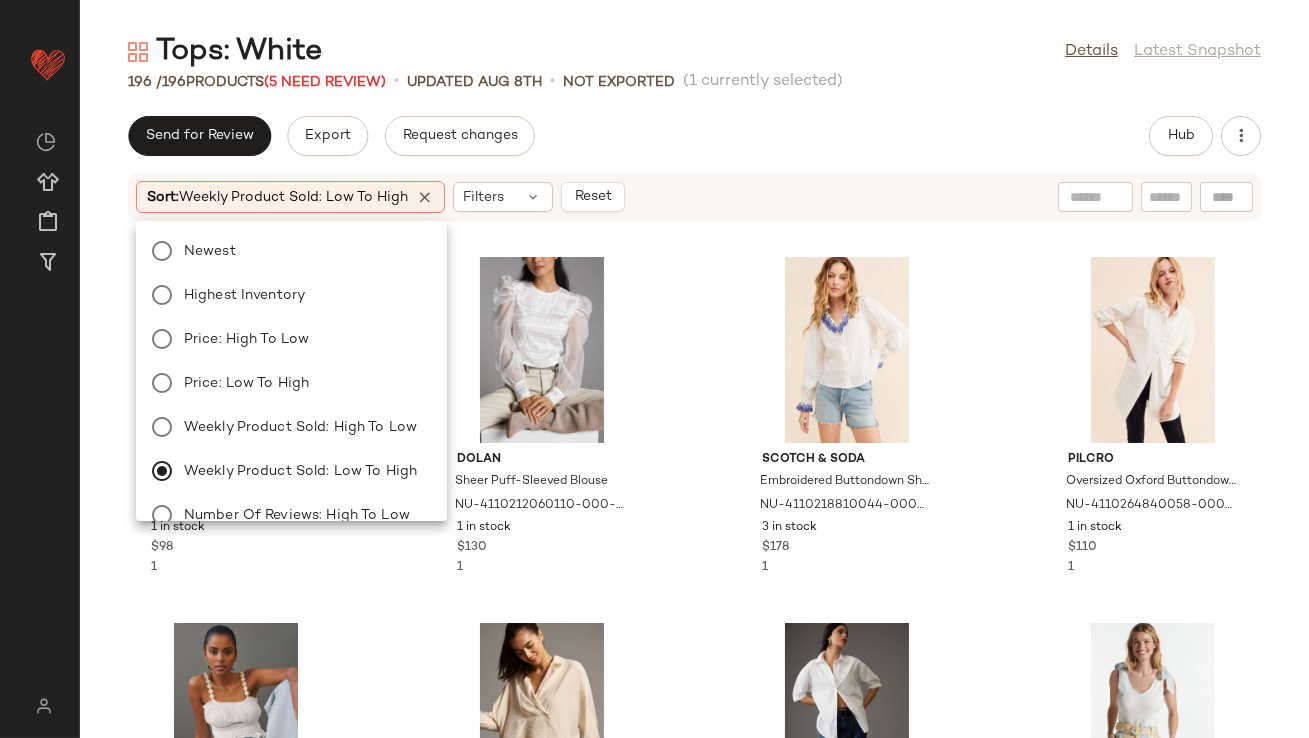 click on "Send for Review   Export   Request changes   Hub" 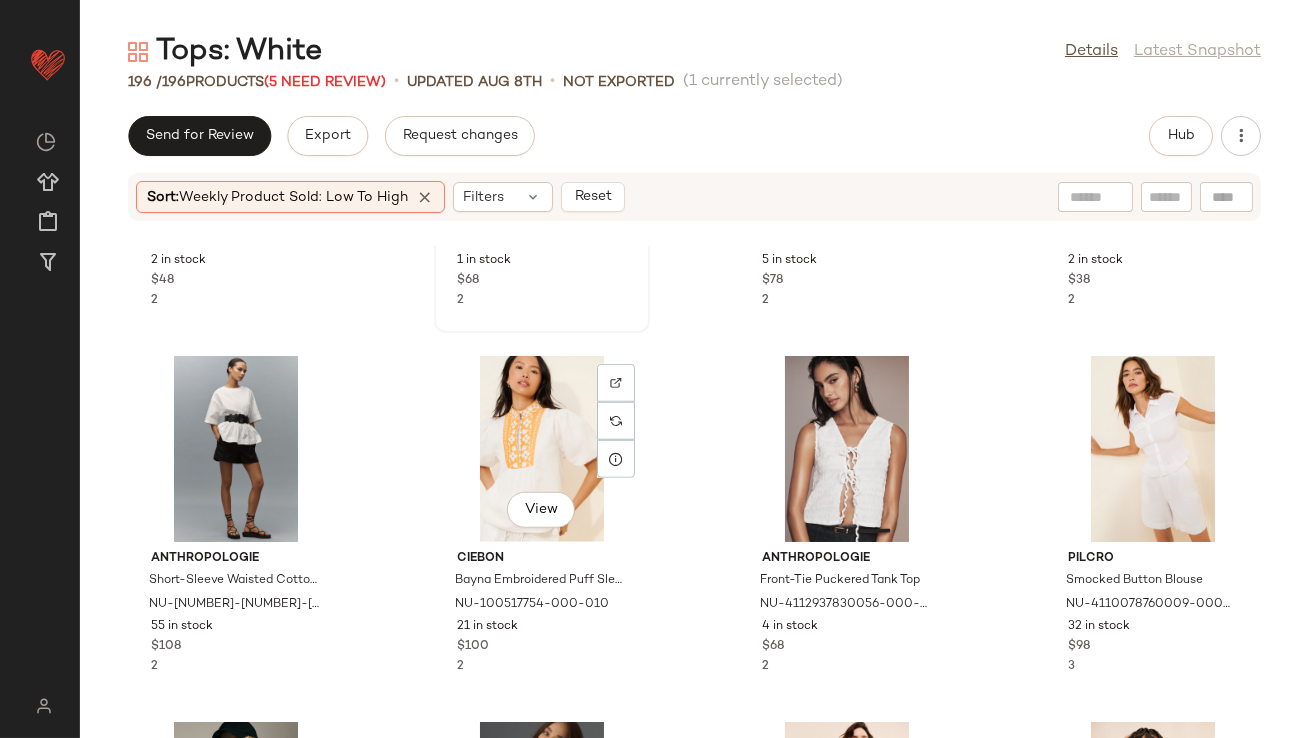 scroll, scrollTop: 3605, scrollLeft: 0, axis: vertical 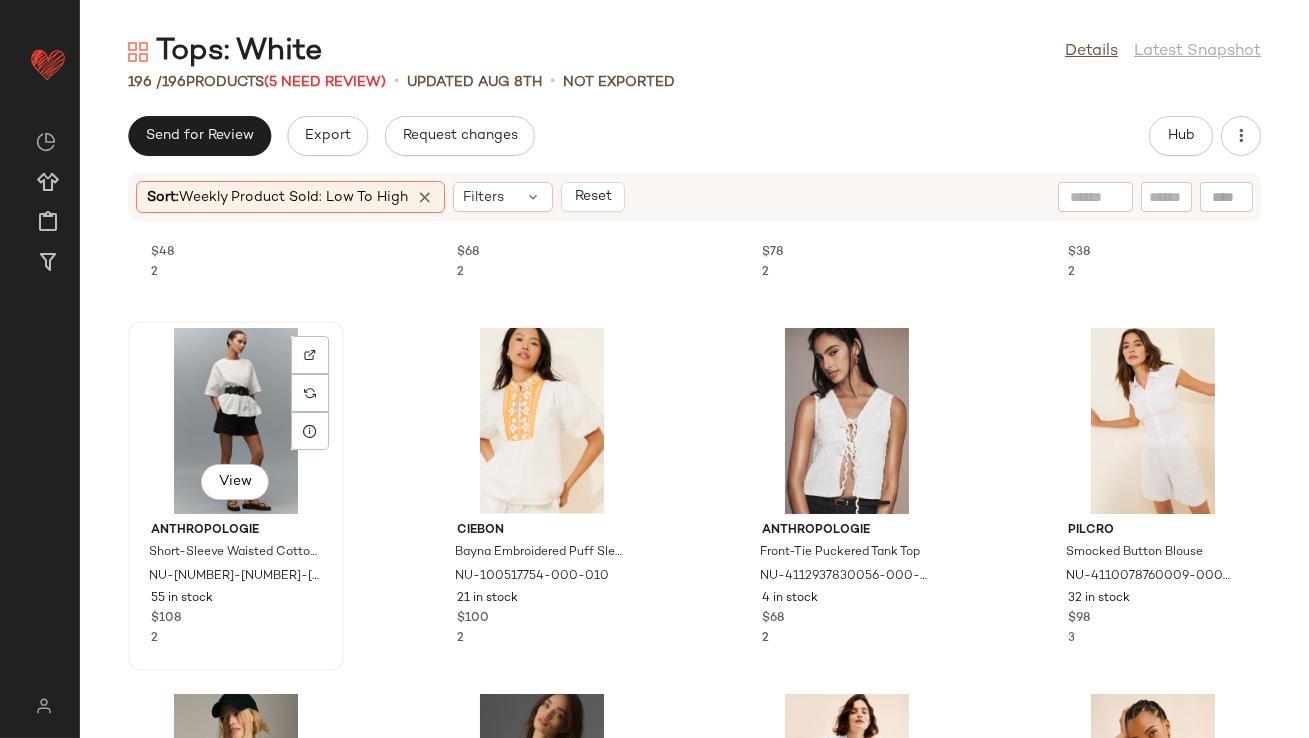 click on "View" 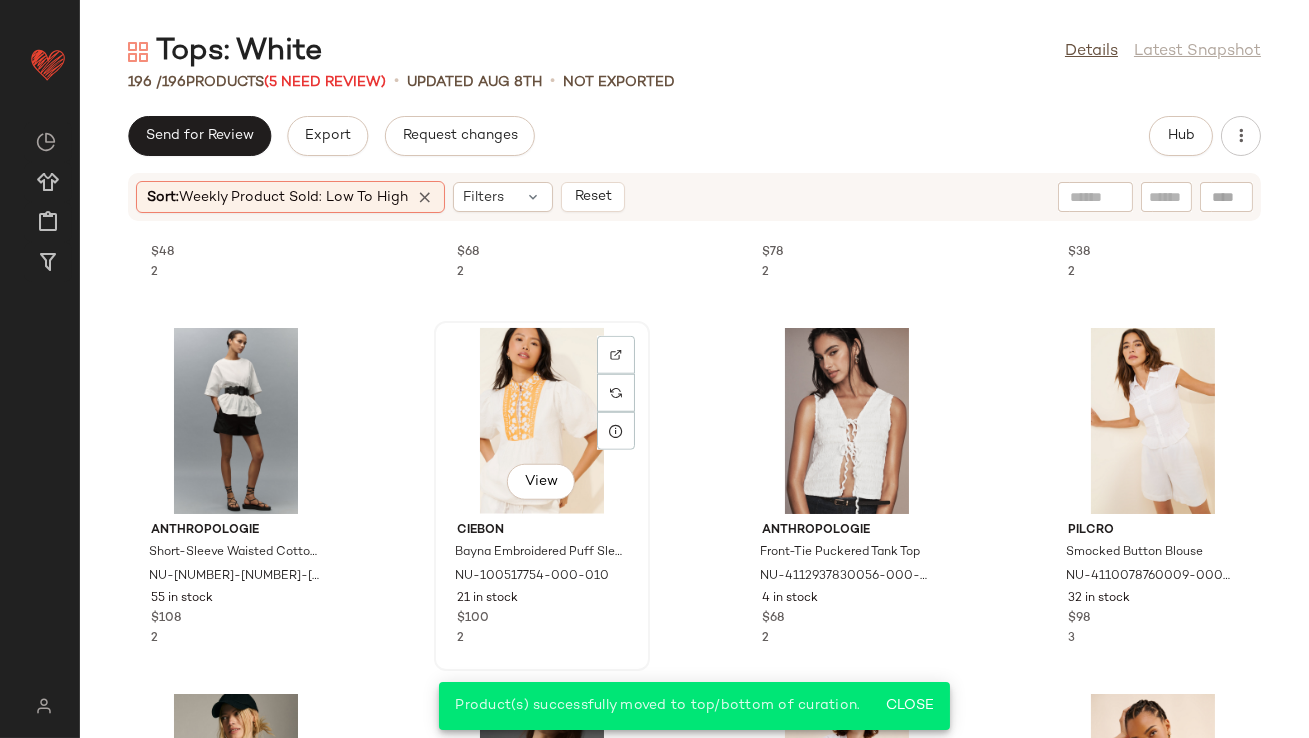 click on "View" 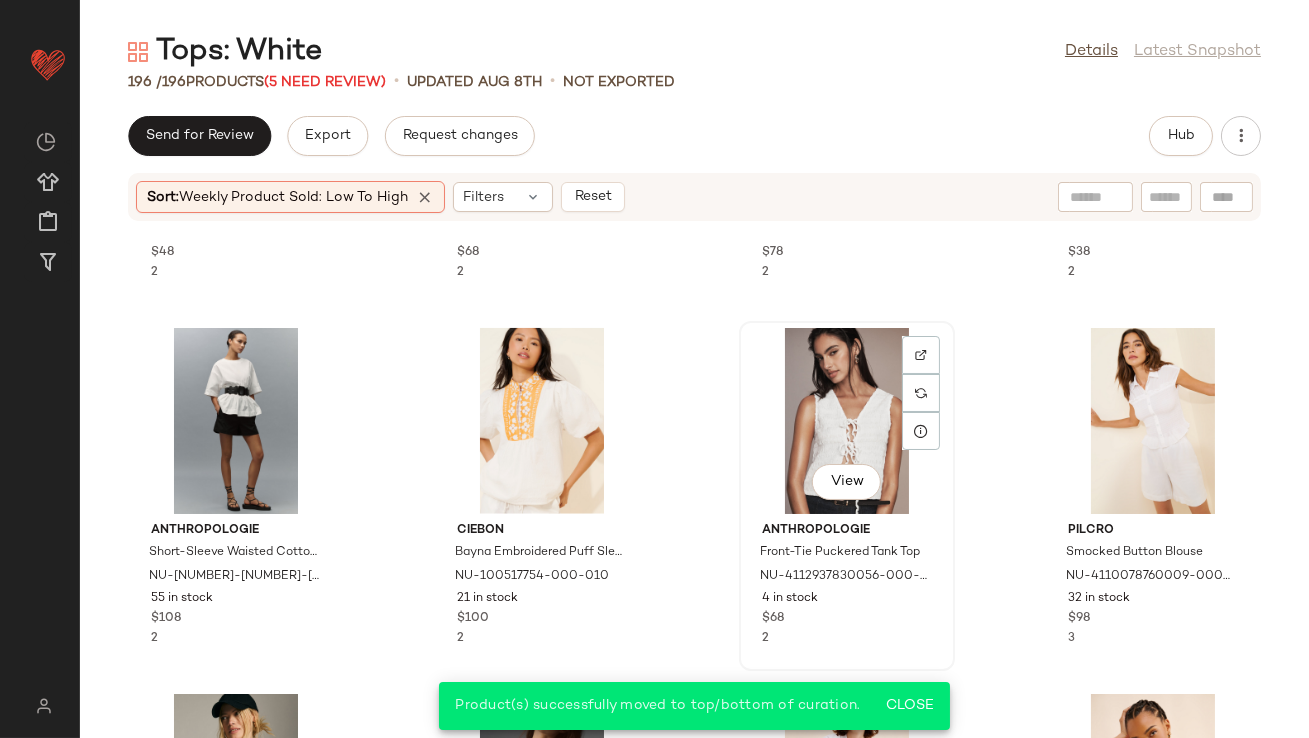 click on "View" 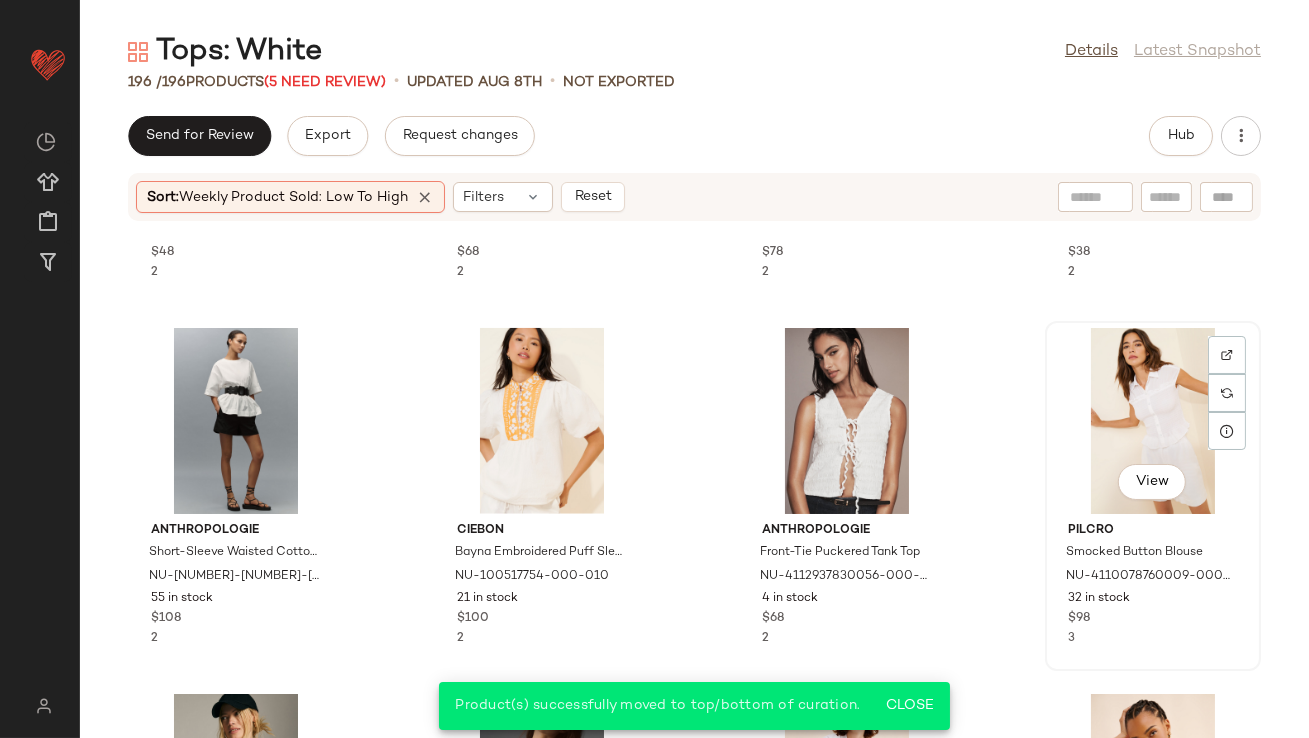 click on "View" 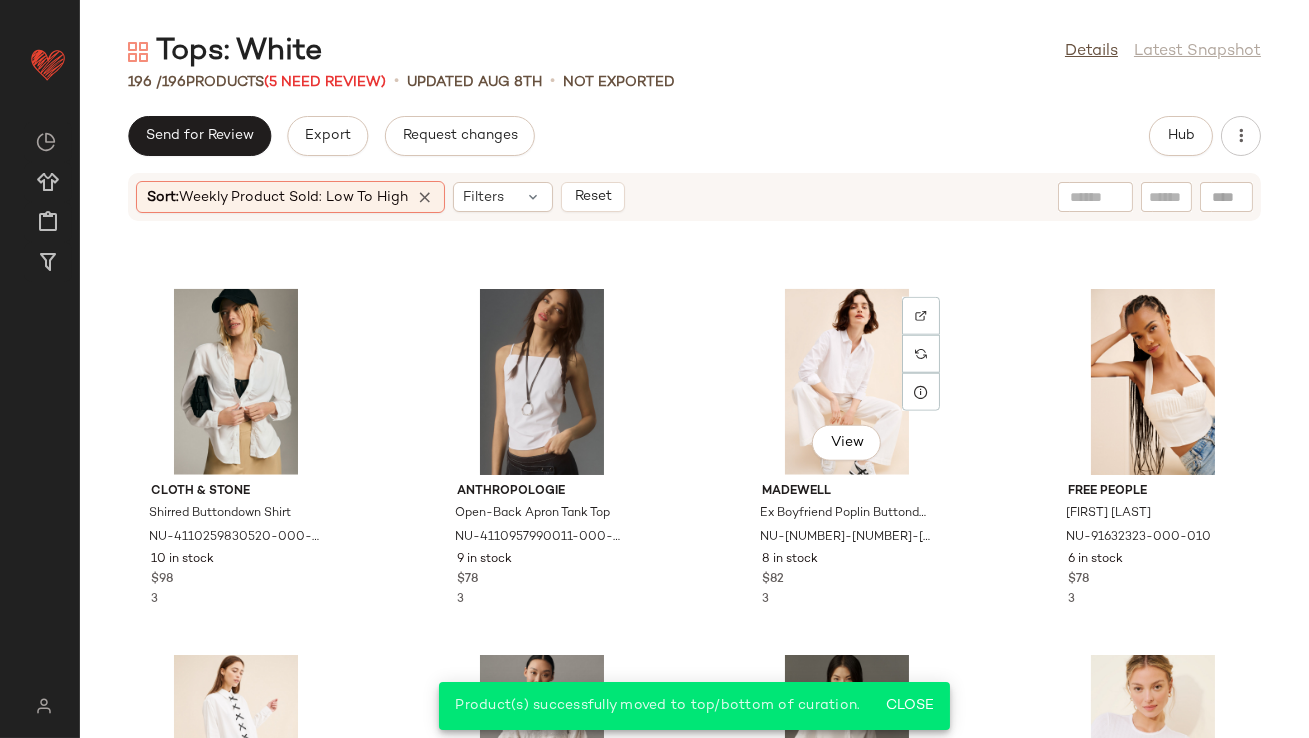 scroll, scrollTop: 4011, scrollLeft: 0, axis: vertical 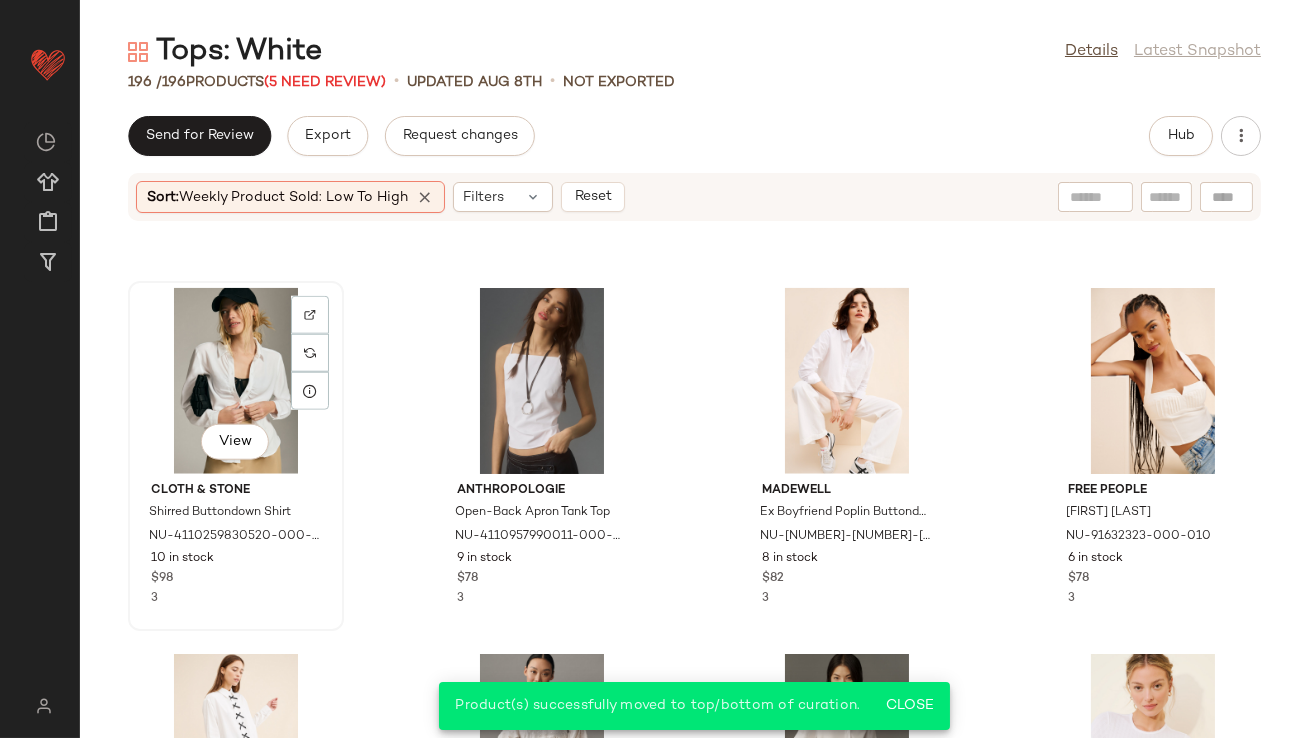 click on "View" 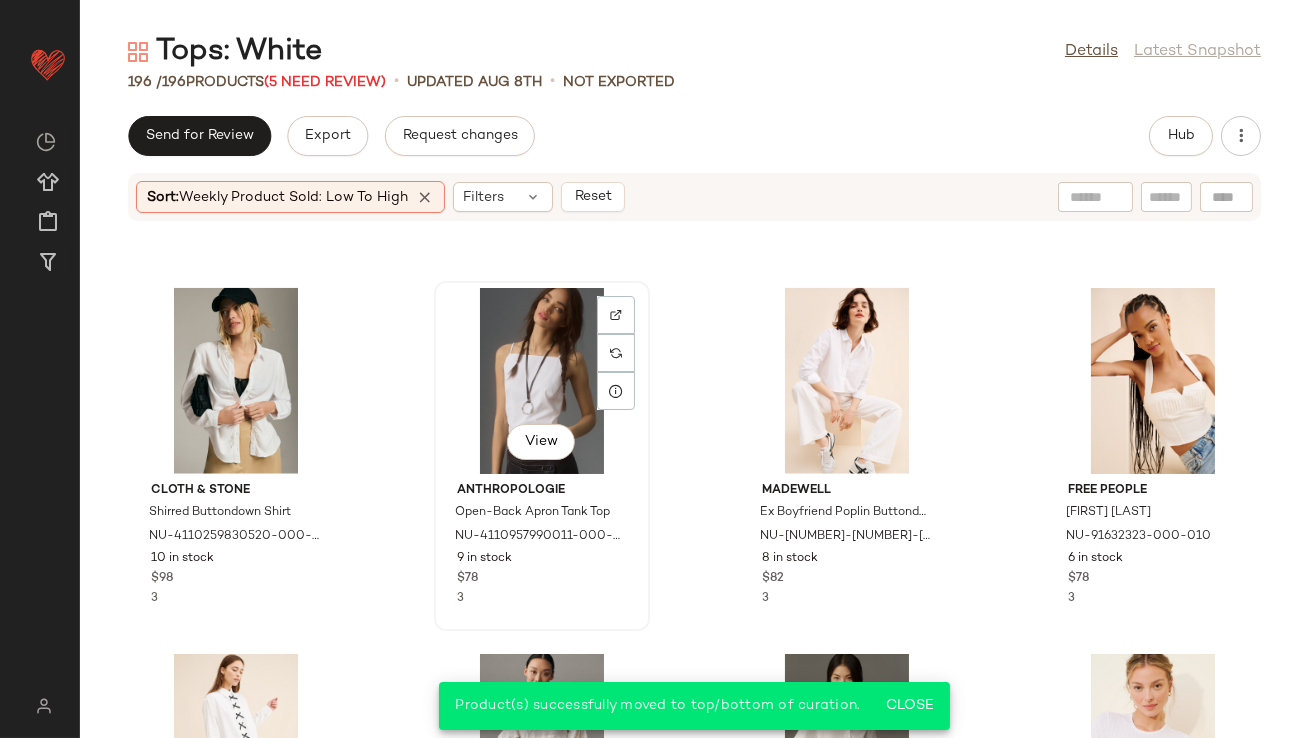 click on "View" 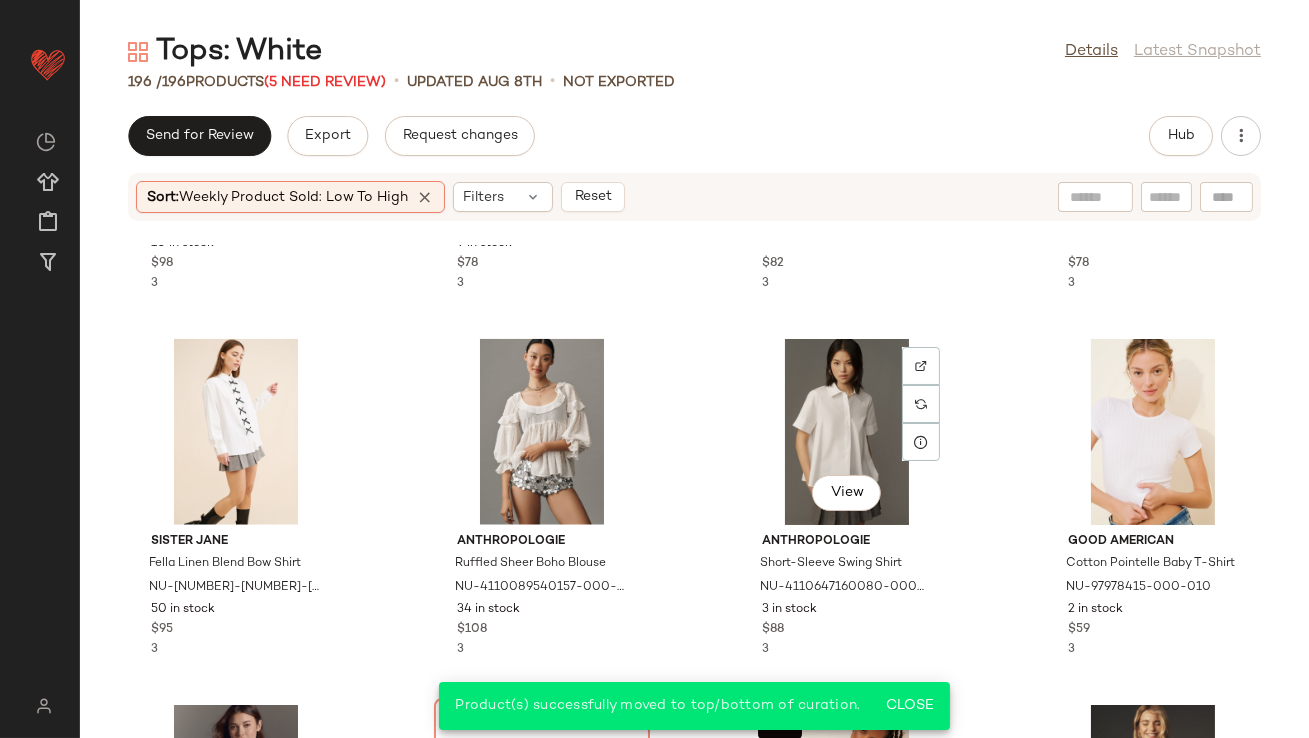 scroll, scrollTop: 4330, scrollLeft: 0, axis: vertical 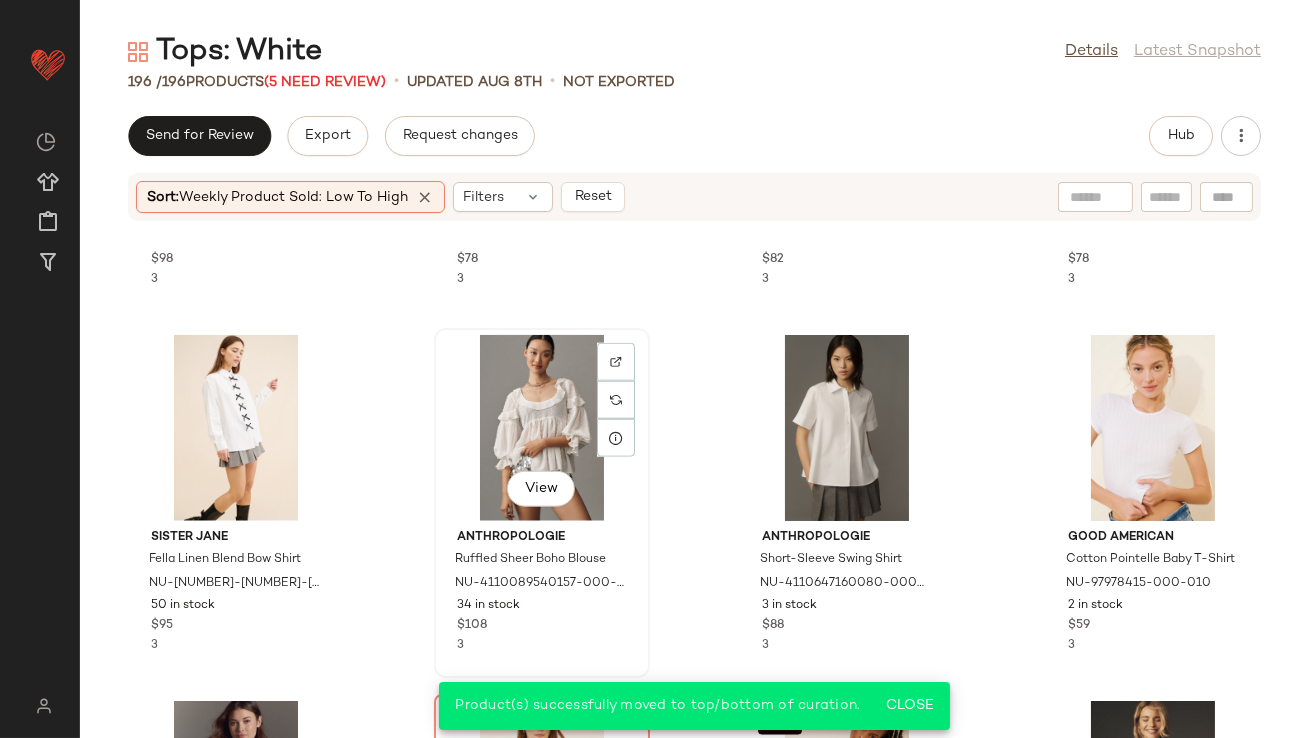 click on "View" 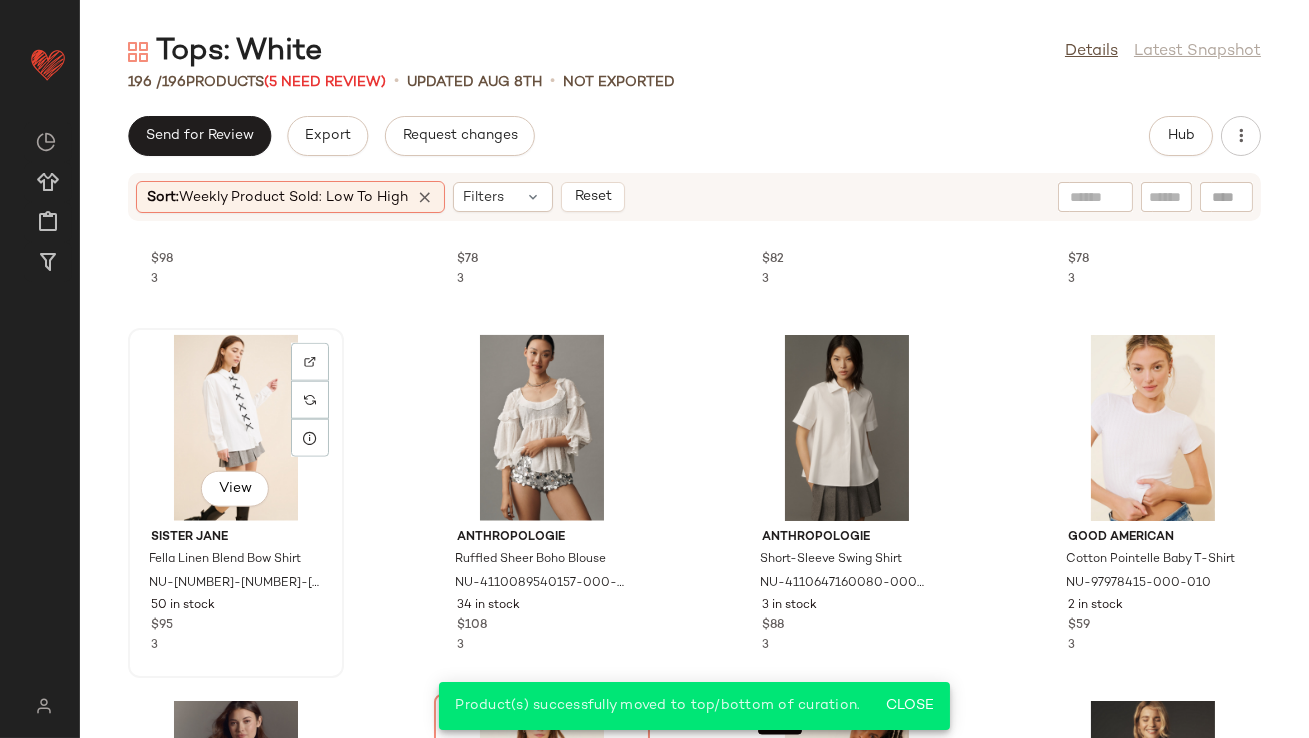 click on "View" 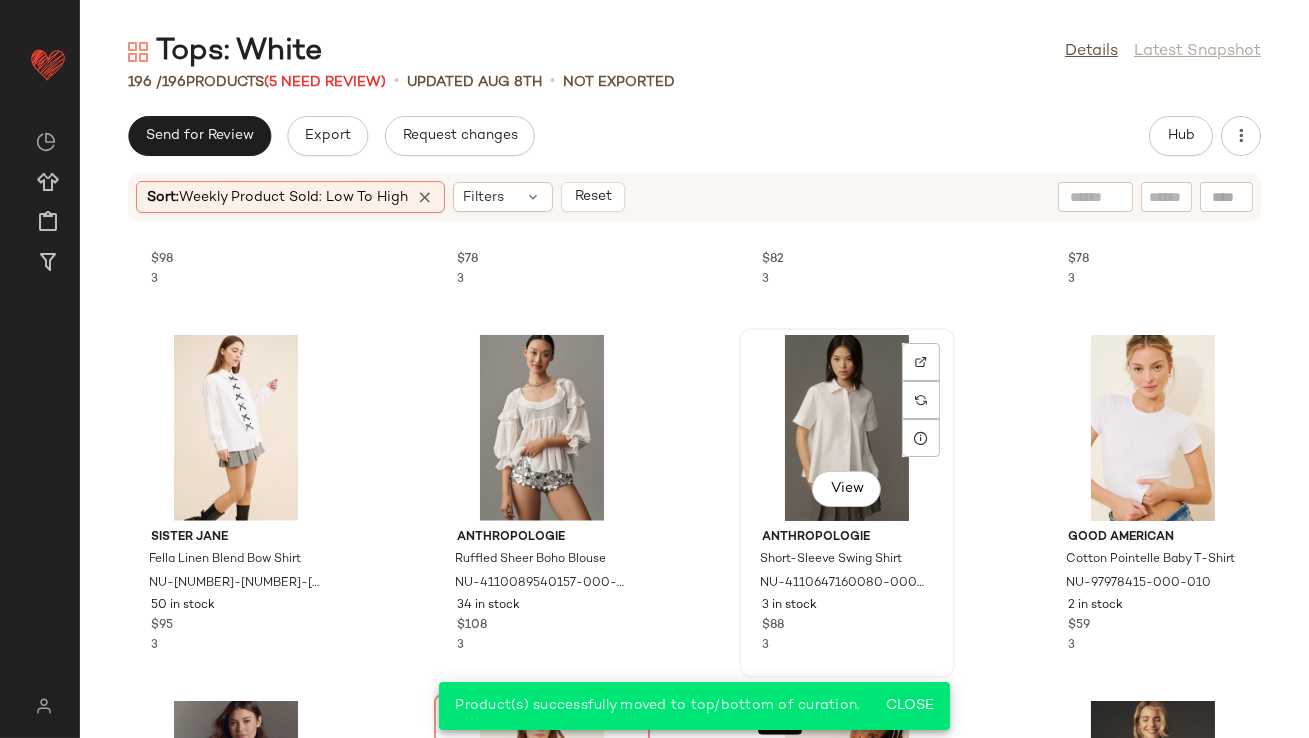 click on "View" 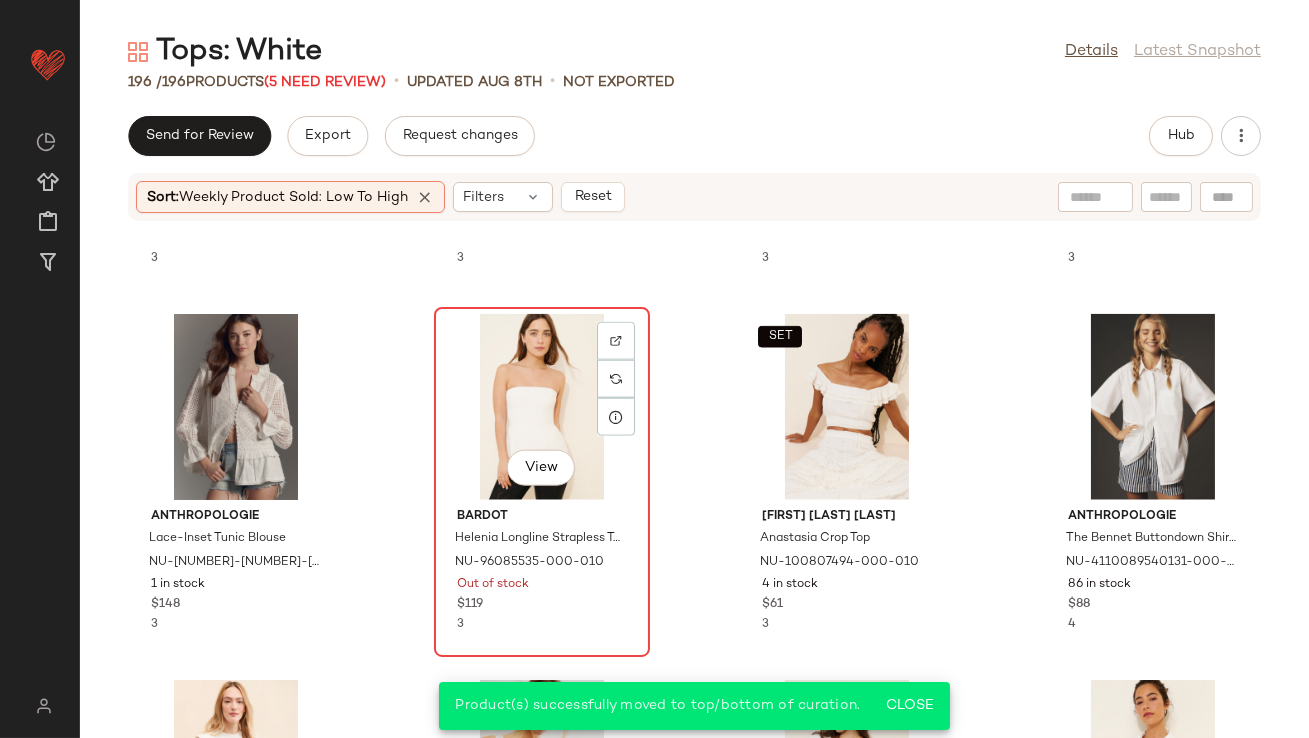 scroll, scrollTop: 4722, scrollLeft: 0, axis: vertical 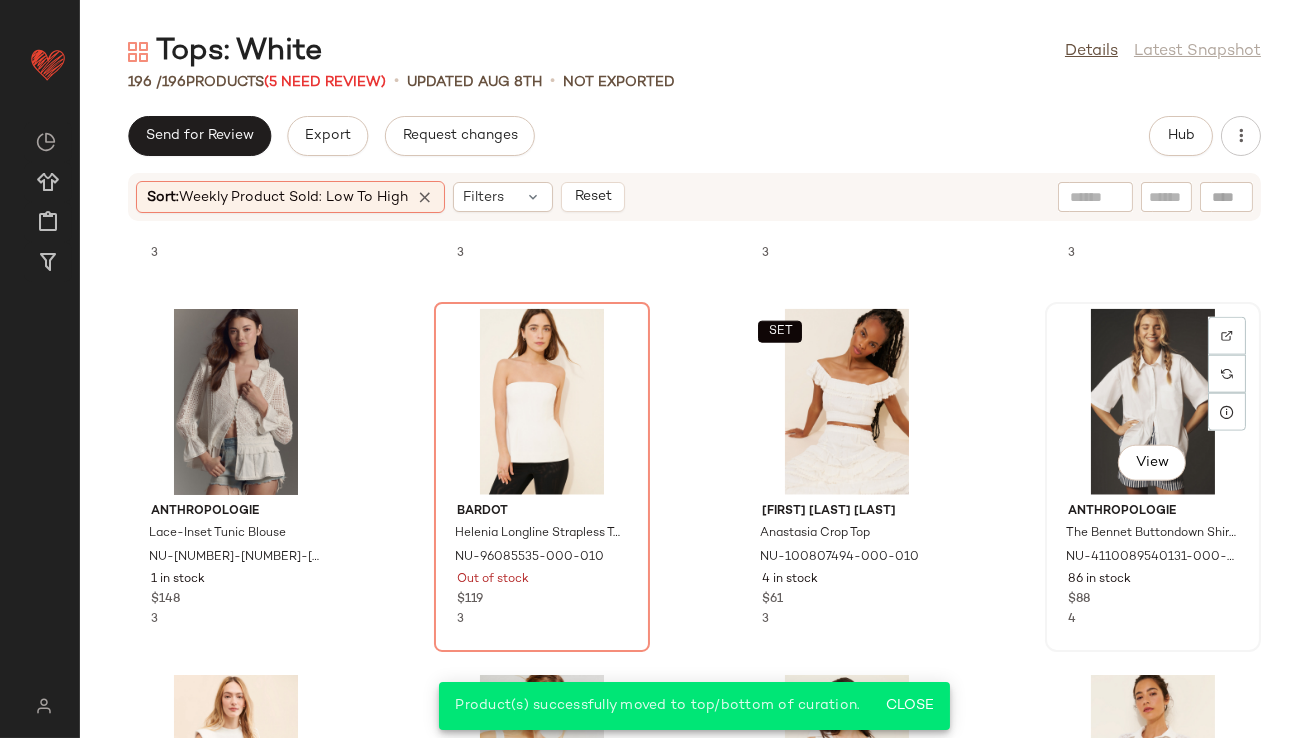 click on "View" 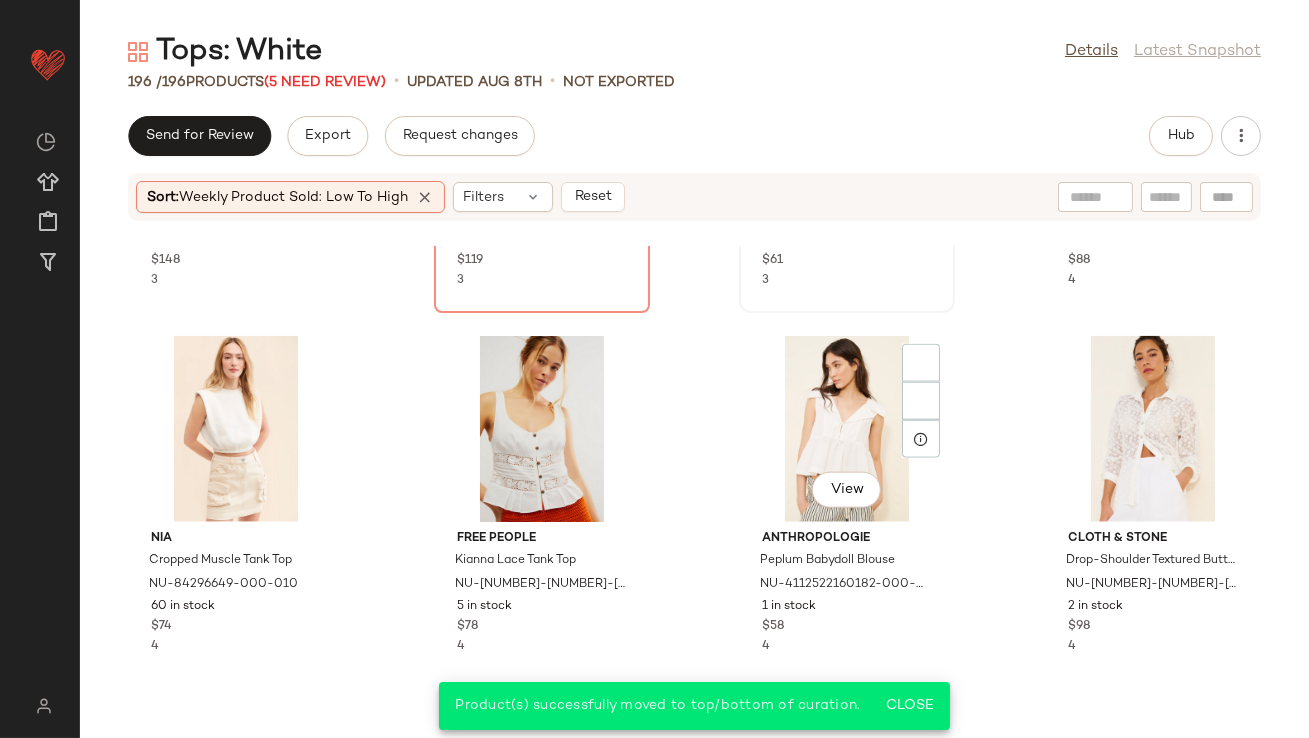 scroll, scrollTop: 5062, scrollLeft: 0, axis: vertical 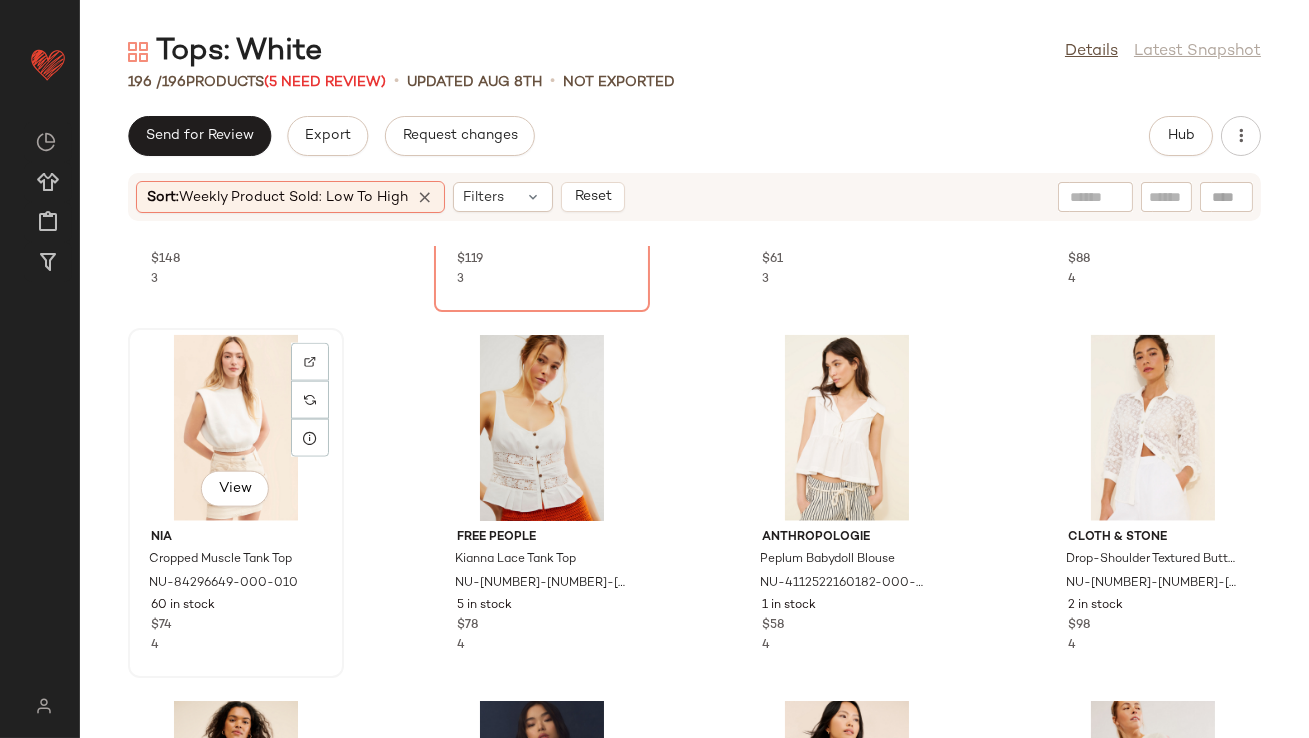 click on "View" 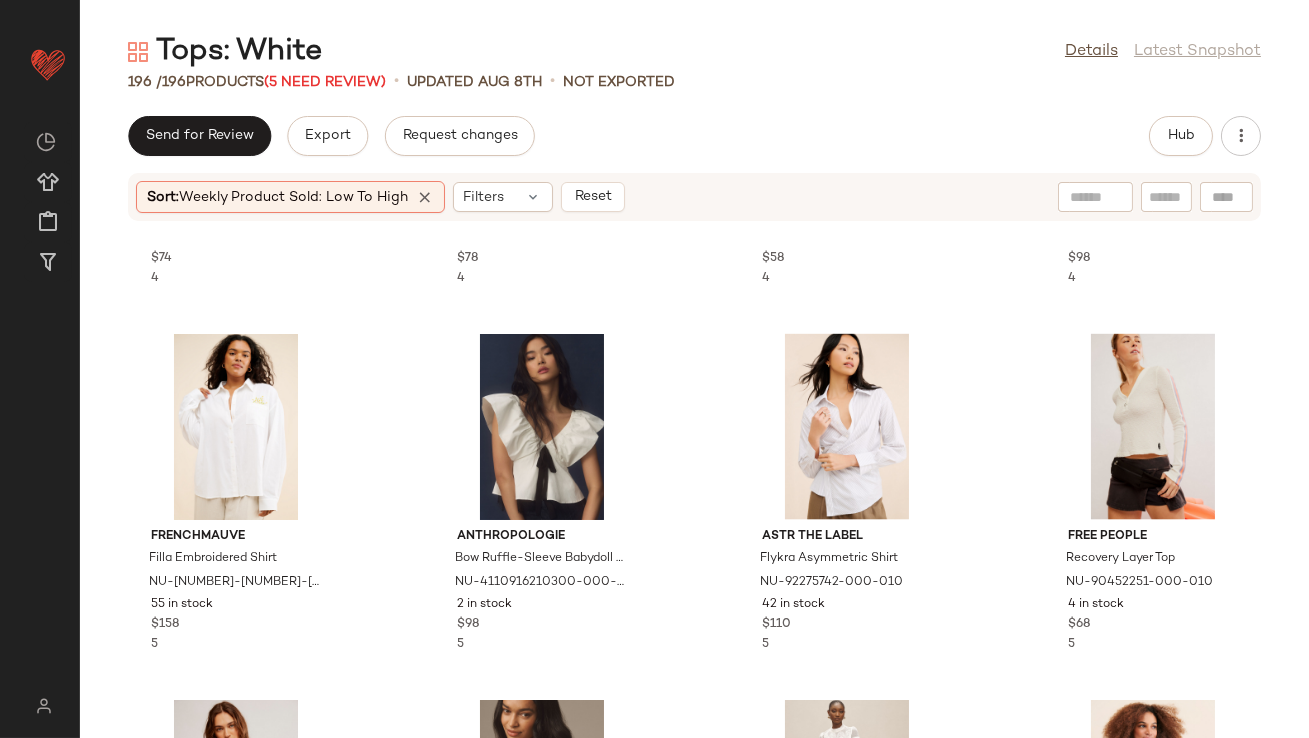 scroll, scrollTop: 5432, scrollLeft: 0, axis: vertical 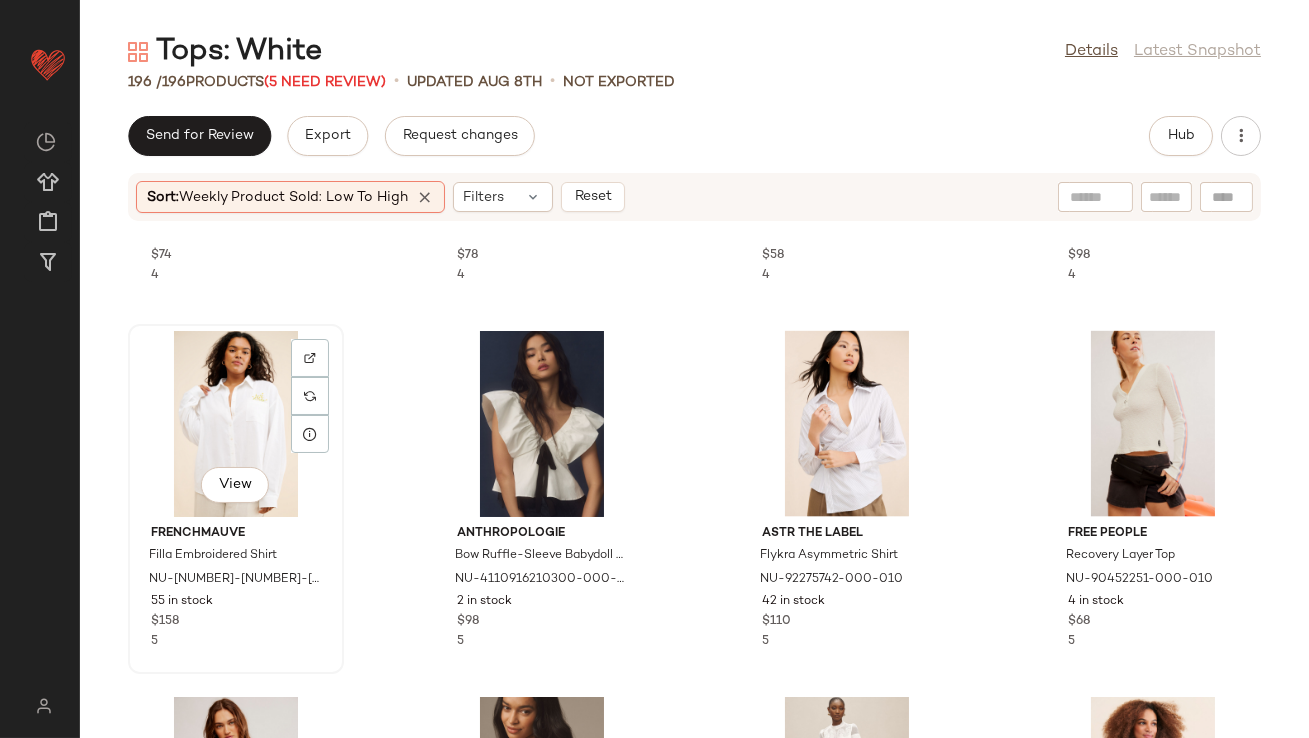 click on "View" 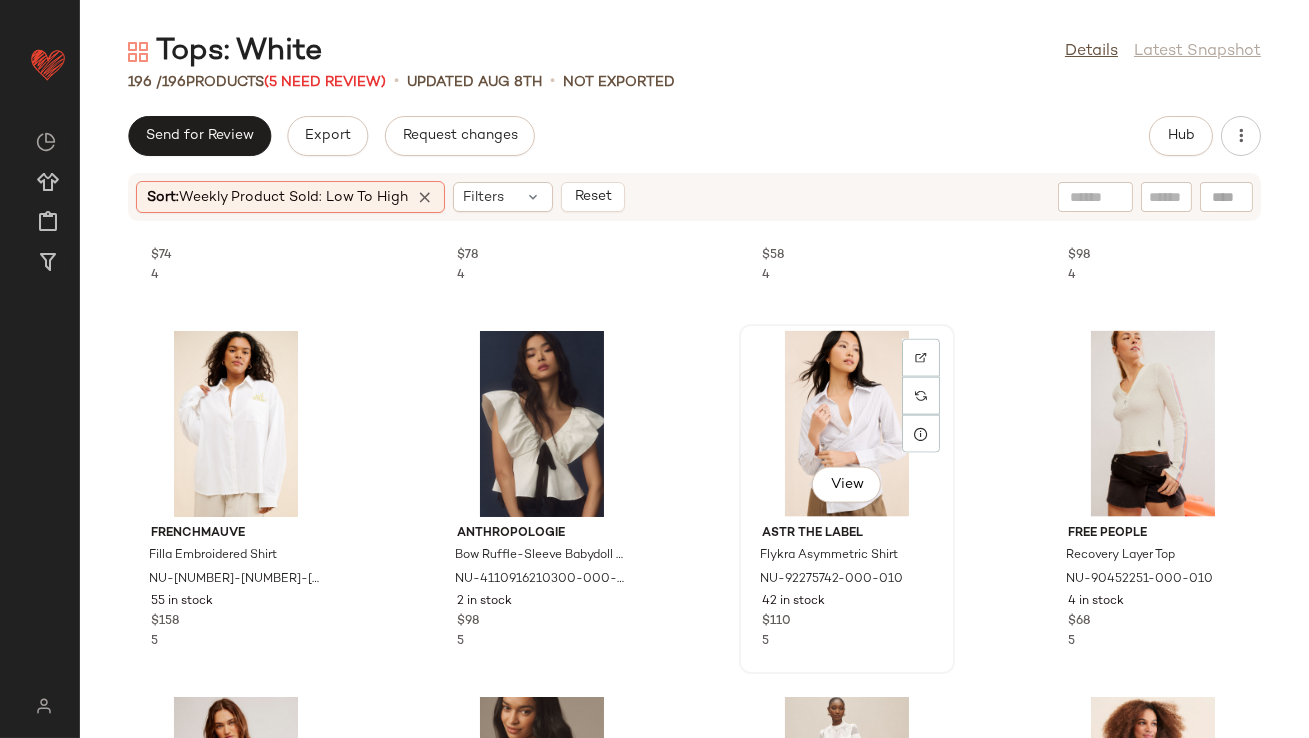 click on "View" 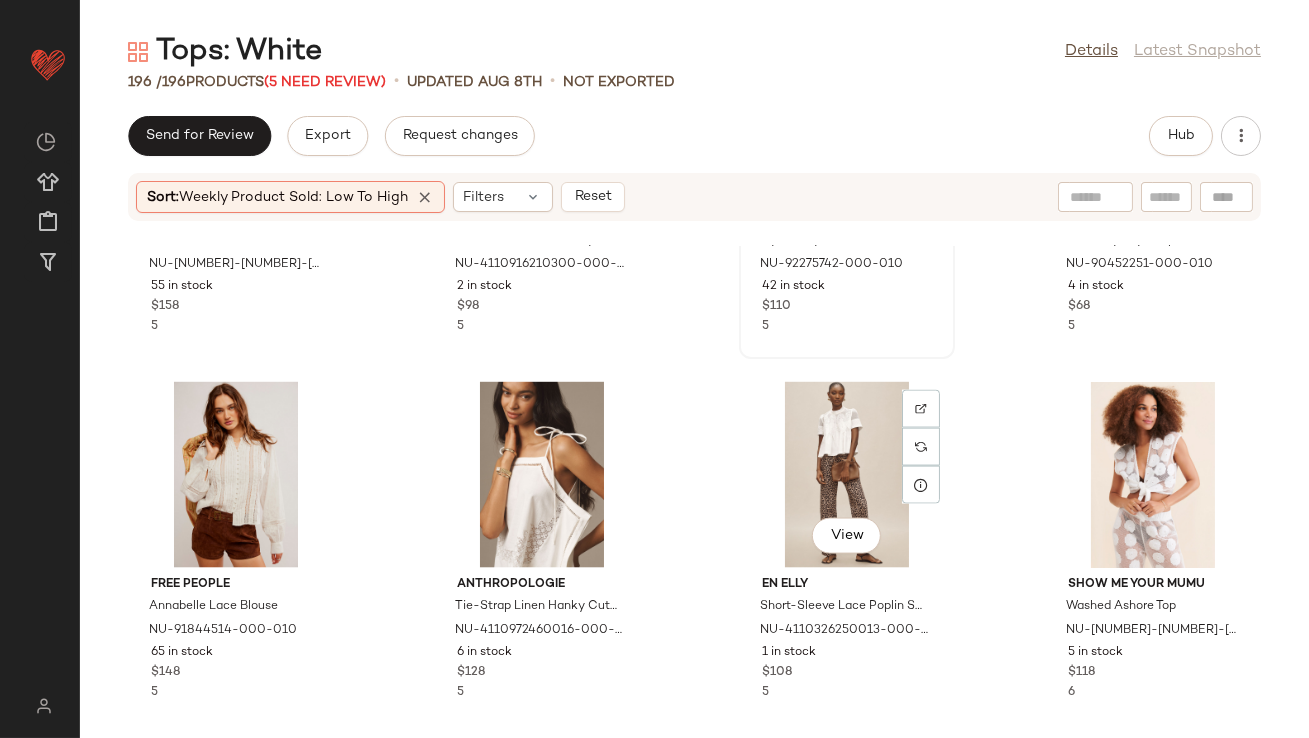scroll, scrollTop: 5809, scrollLeft: 0, axis: vertical 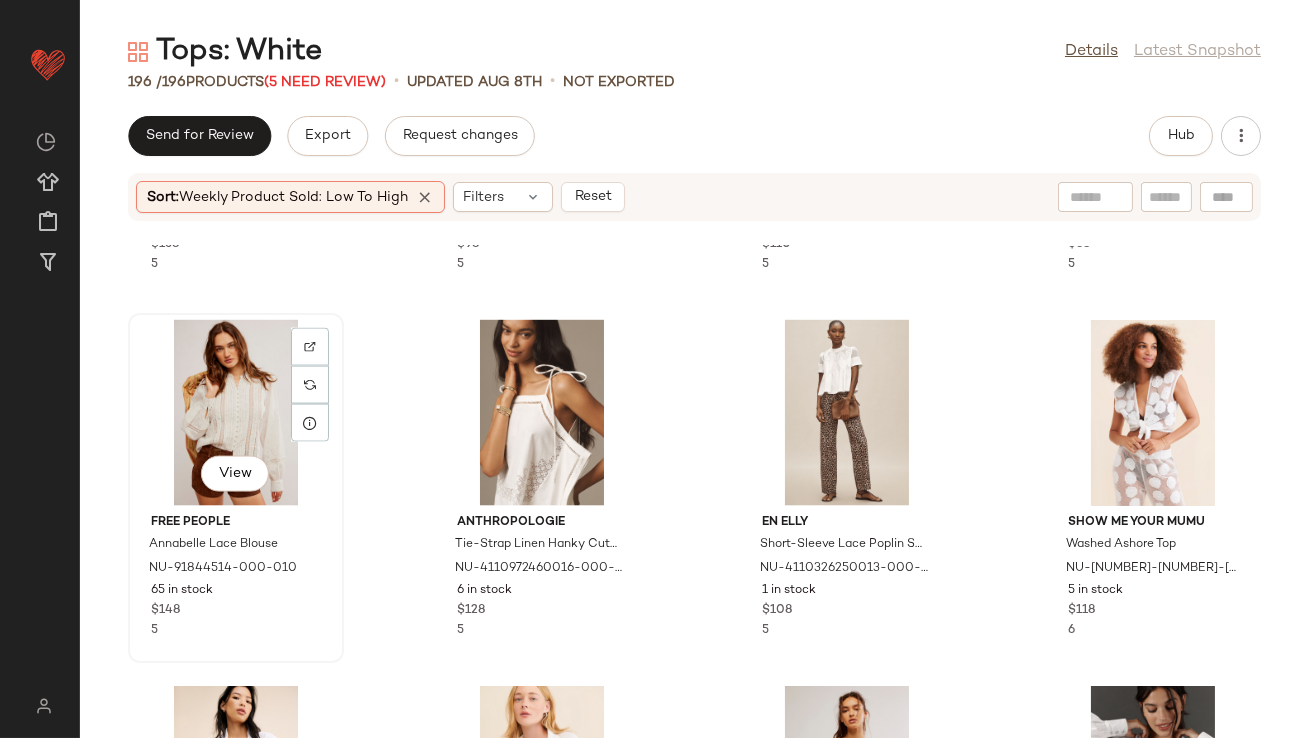 click on "View" 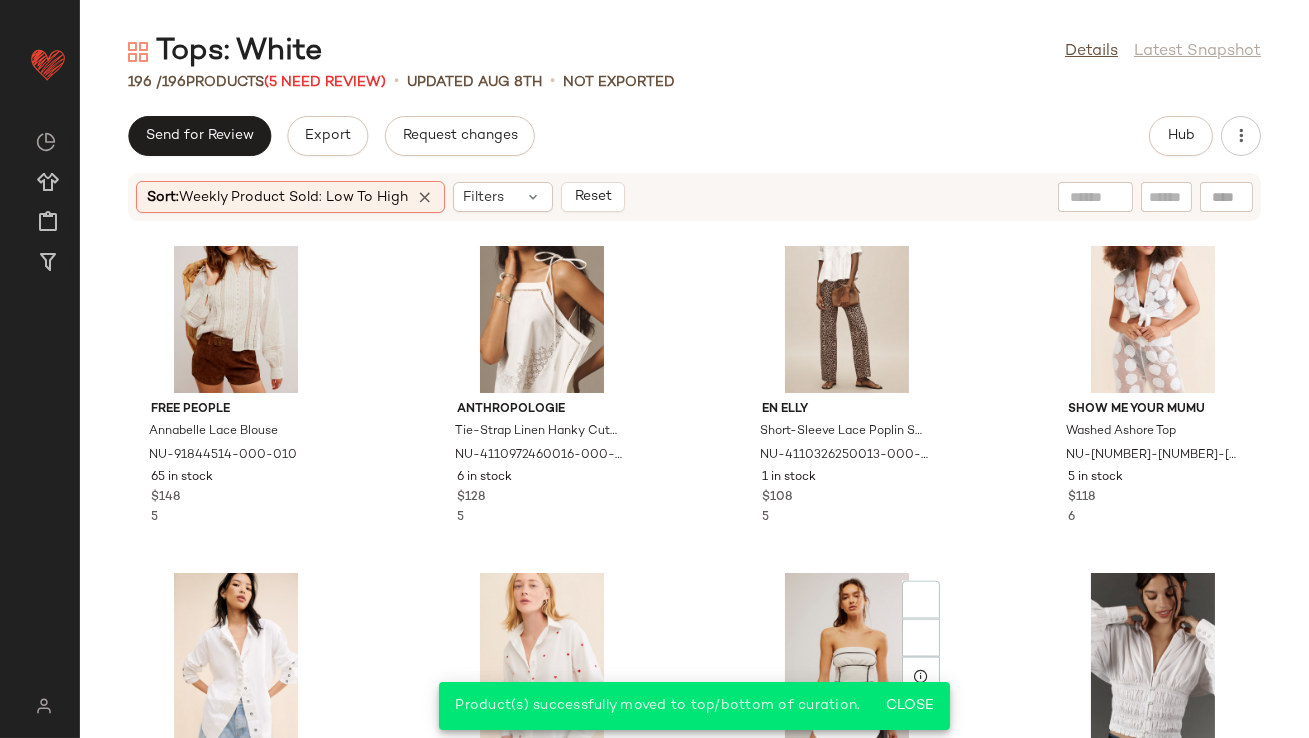 scroll, scrollTop: 6123, scrollLeft: 0, axis: vertical 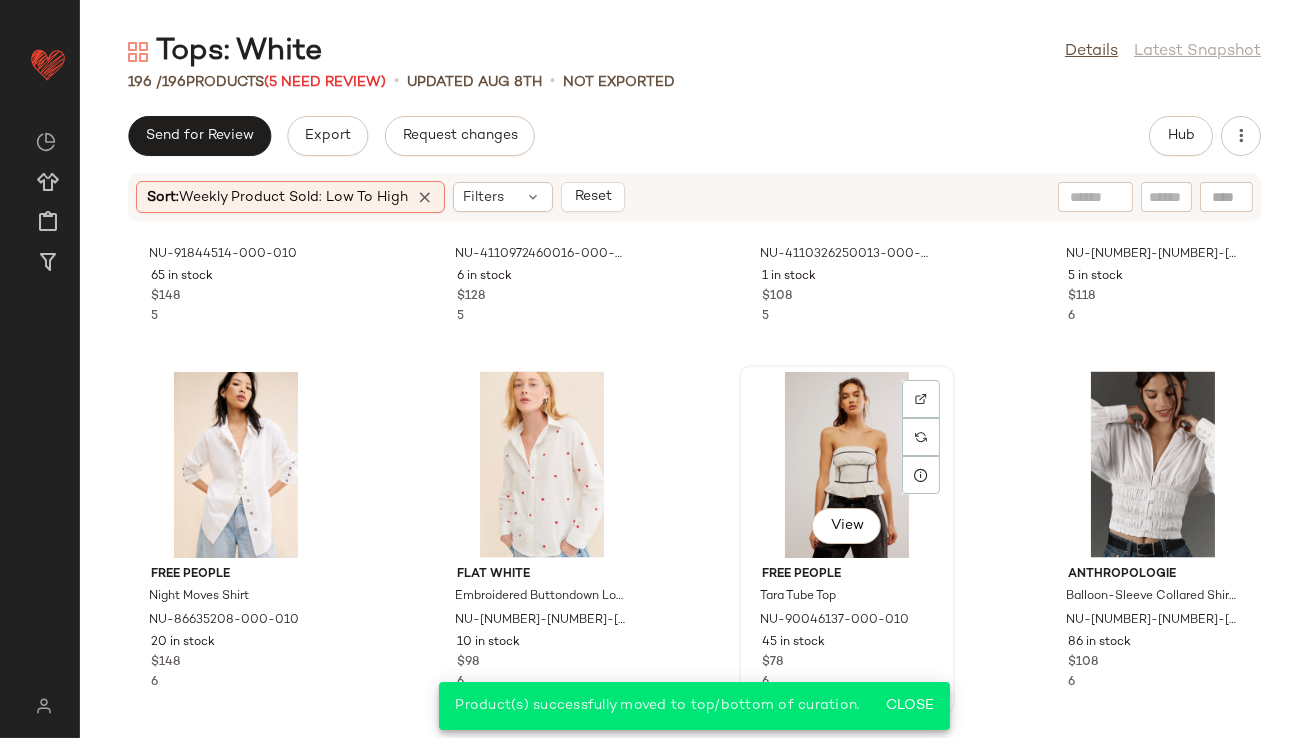 click on "View" 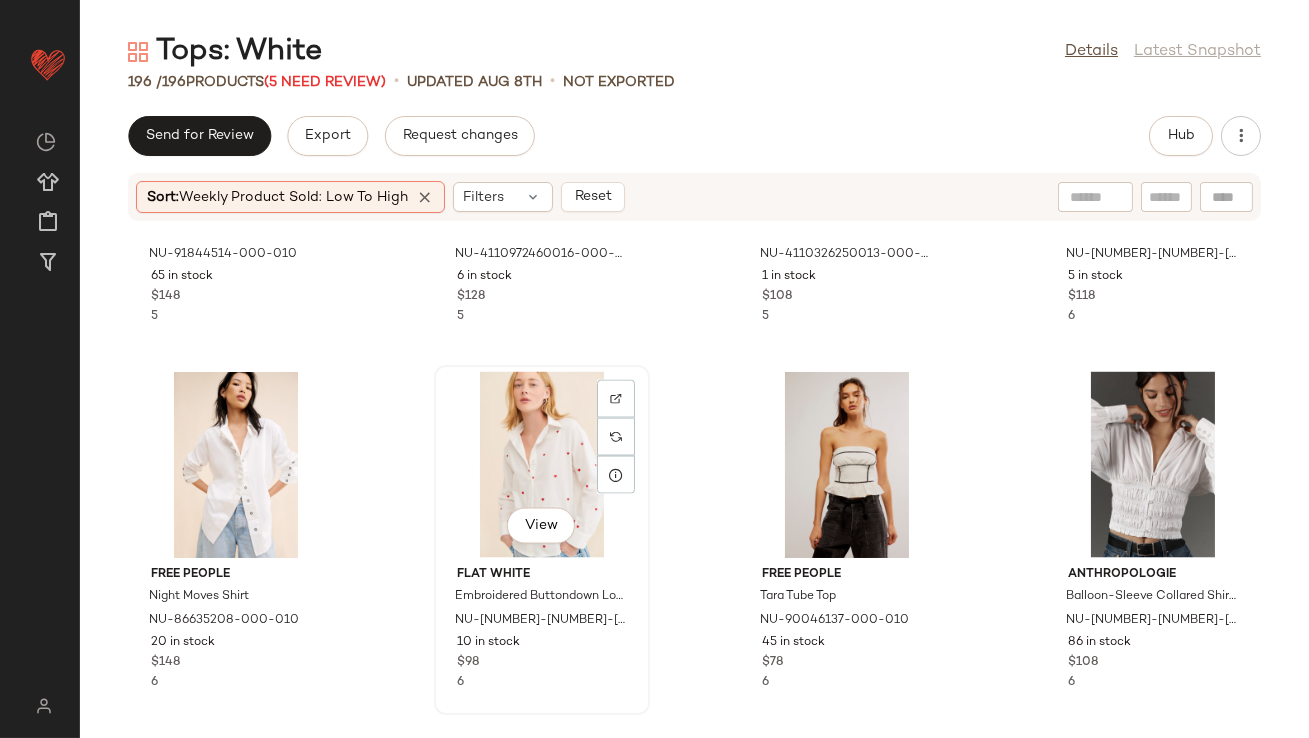 click on "View" 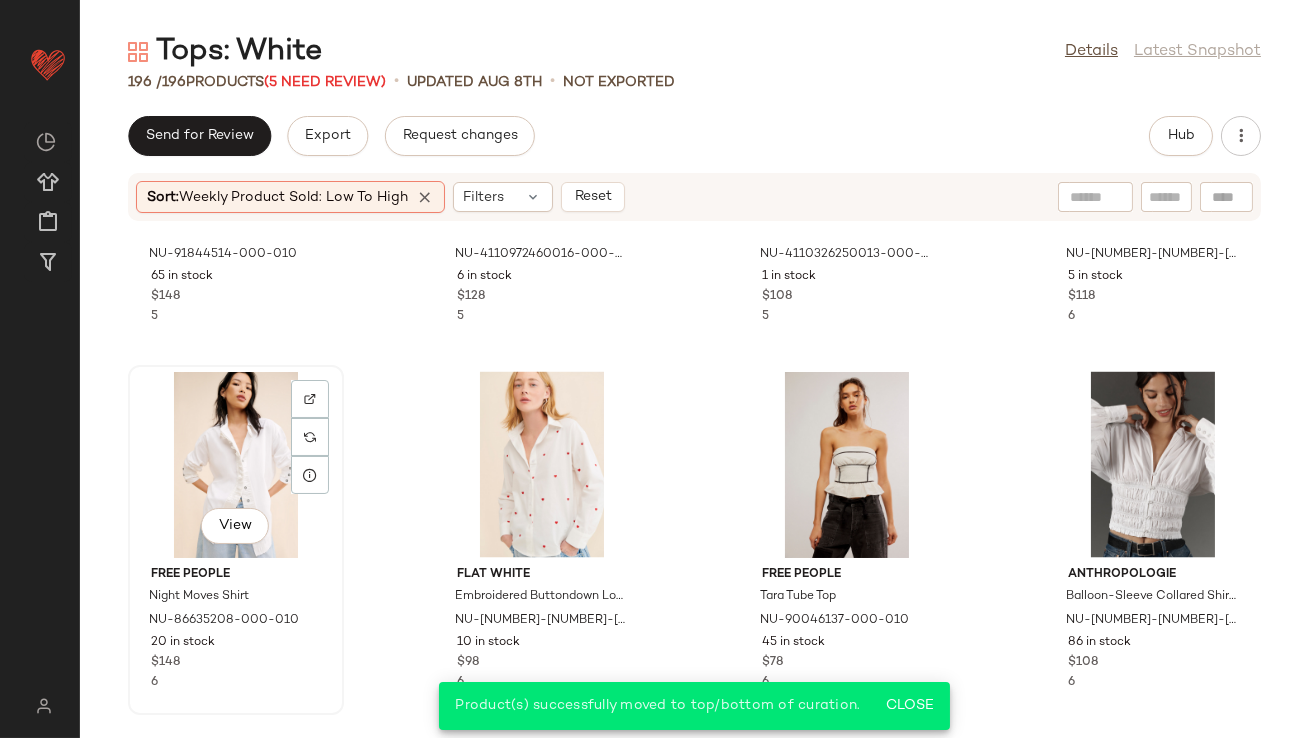 click on "View" 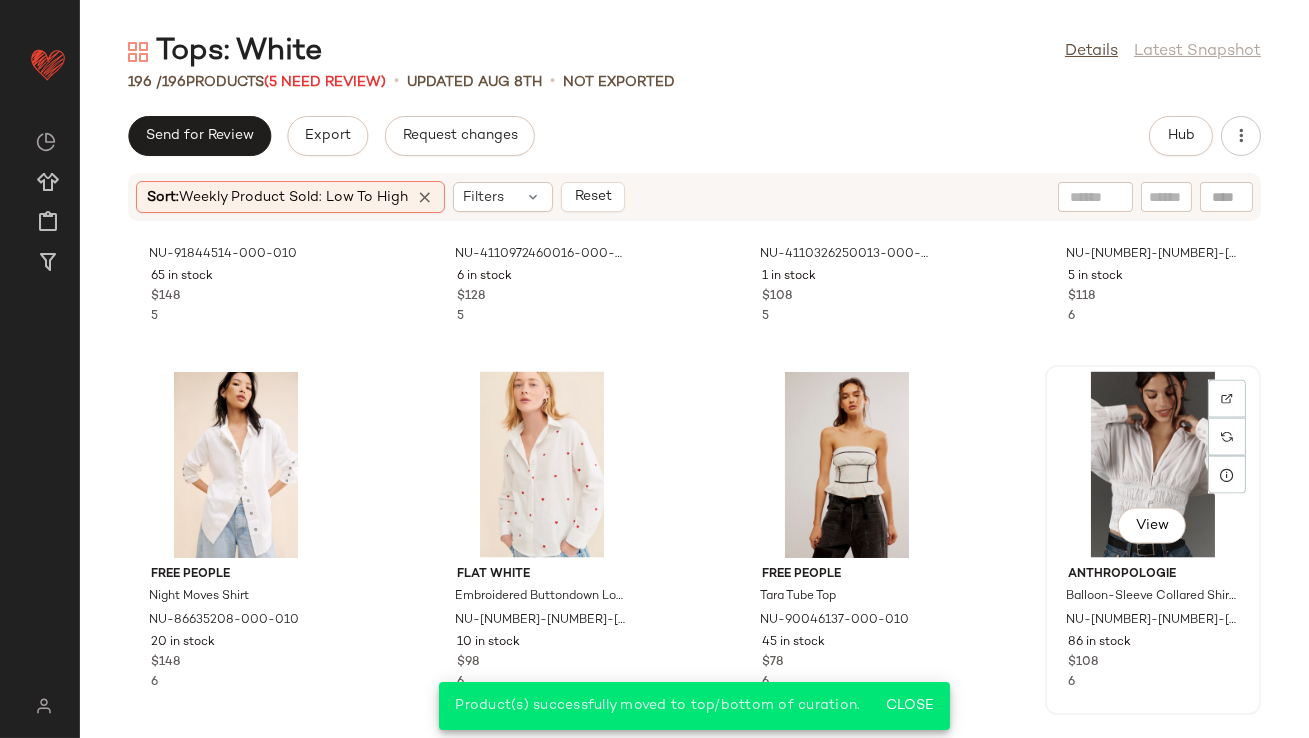 click on "View" 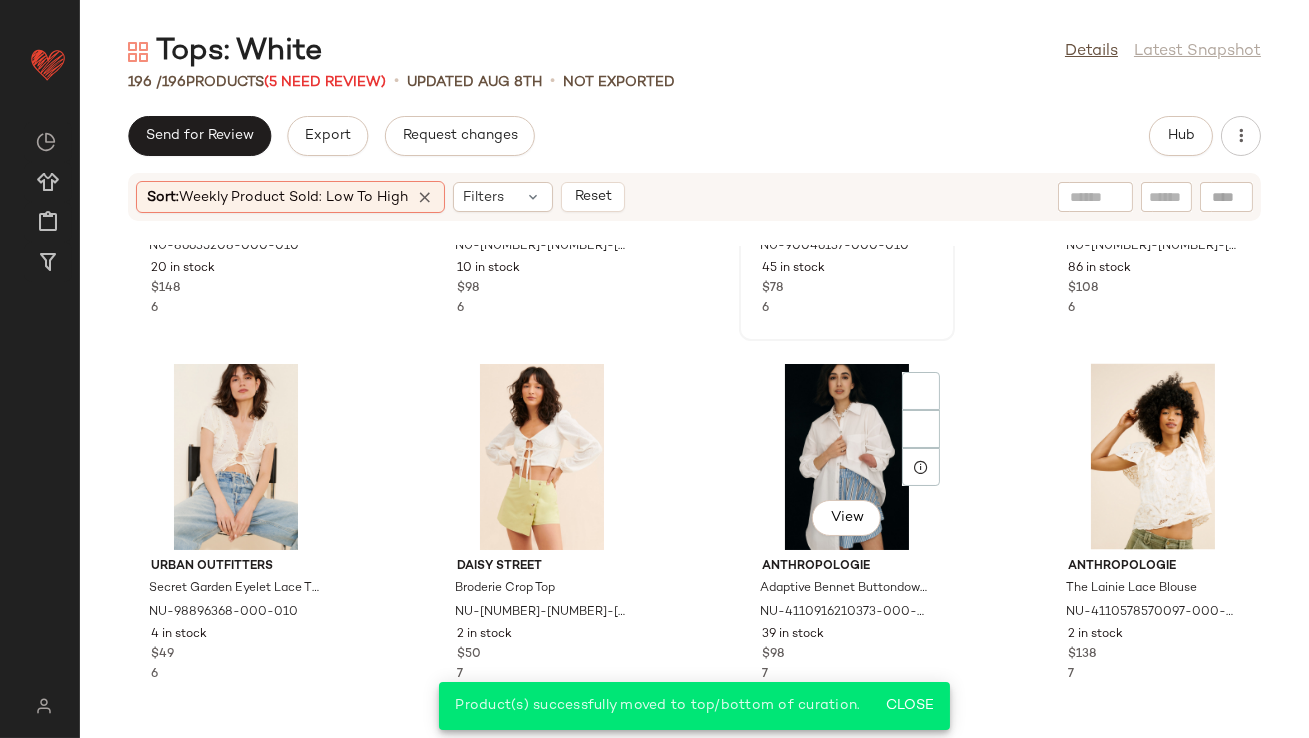 scroll, scrollTop: 6593, scrollLeft: 0, axis: vertical 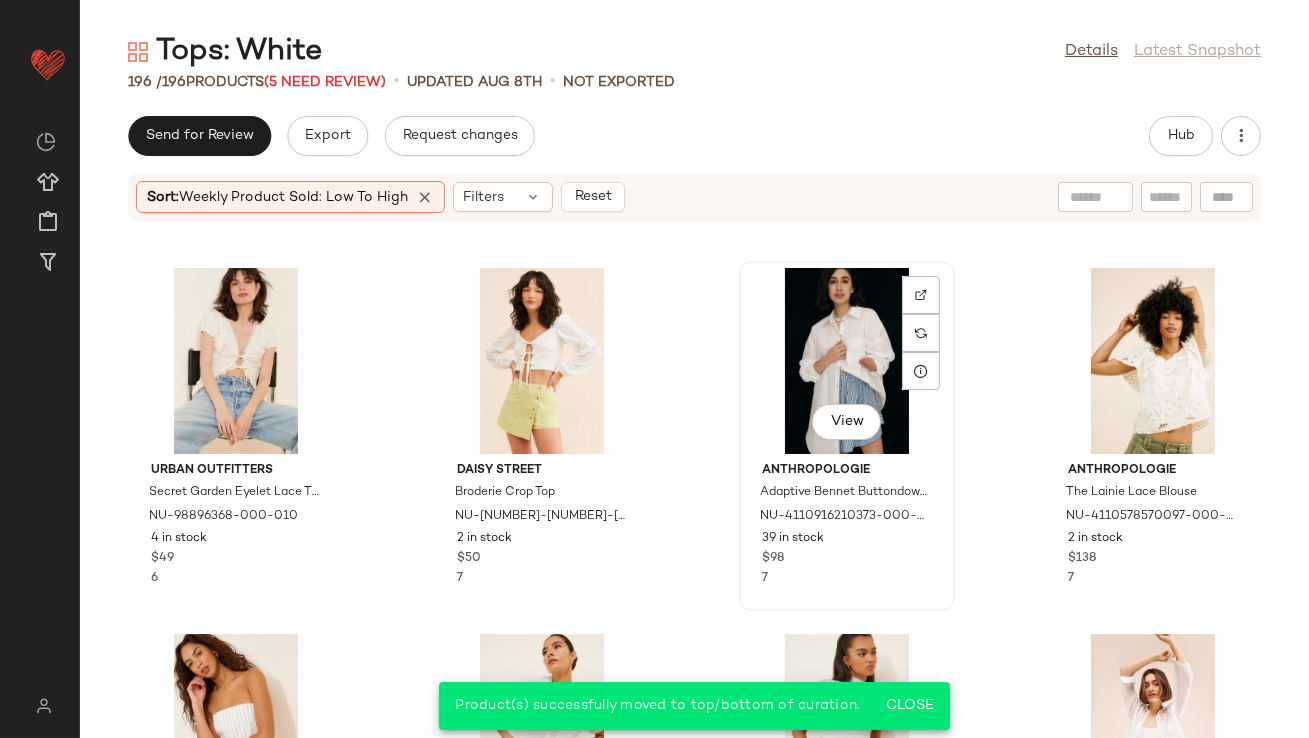 click on "View" 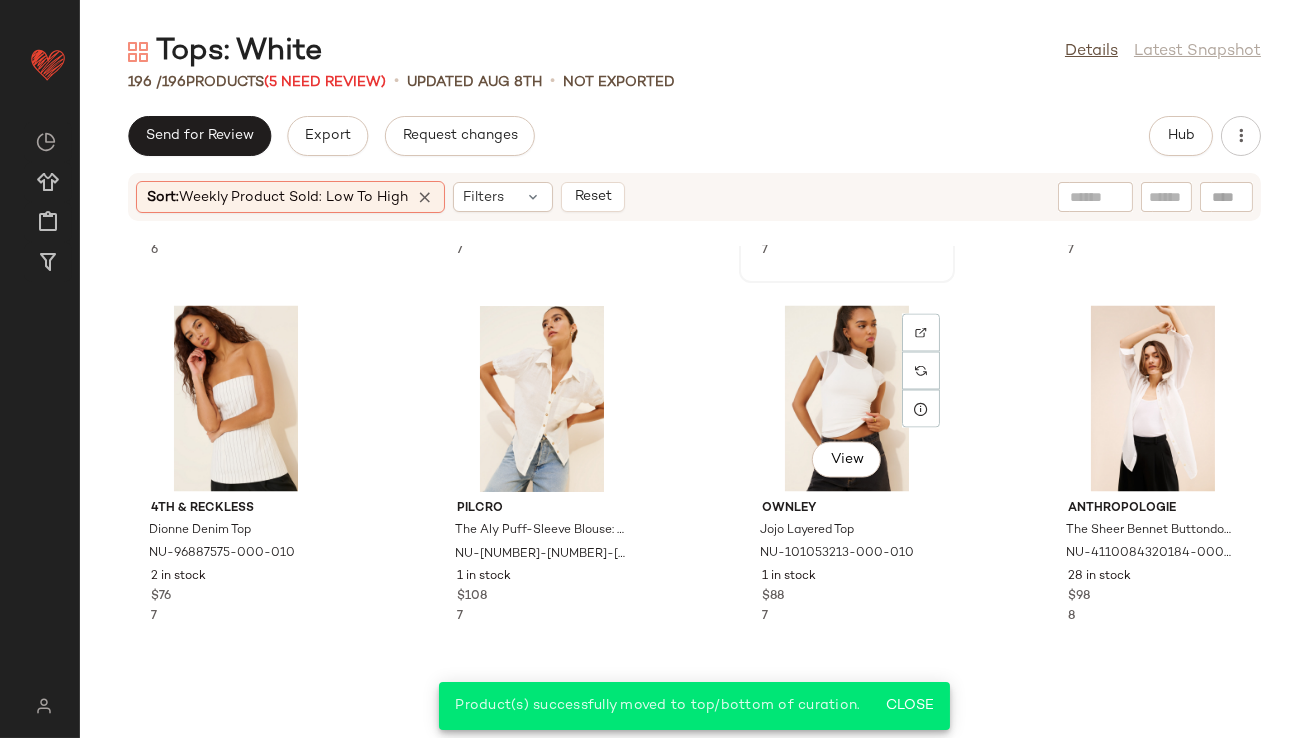 scroll, scrollTop: 6925, scrollLeft: 0, axis: vertical 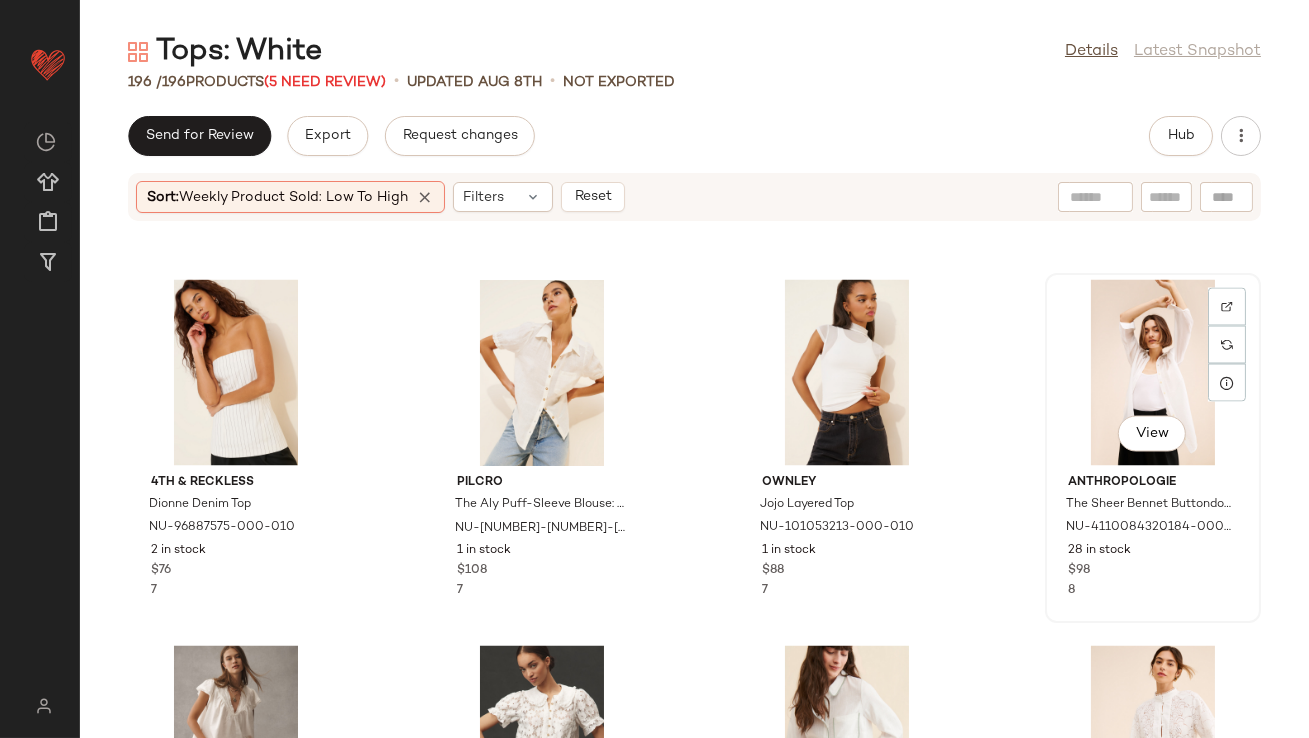 click on "View" 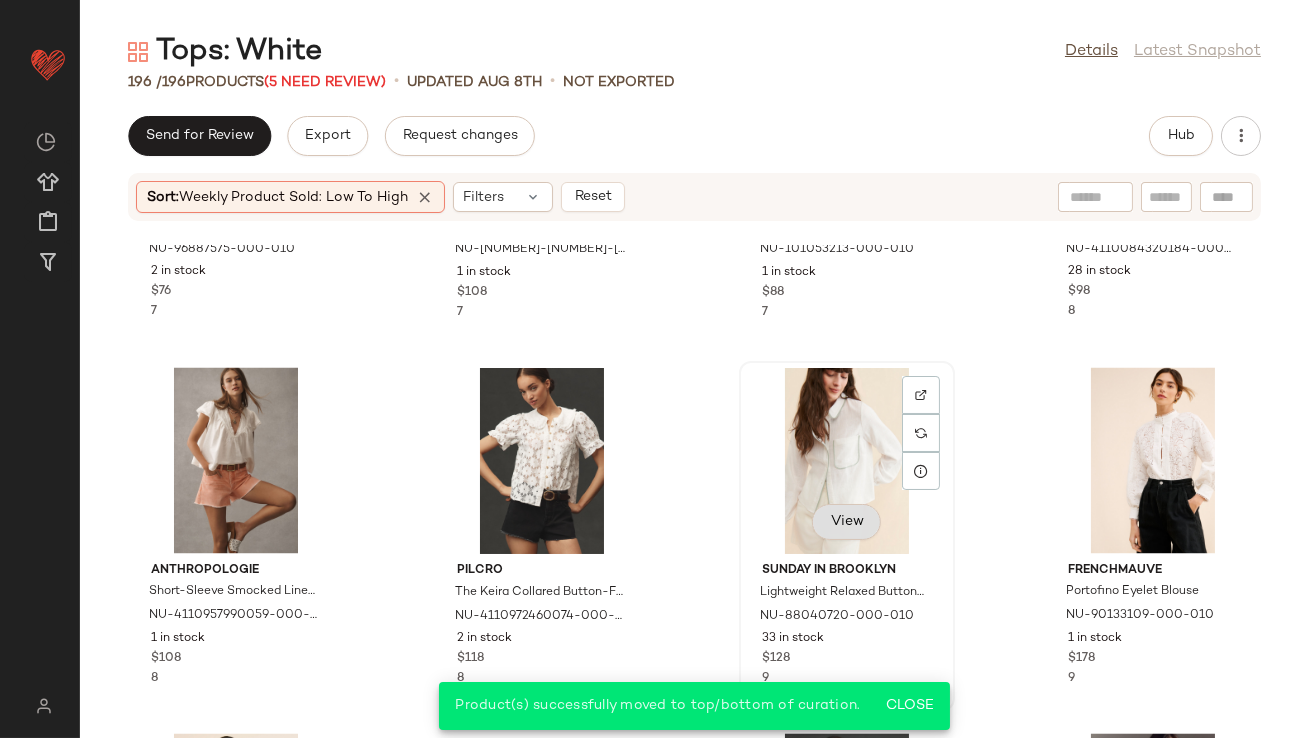 scroll, scrollTop: 7245, scrollLeft: 0, axis: vertical 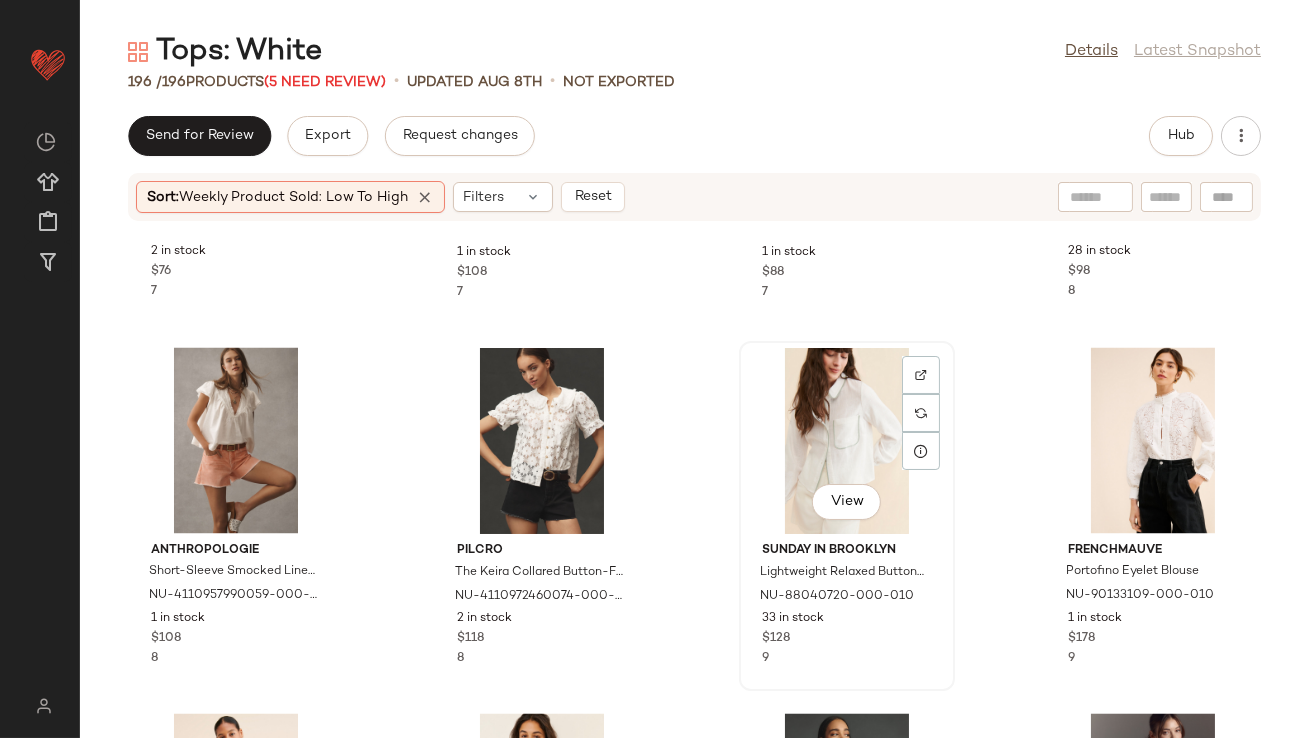 click on "View" 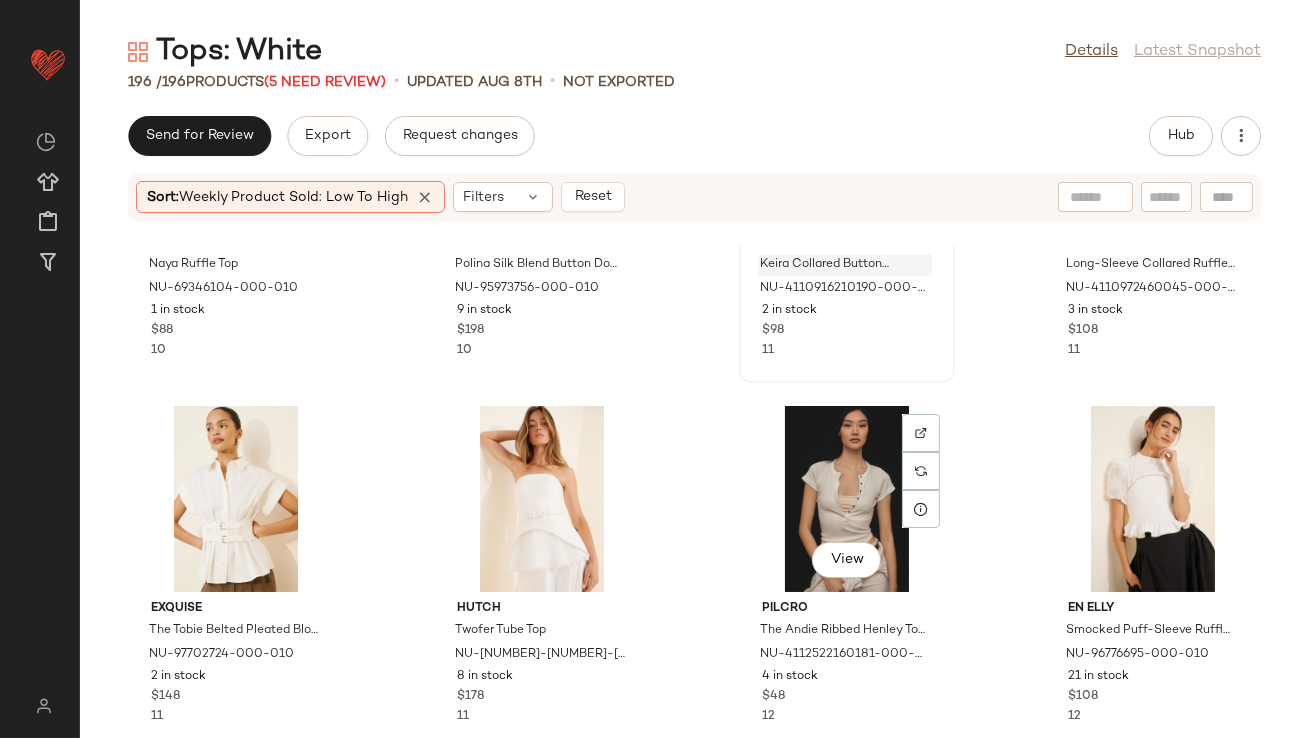 scroll, scrollTop: 7922, scrollLeft: 0, axis: vertical 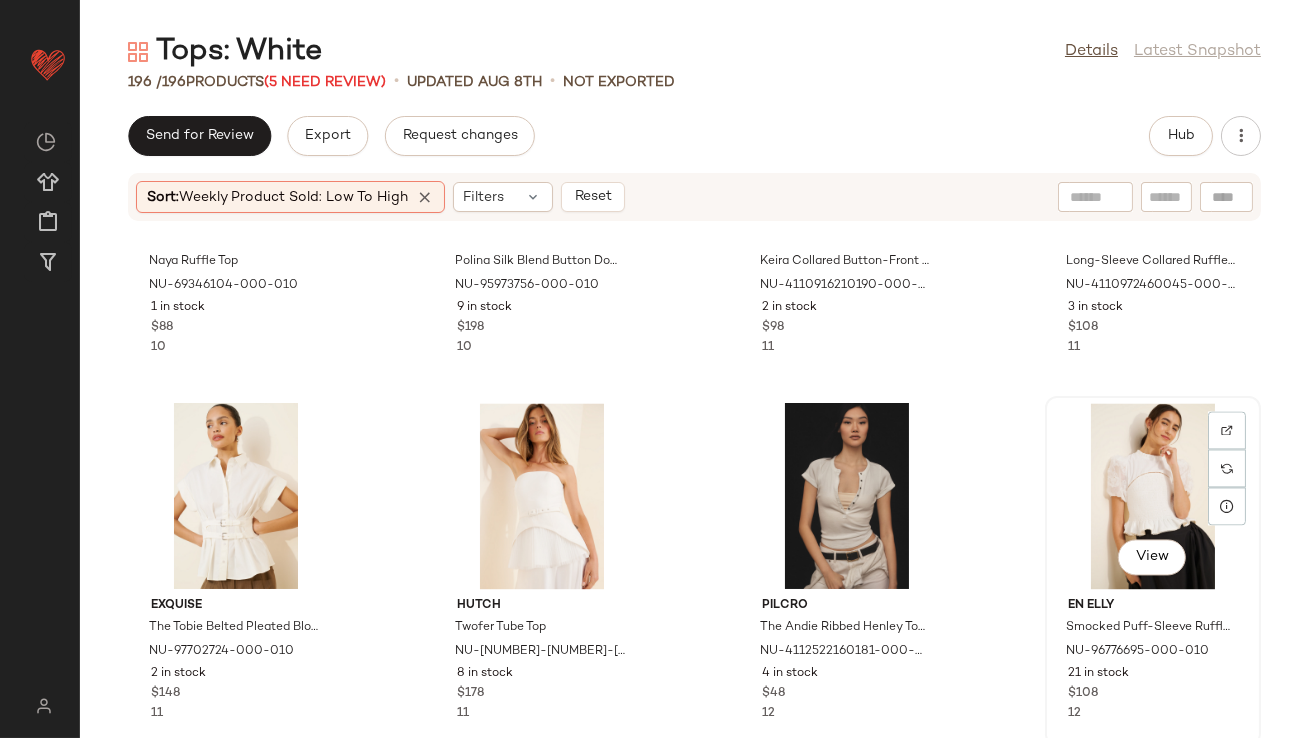 click on "View" 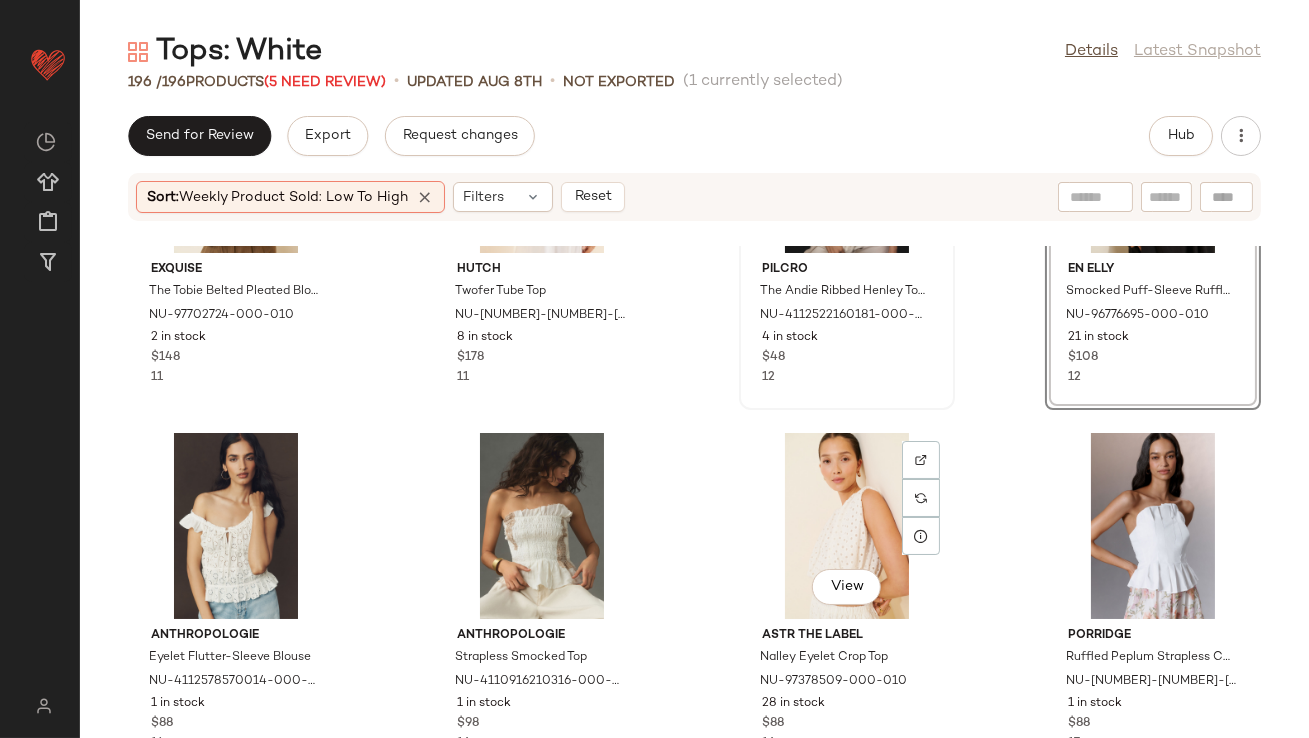 scroll, scrollTop: 8309, scrollLeft: 0, axis: vertical 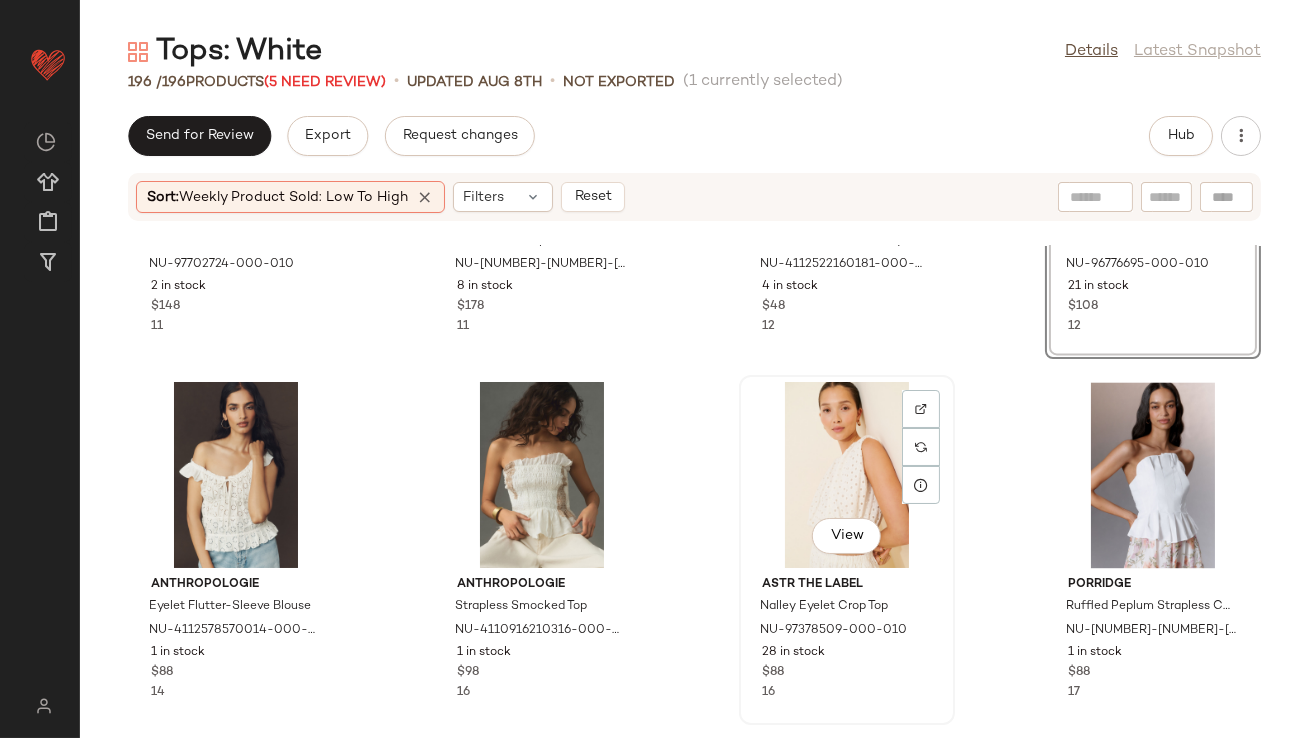 click on "View" 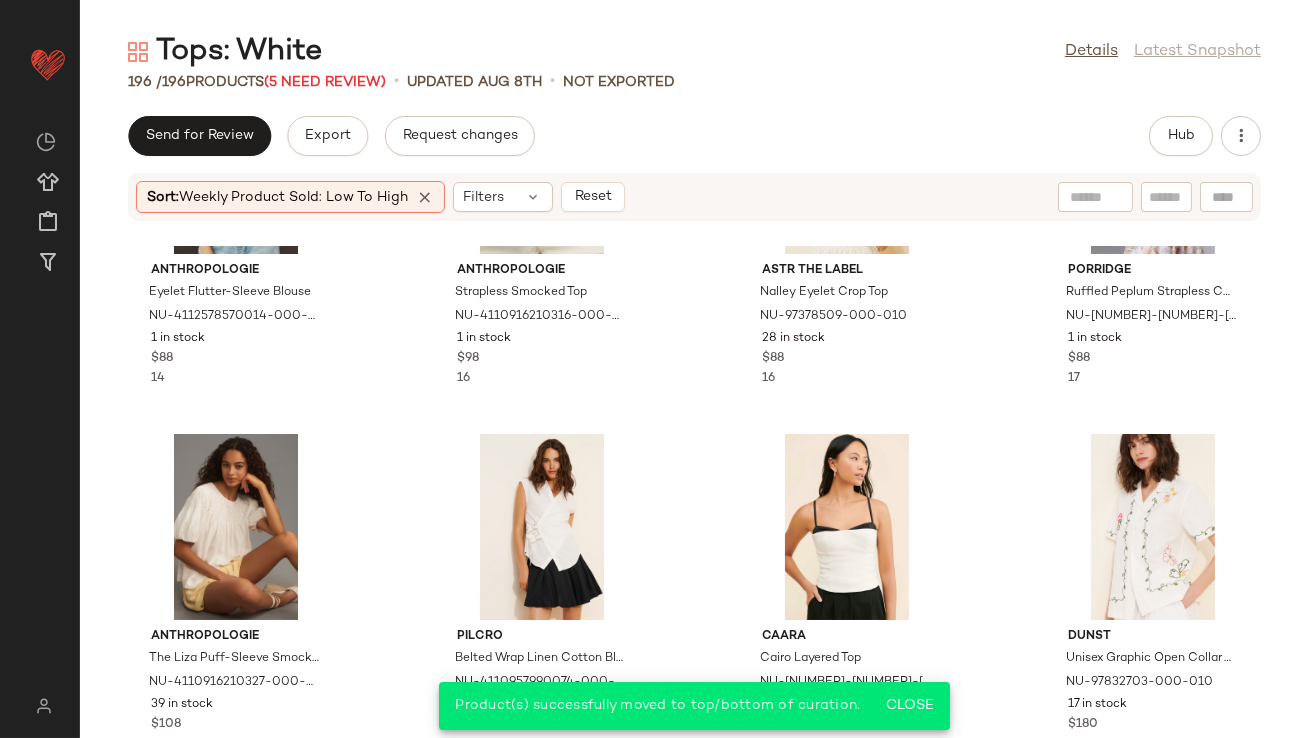 scroll, scrollTop: 8685, scrollLeft: 0, axis: vertical 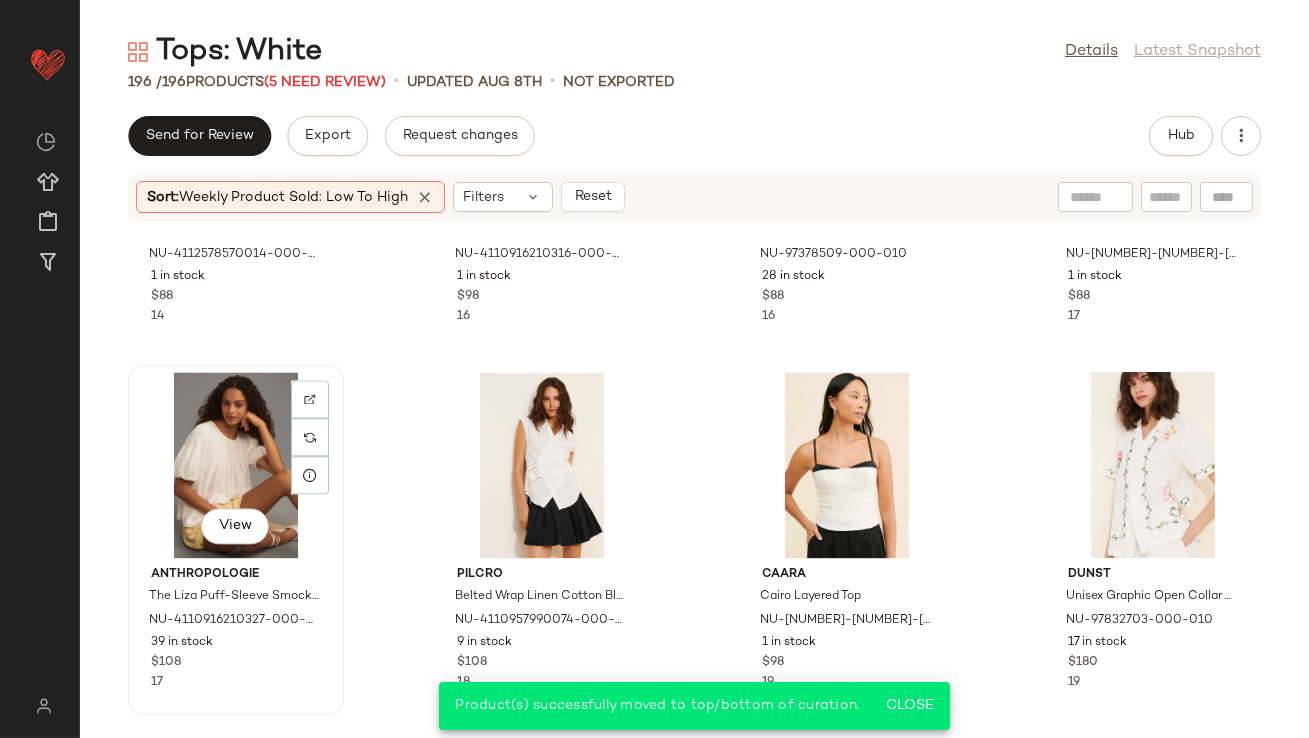 click on "View" 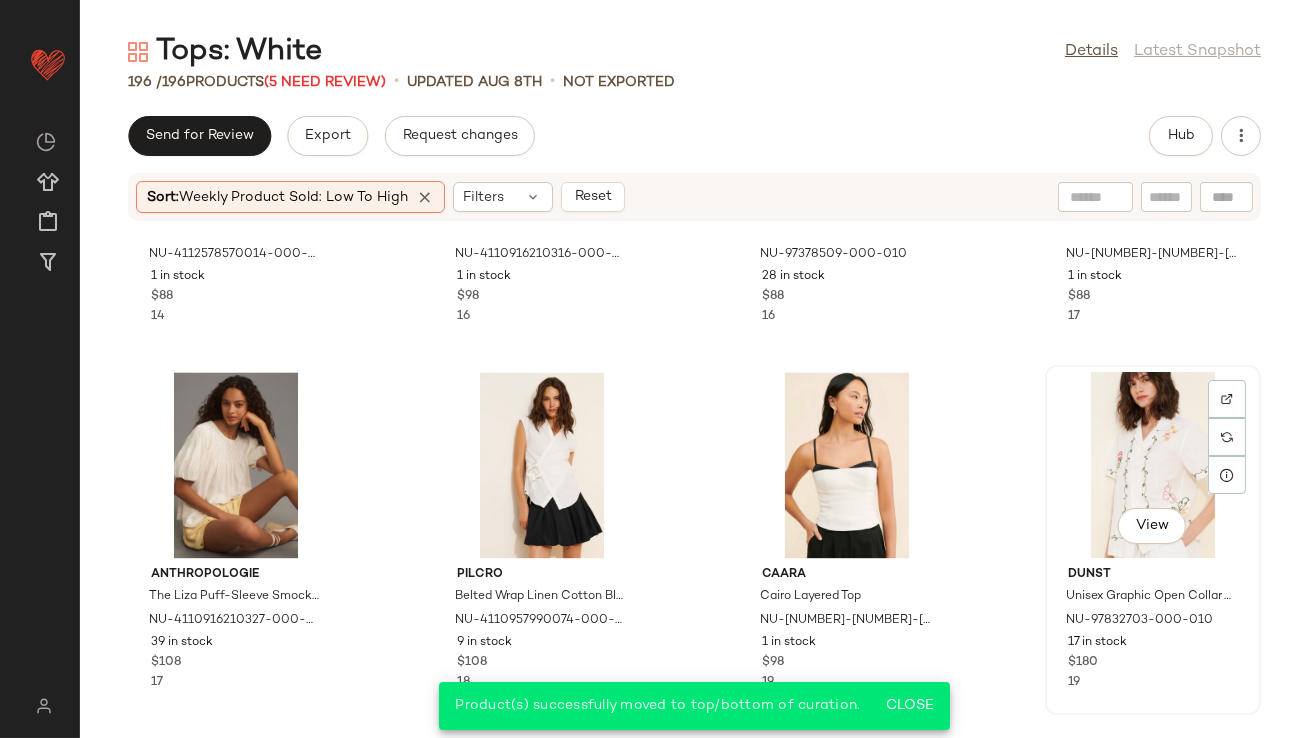 click on "View" 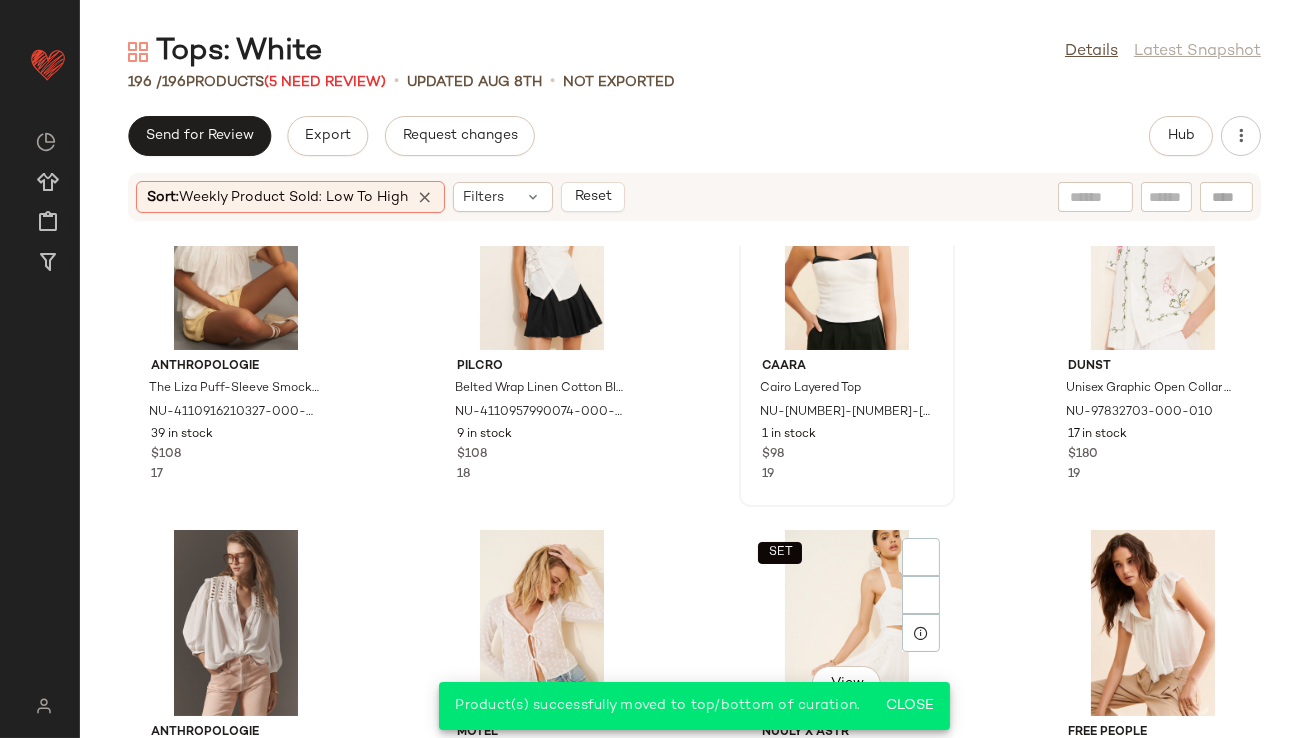 scroll, scrollTop: 9157, scrollLeft: 0, axis: vertical 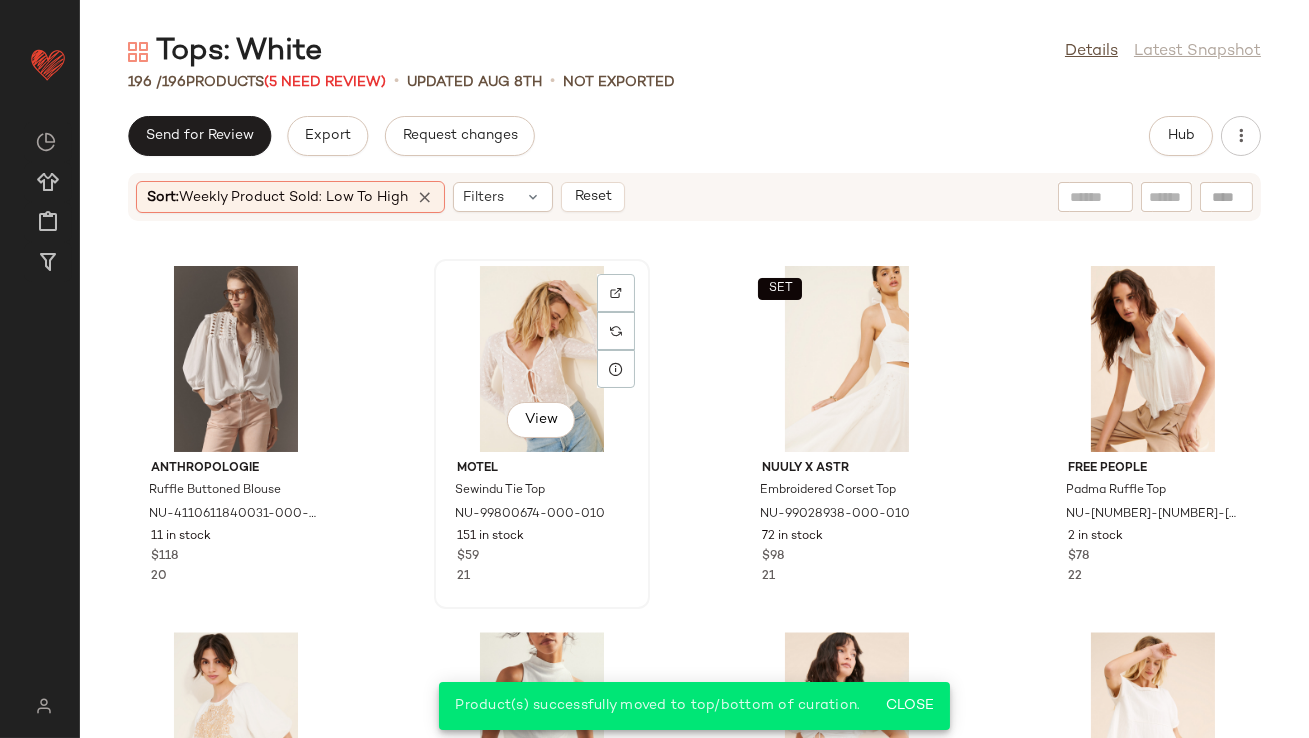 click on "View" 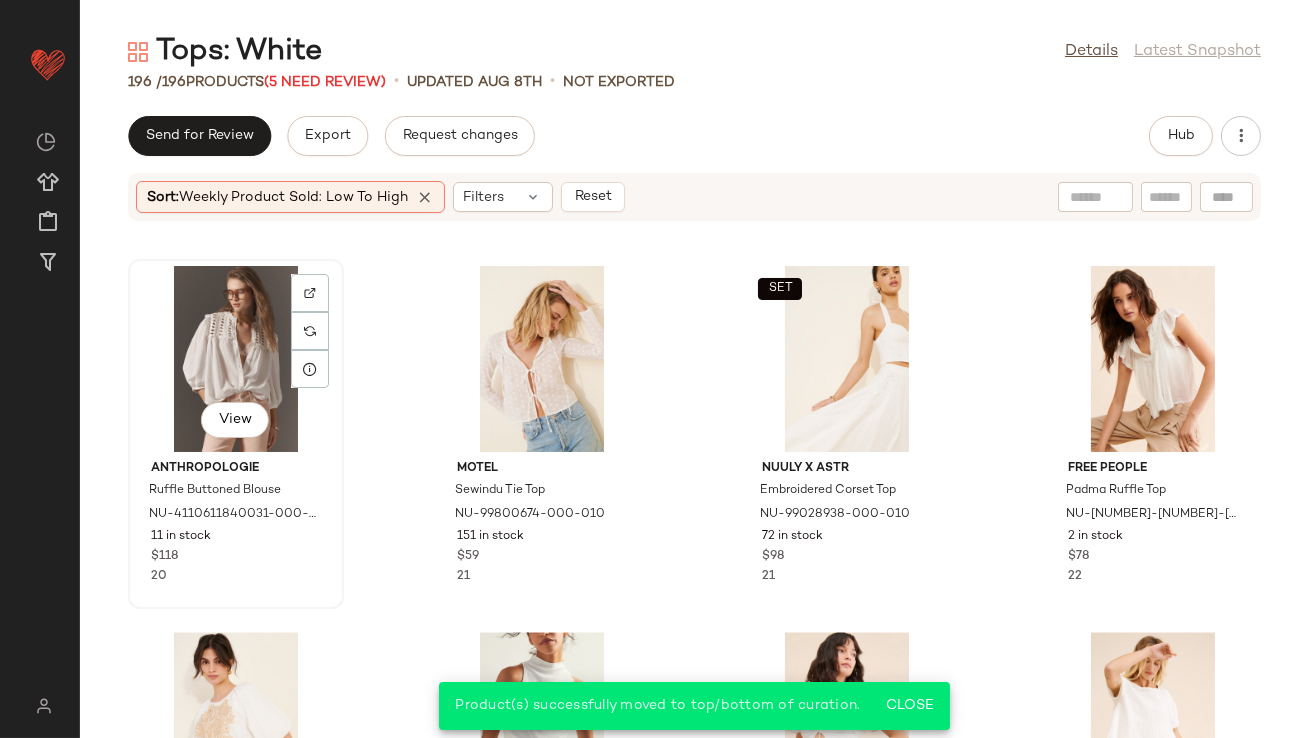 click on "View" 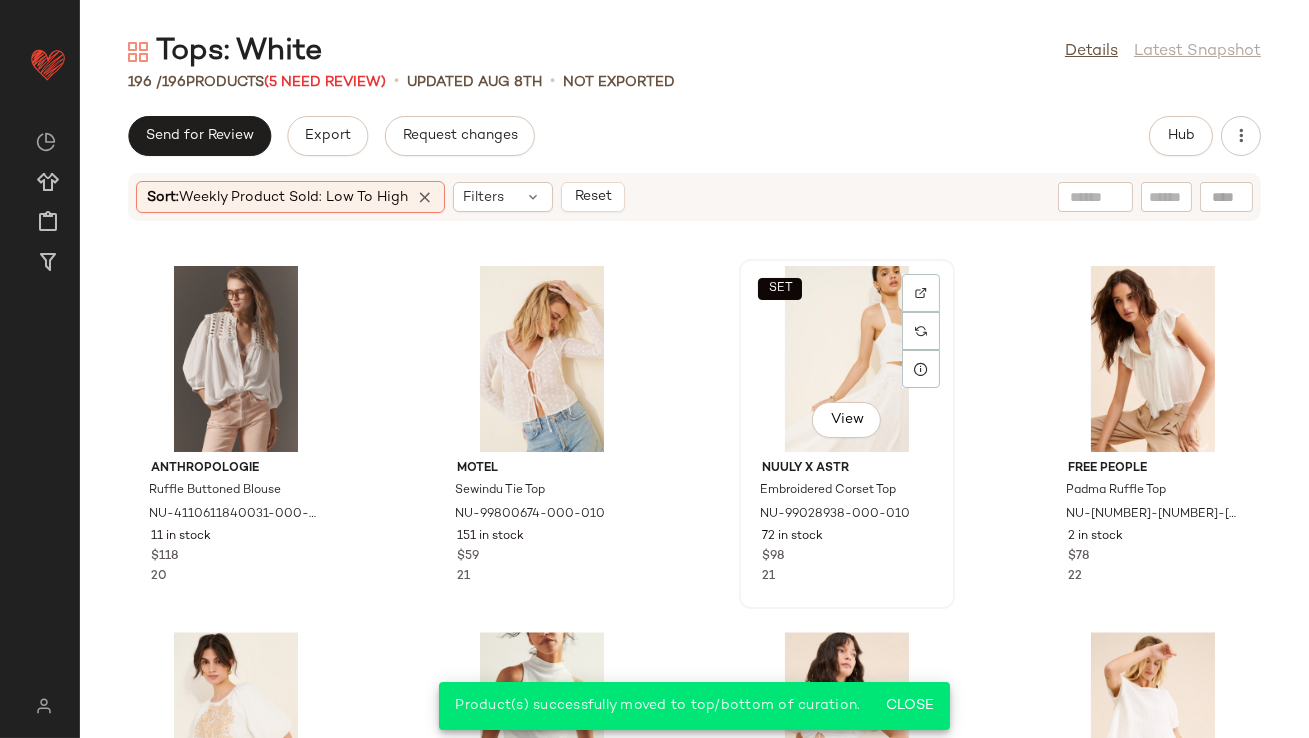 click on "SET   View" 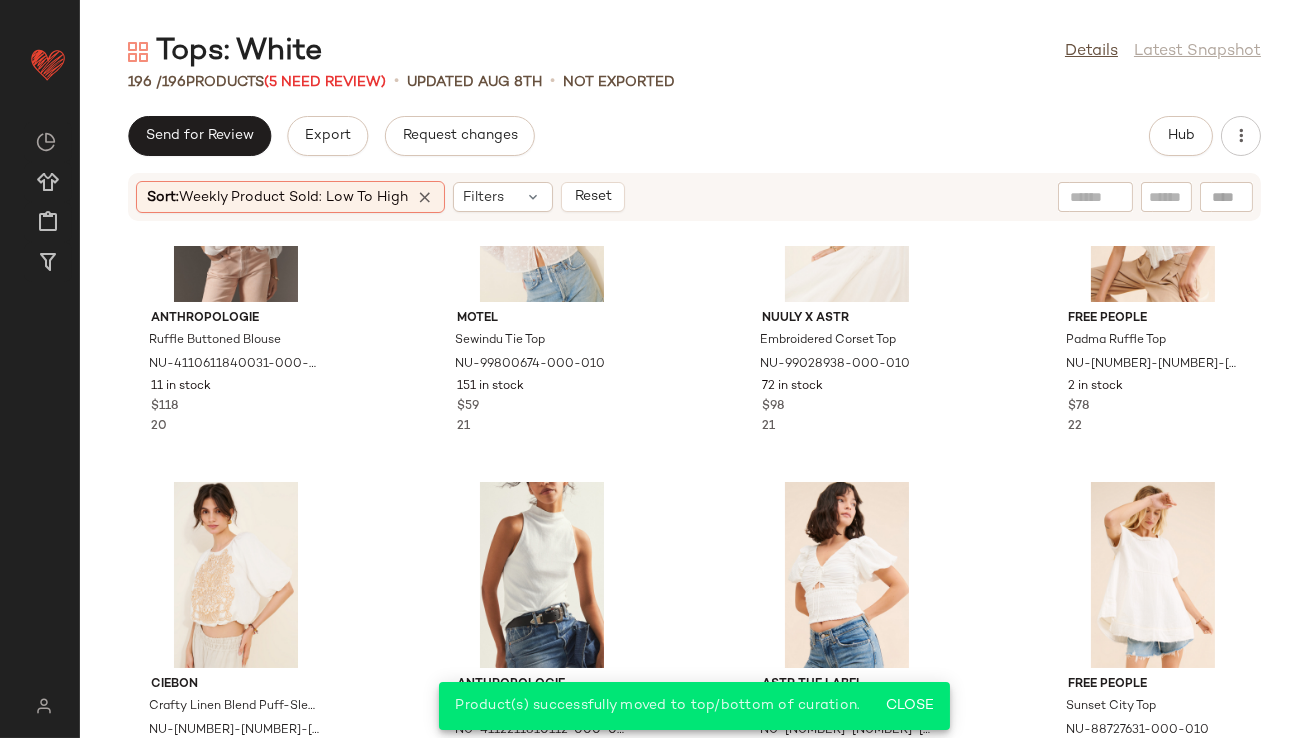 scroll, scrollTop: 9427, scrollLeft: 0, axis: vertical 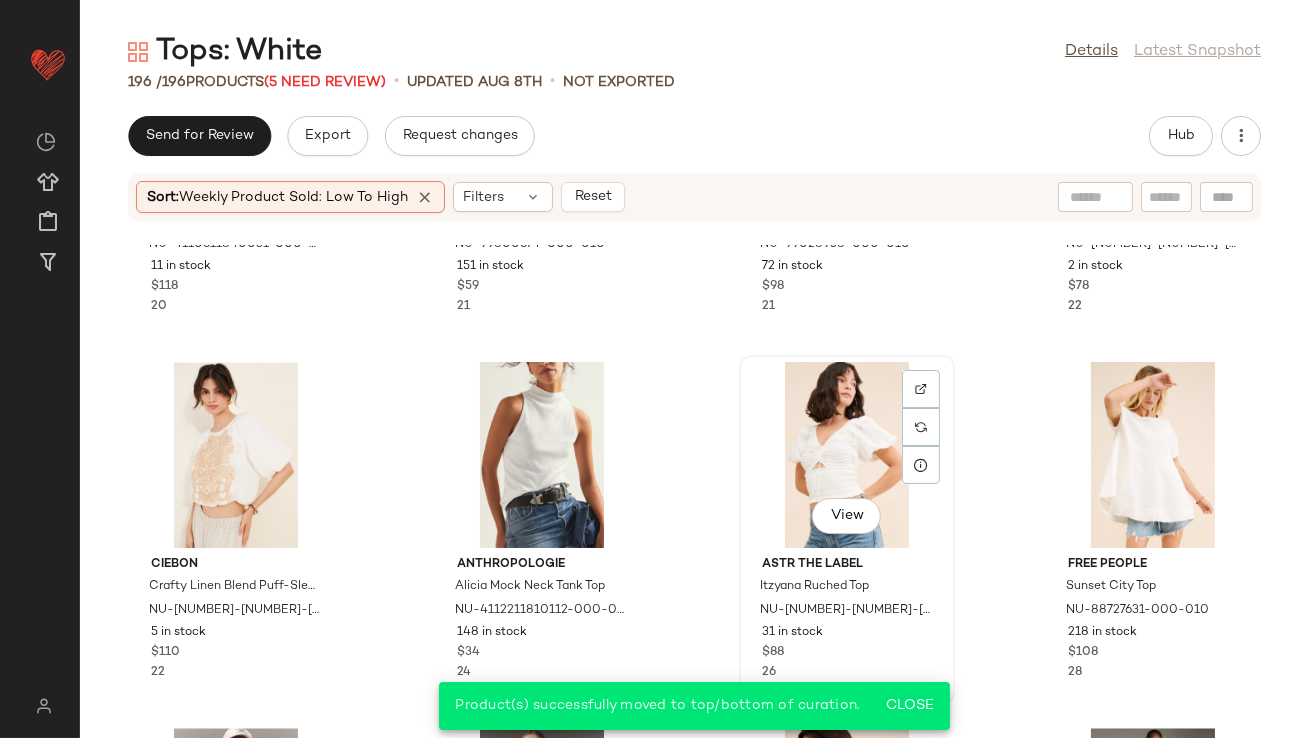click on "View" 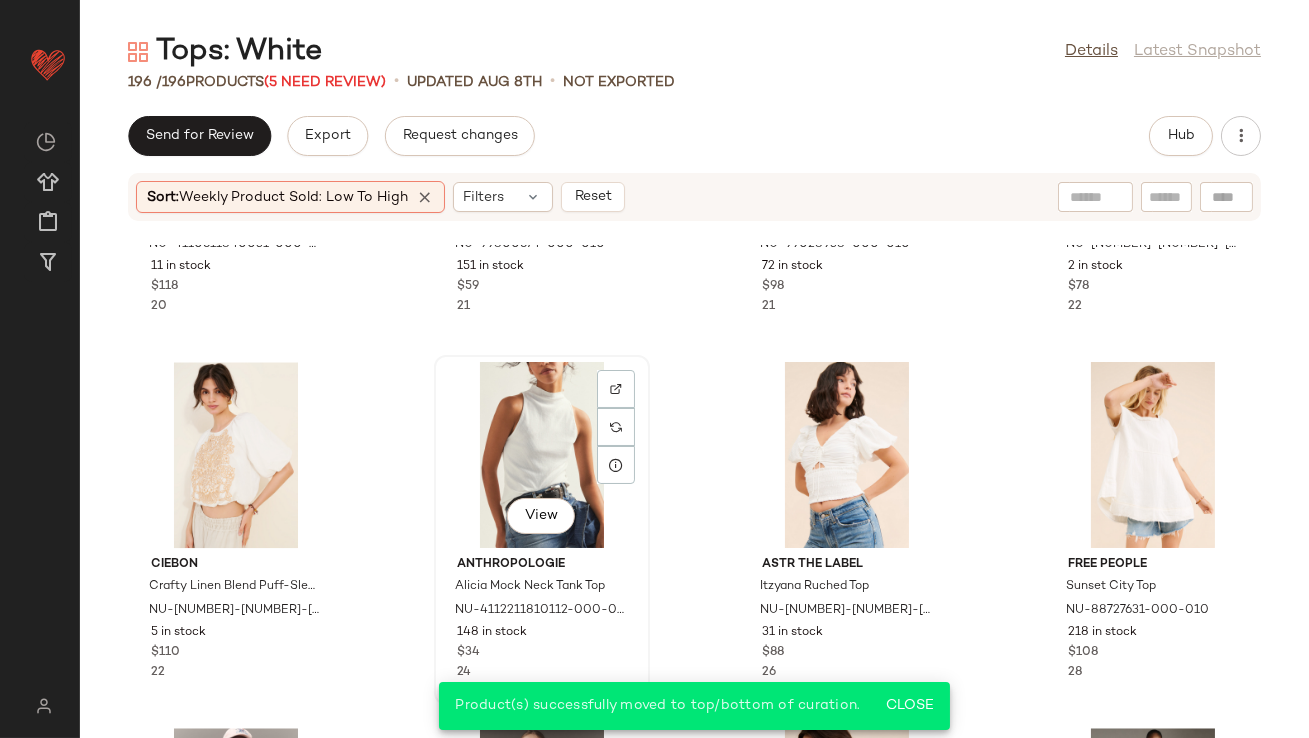 click on "View" 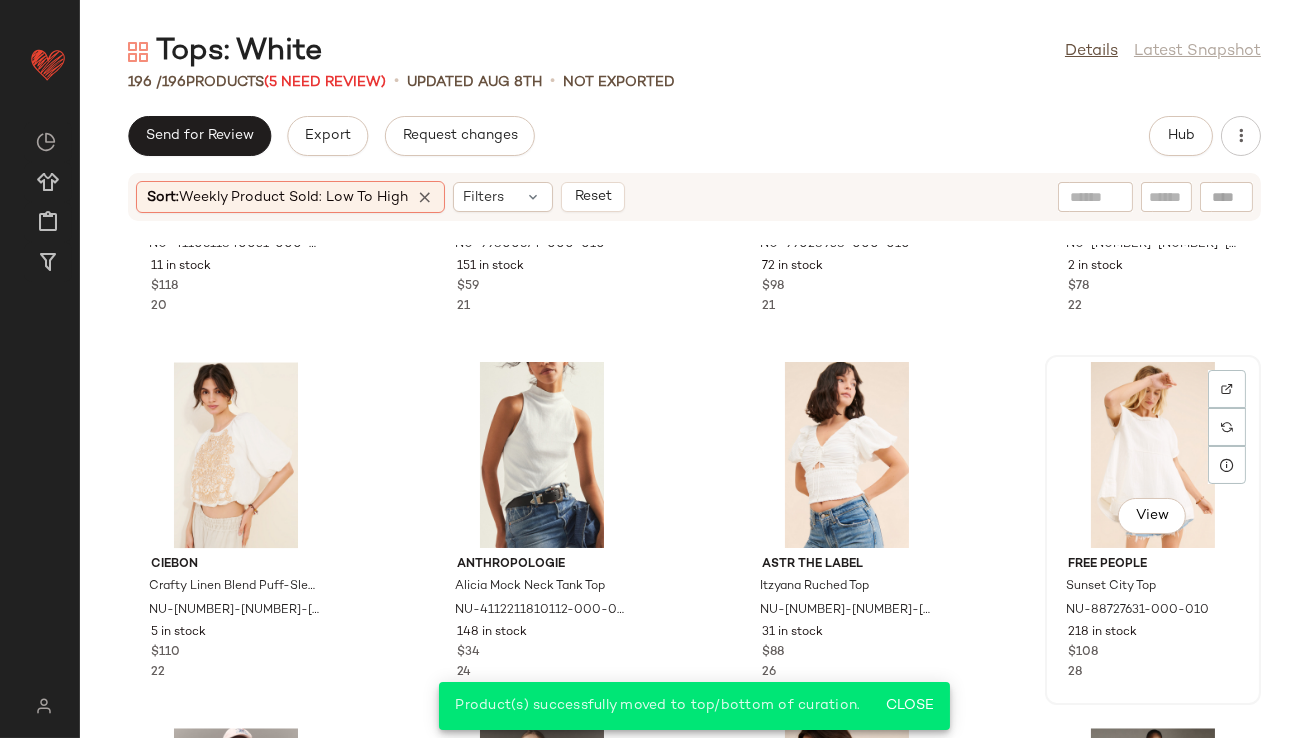 click on "View" 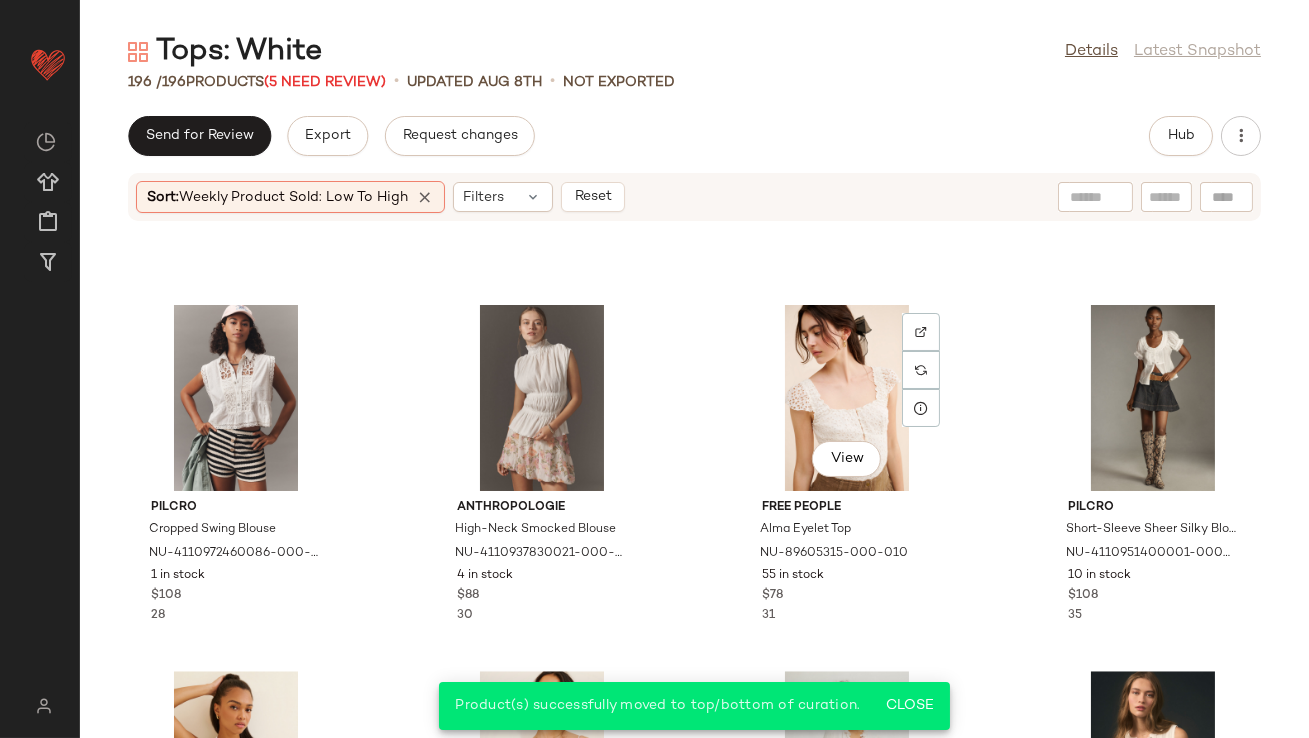 scroll, scrollTop: 9851, scrollLeft: 0, axis: vertical 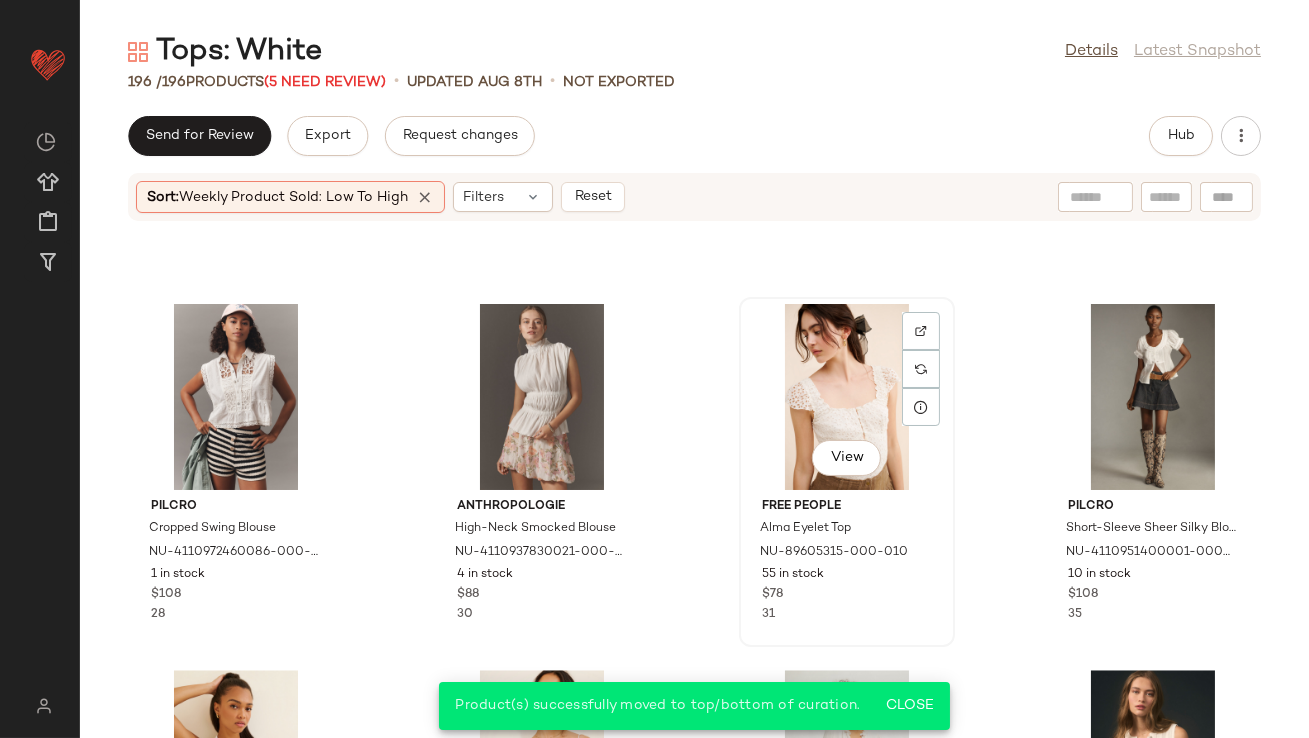 click on "View" 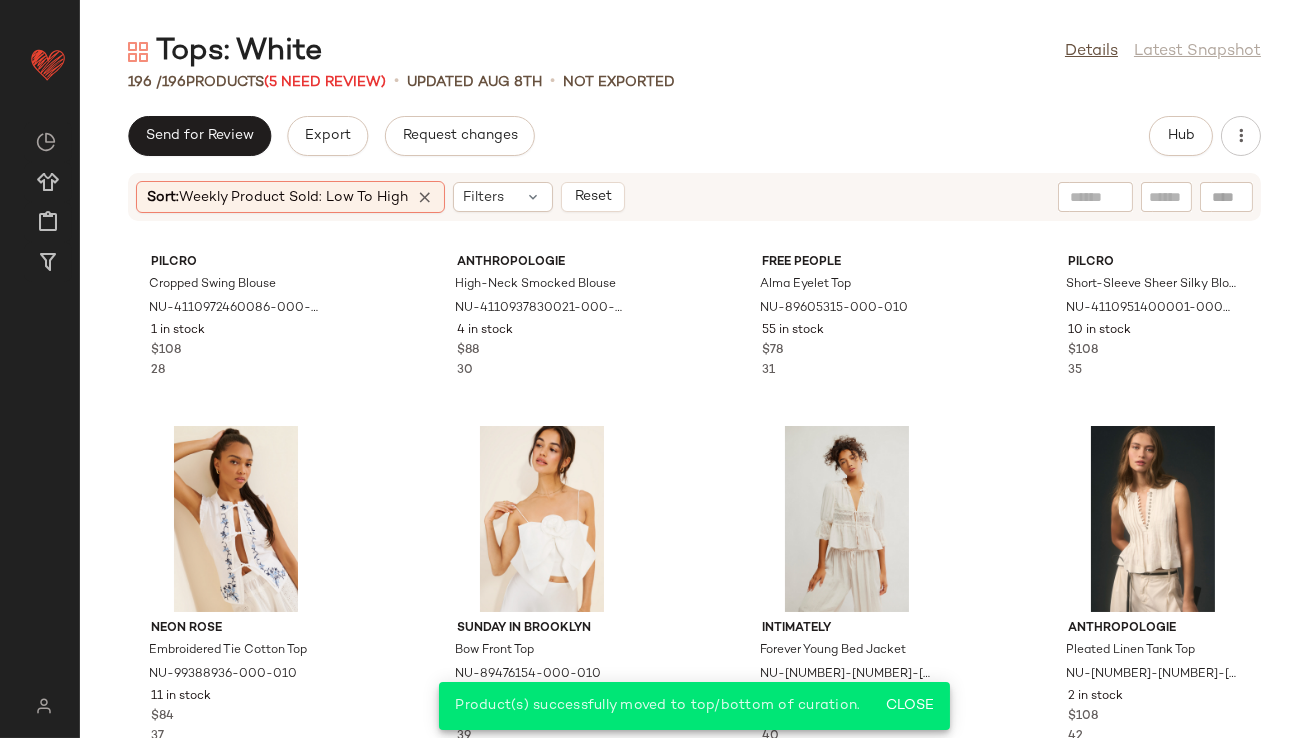 scroll, scrollTop: 10264, scrollLeft: 0, axis: vertical 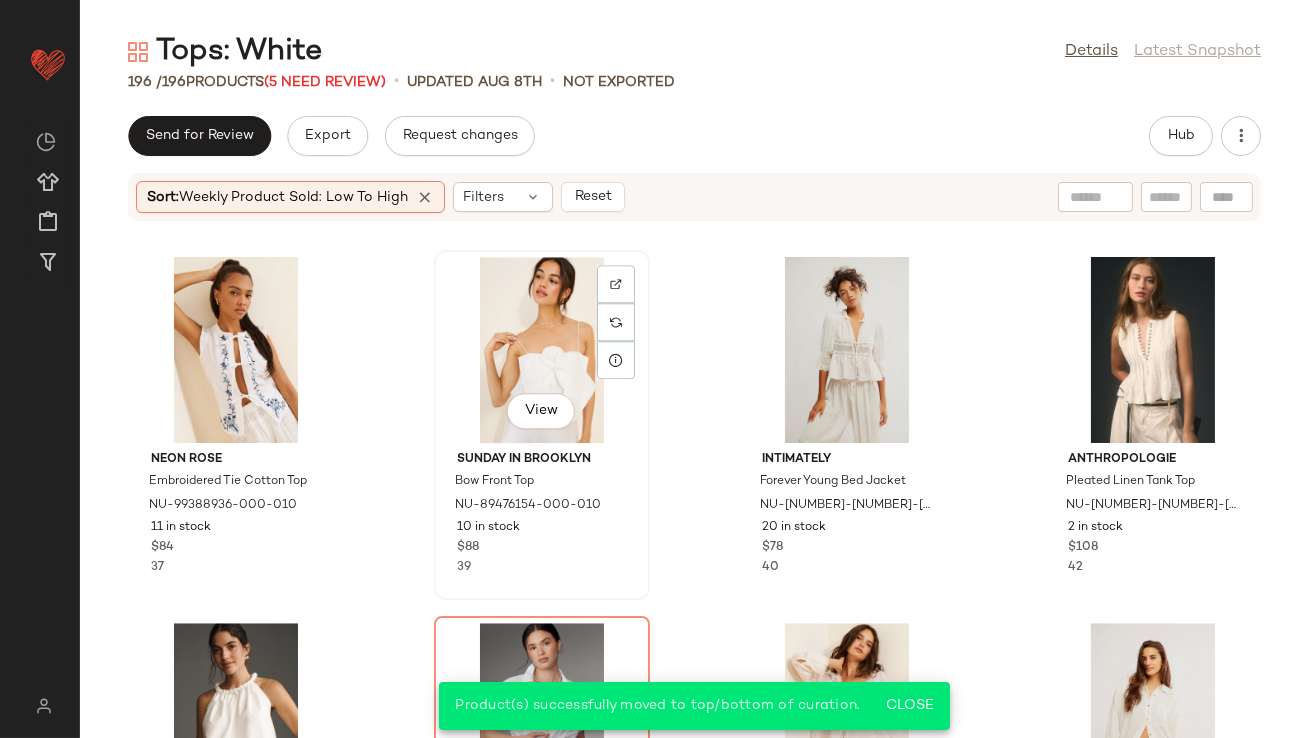 click on "View" 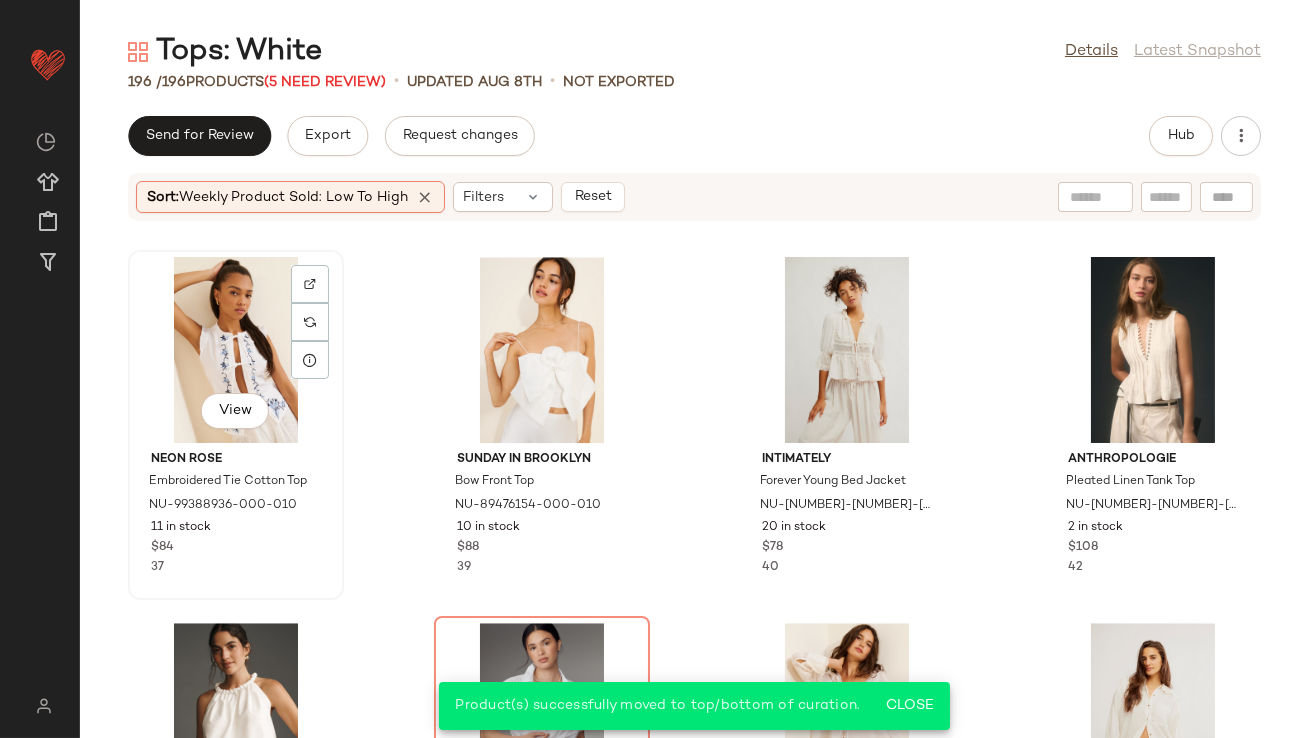 click on "View" 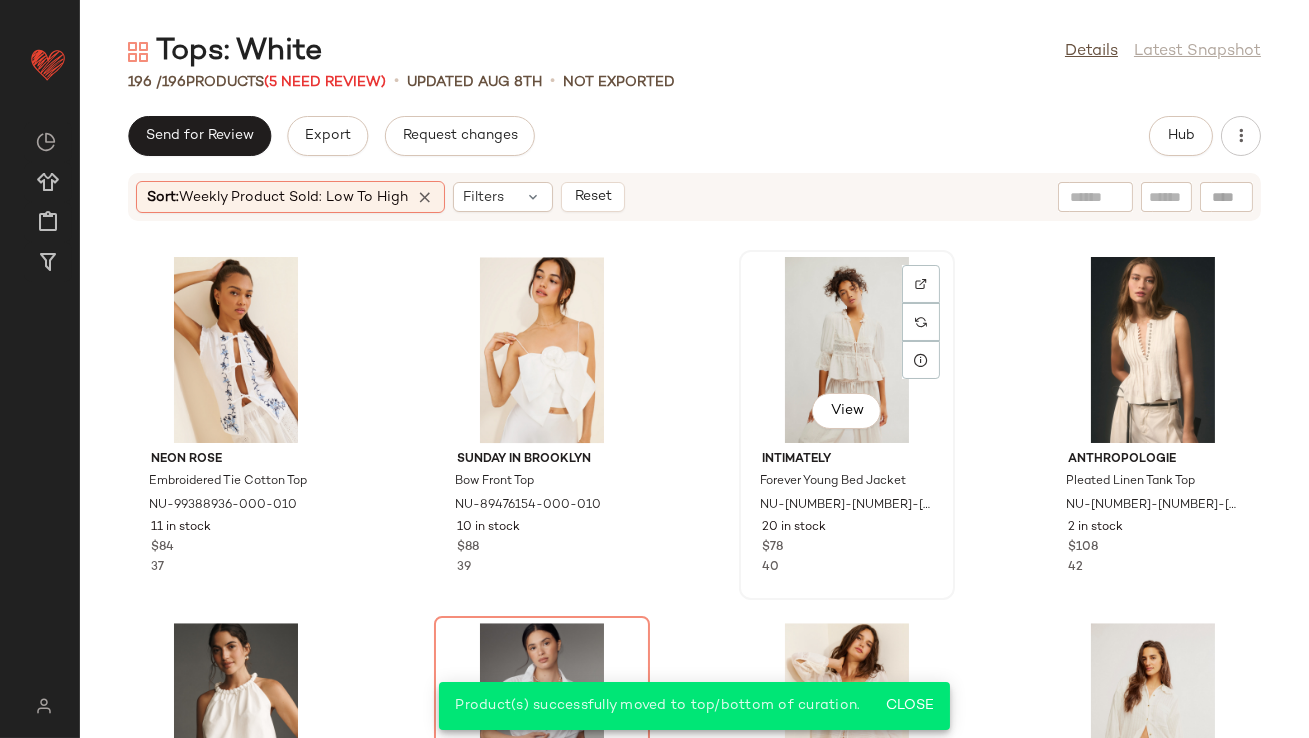 click on "View" 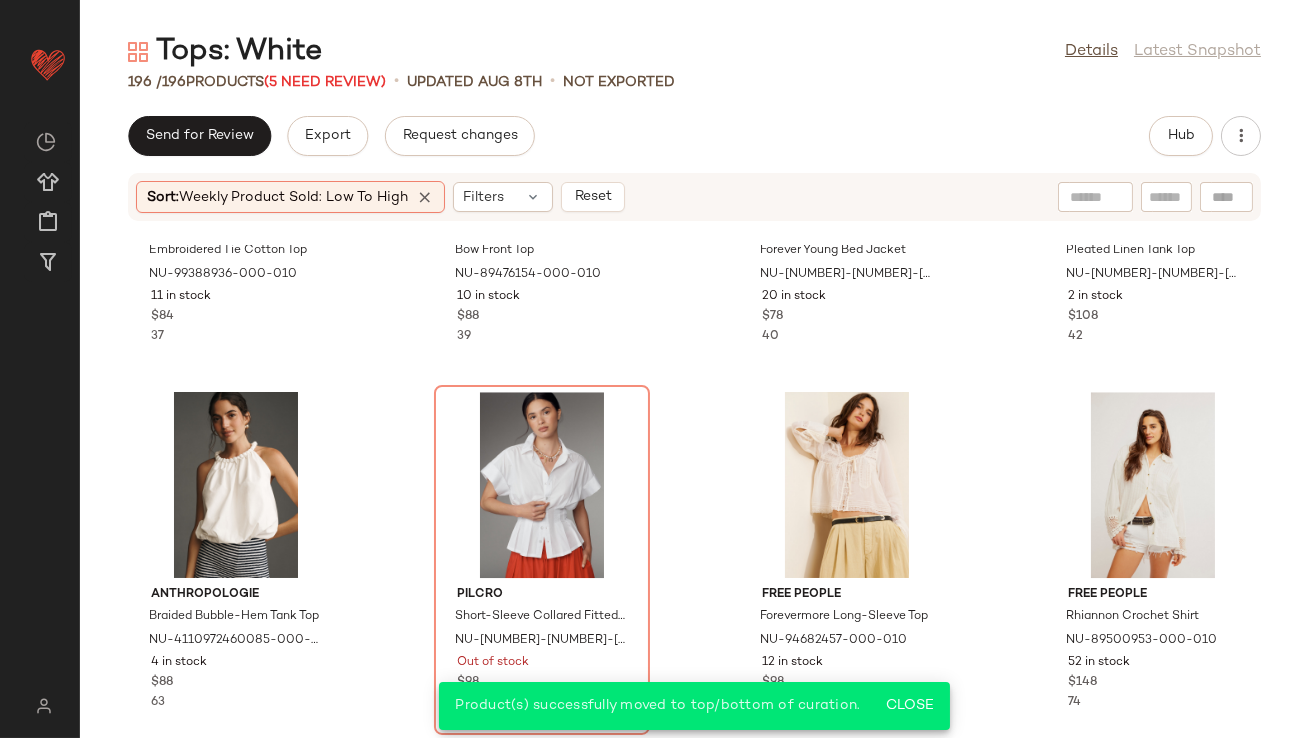 scroll, scrollTop: 10614, scrollLeft: 0, axis: vertical 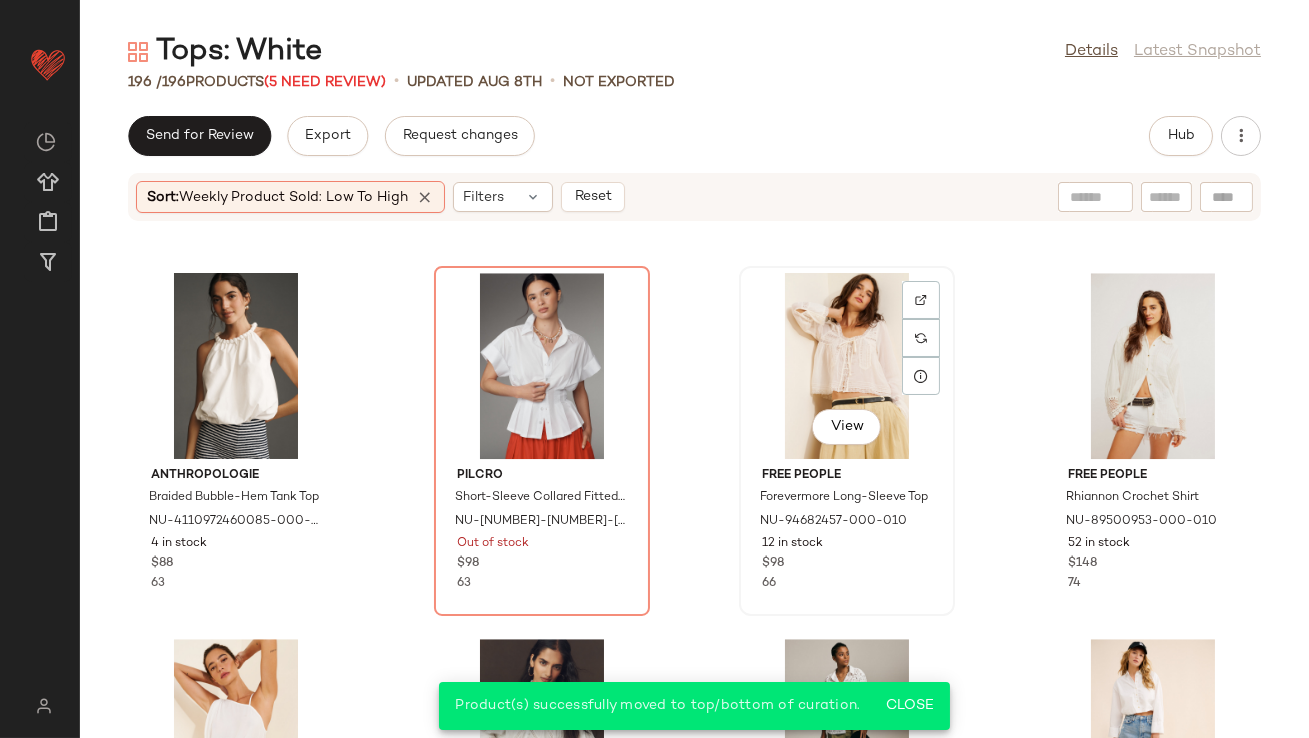click on "View" 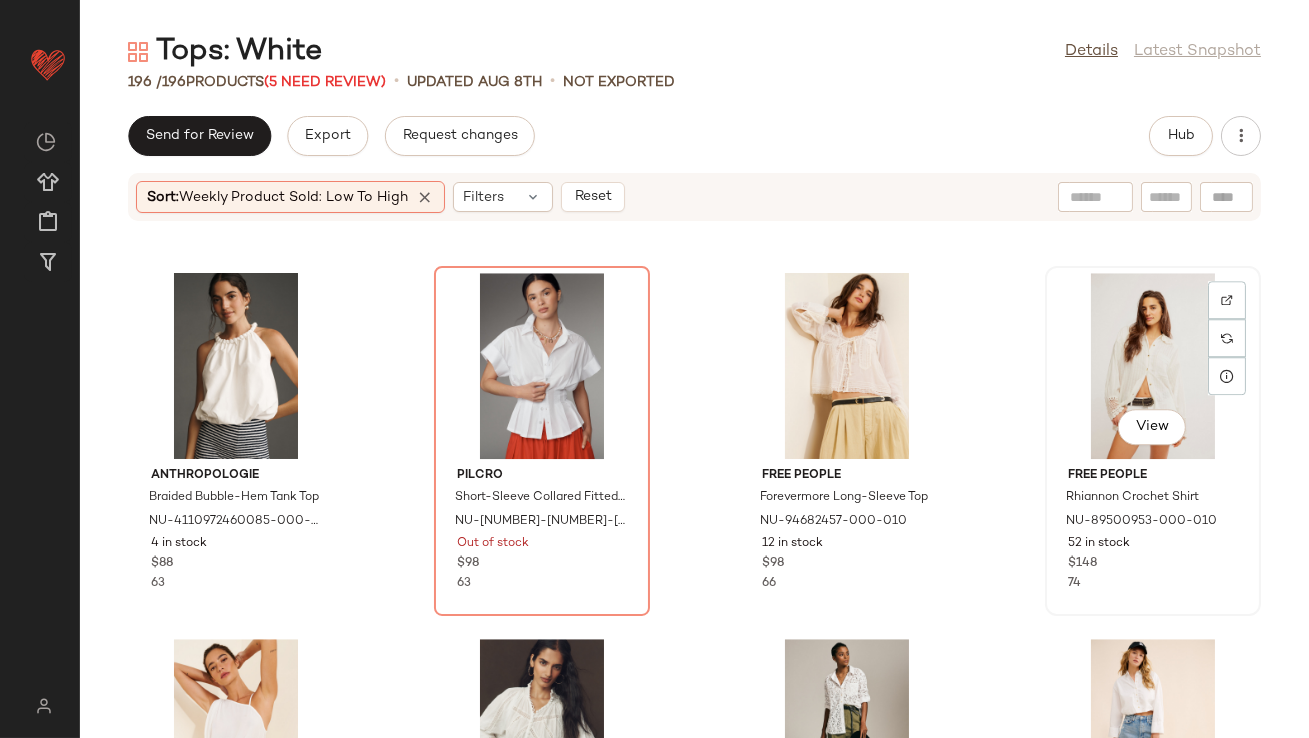 click on "View" 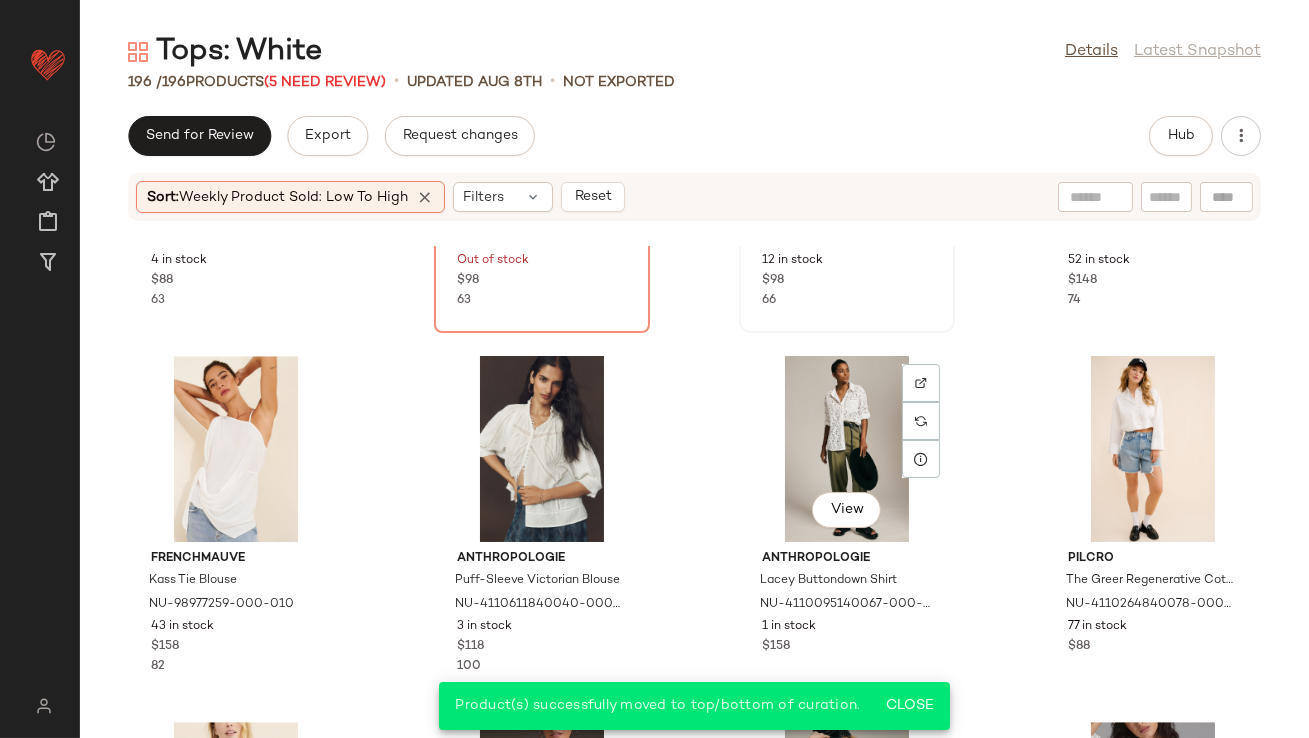 scroll, scrollTop: 10903, scrollLeft: 0, axis: vertical 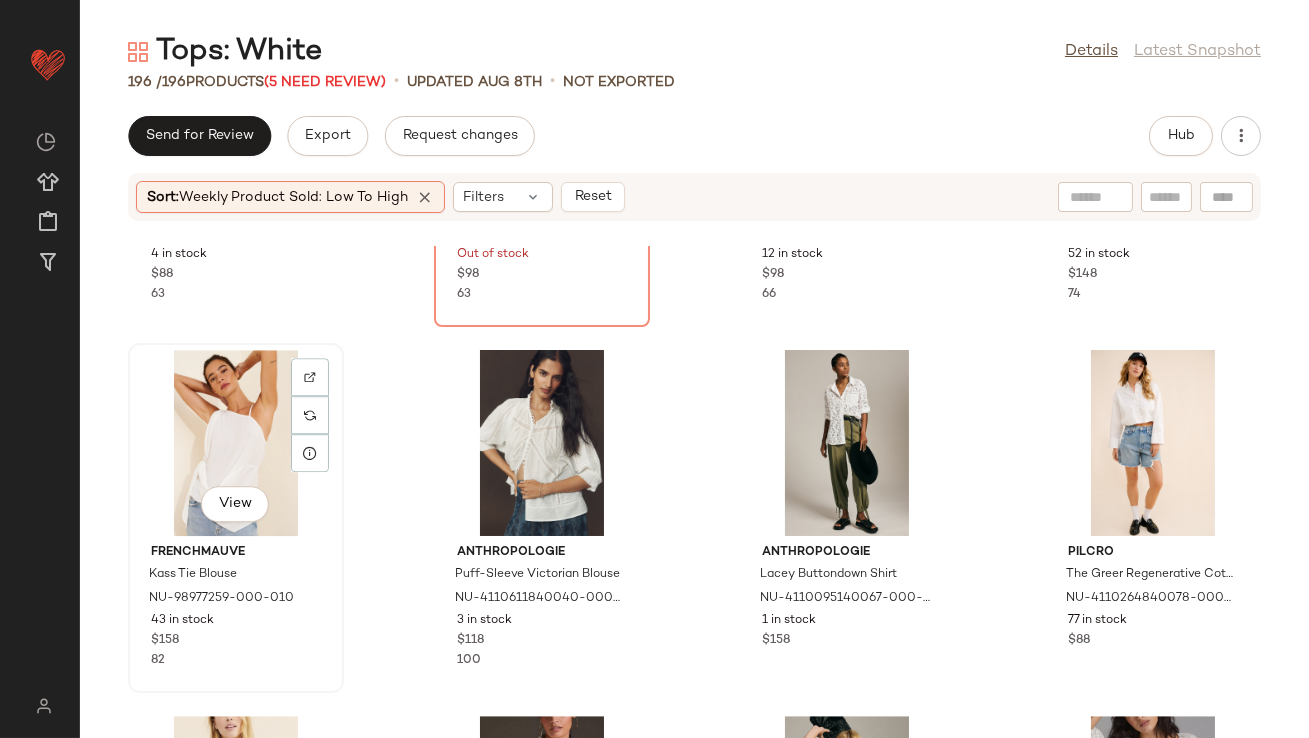 click on "View" 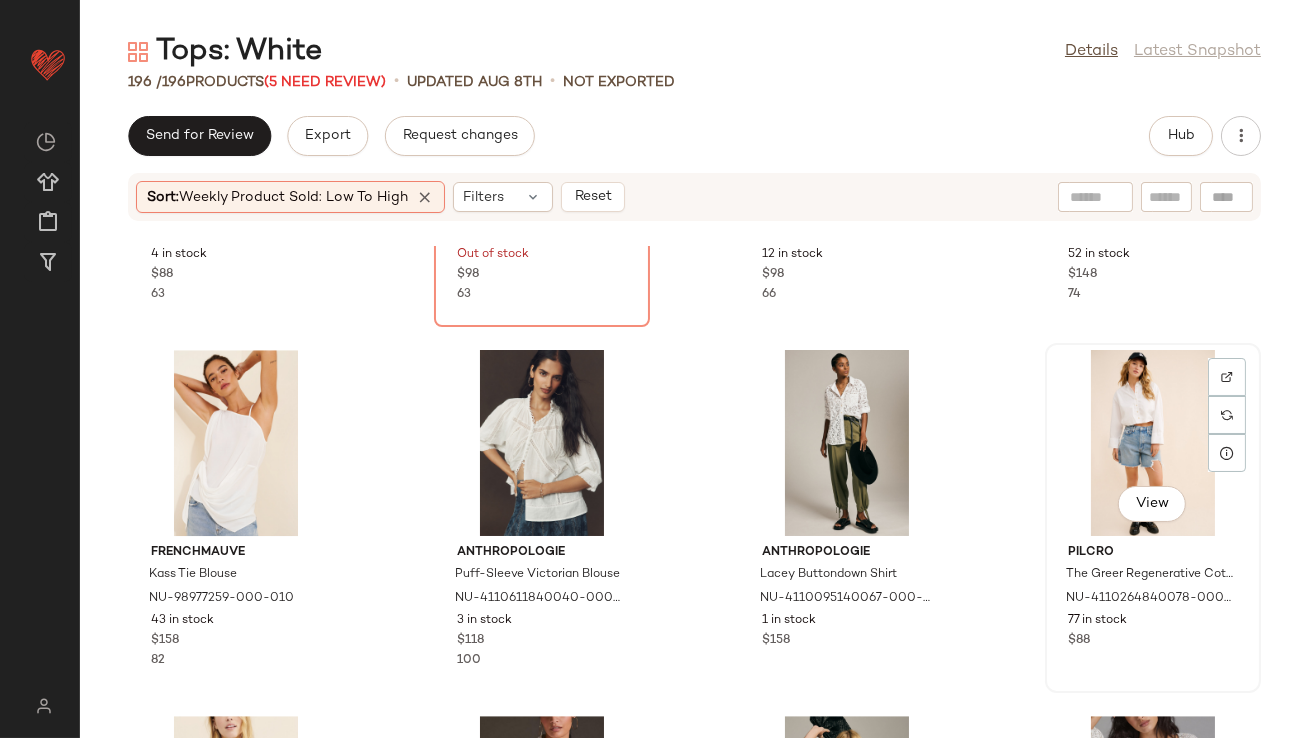 click on "View" 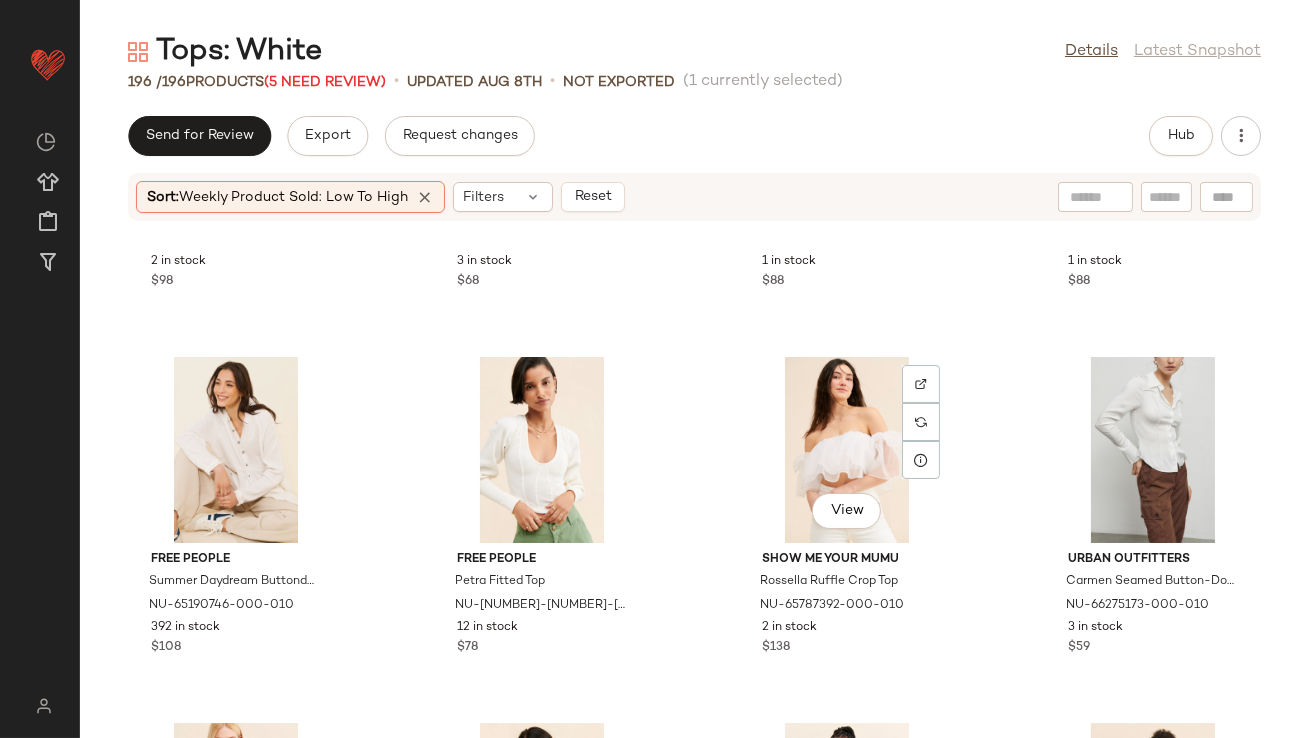 scroll, scrollTop: 12747, scrollLeft: 0, axis: vertical 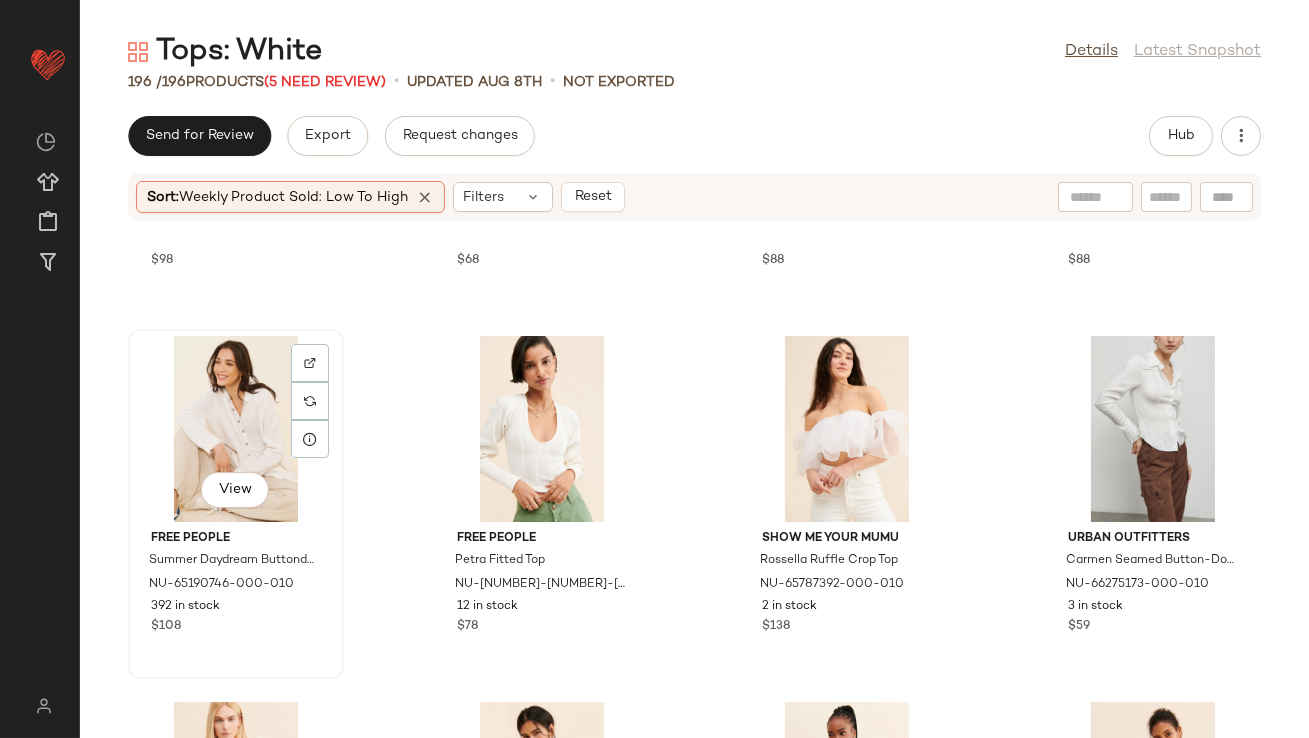 click on "View" 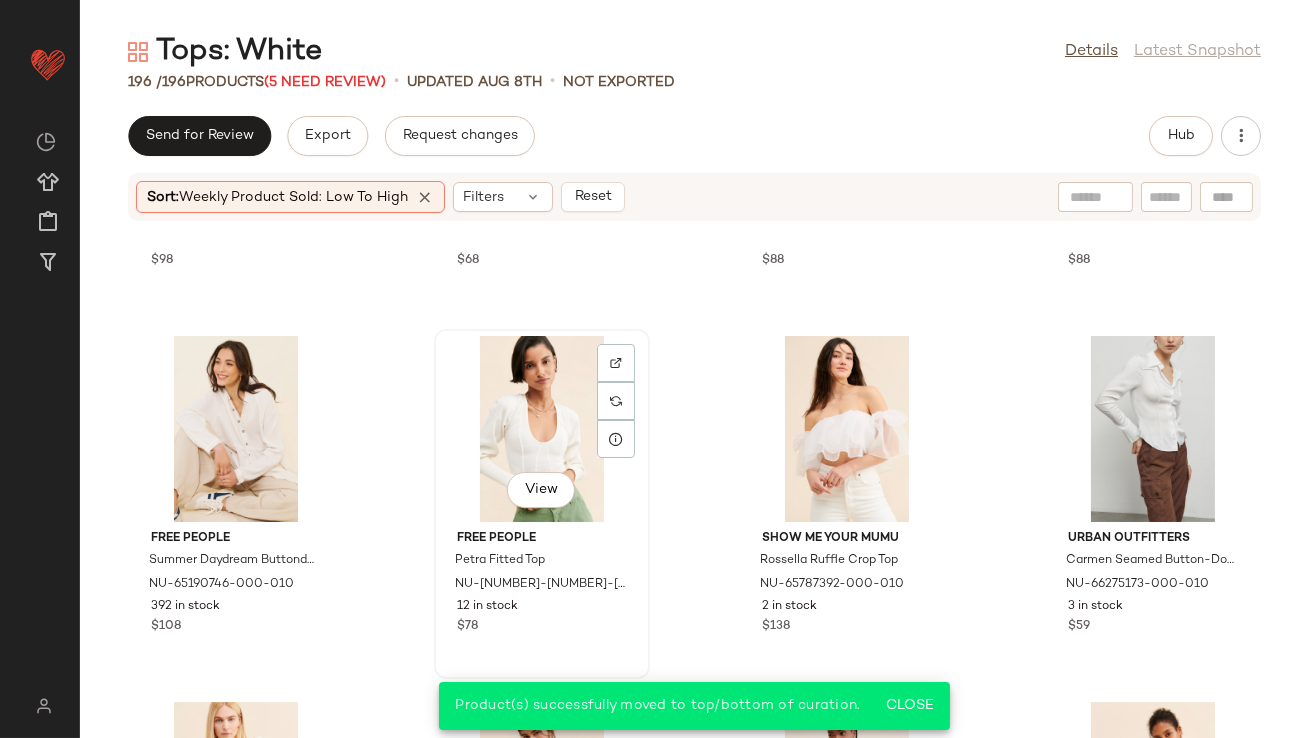 click on "View" 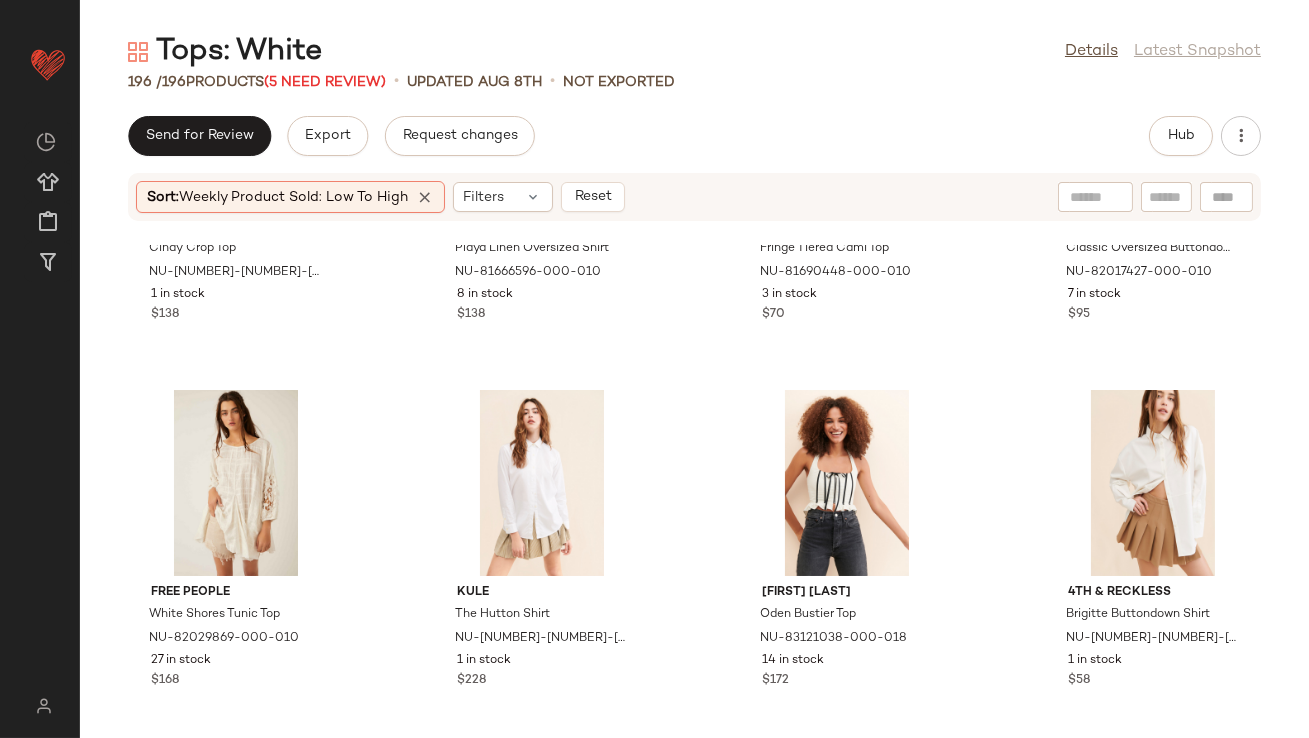 scroll, scrollTop: 14198, scrollLeft: 0, axis: vertical 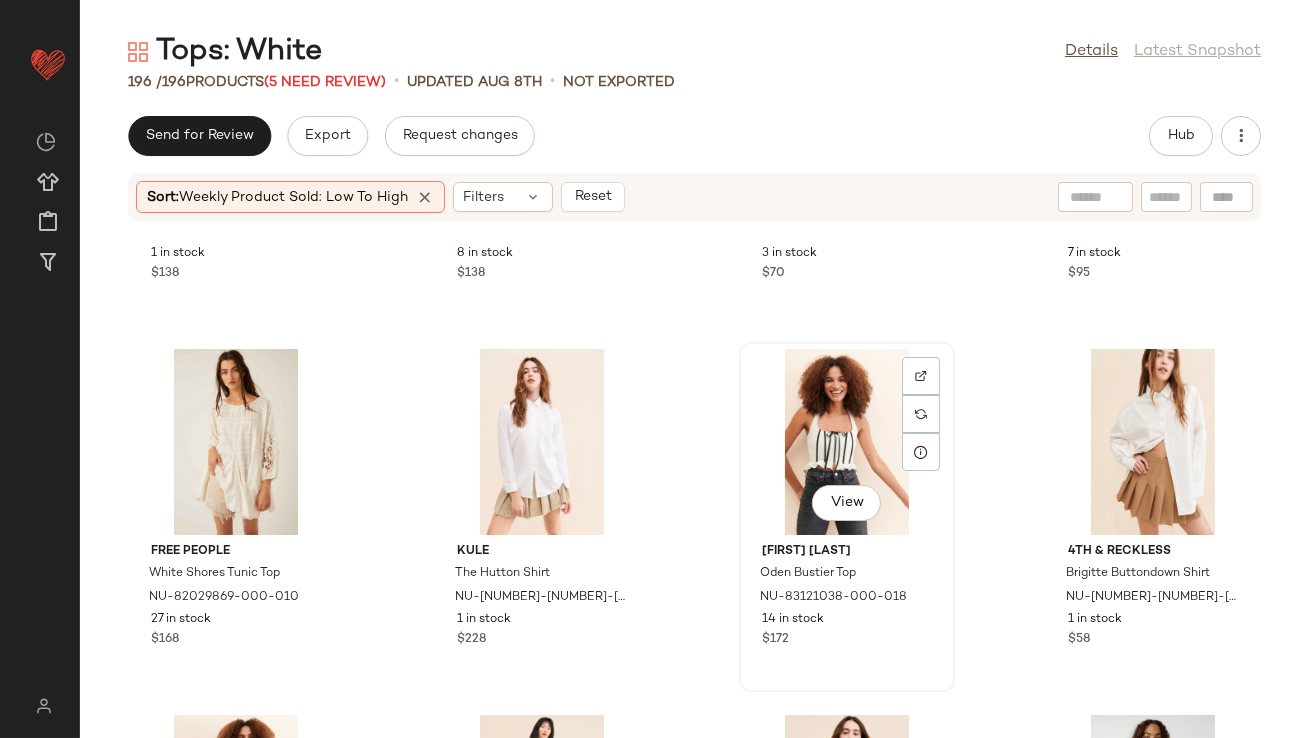 click on "View" 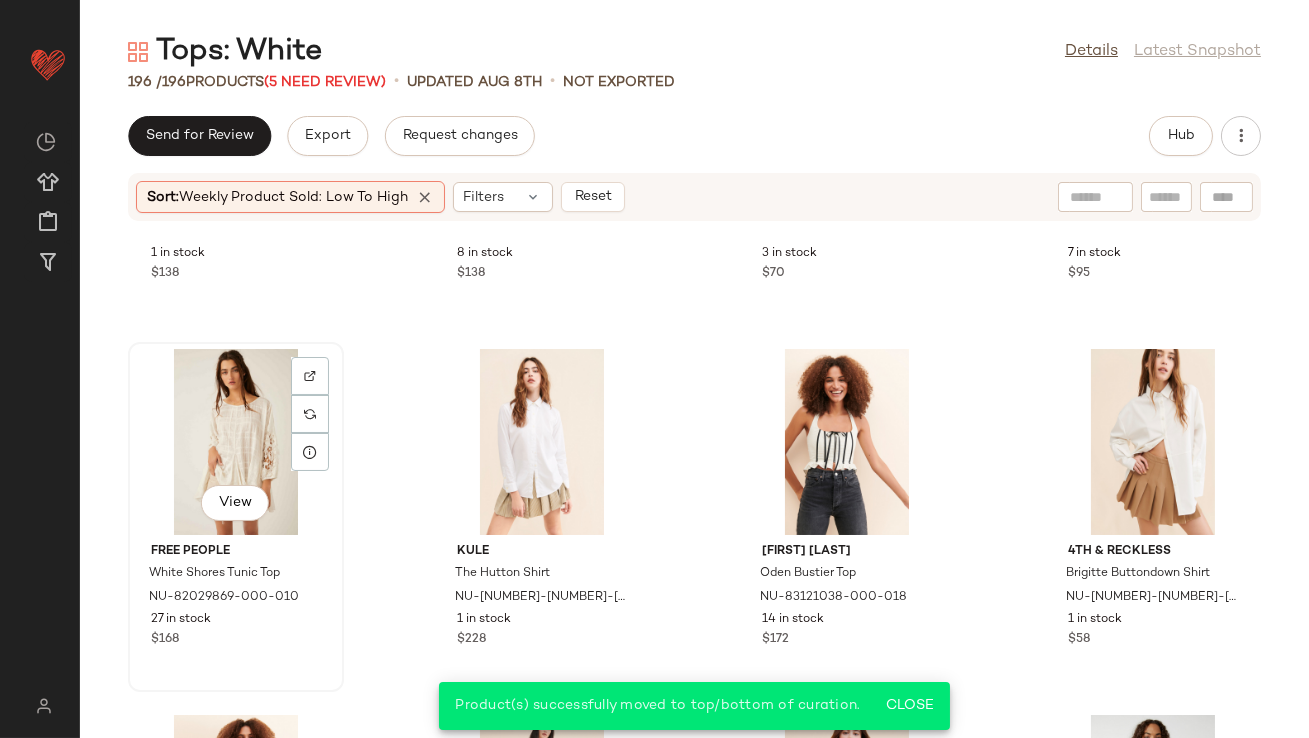 click on "View" 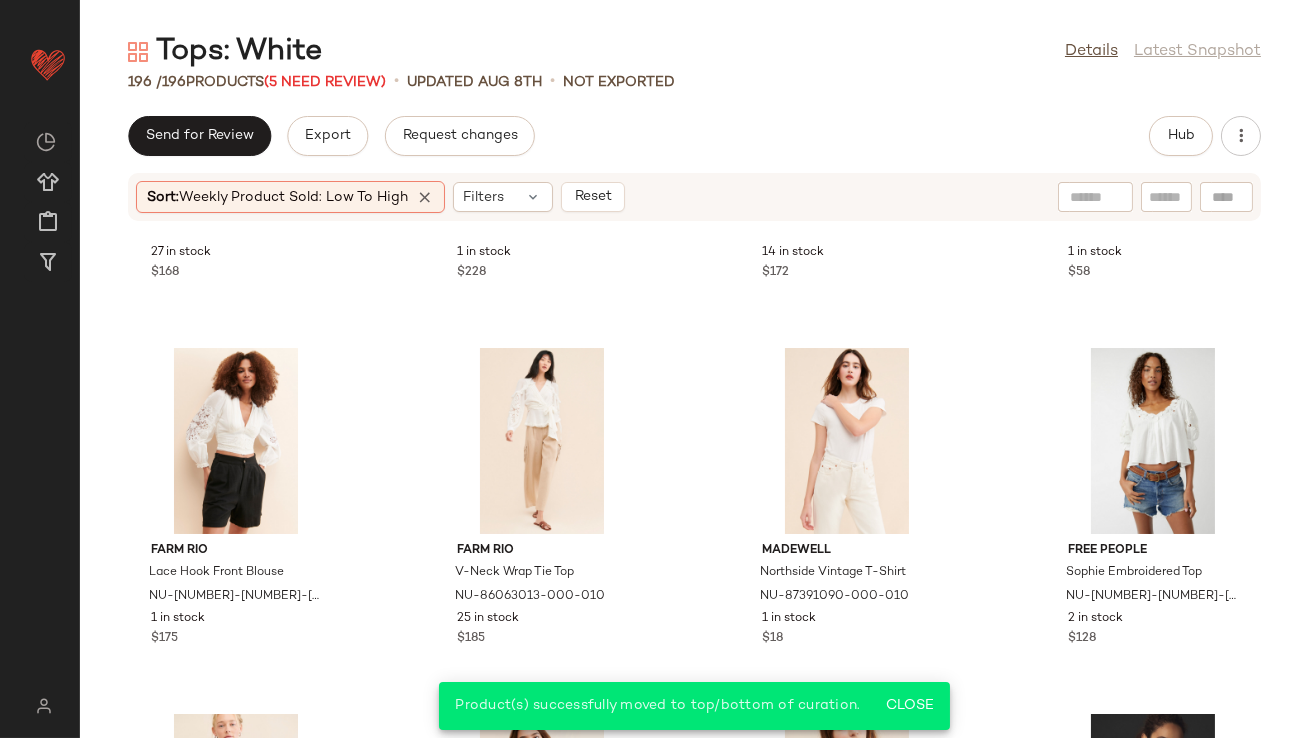 scroll, scrollTop: 14567, scrollLeft: 0, axis: vertical 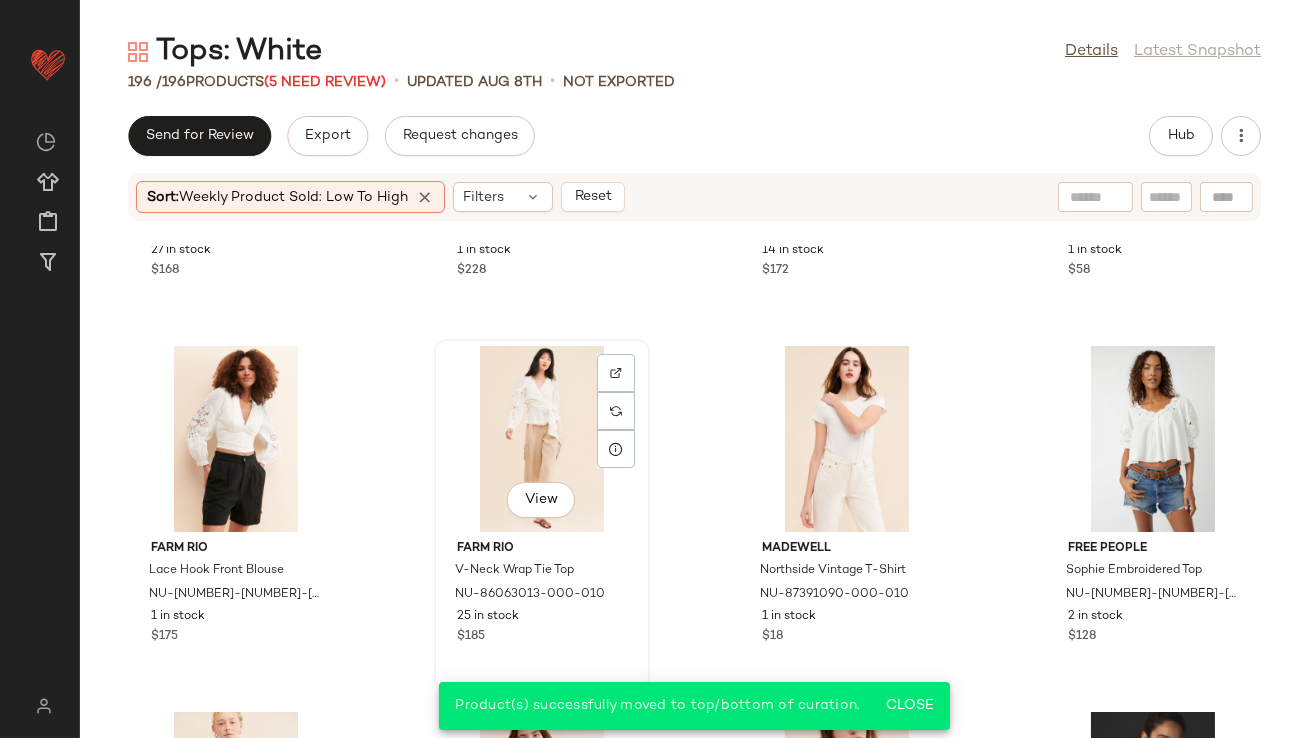 click on "View" 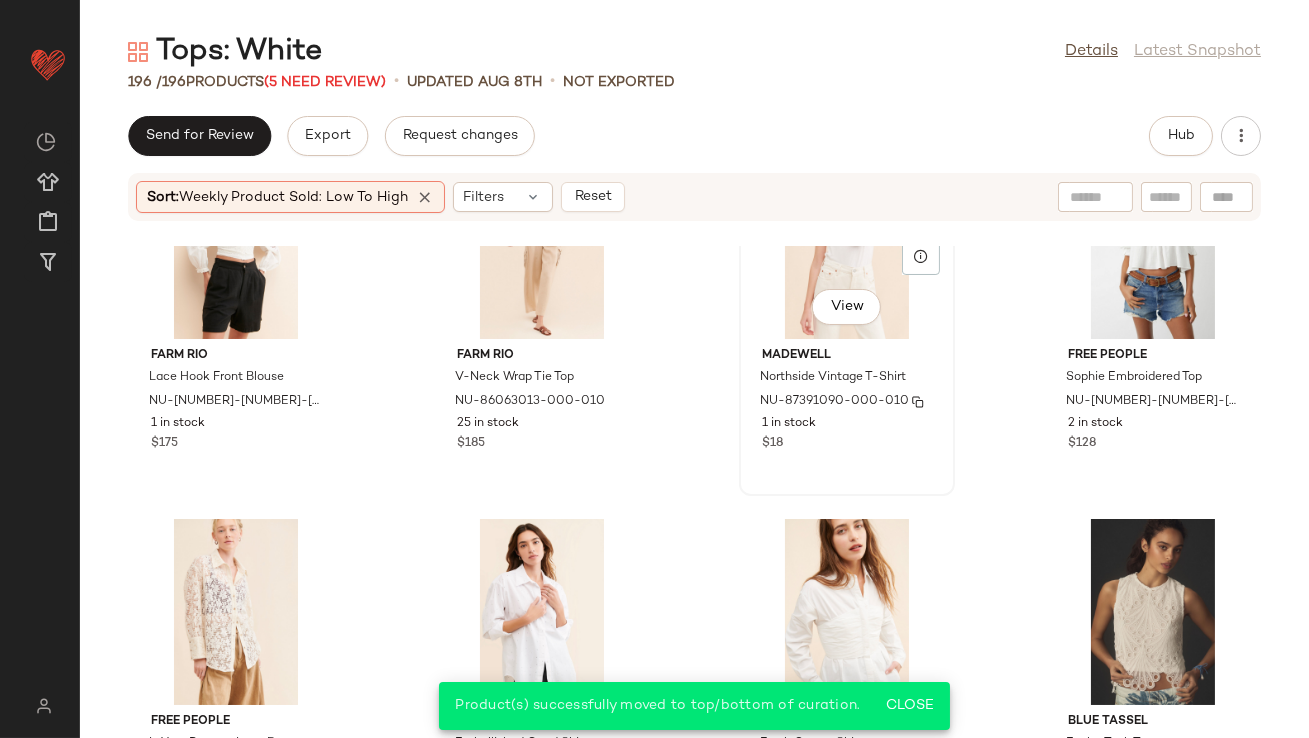 scroll, scrollTop: 15032, scrollLeft: 0, axis: vertical 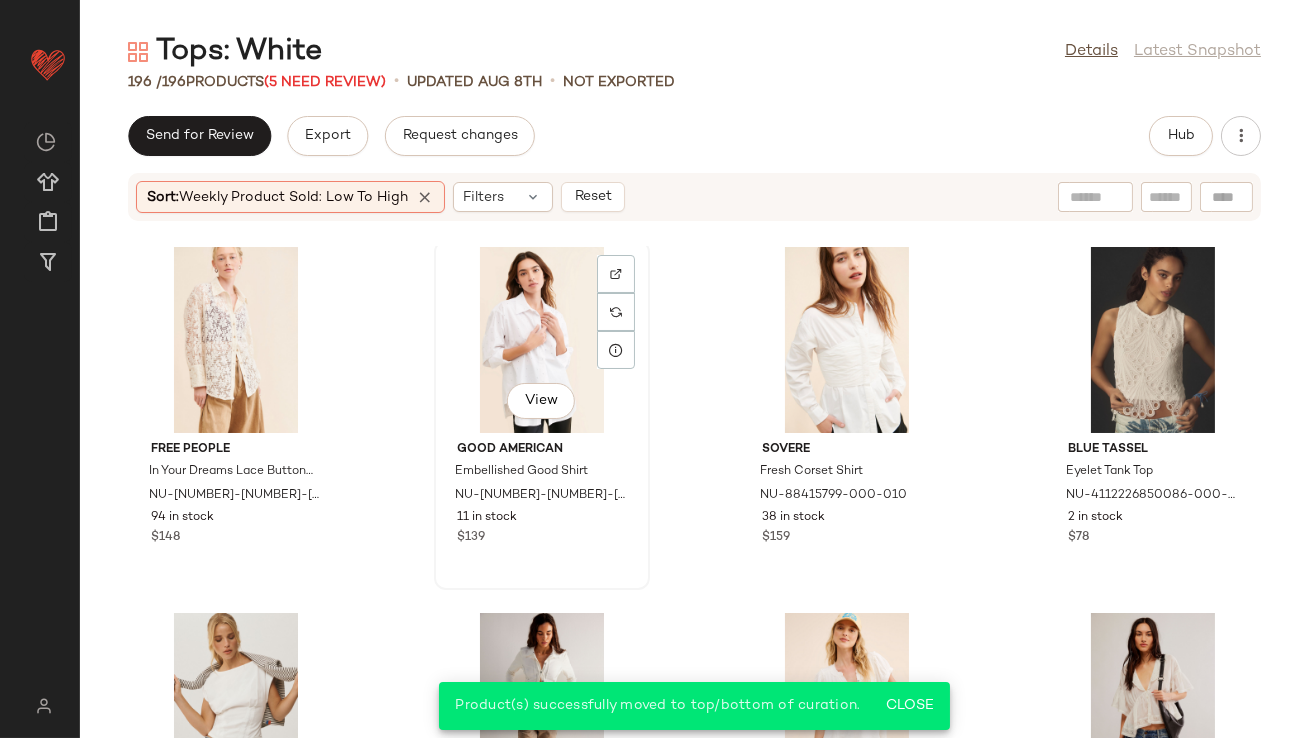 click on "View" 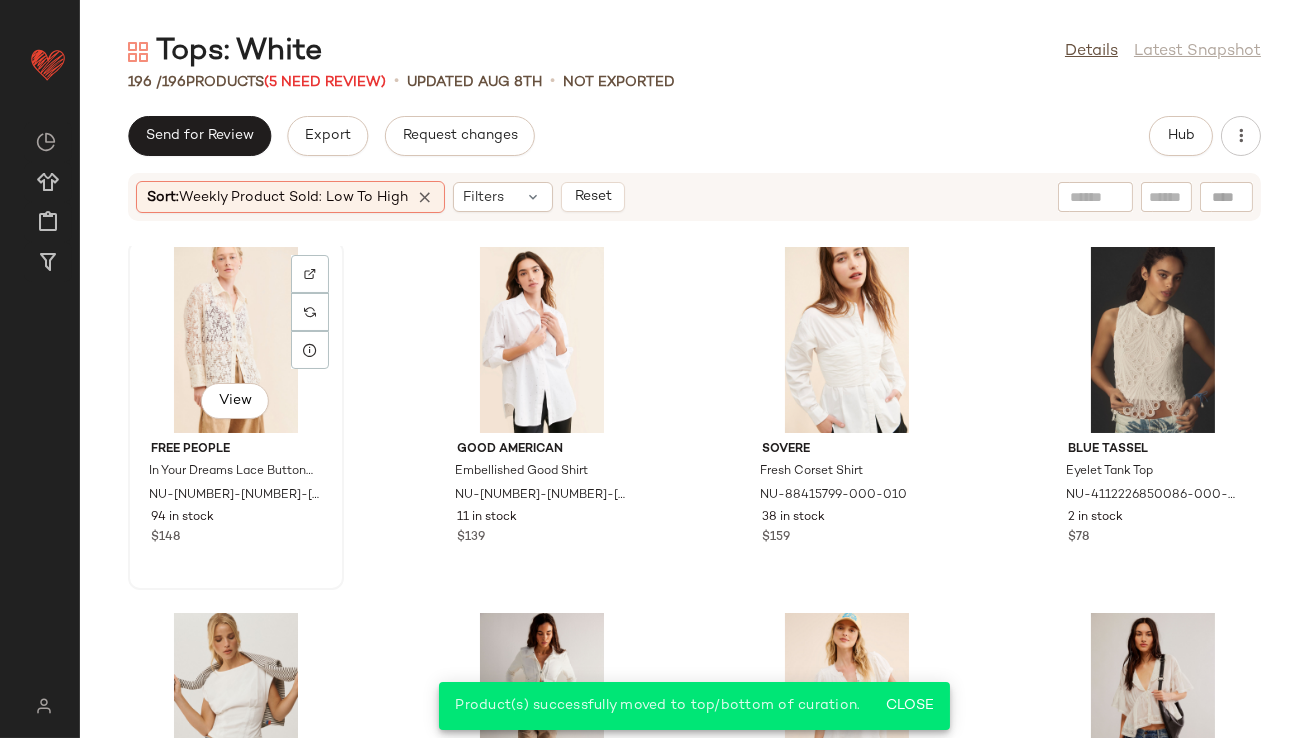 click on "View" 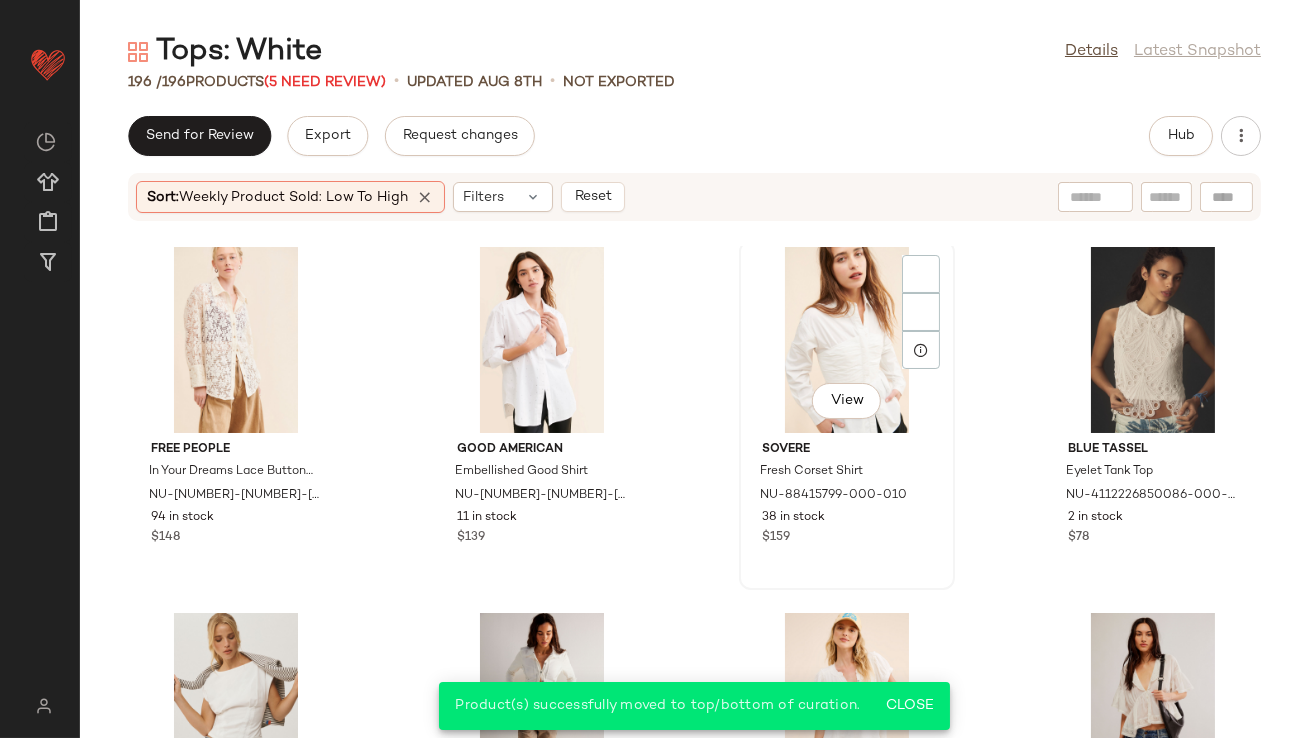 click on "View" 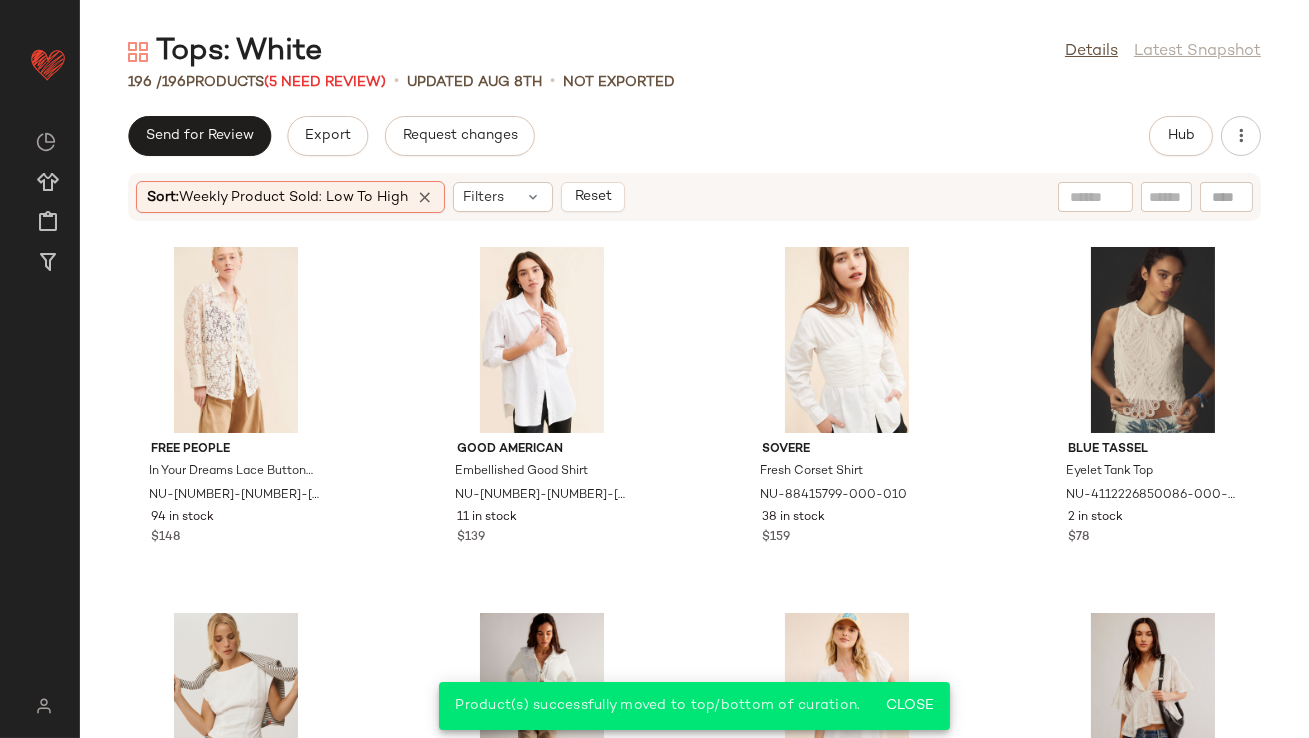 scroll, scrollTop: 15334, scrollLeft: 0, axis: vertical 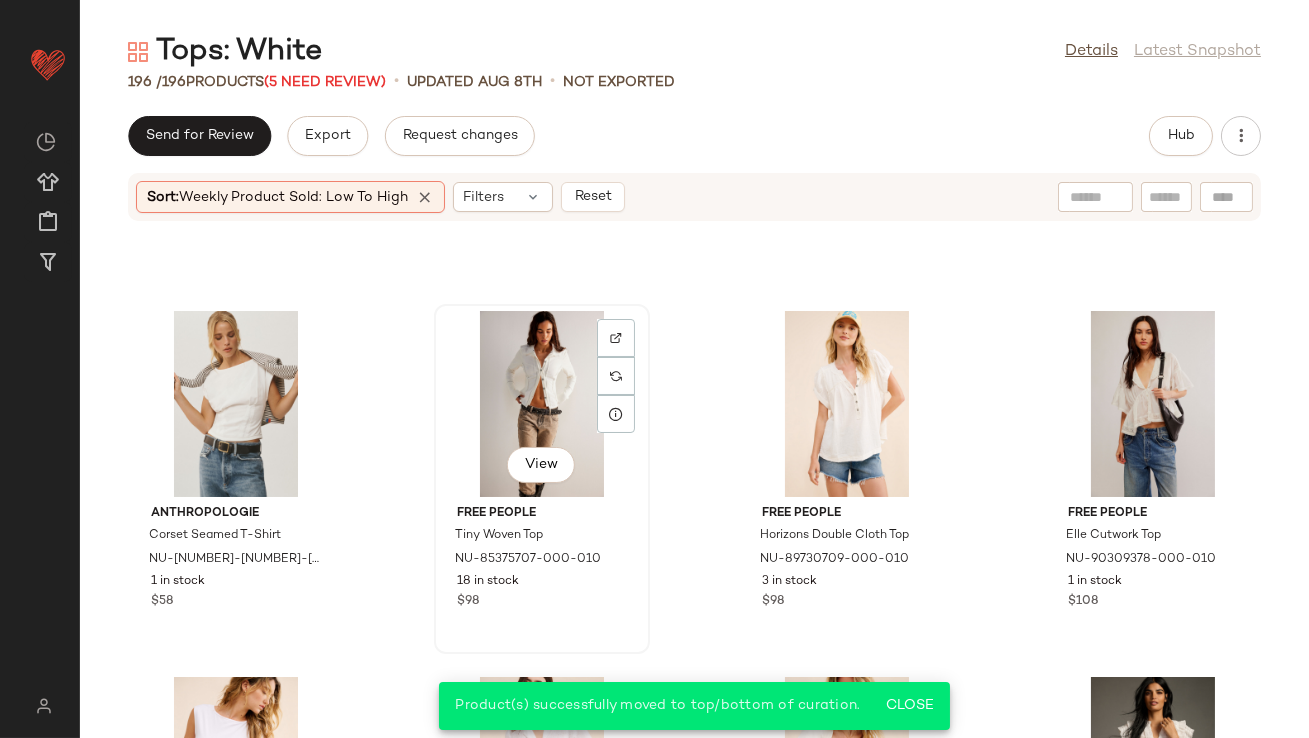 click on "View" 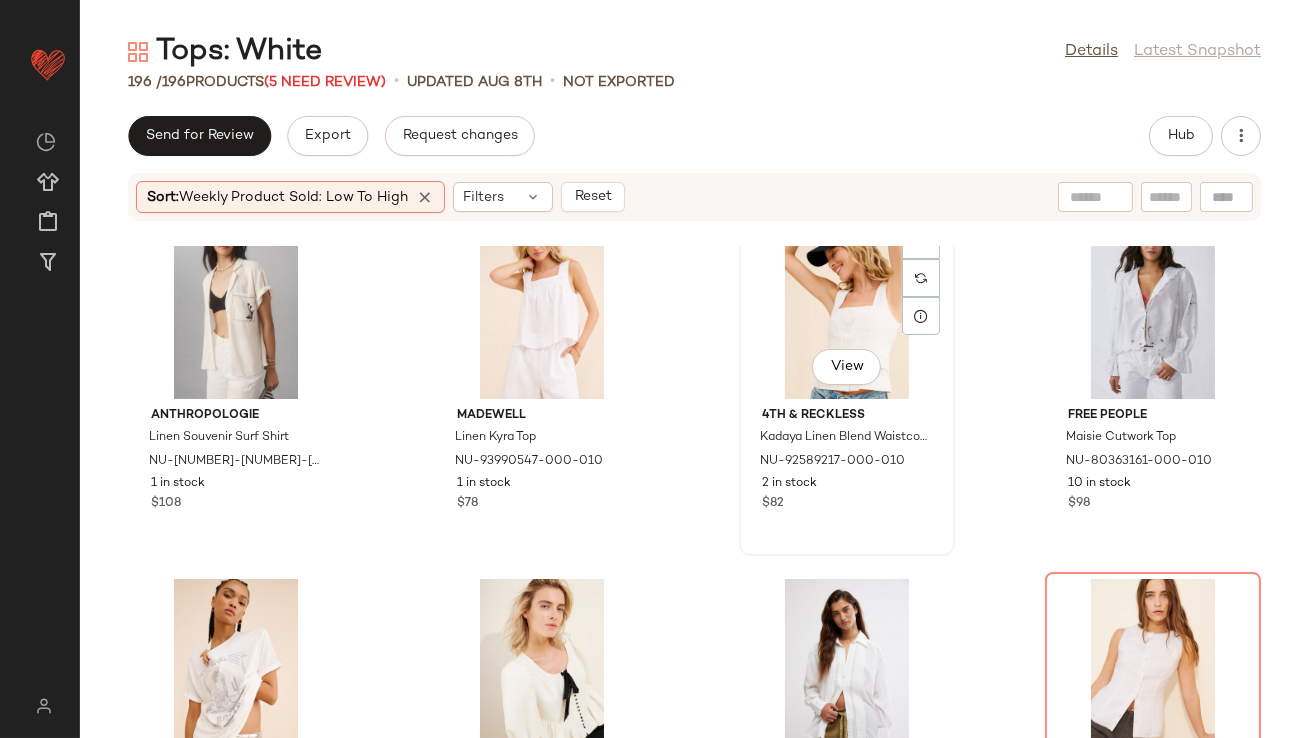 scroll, scrollTop: 16163, scrollLeft: 0, axis: vertical 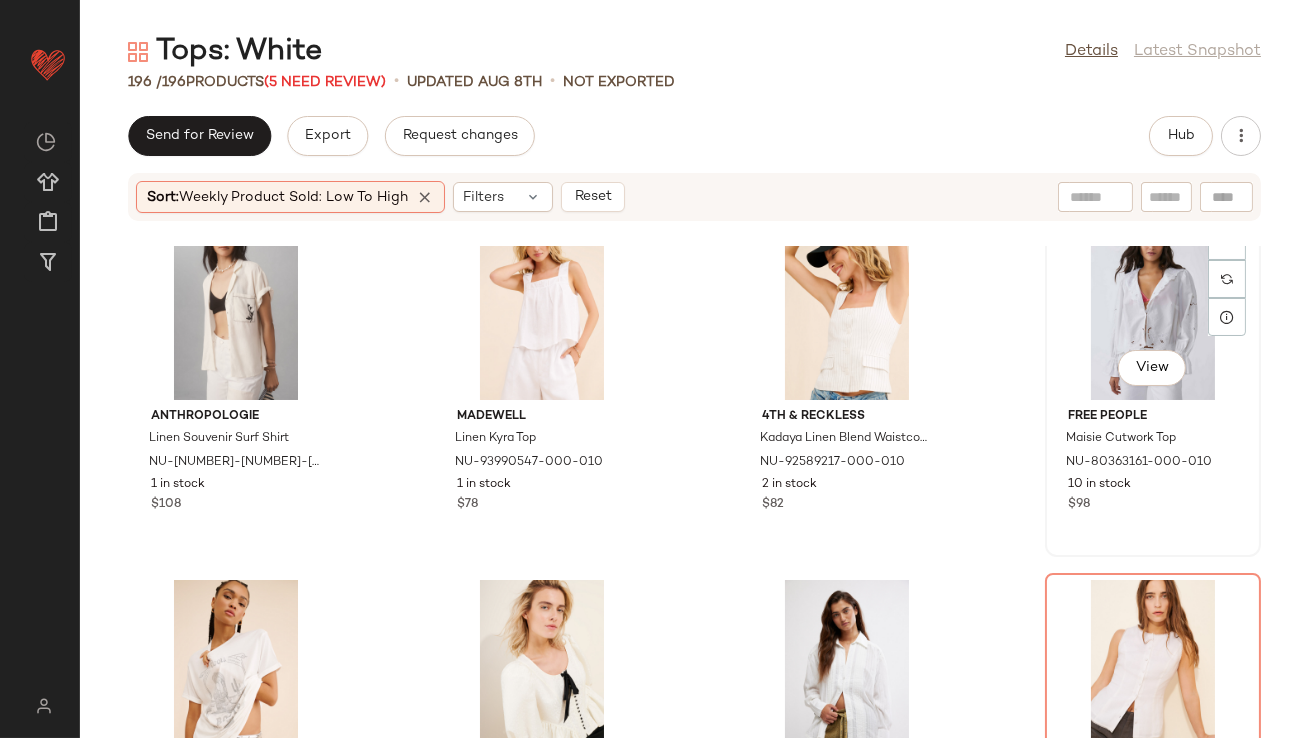 click on "View" 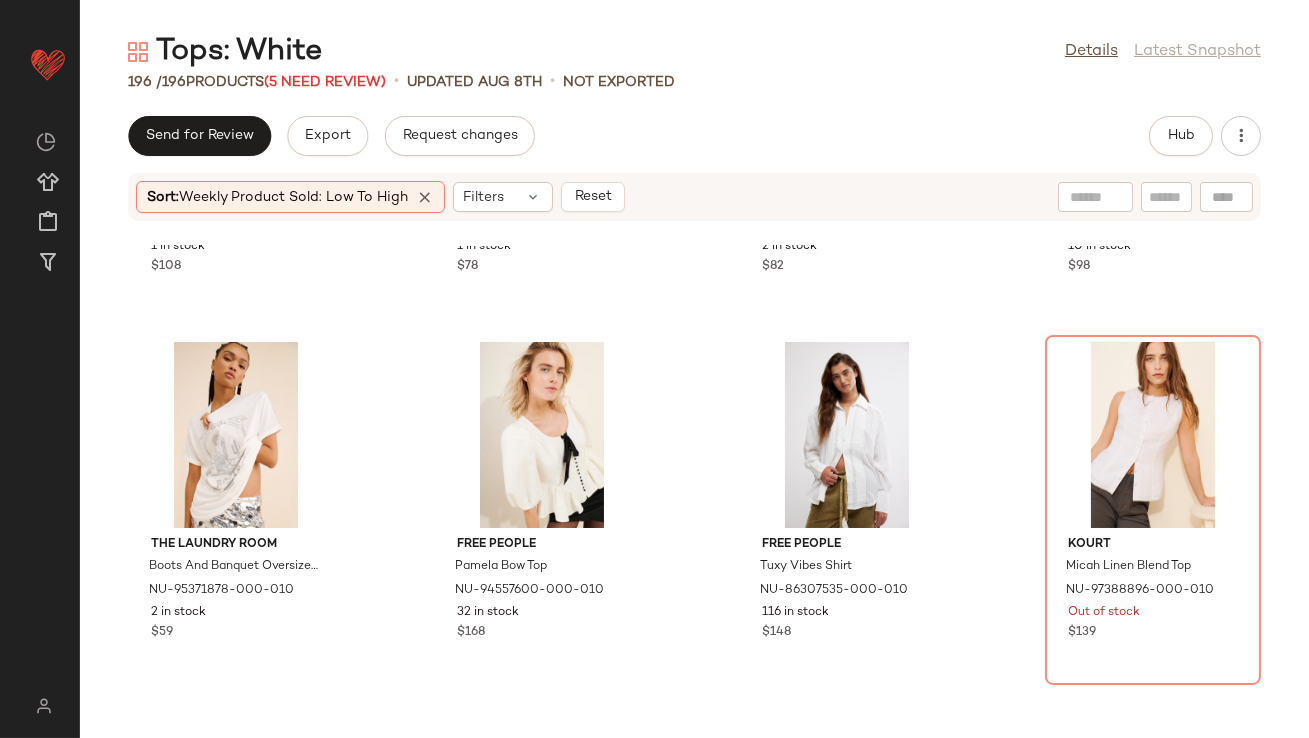 scroll, scrollTop: 16404, scrollLeft: 0, axis: vertical 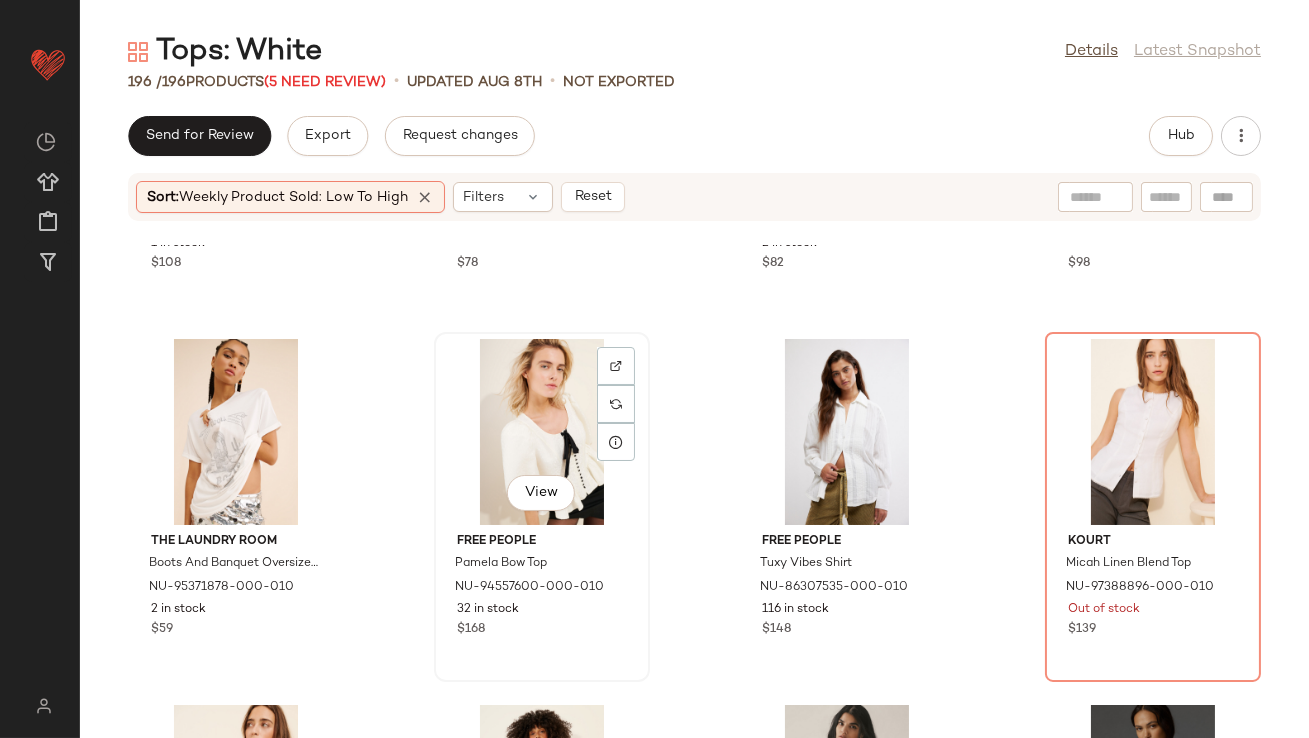 click on "View" 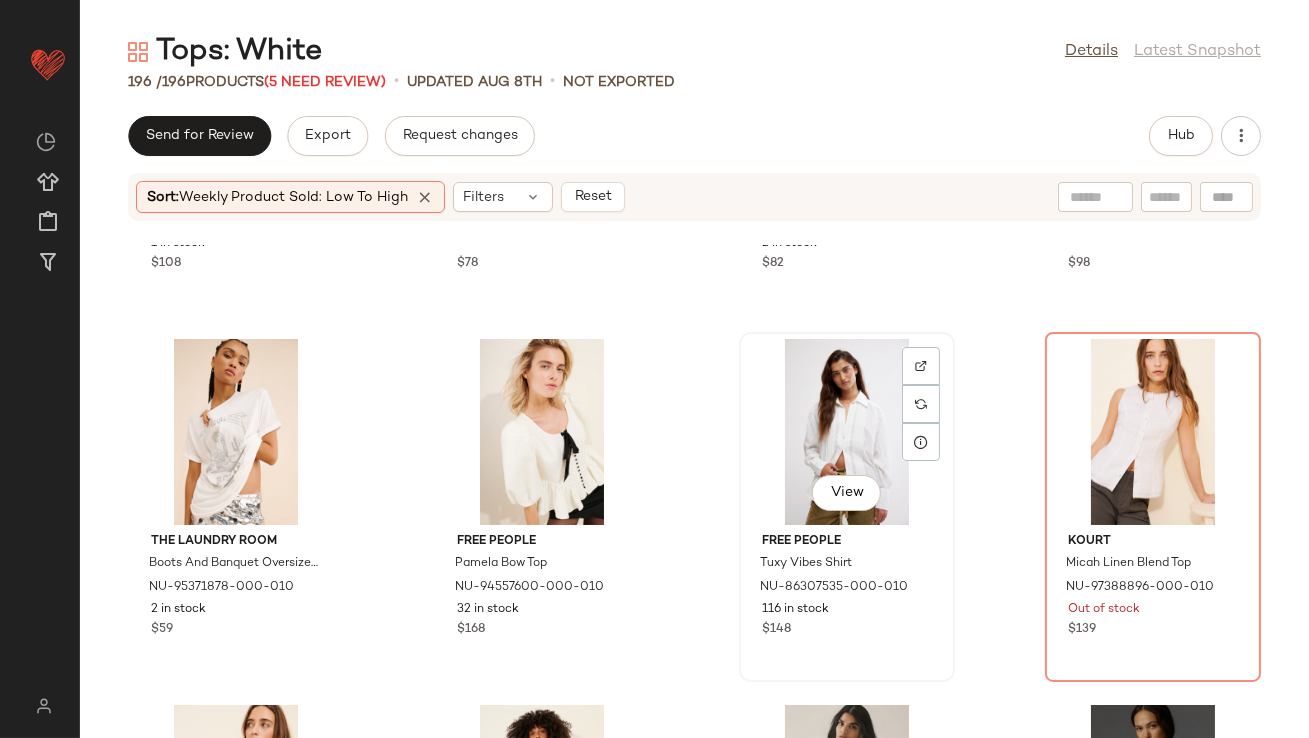 click on "View" 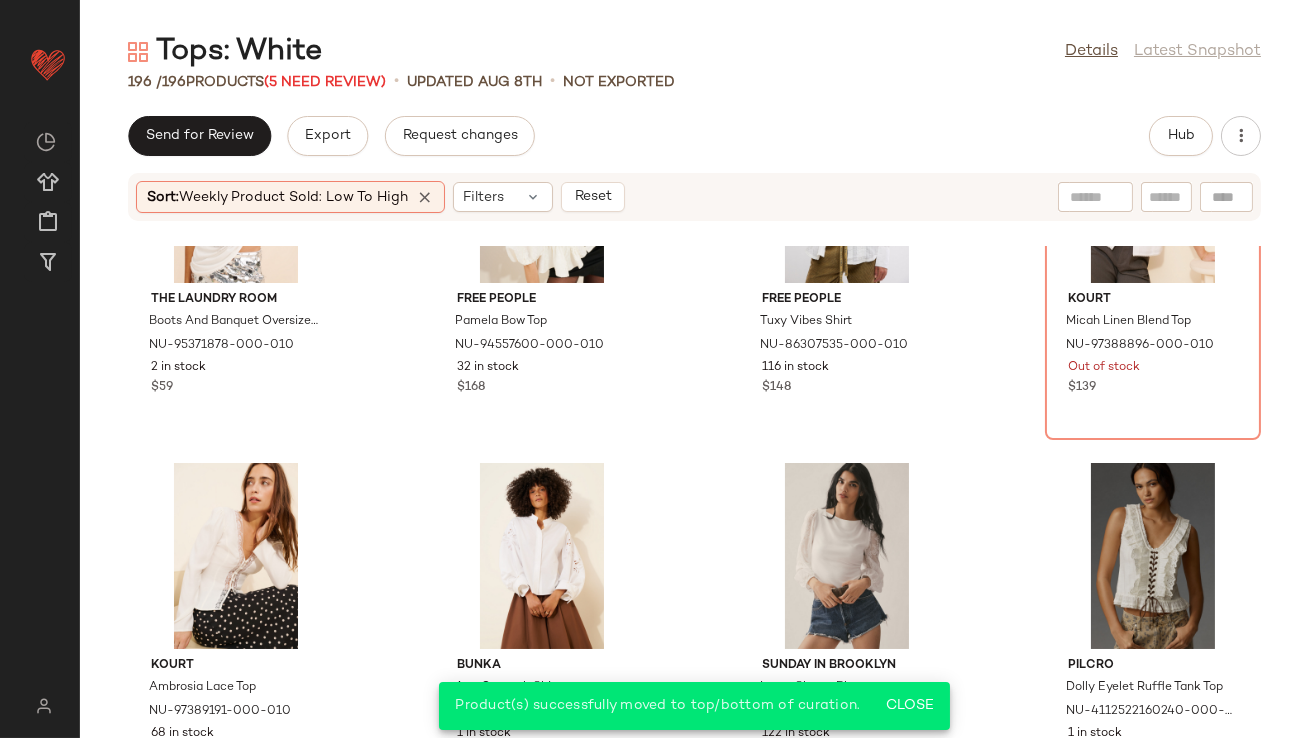 scroll, scrollTop: 16735, scrollLeft: 0, axis: vertical 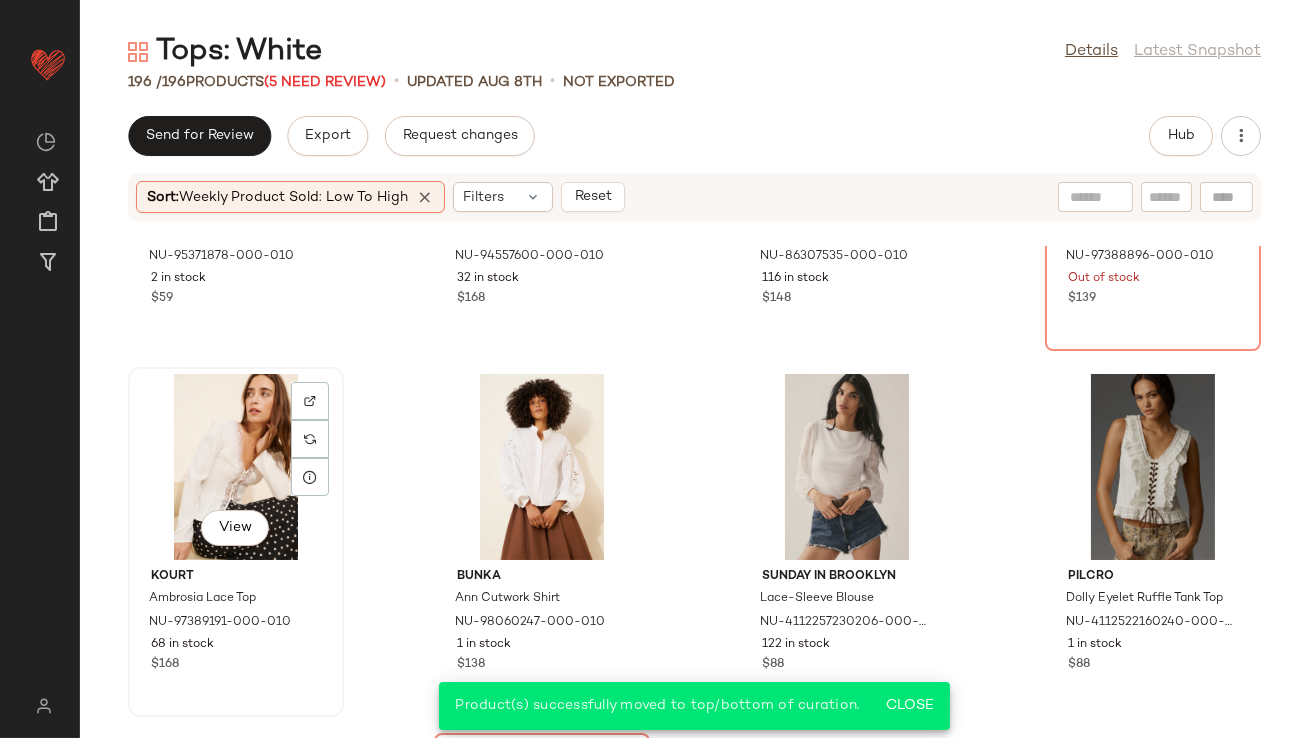 click on "View" 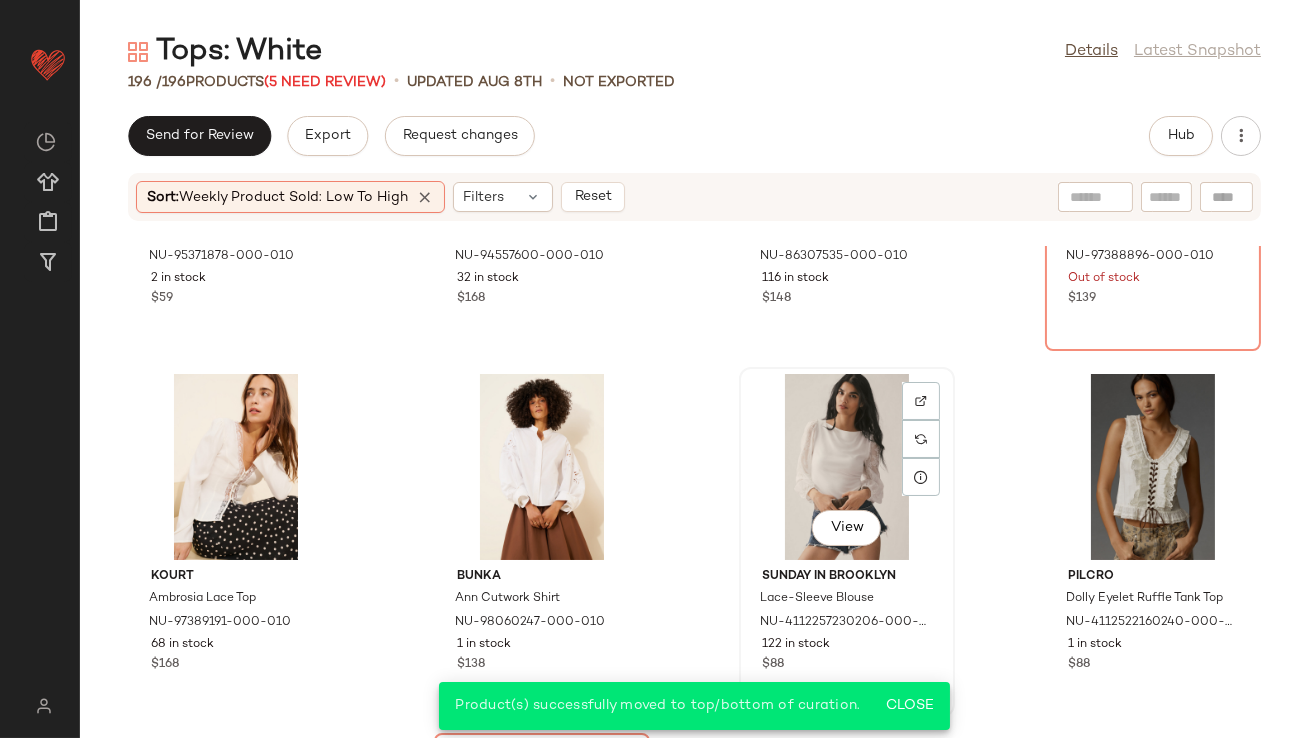 click on "View" 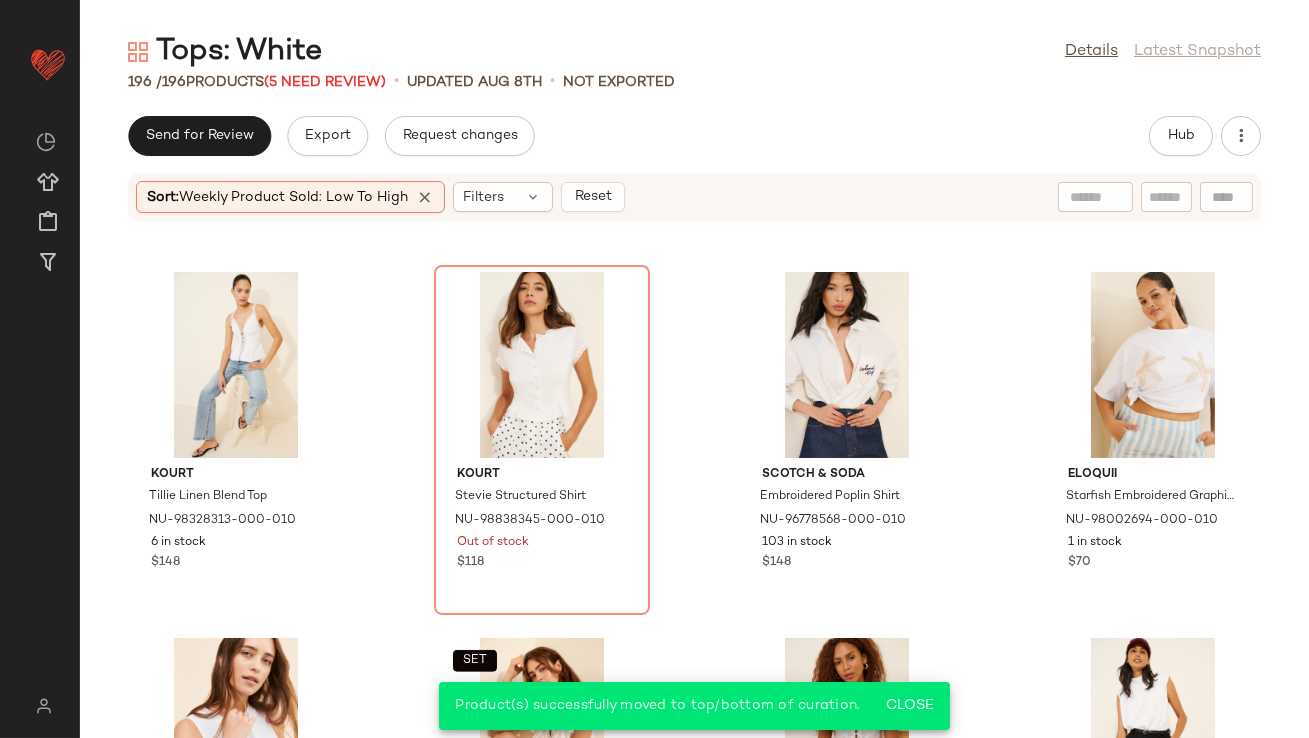 scroll, scrollTop: 17202, scrollLeft: 0, axis: vertical 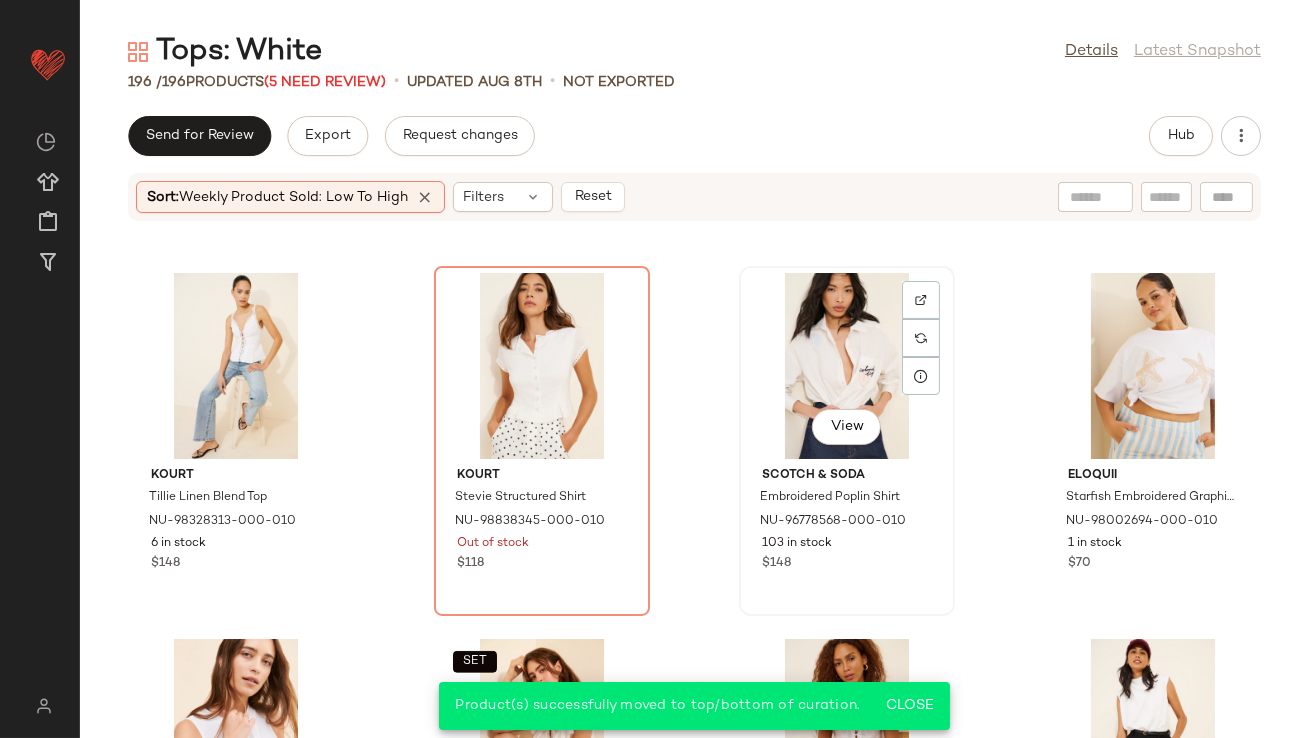 click on "View" 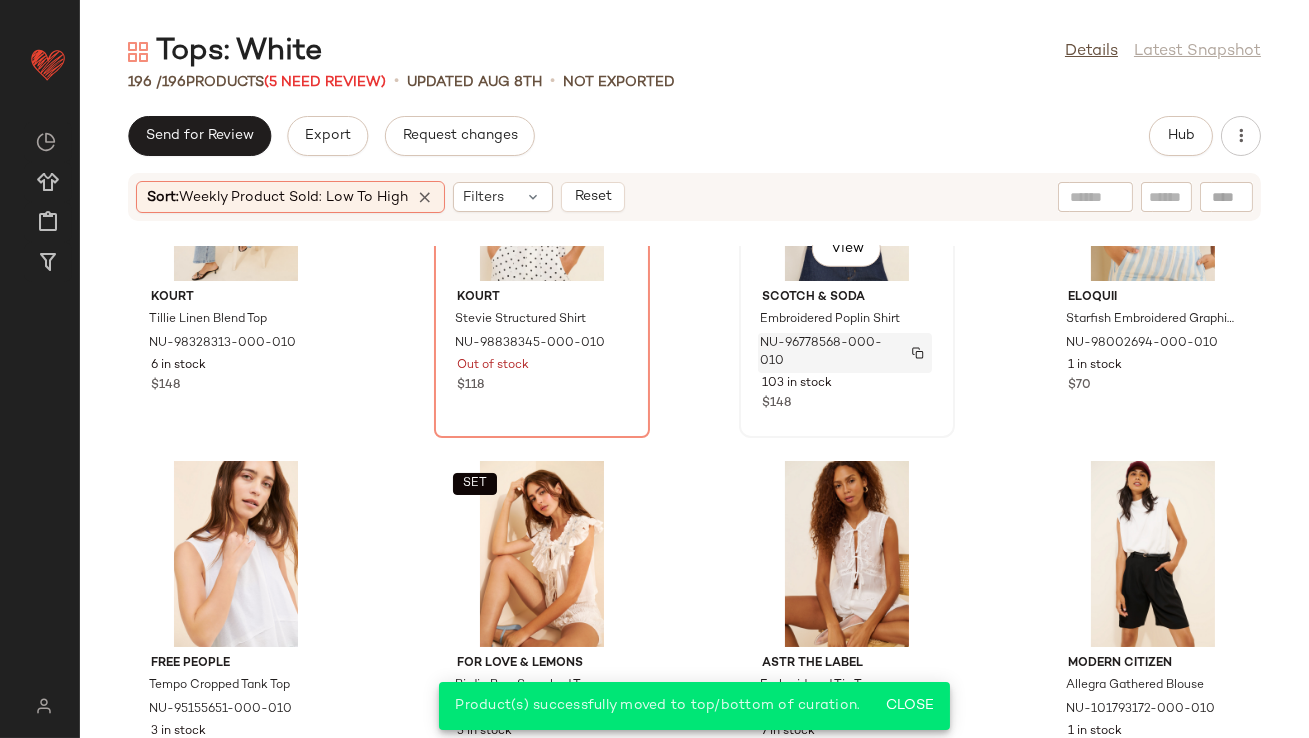scroll, scrollTop: 17445, scrollLeft: 0, axis: vertical 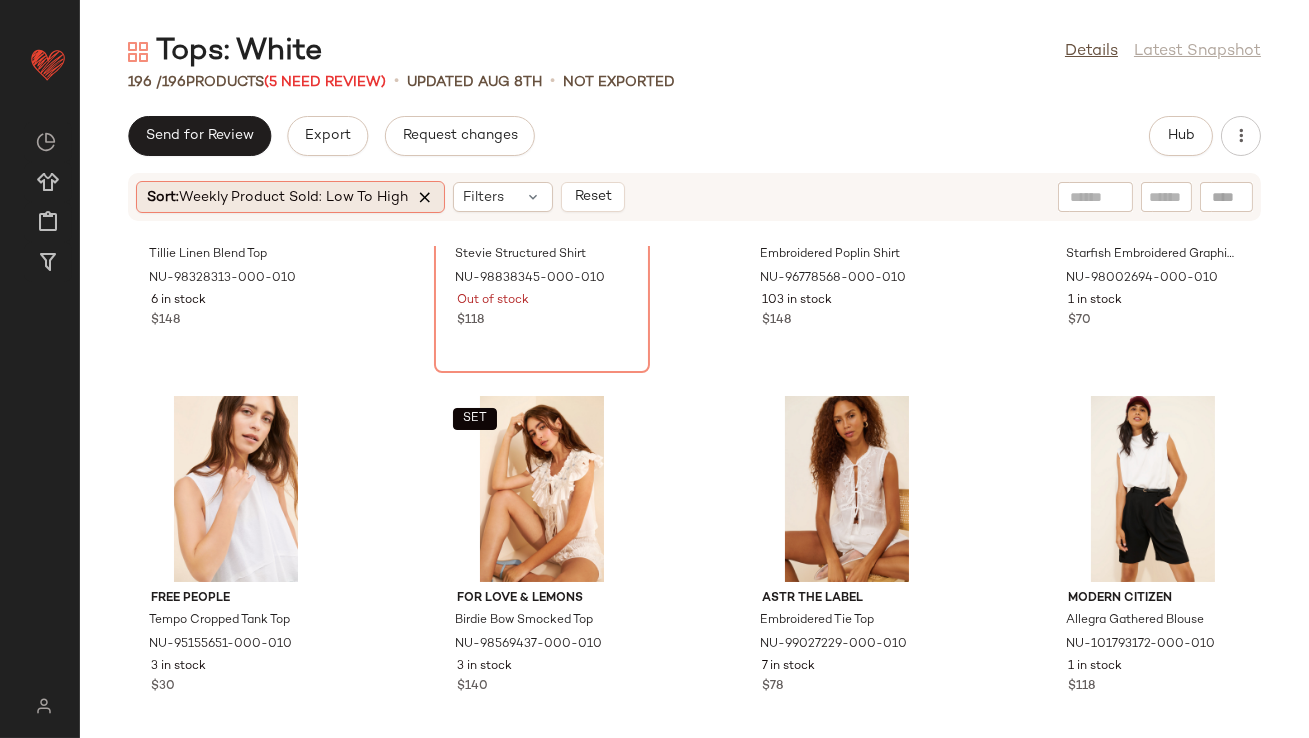 click at bounding box center (425, 197) 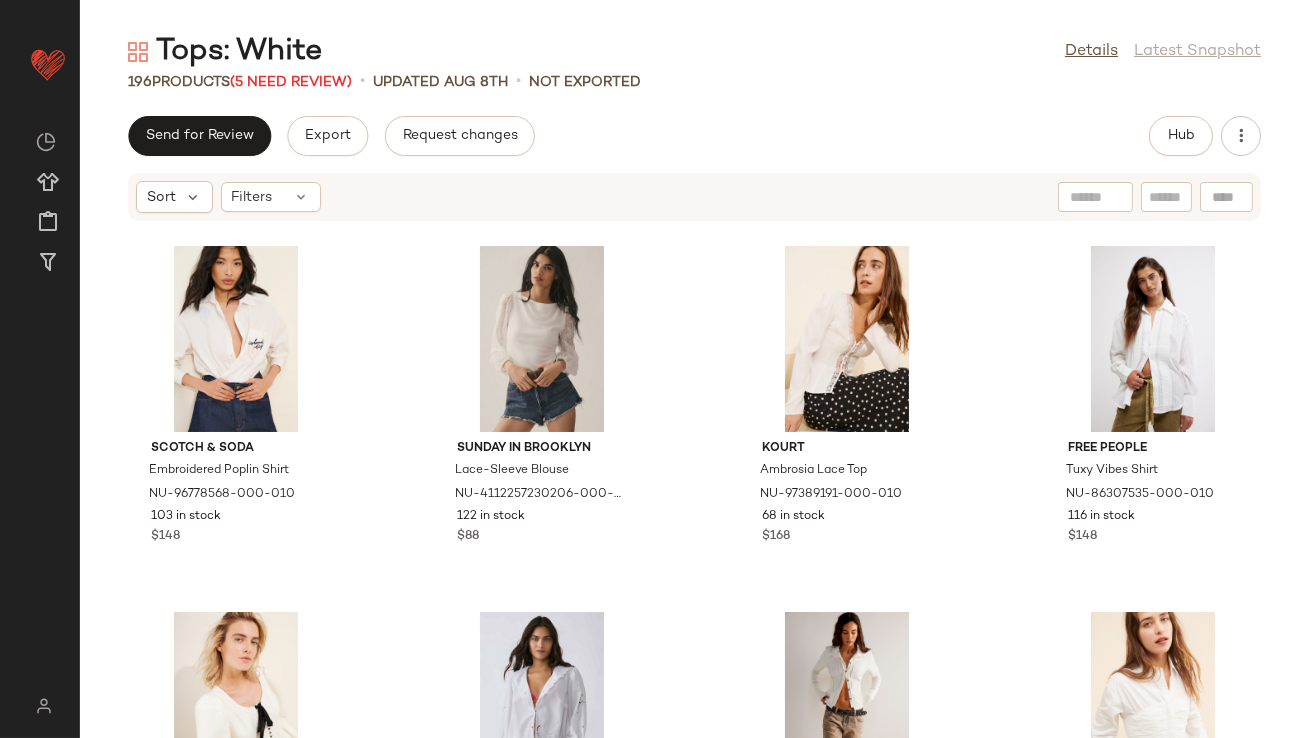 scroll, scrollTop: 13, scrollLeft: 0, axis: vertical 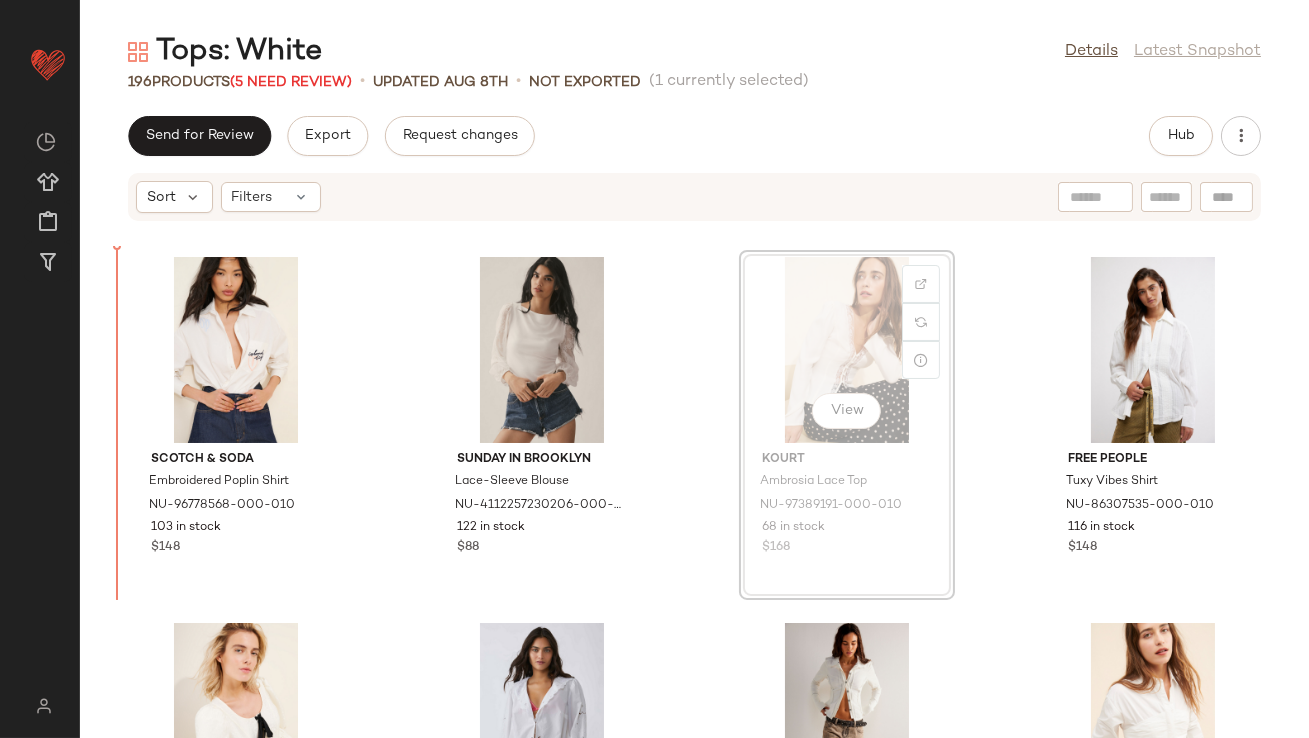 drag, startPoint x: 840, startPoint y: 327, endPoint x: 807, endPoint y: 327, distance: 33 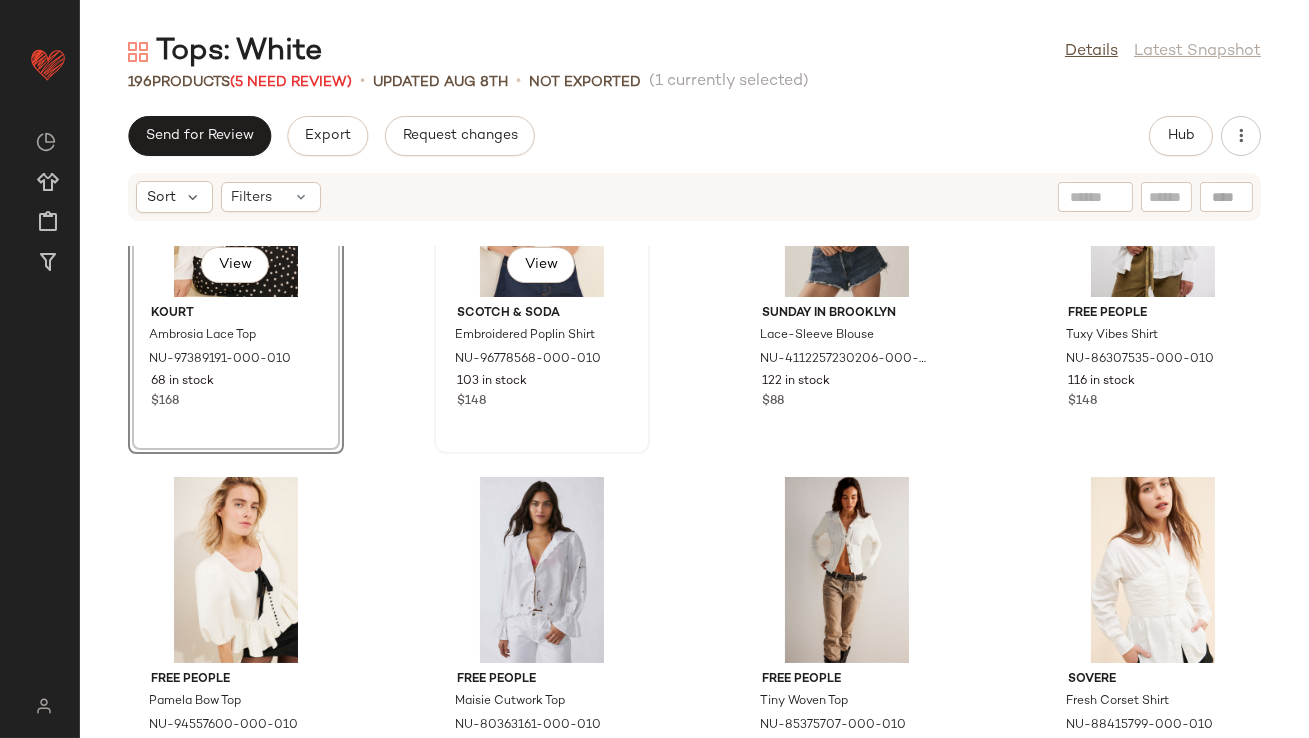 scroll, scrollTop: 147, scrollLeft: 0, axis: vertical 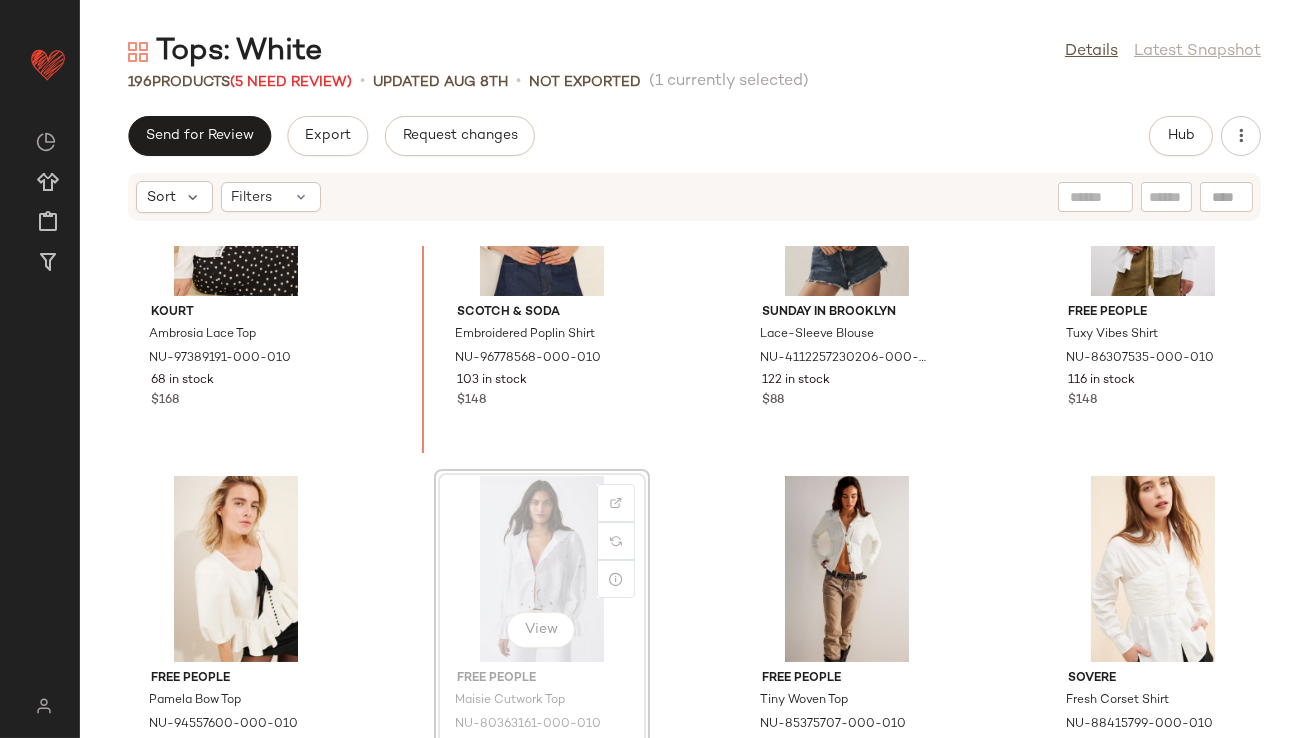 drag, startPoint x: 531, startPoint y: 579, endPoint x: 522, endPoint y: 558, distance: 22.847319 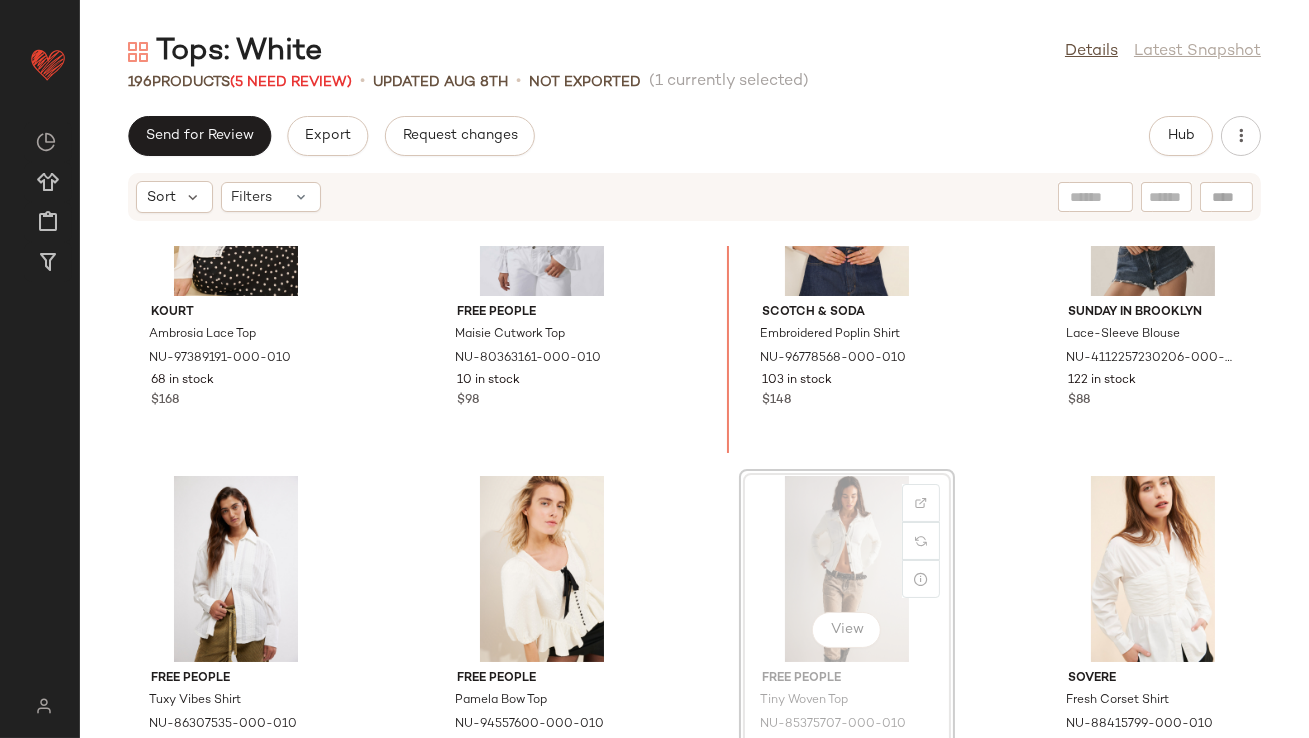 scroll, scrollTop: 140, scrollLeft: 0, axis: vertical 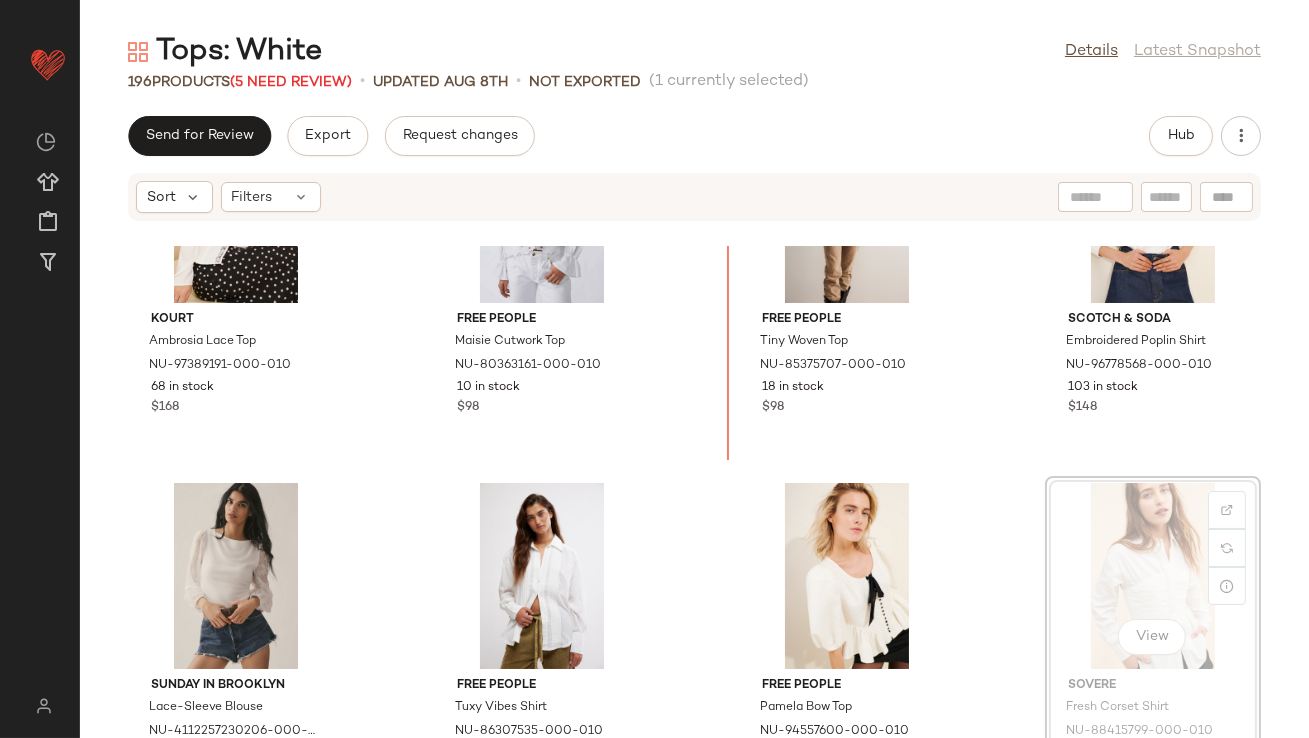 drag, startPoint x: 1114, startPoint y: 592, endPoint x: 1102, endPoint y: 586, distance: 13.416408 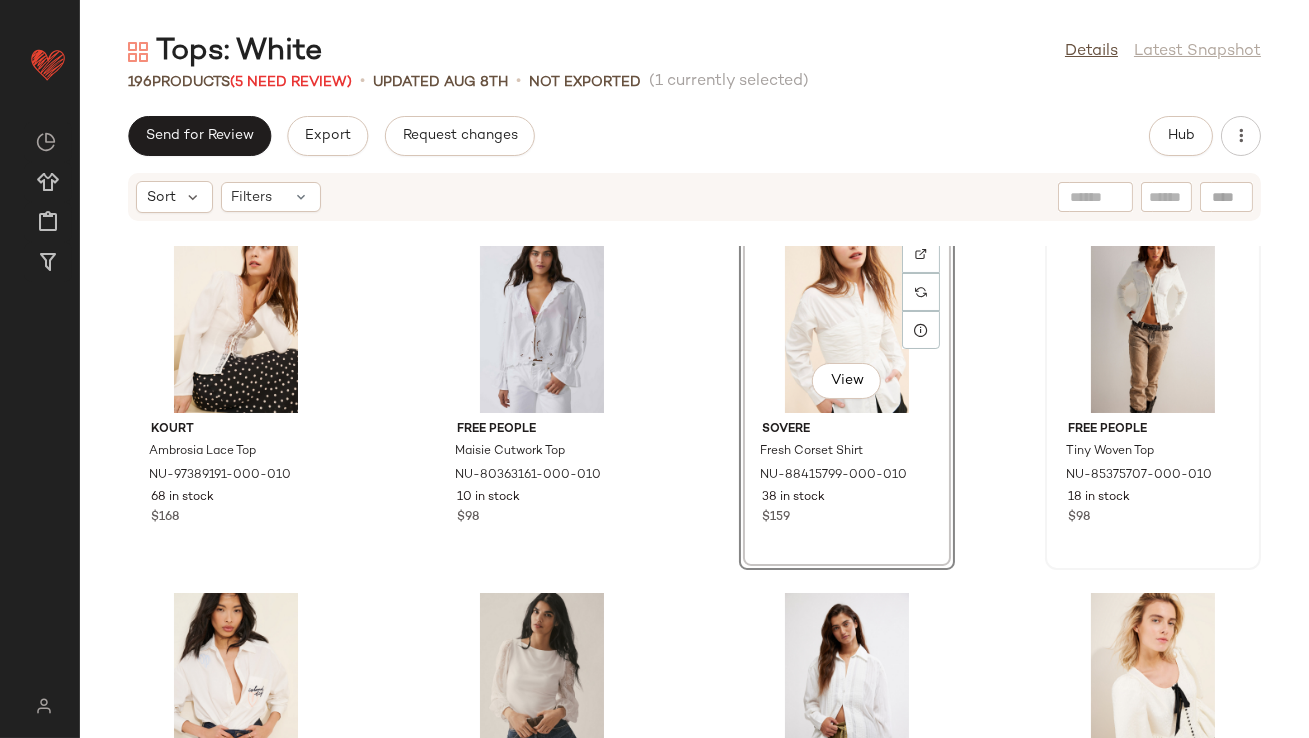 scroll, scrollTop: 0, scrollLeft: 0, axis: both 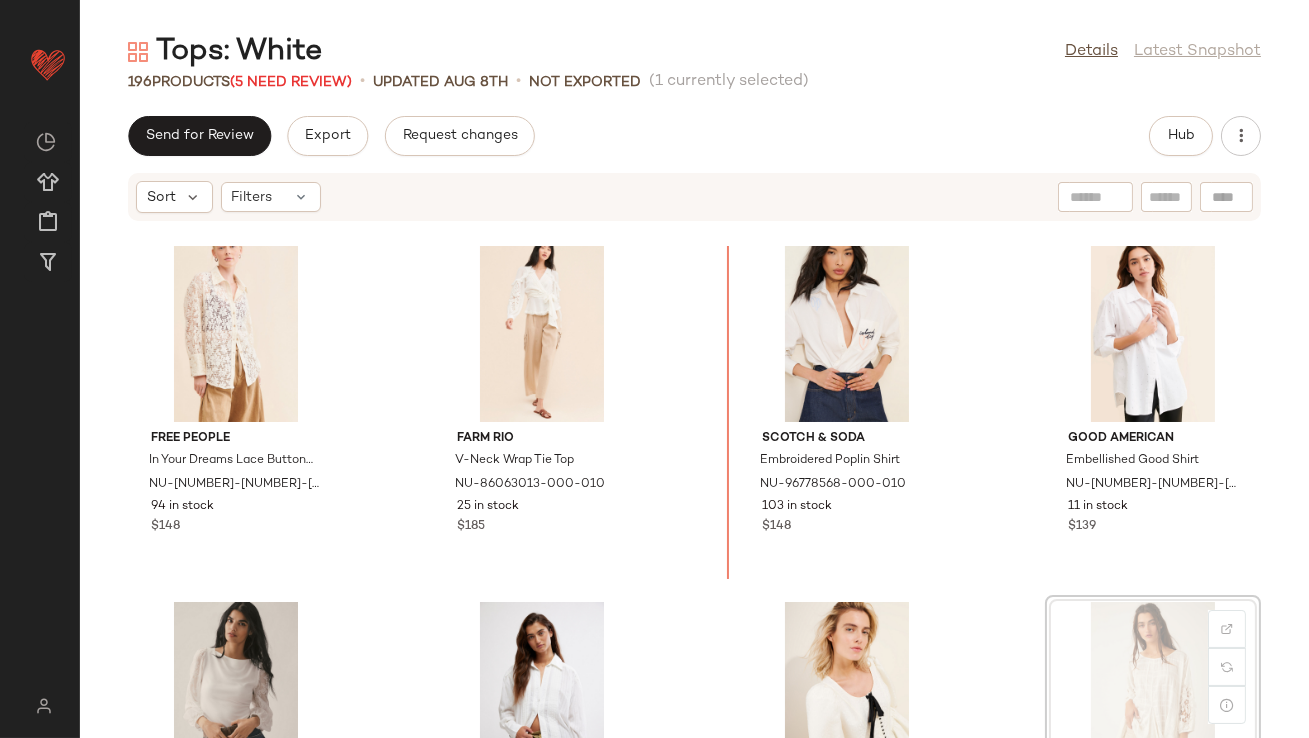 drag, startPoint x: 1143, startPoint y: 624, endPoint x: 1131, endPoint y: 620, distance: 12.649111 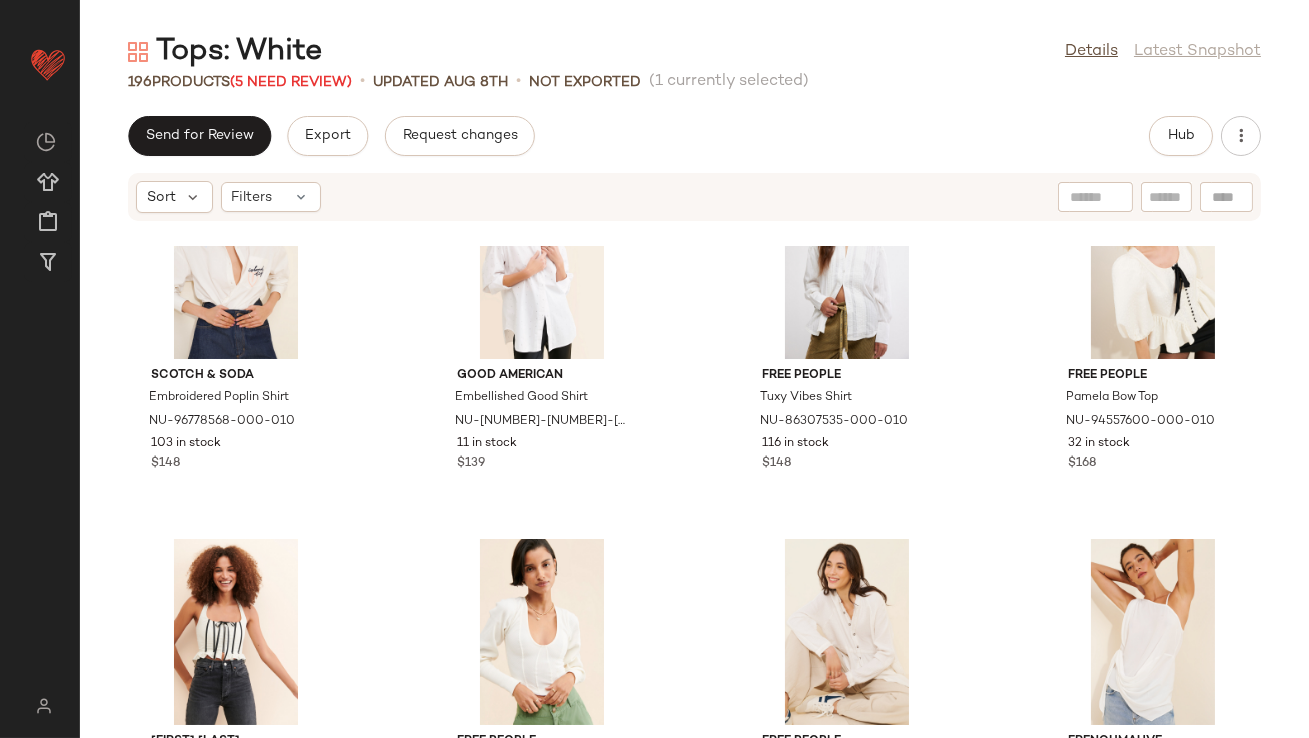 scroll, scrollTop: 839, scrollLeft: 0, axis: vertical 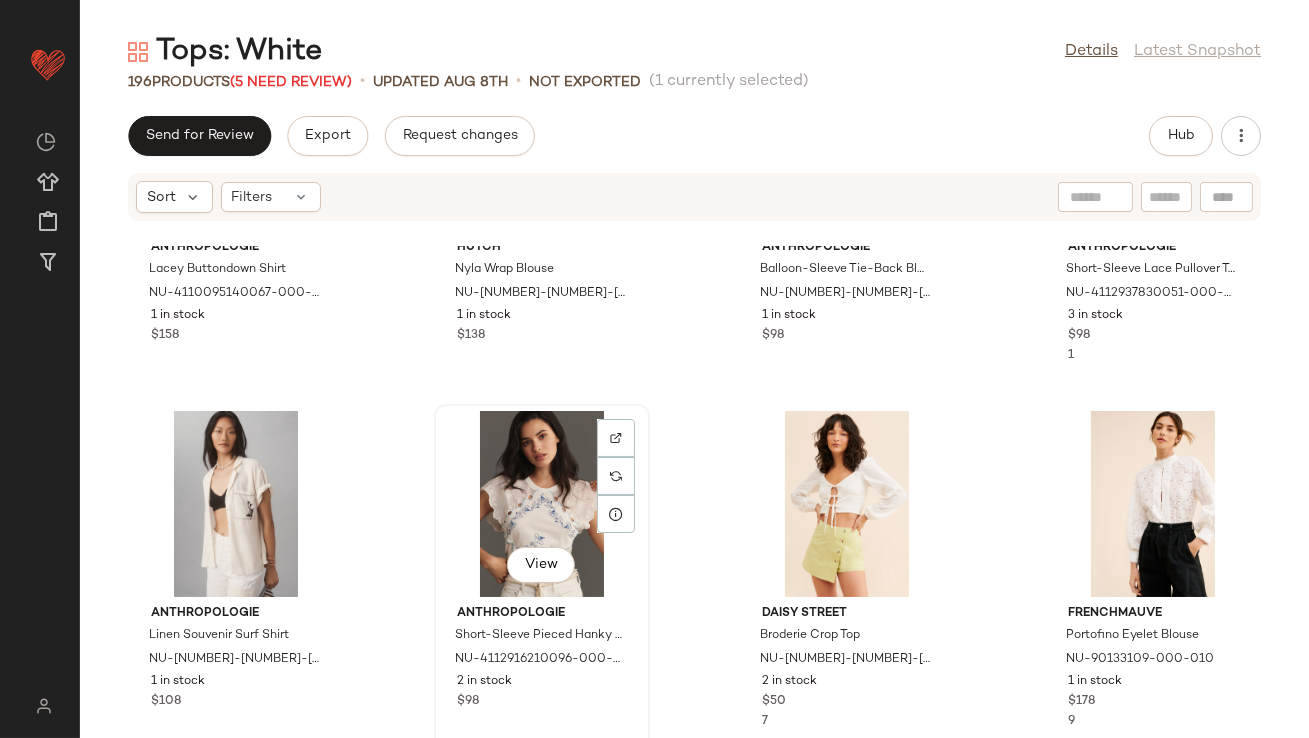 click on "View" 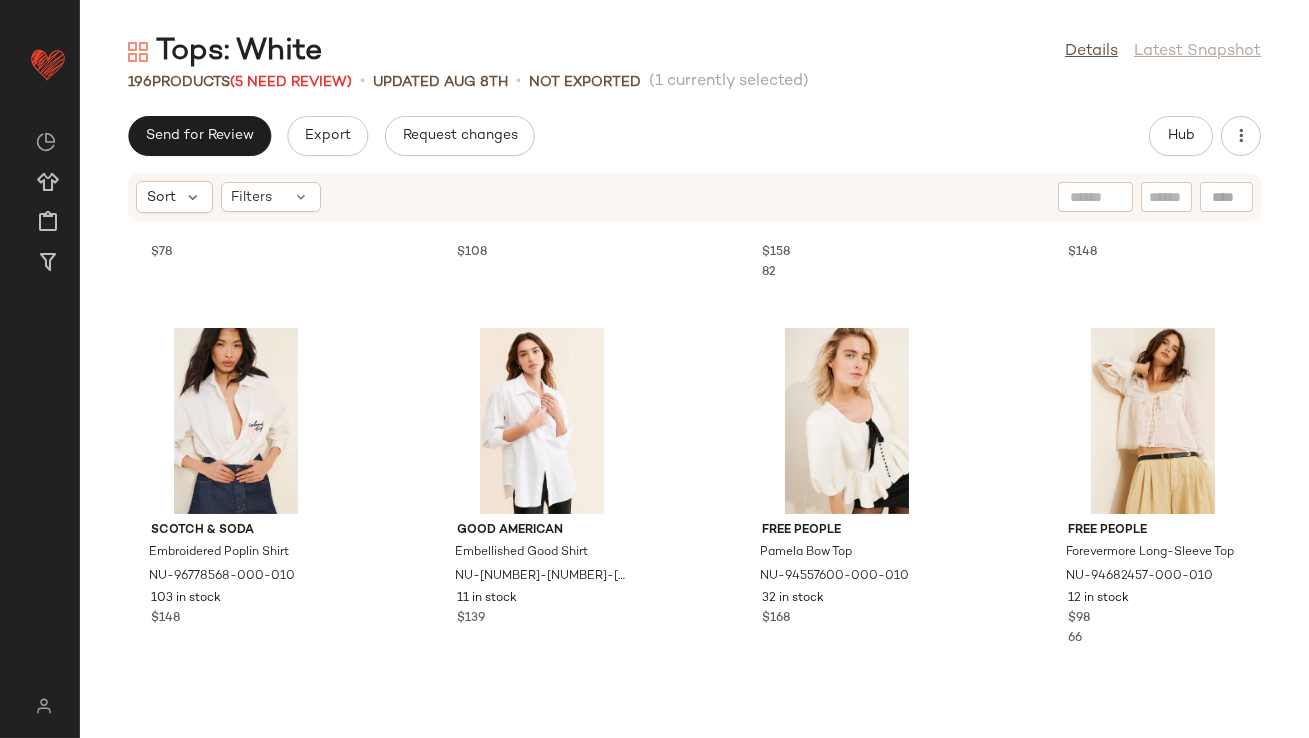 scroll, scrollTop: 0, scrollLeft: 0, axis: both 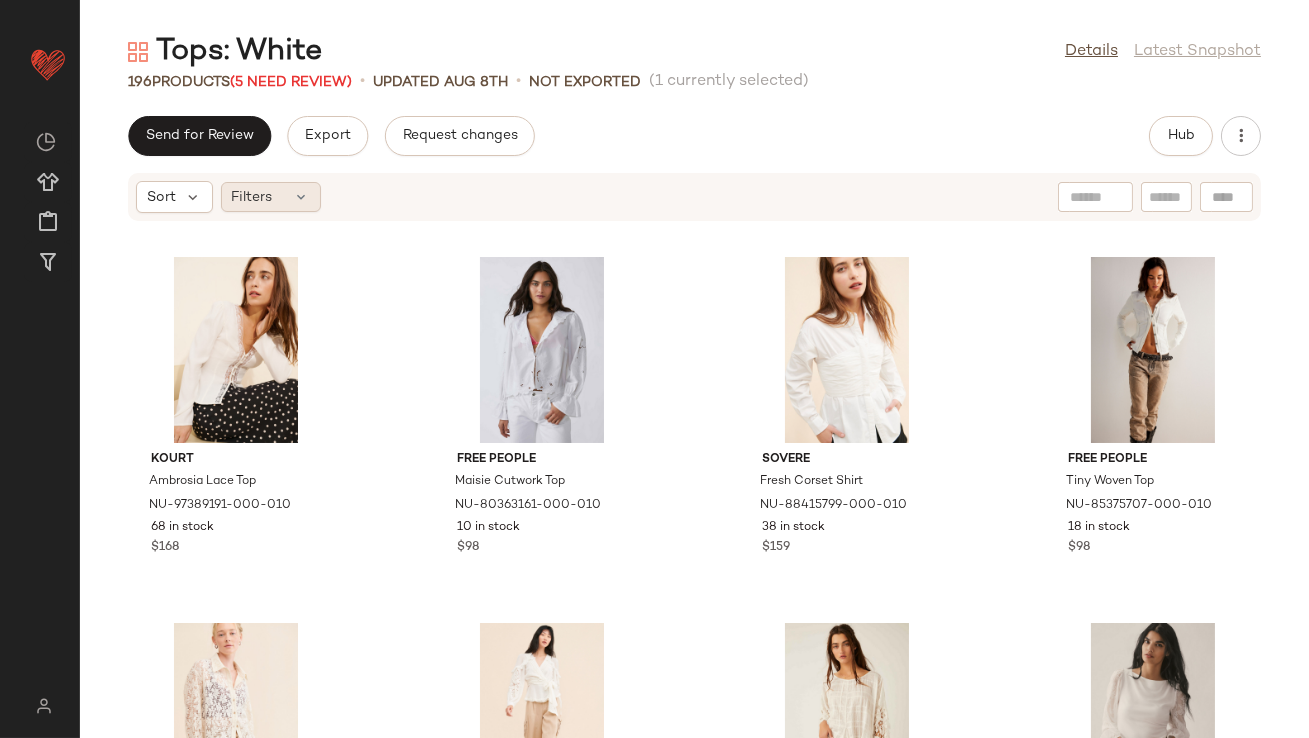 click on "Filters" 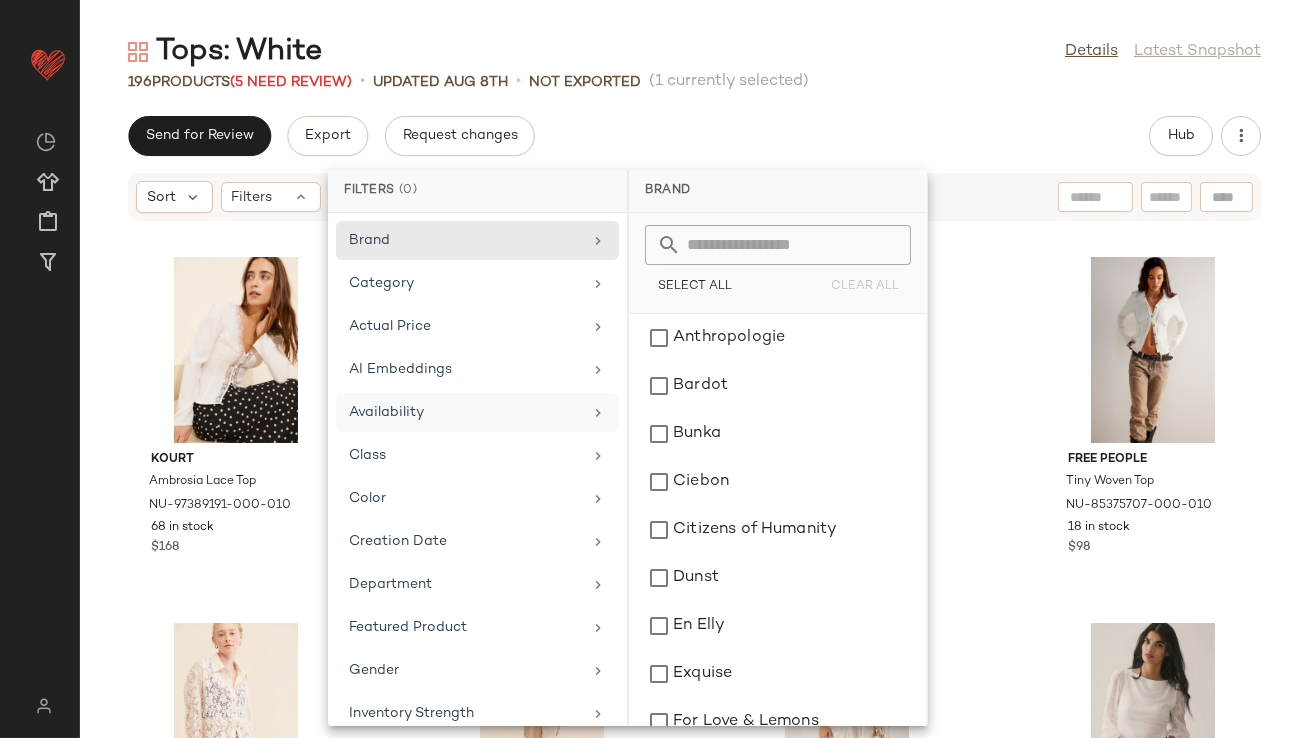 click on "Availability" 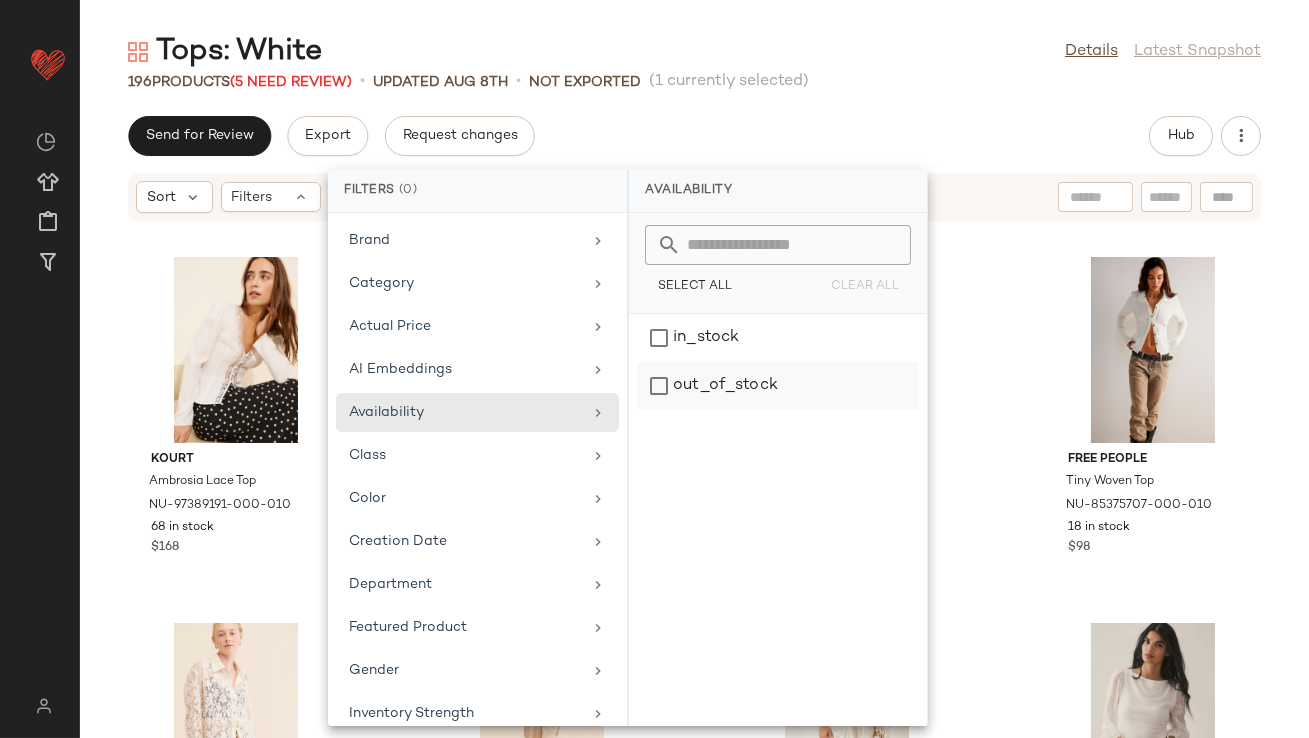 click on "out_of_stock" 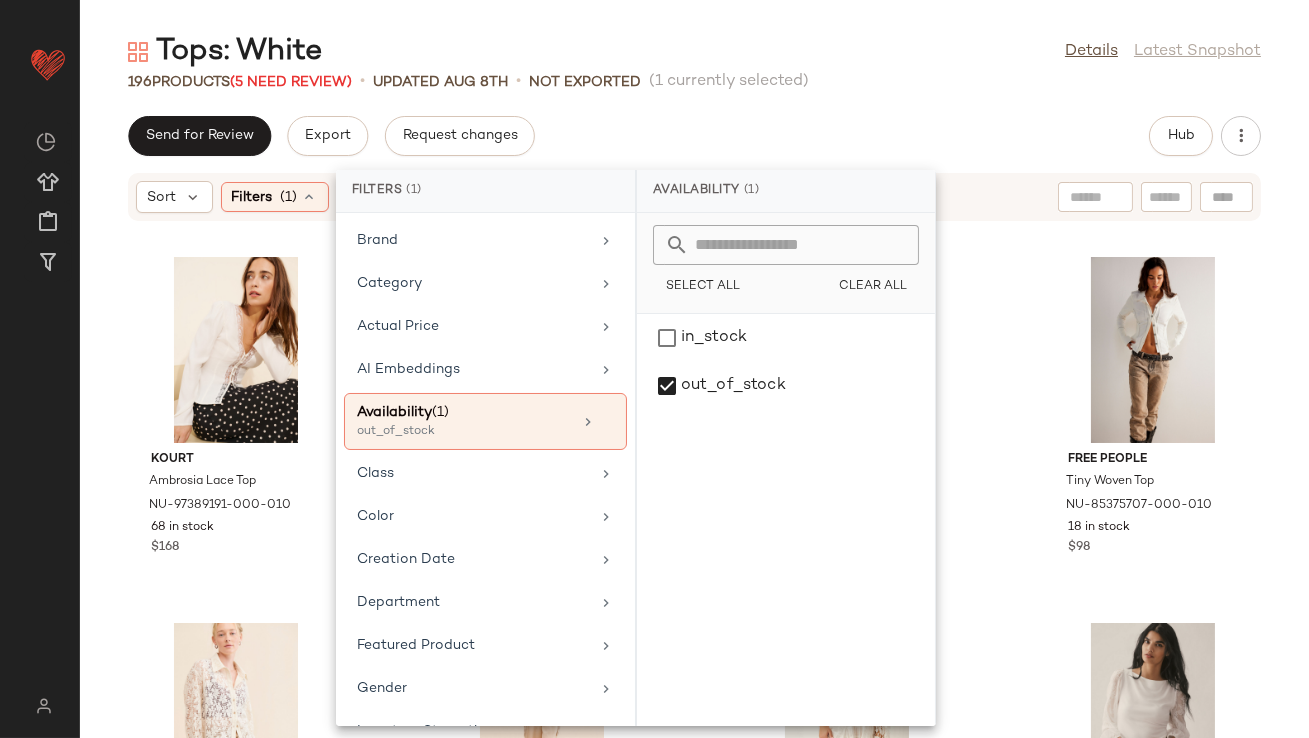 click on "(1 currently selected)" 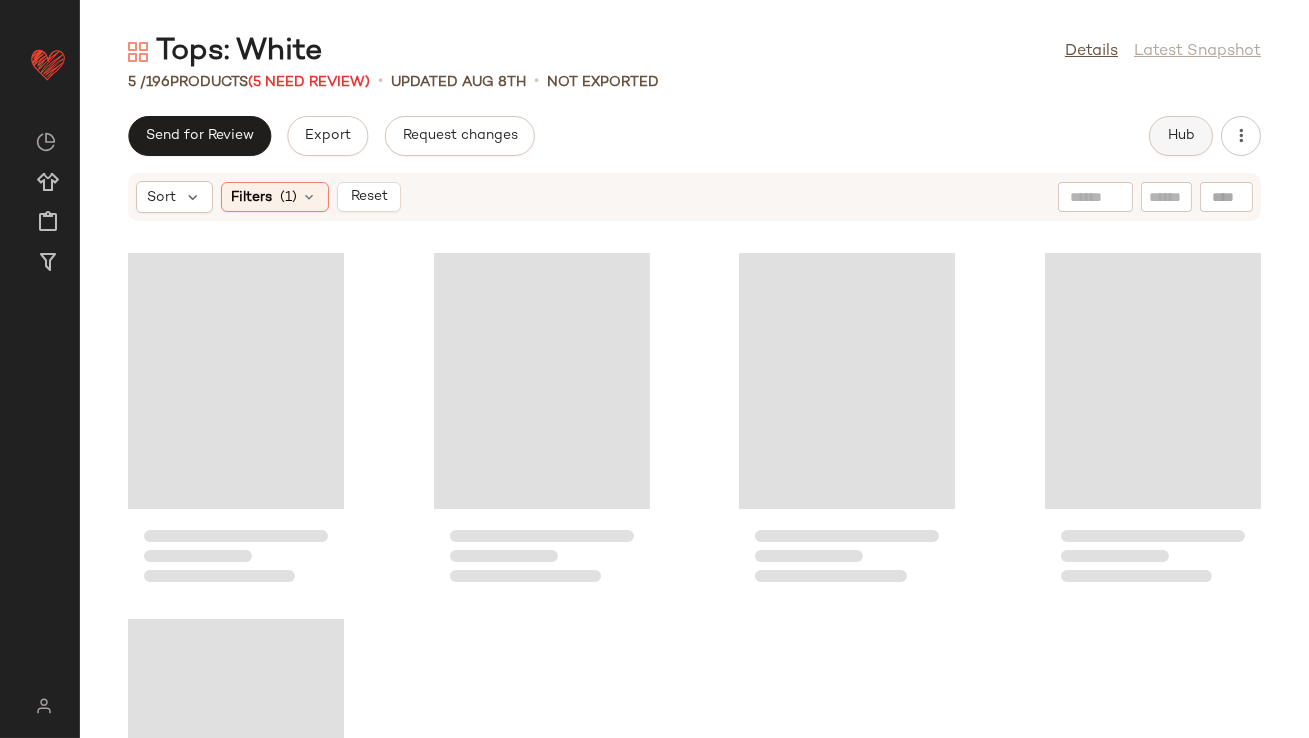 click on "Hub" at bounding box center [1181, 136] 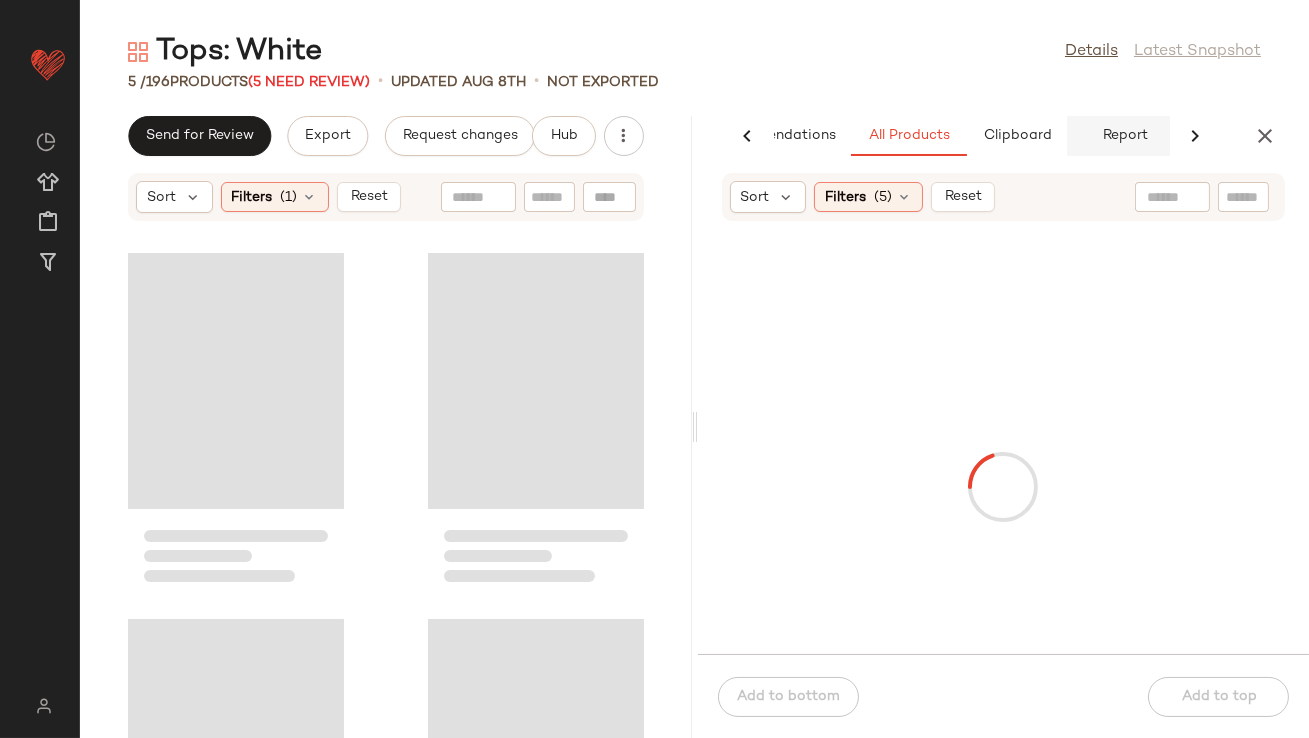 scroll, scrollTop: 0, scrollLeft: 108, axis: horizontal 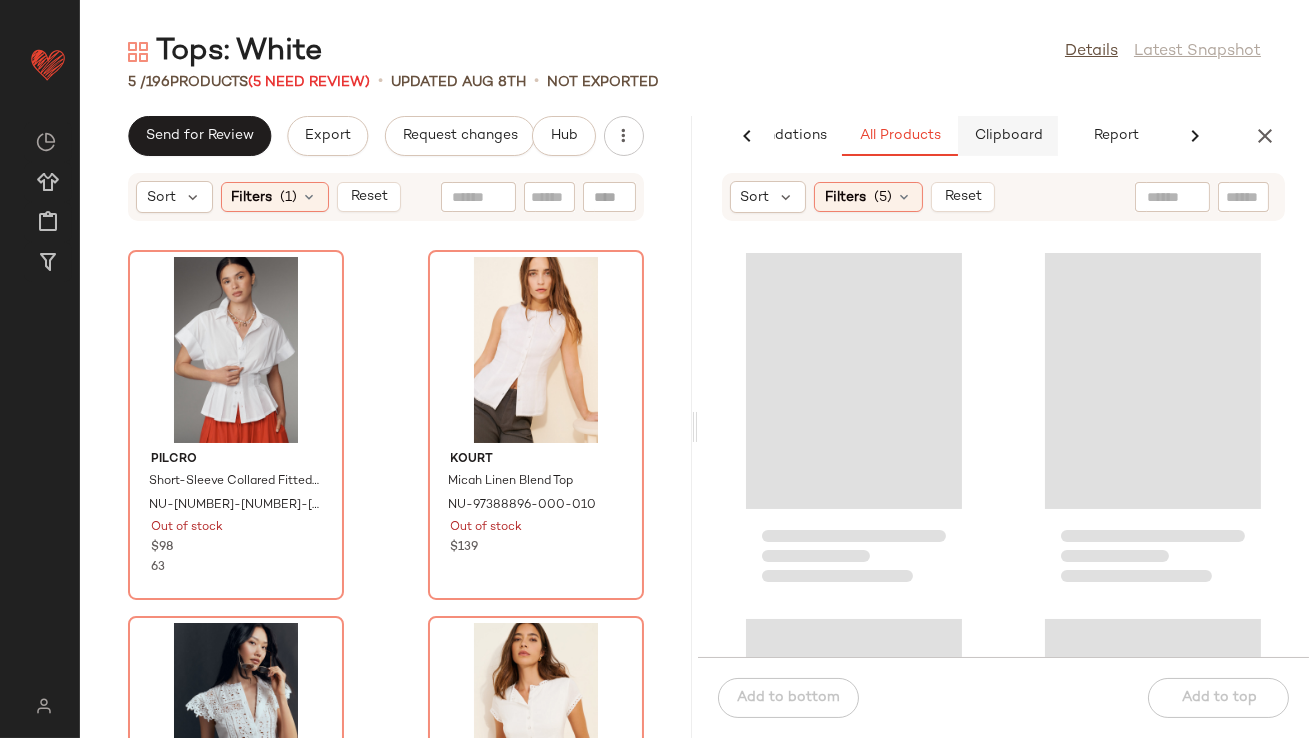 click on "Clipboard" at bounding box center (1008, 136) 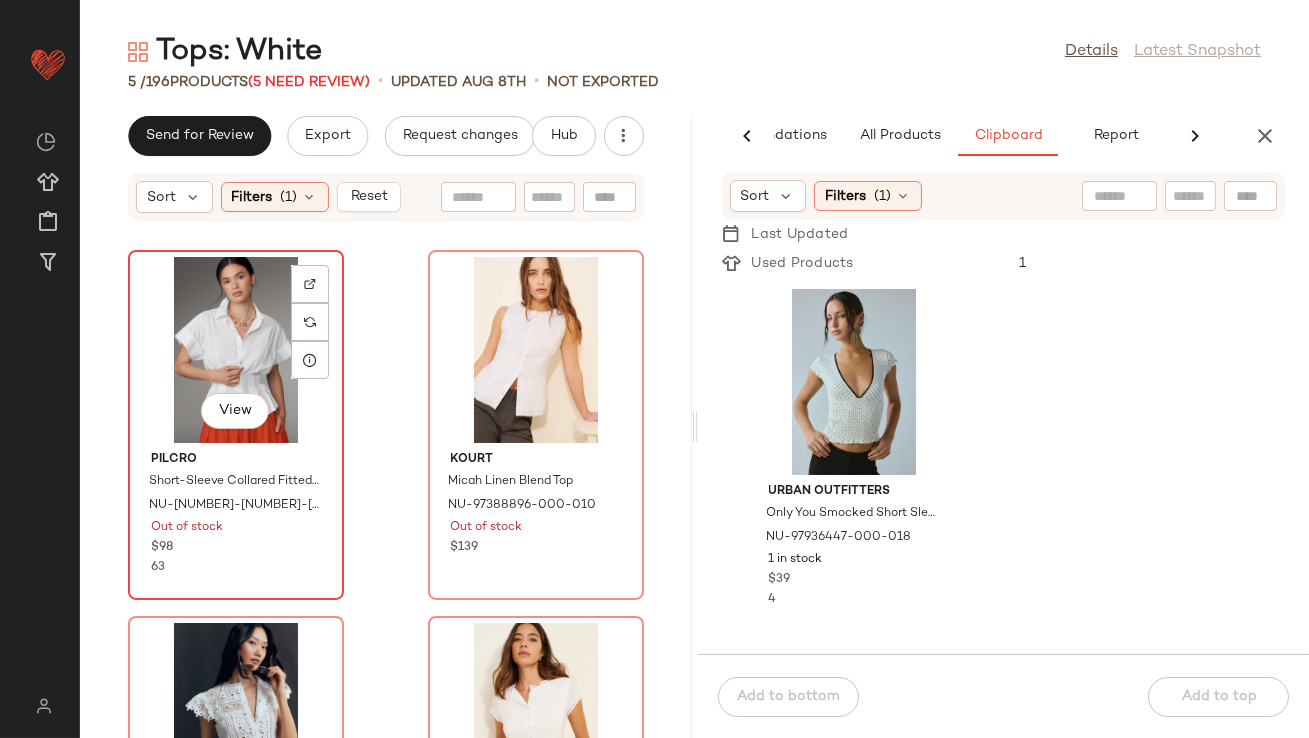 click on "View" 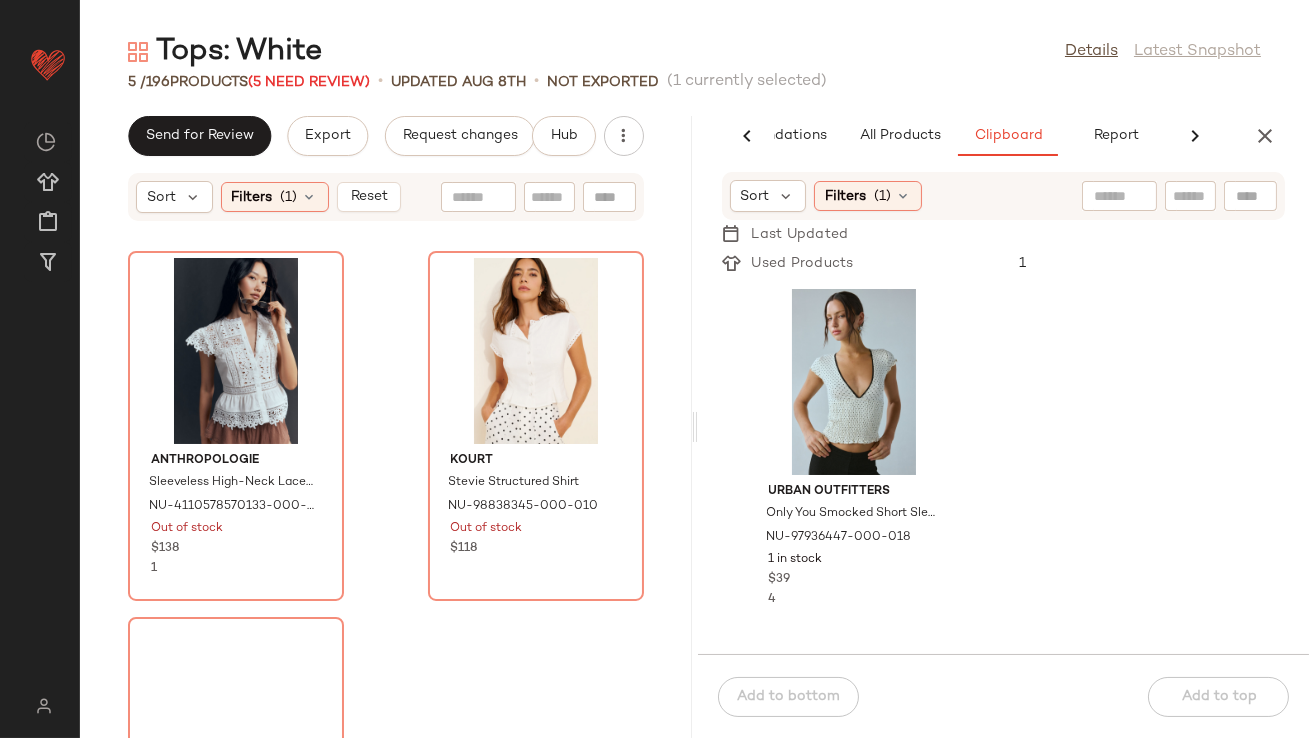 scroll, scrollTop: 609, scrollLeft: 0, axis: vertical 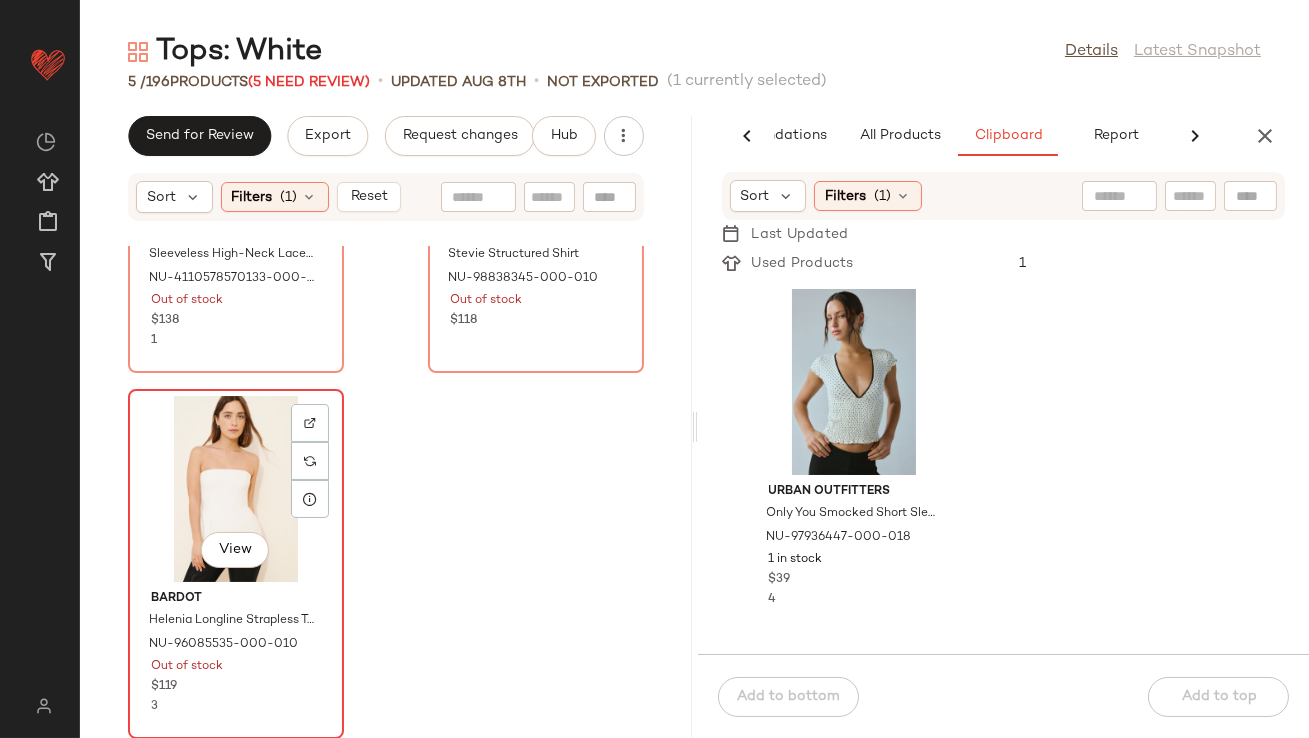 click on "View" 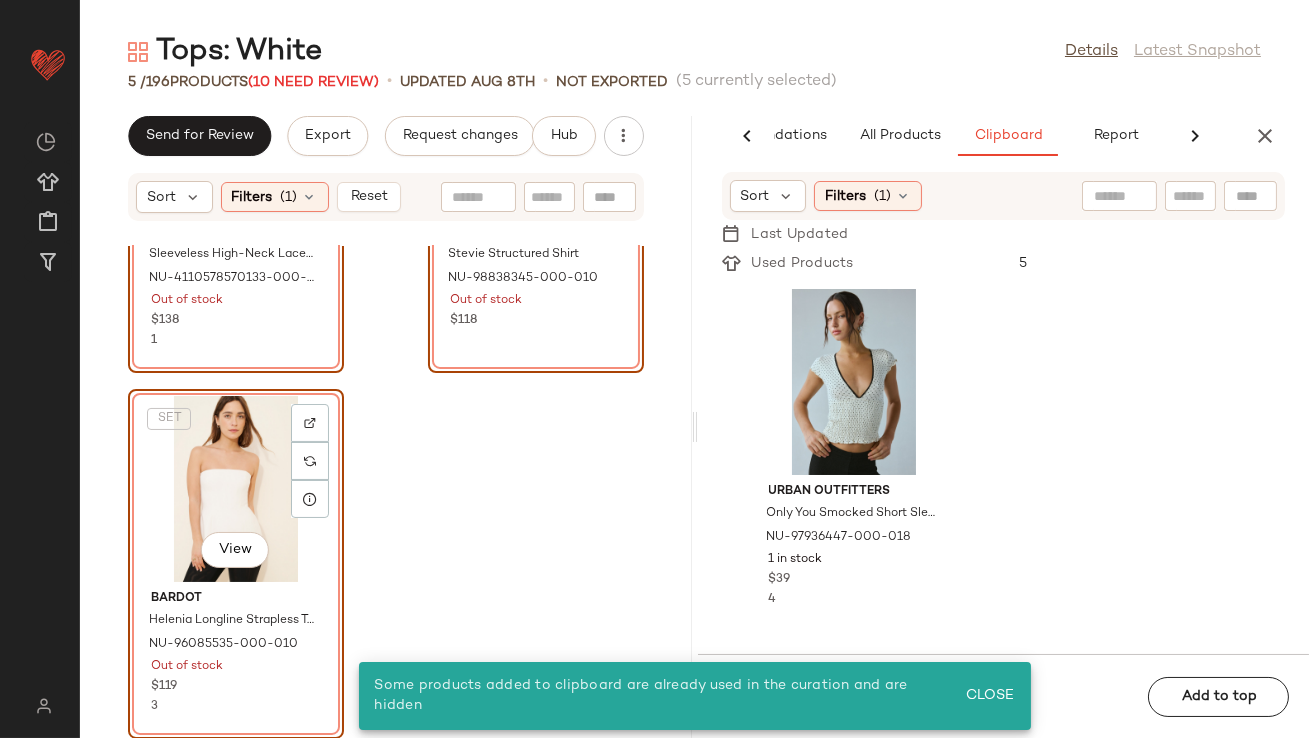 click on "SET   View" 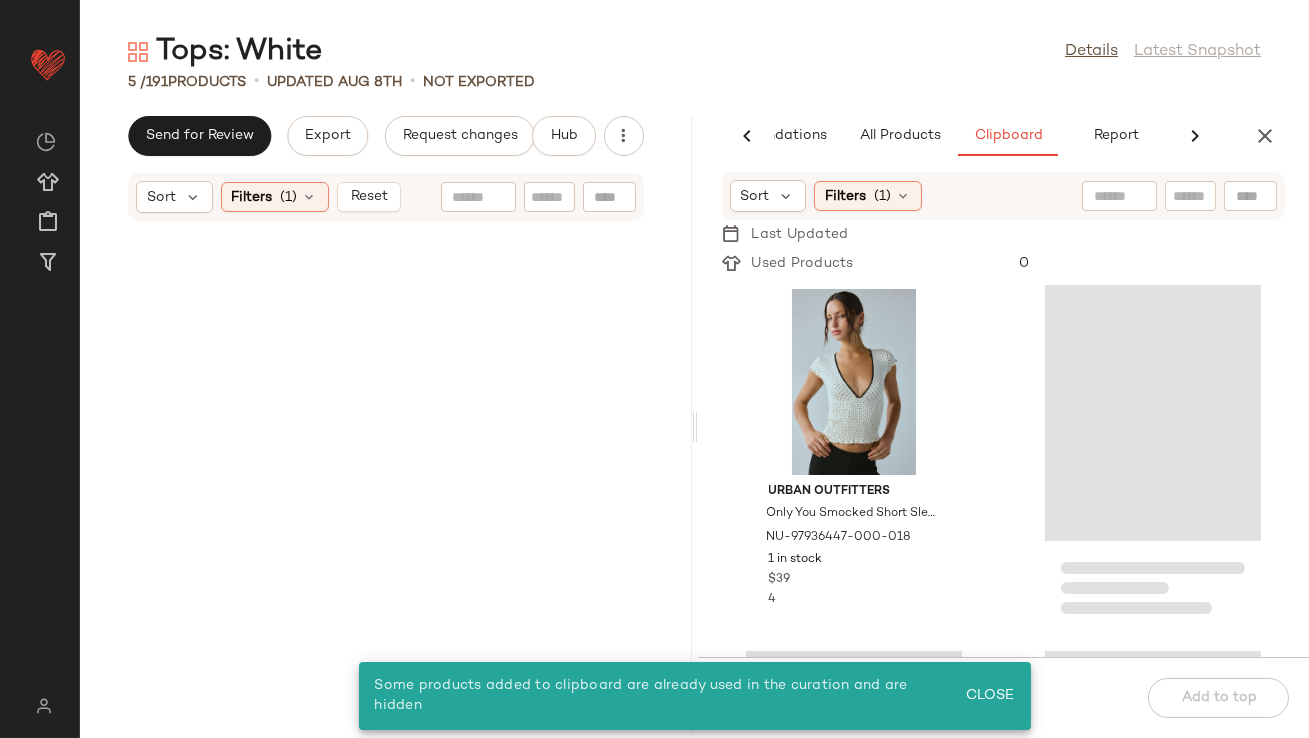 scroll, scrollTop: 0, scrollLeft: 0, axis: both 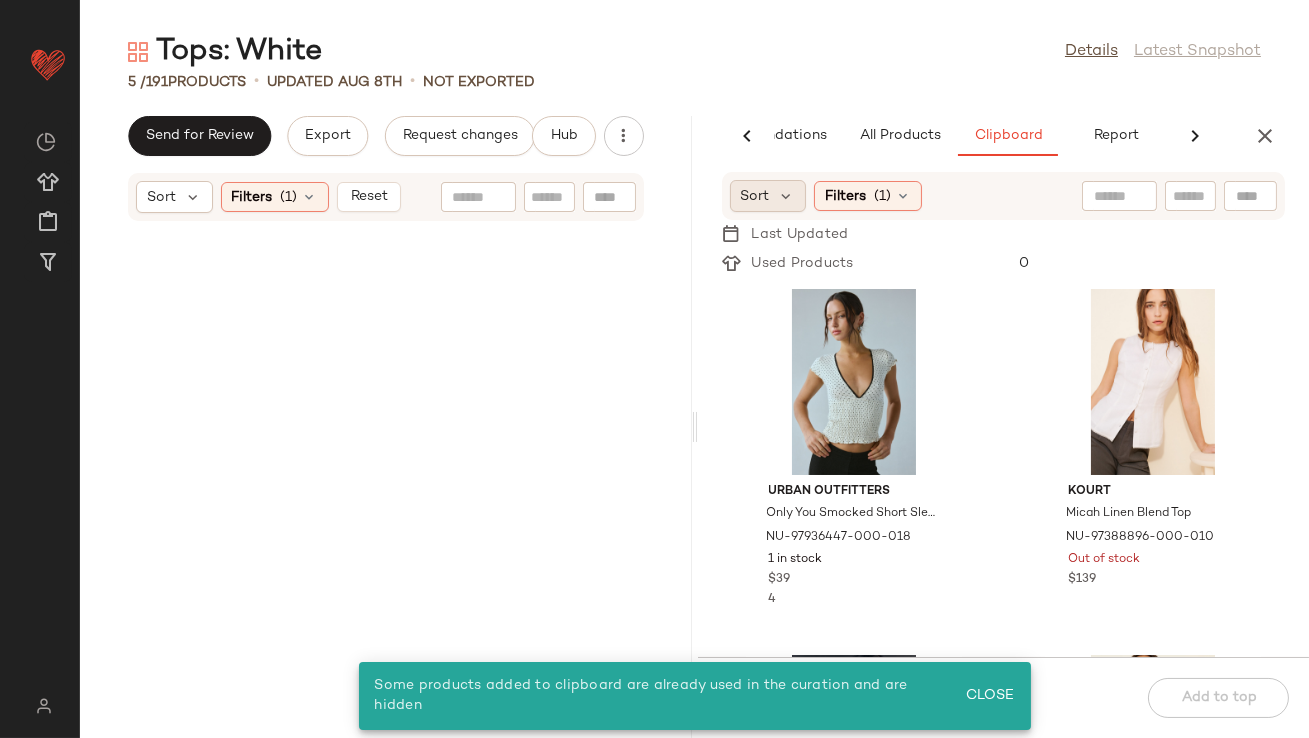 click on "Sort" 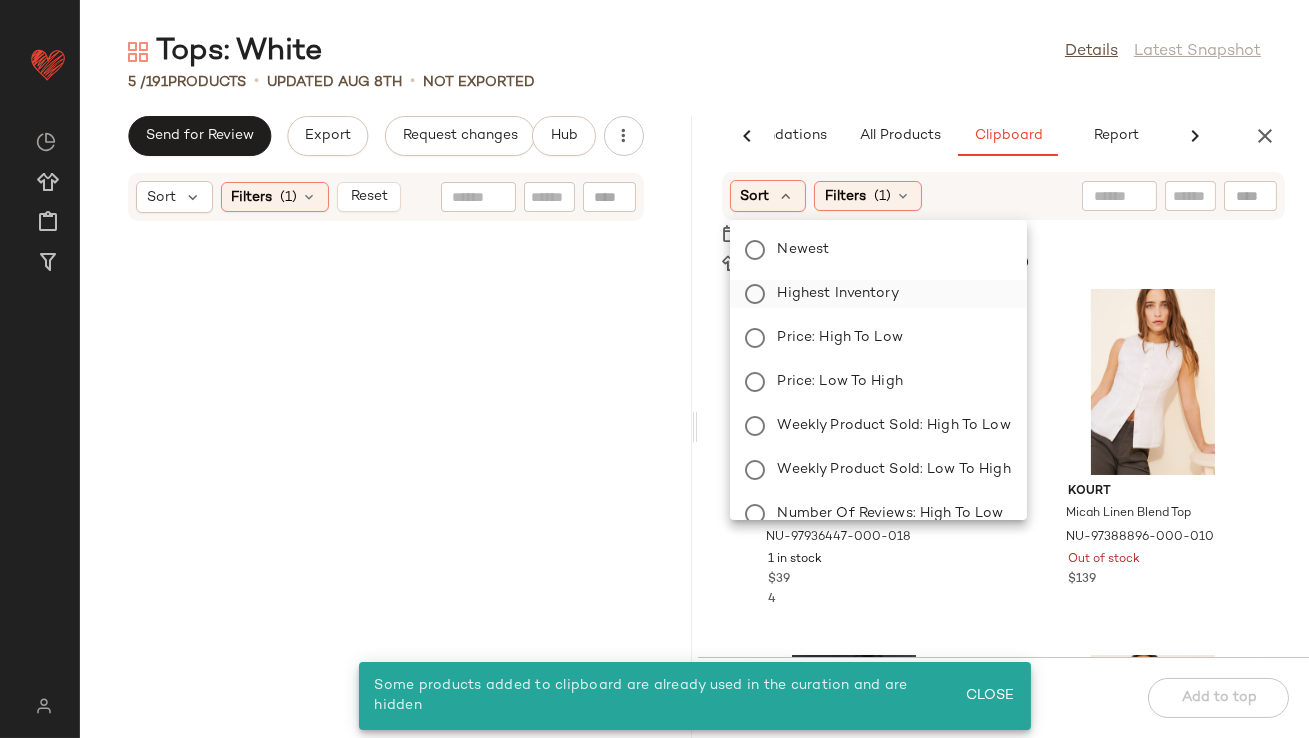 click on "Highest Inventory" at bounding box center (890, 294) 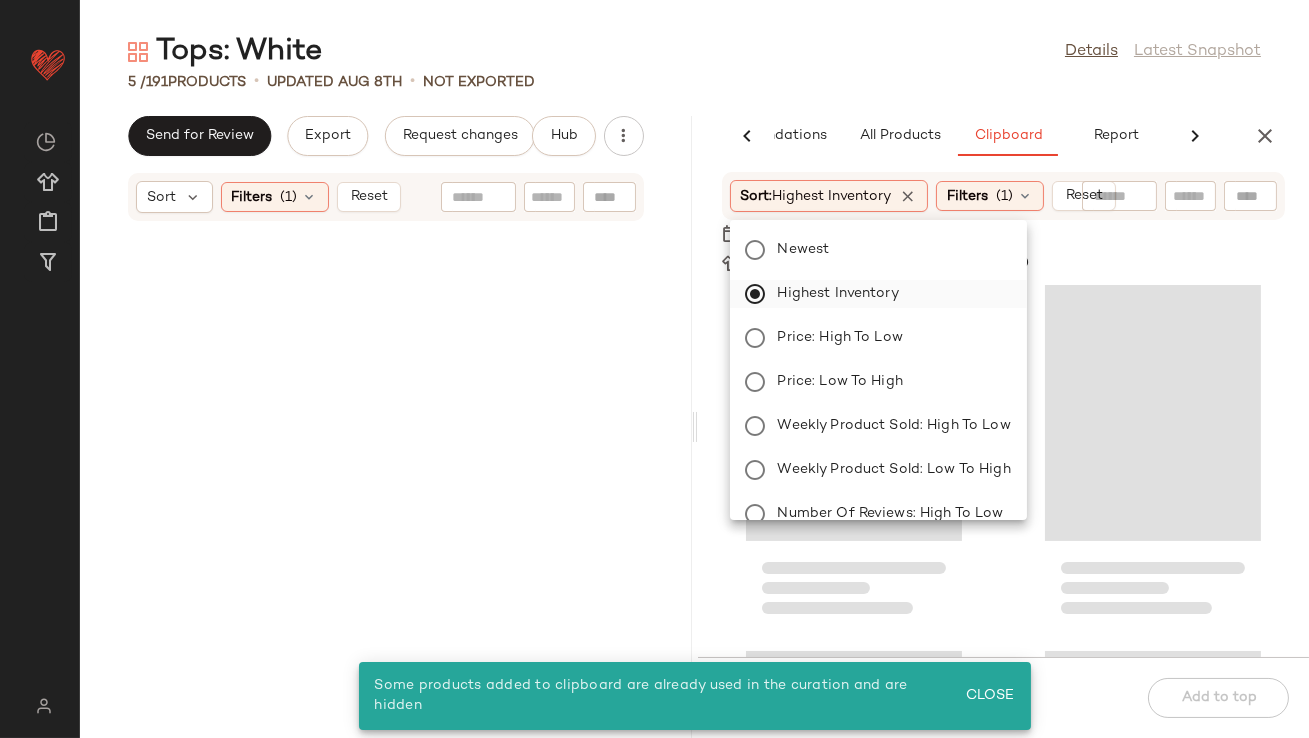 click on "Highest Inventory" 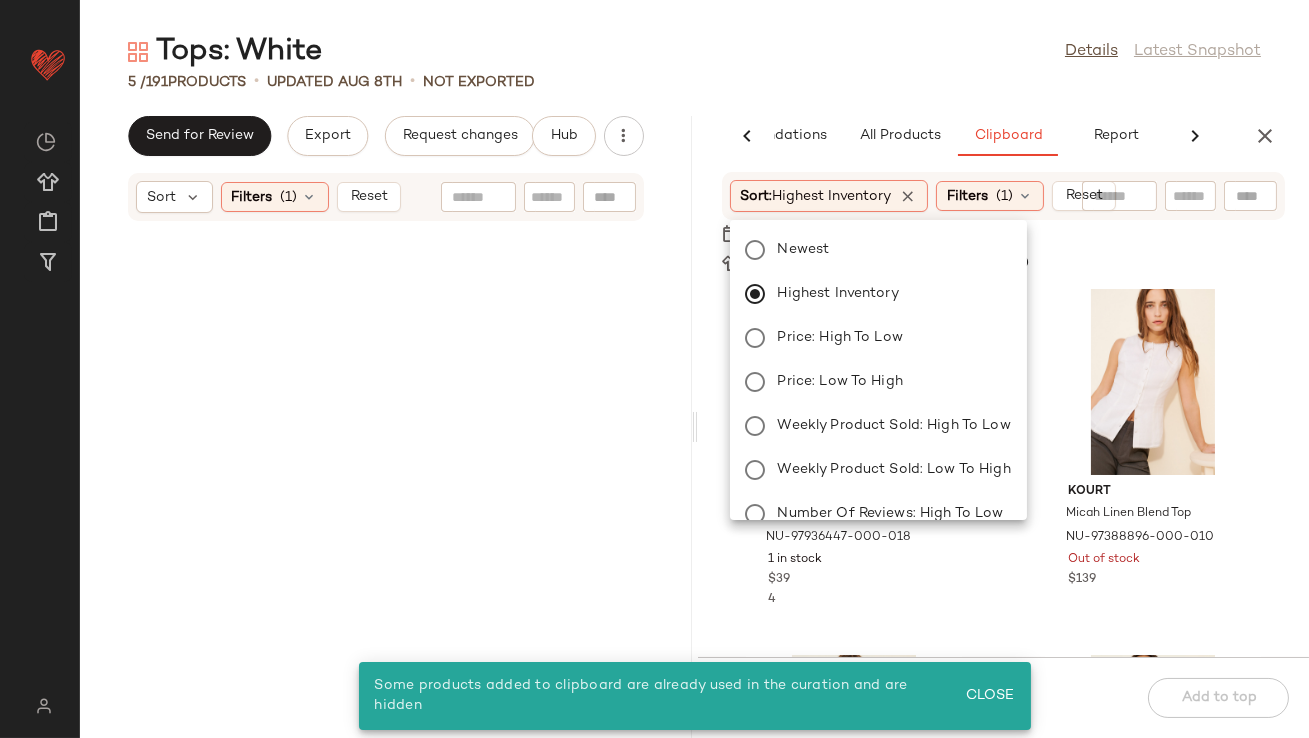 click on "Used Products  0" at bounding box center (1004, 263) 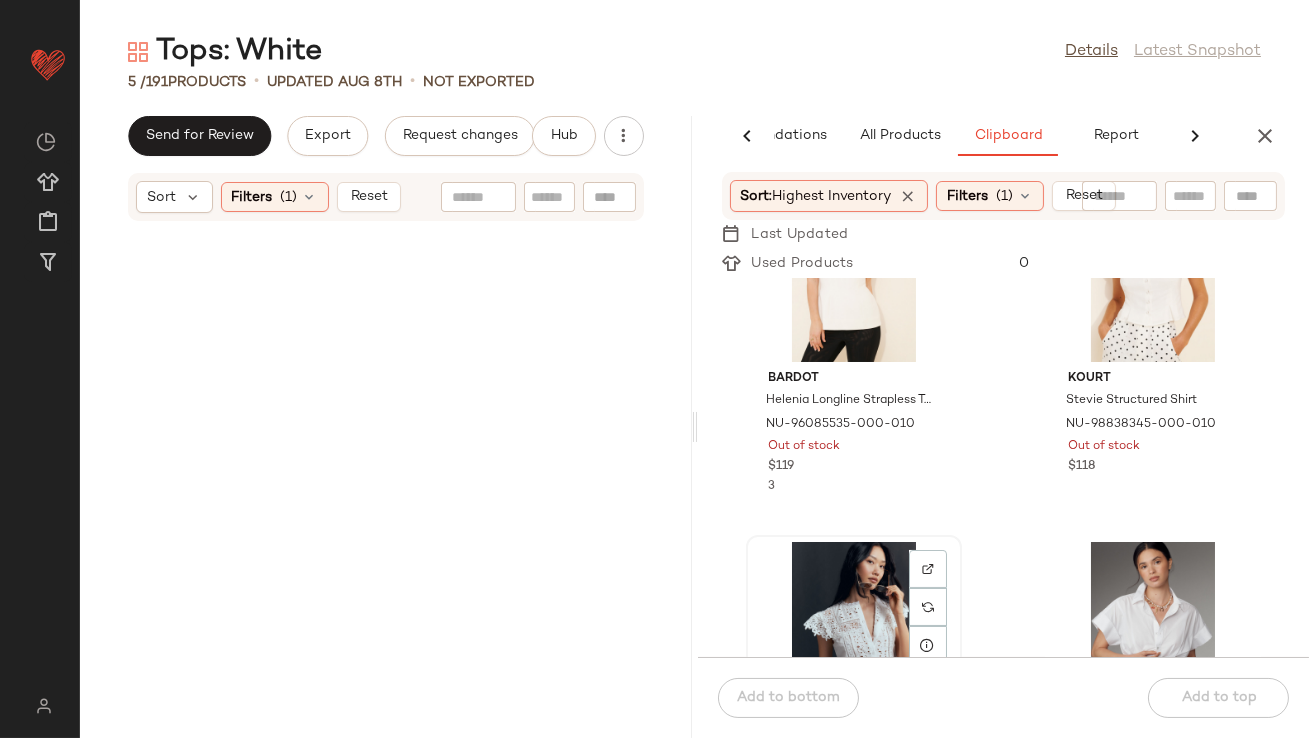 scroll, scrollTop: 0, scrollLeft: 0, axis: both 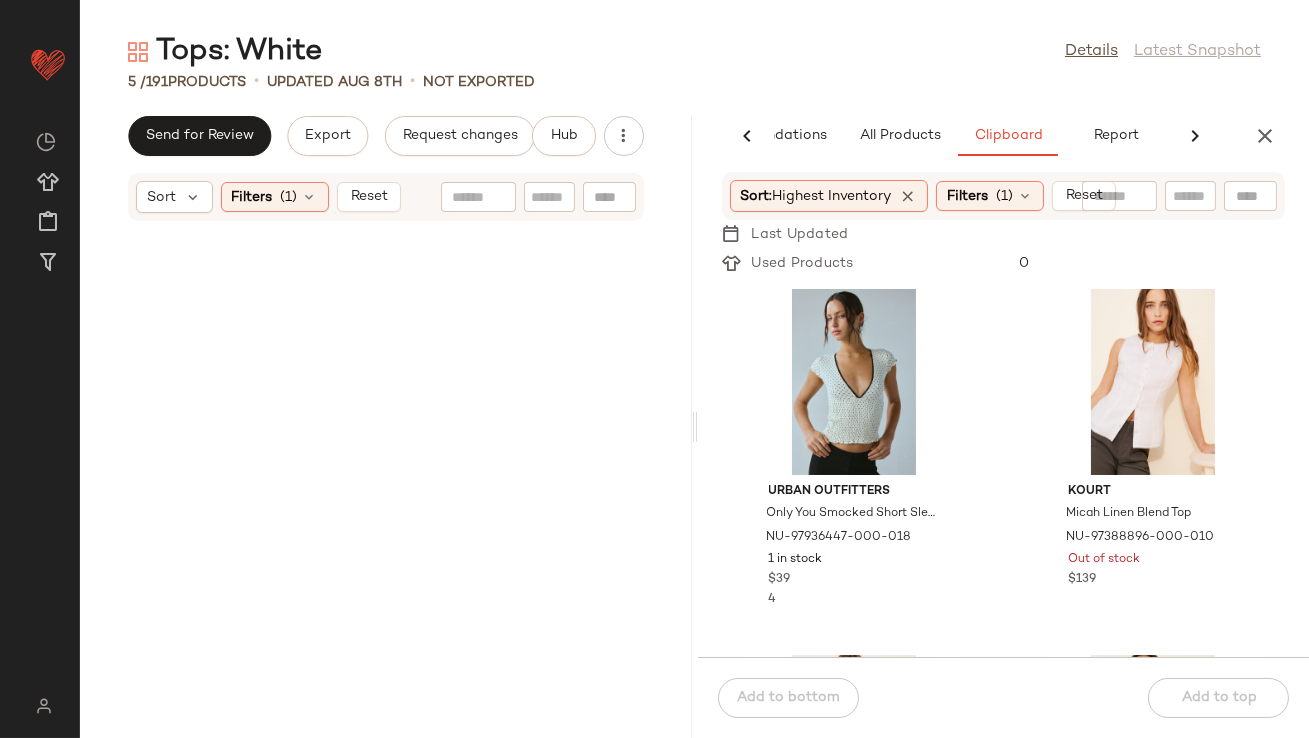 click 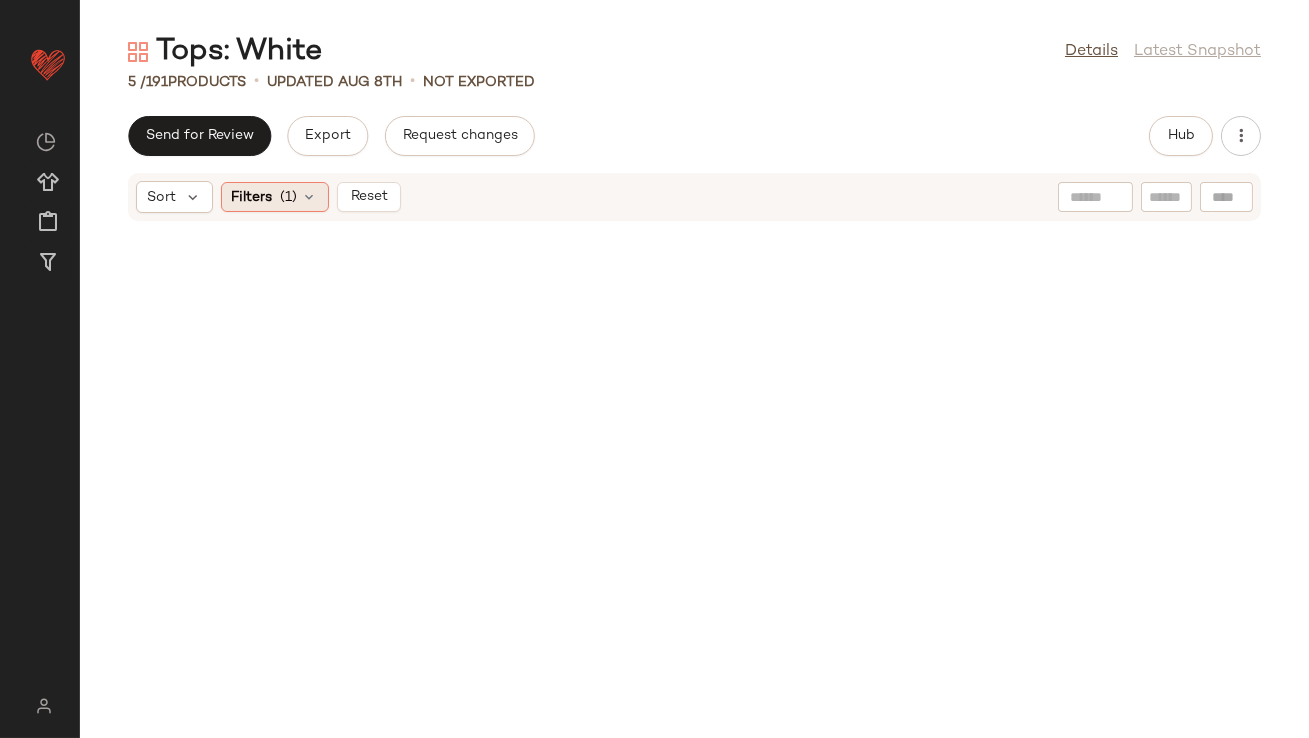 click on "Filters  (1)" 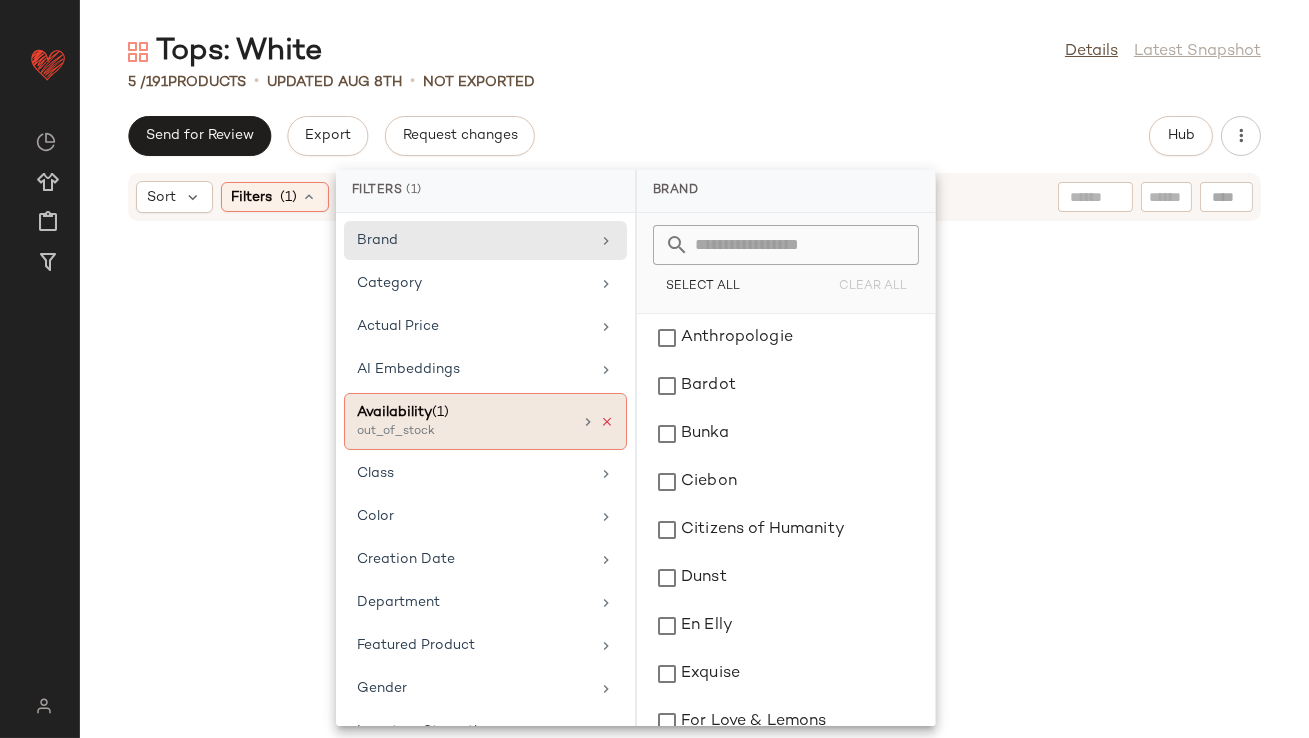 click at bounding box center [607, 422] 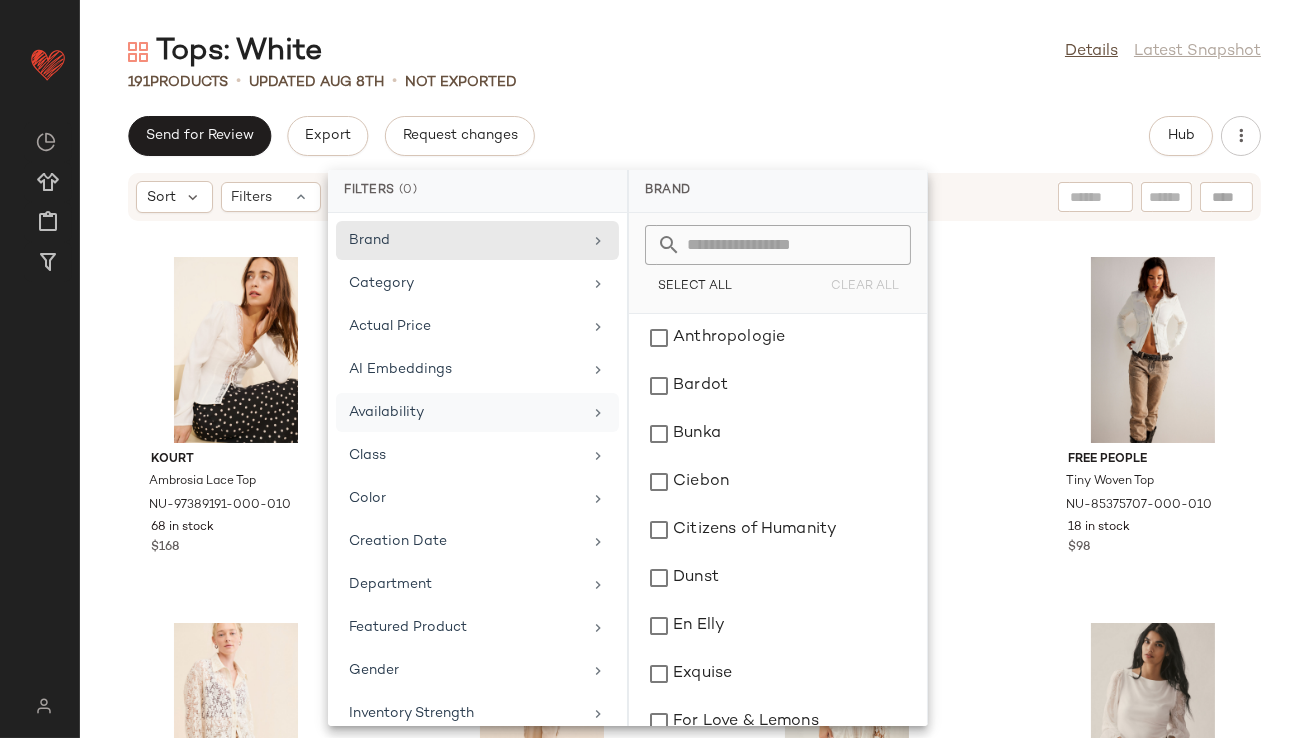 click on "Send for Review   Export   Request changes   Hub" 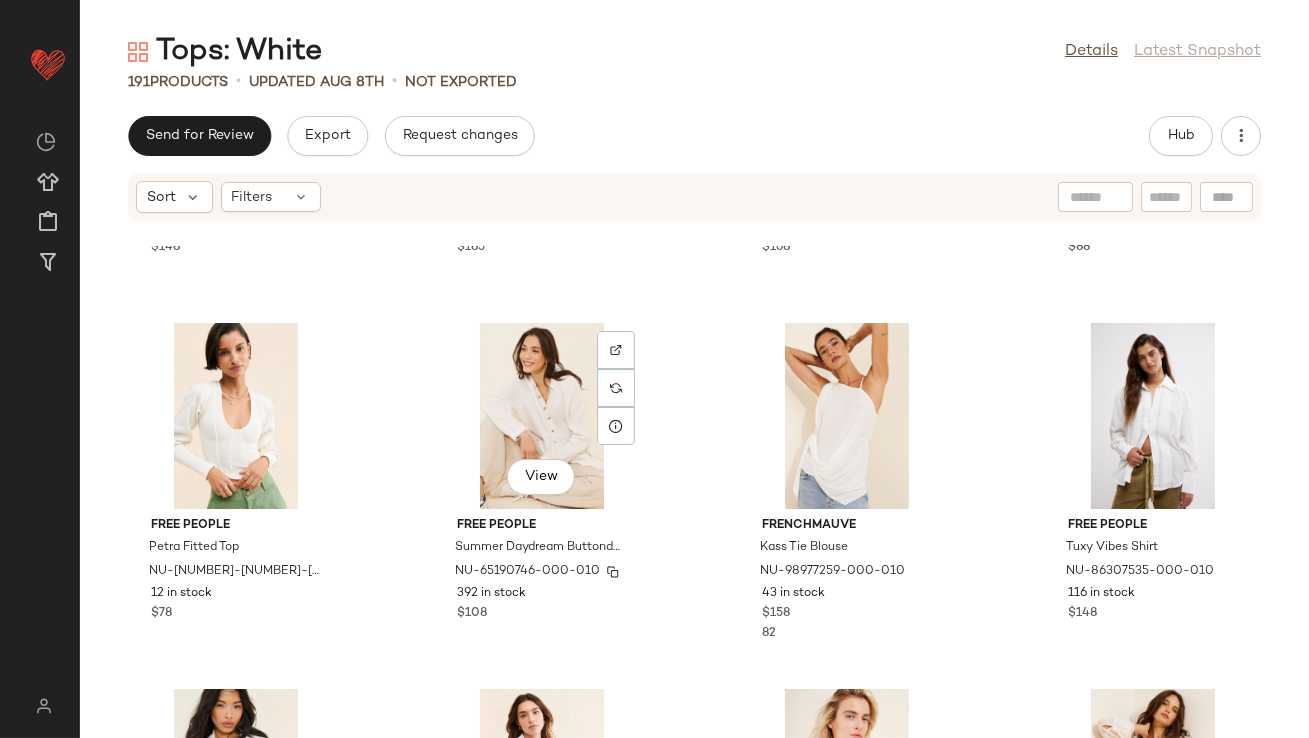 scroll, scrollTop: 262, scrollLeft: 0, axis: vertical 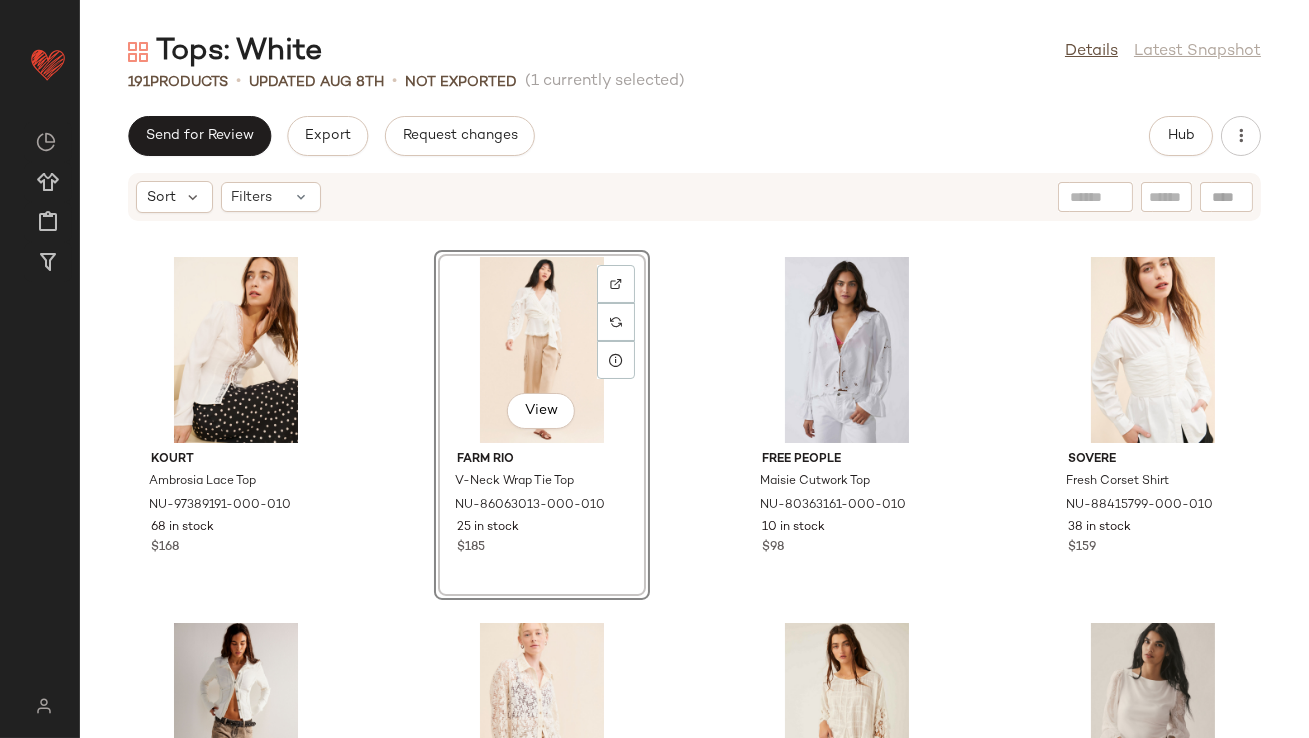 click on "[FIRST] [LAST] Top NU-[NUMBER]-000-010 68 in stock $168 View Farm Rio V-Neck Wrap Tie Top NU-[NUMBER]-000-010 25 in stock $185 Free People Maisie Cutwork Top NU-[NUMBER]-000-010 10 in stock $98 Sovere Fresh Corset Shirt NU-[NUMBER]-000-010 38 in stock $159 Free People Tiny Woven Top NU-[NUMBER]-000-010 18 in stock $98 Free People In Your Dreams Lace Buttondown Shirt NU-[NUMBER]-000-879 94 in stock $148 Free People White Shores Tunic Top NU-[NUMBER]-000-010 27 in stock $168 Sunday in Brooklyn Lace-Sleeve Blouse NU-[NUMBER]-000-010 122 in stock $88 Free People Petra Fitted Top NU-[NUMBER]-000-010 12 in stock $78 Free People Summer Daydream Buttondown Top NU-[NUMBER]-000-010 392 in stock $108 FRENCHMAUVE Kass Tie Blouse NU-[NUMBER]-000-010 43 in stock $158 82 Free People Tuxy Vibes Shirt NU-[NUMBER]-000-010 116 in stock $148 Scotch & Soda Embroidered Poplin Shirt NU-[NUMBER]-000-010 103 in stock $148 Good American Embellished Good Shirt NU-[NUMBER]-000-010 11 in stock $139 Free People Pamela Bow Top" 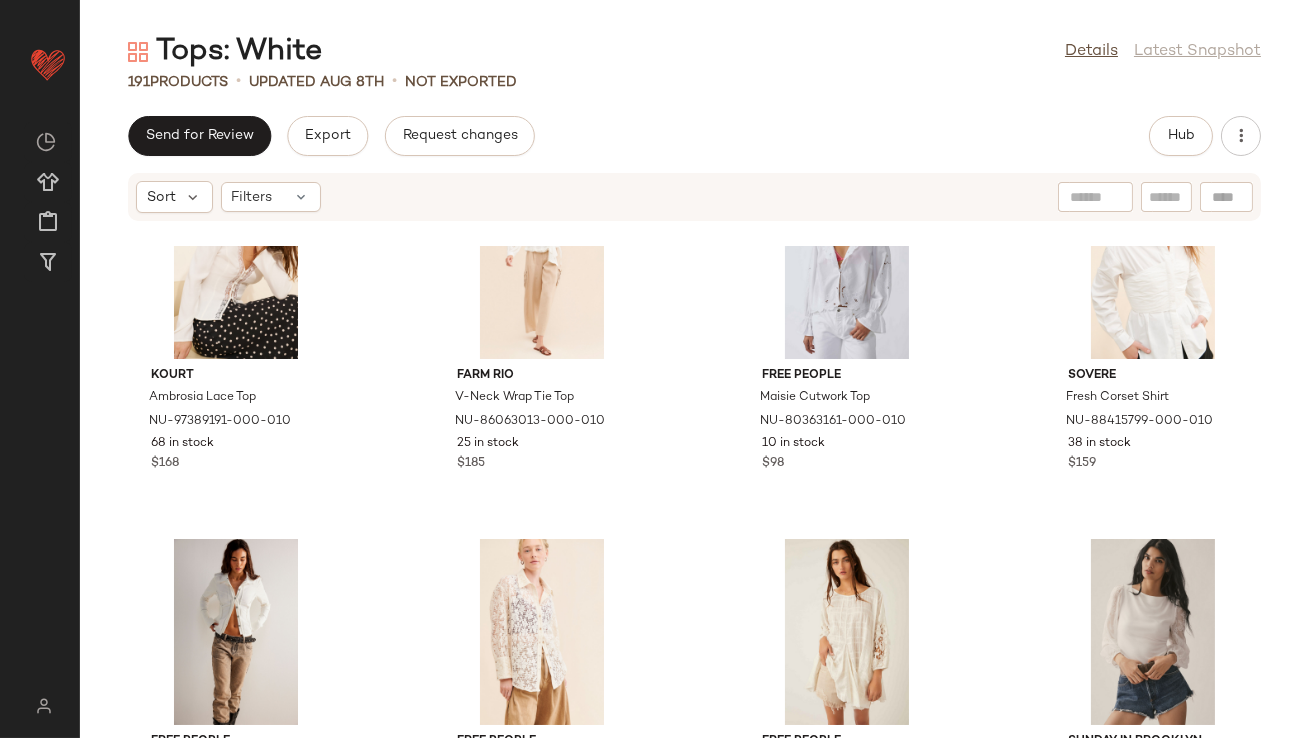 scroll, scrollTop: 0, scrollLeft: 0, axis: both 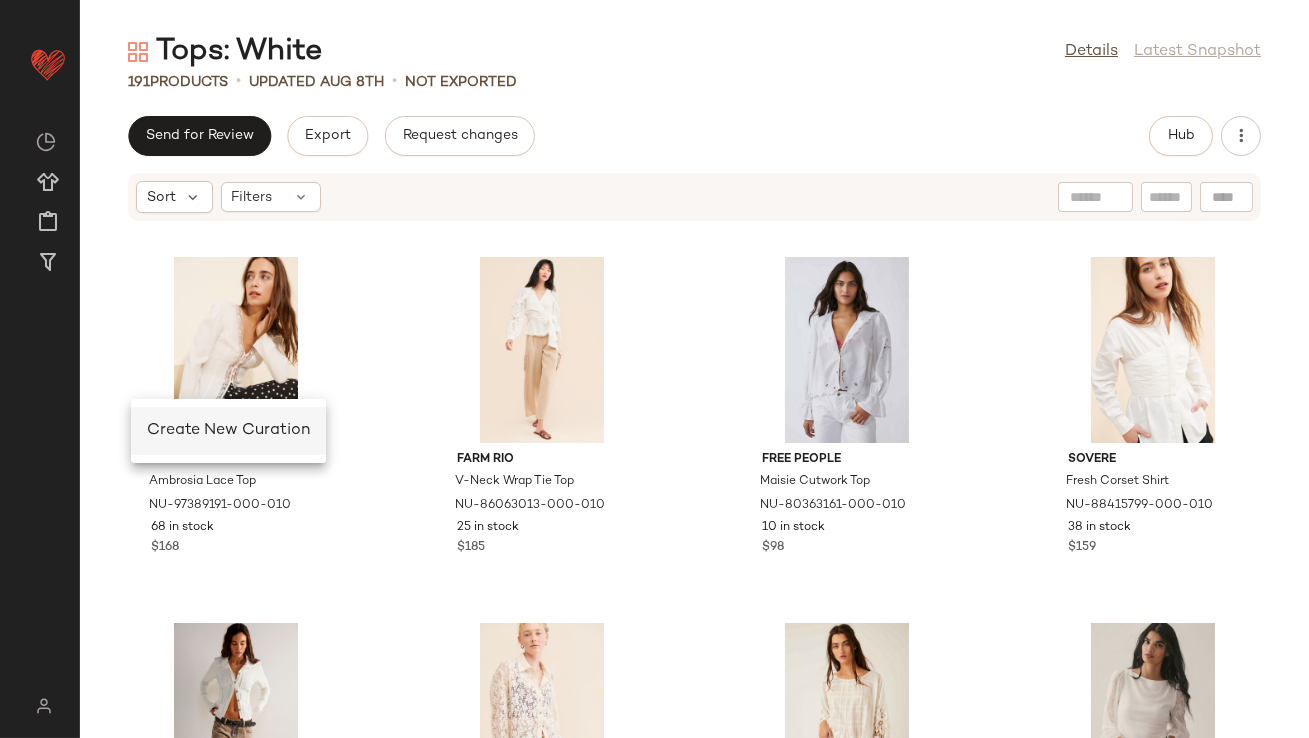 click on "Create New Curation" 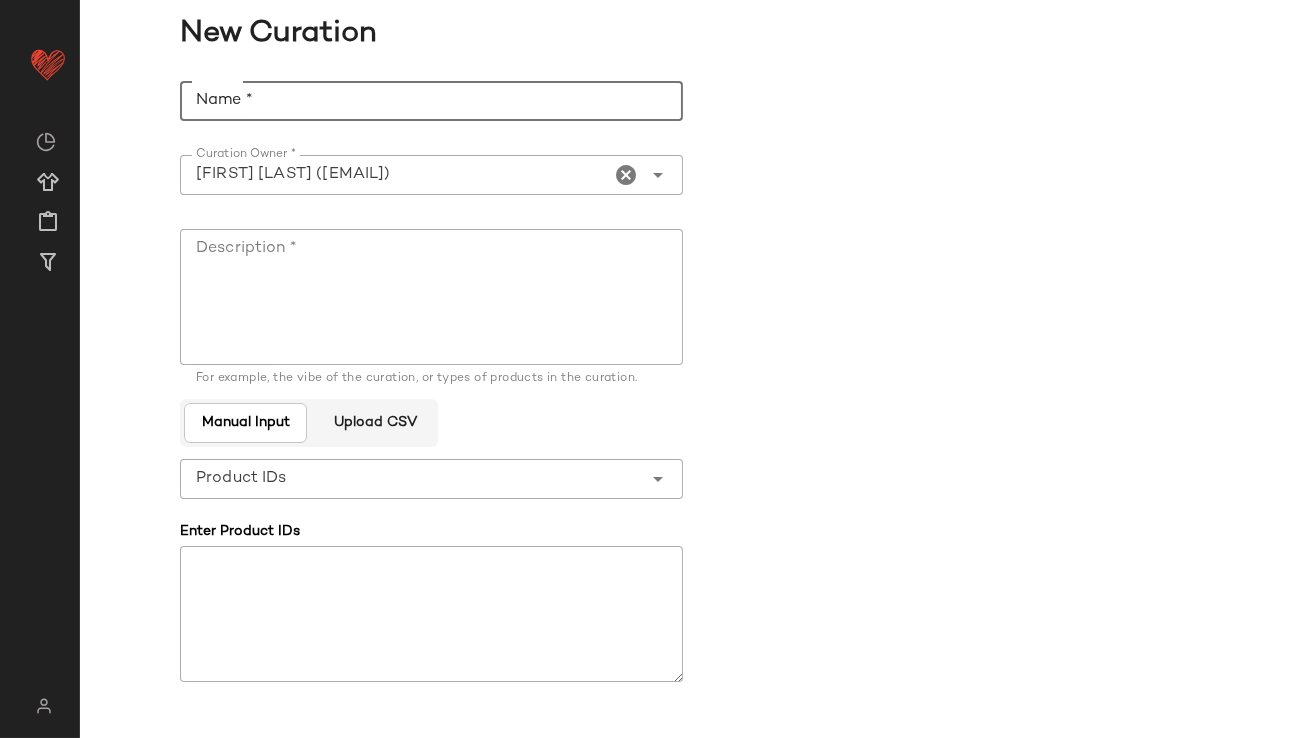 click on "Name *" 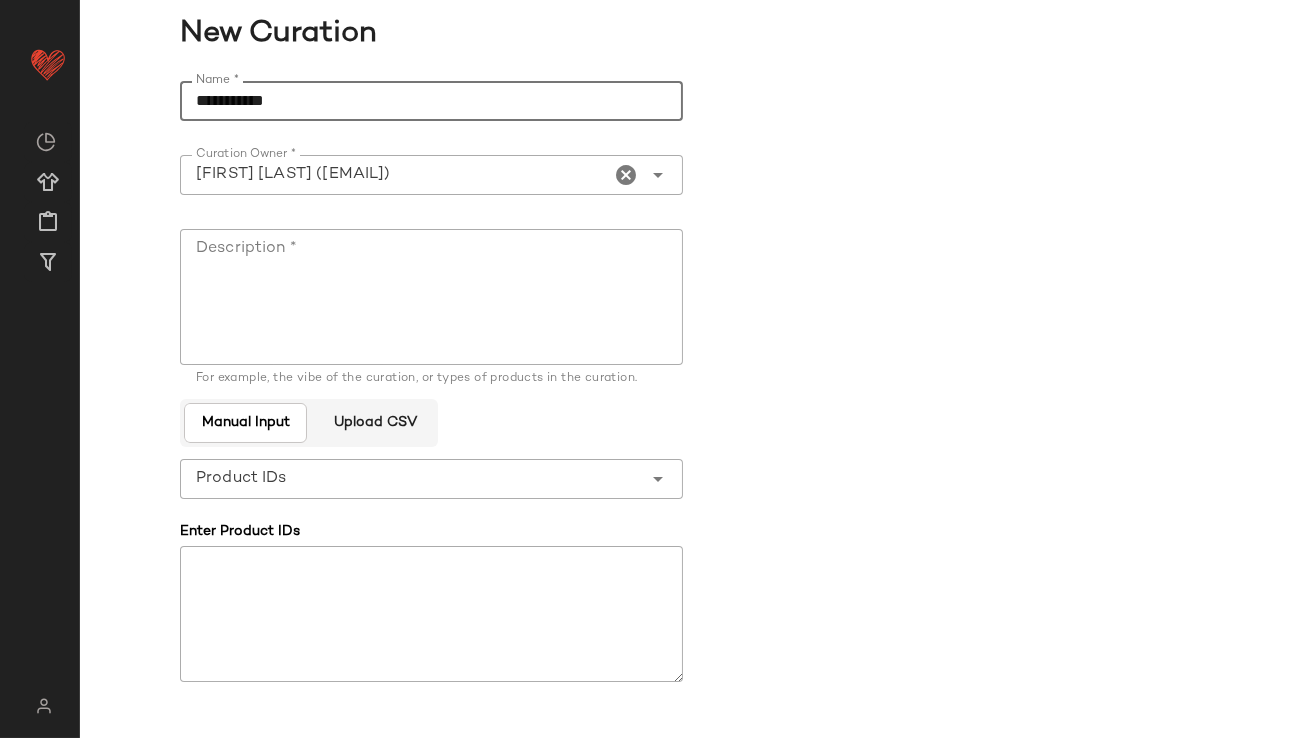 type on "**********" 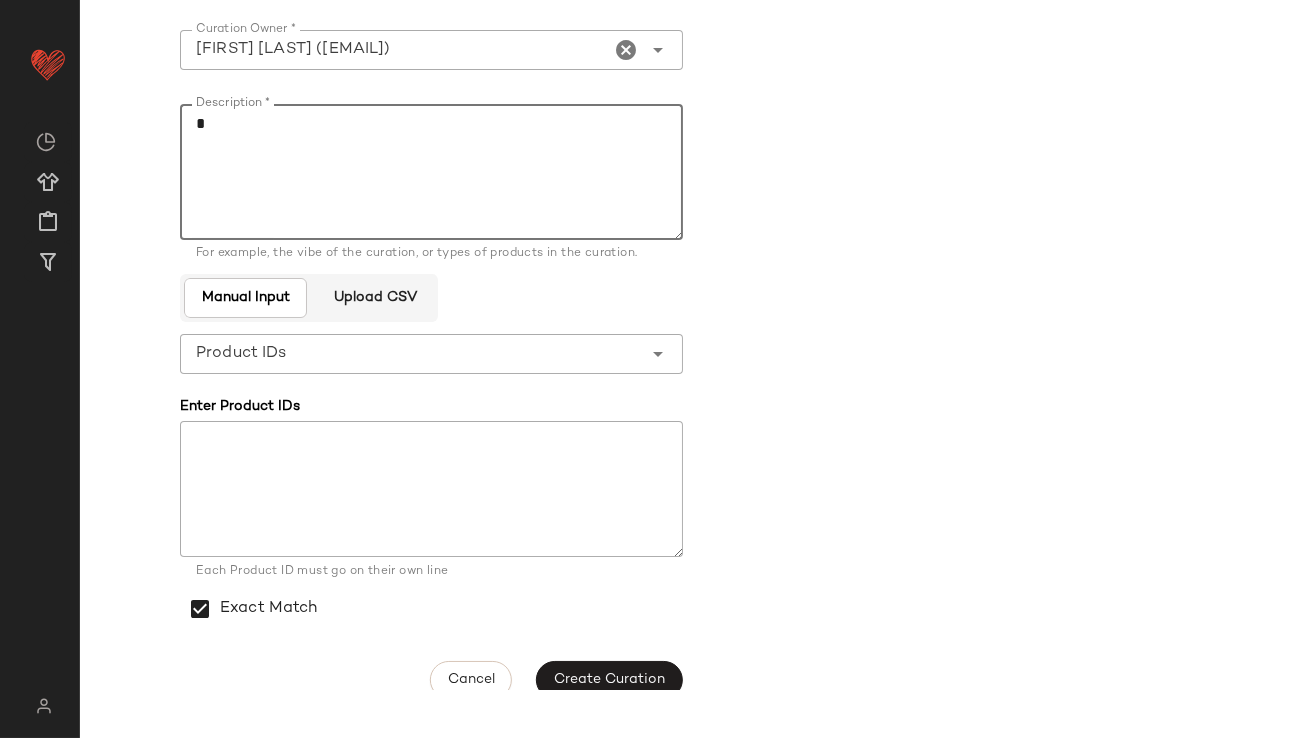 scroll, scrollTop: 145, scrollLeft: 0, axis: vertical 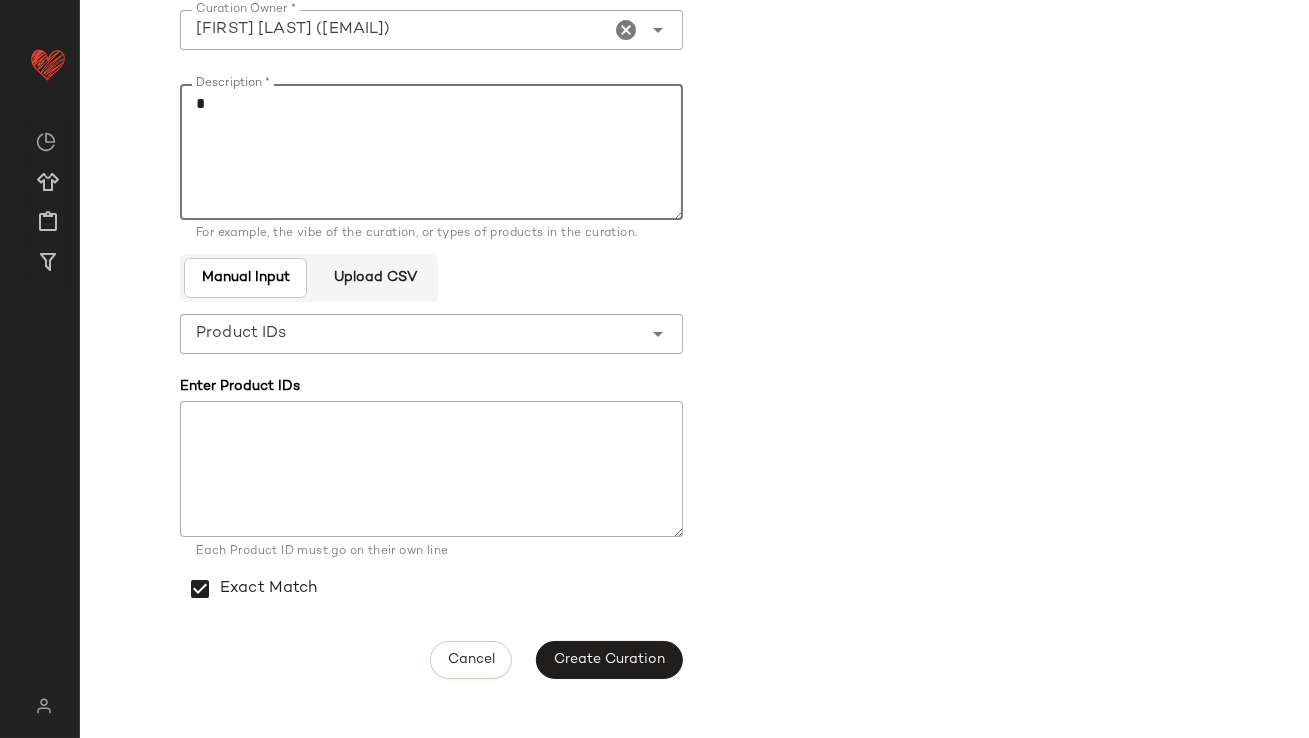 type 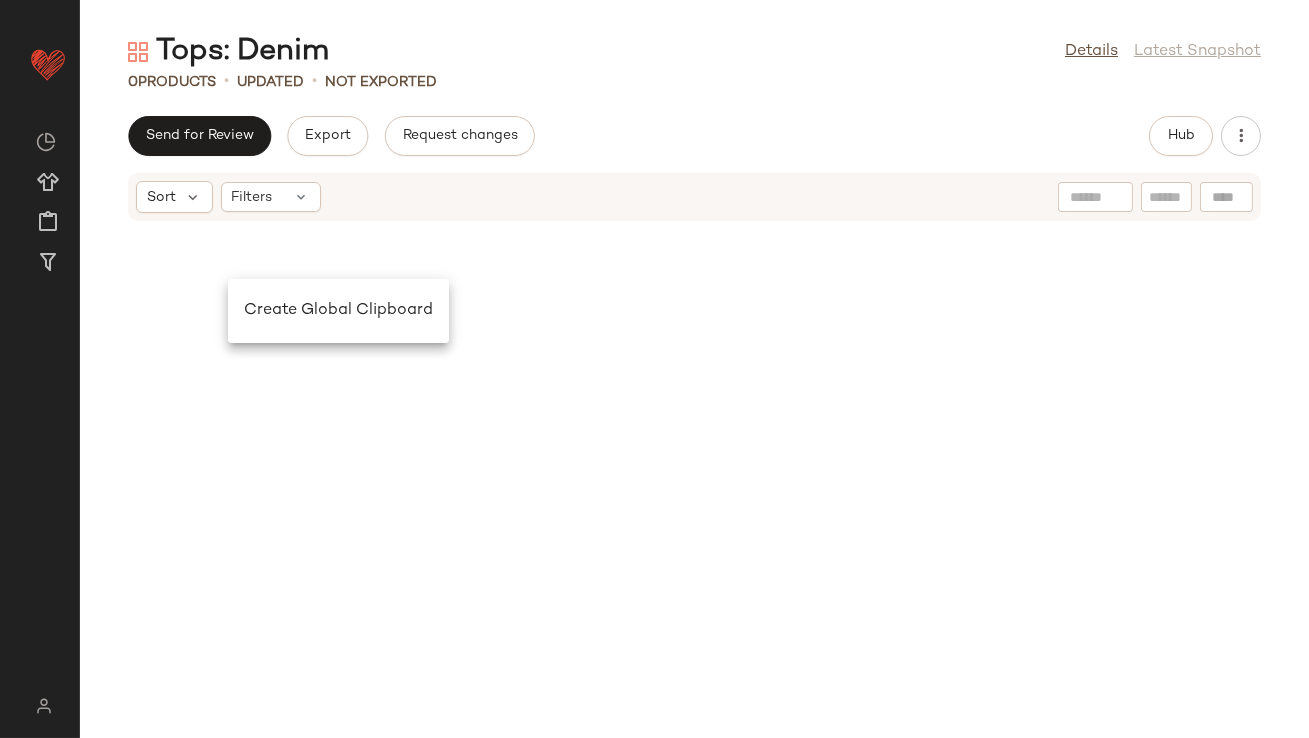 click 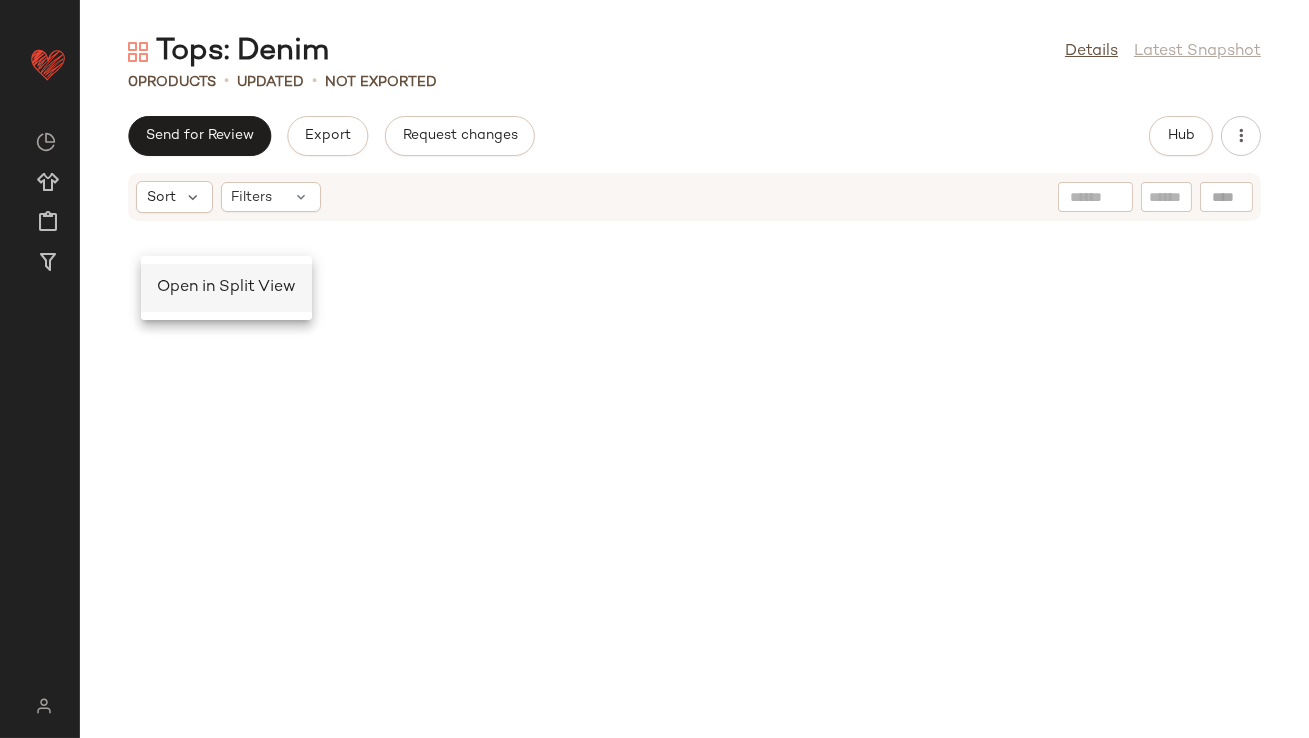 click on "Open in Split View" 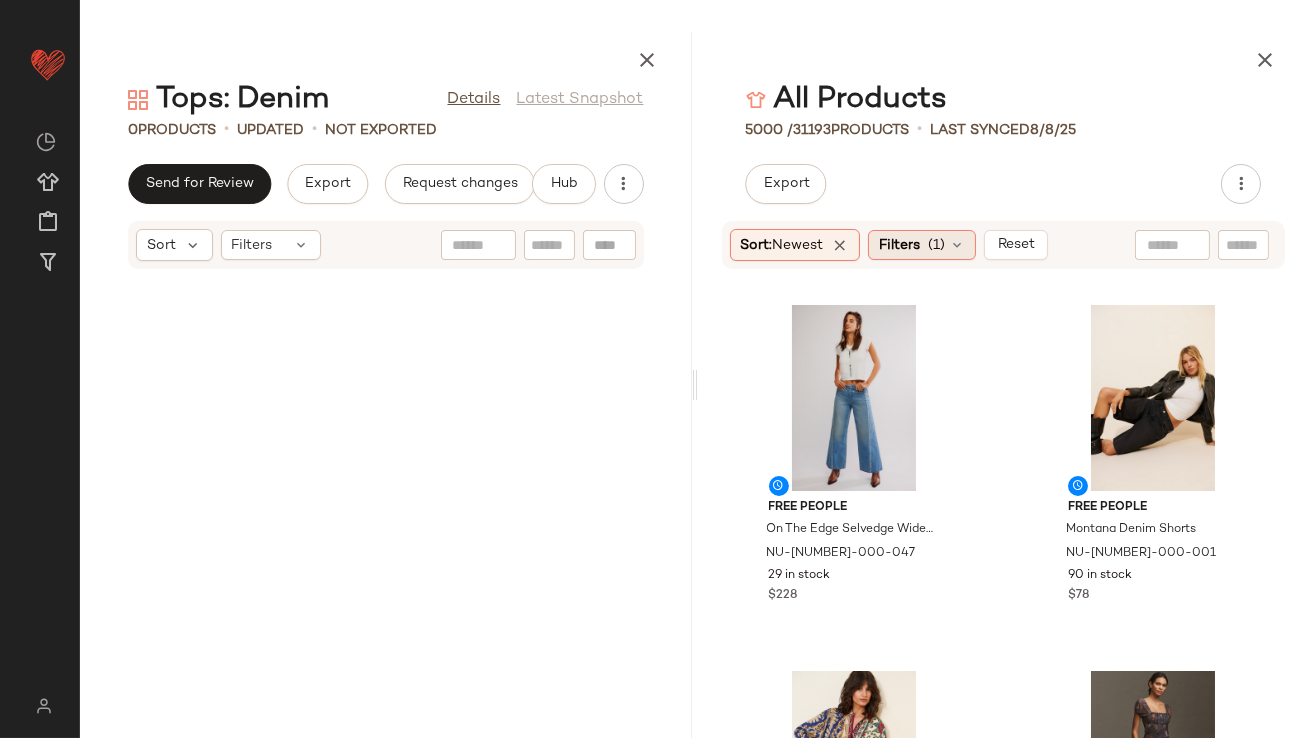 click on "Filters  (1)" 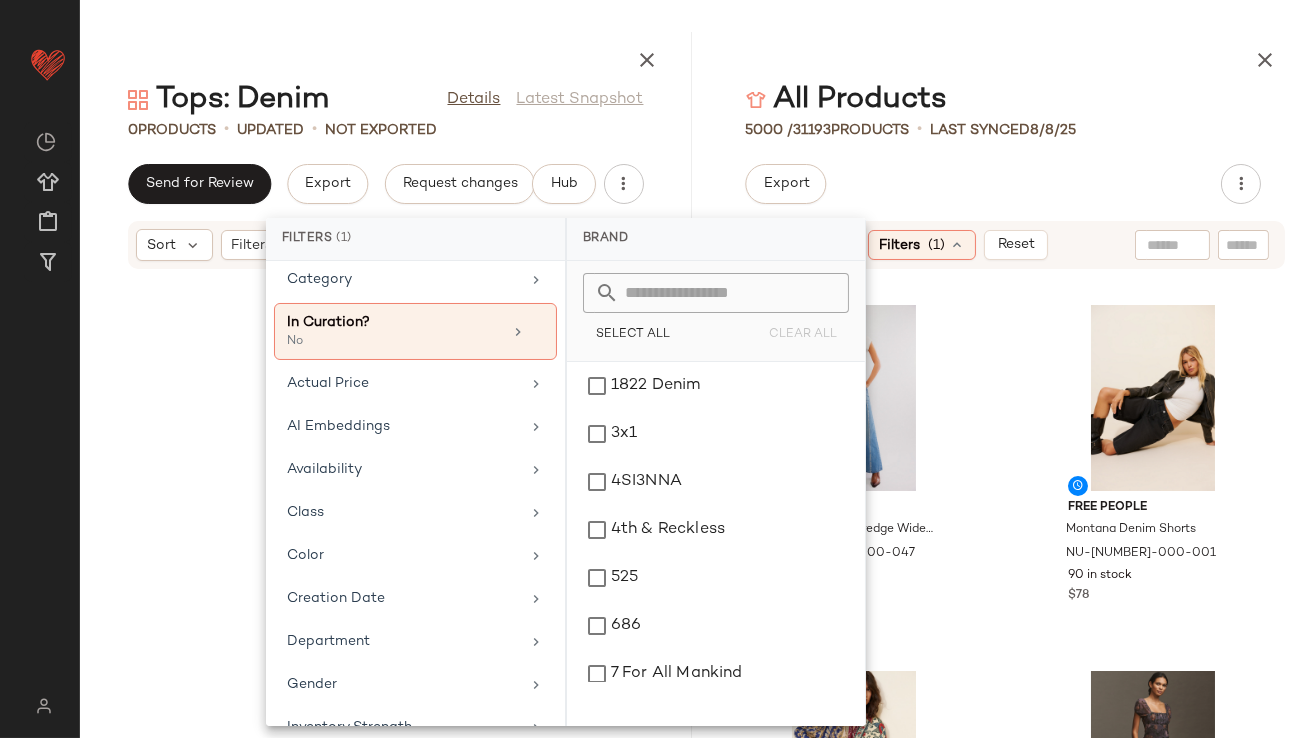 scroll, scrollTop: 65, scrollLeft: 0, axis: vertical 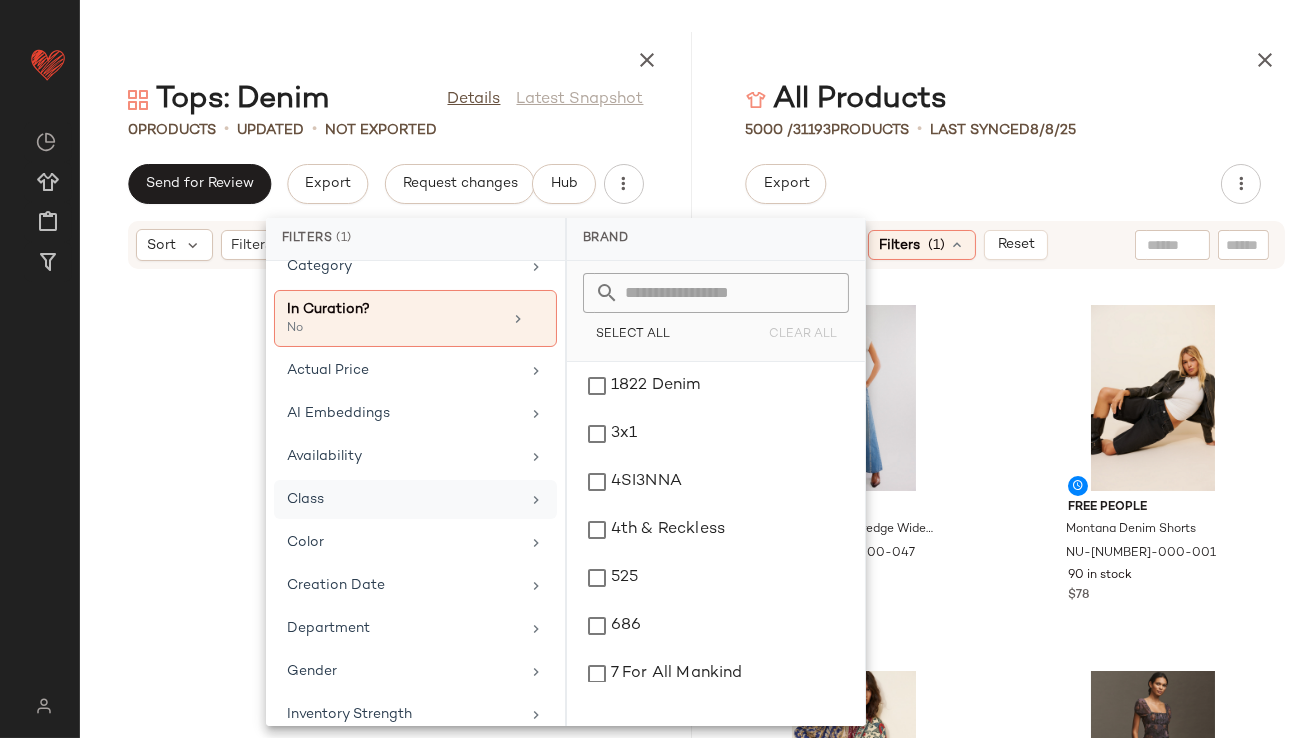 click on "Class" at bounding box center (403, 499) 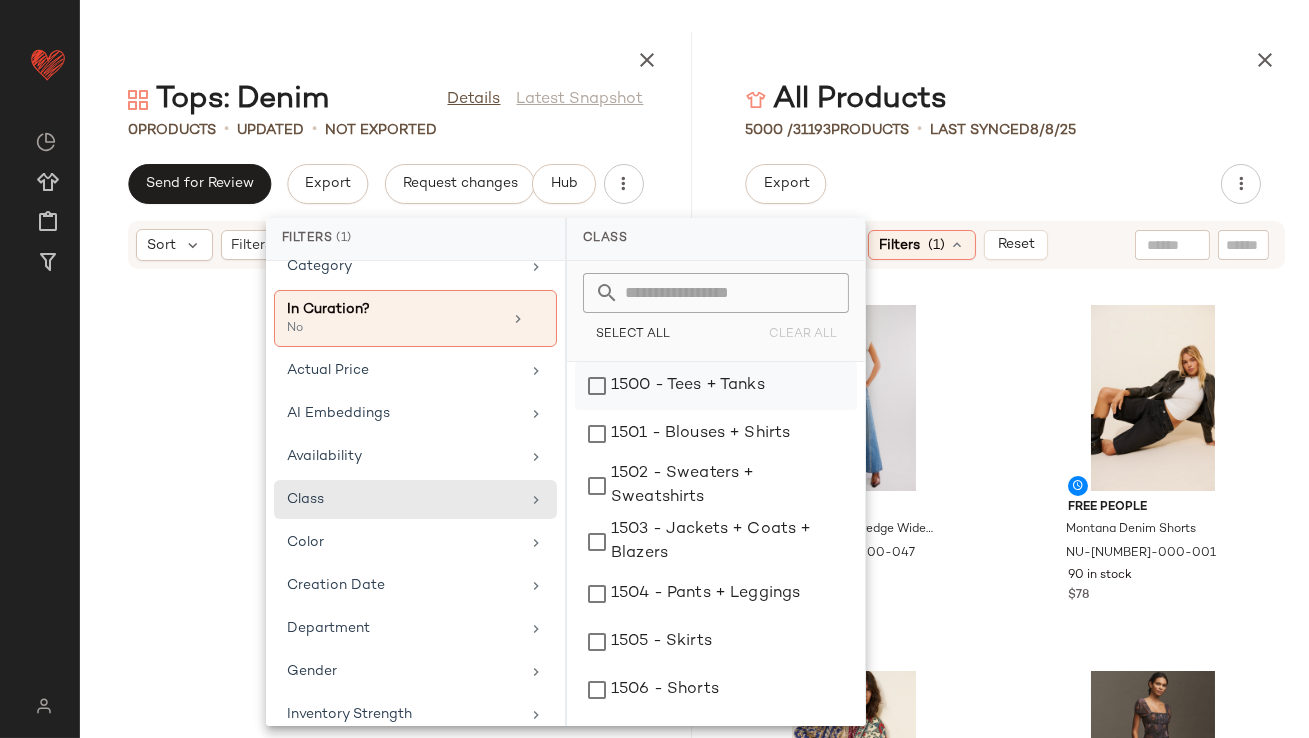 click on "1500 - Tees + Tanks" 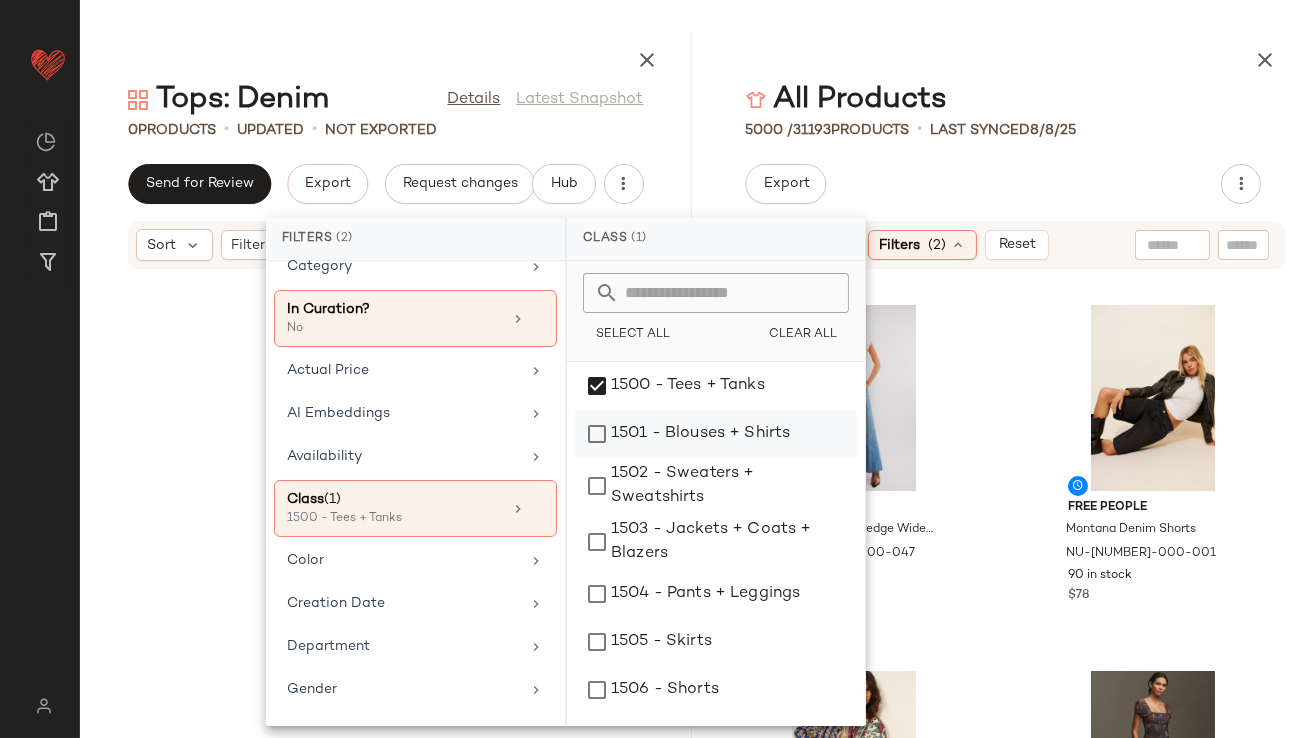 click on "1501 - Blouses + Shirts" 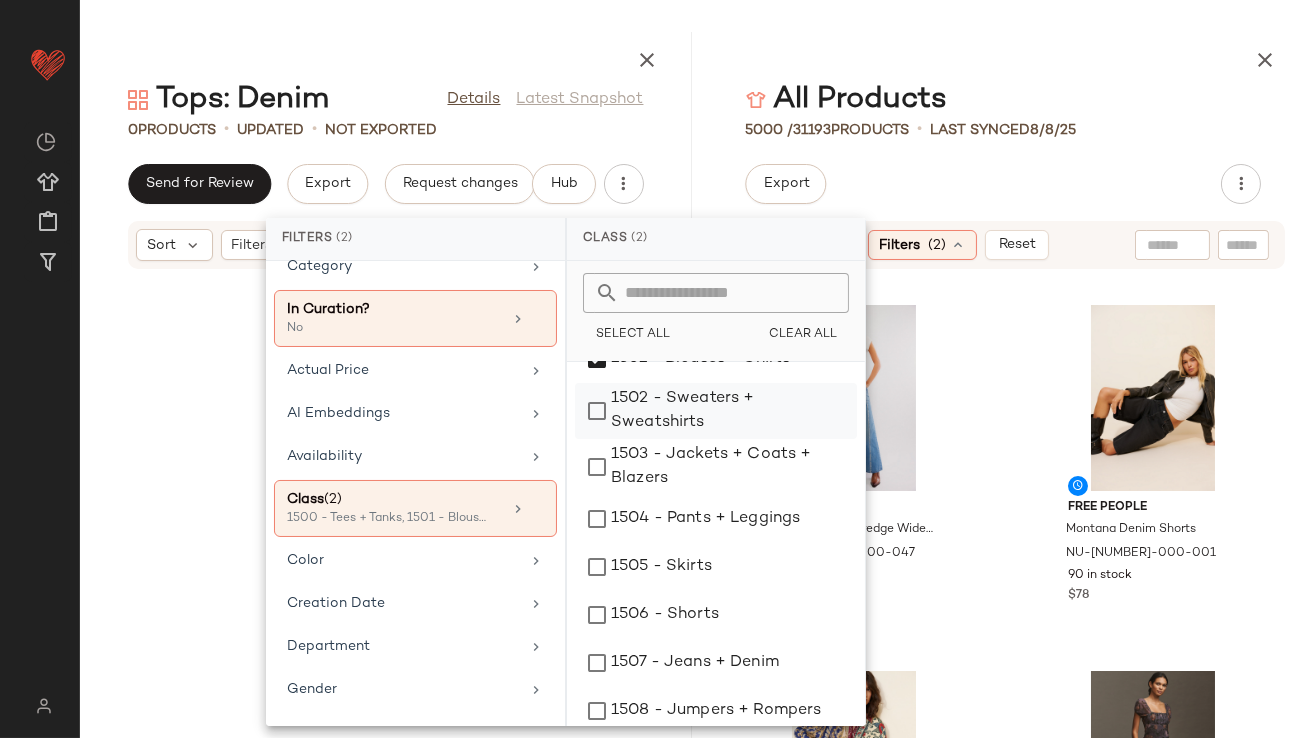 scroll, scrollTop: 81, scrollLeft: 0, axis: vertical 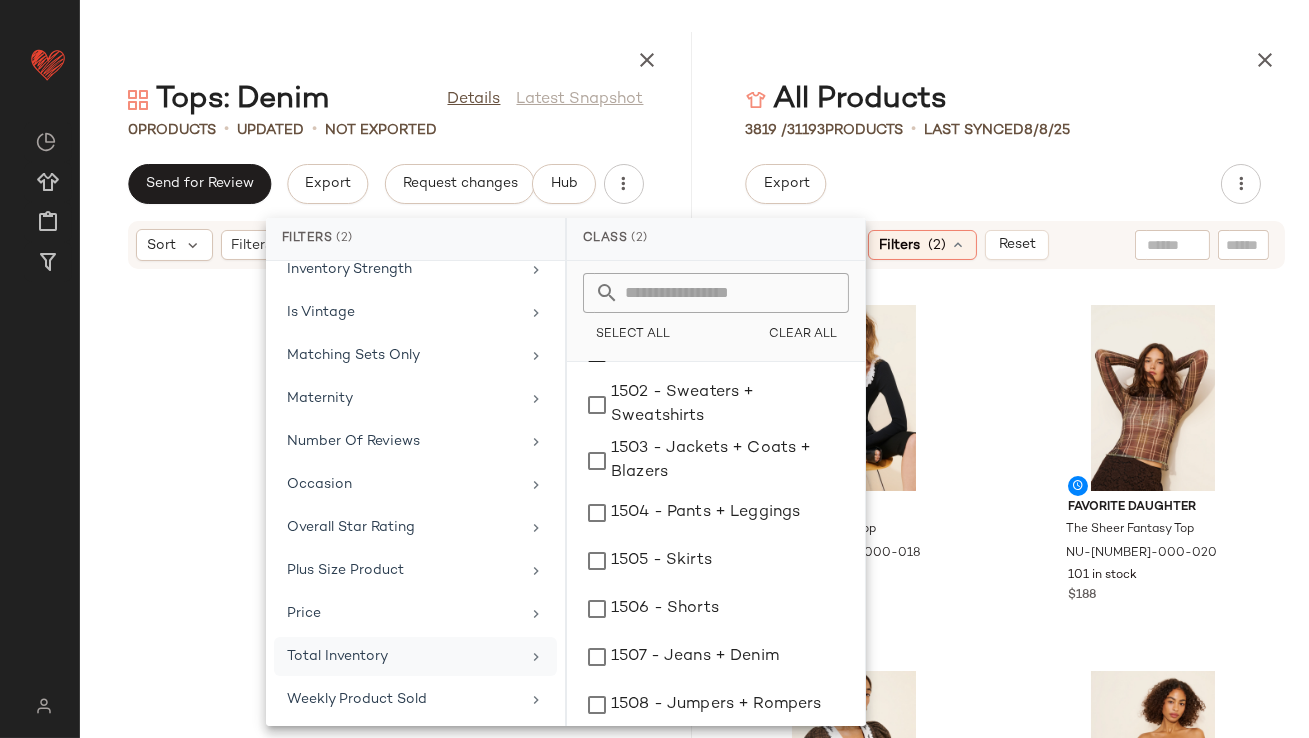 click on "Total Inventory" at bounding box center [403, 656] 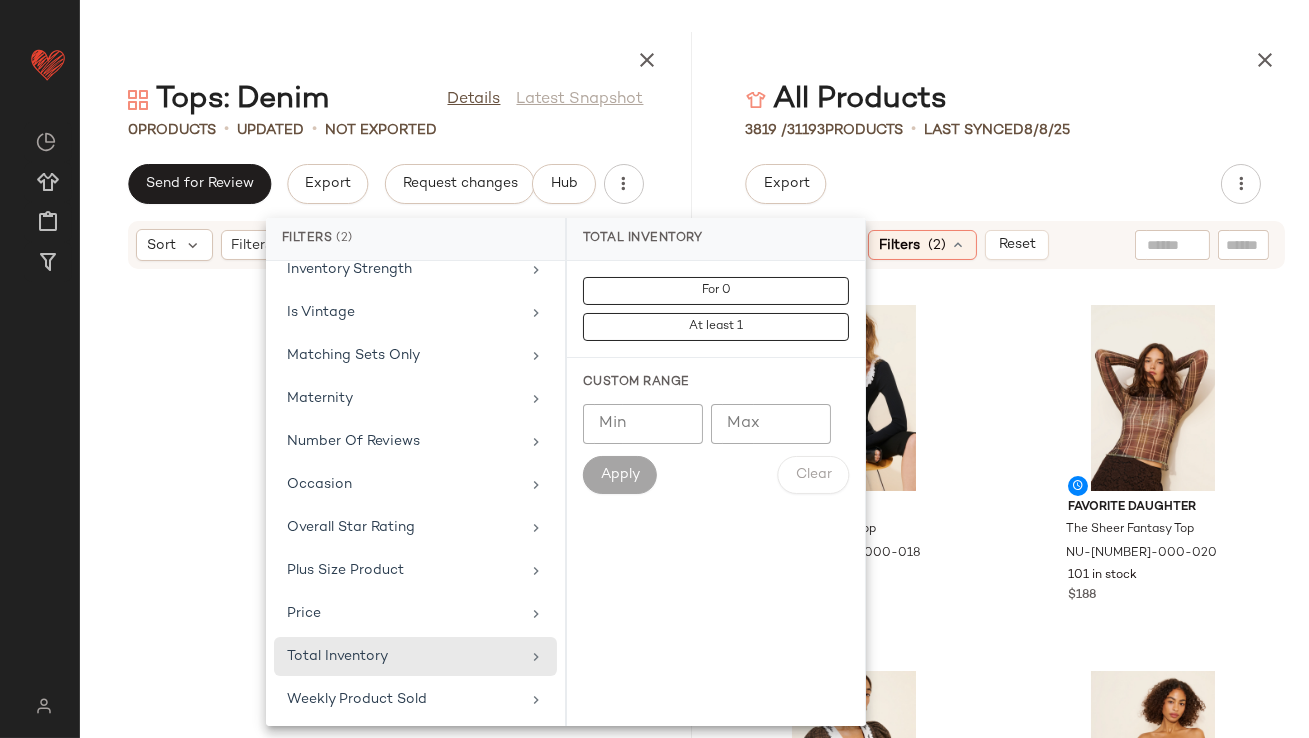click 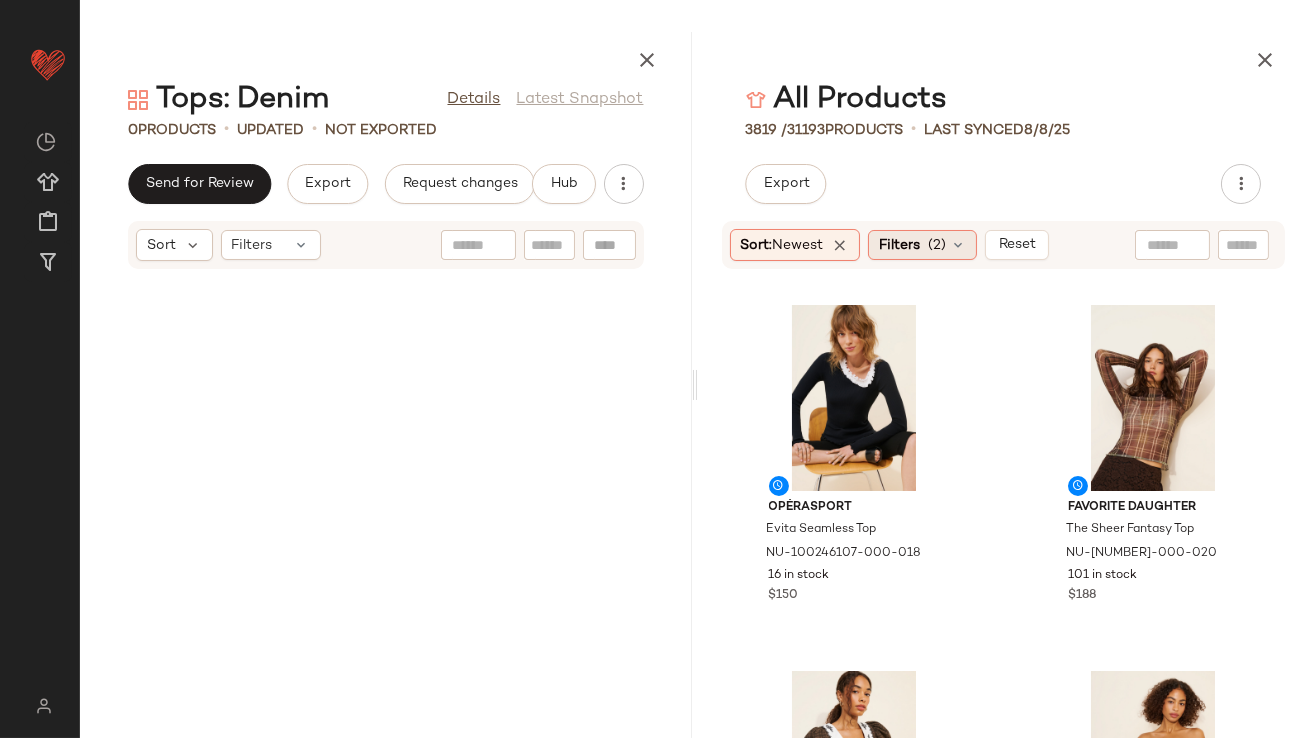 click on "Filters" at bounding box center [899, 245] 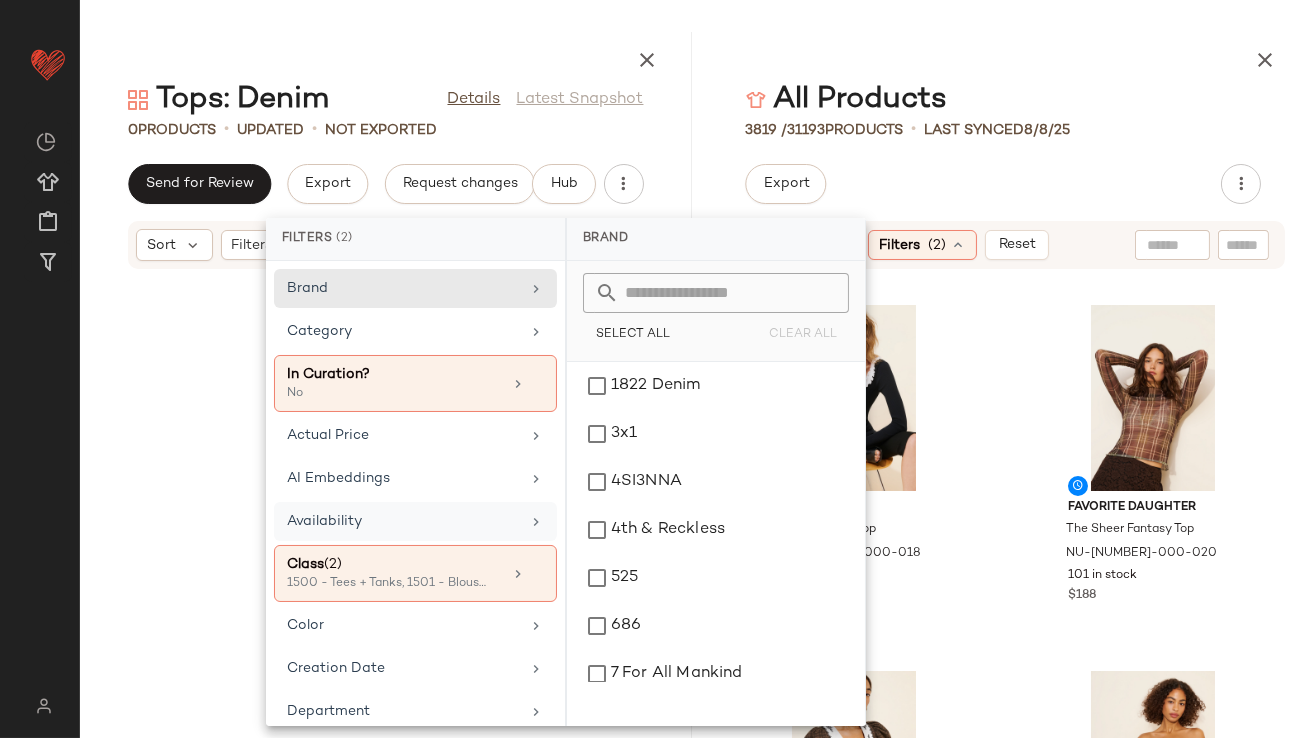 click on "Availability" 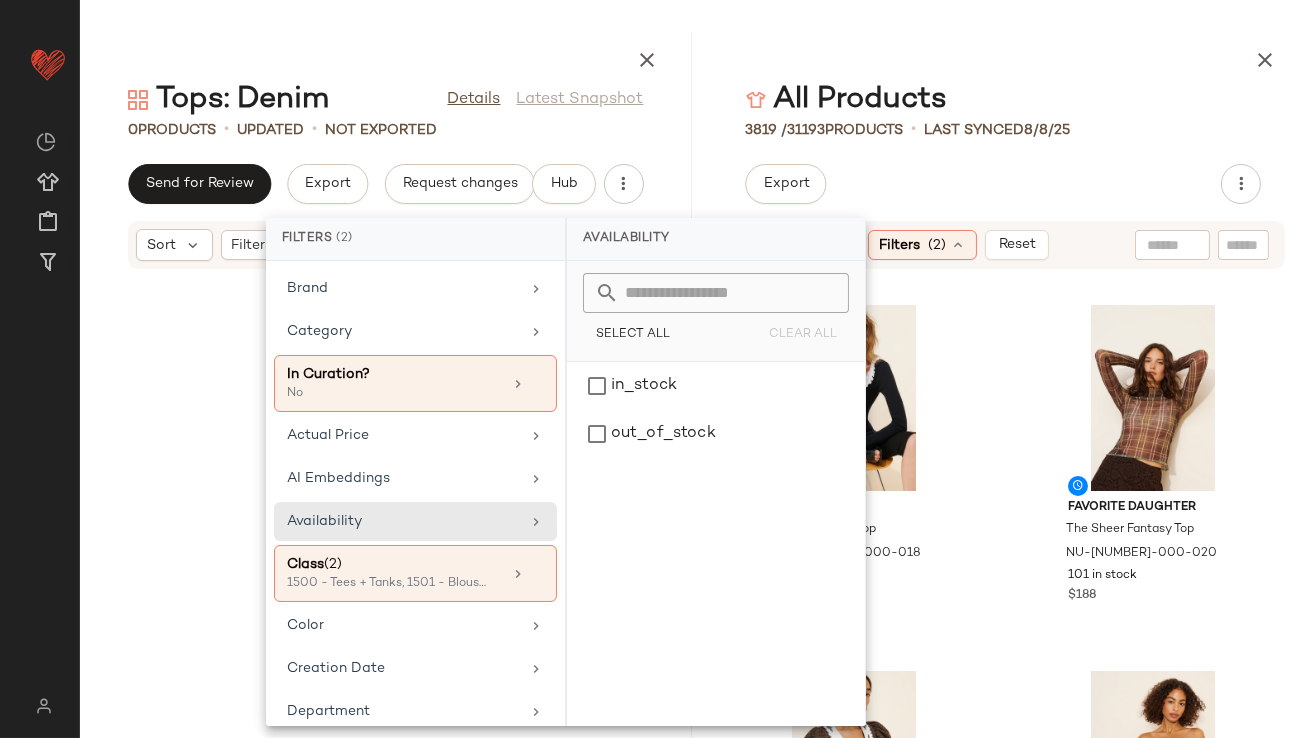 click on "Export" 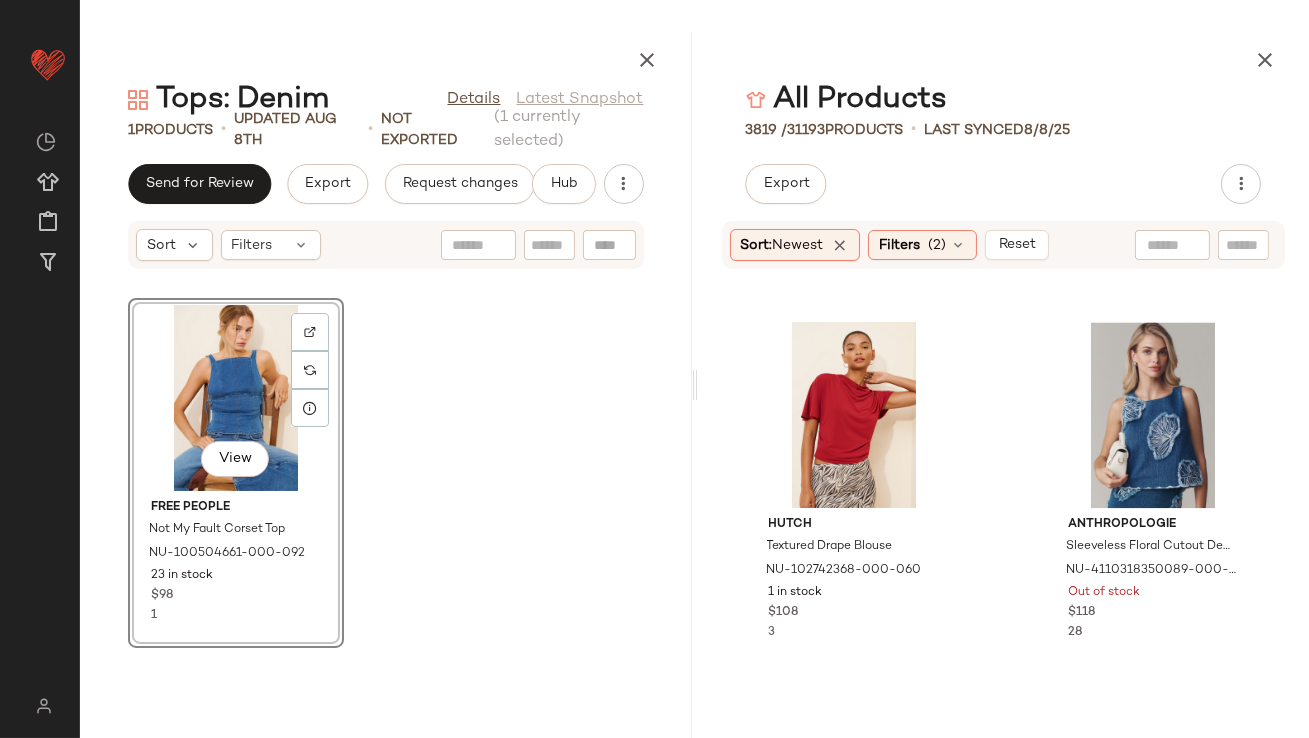 scroll, scrollTop: 9151, scrollLeft: 0, axis: vertical 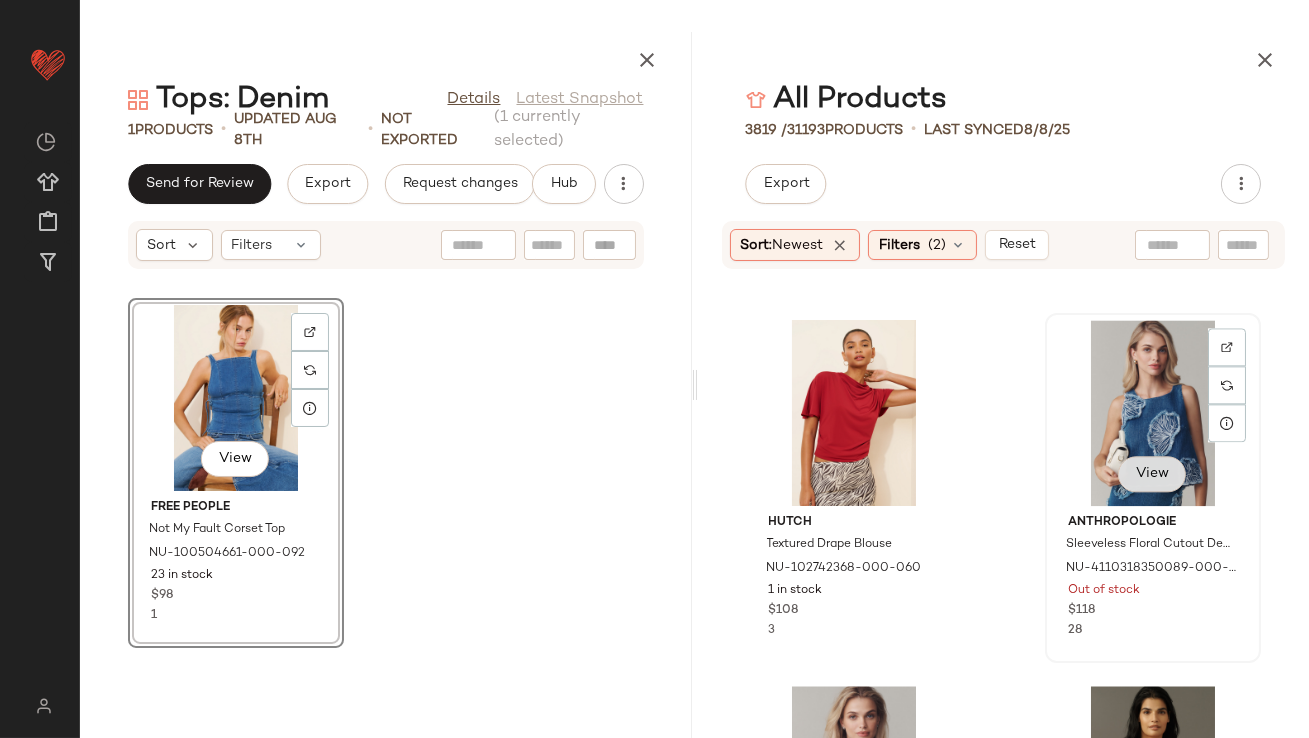 click on "View" at bounding box center [1152, 474] 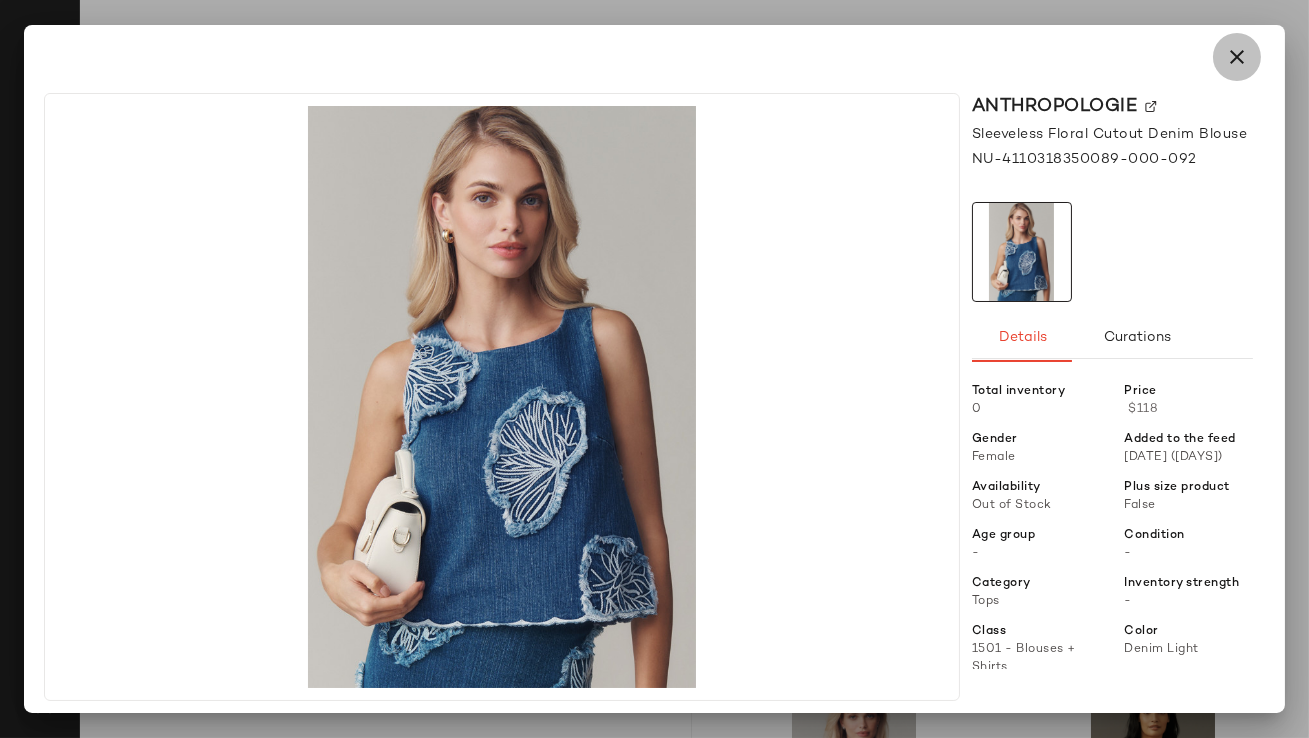 click at bounding box center (1237, 57) 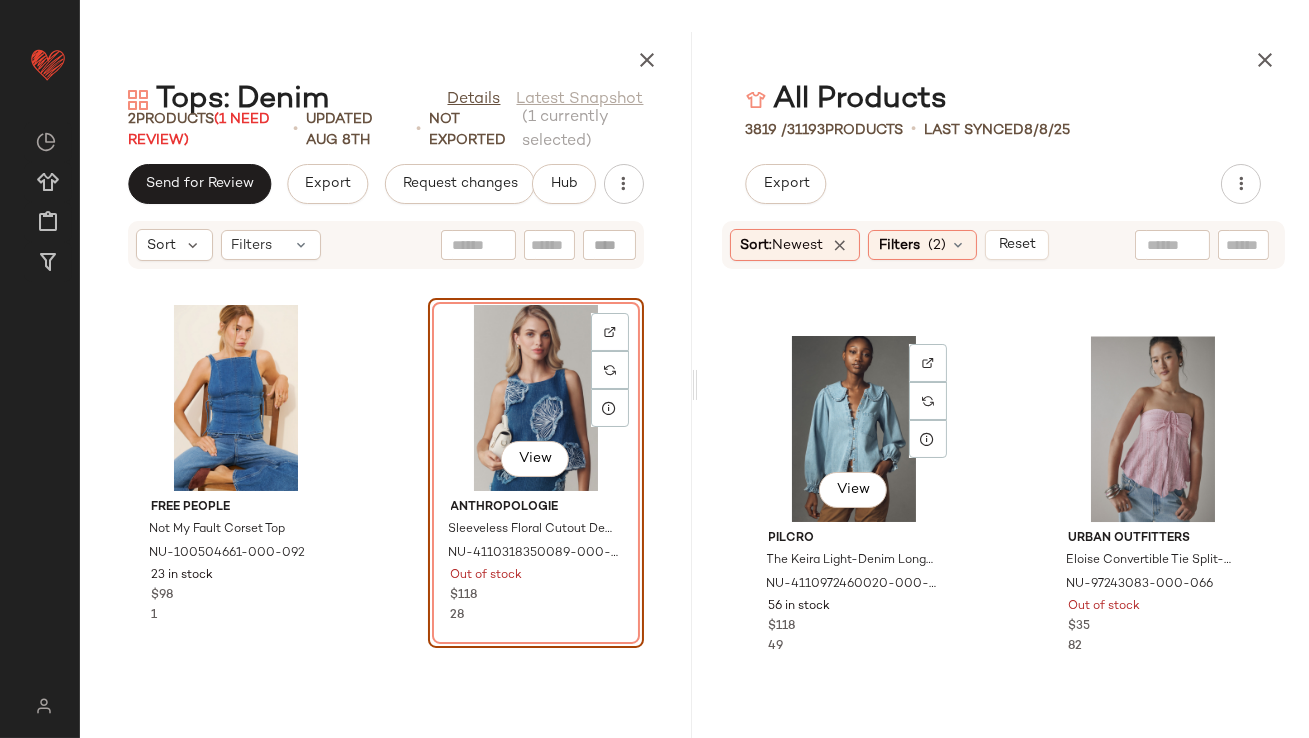 scroll, scrollTop: 11753, scrollLeft: 0, axis: vertical 